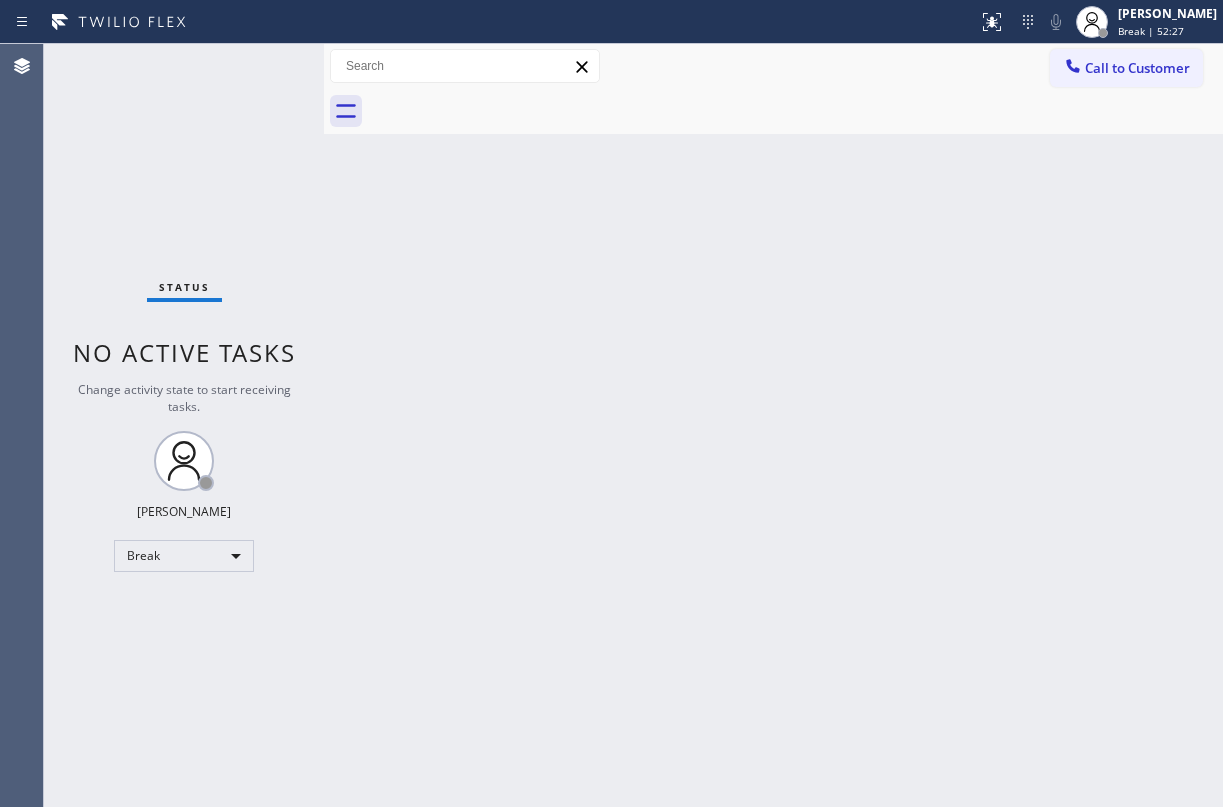scroll, scrollTop: 0, scrollLeft: 0, axis: both 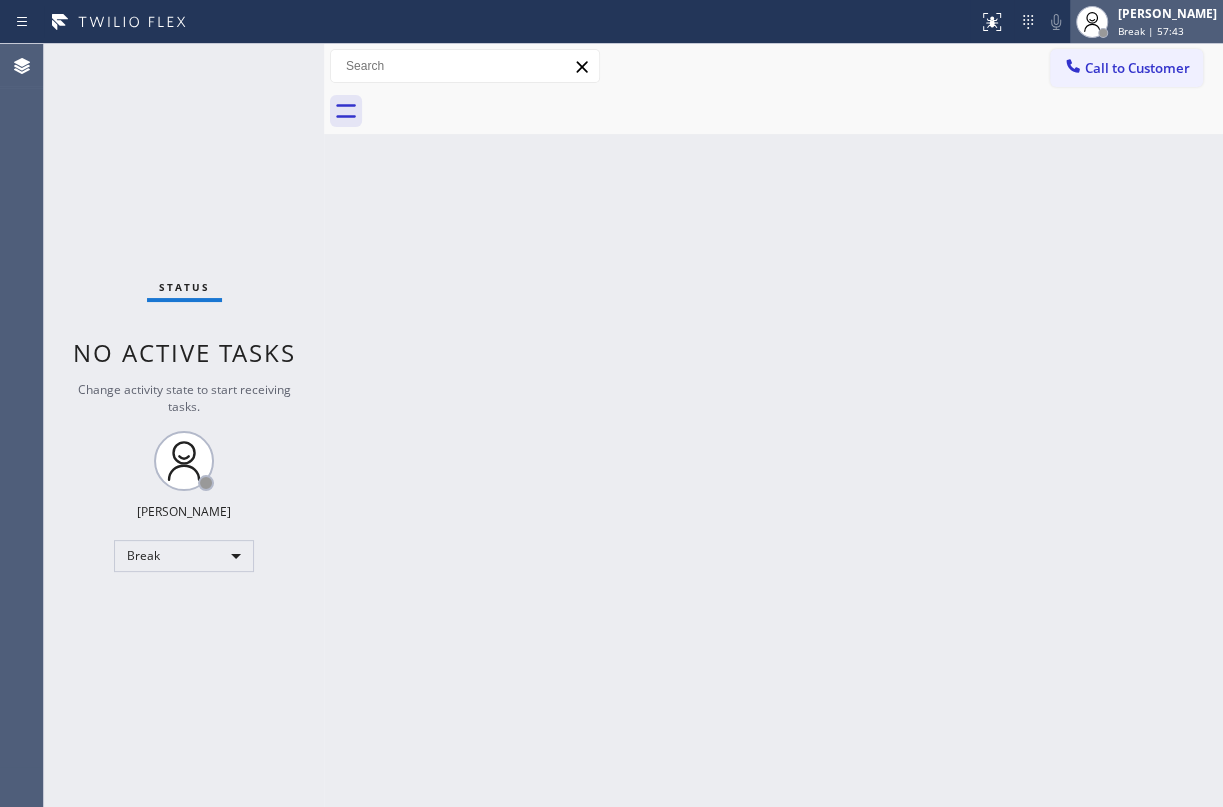 click on "[PERSON_NAME]" at bounding box center (1167, 13) 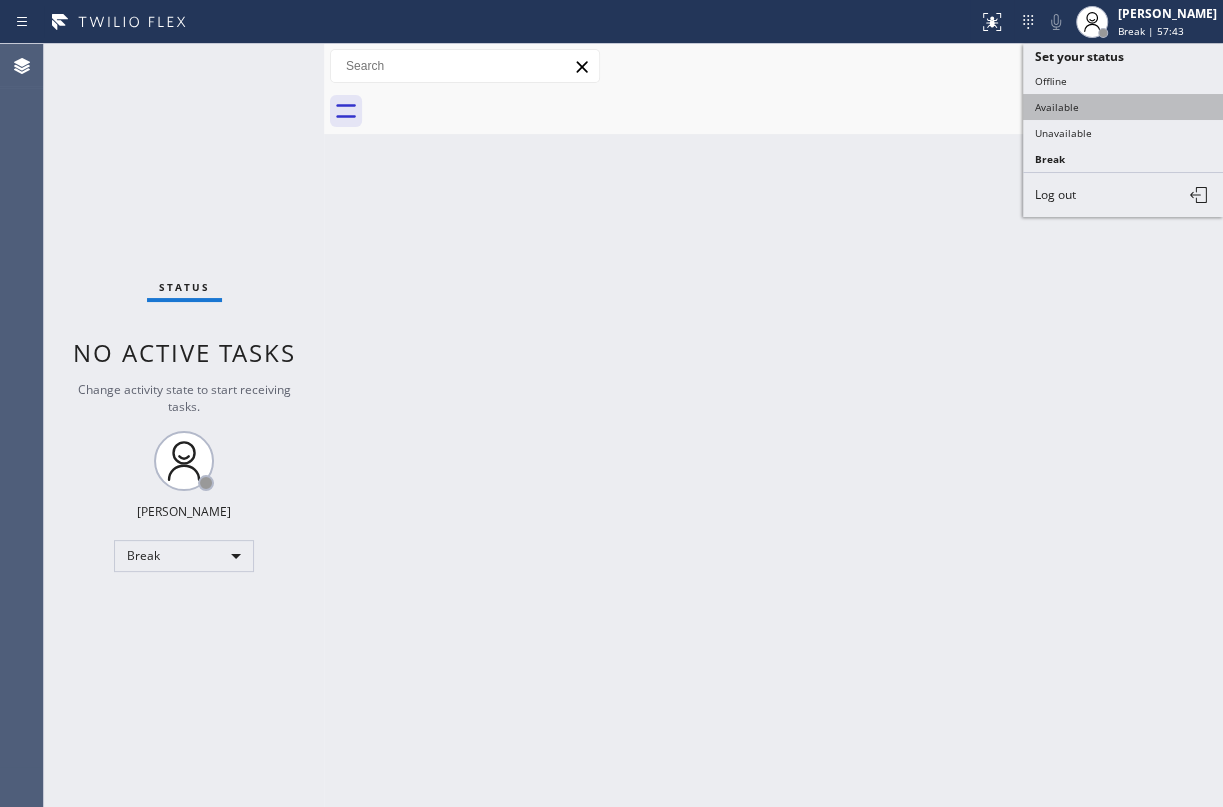 click on "Available" at bounding box center [1123, 107] 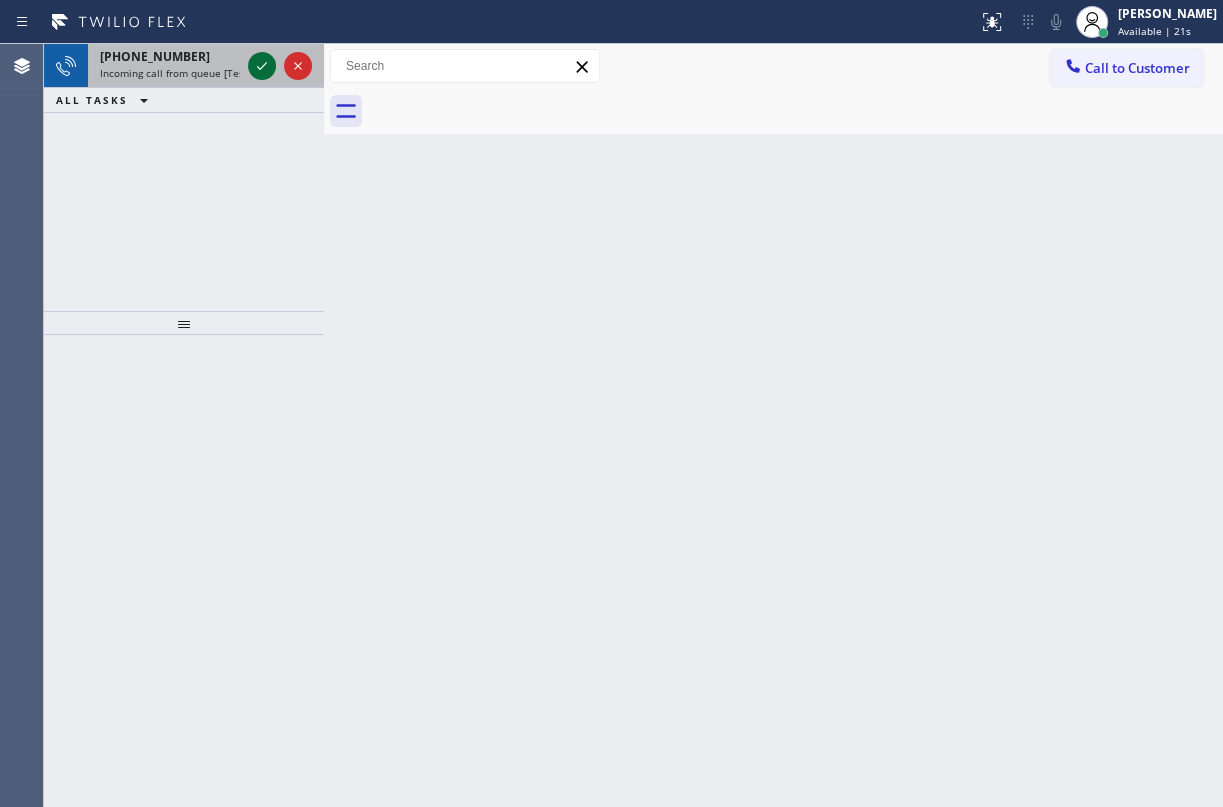 click 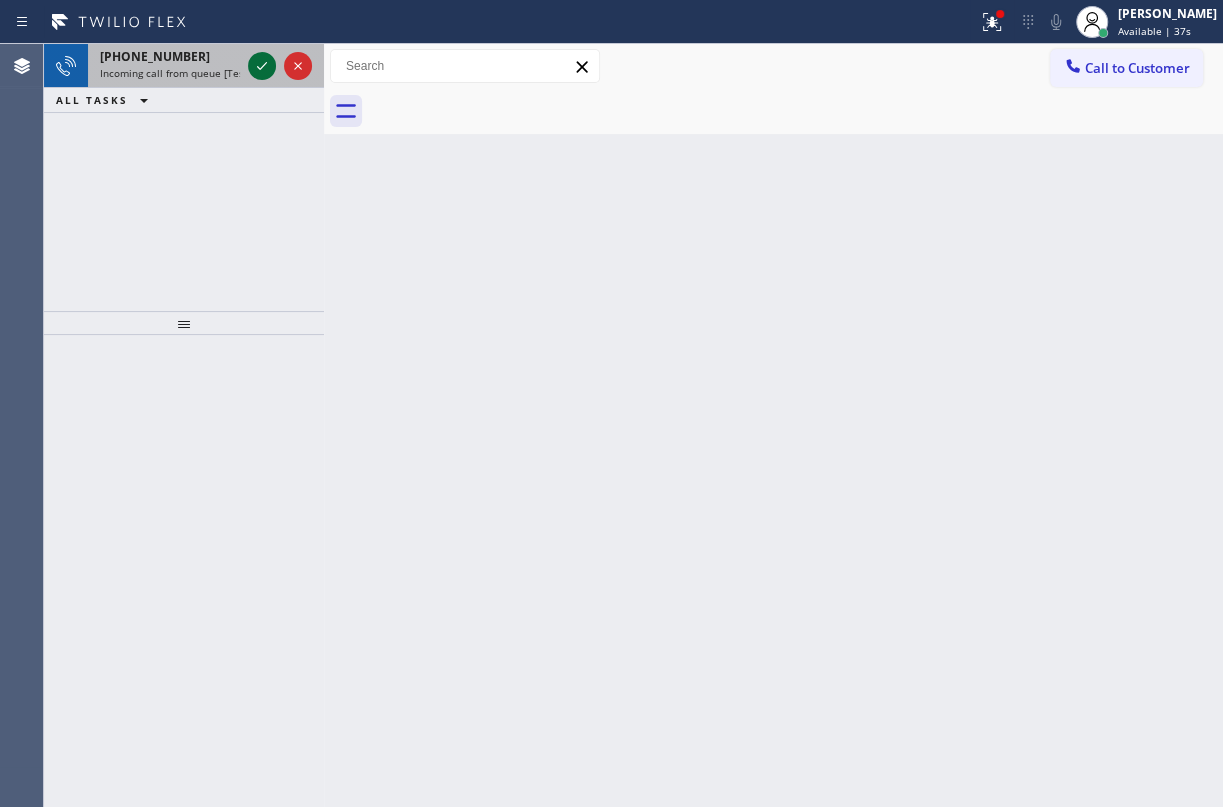 click at bounding box center (262, 66) 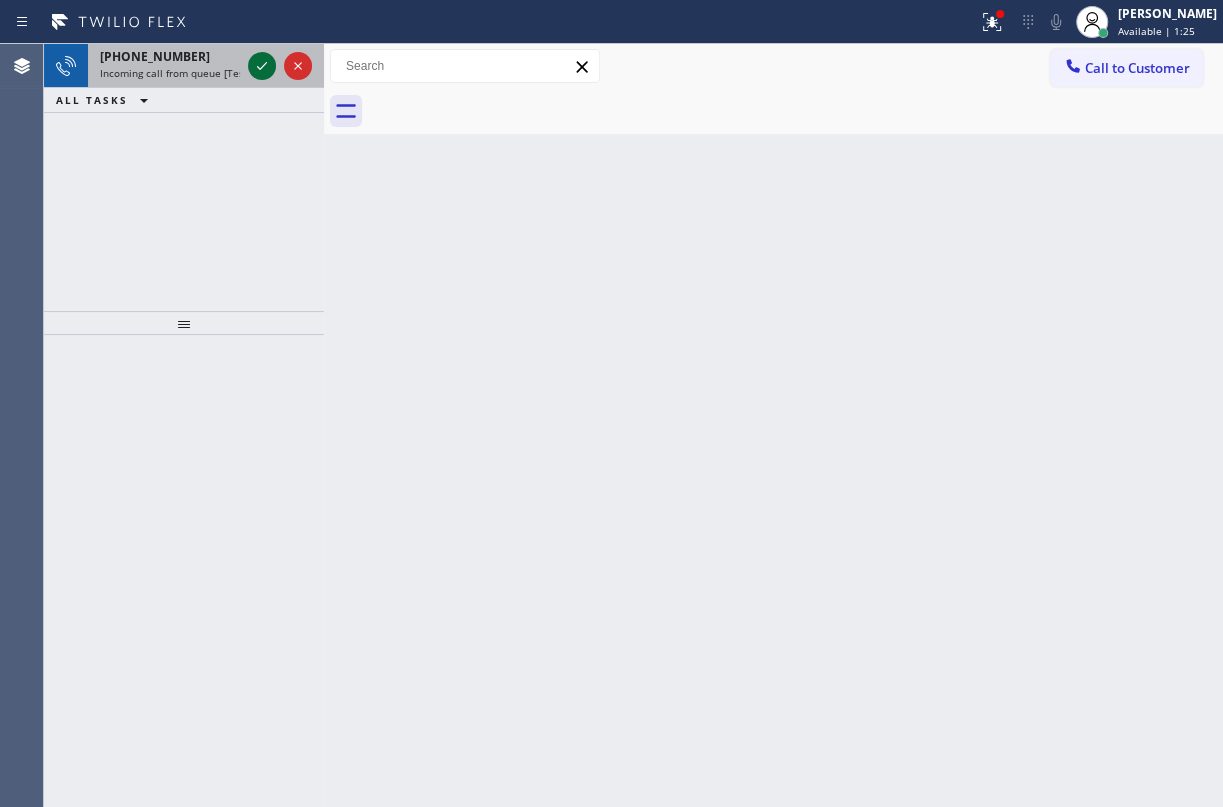 click 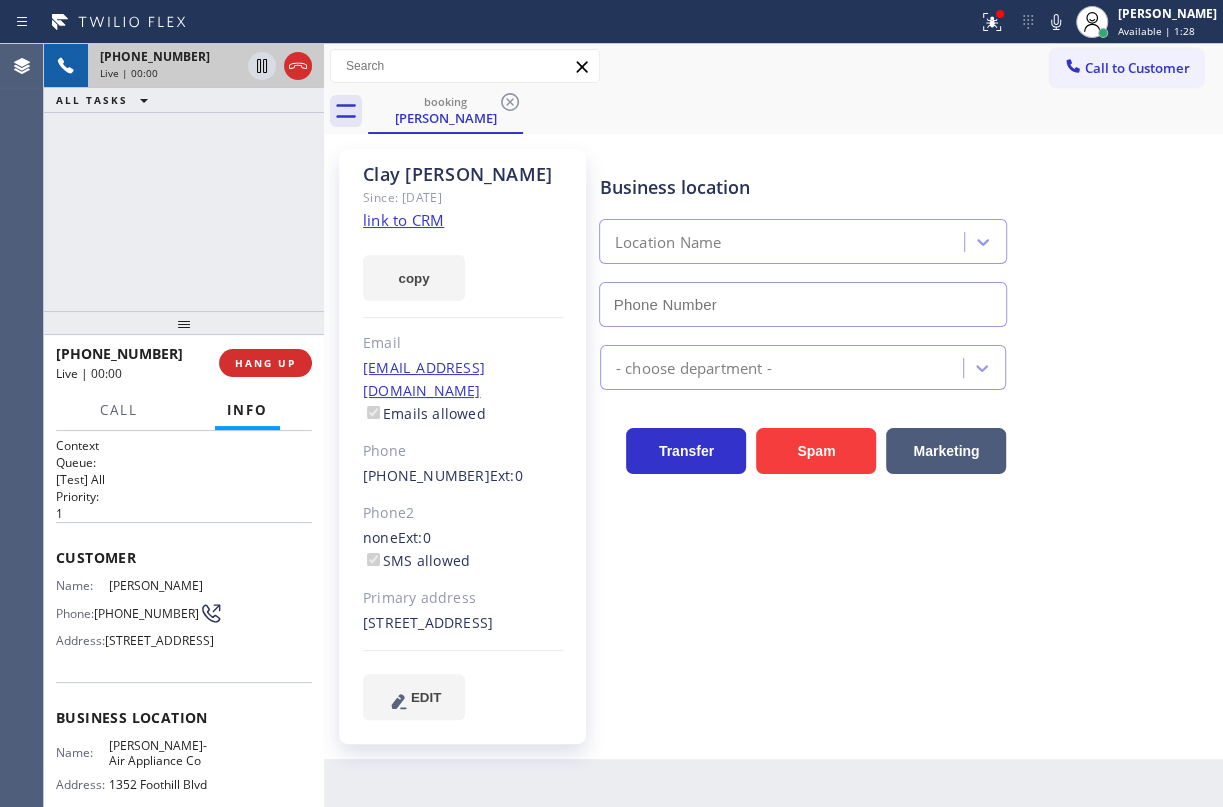 type on "[PHONE_NUMBER]" 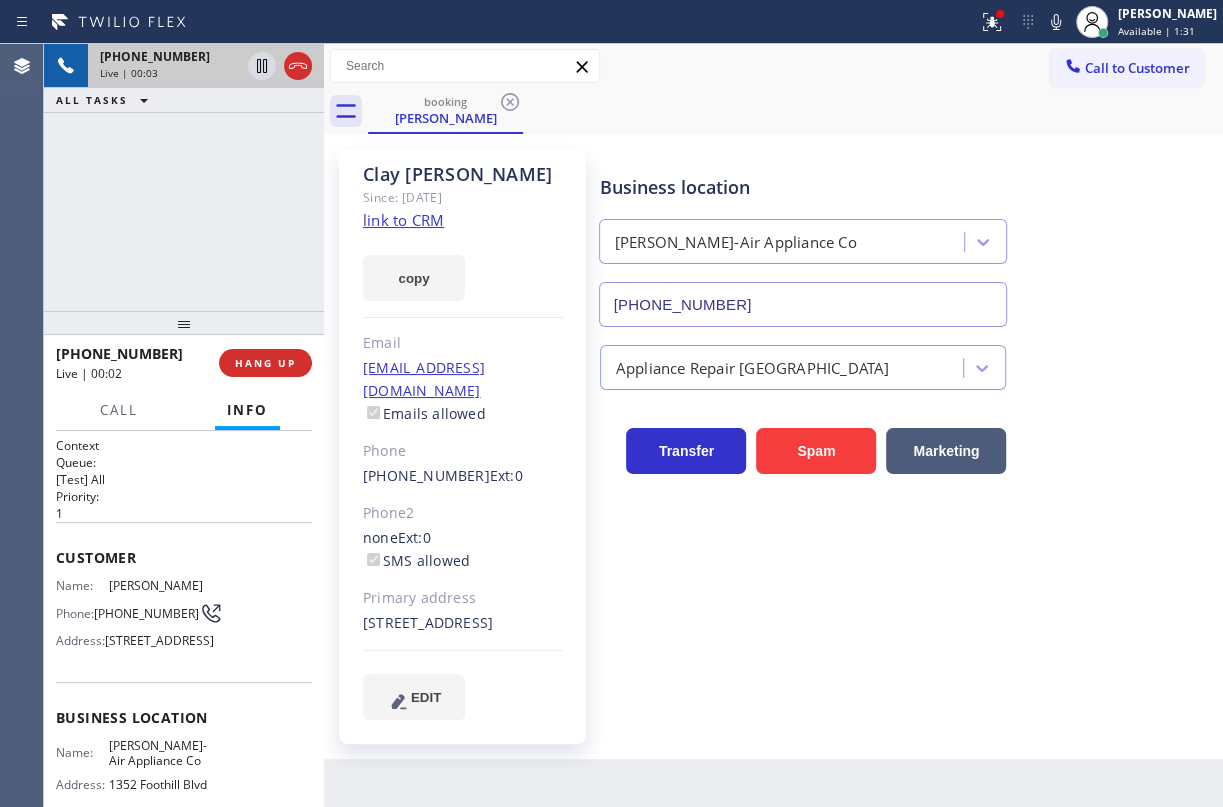click on "link to CRM" 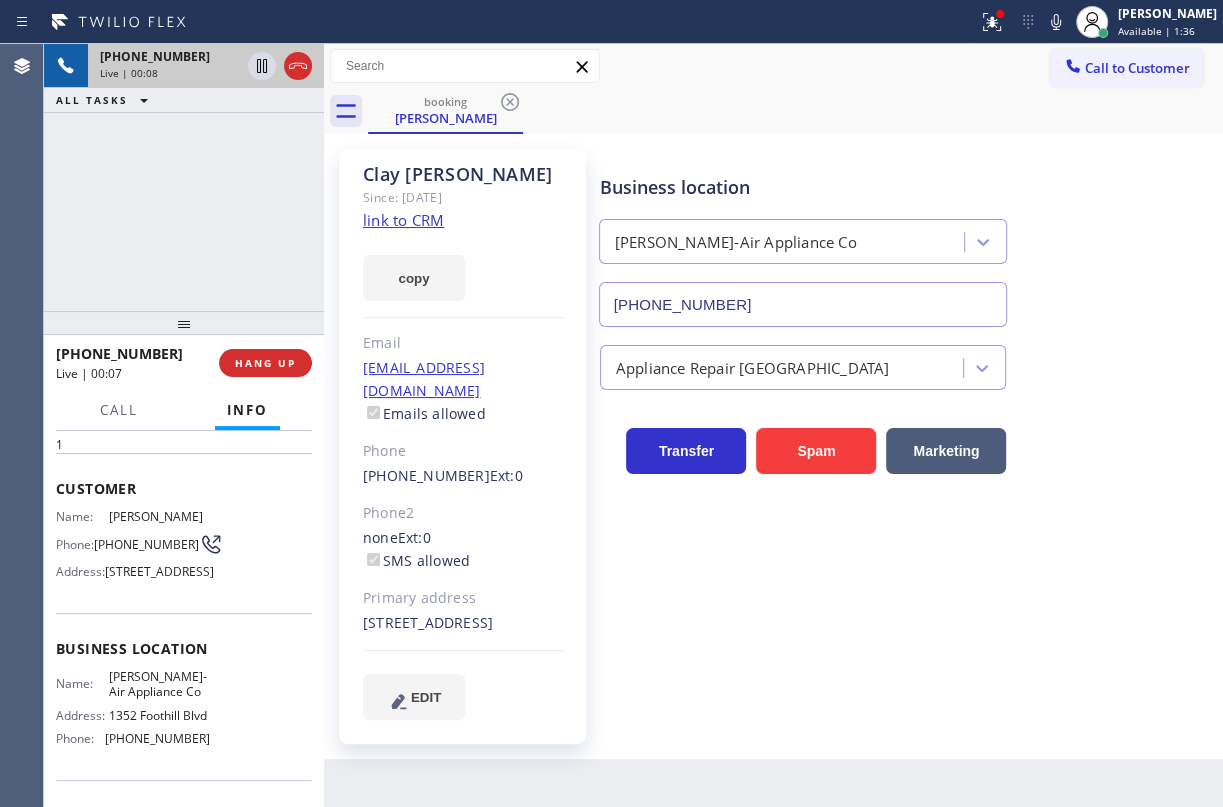scroll, scrollTop: 181, scrollLeft: 0, axis: vertical 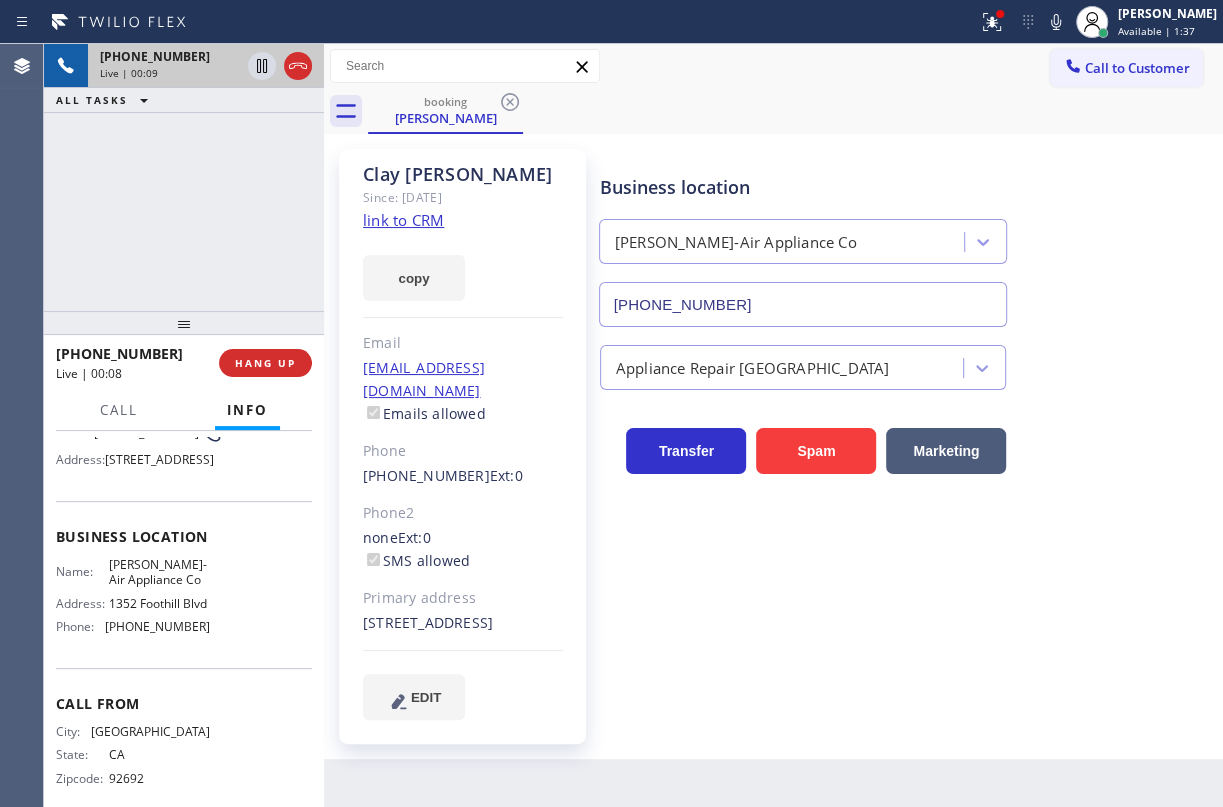 click on "[PERSON_NAME]-Air Appliance Co" at bounding box center [159, 572] 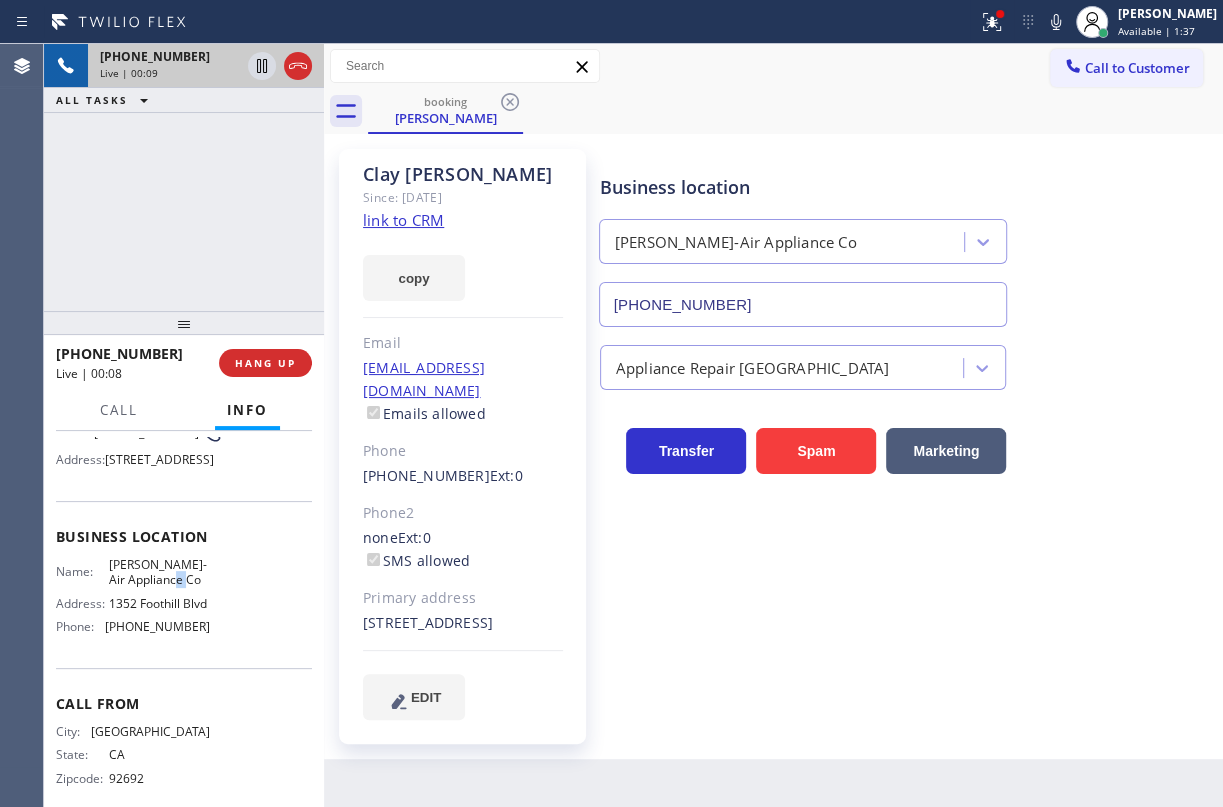 click on "[PERSON_NAME]-Air Appliance Co" at bounding box center (159, 572) 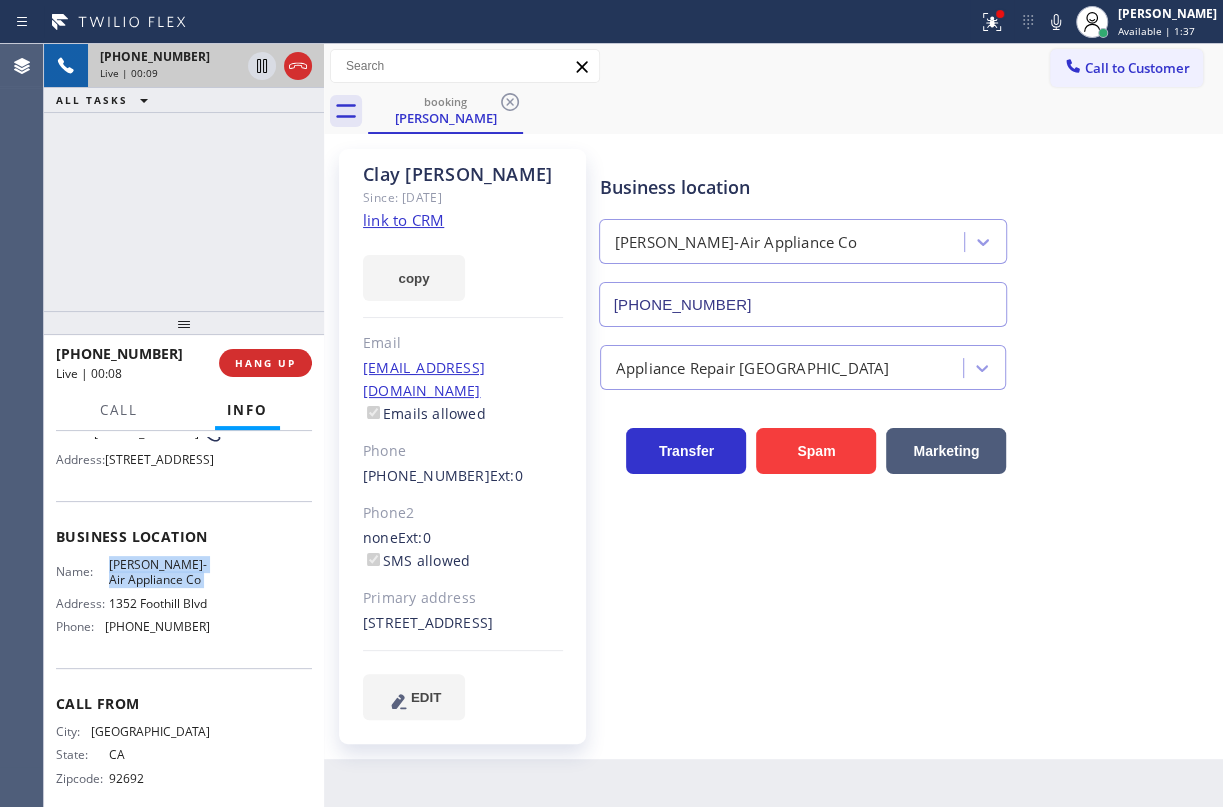 click on "[PERSON_NAME]-Air Appliance Co" at bounding box center [159, 572] 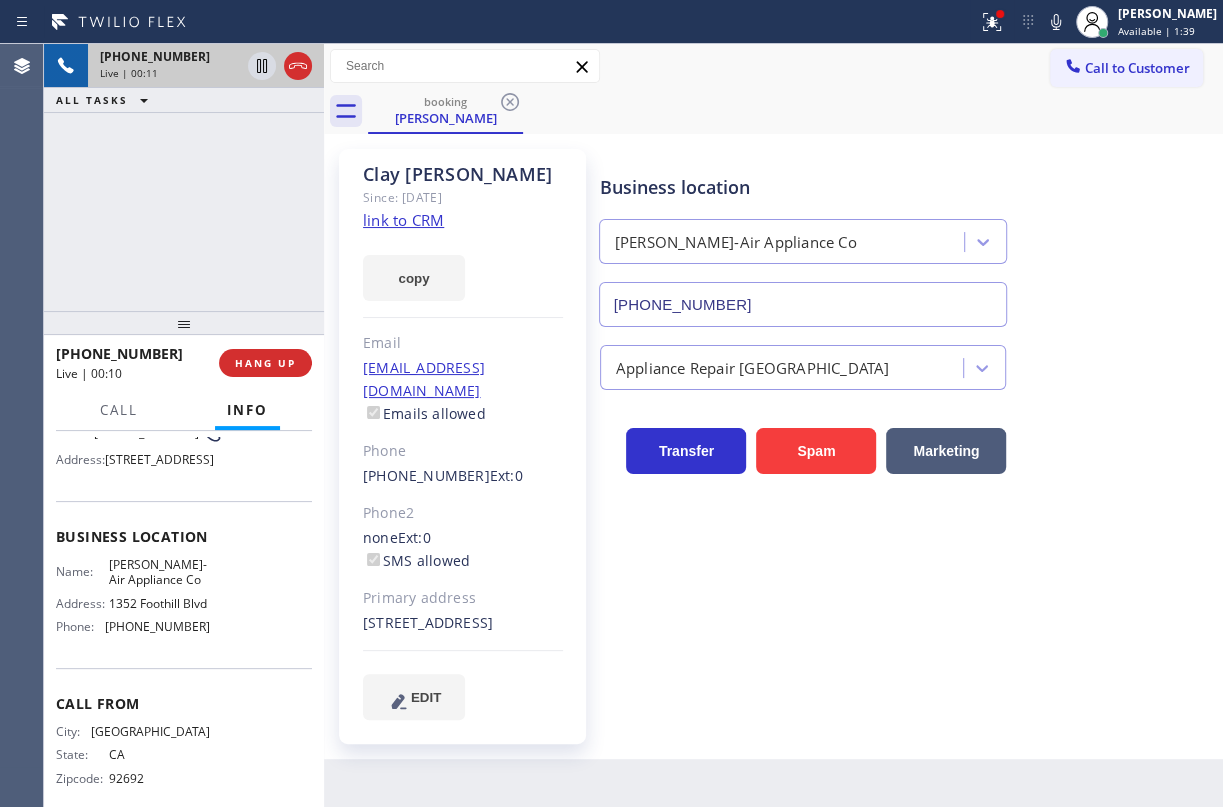 click on "[PHONE_NUMBER]" at bounding box center (803, 304) 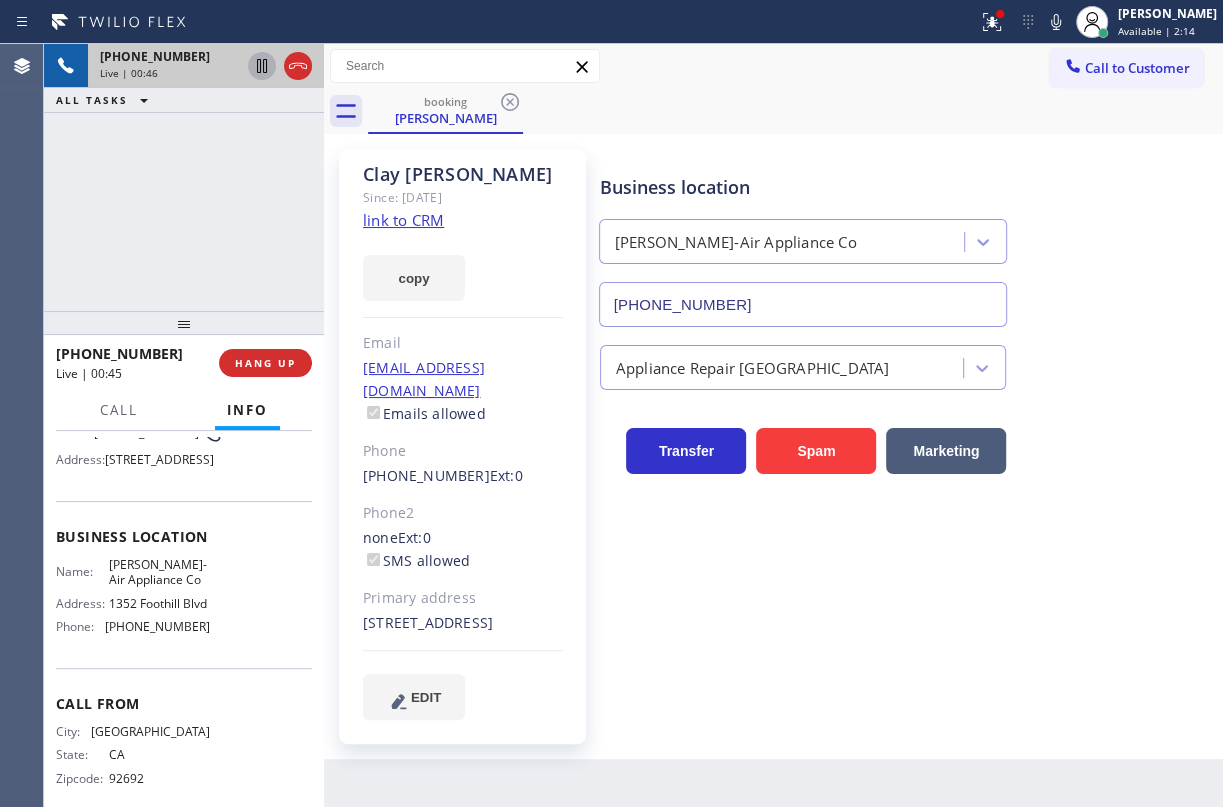 click 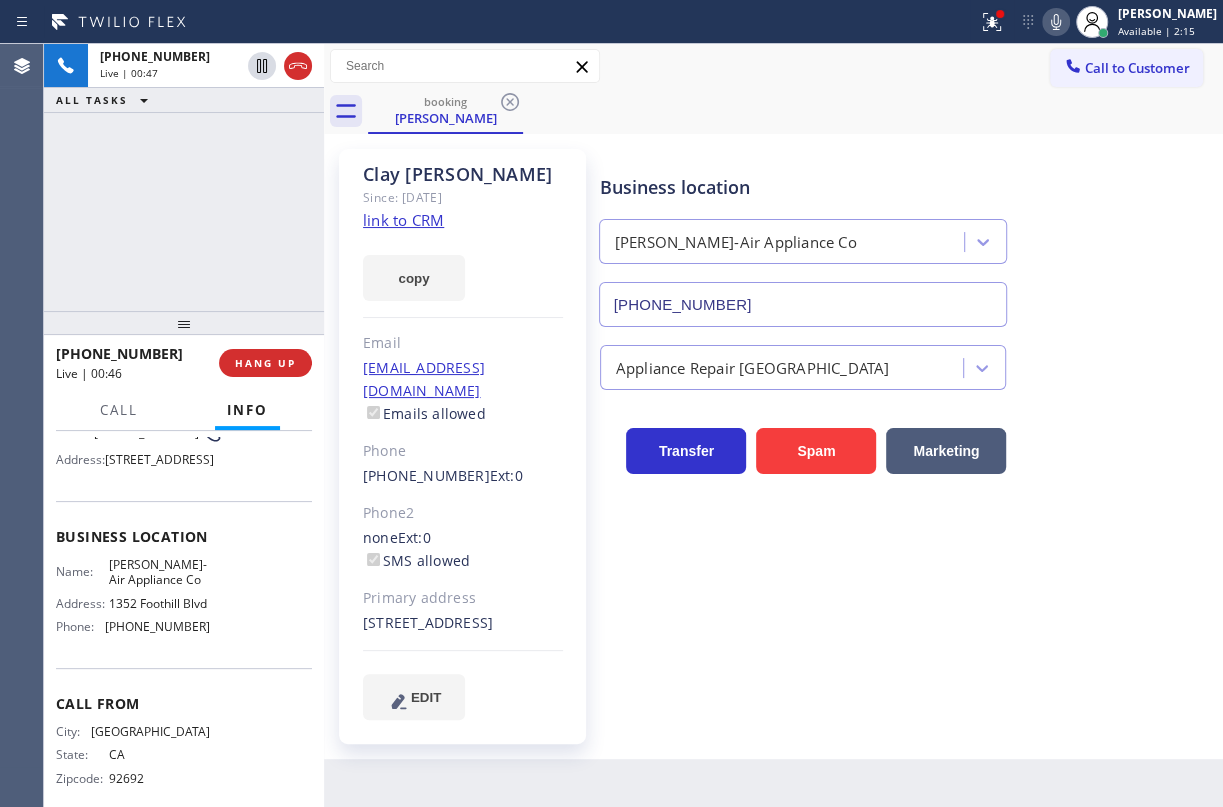 click 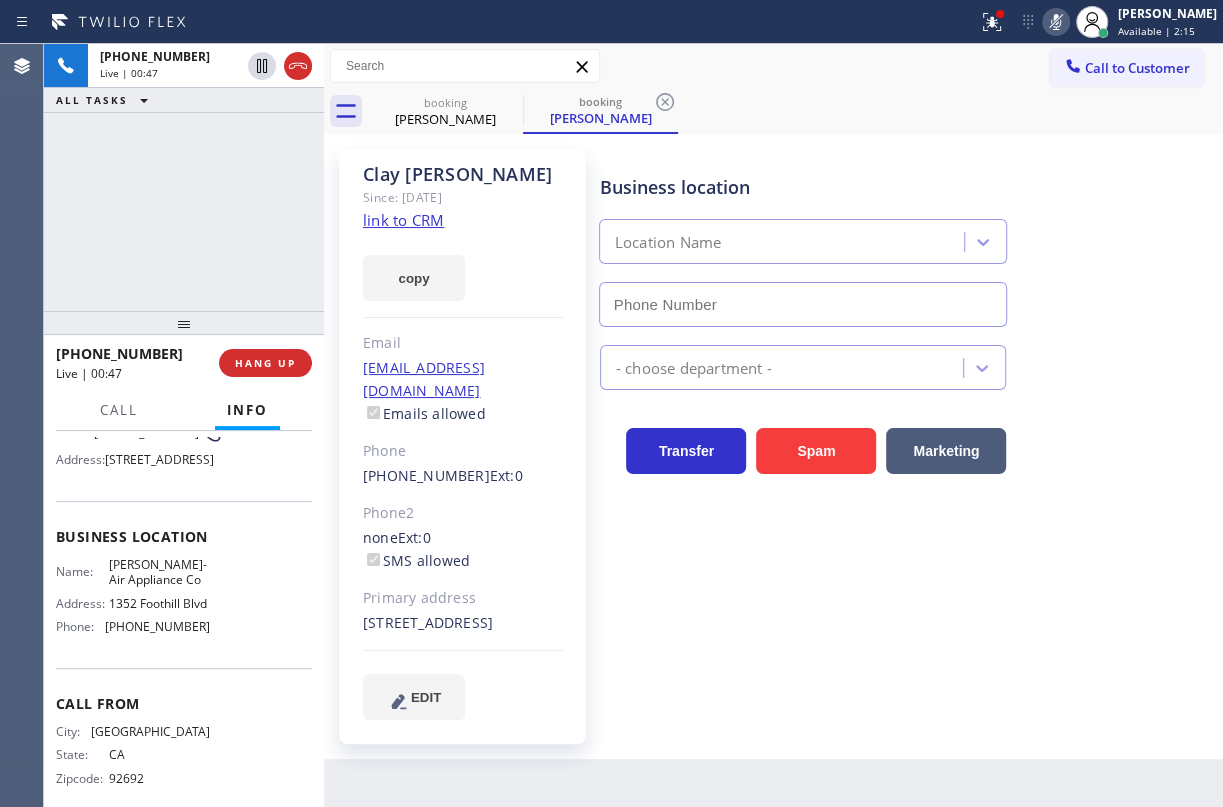 type on "[PHONE_NUMBER]" 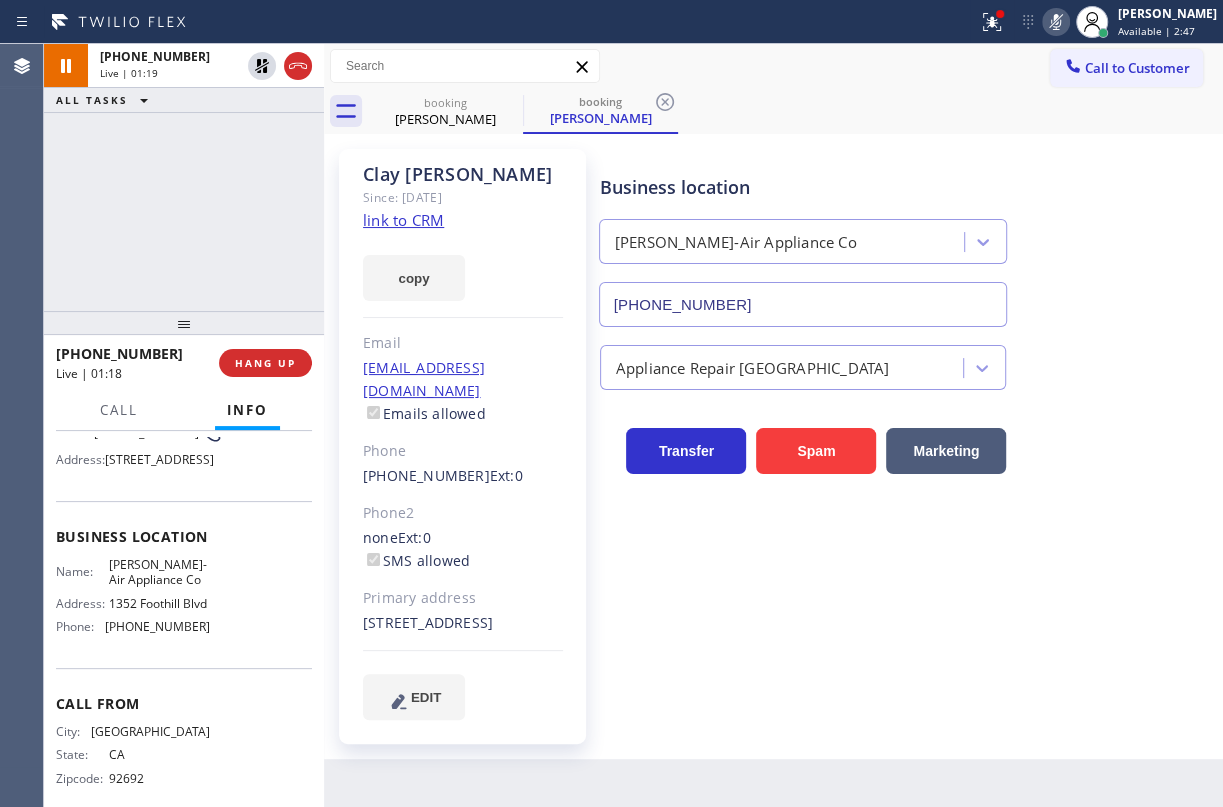 type 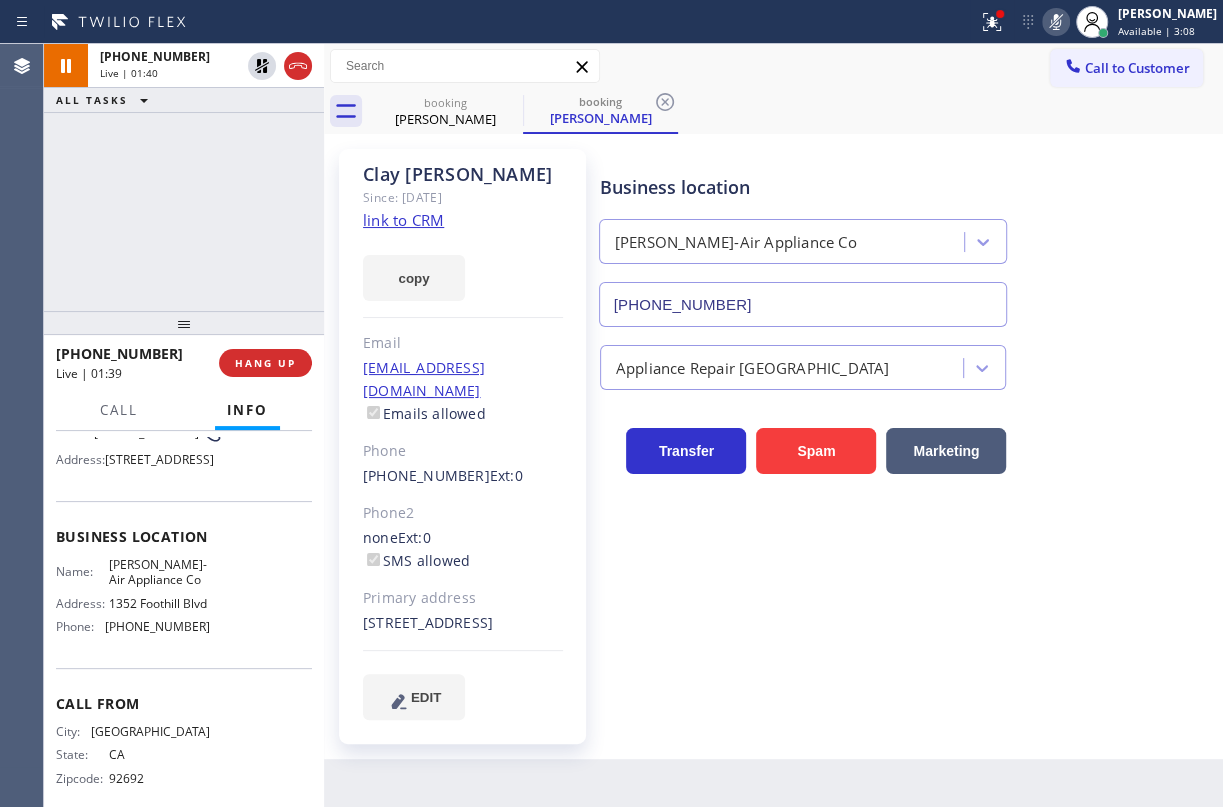 drag, startPoint x: 1146, startPoint y: 300, endPoint x: 1134, endPoint y: 121, distance: 179.40178 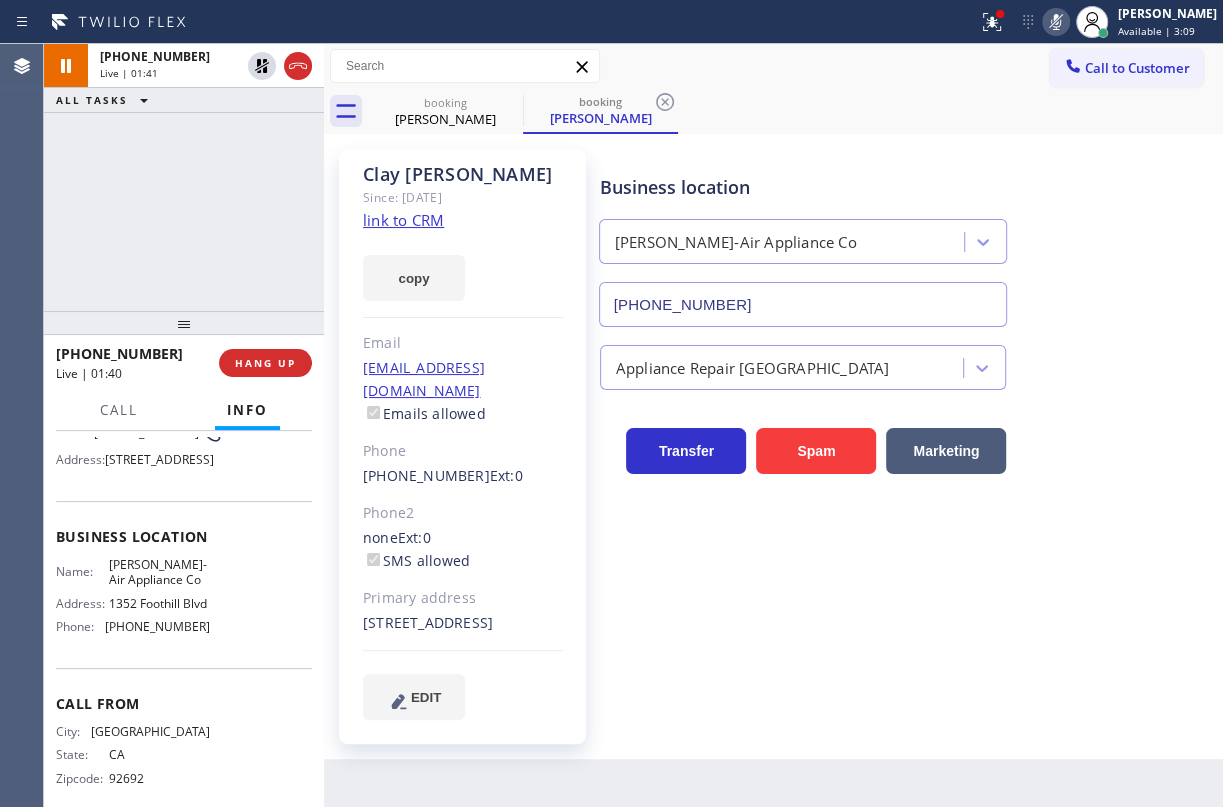 click 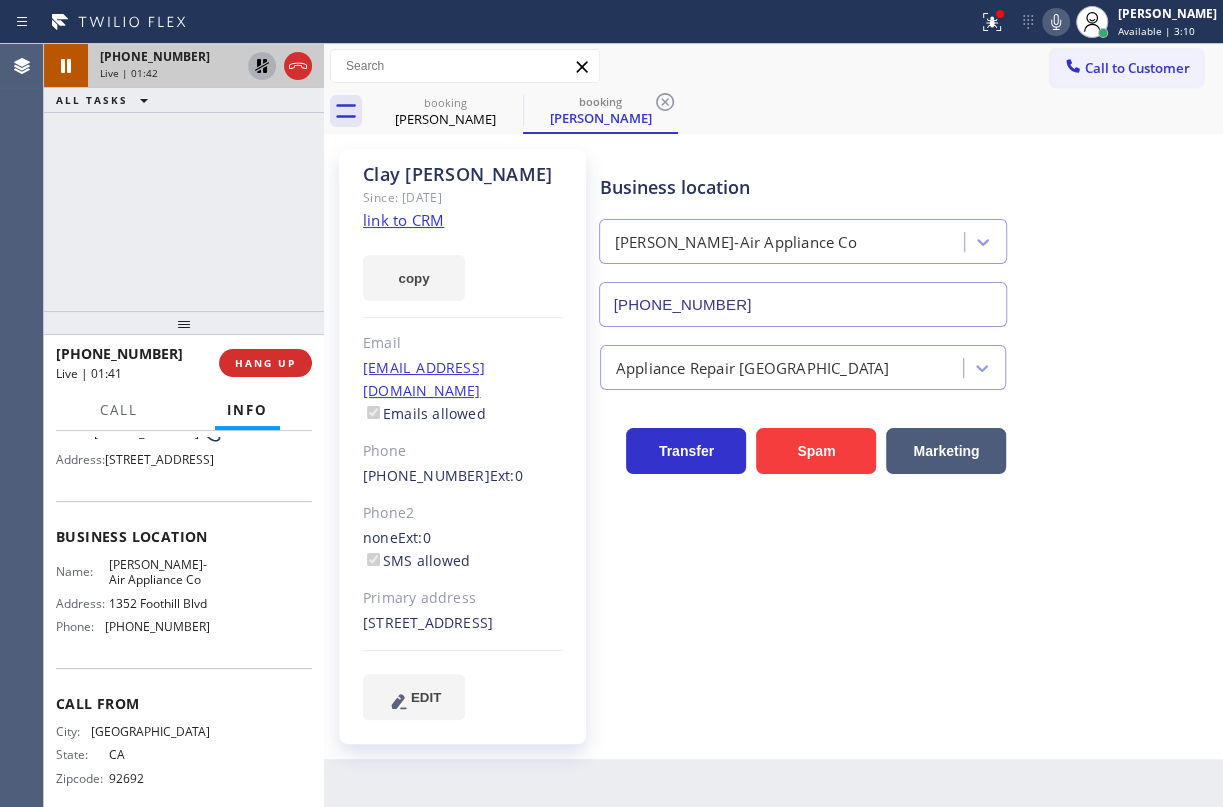 click 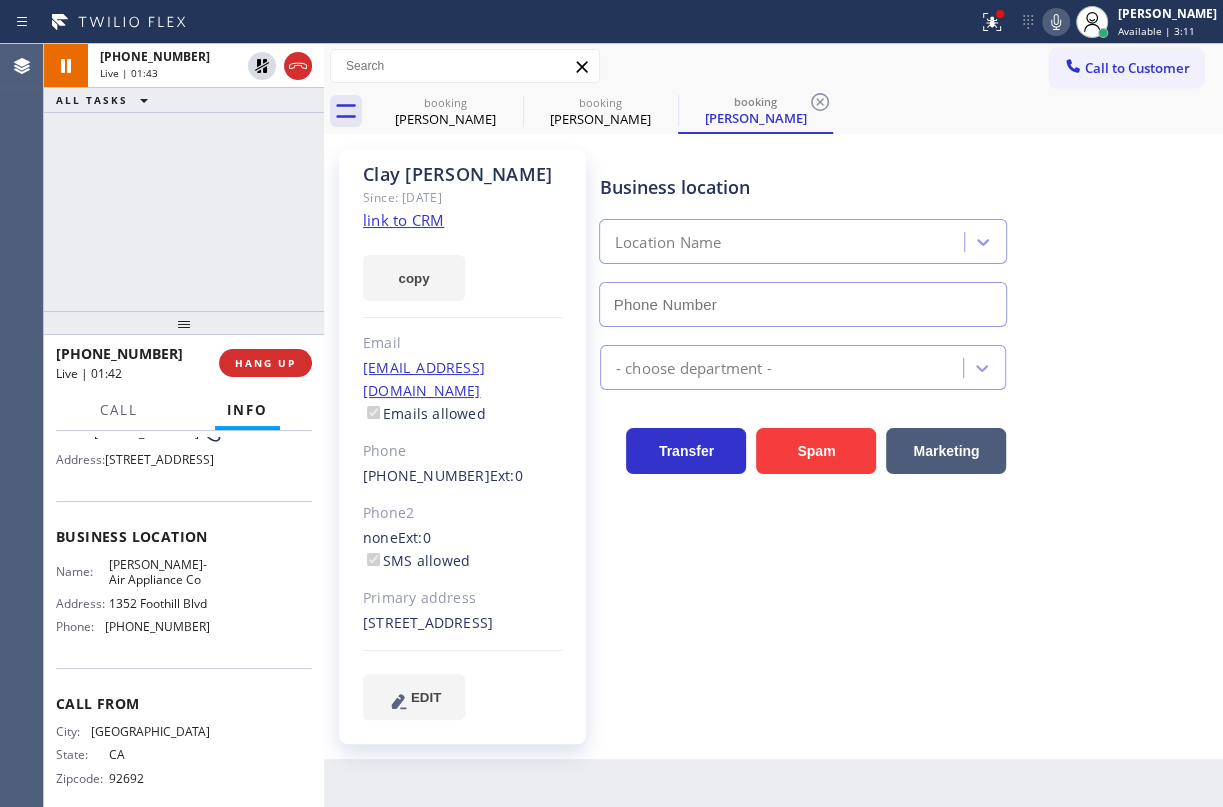 type on "[PHONE_NUMBER]" 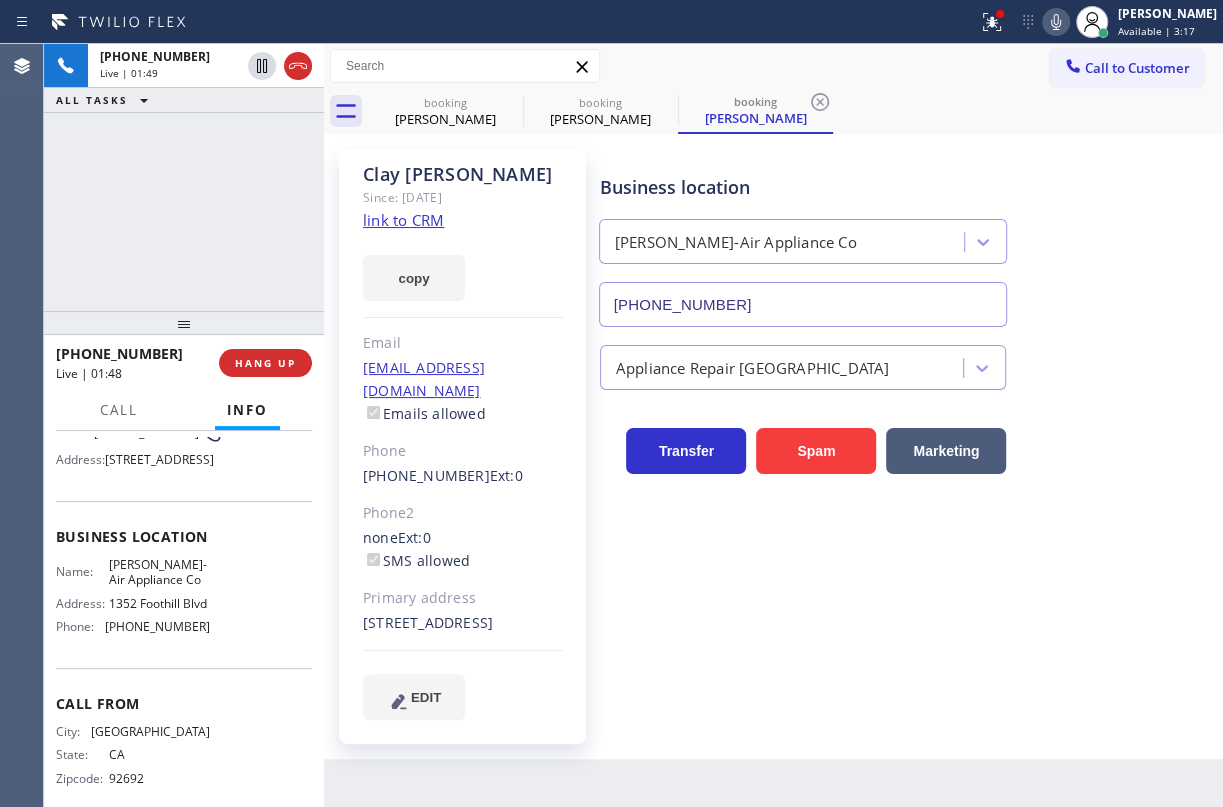 click on "Business location [PERSON_NAME]-Air Appliance Co [PHONE_NUMBER]" at bounding box center (907, 236) 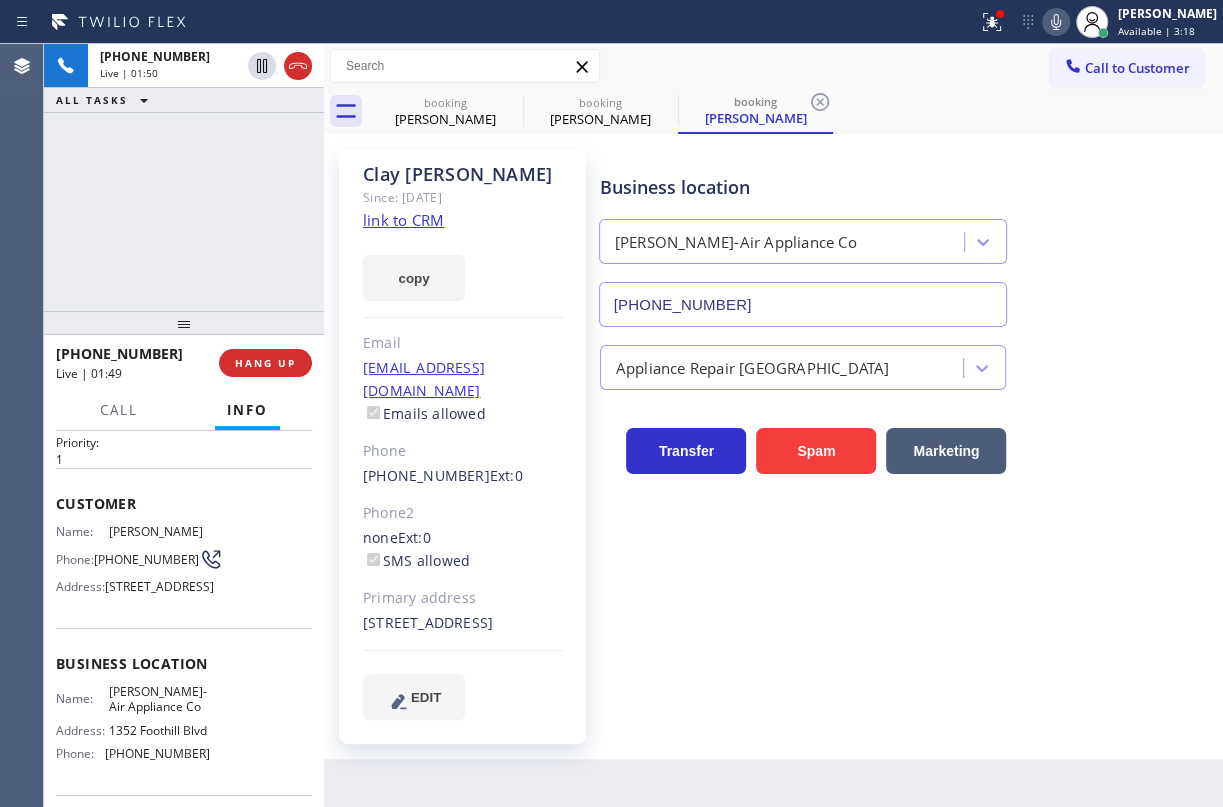 scroll, scrollTop: 0, scrollLeft: 0, axis: both 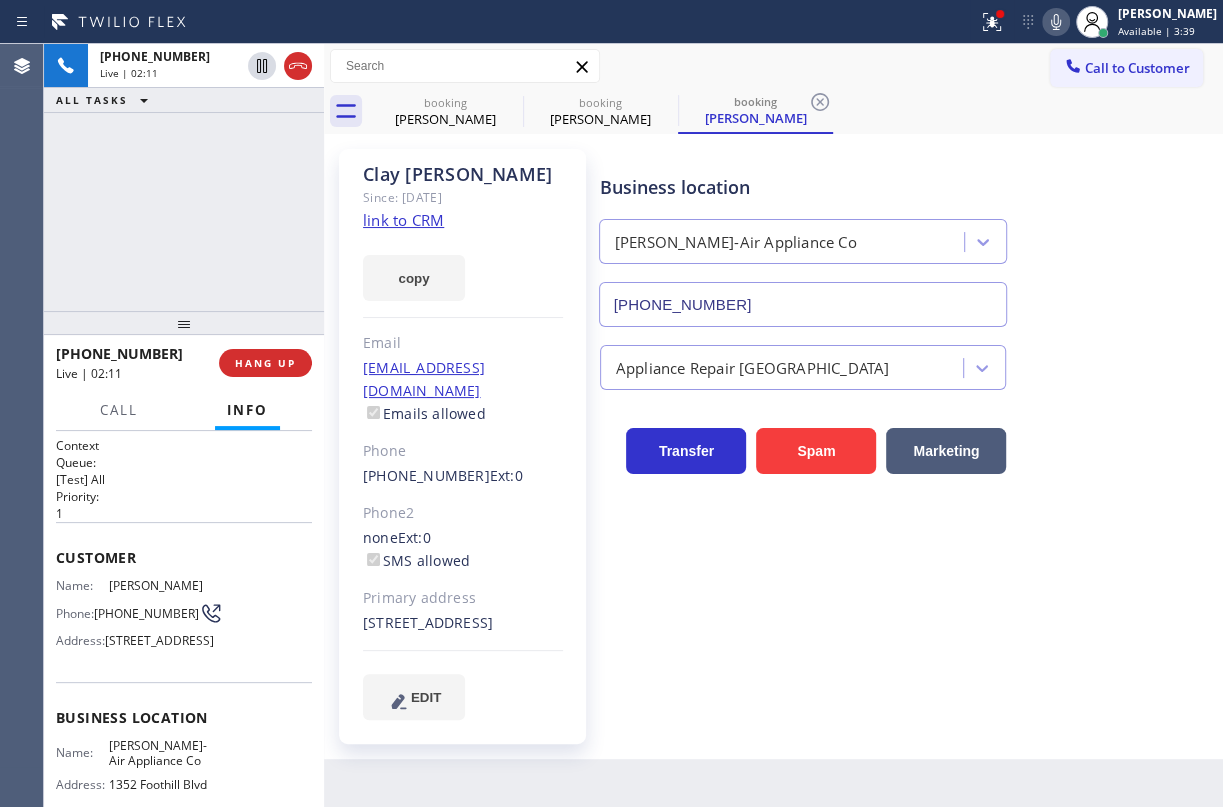 click on "Appliance Repair [GEOGRAPHIC_DATA]" at bounding box center (907, 363) 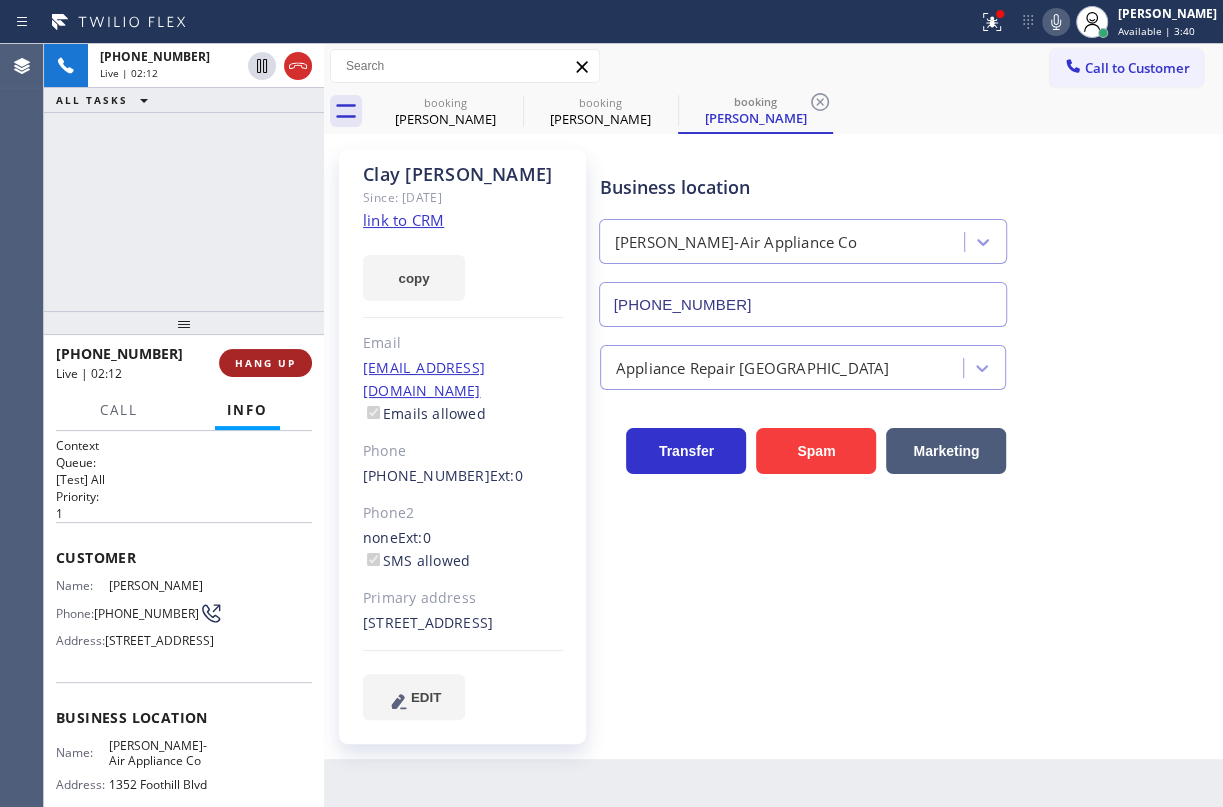 click on "HANG UP" at bounding box center [265, 363] 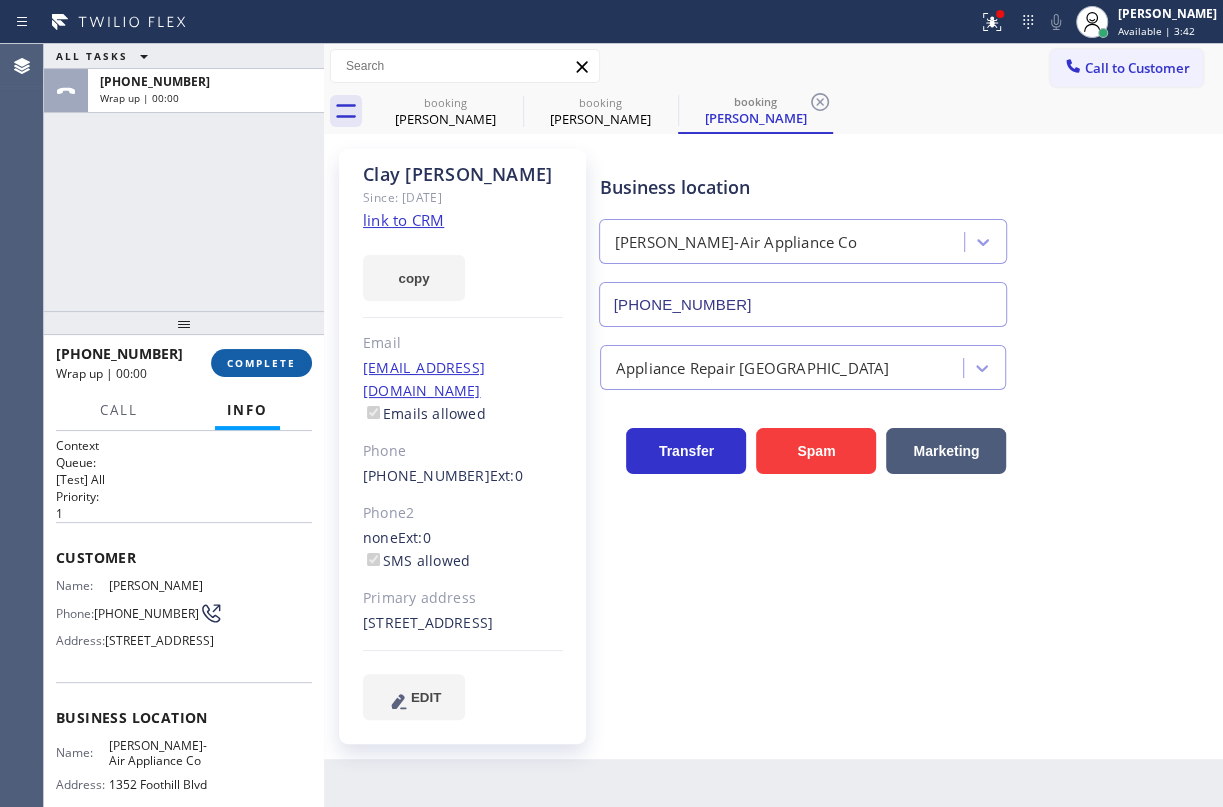 click on "COMPLETE" at bounding box center [261, 363] 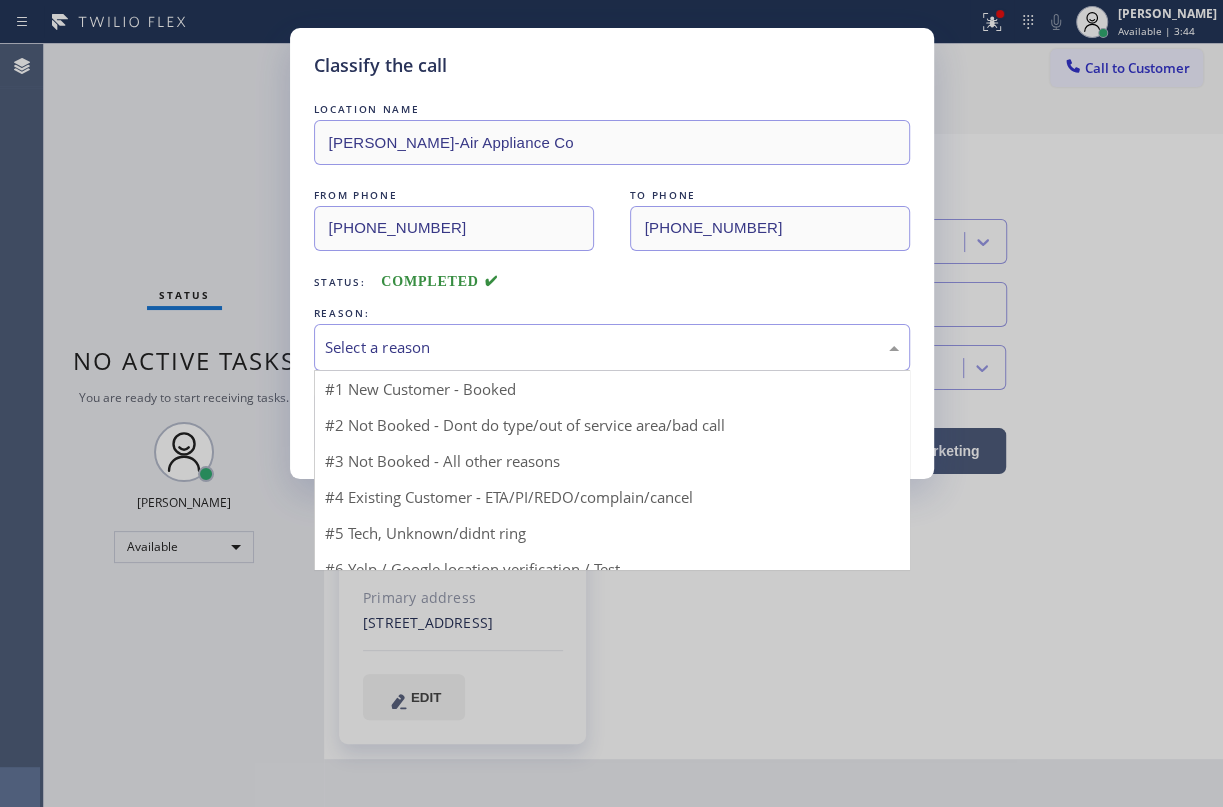 click on "Select a reason" at bounding box center (612, 347) 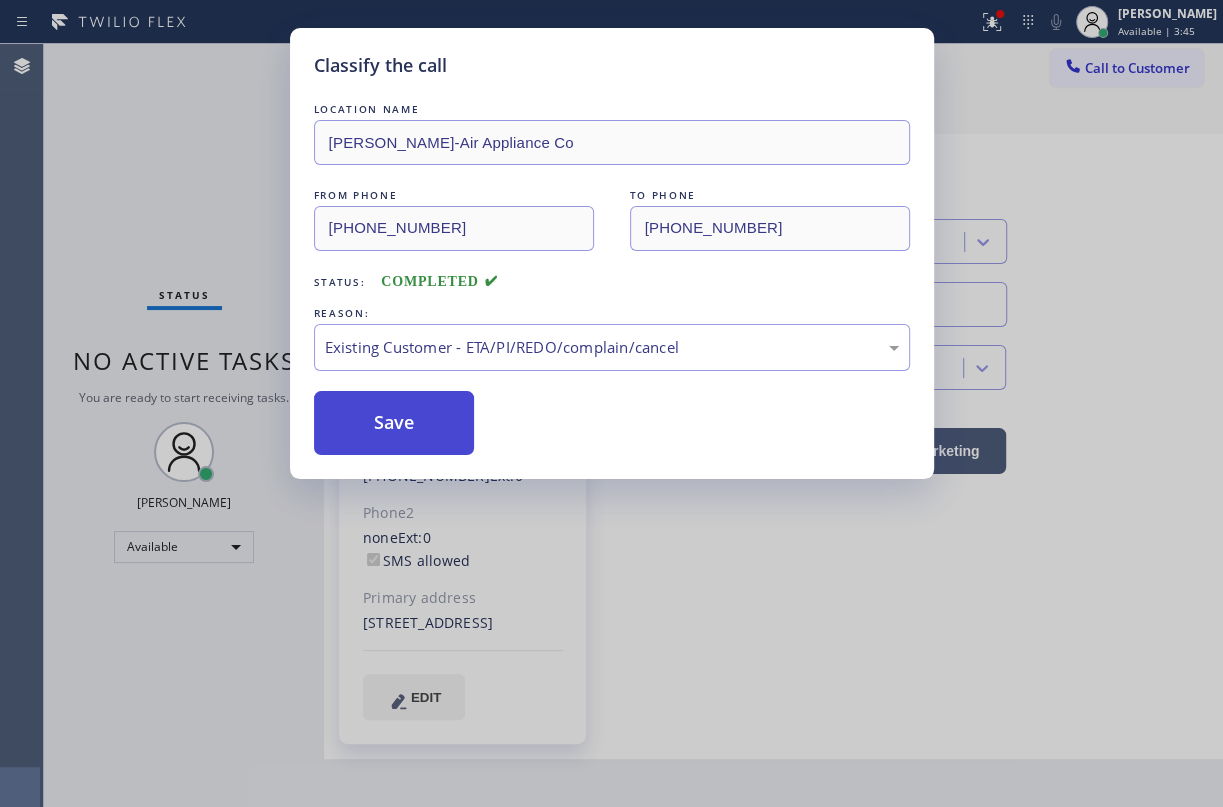 click on "Save" at bounding box center [394, 423] 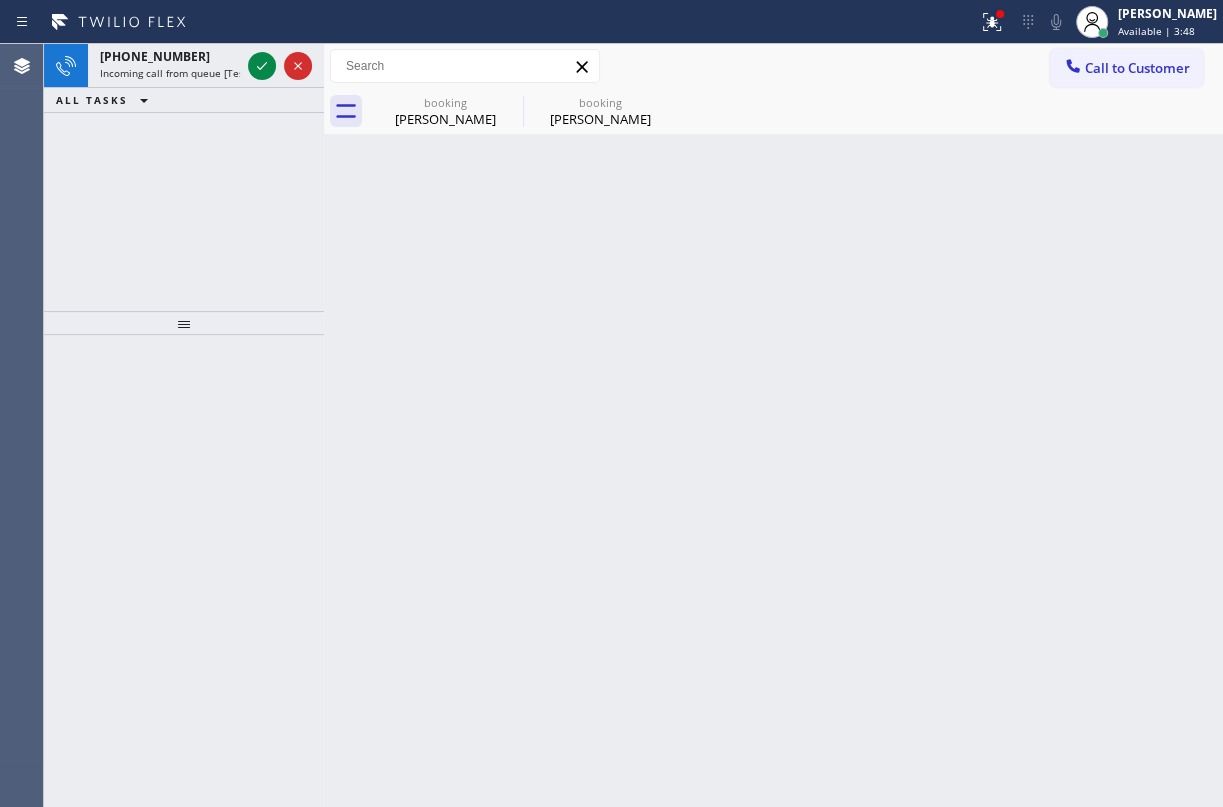 click 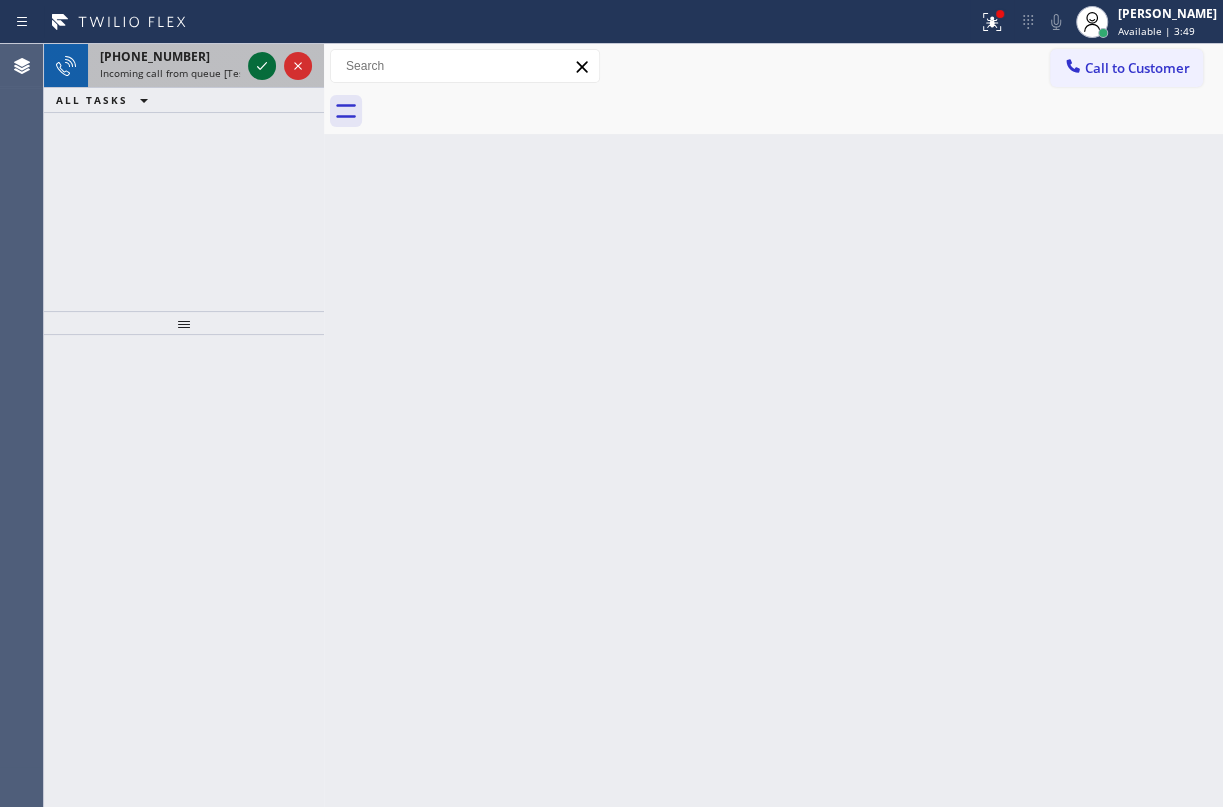 click 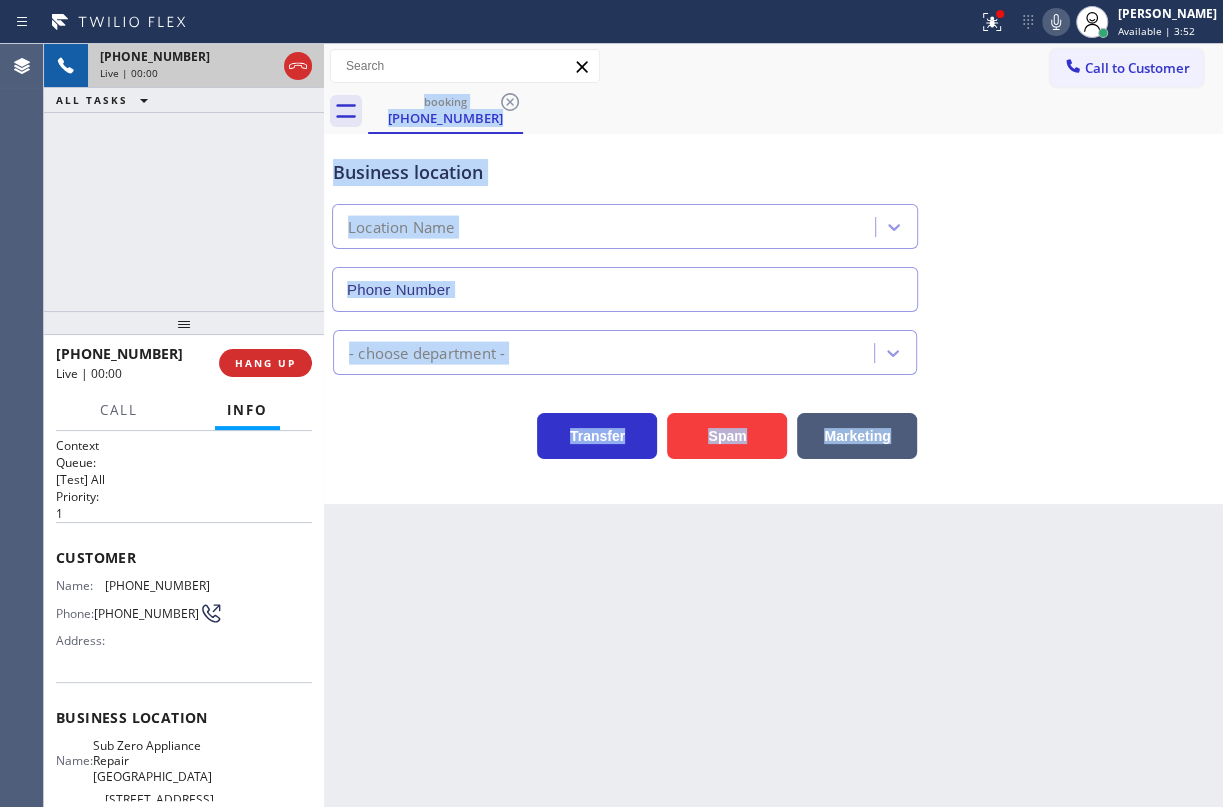 type on "[PHONE_NUMBER]" 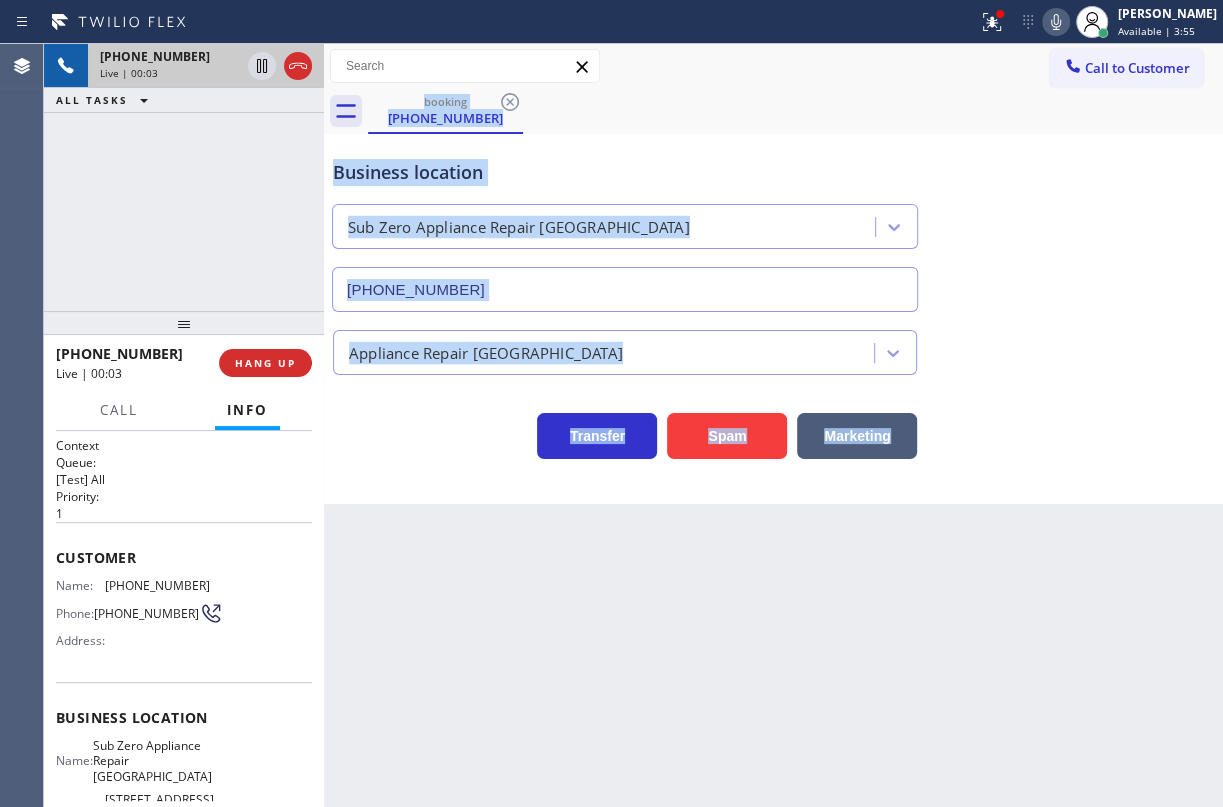 click on "Sub Zero Appliance Repair [GEOGRAPHIC_DATA]" at bounding box center [152, 761] 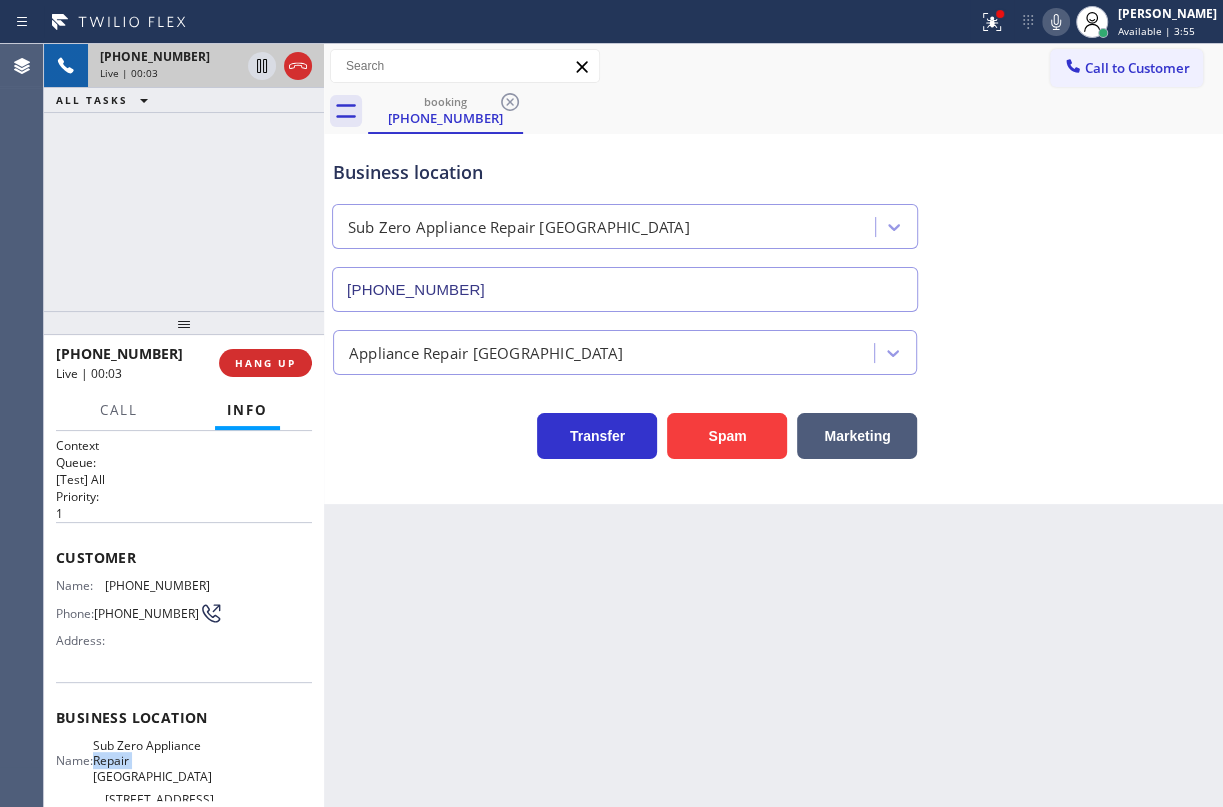 click on "Sub Zero Appliance Repair [GEOGRAPHIC_DATA]" at bounding box center [152, 761] 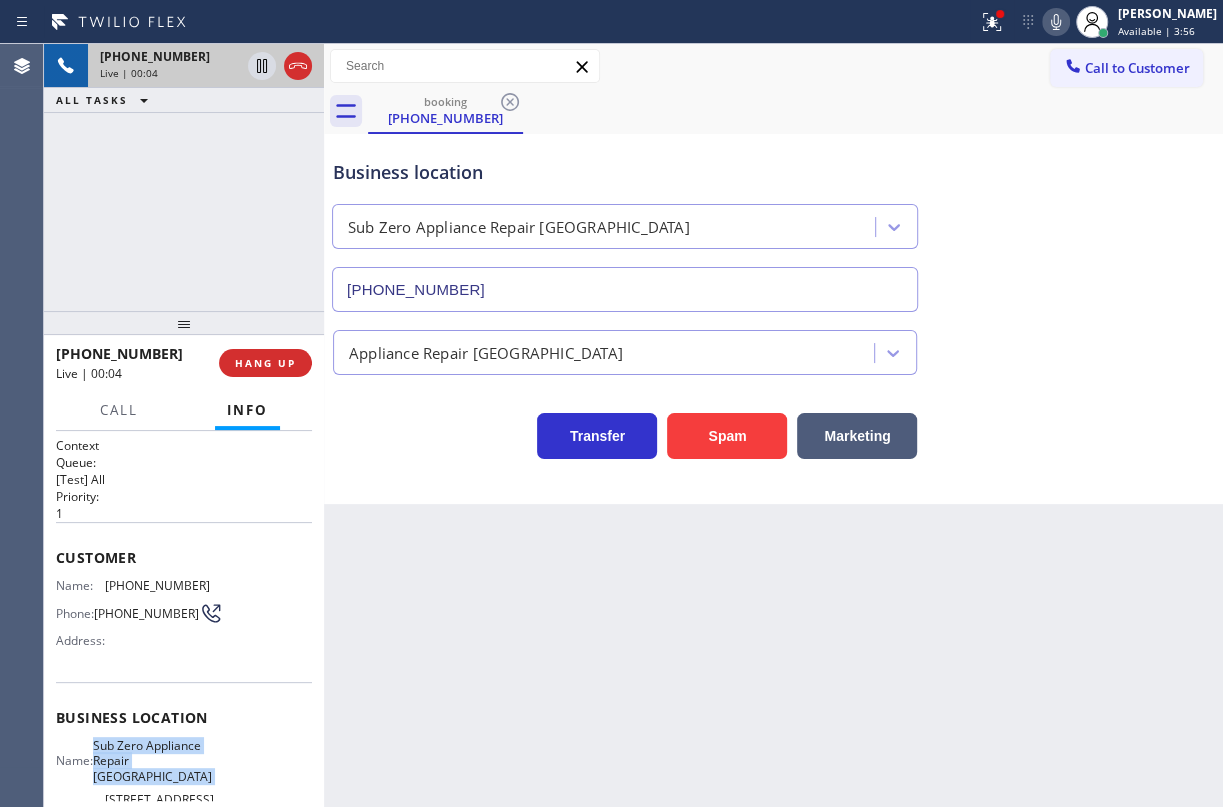 click on "Sub Zero Appliance Repair [GEOGRAPHIC_DATA]" at bounding box center (152, 761) 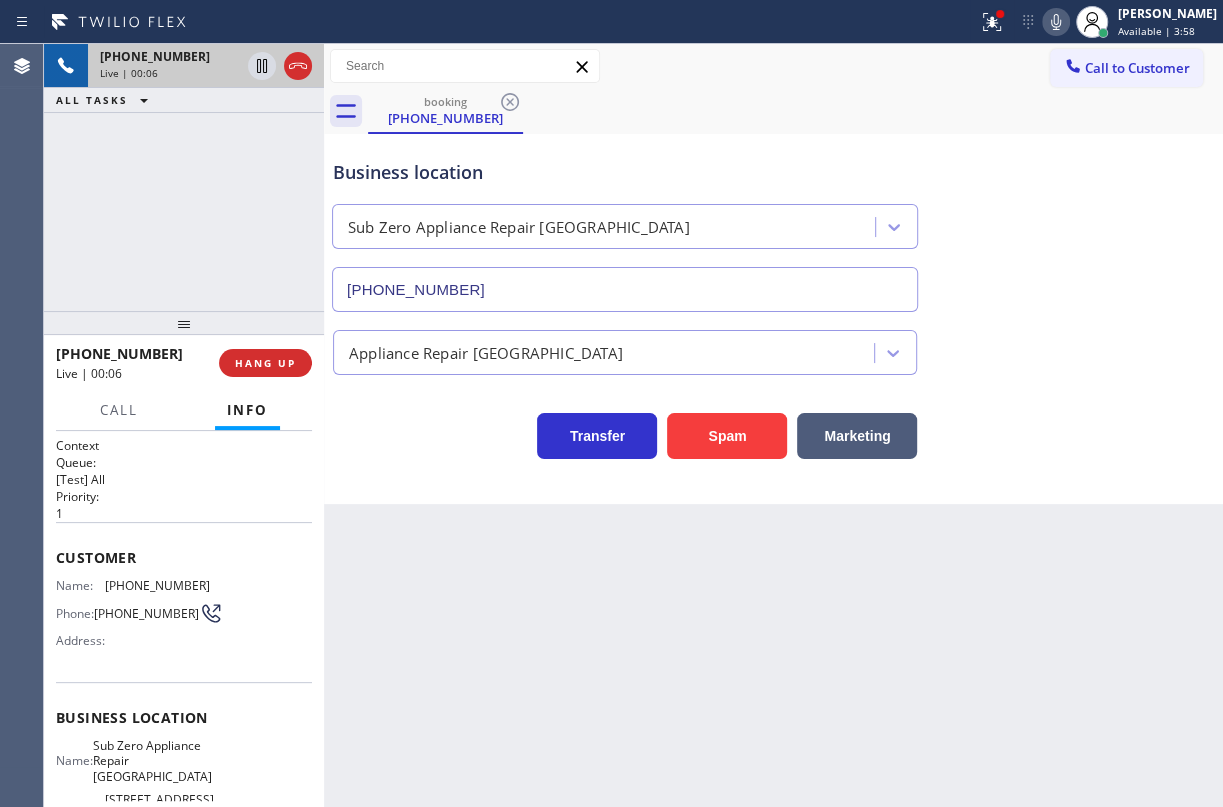 click on "[PHONE_NUMBER]" at bounding box center (625, 289) 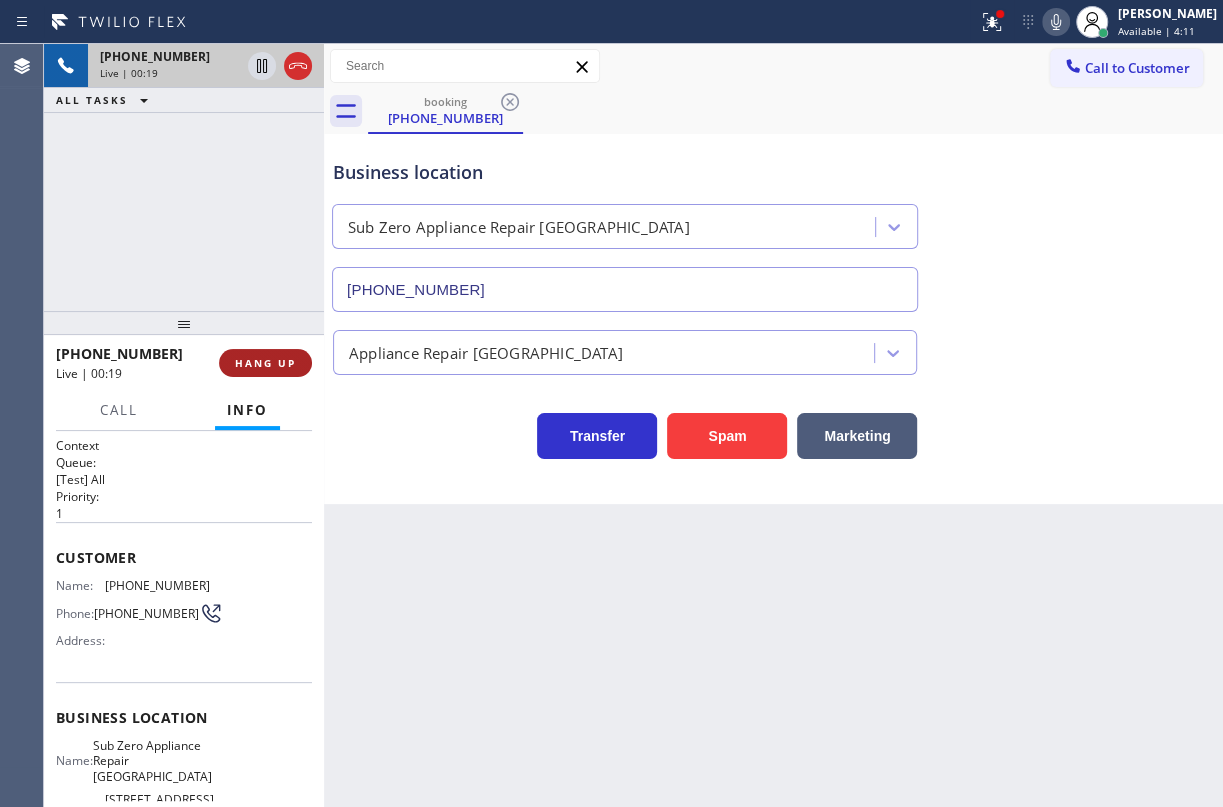 click on "HANG UP" at bounding box center (265, 363) 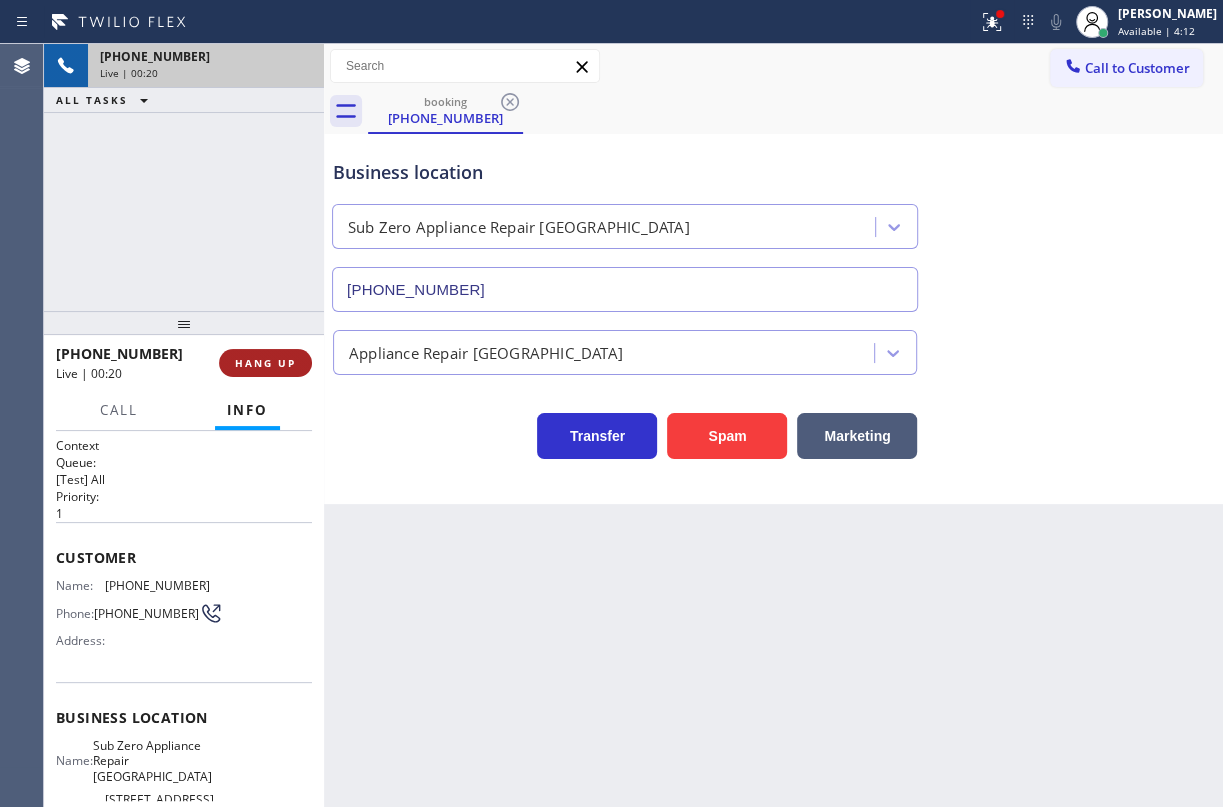 click on "HANG UP" at bounding box center (265, 363) 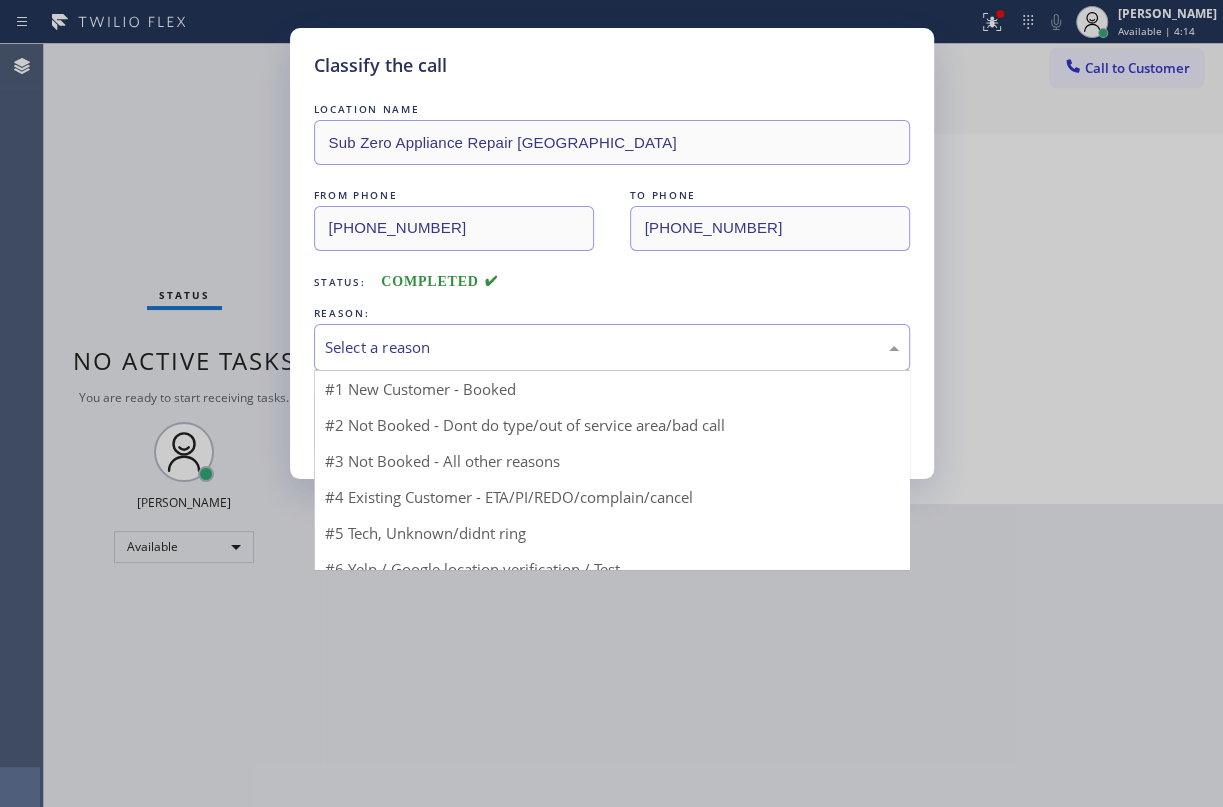 click on "Select a reason" at bounding box center [612, 347] 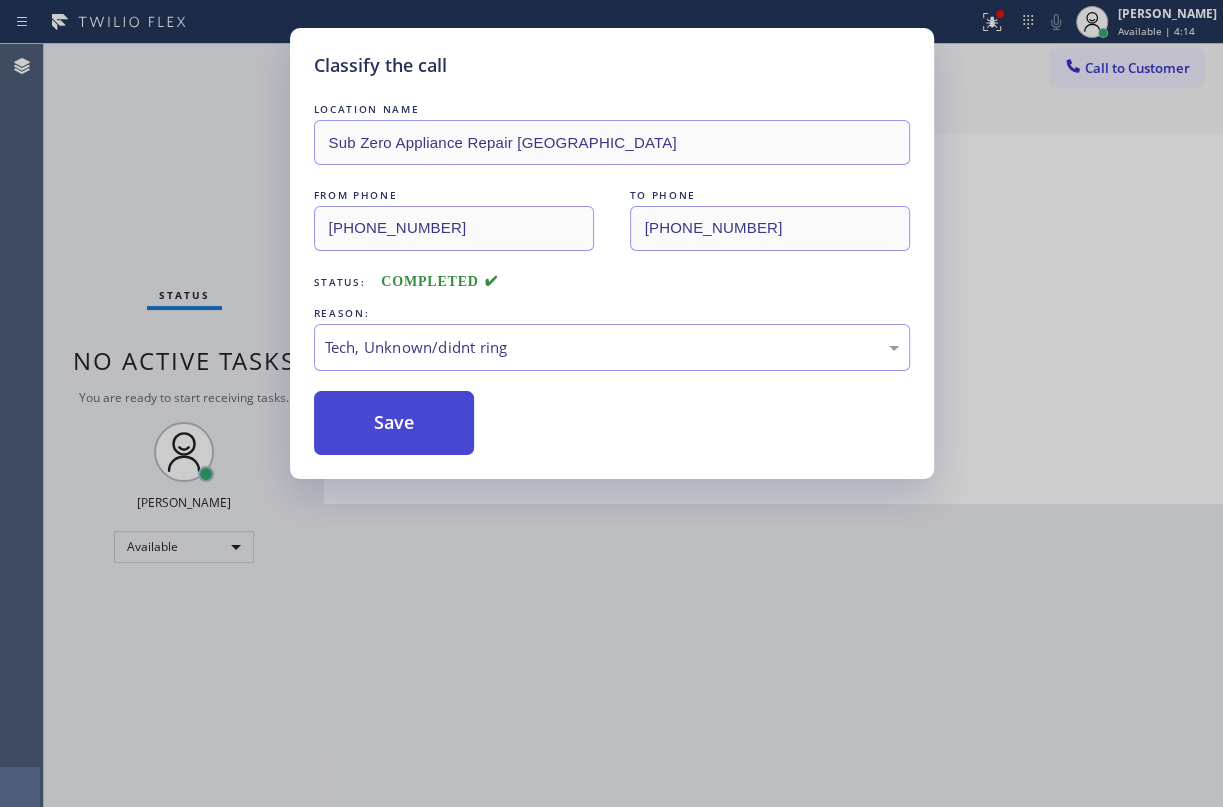 click on "Save" at bounding box center (394, 423) 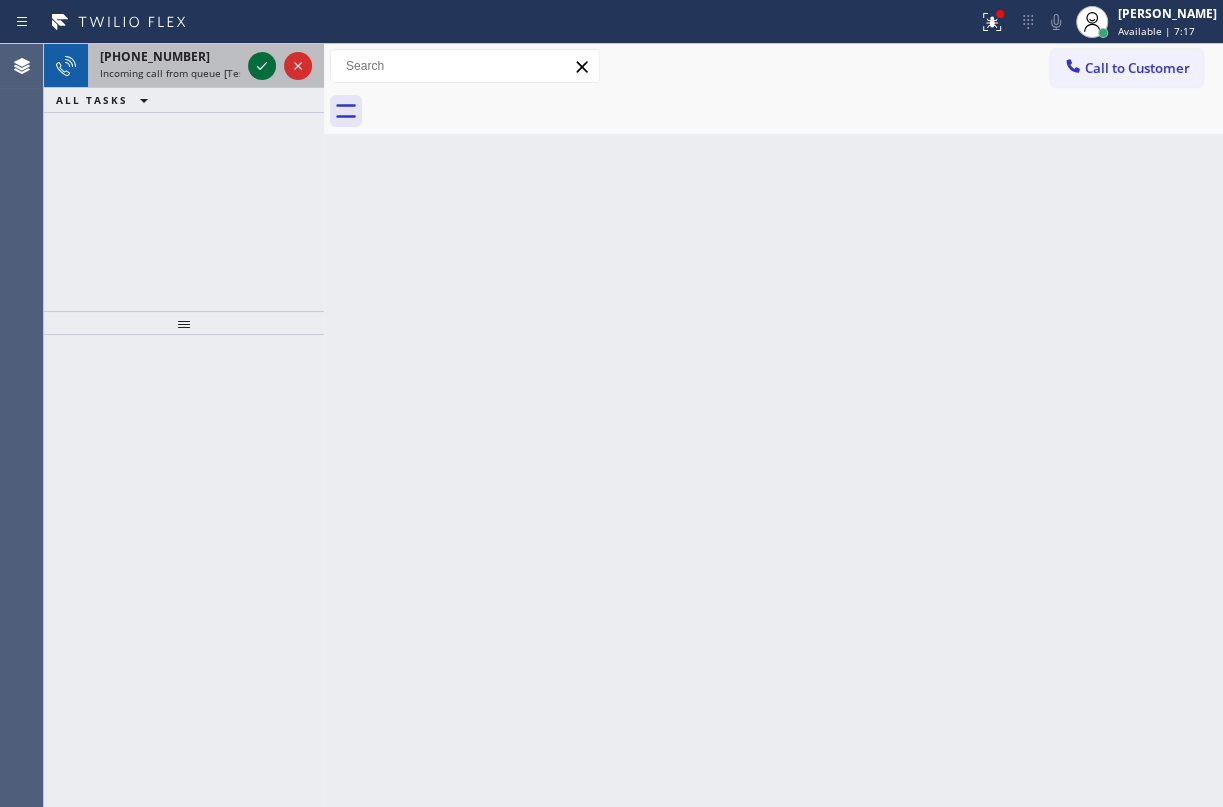 click 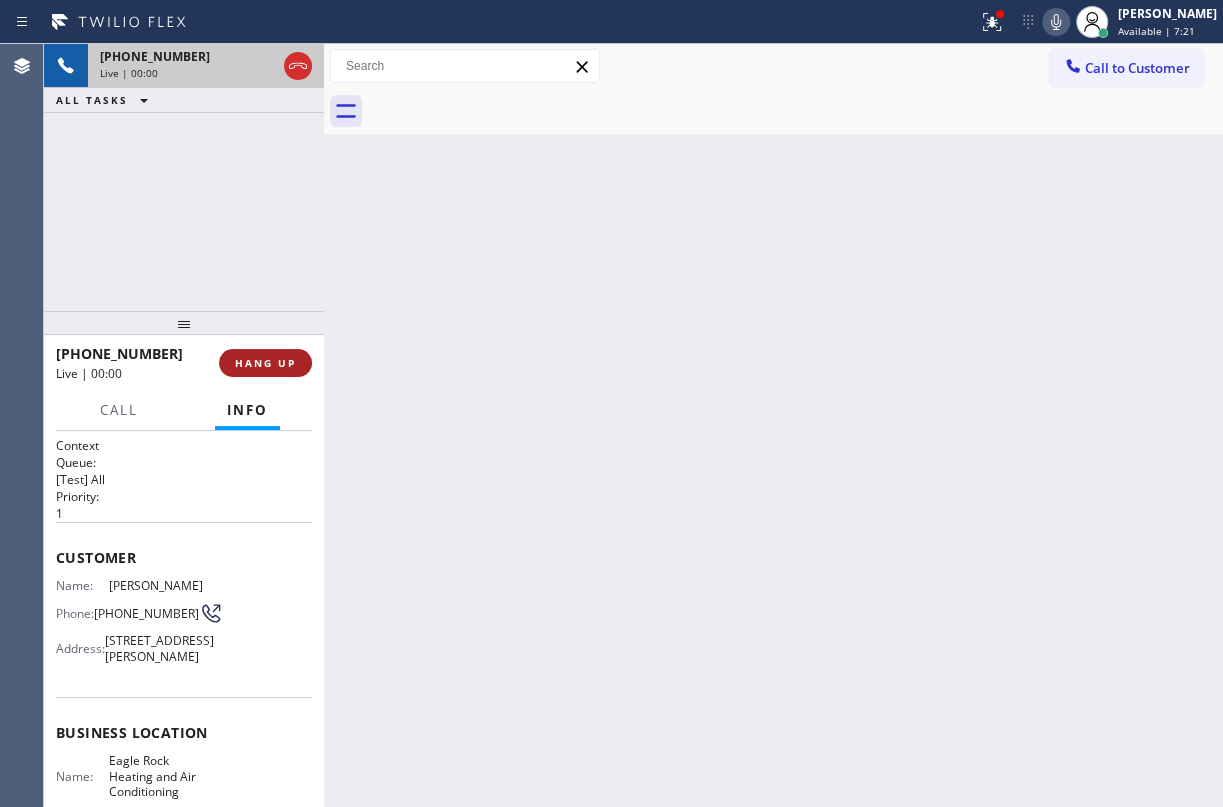 click on "HANG UP" at bounding box center (265, 363) 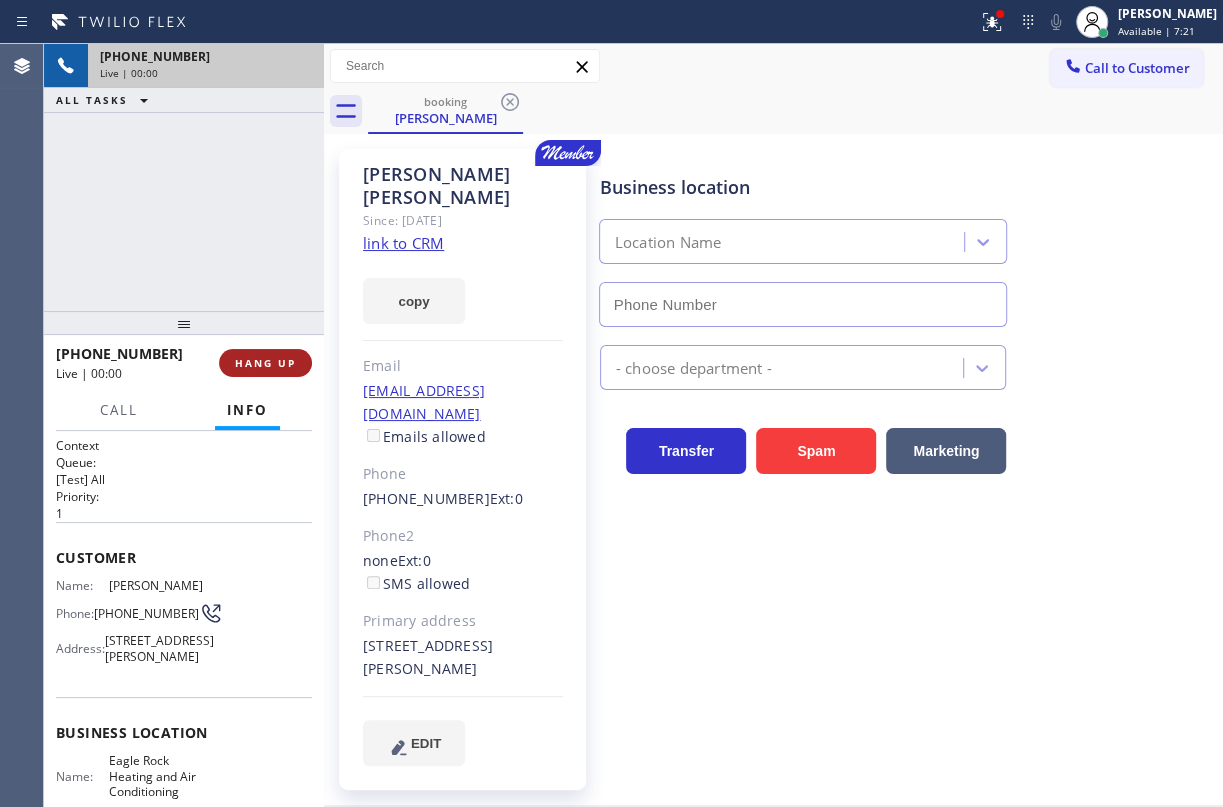 type on "[PHONE_NUMBER]" 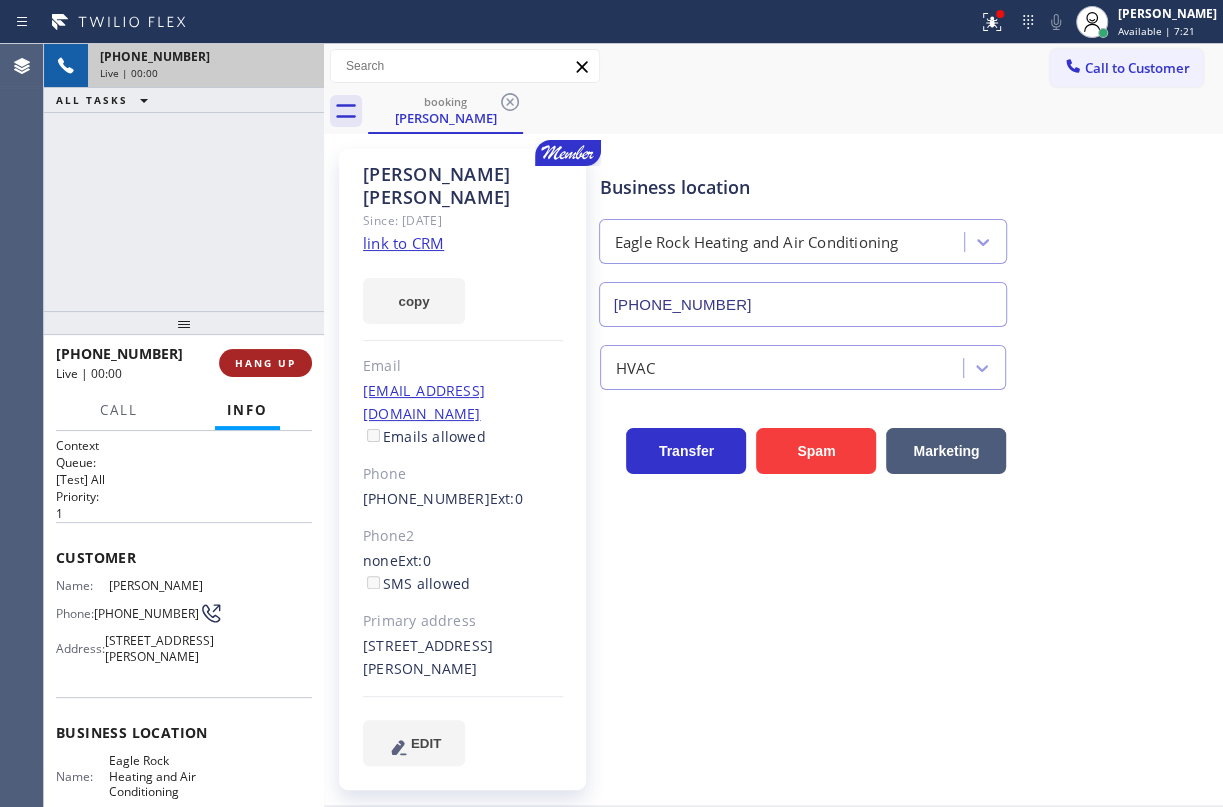 click on "HANG UP" at bounding box center (265, 363) 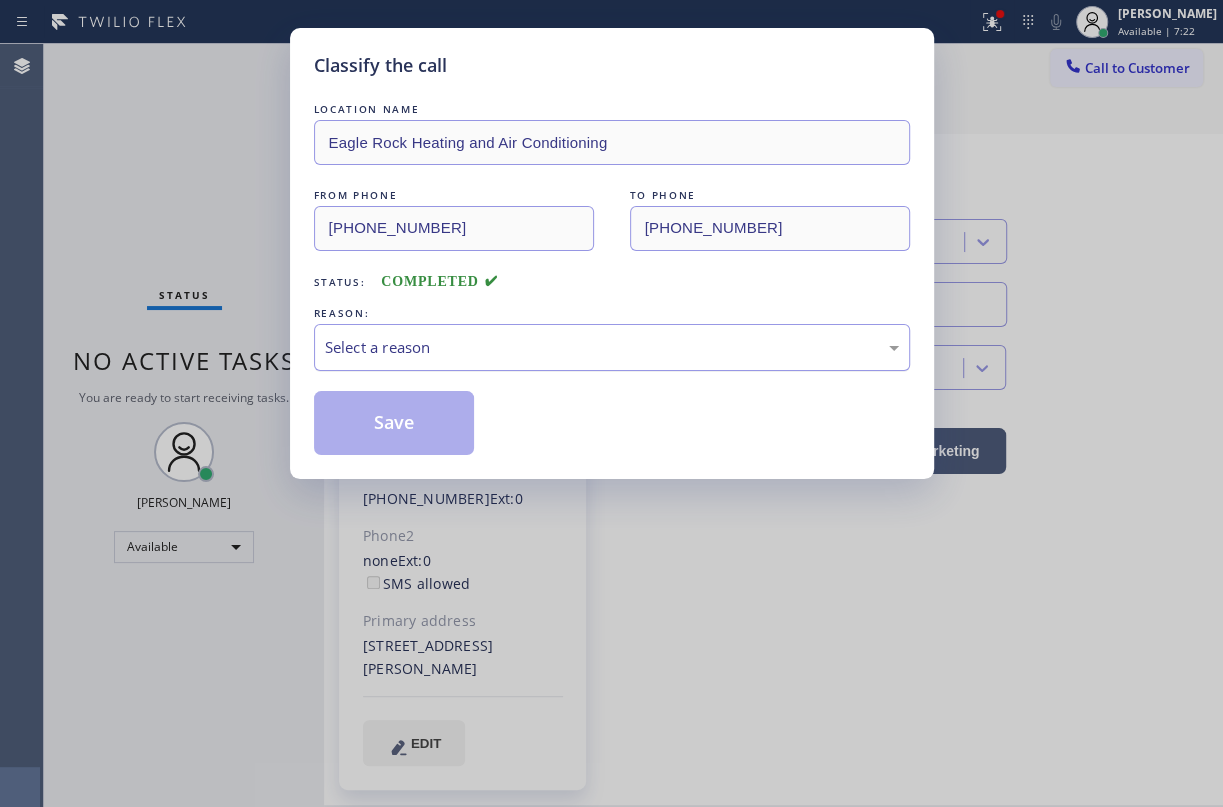 click on "Select a reason" at bounding box center [612, 347] 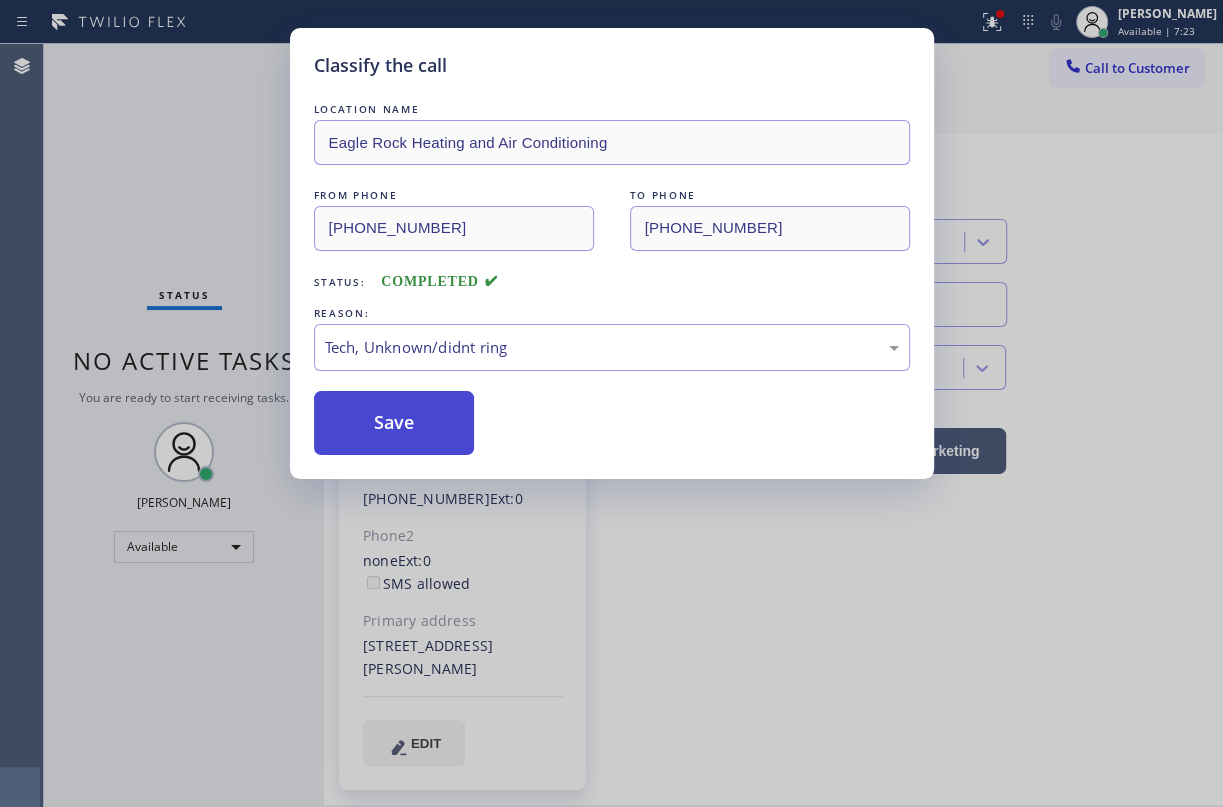click on "Save" at bounding box center [394, 423] 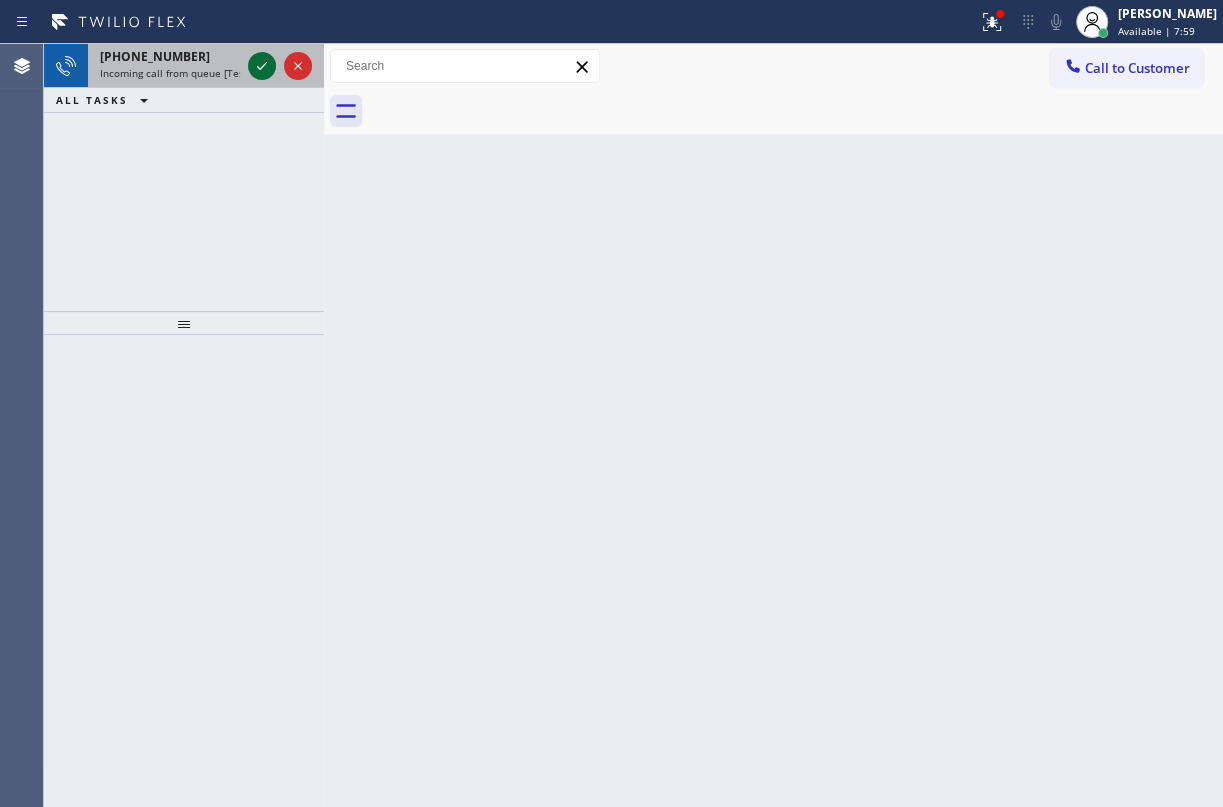 click 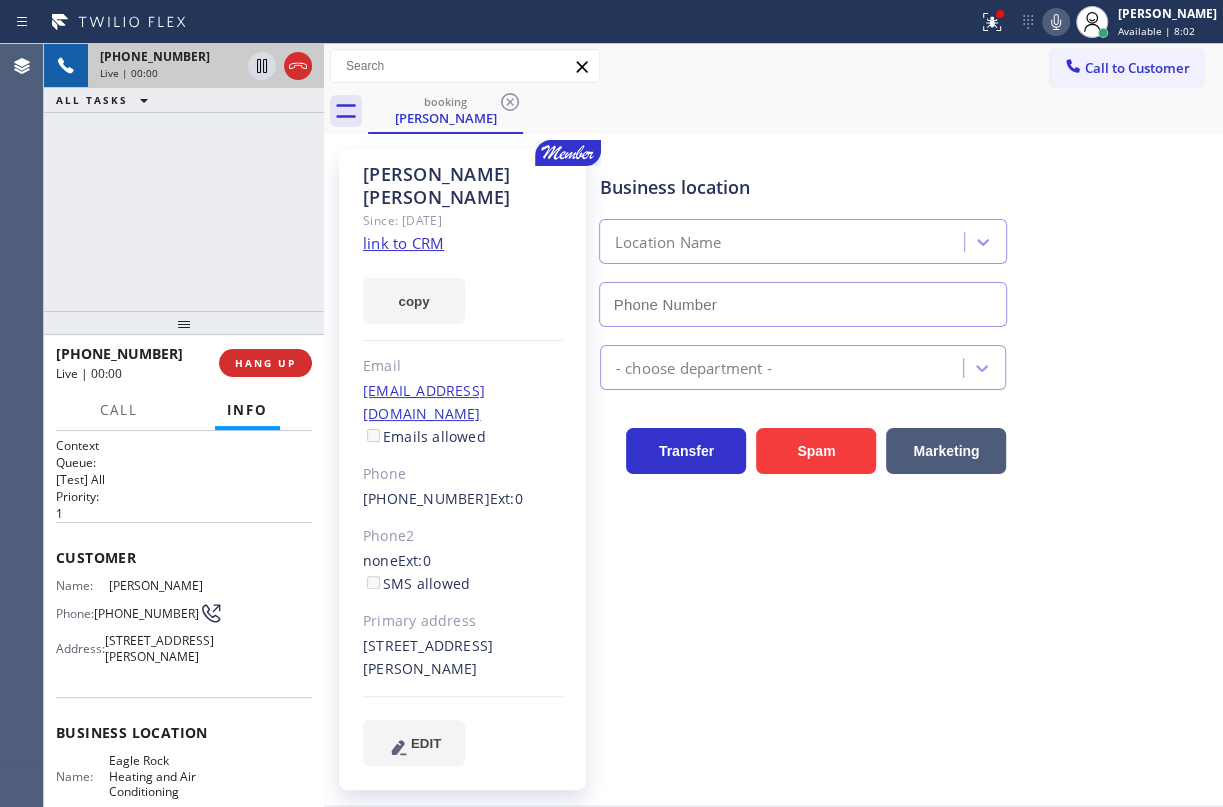type on "[PHONE_NUMBER]" 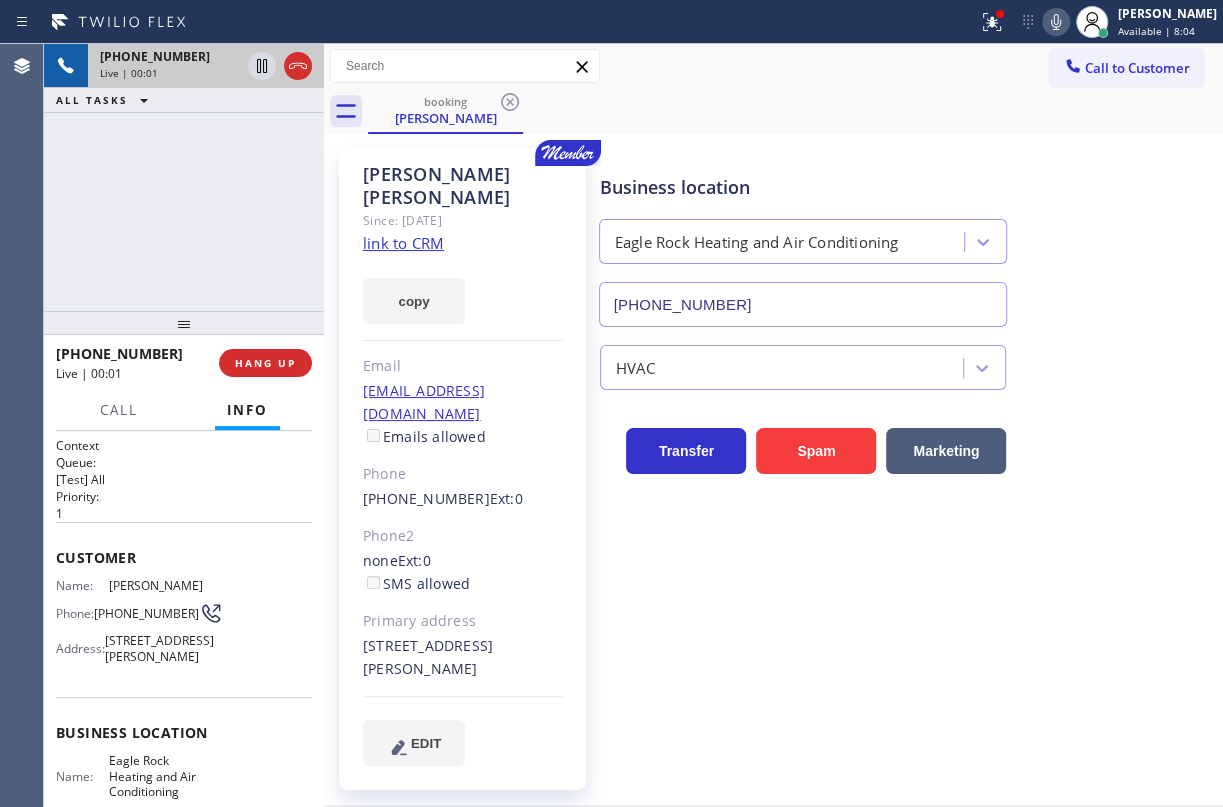 click on "link to CRM" at bounding box center [403, 243] 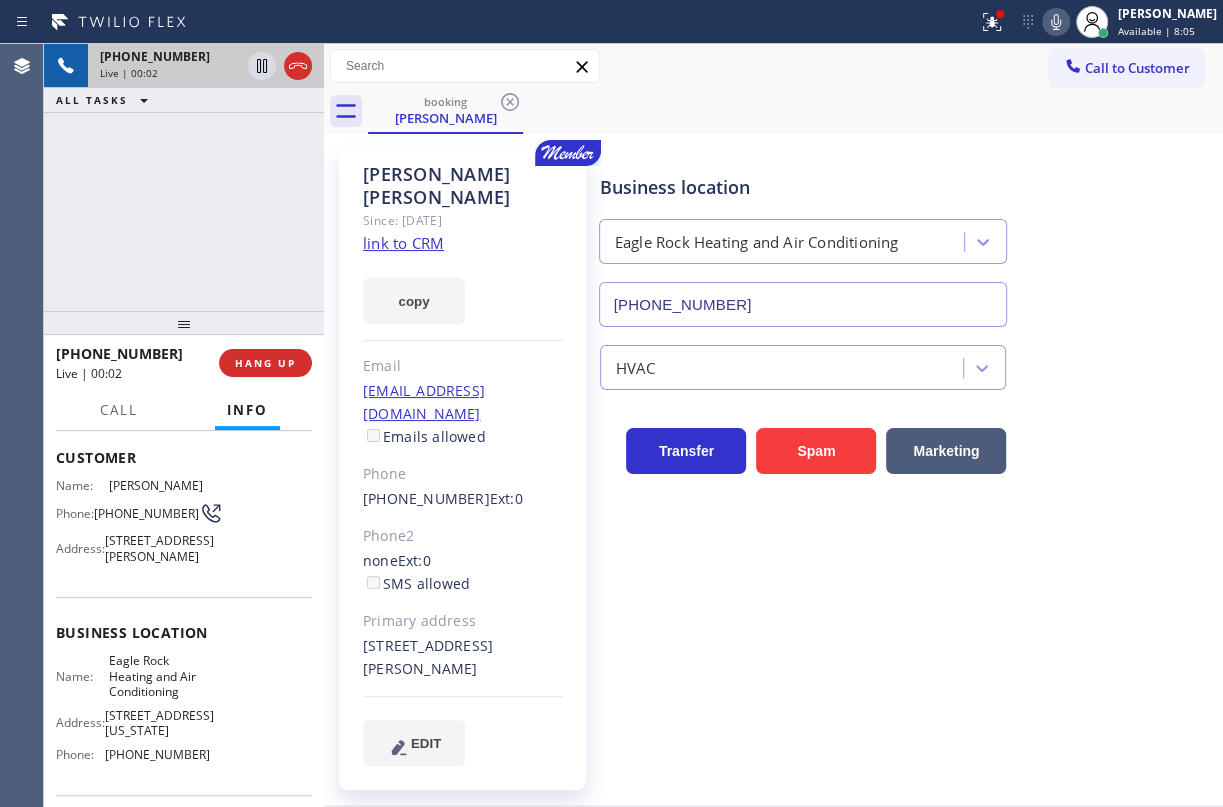 scroll, scrollTop: 181, scrollLeft: 0, axis: vertical 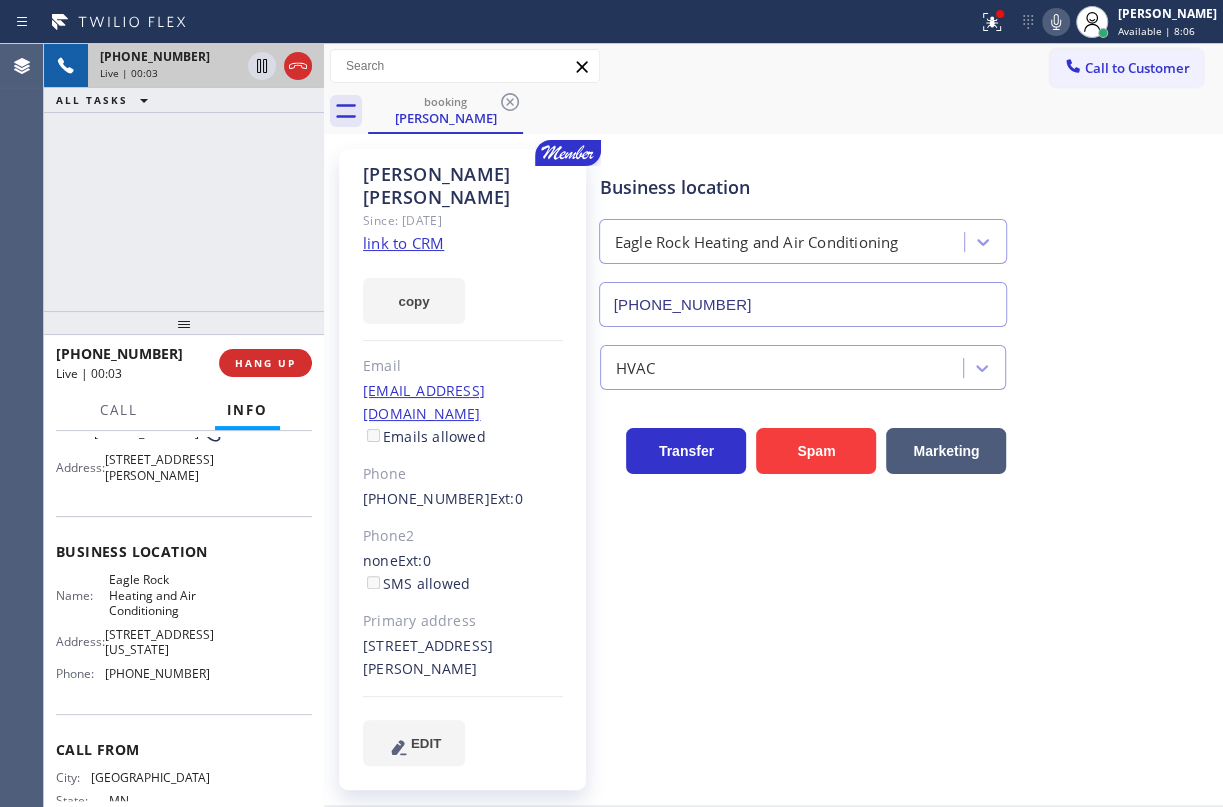 click on "Eagle Rock Heating and Air Conditioning" at bounding box center [159, 595] 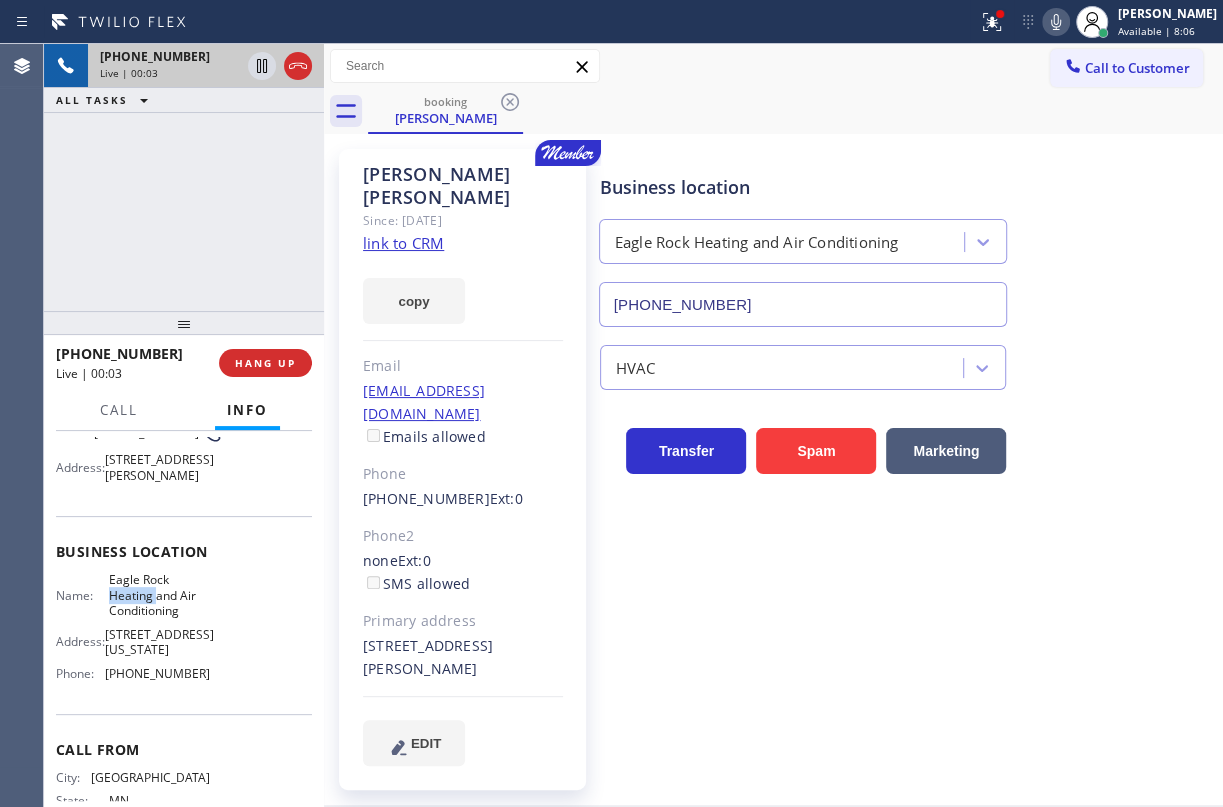 click on "Eagle Rock Heating and Air Conditioning" at bounding box center (159, 595) 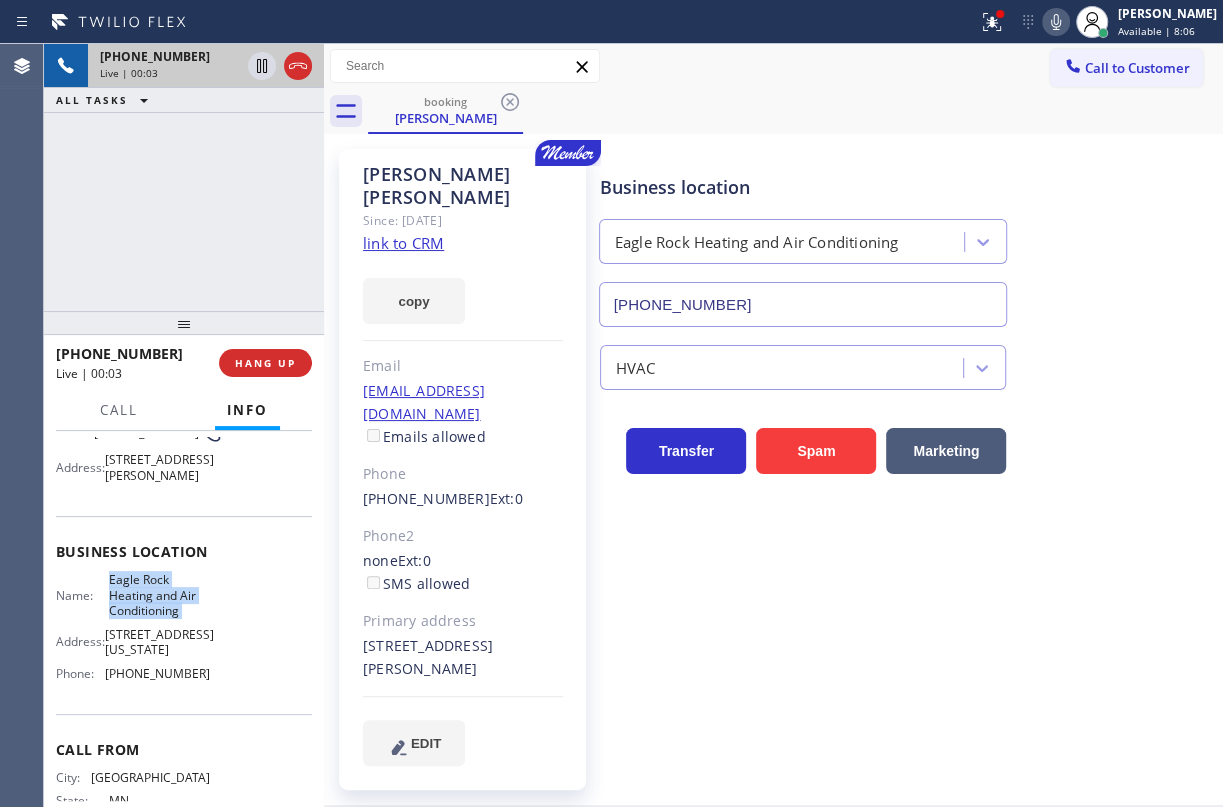 click on "Eagle Rock Heating and Air Conditioning" at bounding box center (159, 595) 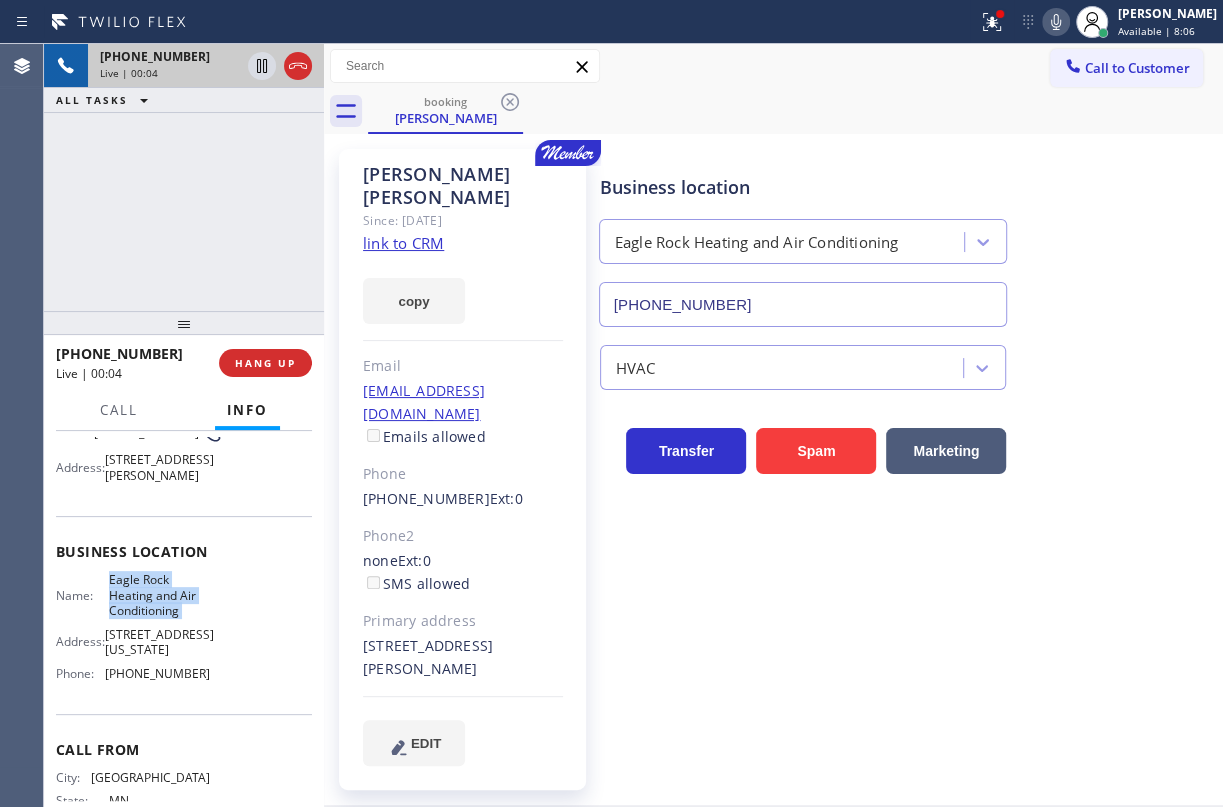 copy on "Eagle Rock Heating and Air Conditioning" 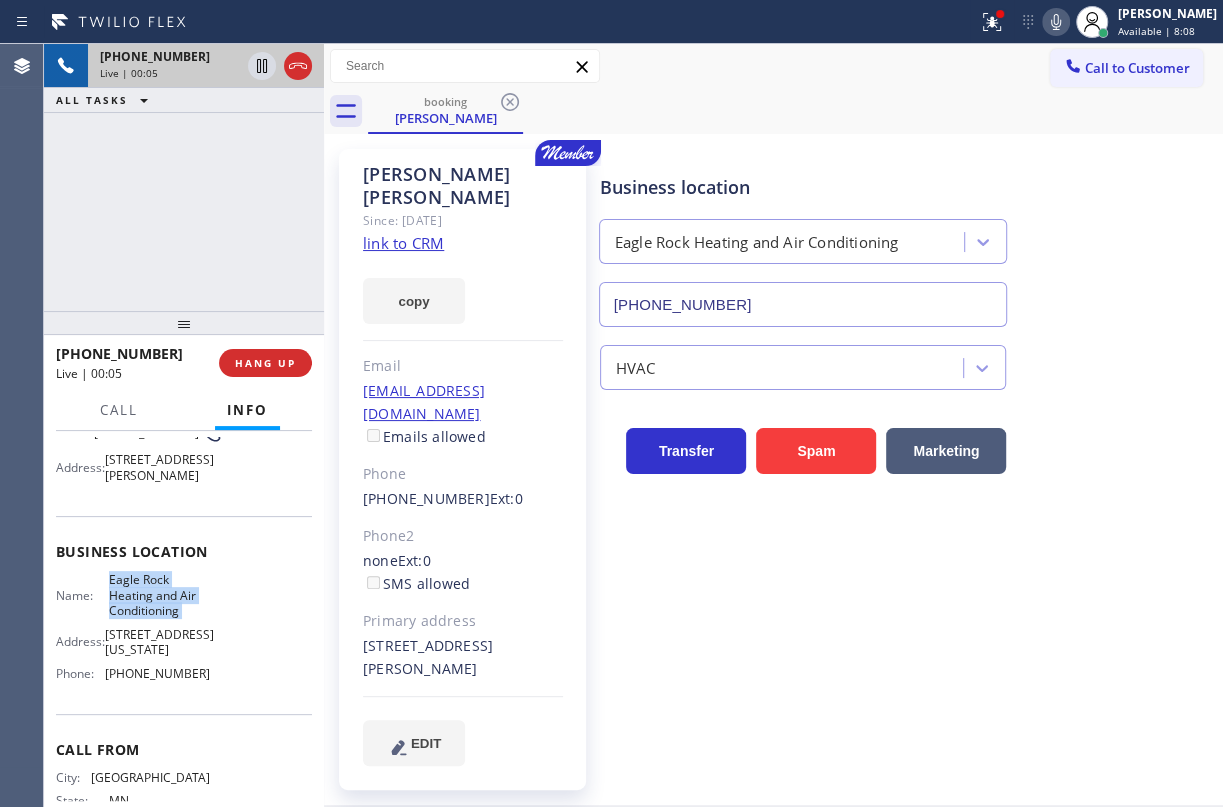 click on "[PHONE_NUMBER]" at bounding box center (803, 304) 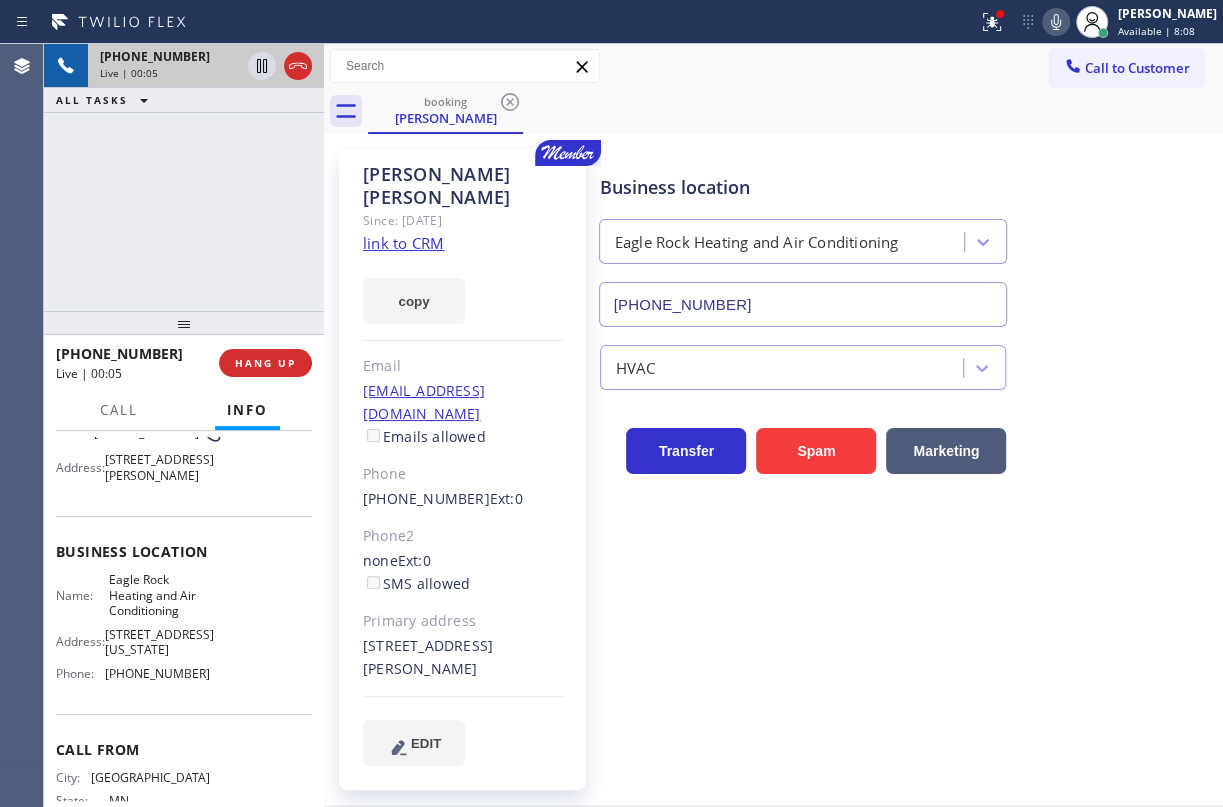 click on "[PHONE_NUMBER]" at bounding box center (803, 304) 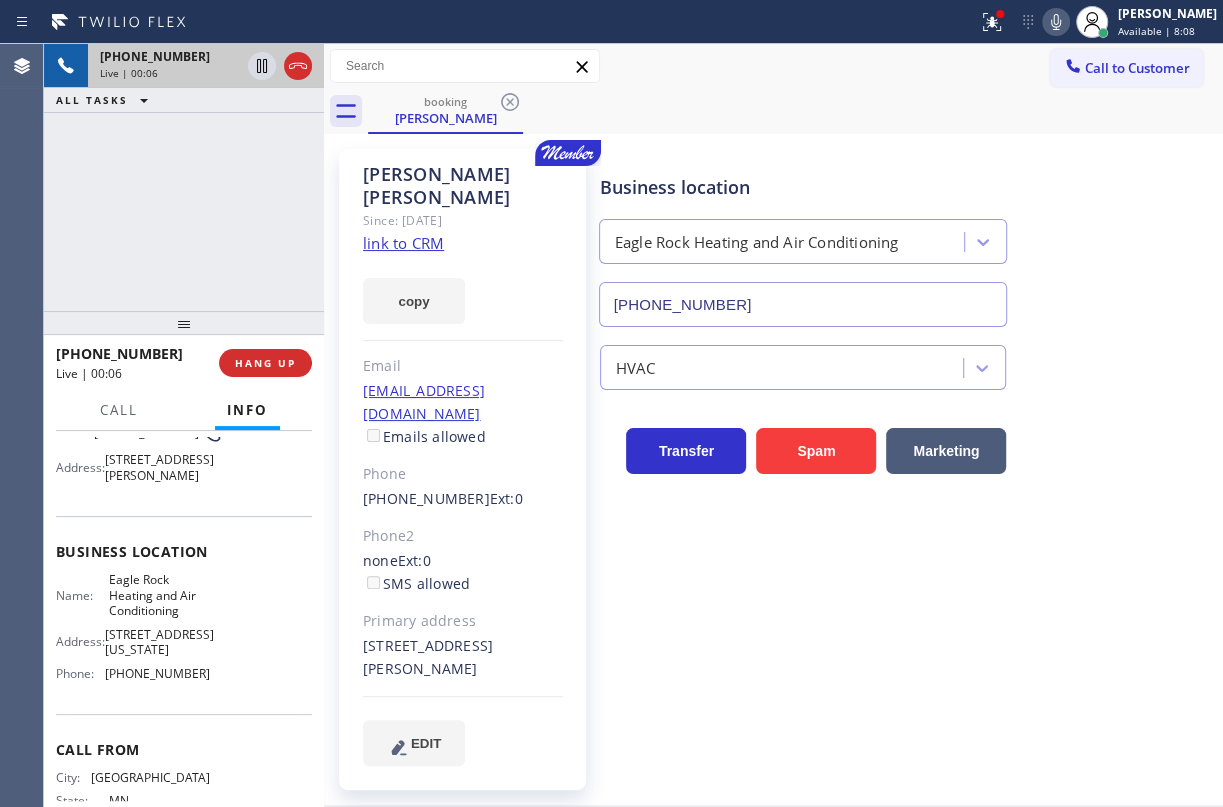 click on "[PHONE_NUMBER]" at bounding box center [803, 304] 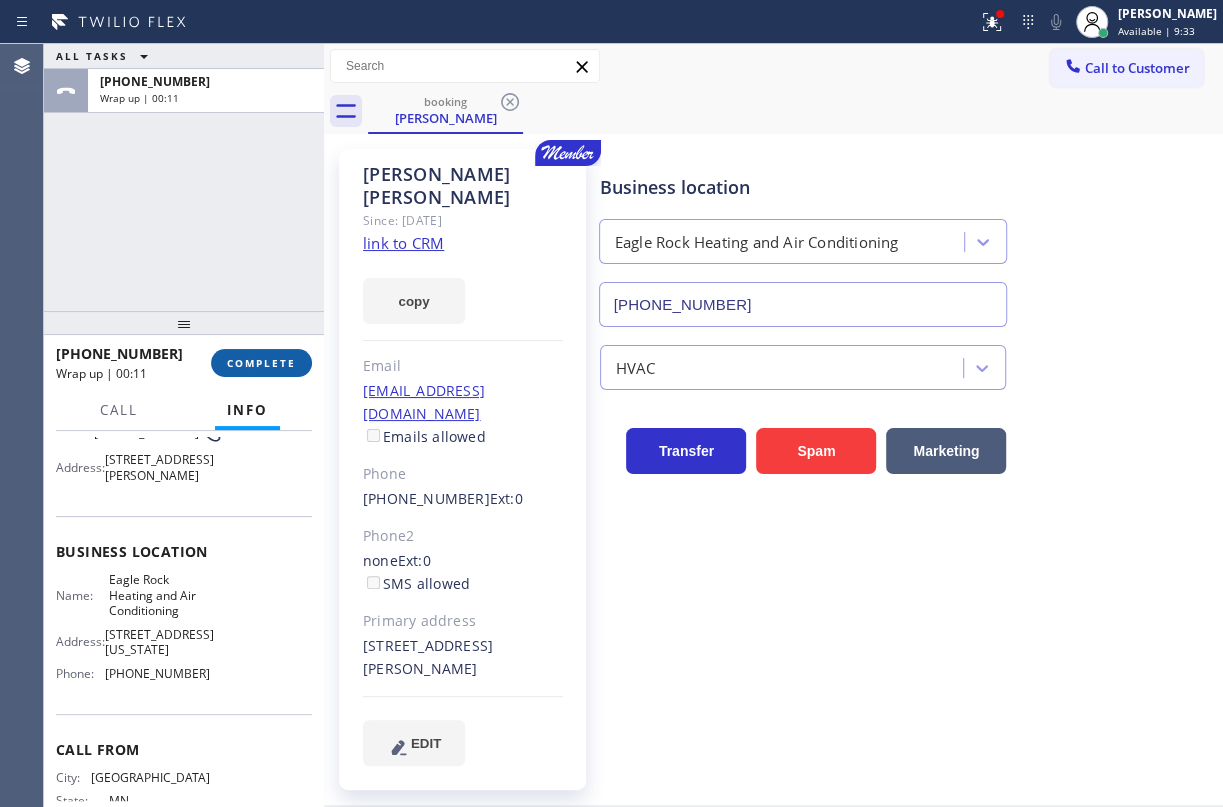 click on "COMPLETE" at bounding box center [261, 363] 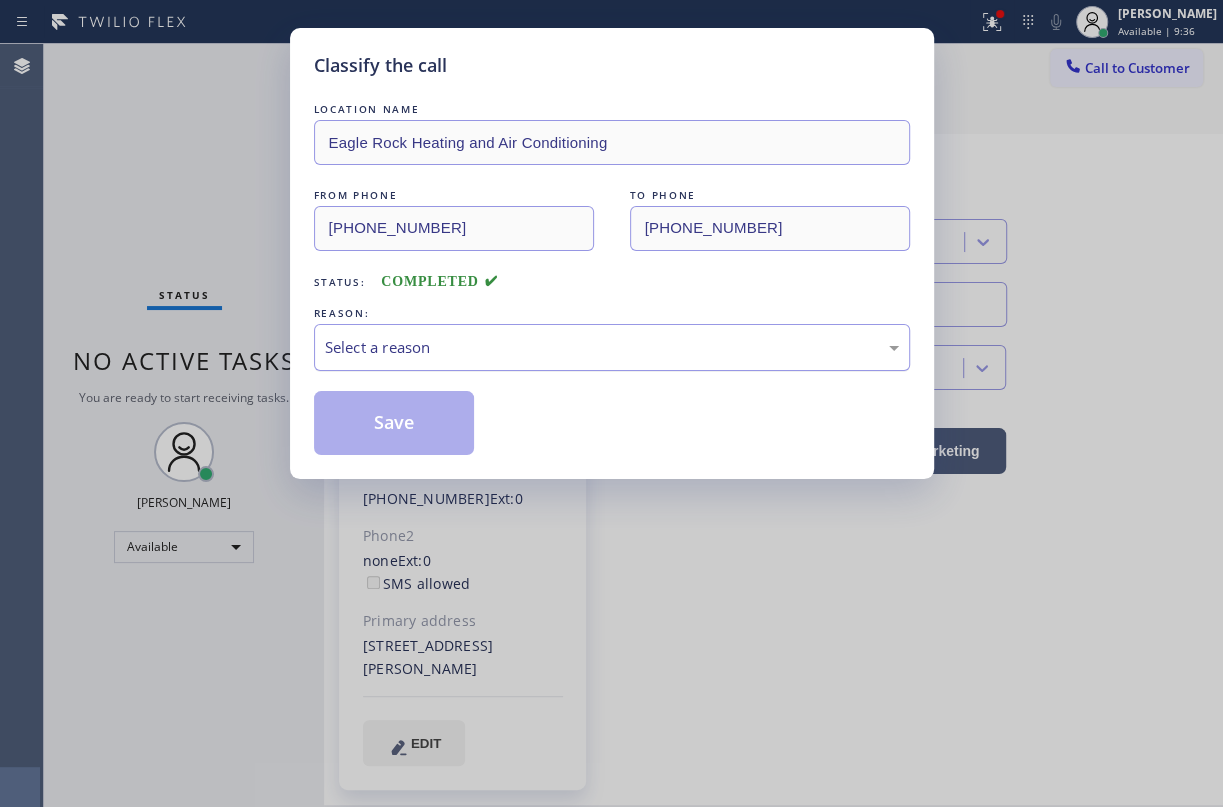 drag, startPoint x: 465, startPoint y: 349, endPoint x: 462, endPoint y: 362, distance: 13.341664 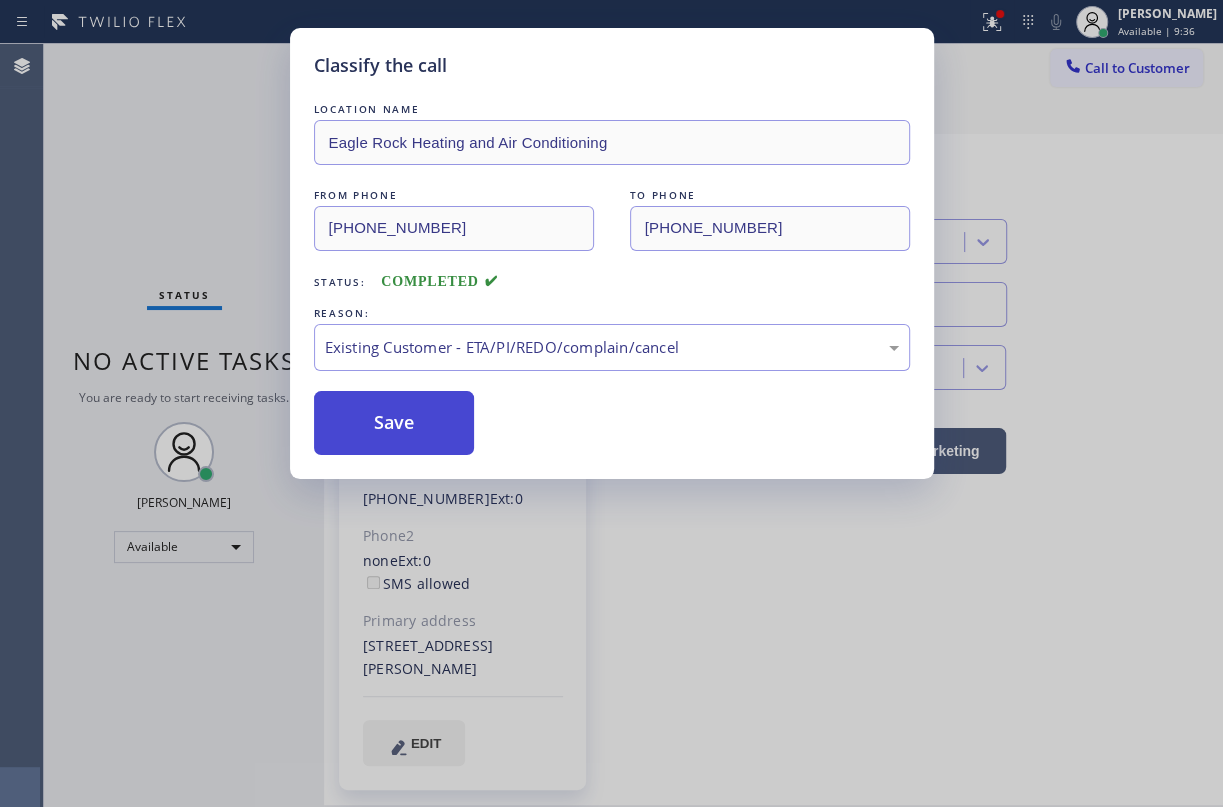 click on "Save" at bounding box center [394, 423] 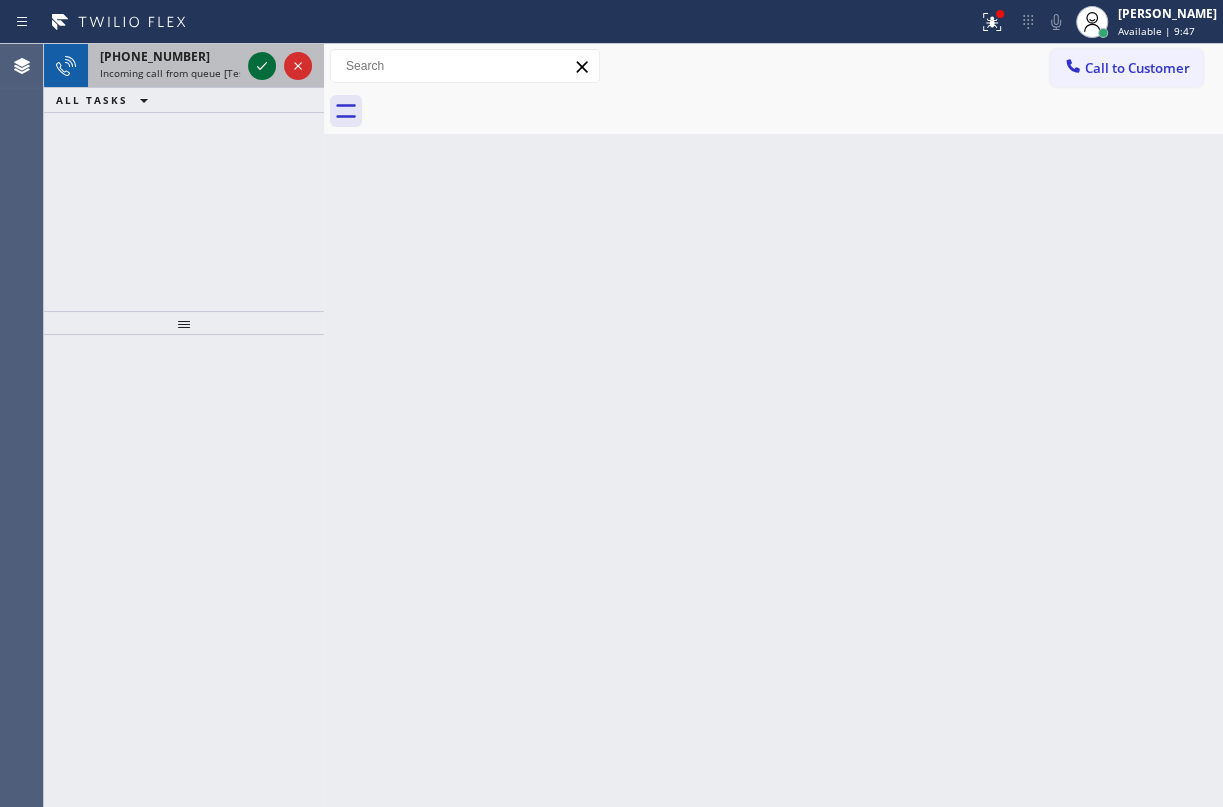 click 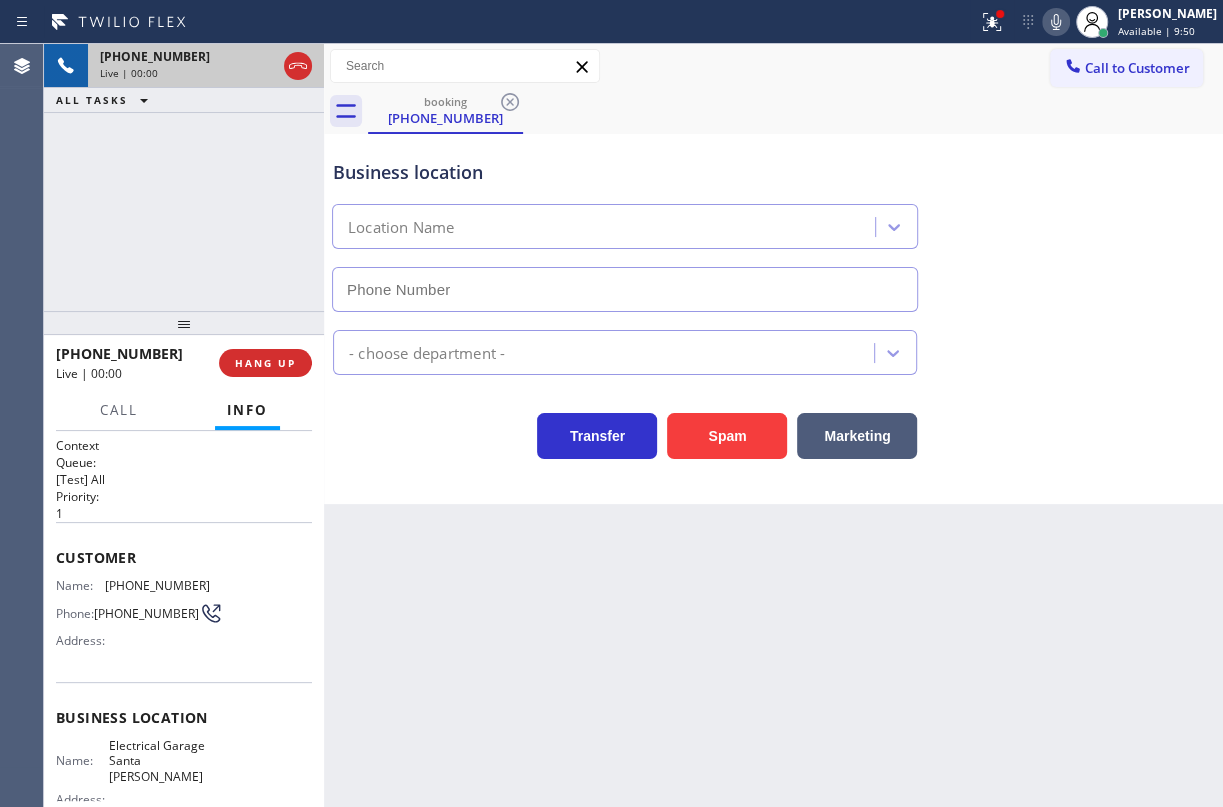 type on "[PHONE_NUMBER]" 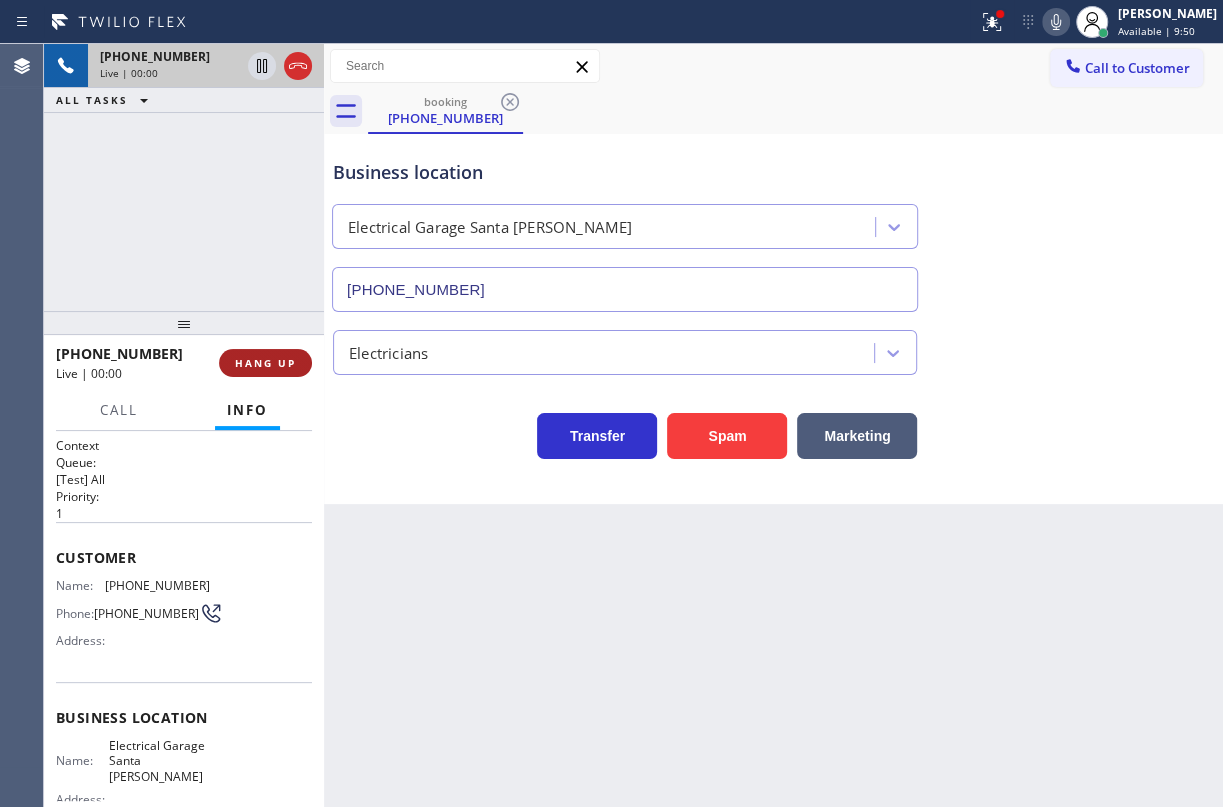 click on "HANG UP" at bounding box center [265, 363] 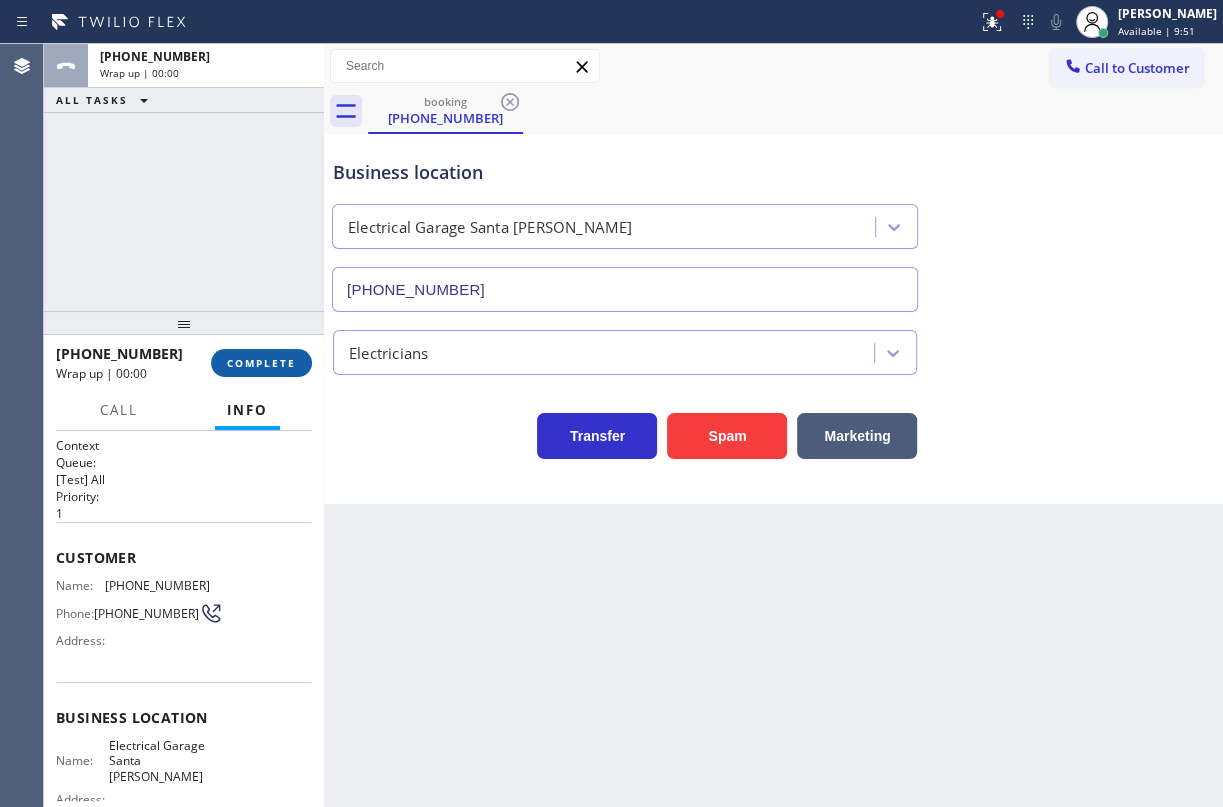 click on "COMPLETE" at bounding box center [261, 363] 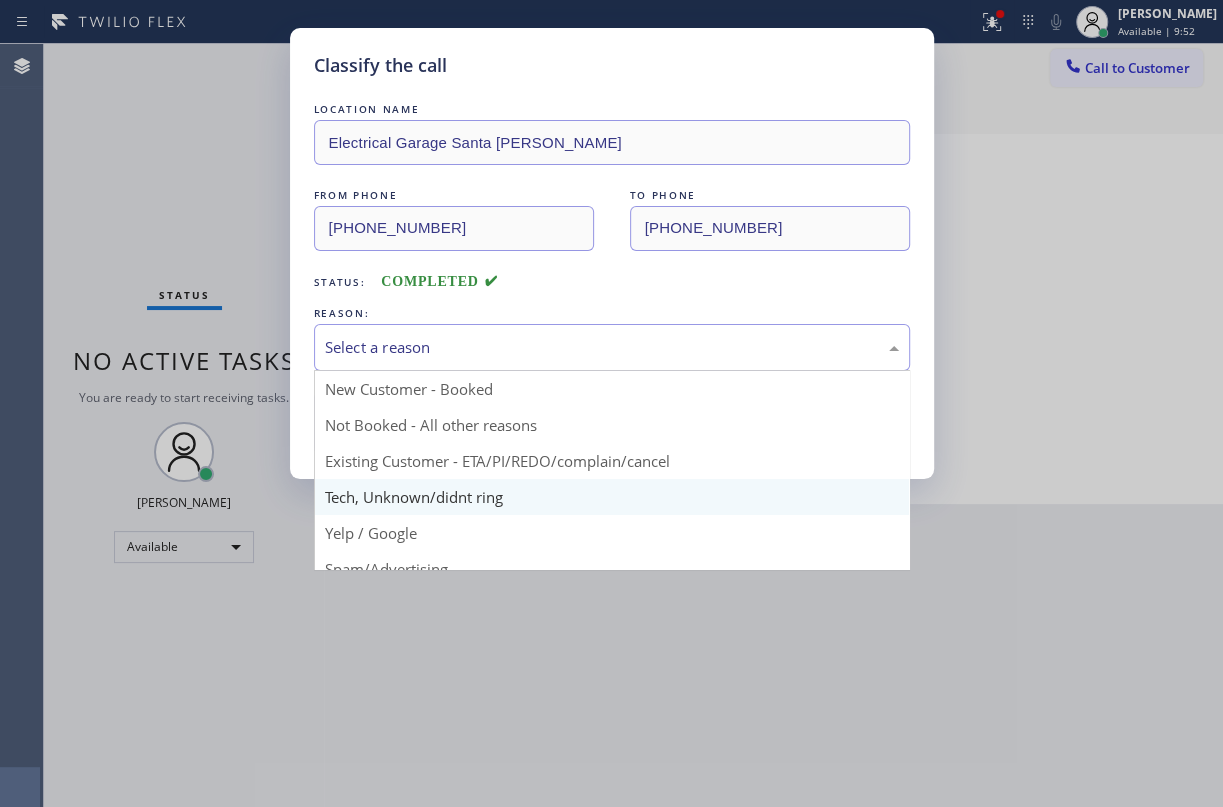 drag, startPoint x: 530, startPoint y: 334, endPoint x: 461, endPoint y: 504, distance: 183.46935 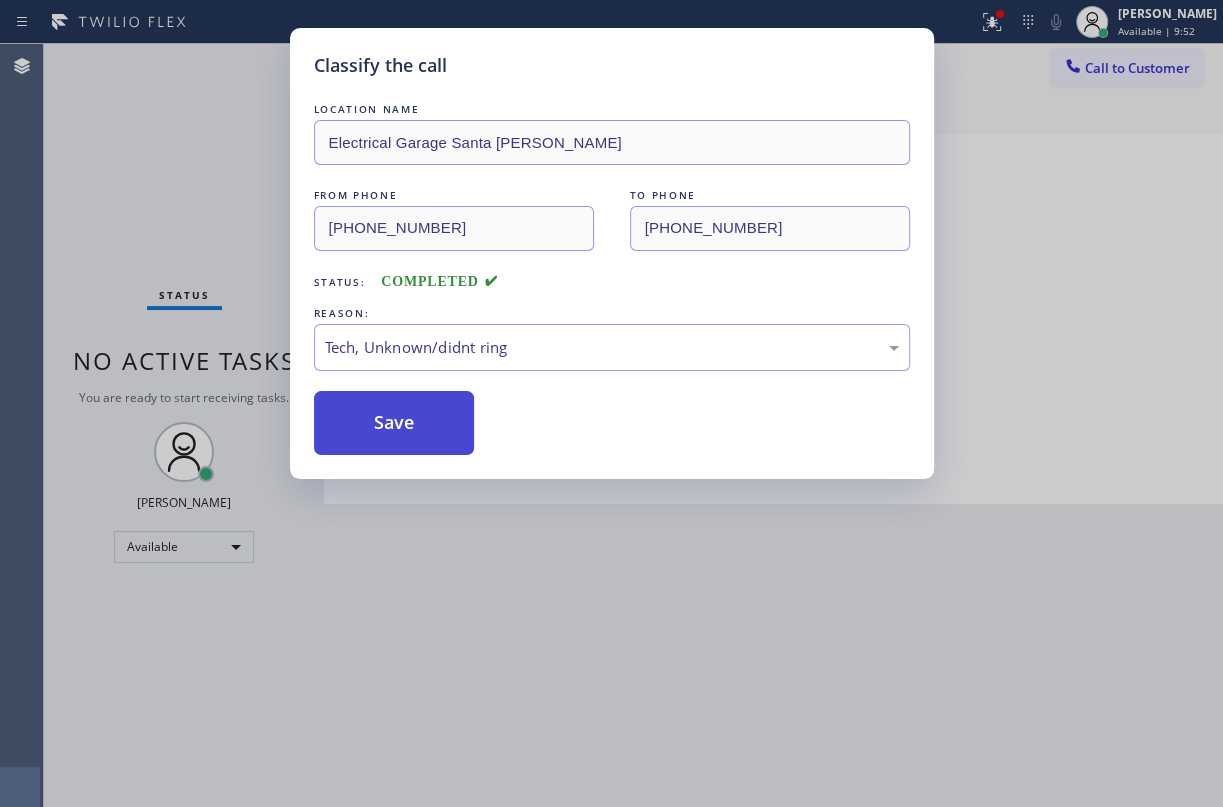 click on "Save" at bounding box center [394, 423] 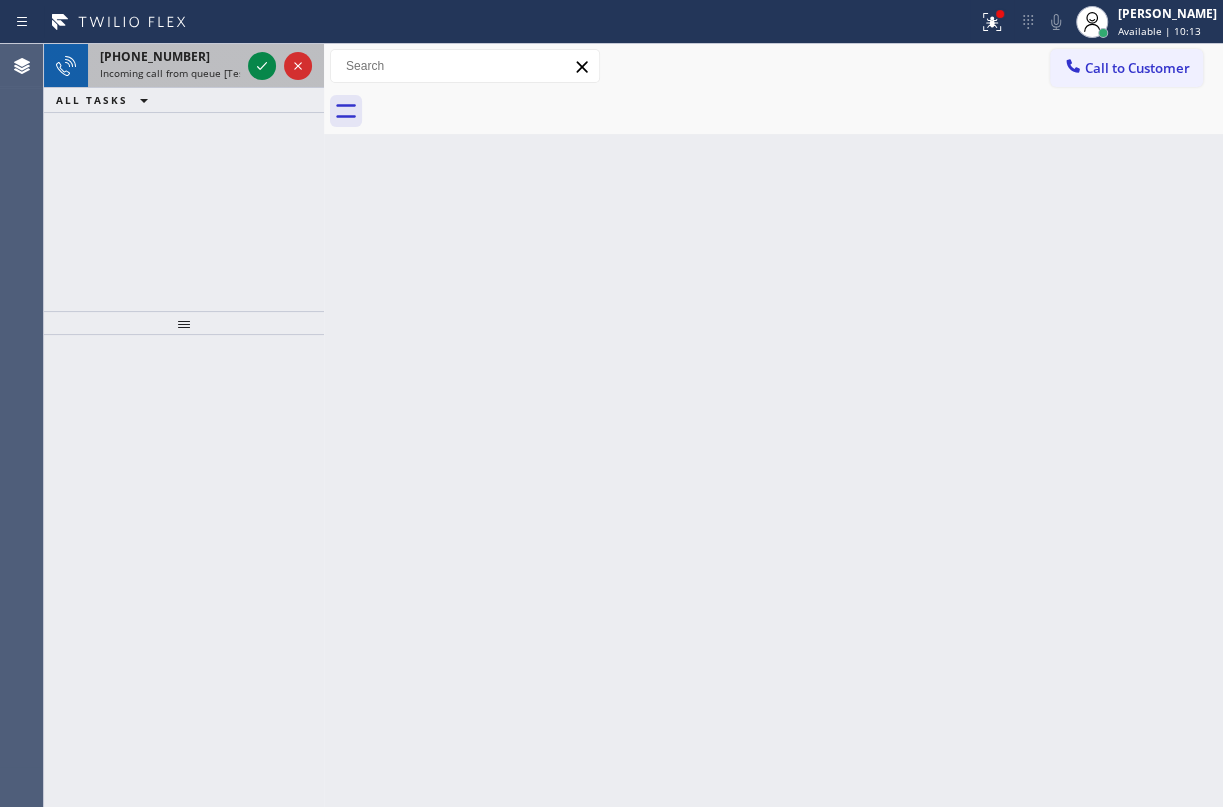 click on "Incoming call from queue [Test] All" at bounding box center (183, 73) 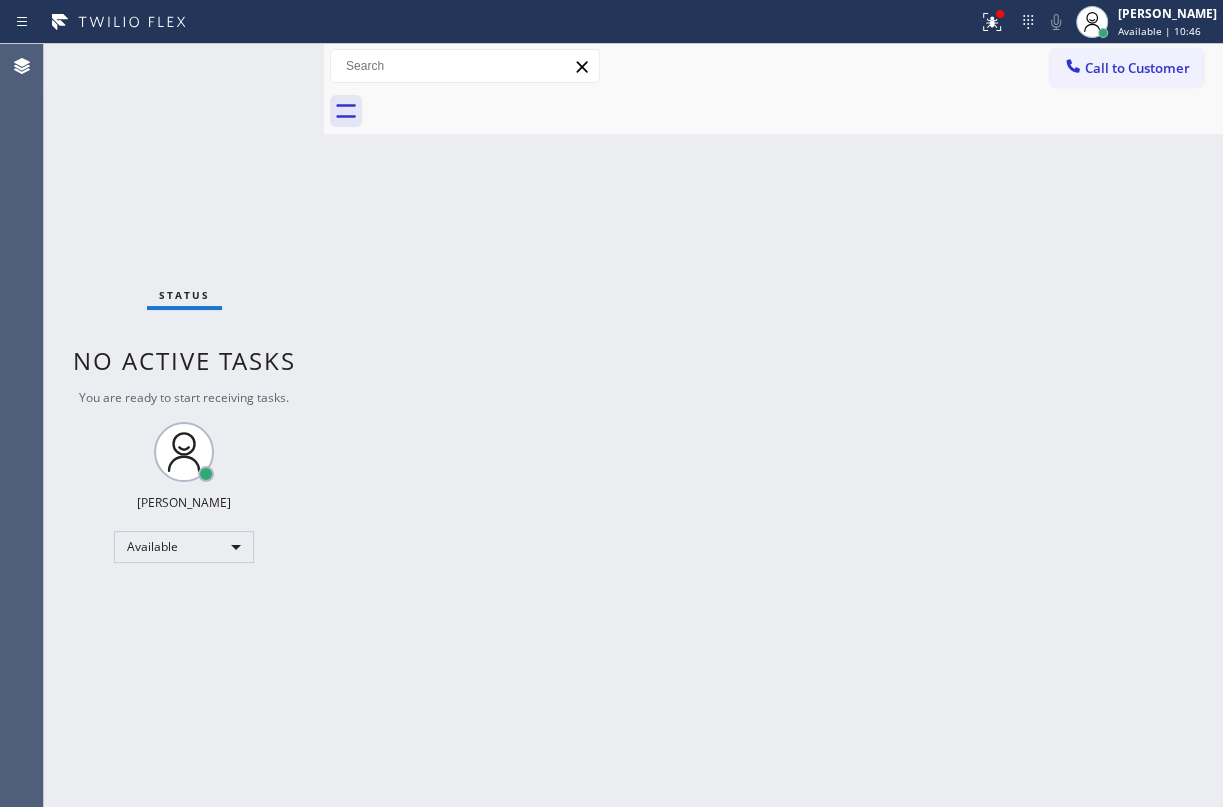 click on "Back to Dashboard Change Sender ID Customers Technicians Select a contact Outbound call Technician Search Technician Your caller id phone number Your caller id phone number Call Technician info Name   Phone none Address none Change Sender ID HVAC [PHONE_NUMBER] 5 Star Appliance [PHONE_NUMBER] Appliance Repair [PHONE_NUMBER] Plumbing [PHONE_NUMBER] Air Duct Cleaning [PHONE_NUMBER]  Electricians [PHONE_NUMBER] Cancel Change Check personal SMS Reset Change No tabs Call to Customer Outbound call Location Search location Your caller id phone number Customer number Call Outbound call Technician Search Technician Your caller id phone number Your caller id phone number Call" at bounding box center [773, 425] 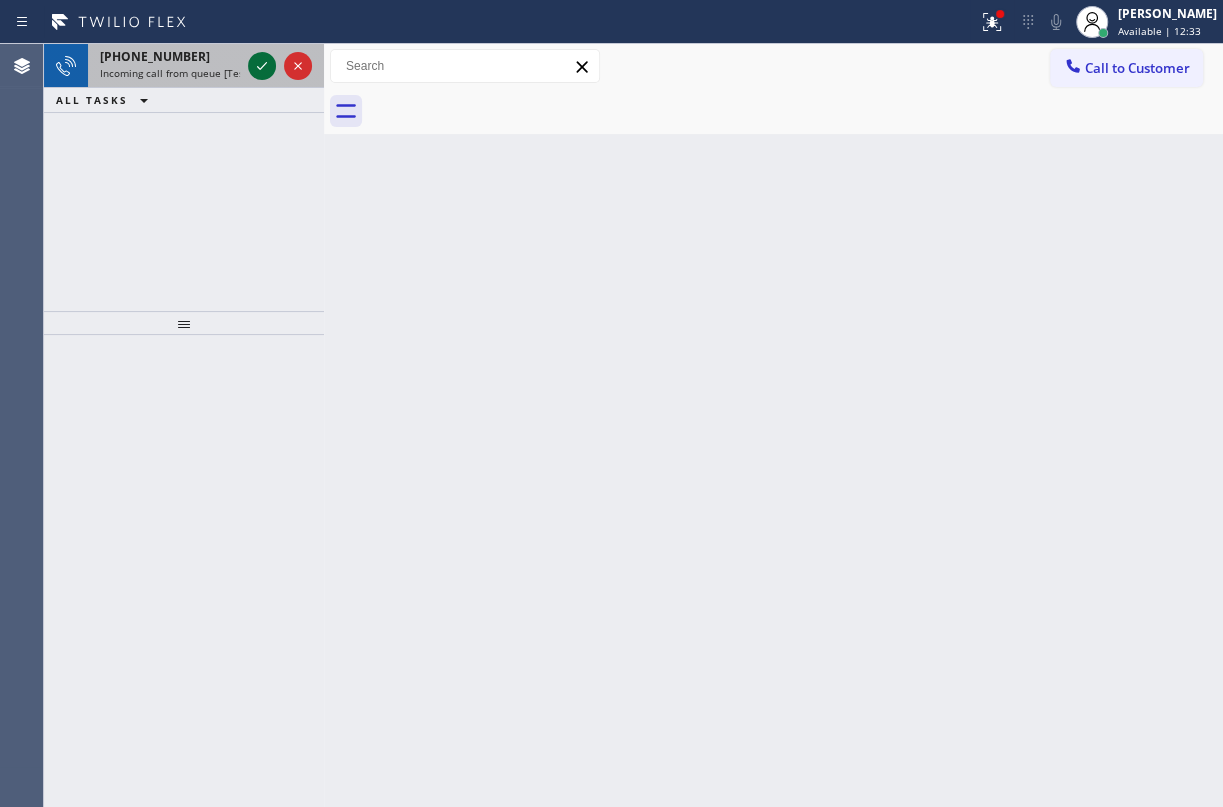 click 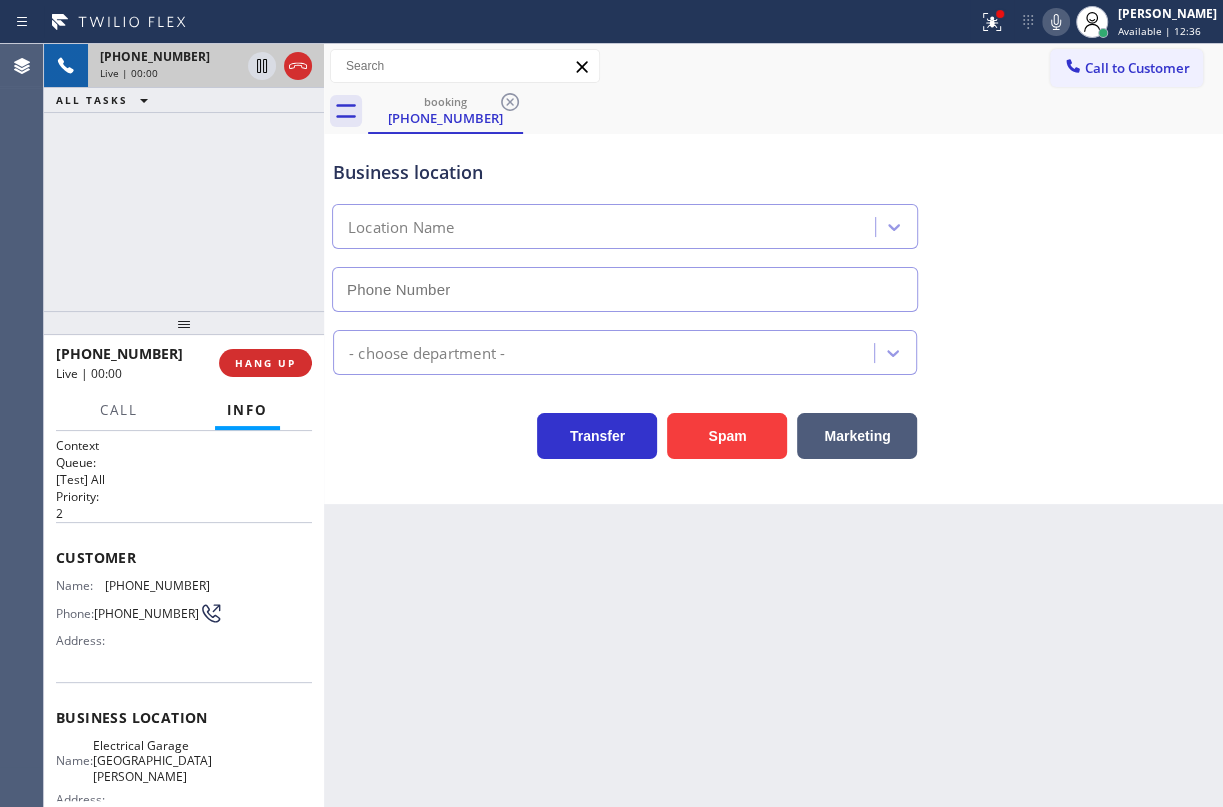 type on "[PHONE_NUMBER]" 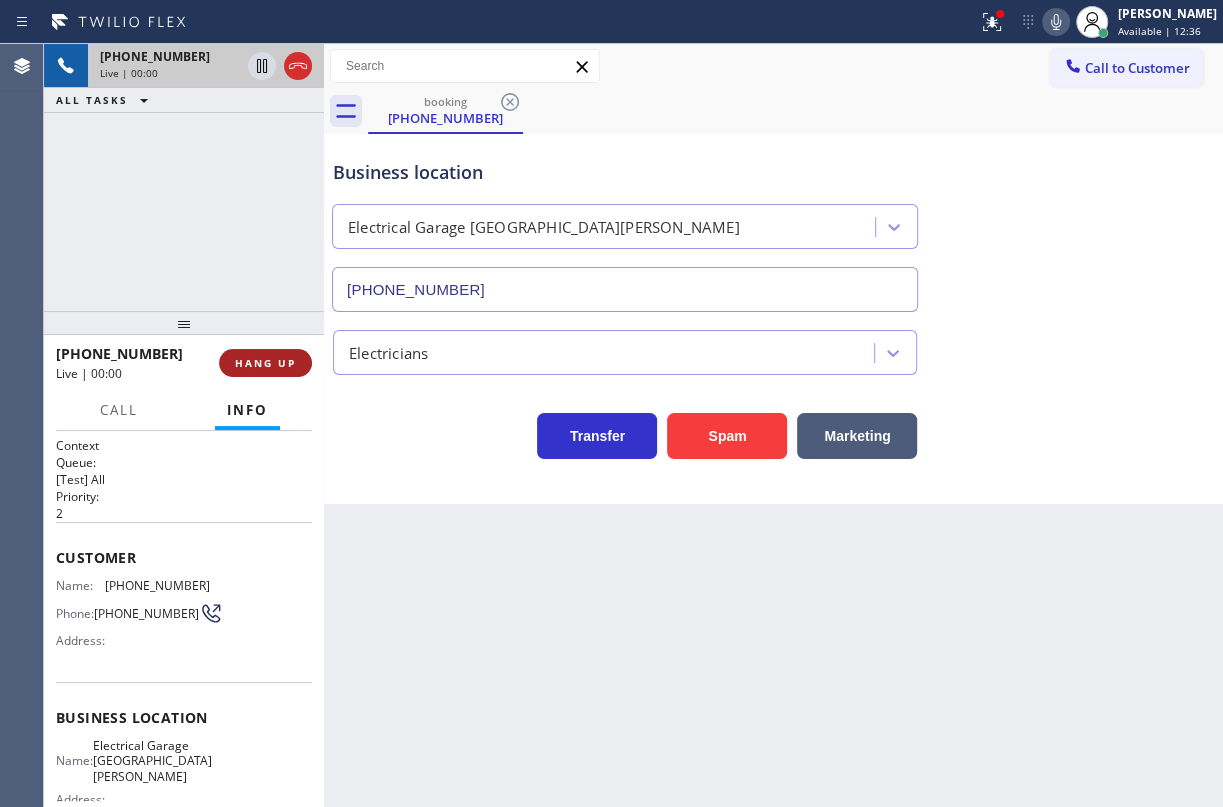 click on "HANG UP" at bounding box center [265, 363] 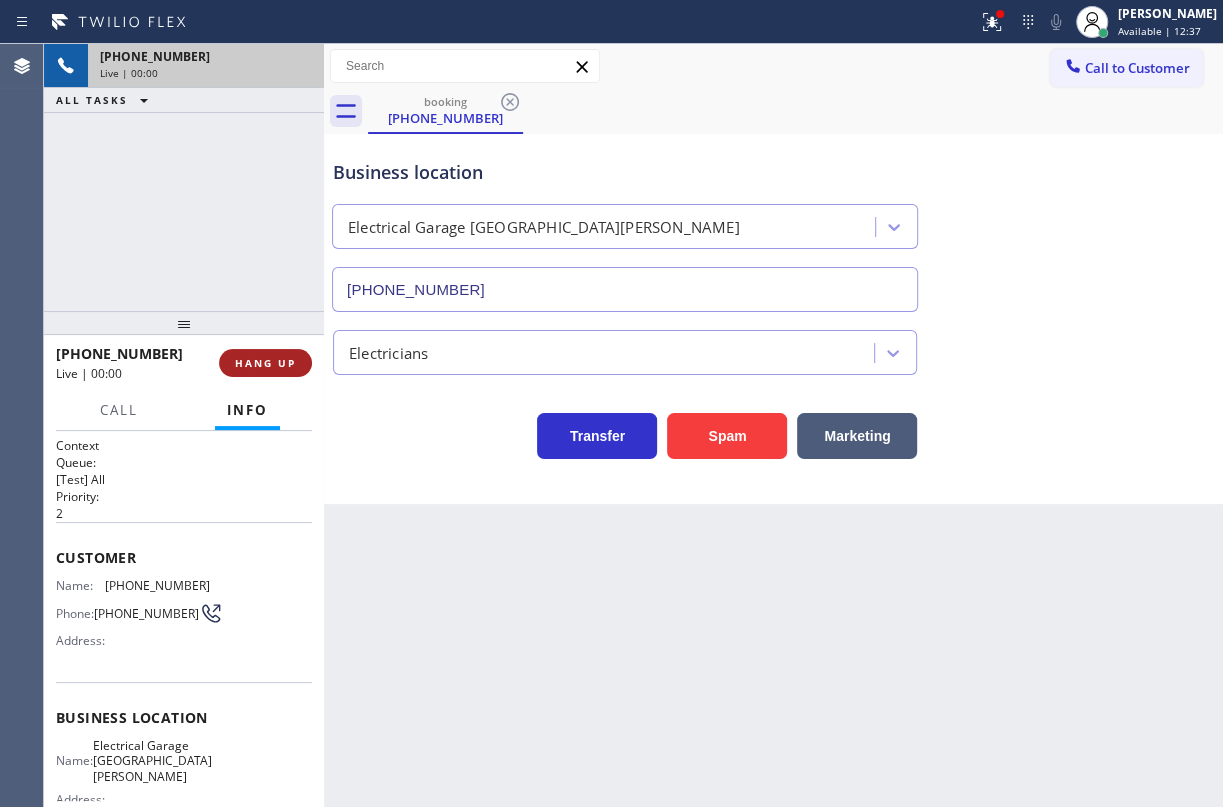 click on "HANG UP" at bounding box center (265, 363) 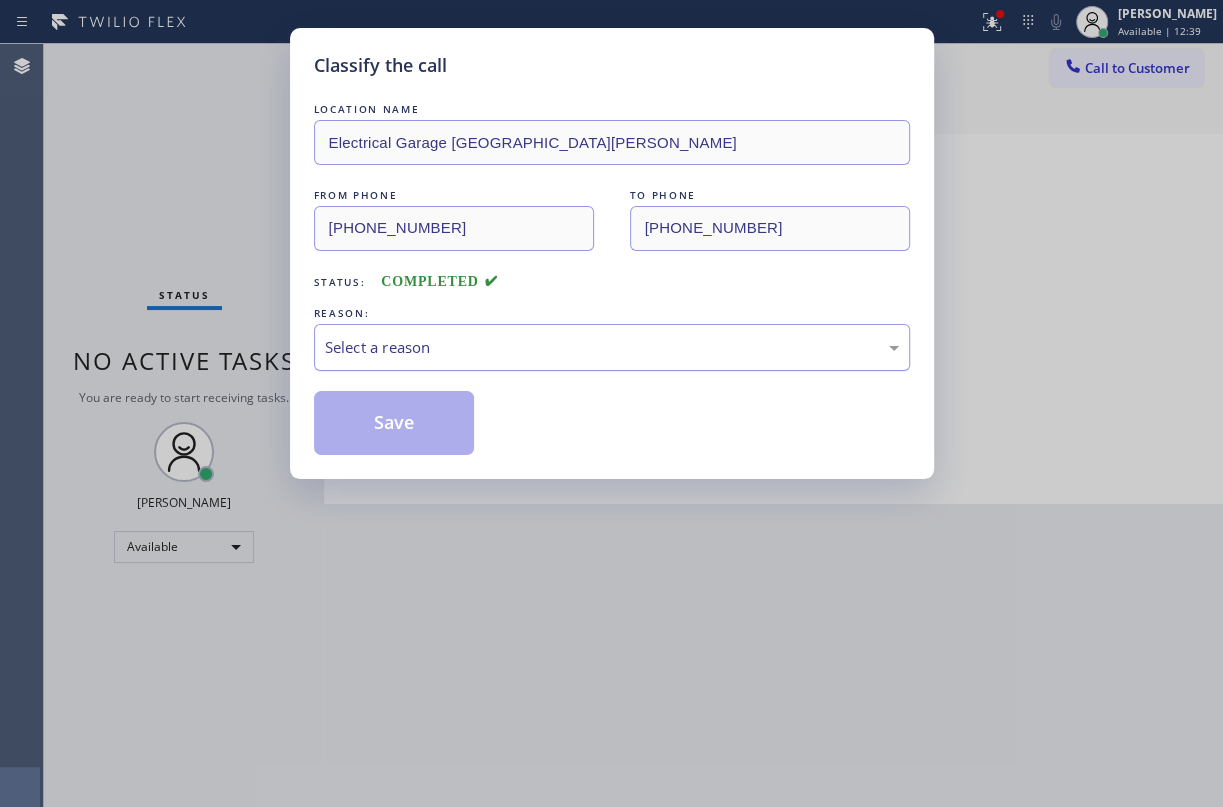 click on "Select a reason" at bounding box center (612, 347) 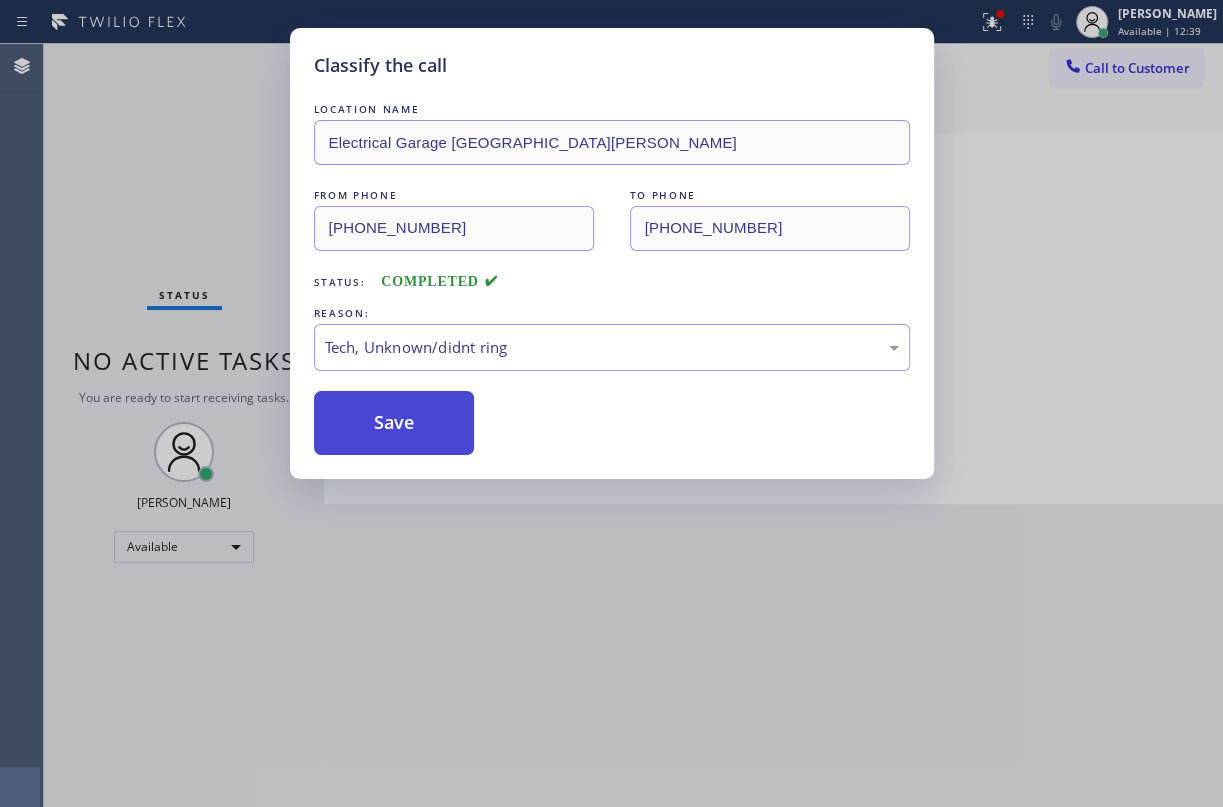click on "Save" at bounding box center [394, 423] 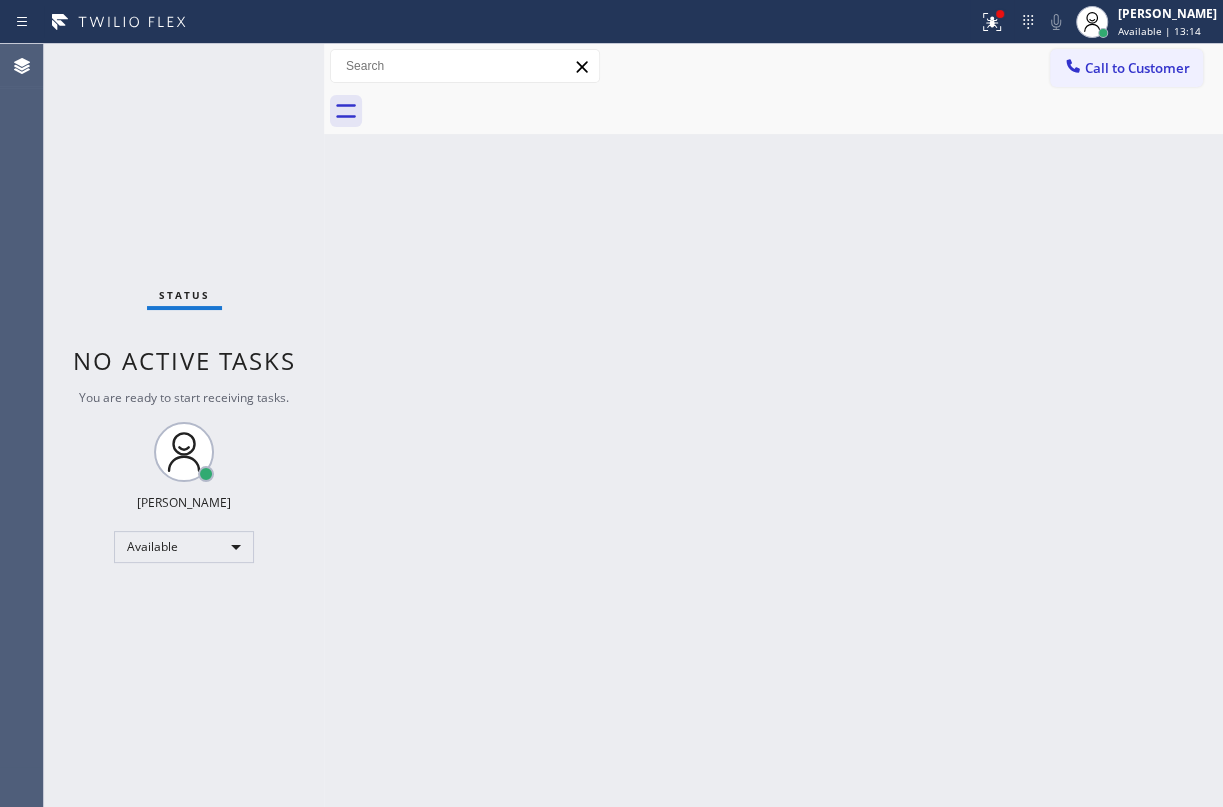 click on "Back to Dashboard Change Sender ID Customers Technicians Select a contact Outbound call Technician Search Technician Your caller id phone number Your caller id phone number Call Technician info Name   Phone none Address none Change Sender ID HVAC [PHONE_NUMBER] 5 Star Appliance [PHONE_NUMBER] Appliance Repair [PHONE_NUMBER] Plumbing [PHONE_NUMBER] Air Duct Cleaning [PHONE_NUMBER]  Electricians [PHONE_NUMBER] Cancel Change Check personal SMS Reset Change No tabs Call to Customer Outbound call Location Search location Your caller id phone number Customer number Call Outbound call Technician Search Technician Your caller id phone number Your caller id phone number Call" at bounding box center (773, 425) 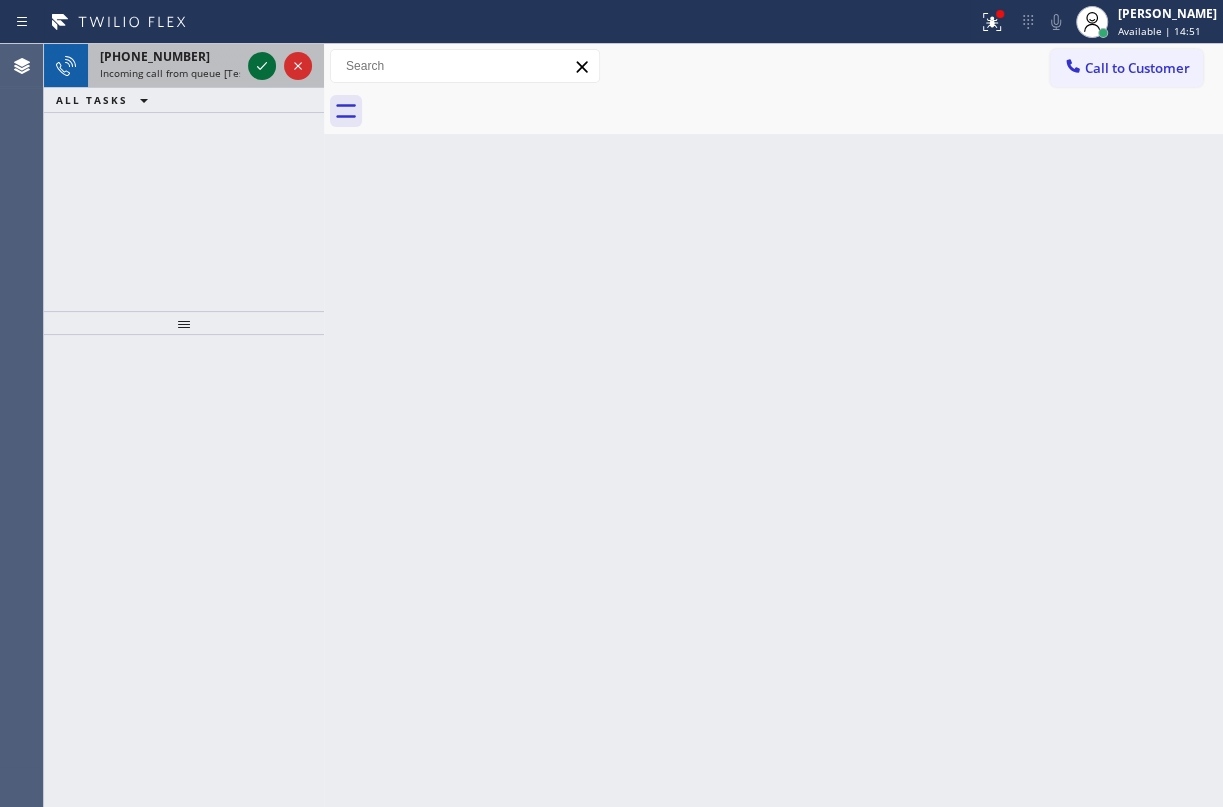 click 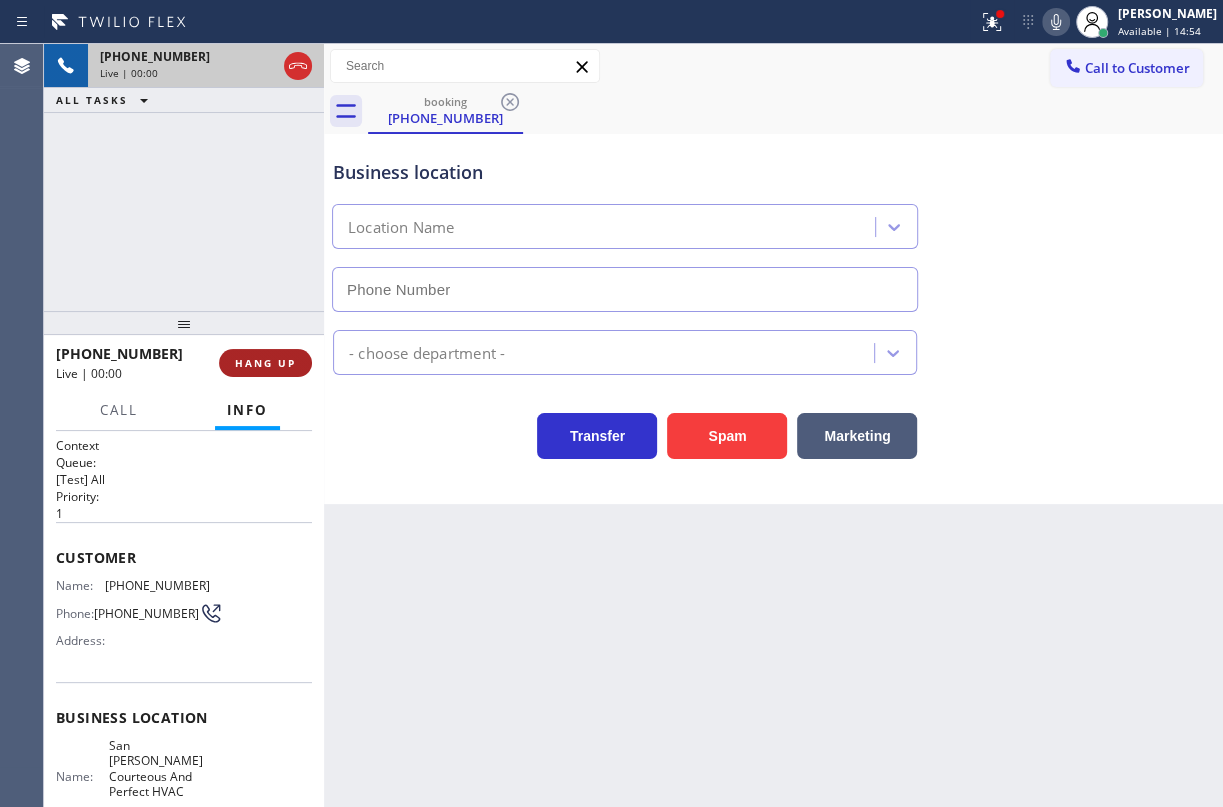 type on "[PHONE_NUMBER]" 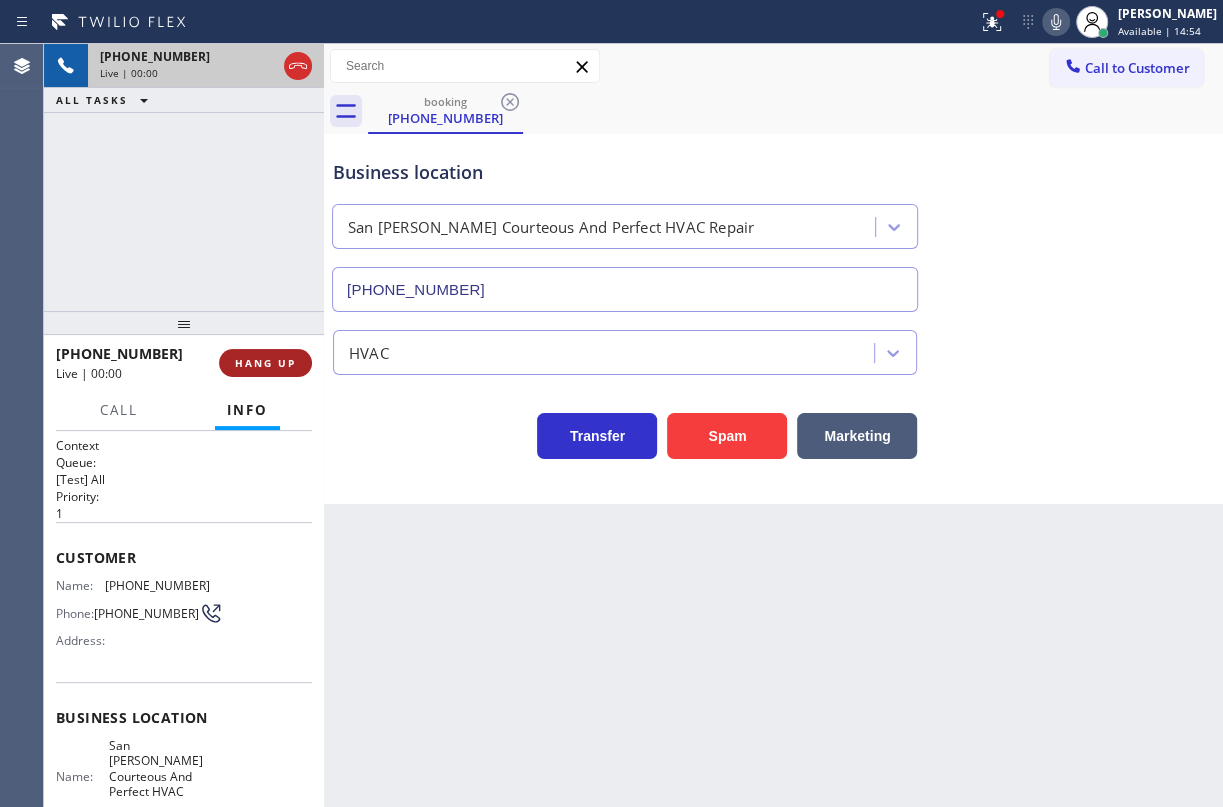 click on "HANG UP" at bounding box center (265, 363) 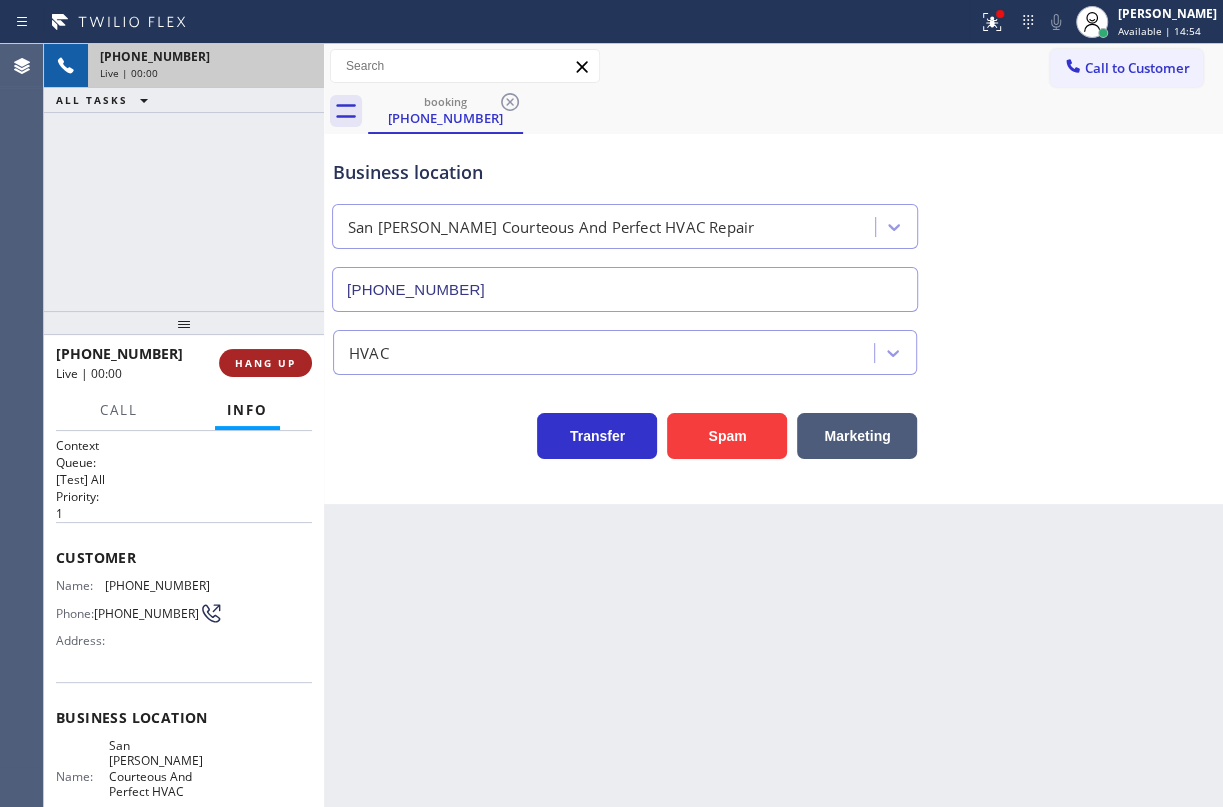 click on "HANG UP" at bounding box center (265, 363) 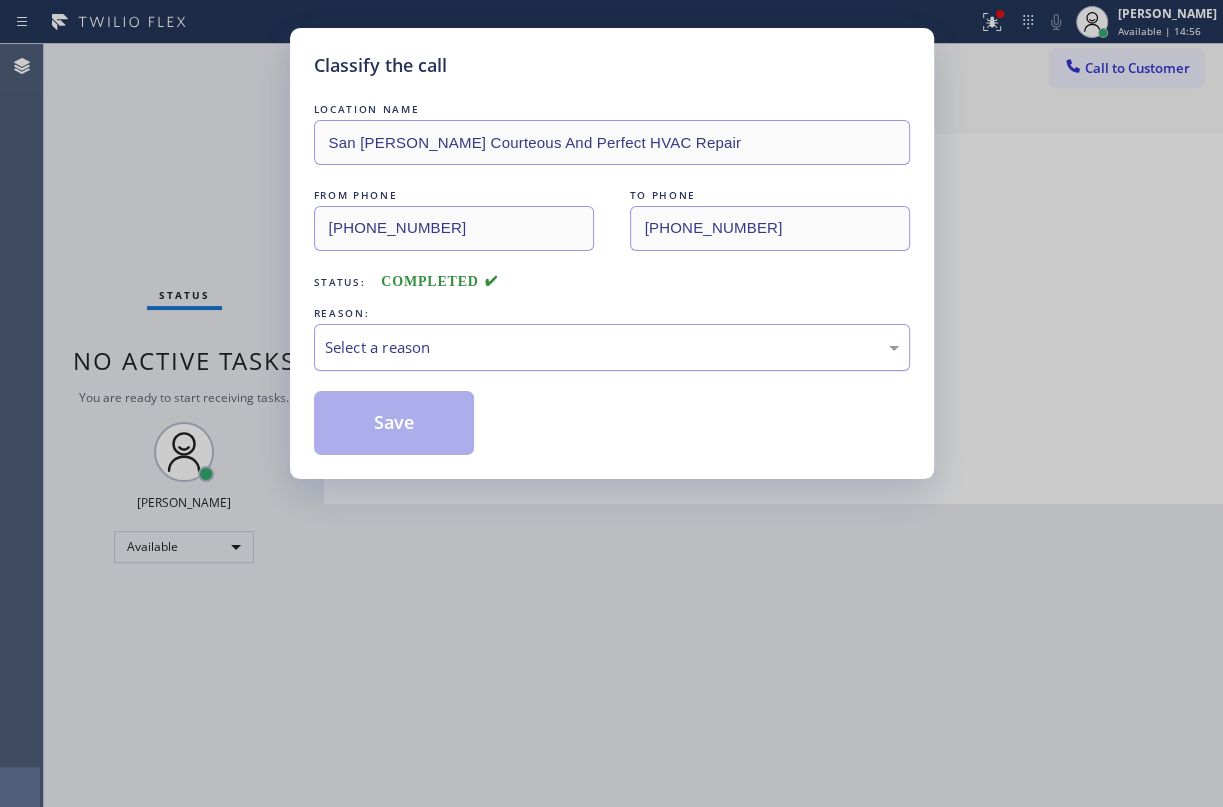 click on "Select a reason" at bounding box center [612, 347] 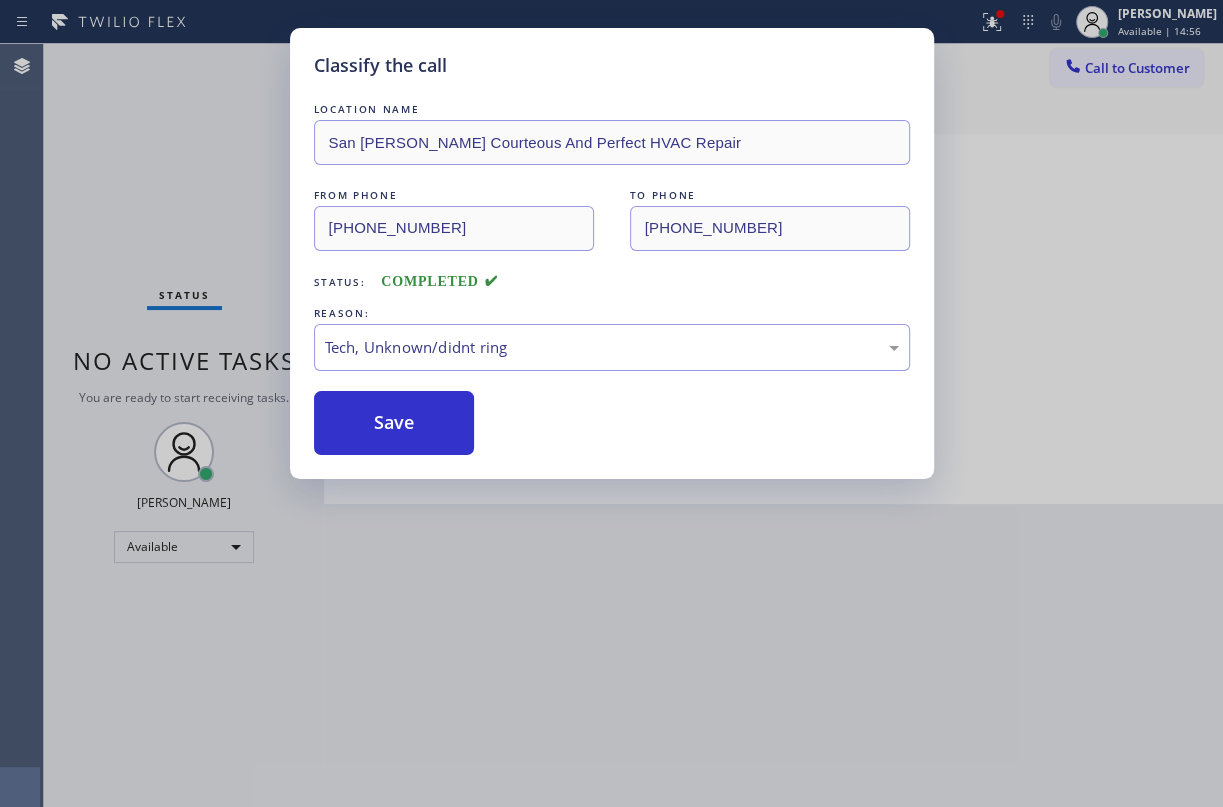 click on "Save" at bounding box center (394, 423) 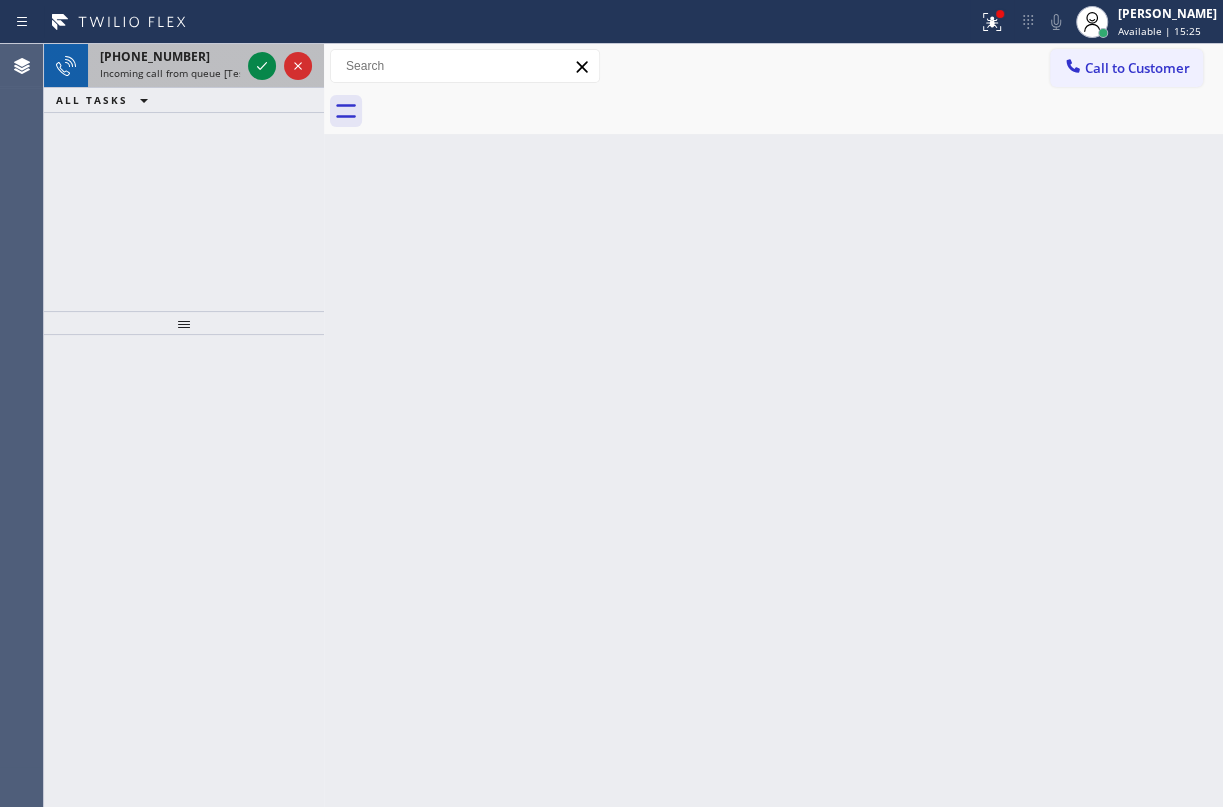 click on "Incoming call from queue [Test] All" at bounding box center (183, 73) 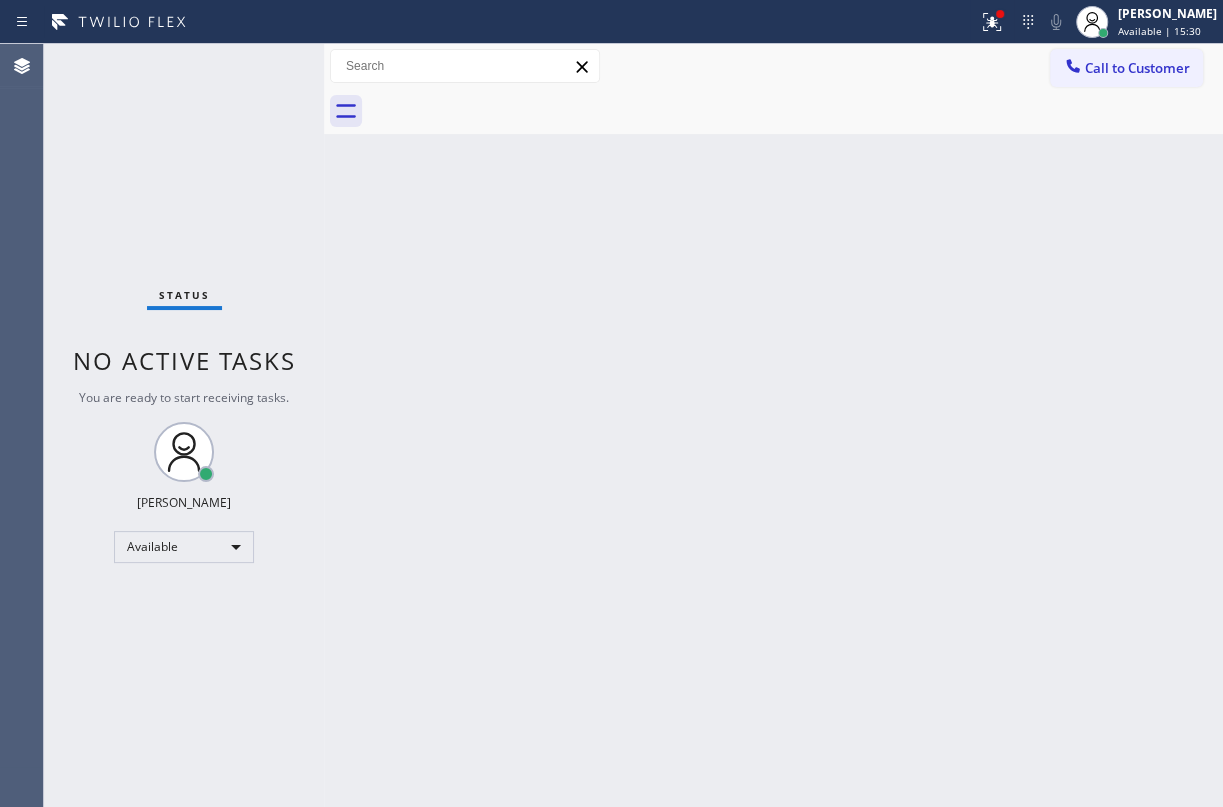 click on "Back to Dashboard Change Sender ID Customers Technicians Select a contact Outbound call Technician Search Technician Your caller id phone number Your caller id phone number Call Technician info Name   Phone none Address none Change Sender ID HVAC [PHONE_NUMBER] 5 Star Appliance [PHONE_NUMBER] Appliance Repair [PHONE_NUMBER] Plumbing [PHONE_NUMBER] Air Duct Cleaning [PHONE_NUMBER]  Electricians [PHONE_NUMBER] Cancel Change Check personal SMS Reset Change No tabs Call to Customer Outbound call Location Search location Your caller id phone number Customer number Call Outbound call Technician Search Technician Your caller id phone number Your caller id phone number Call" at bounding box center (773, 425) 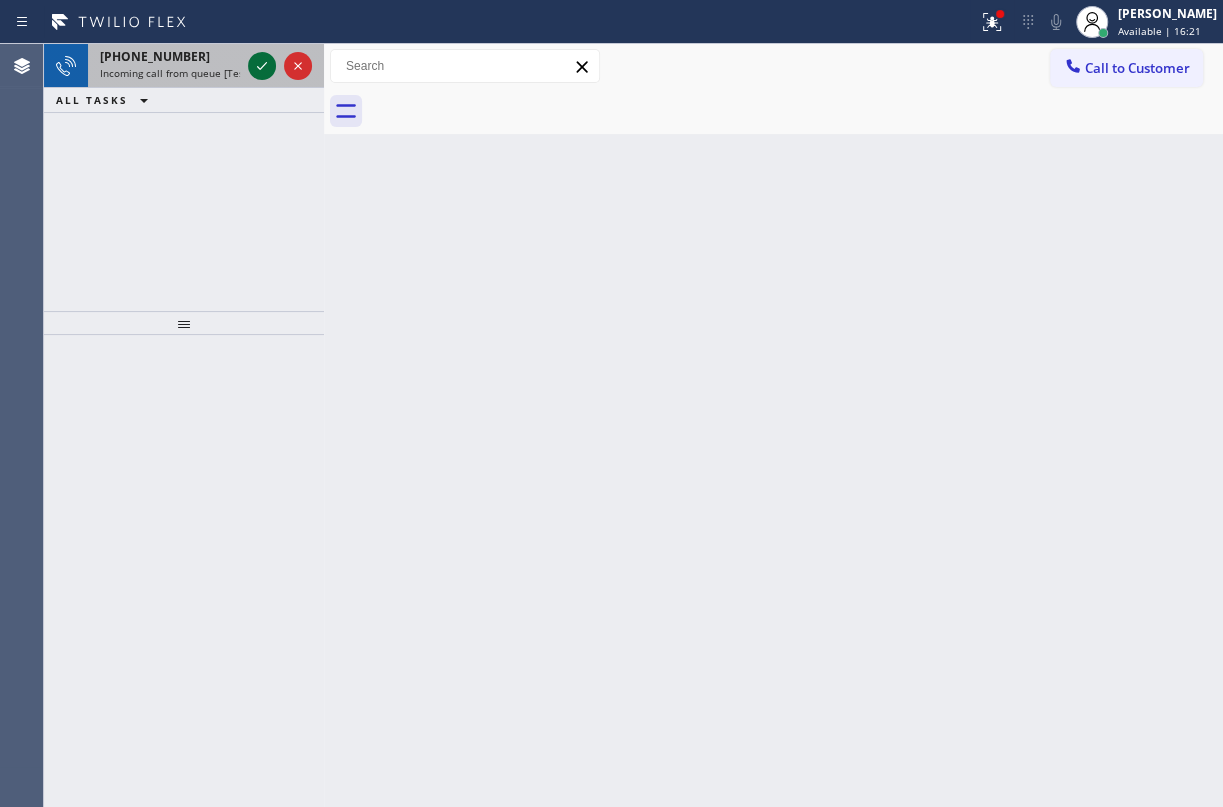 click 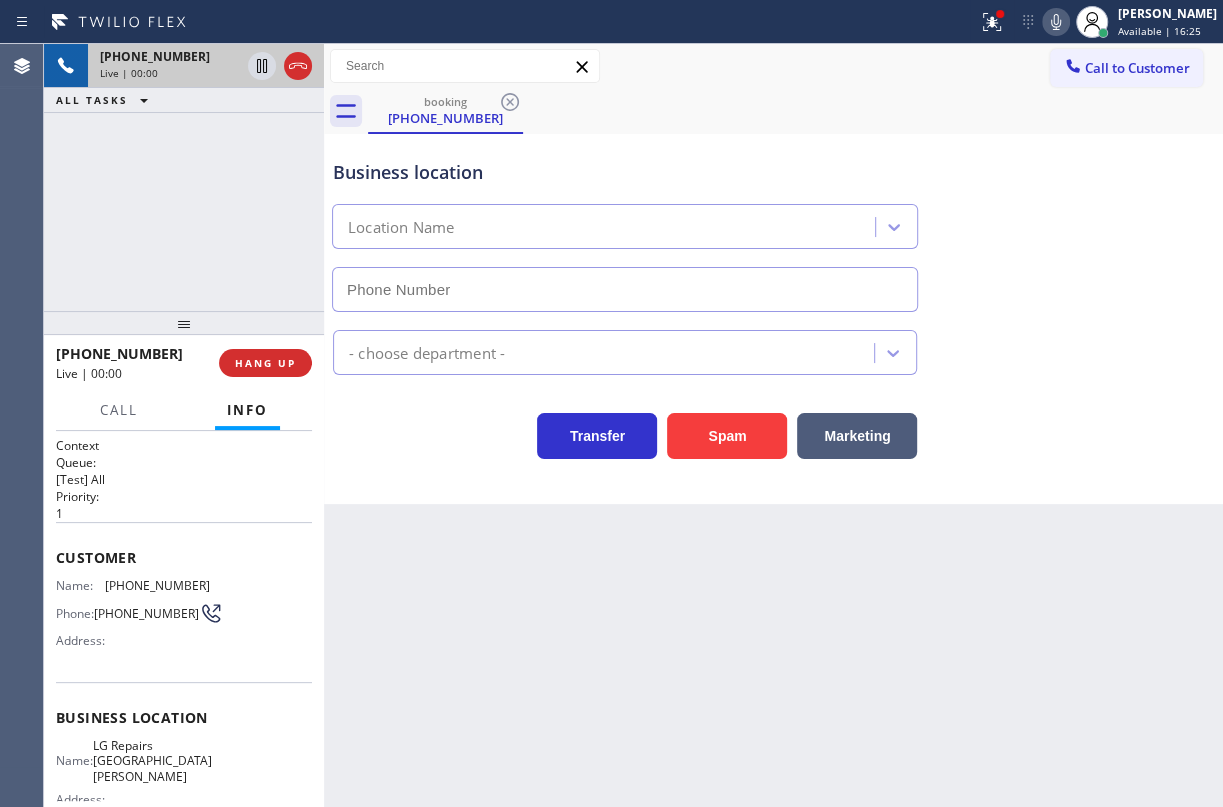 type on "[PHONE_NUMBER]" 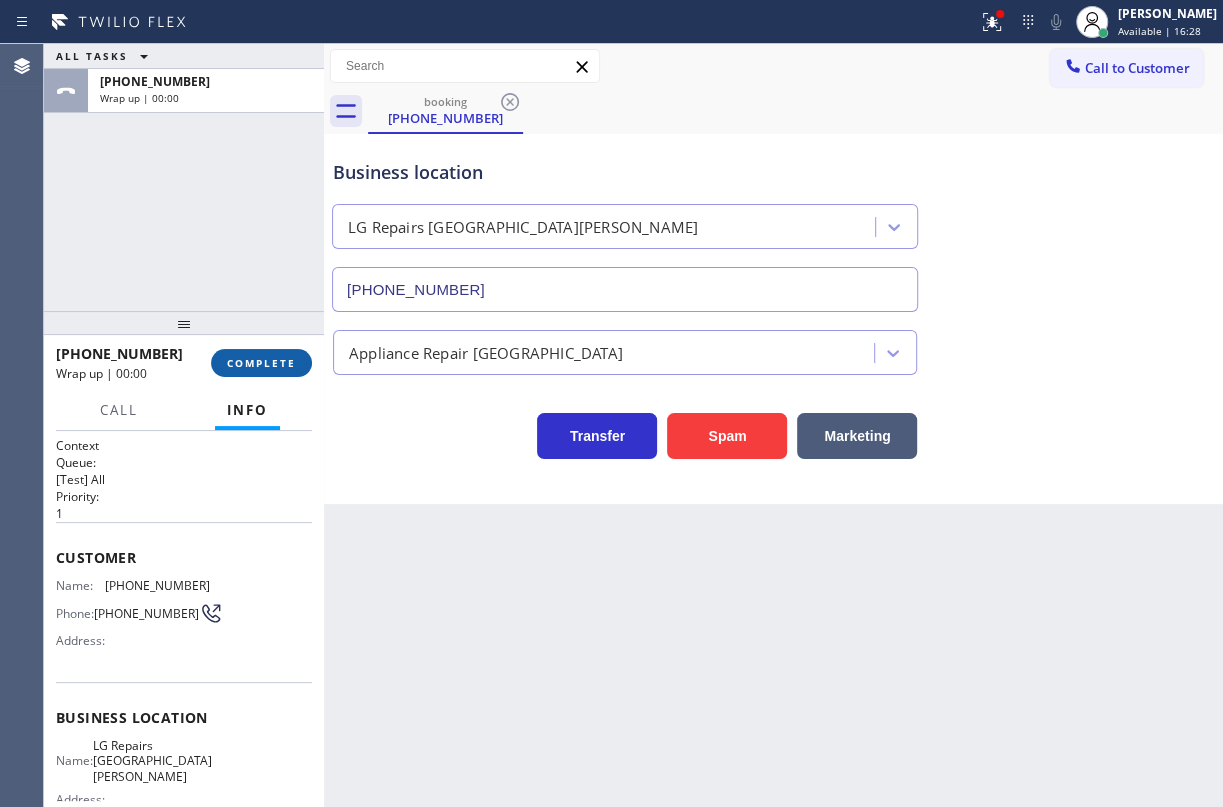click on "COMPLETE" at bounding box center [261, 363] 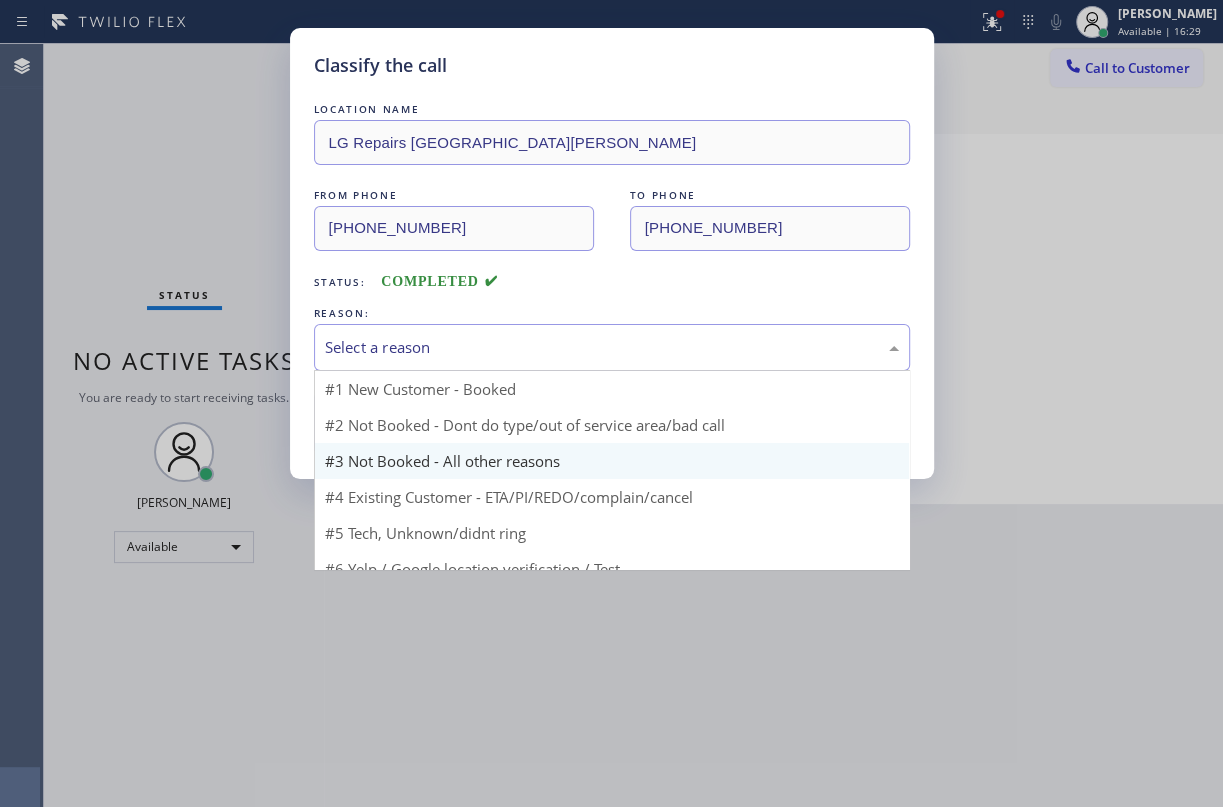 drag, startPoint x: 500, startPoint y: 339, endPoint x: 437, endPoint y: 426, distance: 107.415085 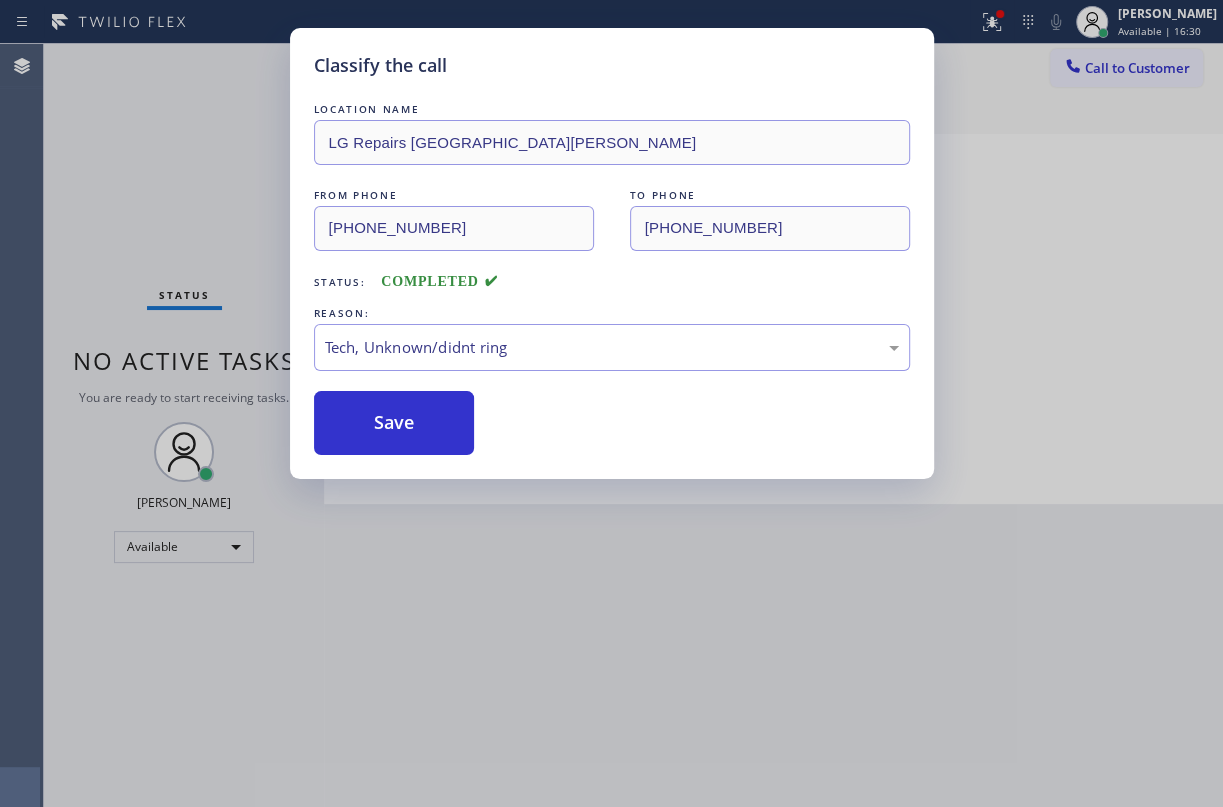 drag, startPoint x: 354, startPoint y: 421, endPoint x: 624, endPoint y: 650, distance: 354.0353 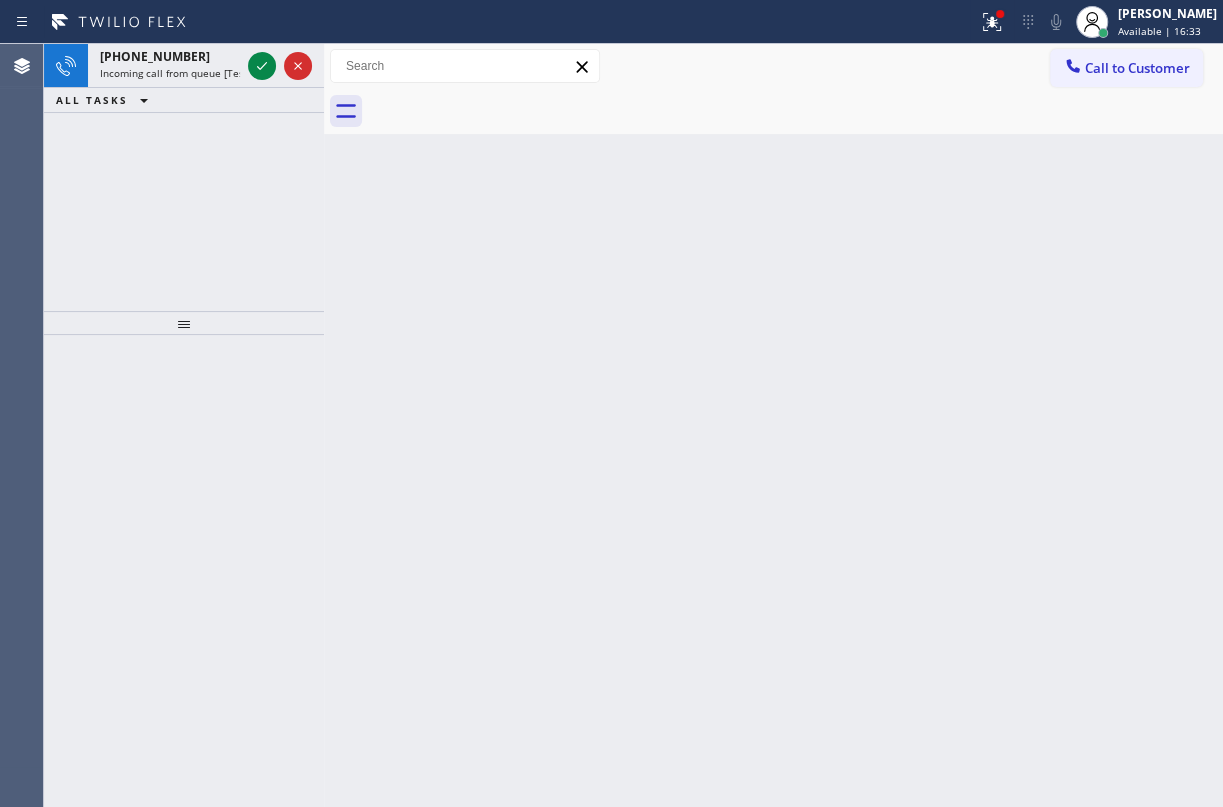 click on "Back to Dashboard Change Sender ID Customers Technicians Select a contact Outbound call Technician Search Technician Your caller id phone number Your caller id phone number Call Technician info Name   Phone none Address none Change Sender ID HVAC [PHONE_NUMBER] 5 Star Appliance [PHONE_NUMBER] Appliance Repair [PHONE_NUMBER] Plumbing [PHONE_NUMBER] Air Duct Cleaning [PHONE_NUMBER]  Electricians [PHONE_NUMBER] Cancel Change Check personal SMS Reset Change No tabs Call to Customer Outbound call Location Search location Your caller id phone number Customer number Call Outbound call Technician Search Technician Your caller id phone number Your caller id phone number Call" at bounding box center (773, 425) 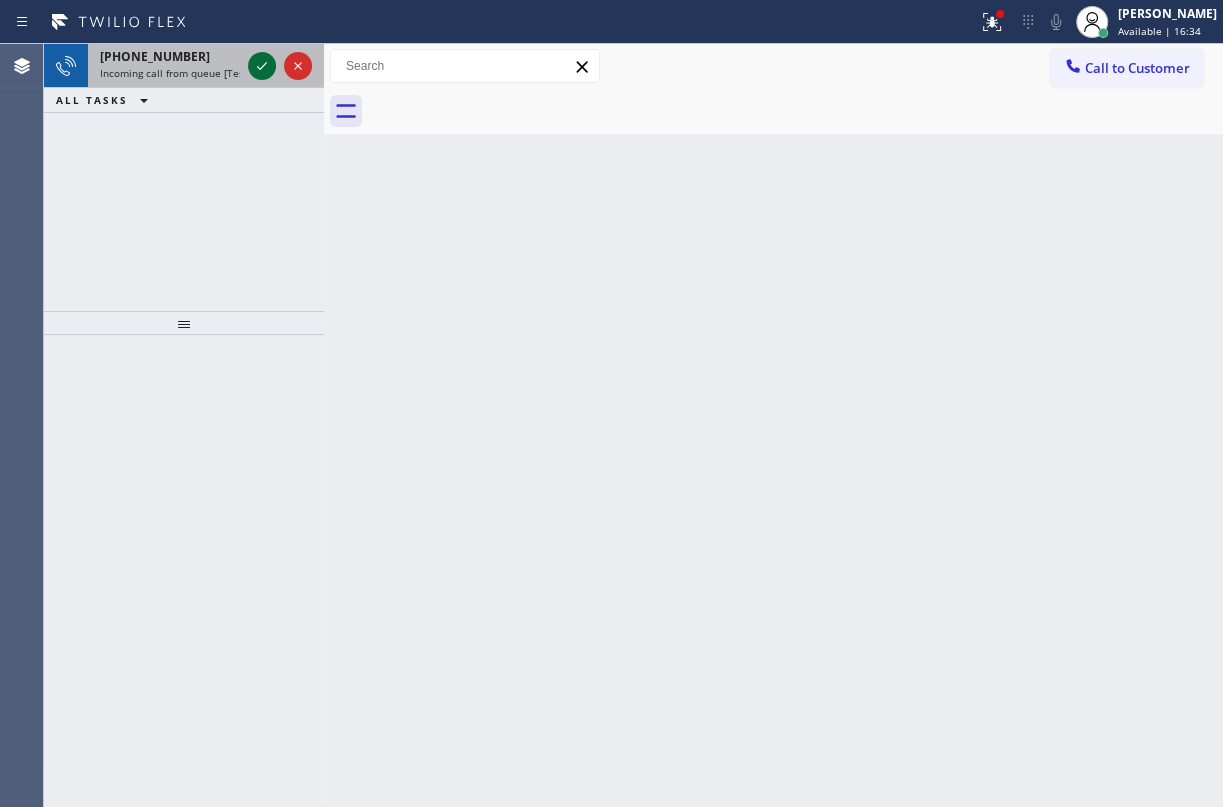 click 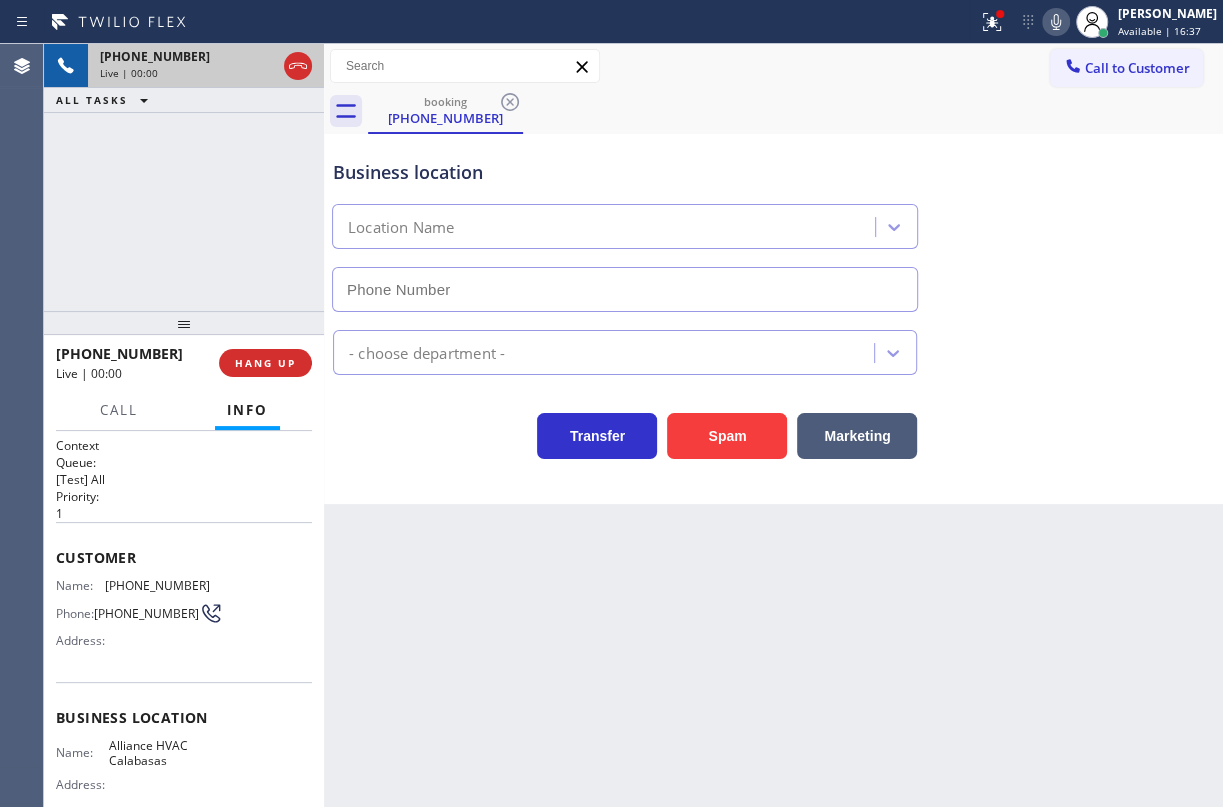 type on "[PHONE_NUMBER]" 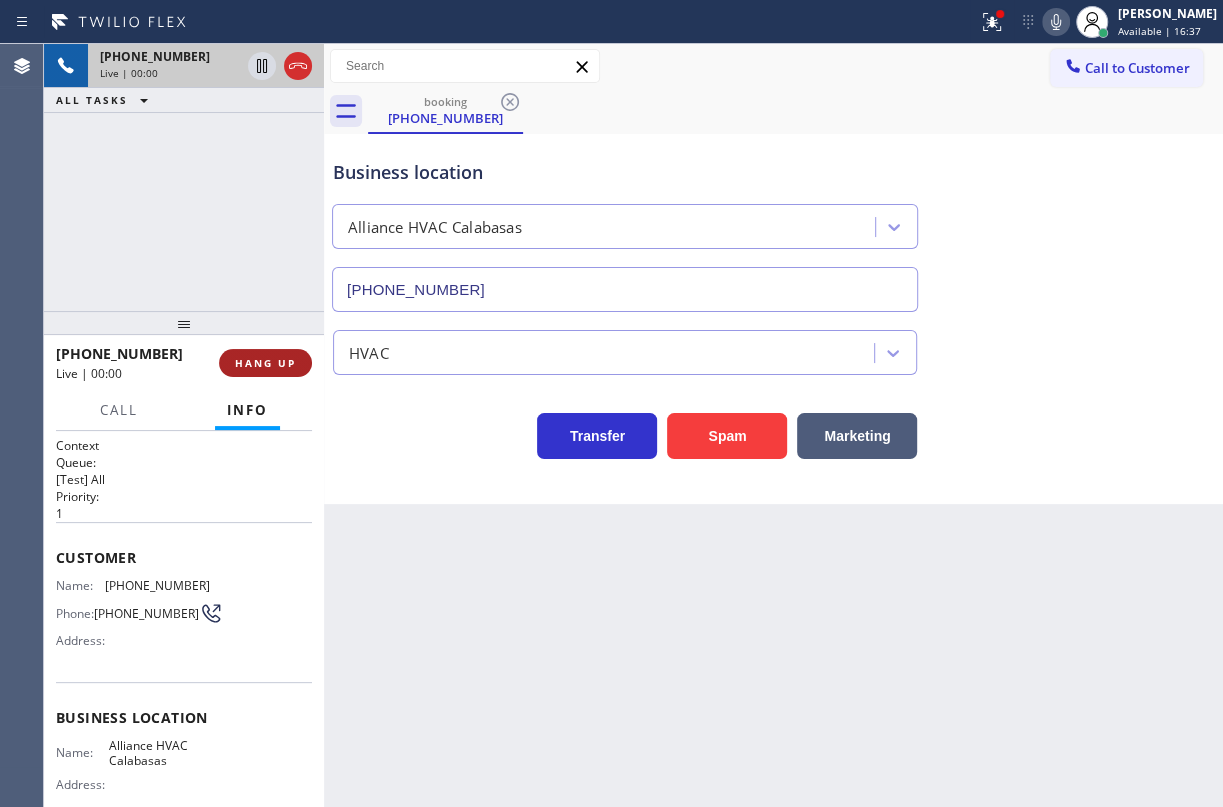 click on "HANG UP" at bounding box center [265, 363] 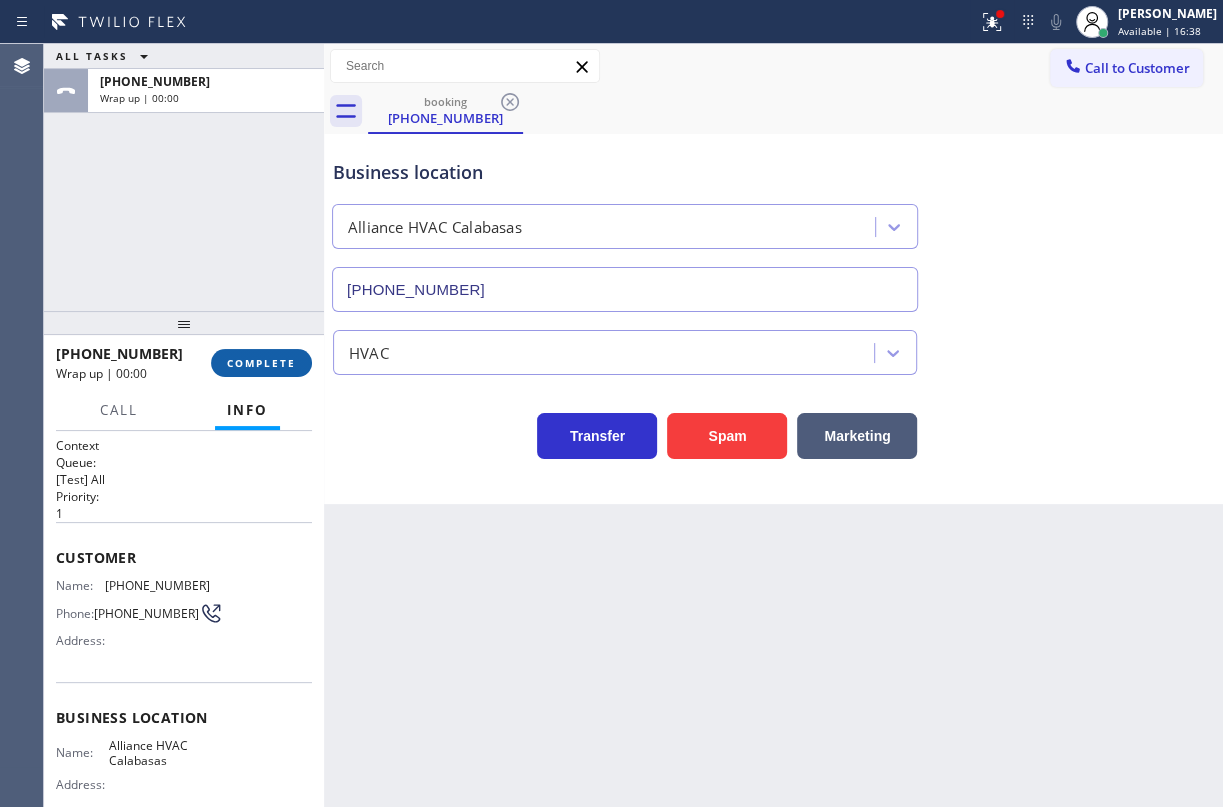 click on "COMPLETE" at bounding box center [261, 363] 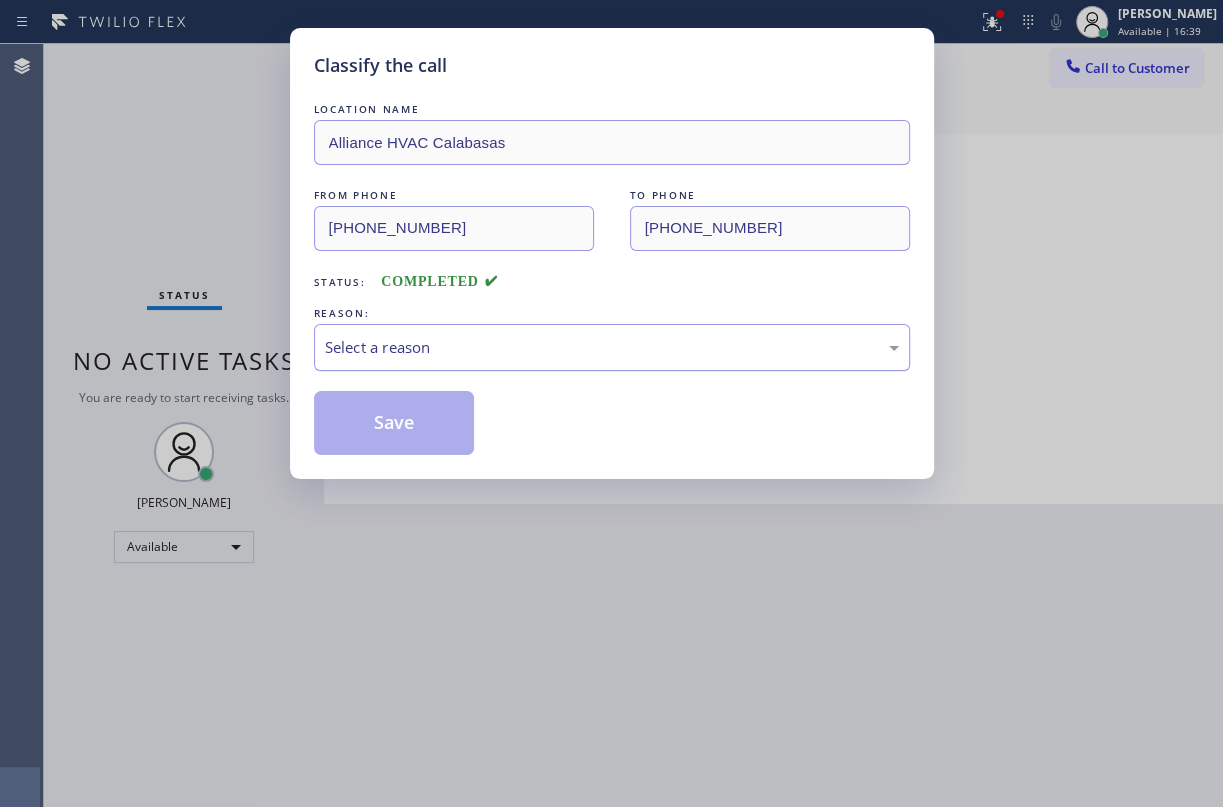 click on "Select a reason" at bounding box center (612, 347) 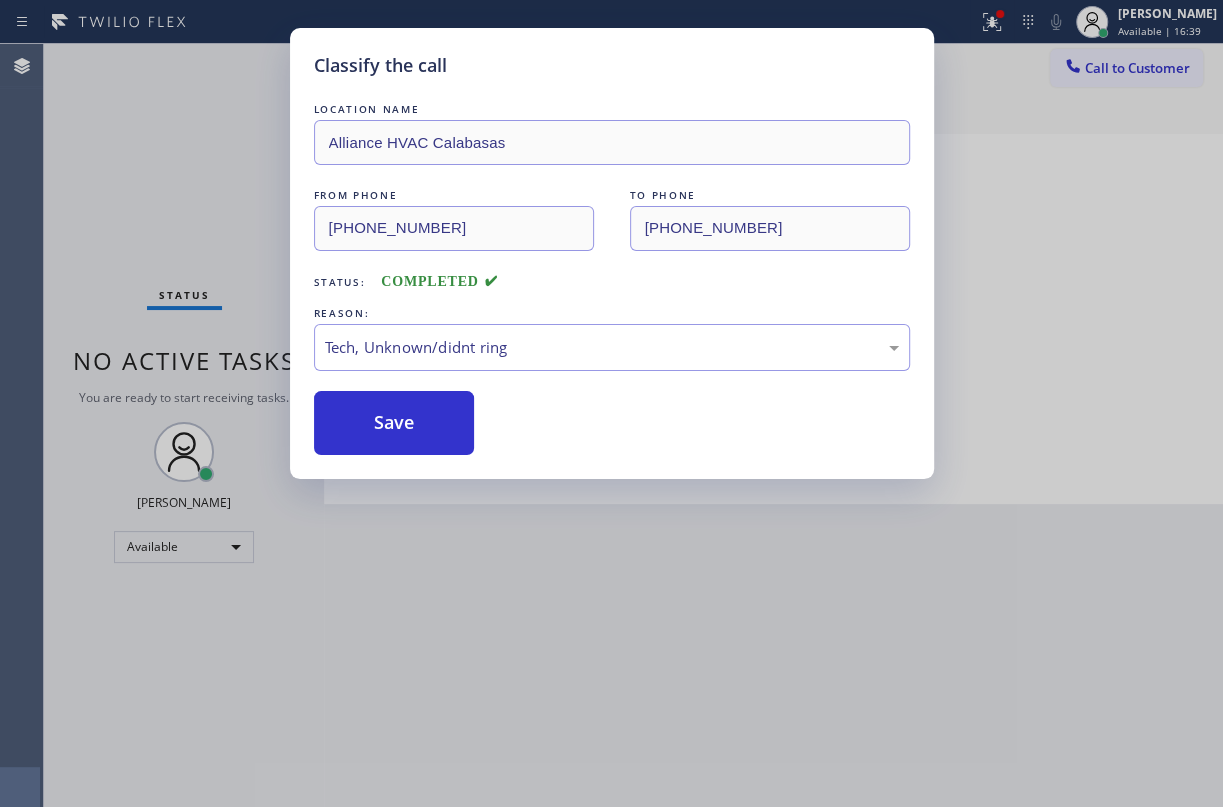 click on "Save" at bounding box center [394, 423] 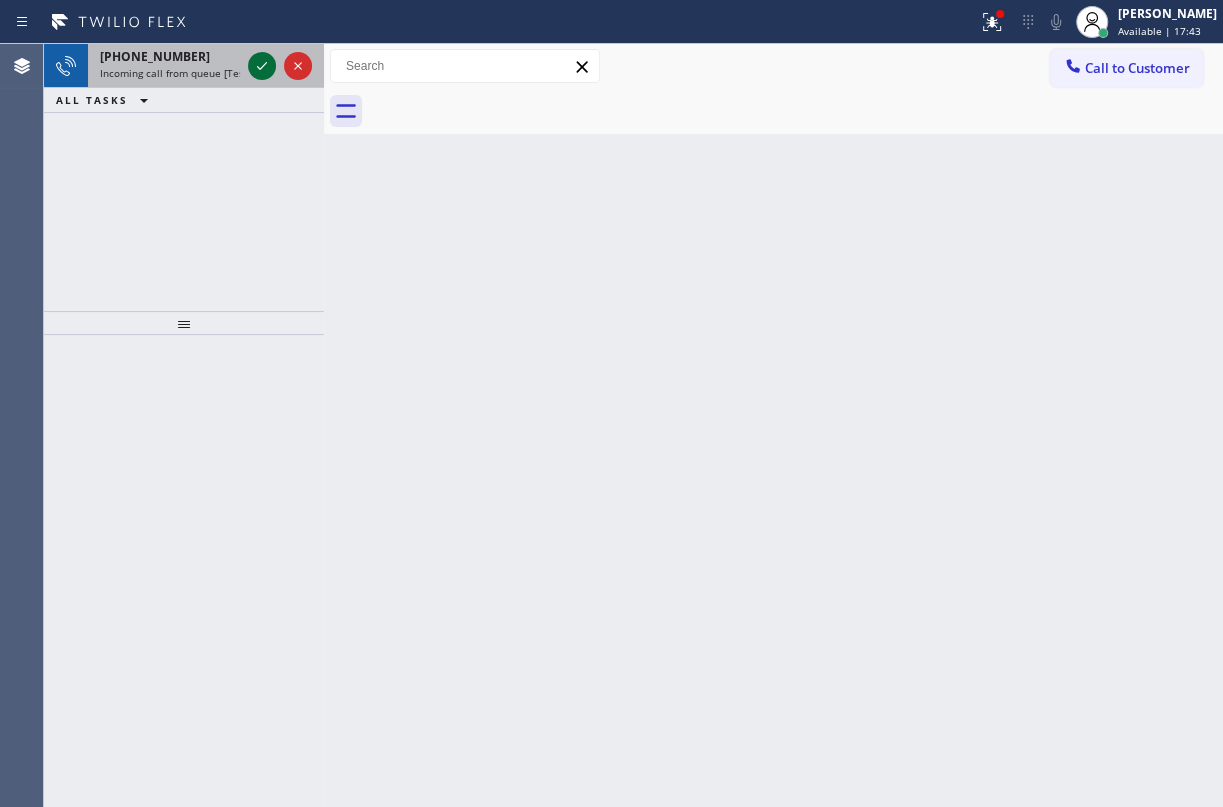 click 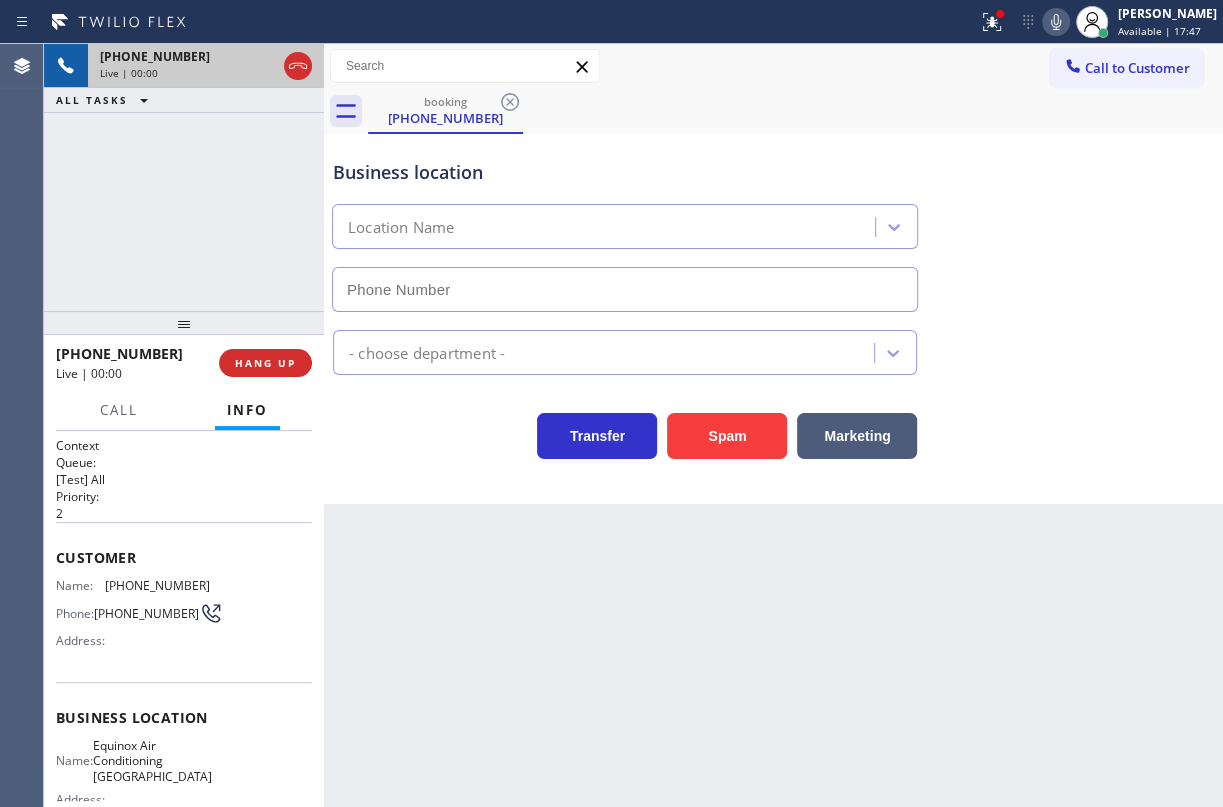 type on "[PHONE_NUMBER]" 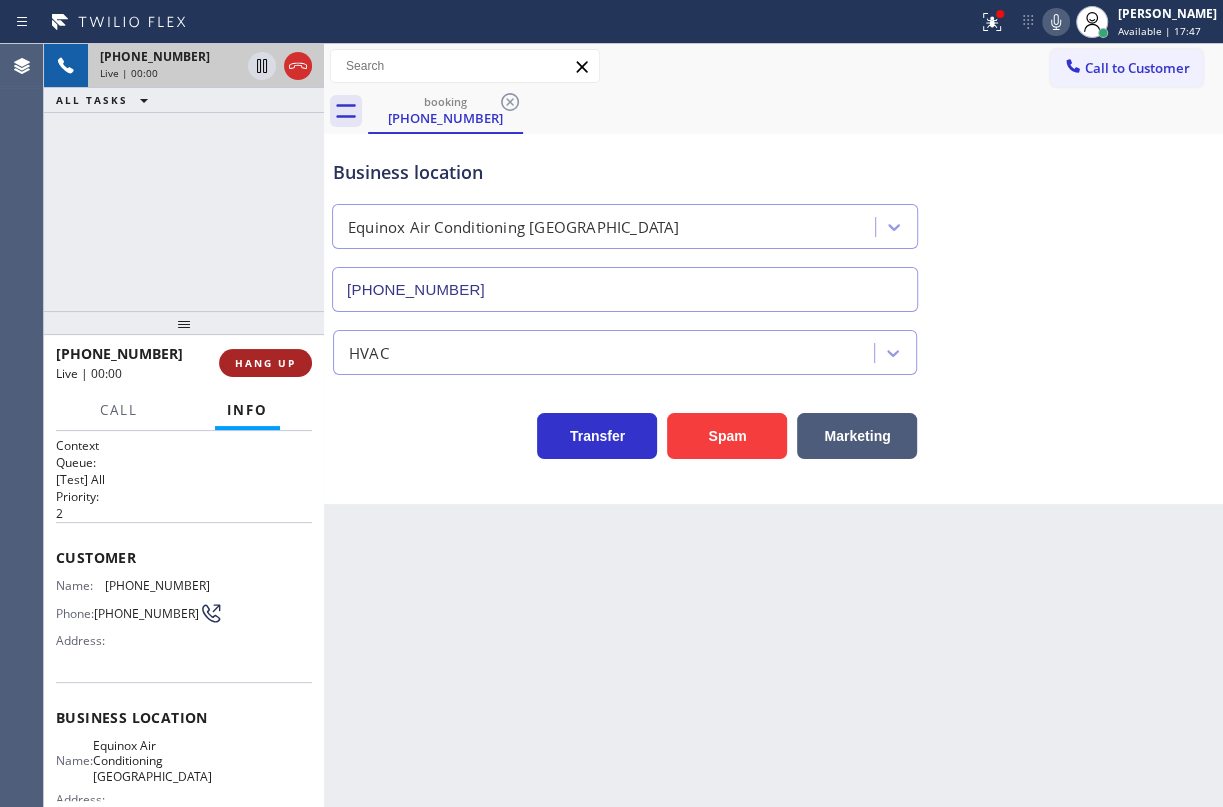 click on "HANG UP" at bounding box center [265, 363] 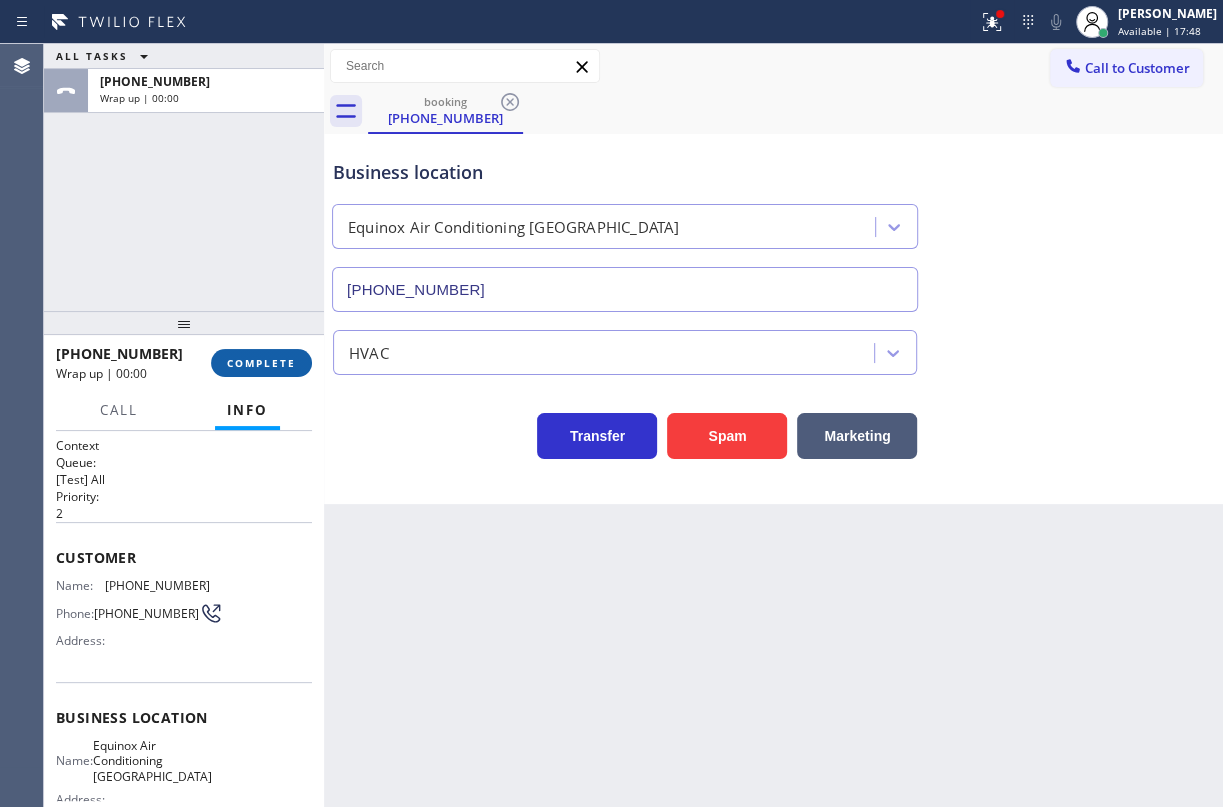 click on "COMPLETE" at bounding box center [261, 363] 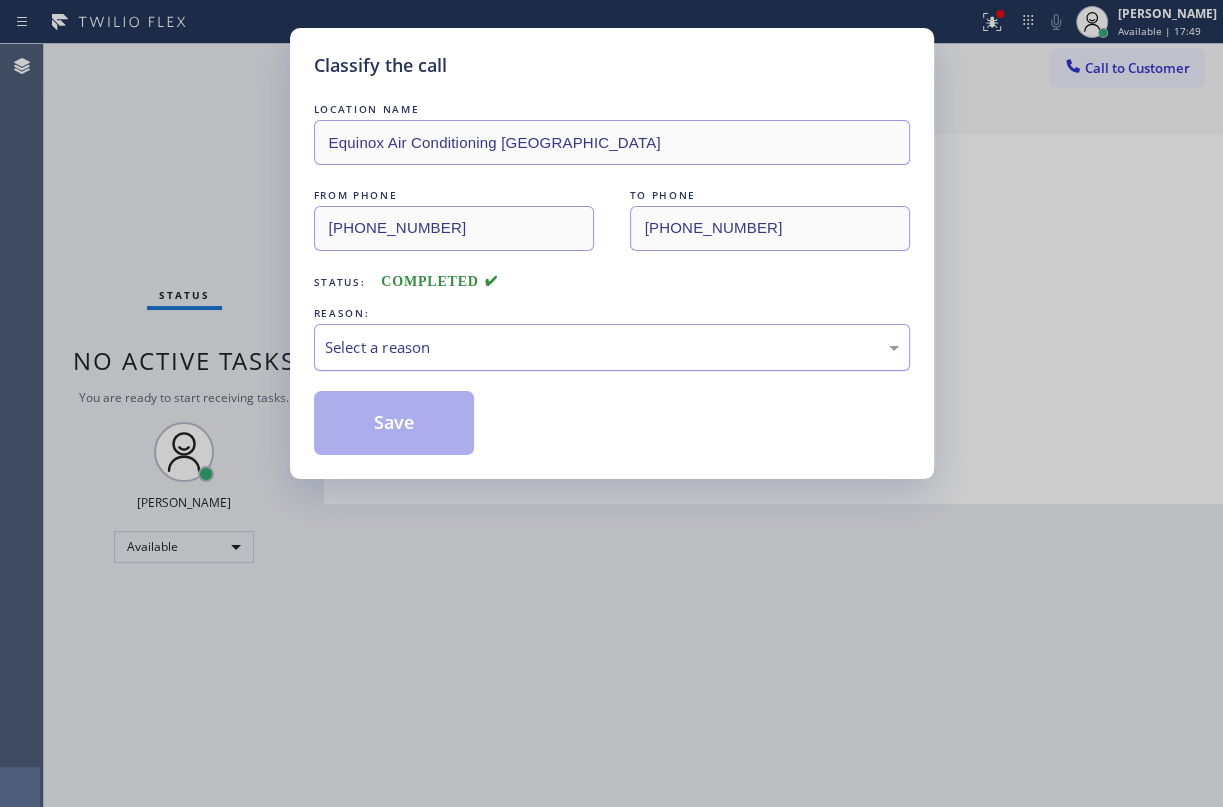 click on "Select a reason" at bounding box center [612, 347] 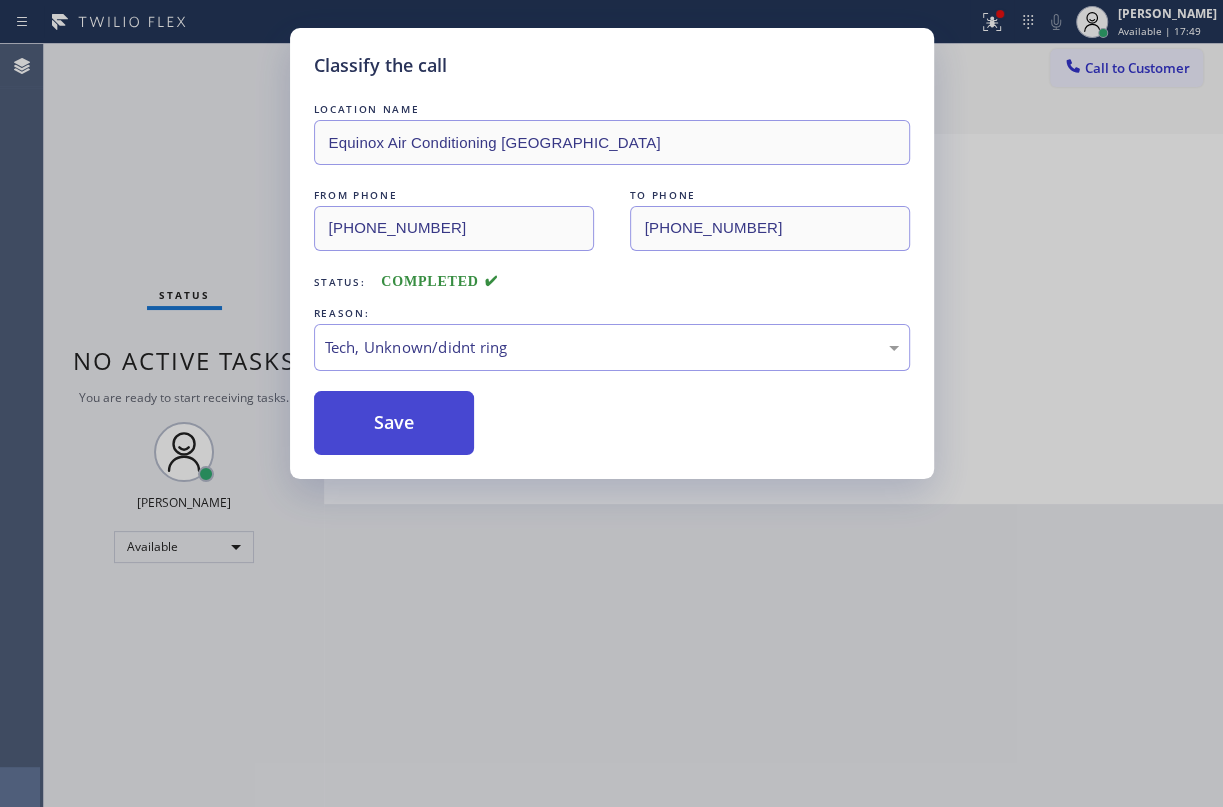 click on "Save" at bounding box center (394, 423) 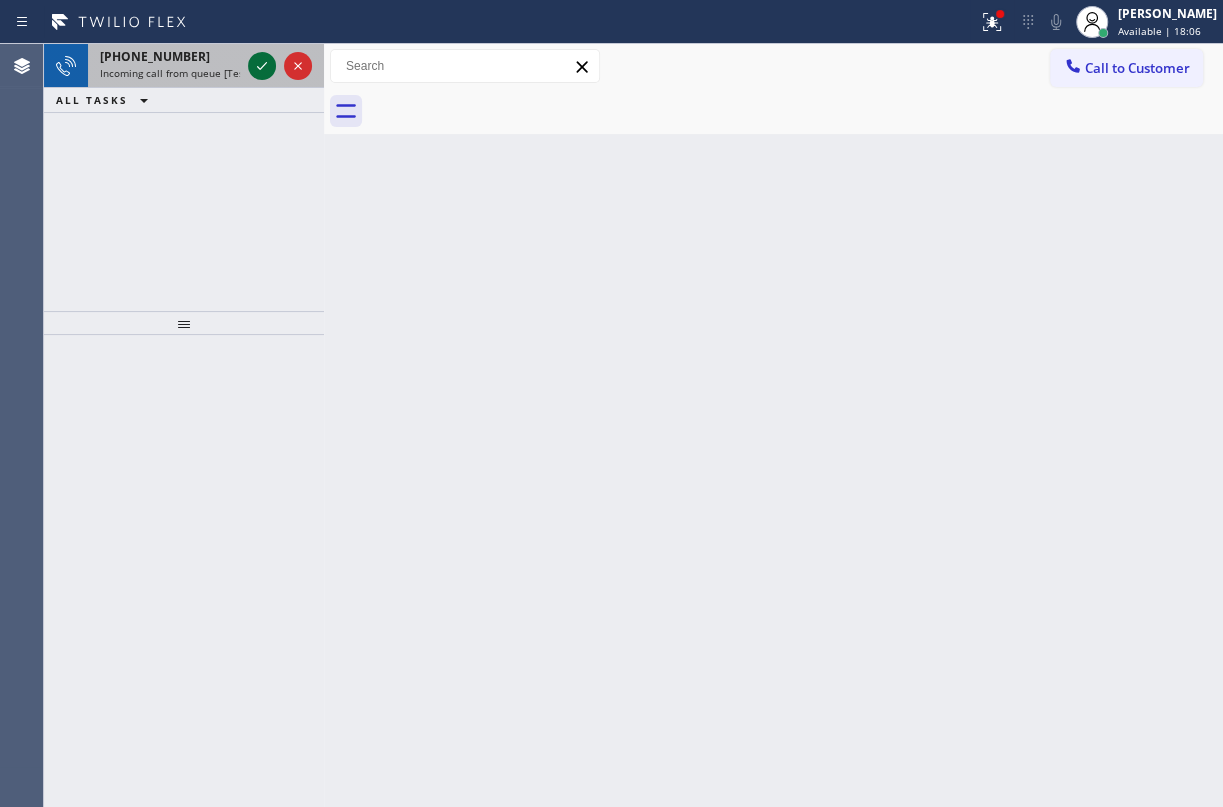 click 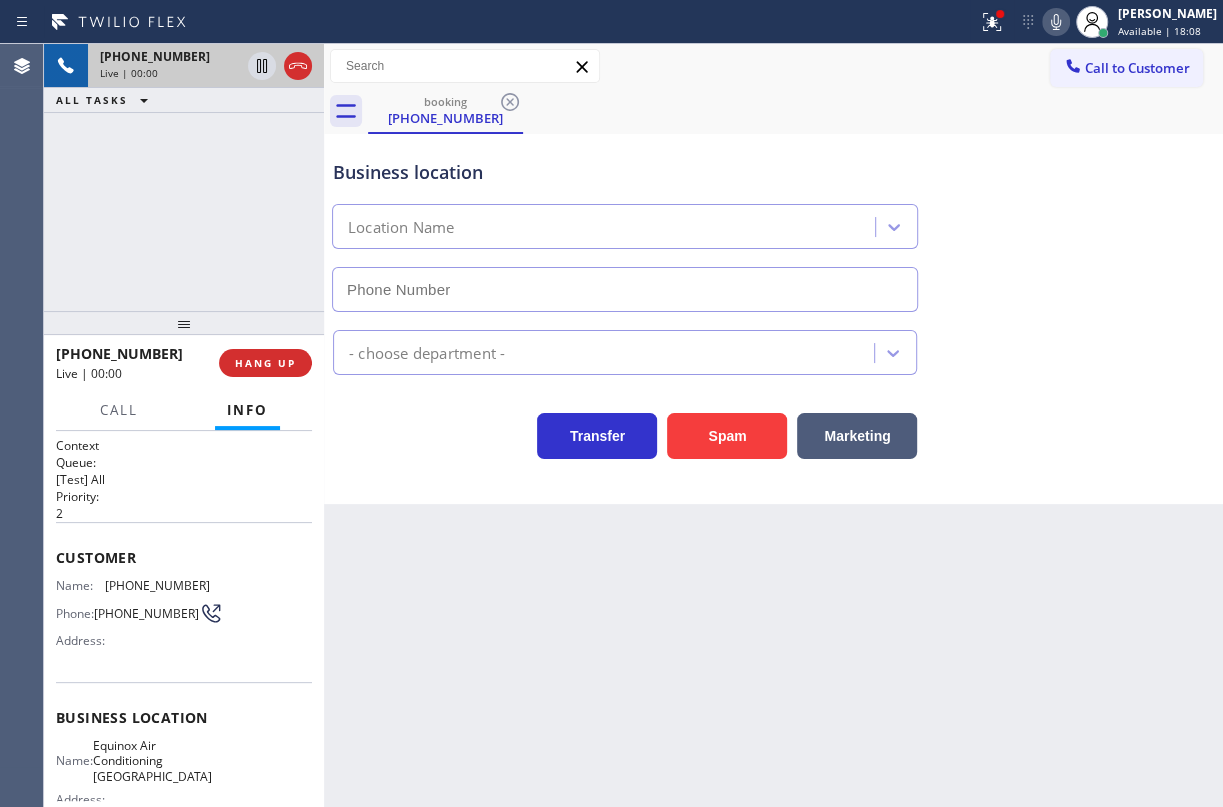 type on "[PHONE_NUMBER]" 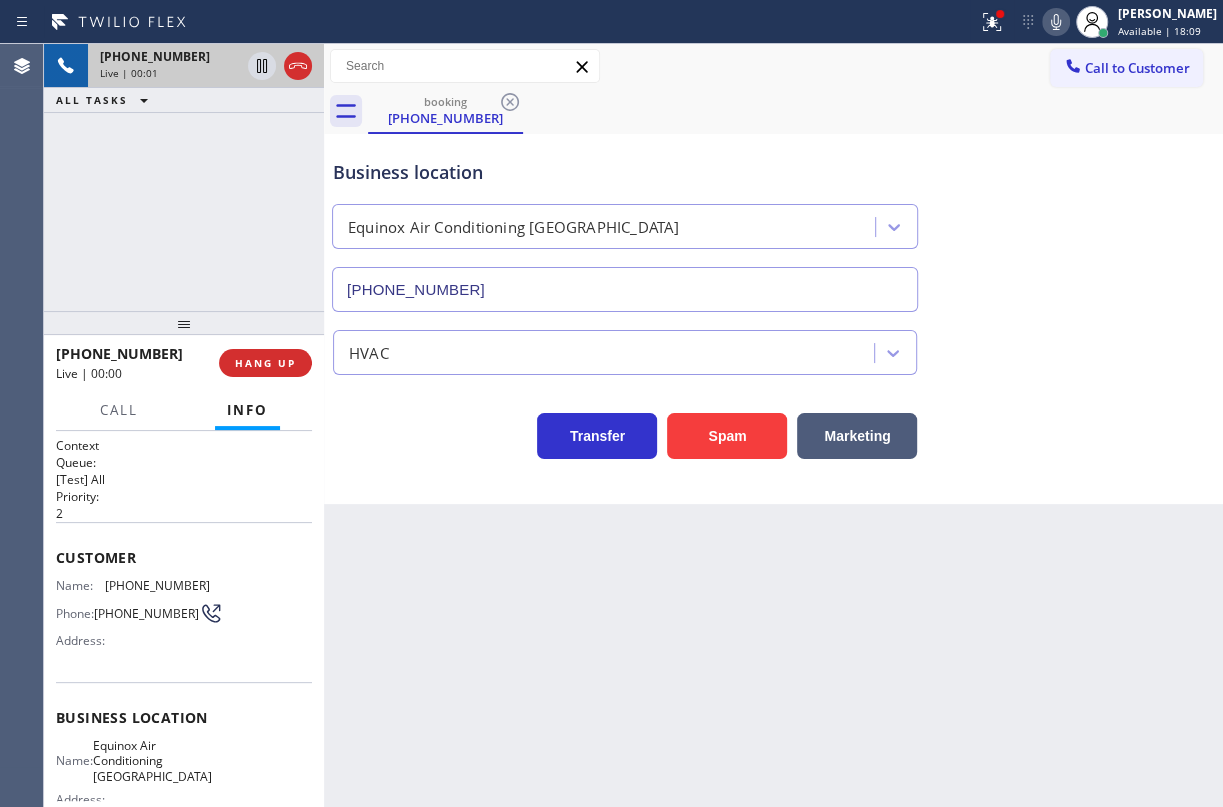 scroll, scrollTop: 90, scrollLeft: 0, axis: vertical 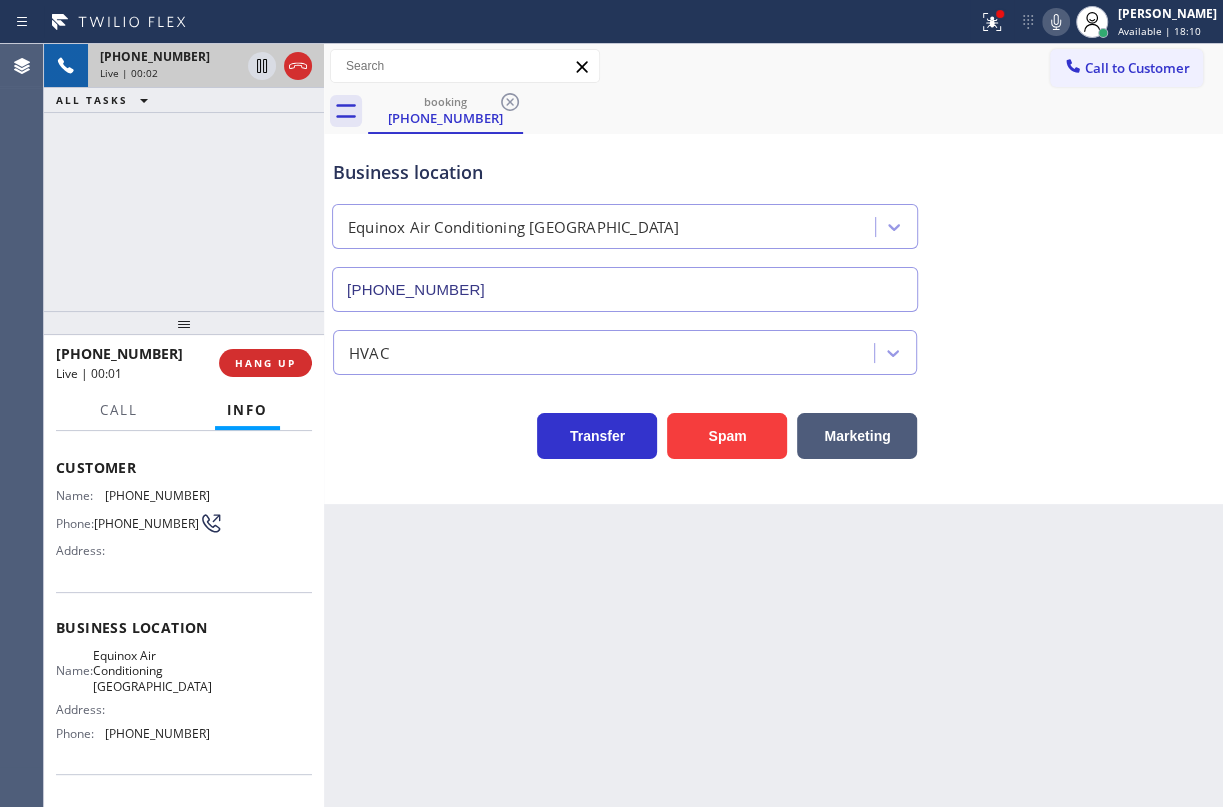 click on "Equinox Air Conditioning [GEOGRAPHIC_DATA]" at bounding box center [152, 671] 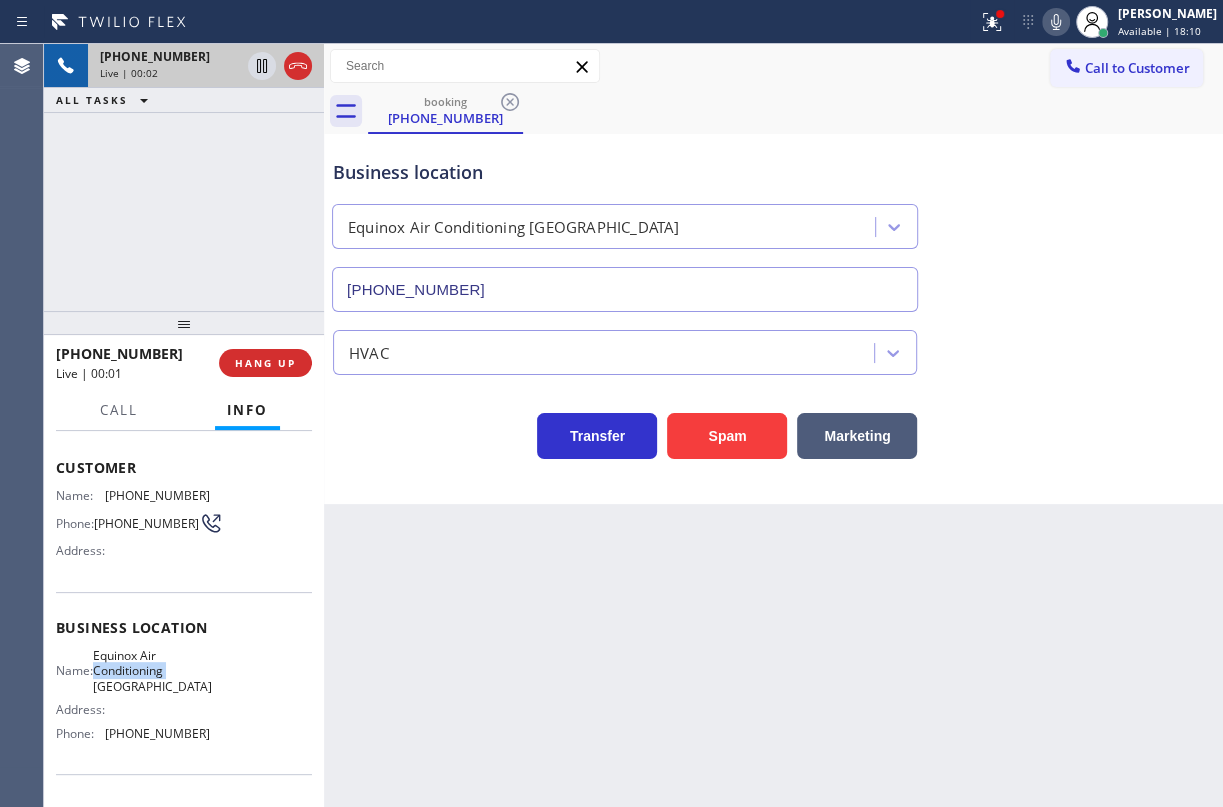 click on "Equinox Air Conditioning [GEOGRAPHIC_DATA]" at bounding box center [152, 671] 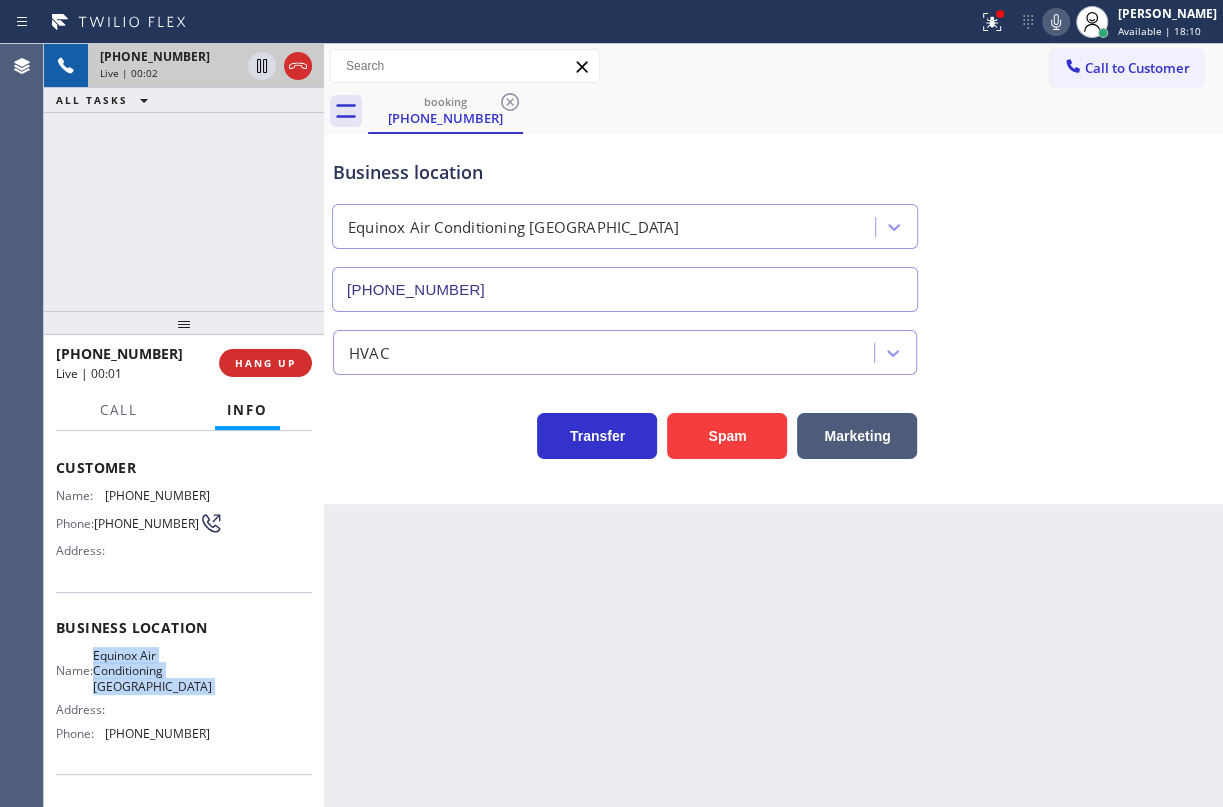 click on "Equinox Air Conditioning [GEOGRAPHIC_DATA]" at bounding box center [152, 671] 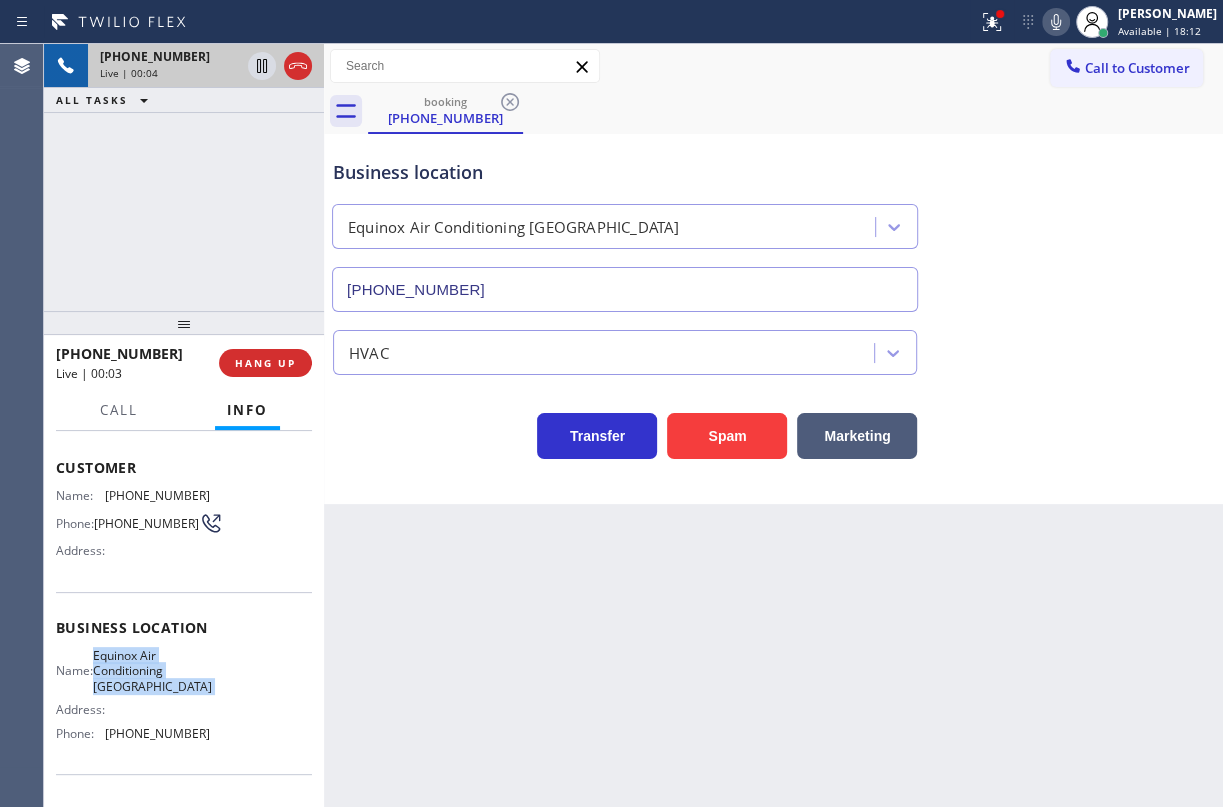 click on "[PHONE_NUMBER]" at bounding box center [625, 289] 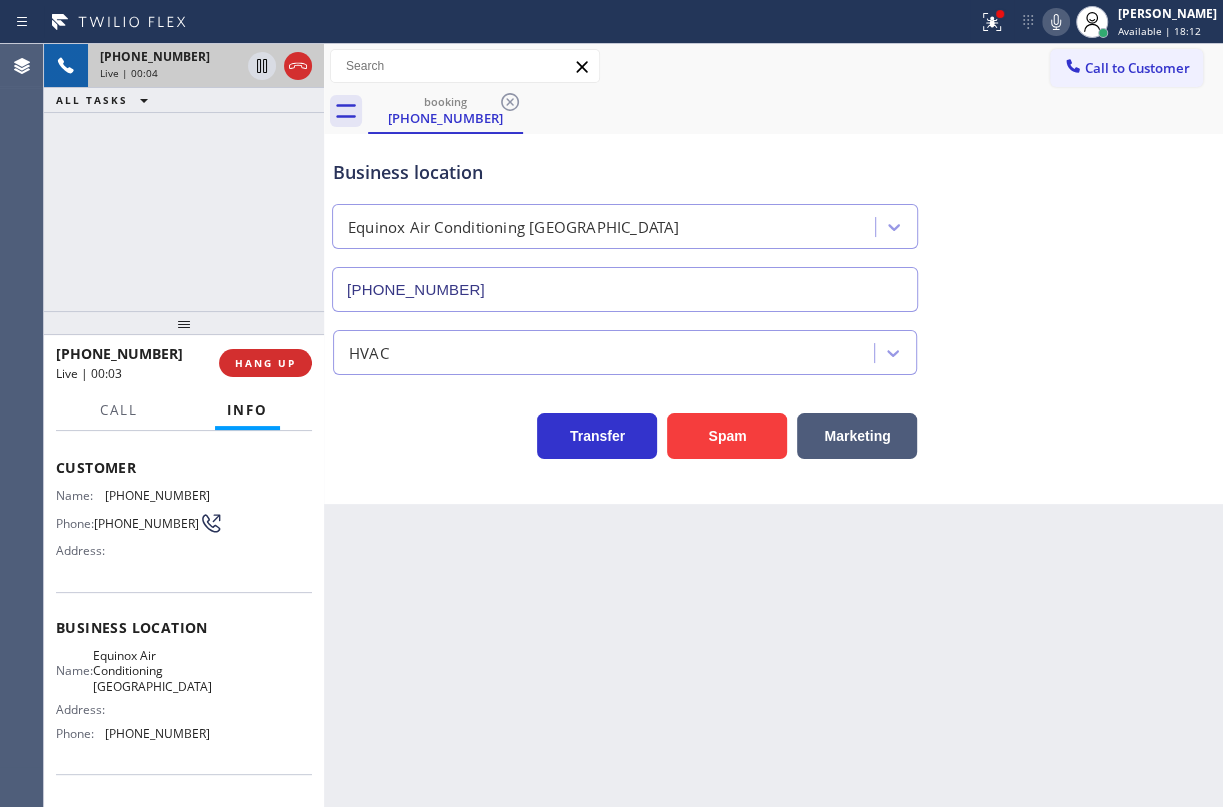 click on "[PHONE_NUMBER]" at bounding box center [625, 289] 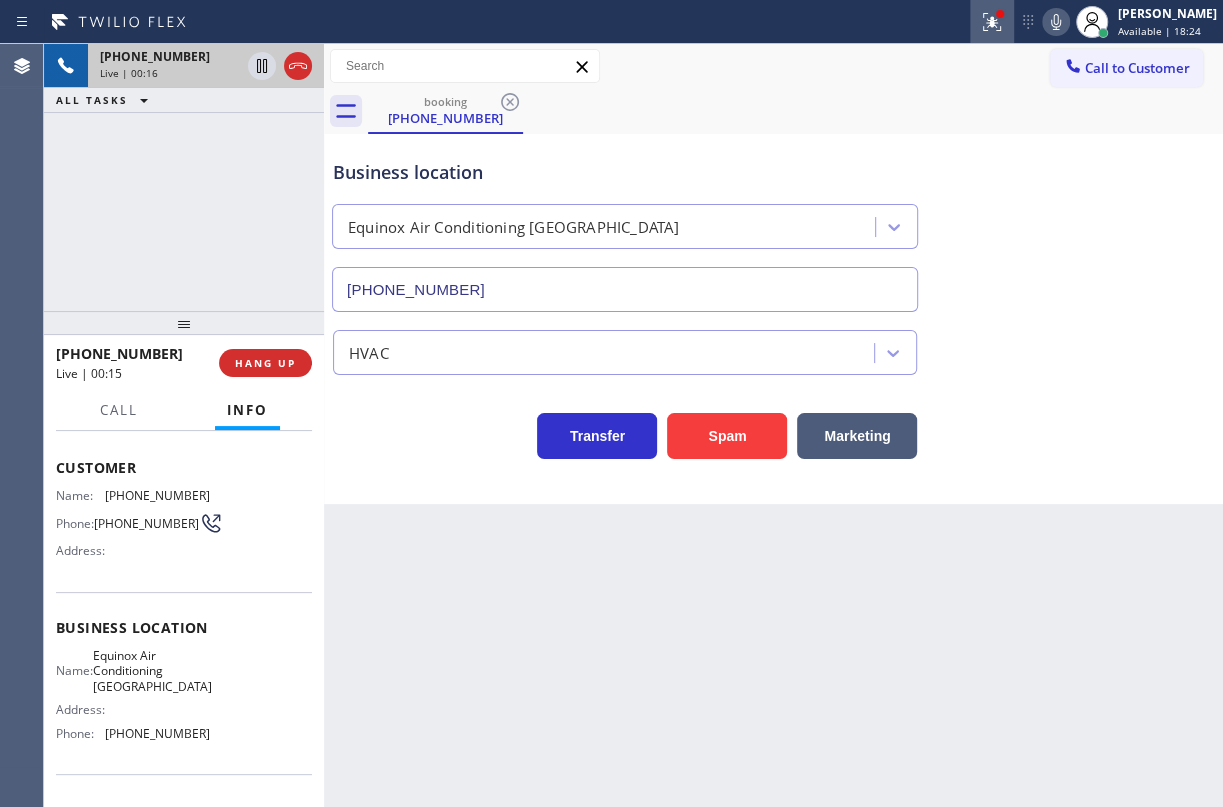click 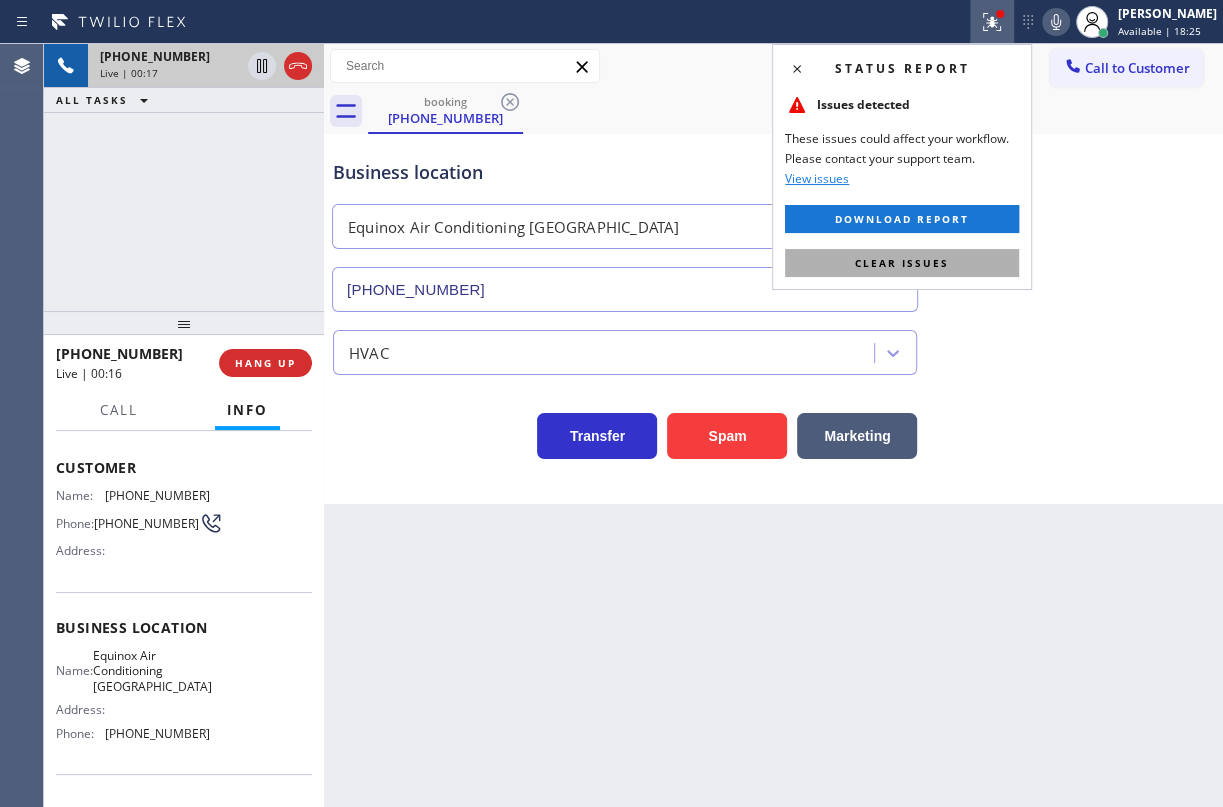 click on "Clear issues" at bounding box center [902, 263] 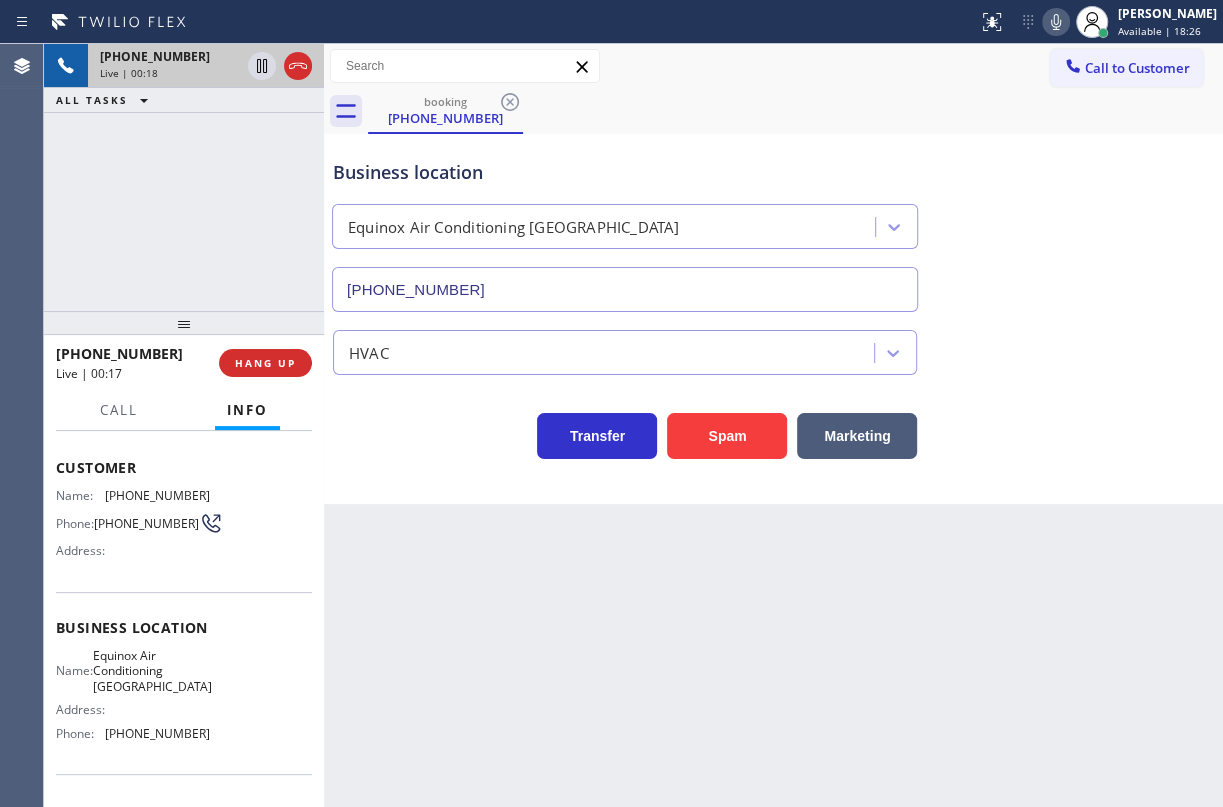 click 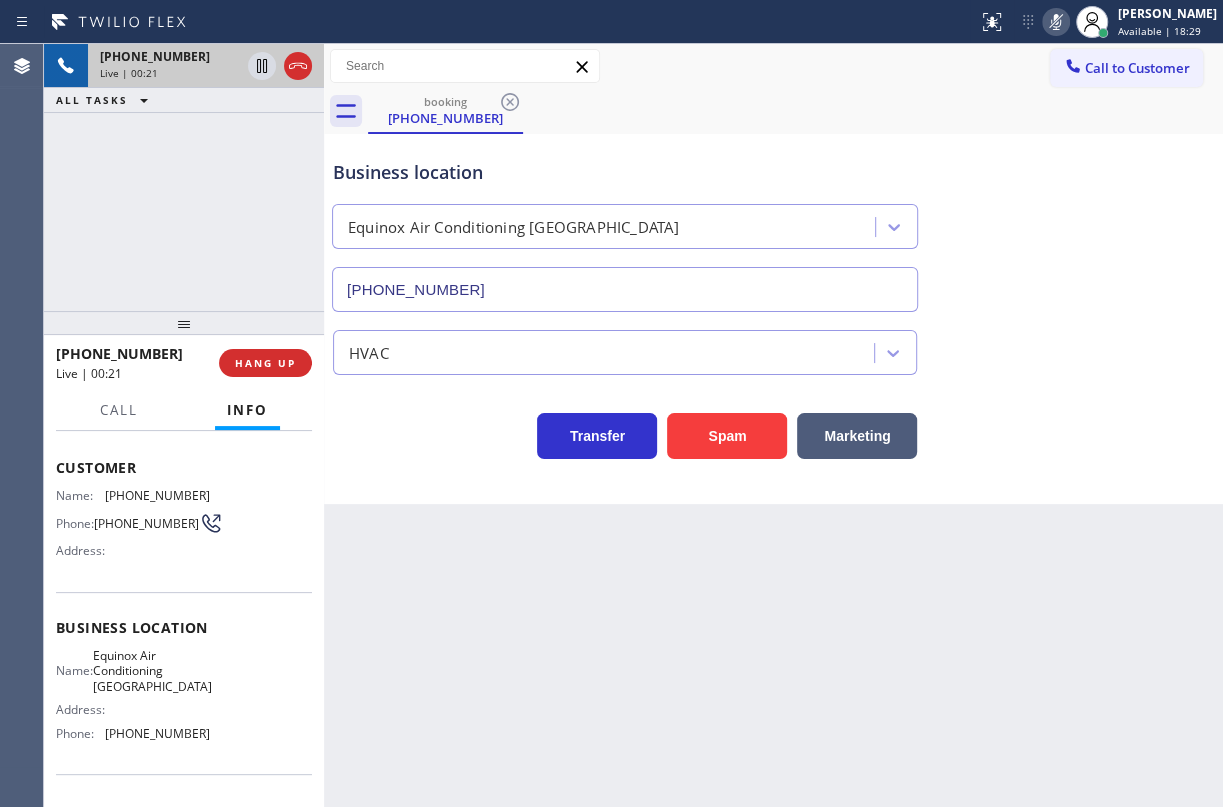 click on "Back to Dashboard Change Sender ID Customers Technicians Select a contact Outbound call Technician Search Technician Your caller id phone number Your caller id phone number Call Technician info Name   Phone none Address none Change Sender ID HVAC [PHONE_NUMBER] 5 Star Appliance [PHONE_NUMBER] Appliance Repair [PHONE_NUMBER] Plumbing [PHONE_NUMBER] Air Duct Cleaning [PHONE_NUMBER]  Electricians [PHONE_NUMBER] Cancel Change Check personal SMS Reset Change booking [PHONE_NUMBER] Call to Customer Outbound call Location Search location Your caller id phone number Customer number Call Outbound call Technician Search Technician Your caller id phone number Your caller id phone number Call booking [PHONE_NUMBER] Business location Equinox Air Conditioning [GEOGRAPHIC_DATA] [PHONE_NUMBER] HVAC Transfer Spam Marketing" at bounding box center (773, 425) 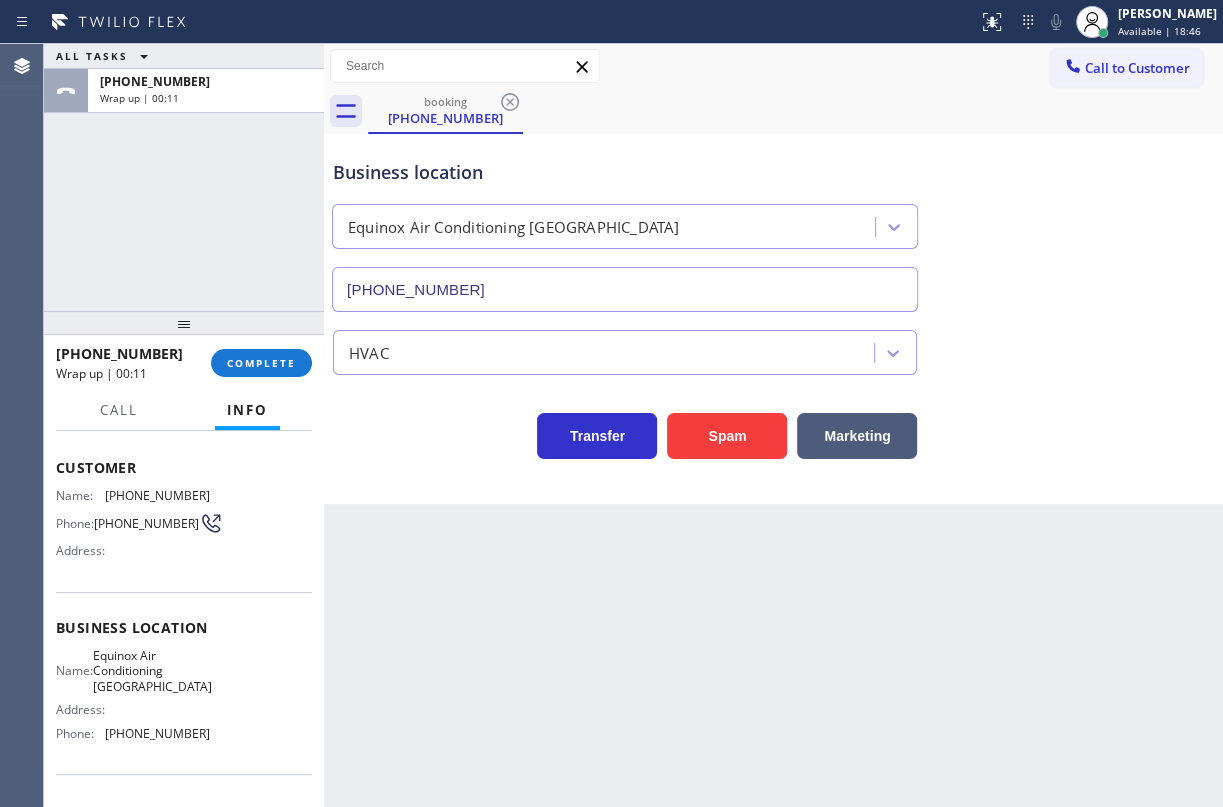 click on "Transfer Spam Marketing" at bounding box center (773, 417) 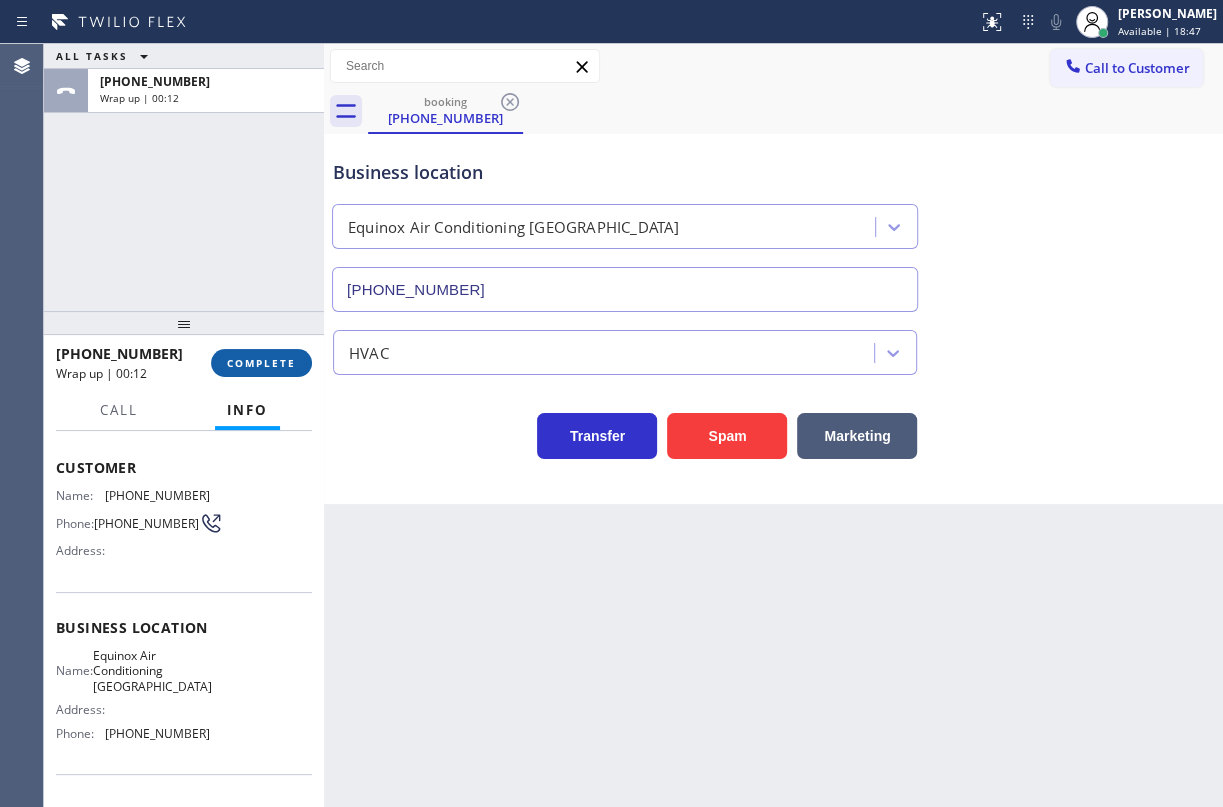 click on "COMPLETE" at bounding box center [261, 363] 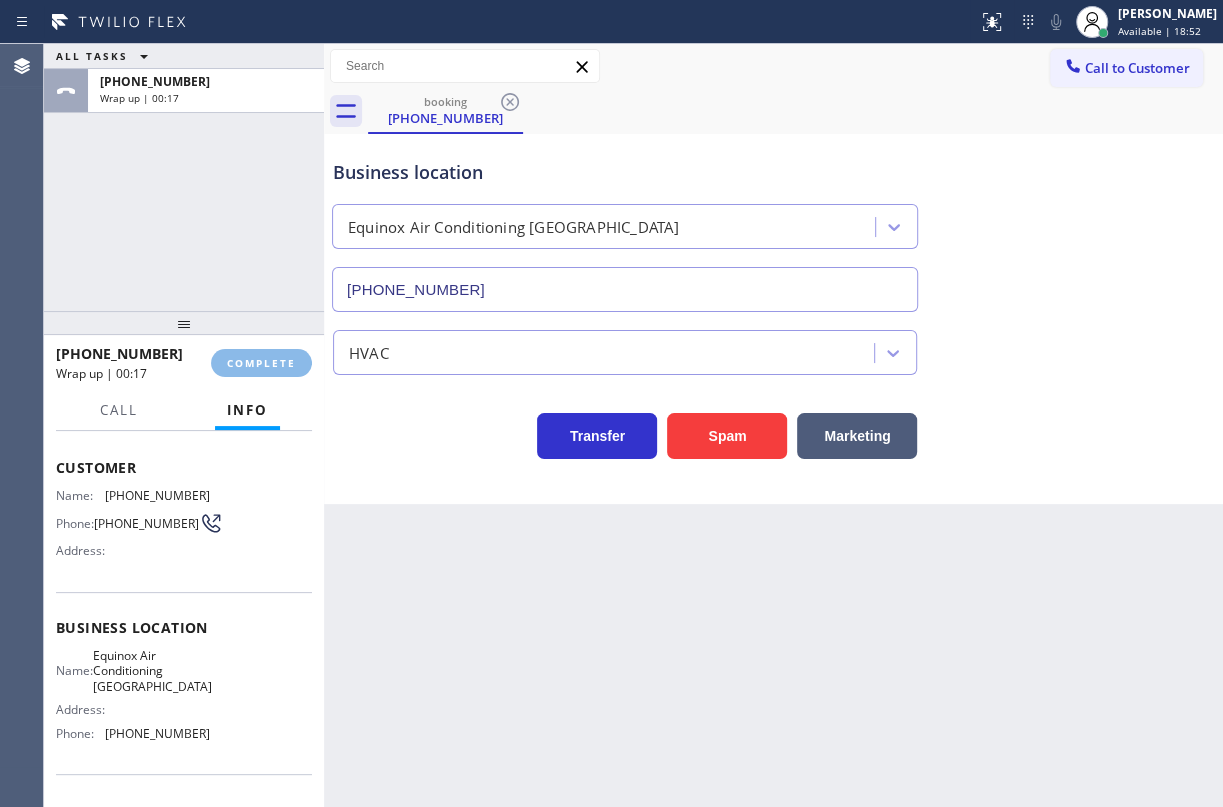 drag, startPoint x: 587, startPoint y: 759, endPoint x: 561, endPoint y: 718, distance: 48.548943 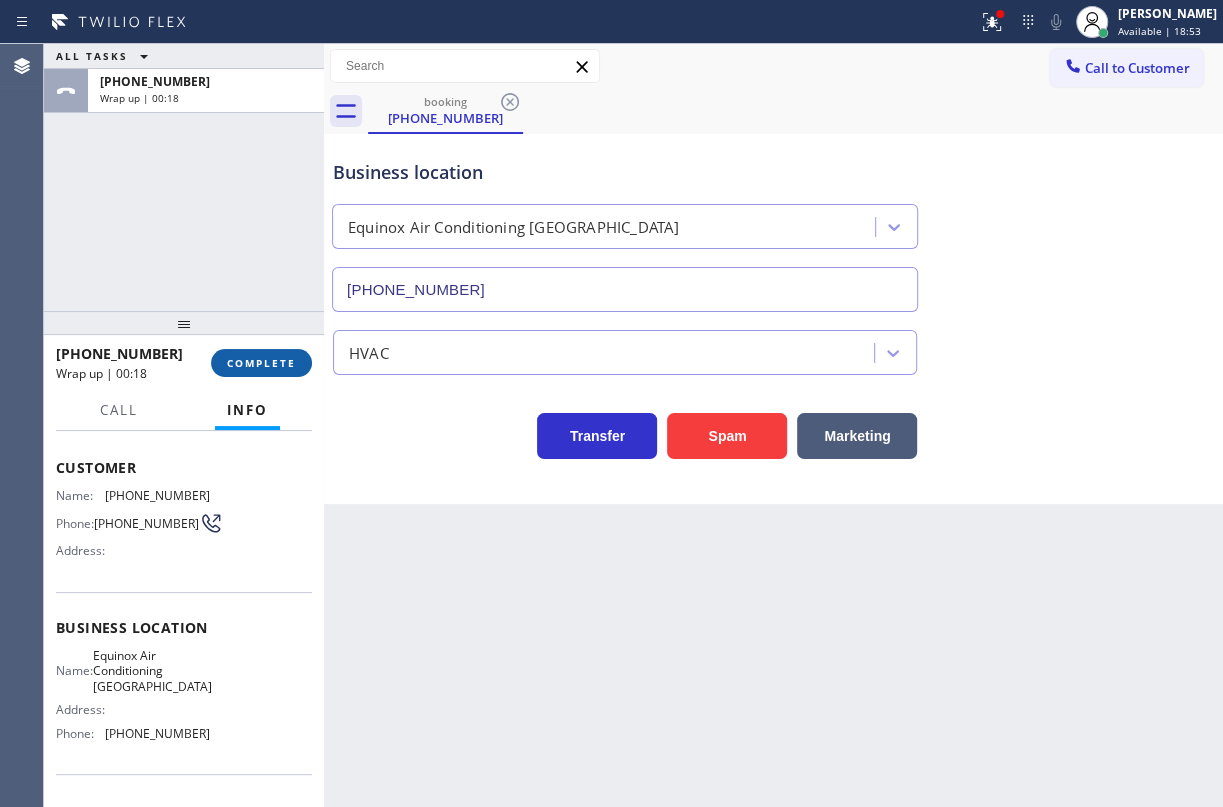 click on "COMPLETE" at bounding box center (261, 363) 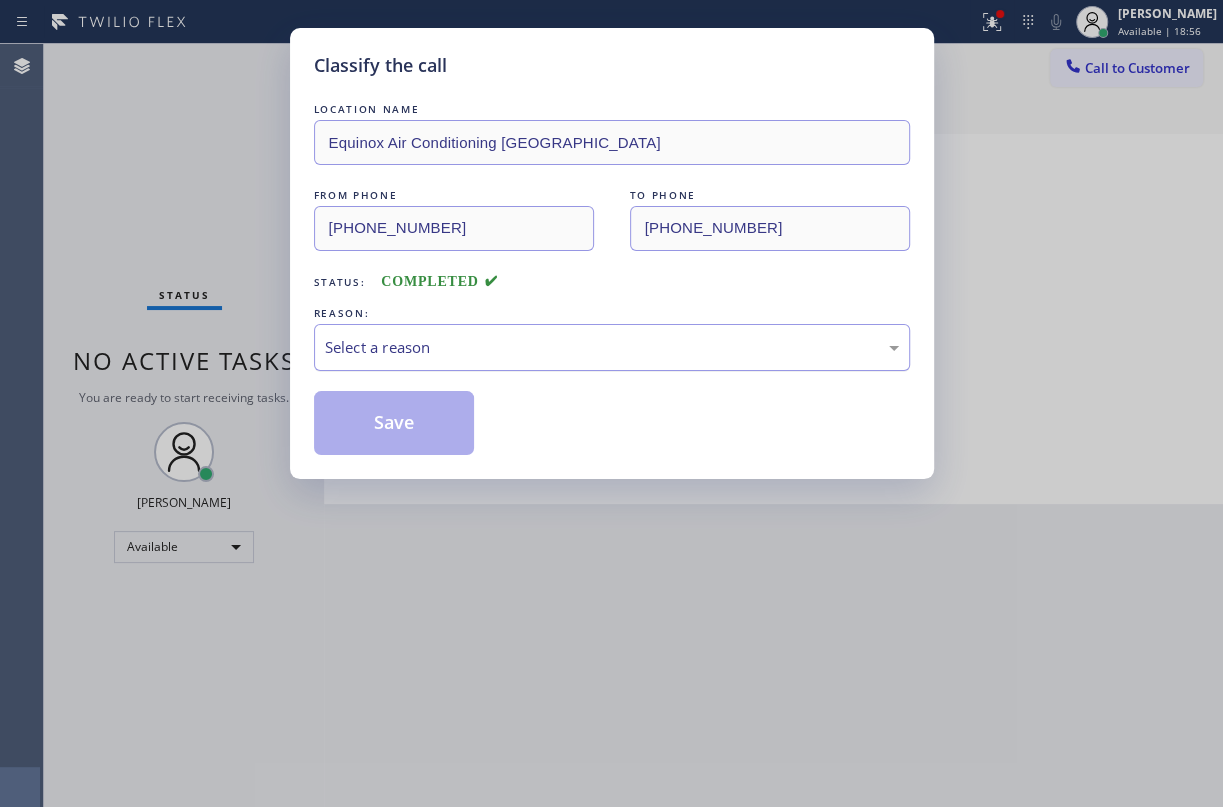 click on "Select a reason" at bounding box center (612, 347) 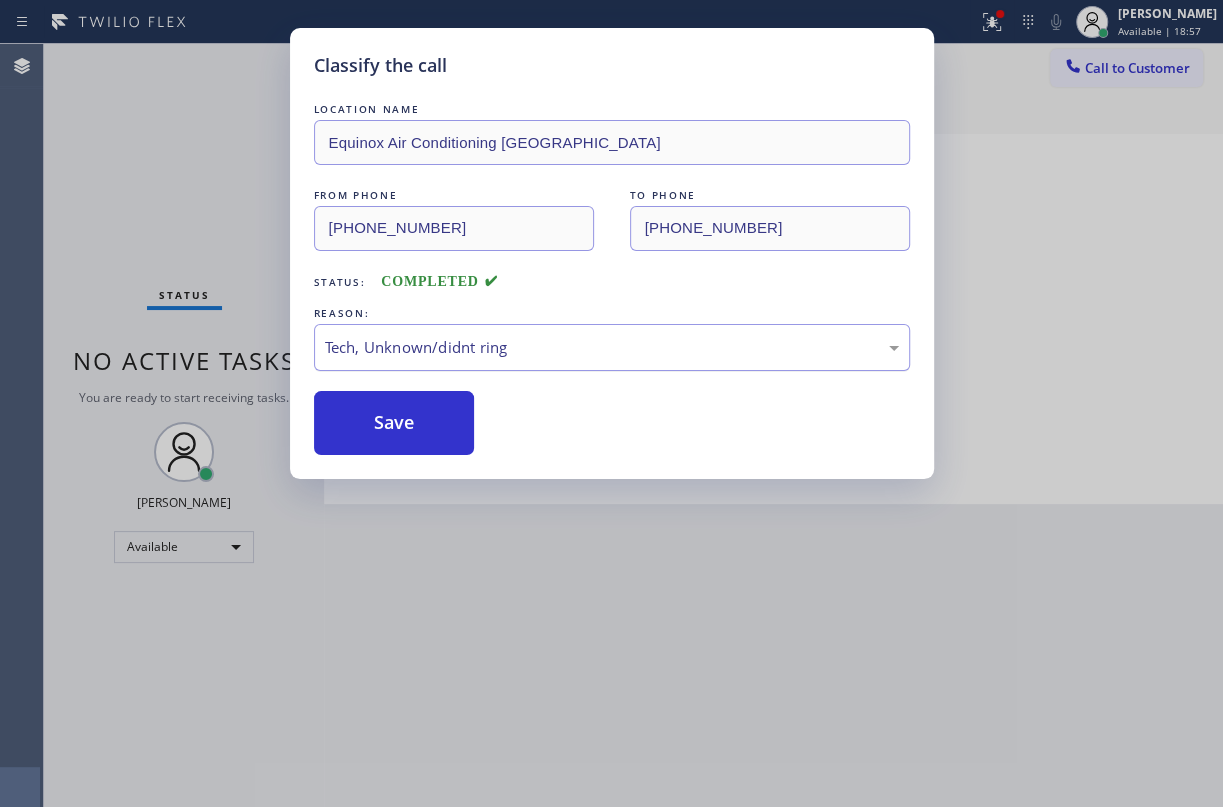 click on "Tech, Unknown/didnt ring" at bounding box center (612, 347) 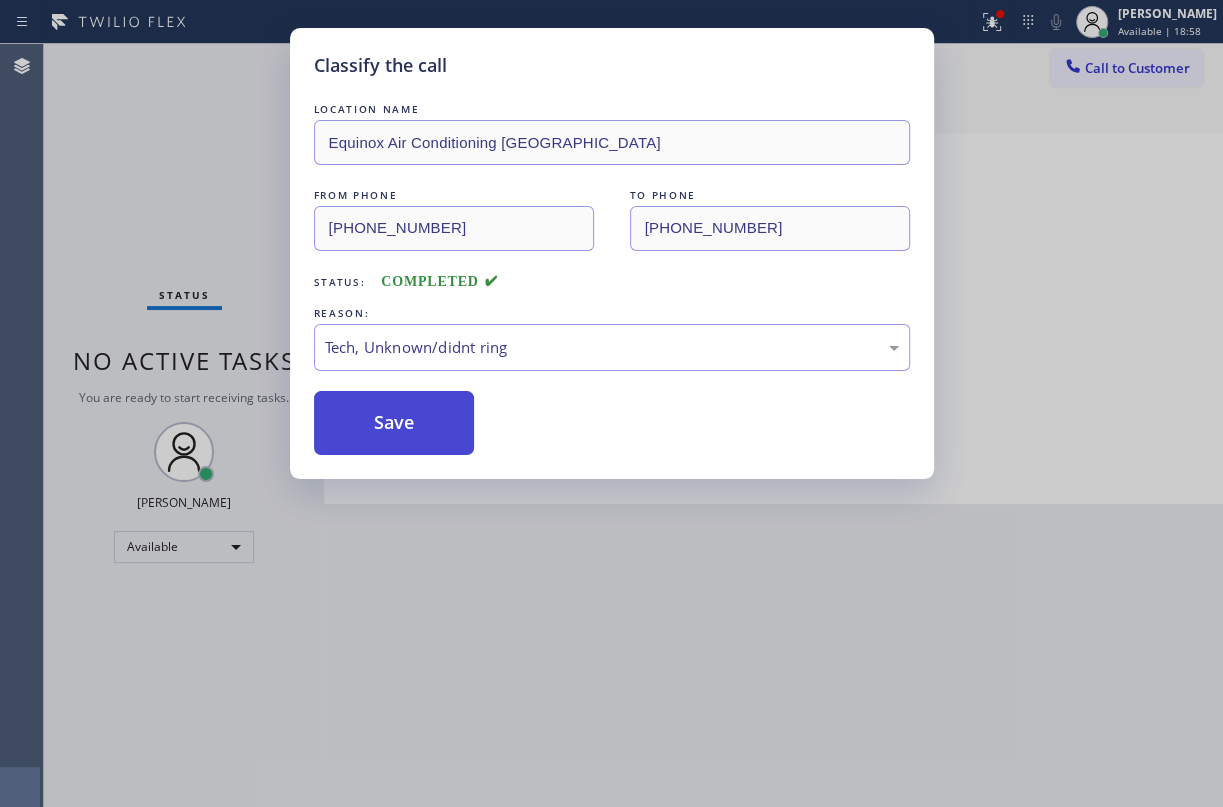 click on "Save" at bounding box center [394, 423] 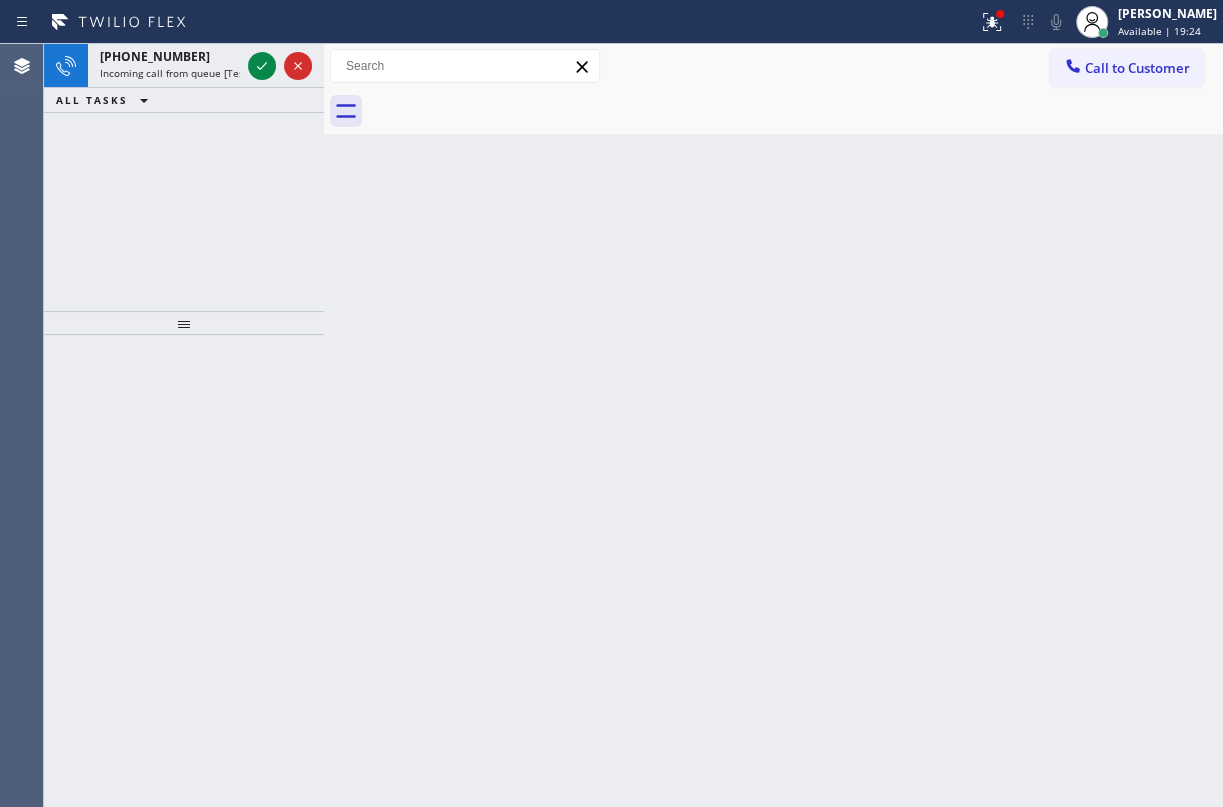 click on "Back to Dashboard Change Sender ID Customers Technicians Select a contact Outbound call Technician Search Technician Your caller id phone number Your caller id phone number Call Technician info Name   Phone none Address none Change Sender ID HVAC [PHONE_NUMBER] 5 Star Appliance [PHONE_NUMBER] Appliance Repair [PHONE_NUMBER] Plumbing [PHONE_NUMBER] Air Duct Cleaning [PHONE_NUMBER]  Electricians [PHONE_NUMBER] Cancel Change Check personal SMS Reset Change No tabs Call to Customer Outbound call Location Search location Your caller id phone number Customer number Call Outbound call Technician Search Technician Your caller id phone number Your caller id phone number Call" at bounding box center (773, 425) 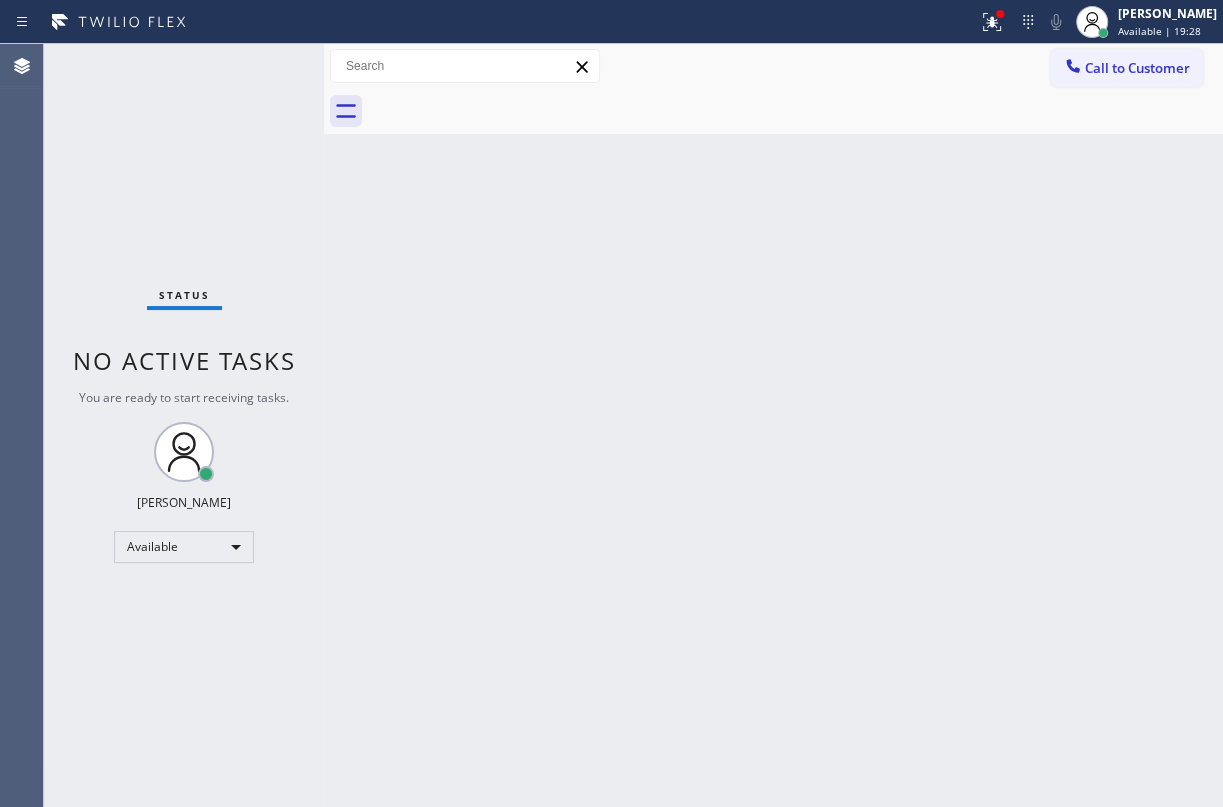 click on "Back to Dashboard Change Sender ID Customers Technicians Select a contact Outbound call Technician Search Technician Your caller id phone number Your caller id phone number Call Technician info Name   Phone none Address none Change Sender ID HVAC [PHONE_NUMBER] 5 Star Appliance [PHONE_NUMBER] Appliance Repair [PHONE_NUMBER] Plumbing [PHONE_NUMBER] Air Duct Cleaning [PHONE_NUMBER]  Electricians [PHONE_NUMBER] Cancel Change Check personal SMS Reset Change No tabs Call to Customer Outbound call Location Search location Your caller id phone number Customer number Call Outbound call Technician Search Technician Your caller id phone number Your caller id phone number Call" at bounding box center (773, 425) 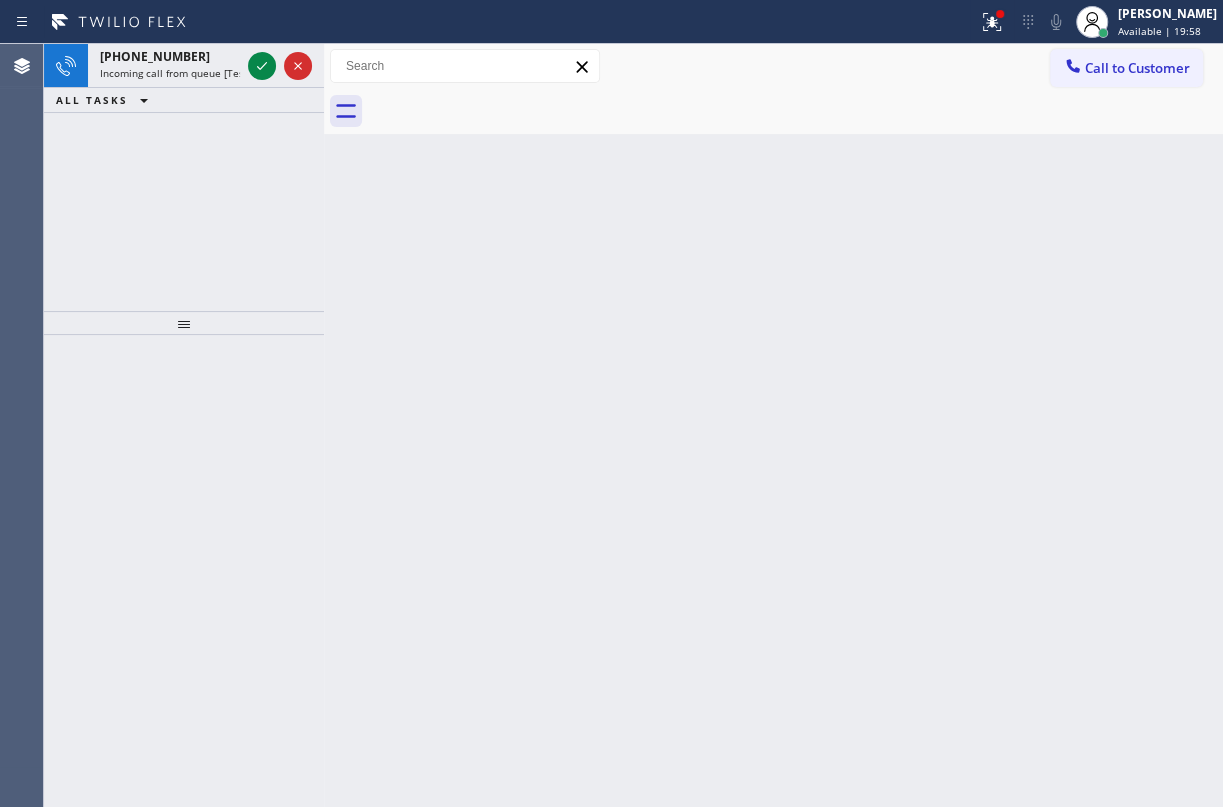 click 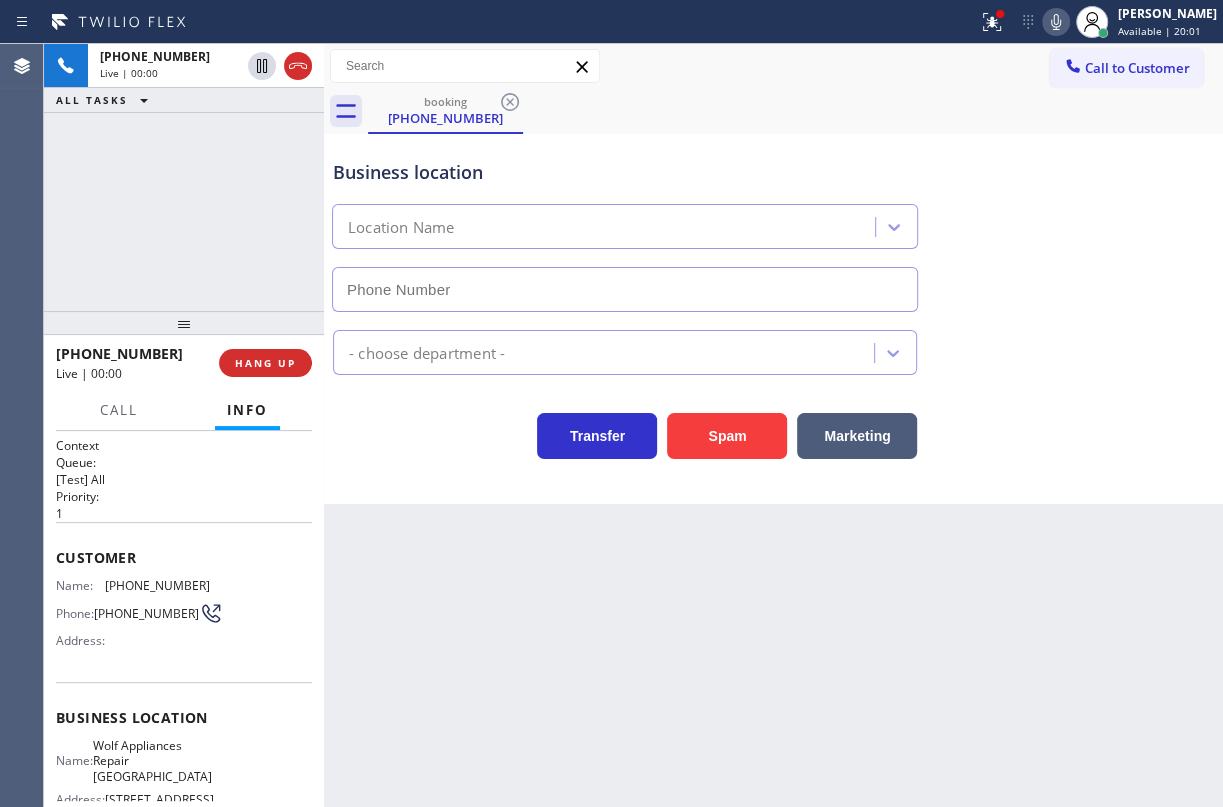 type on "[PHONE_NUMBER]" 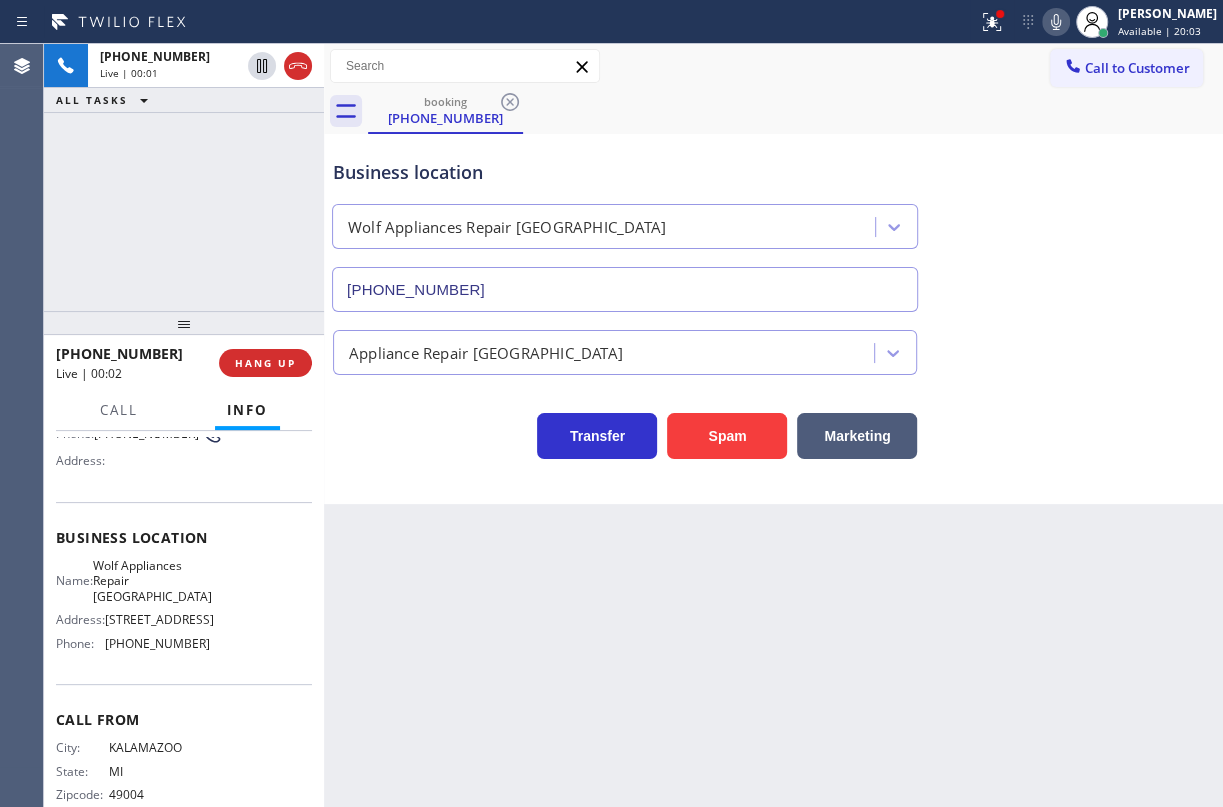 scroll, scrollTop: 181, scrollLeft: 0, axis: vertical 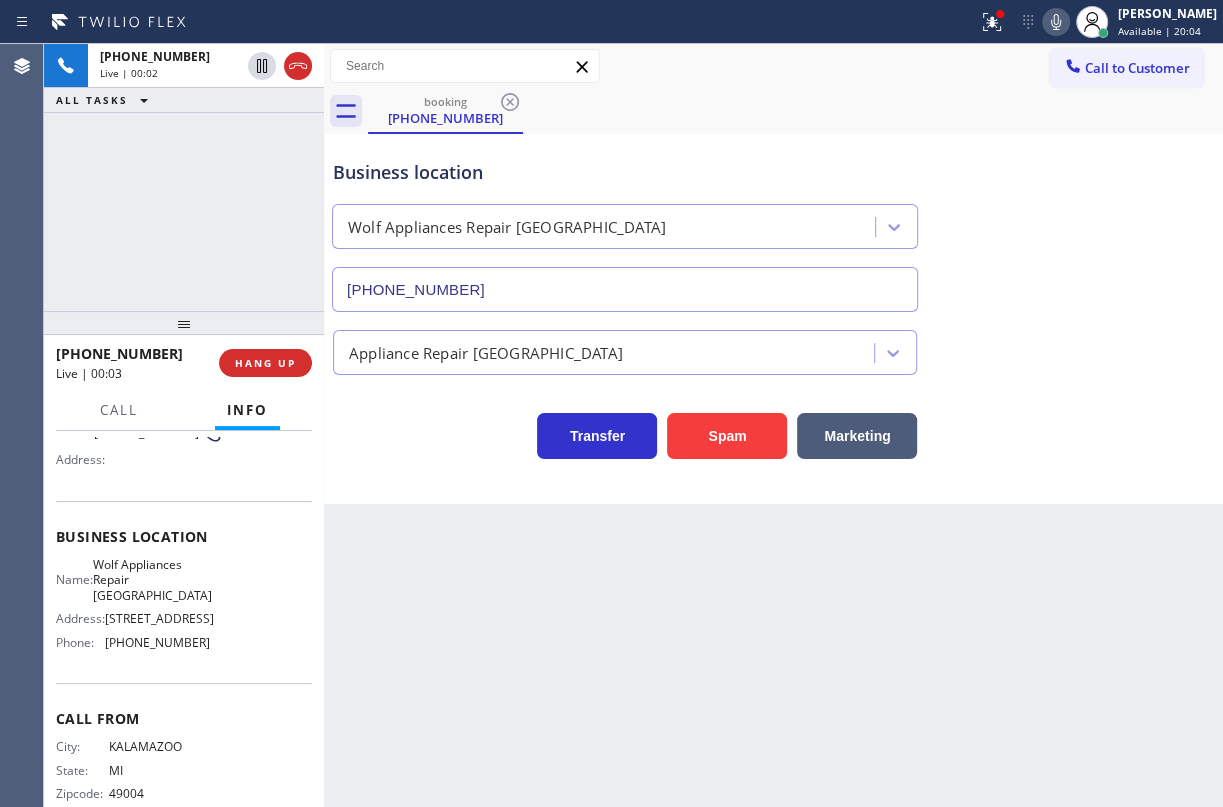 click on "Wolf Appliances Repair [GEOGRAPHIC_DATA]" at bounding box center (152, 580) 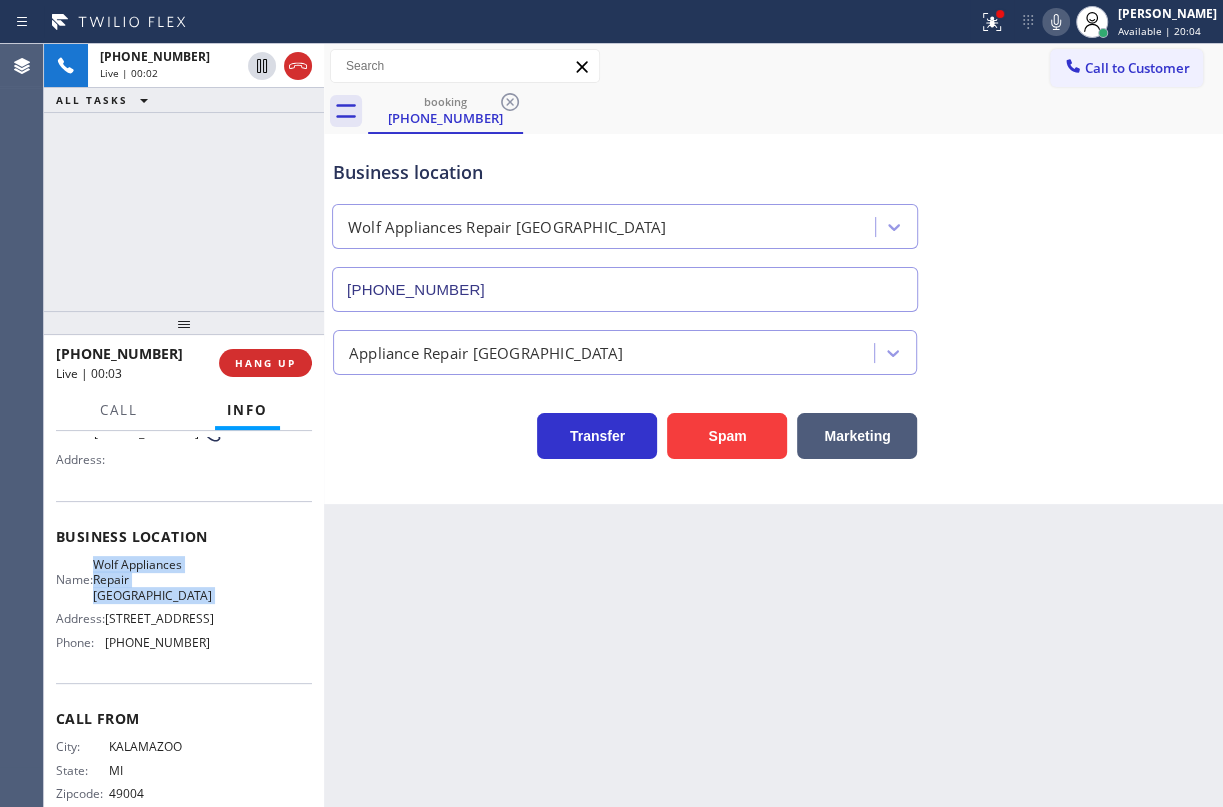 click on "Wolf Appliances Repair [GEOGRAPHIC_DATA]" at bounding box center (152, 580) 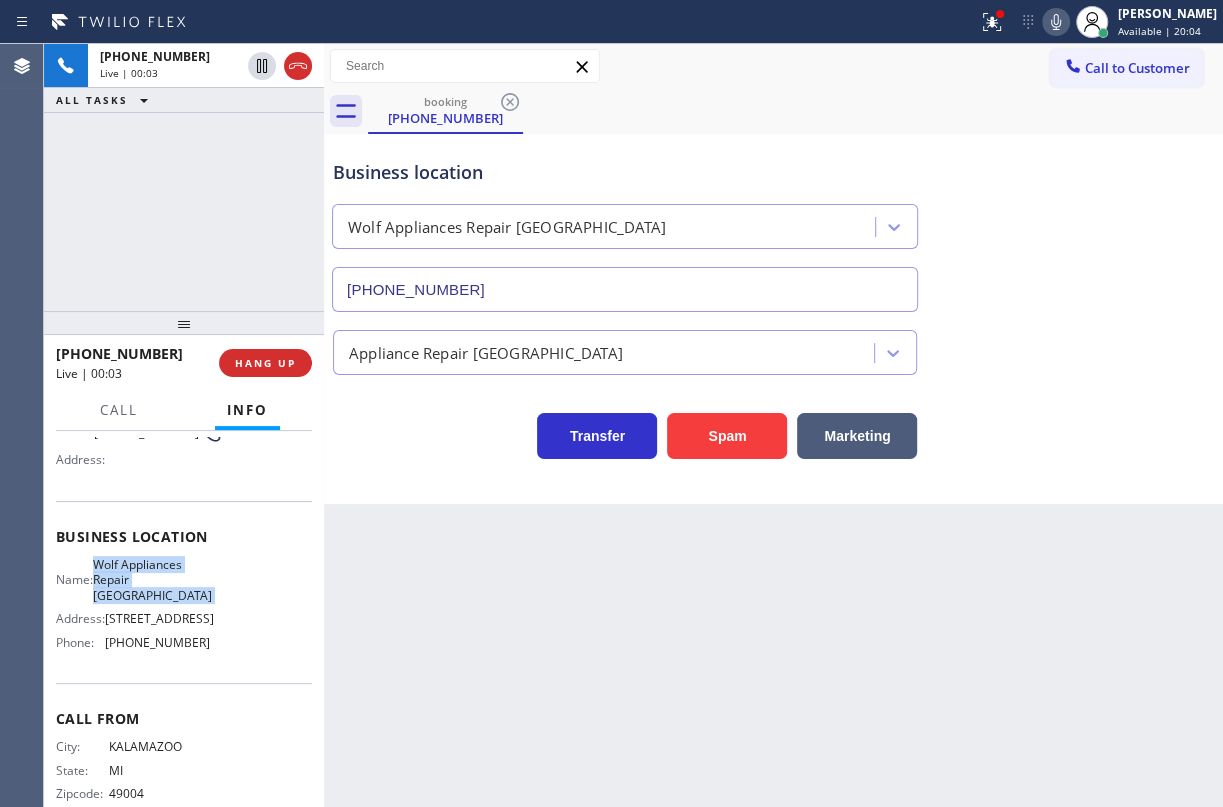 copy on "Wolf Appliances Repair [GEOGRAPHIC_DATA]" 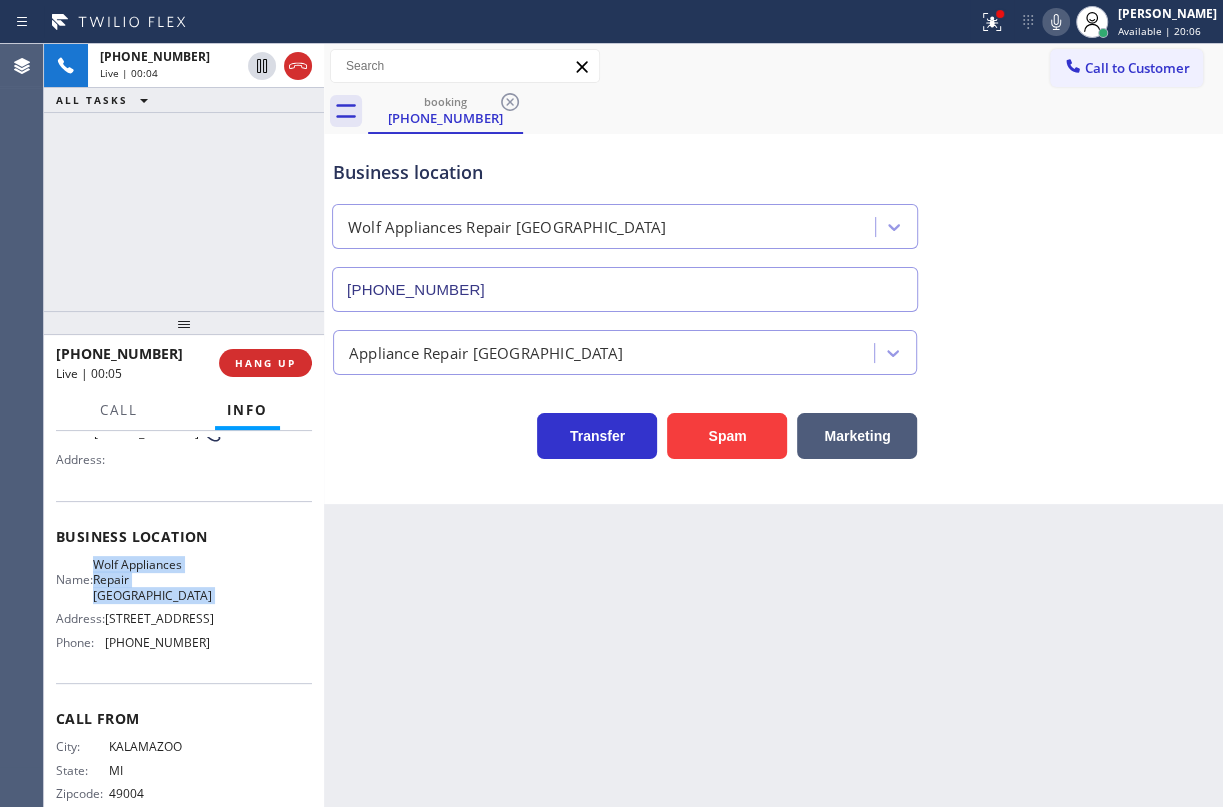 click on "[PHONE_NUMBER]" at bounding box center (625, 289) 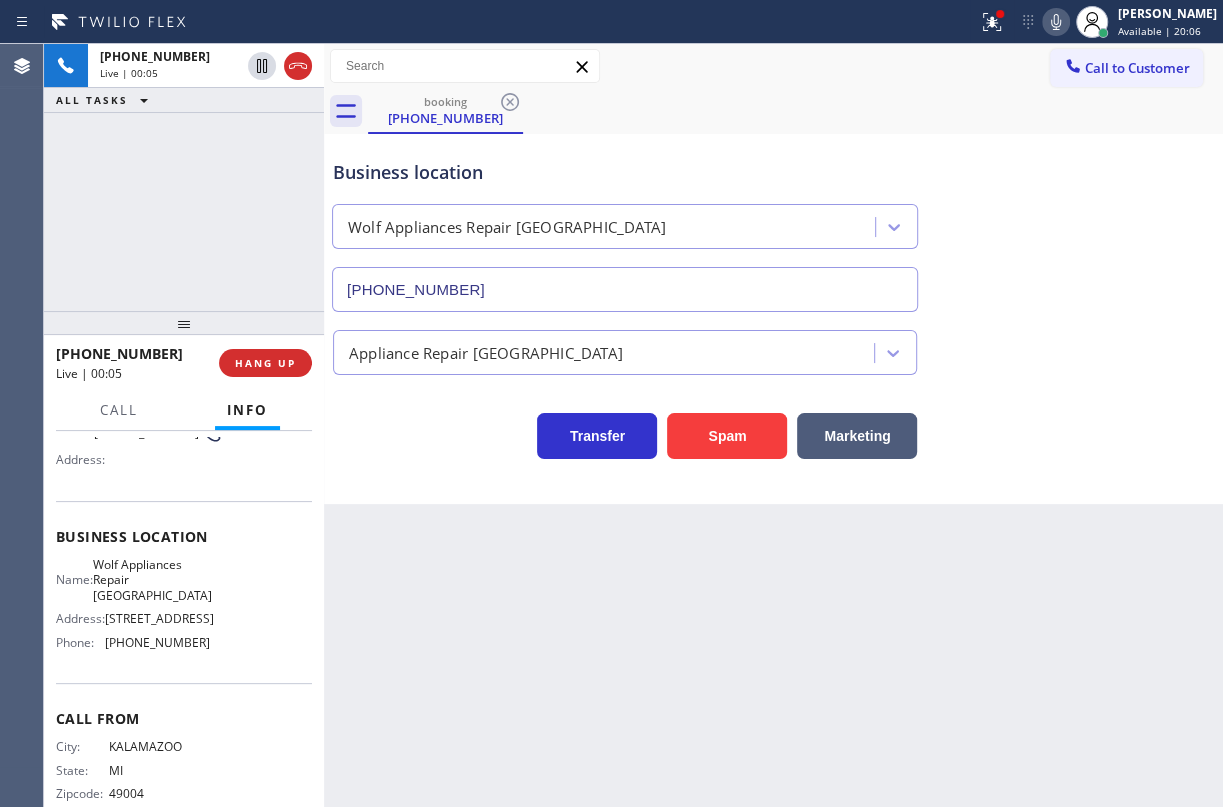 click on "[PHONE_NUMBER]" at bounding box center (625, 289) 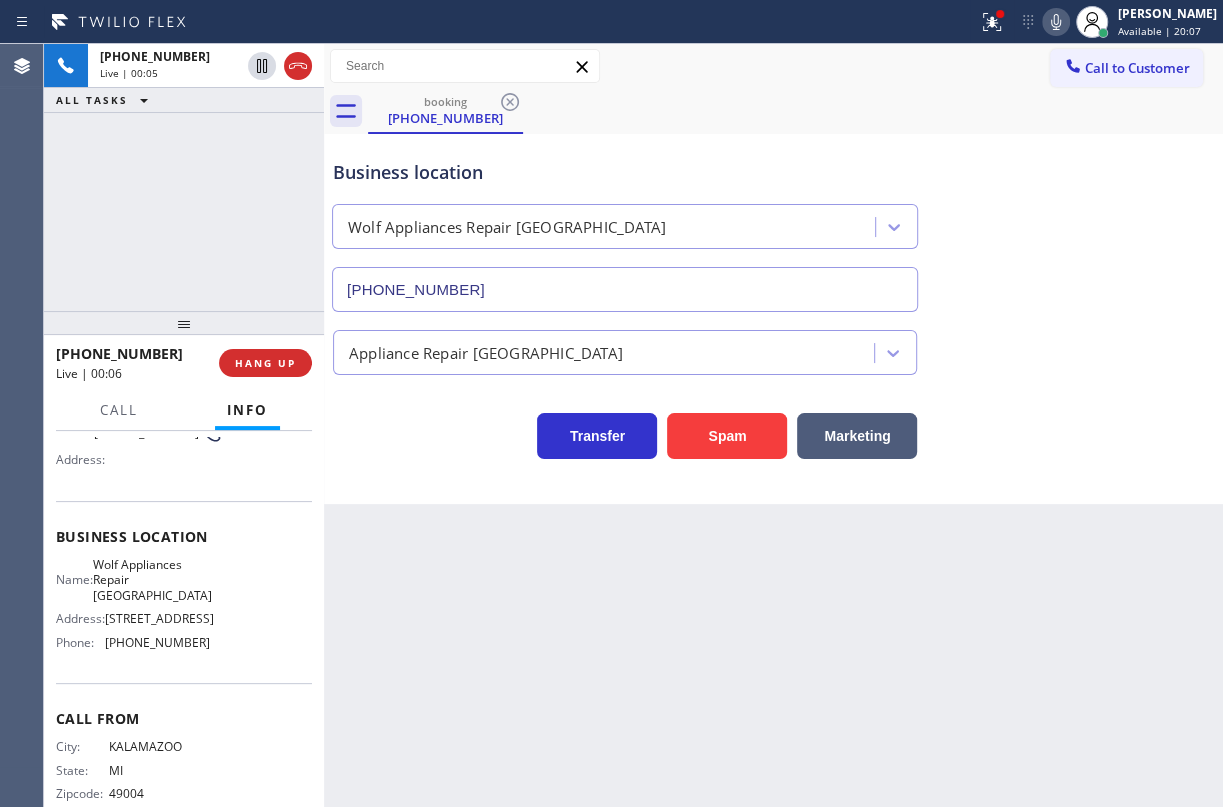 click on "[PHONE_NUMBER]" at bounding box center (625, 289) 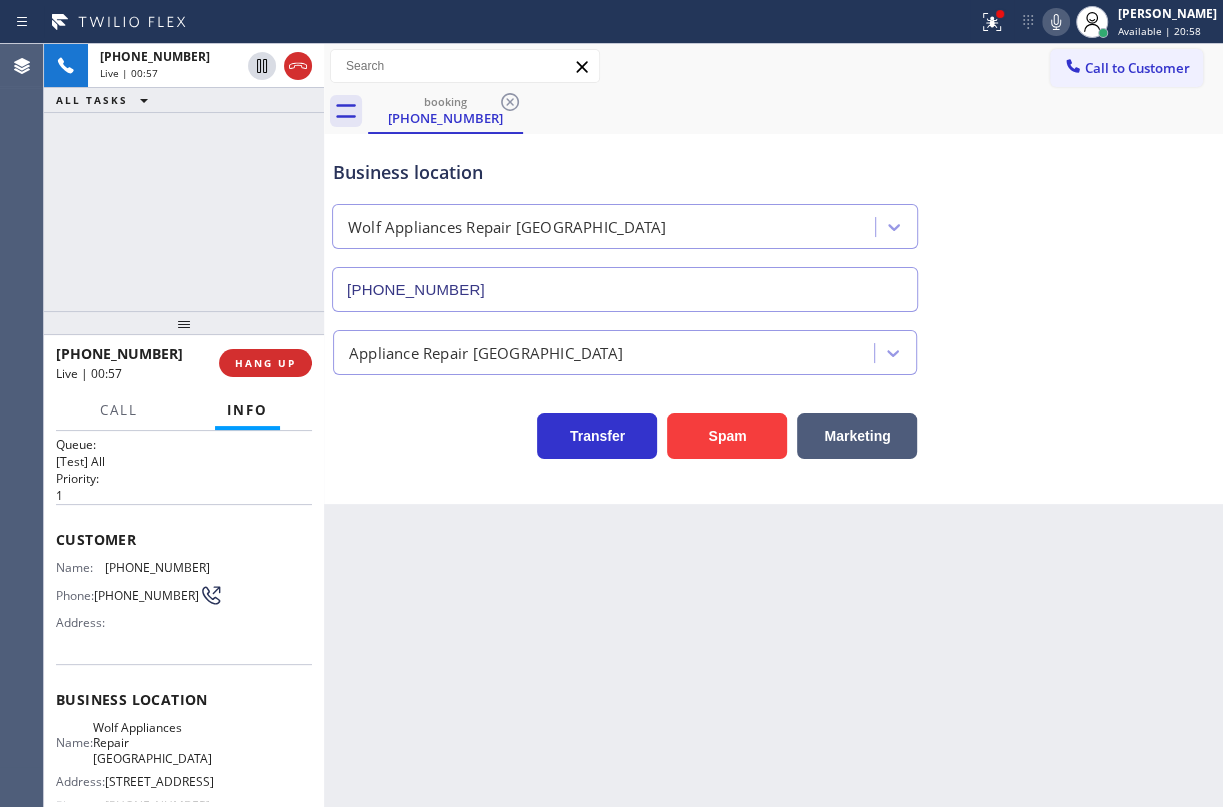 scroll, scrollTop: 0, scrollLeft: 0, axis: both 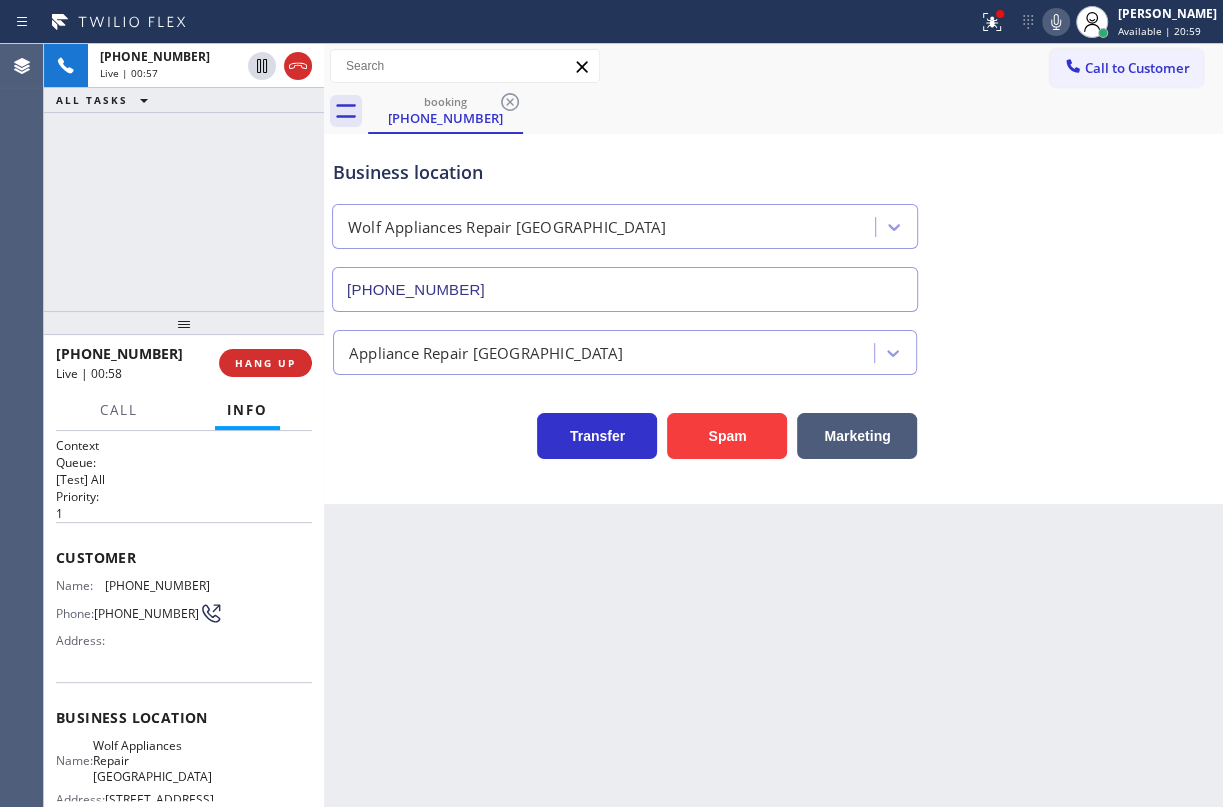 click on "[PHONE_NUMBER]" at bounding box center [157, 585] 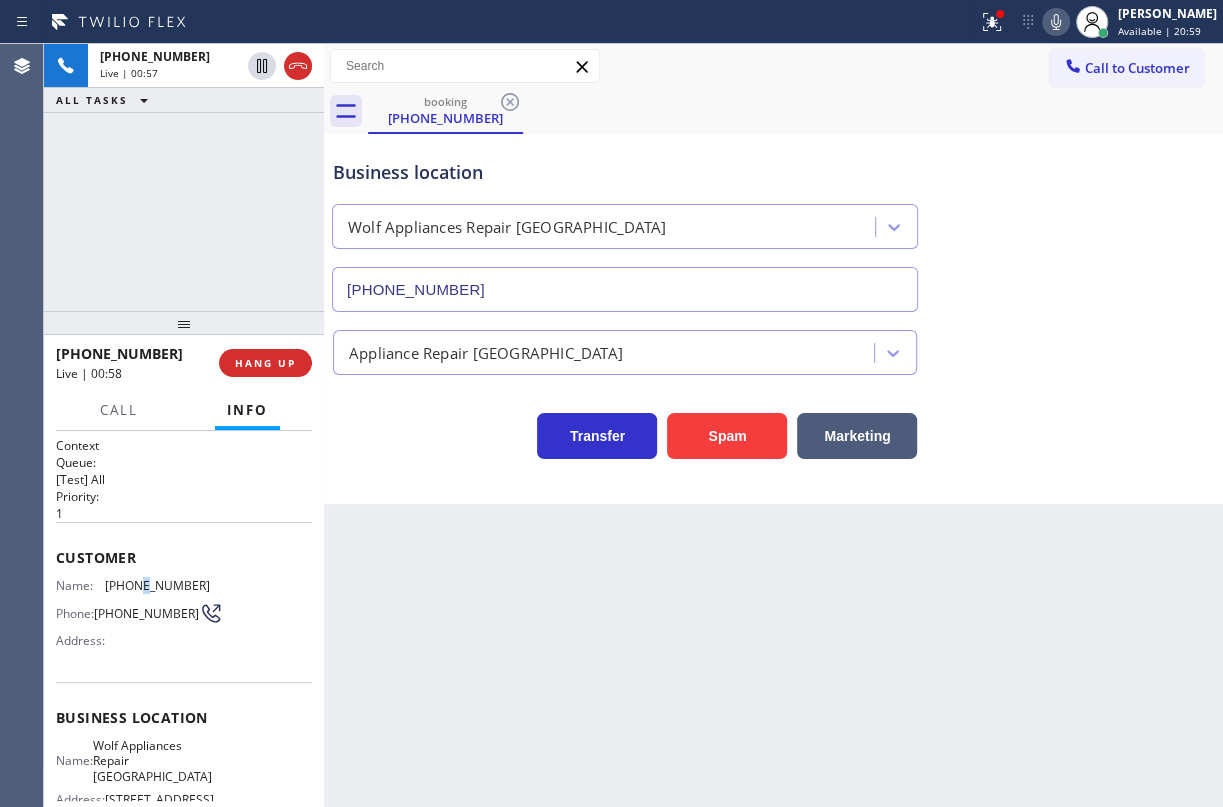click on "[PHONE_NUMBER]" at bounding box center [157, 585] 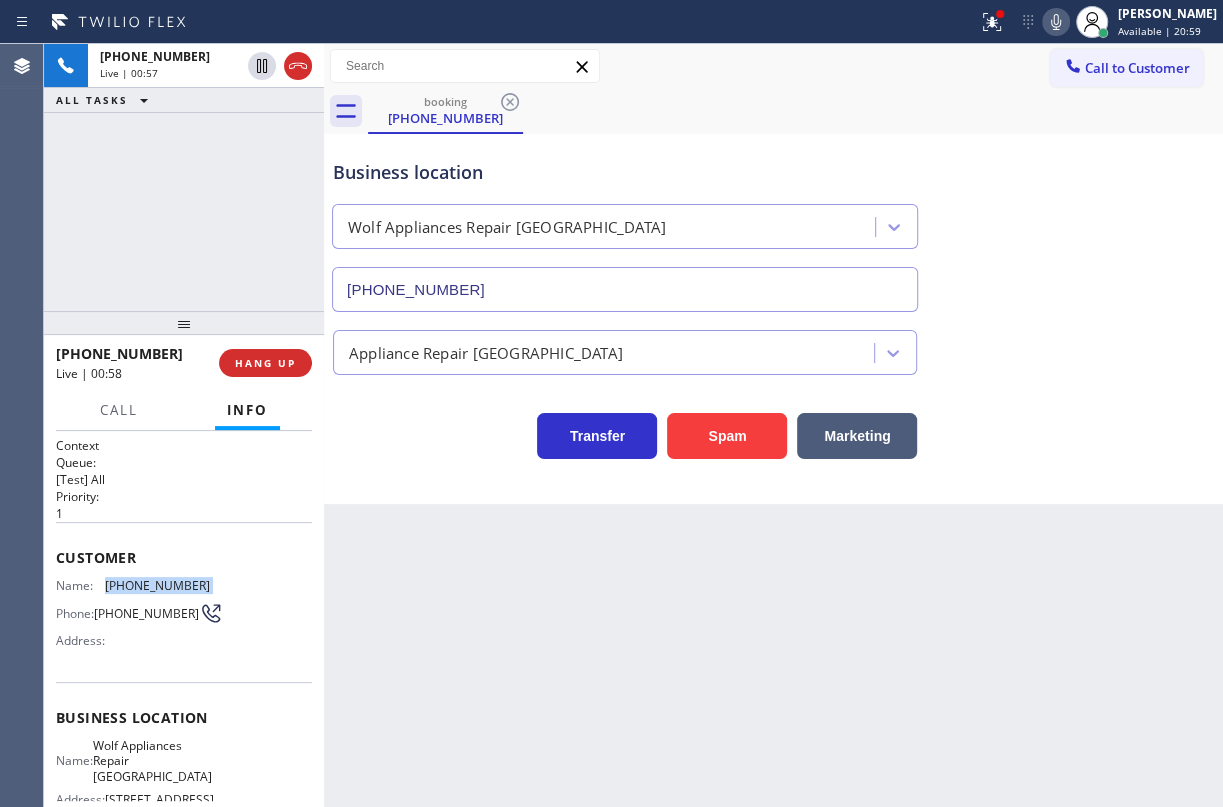 click on "[PHONE_NUMBER]" at bounding box center (157, 585) 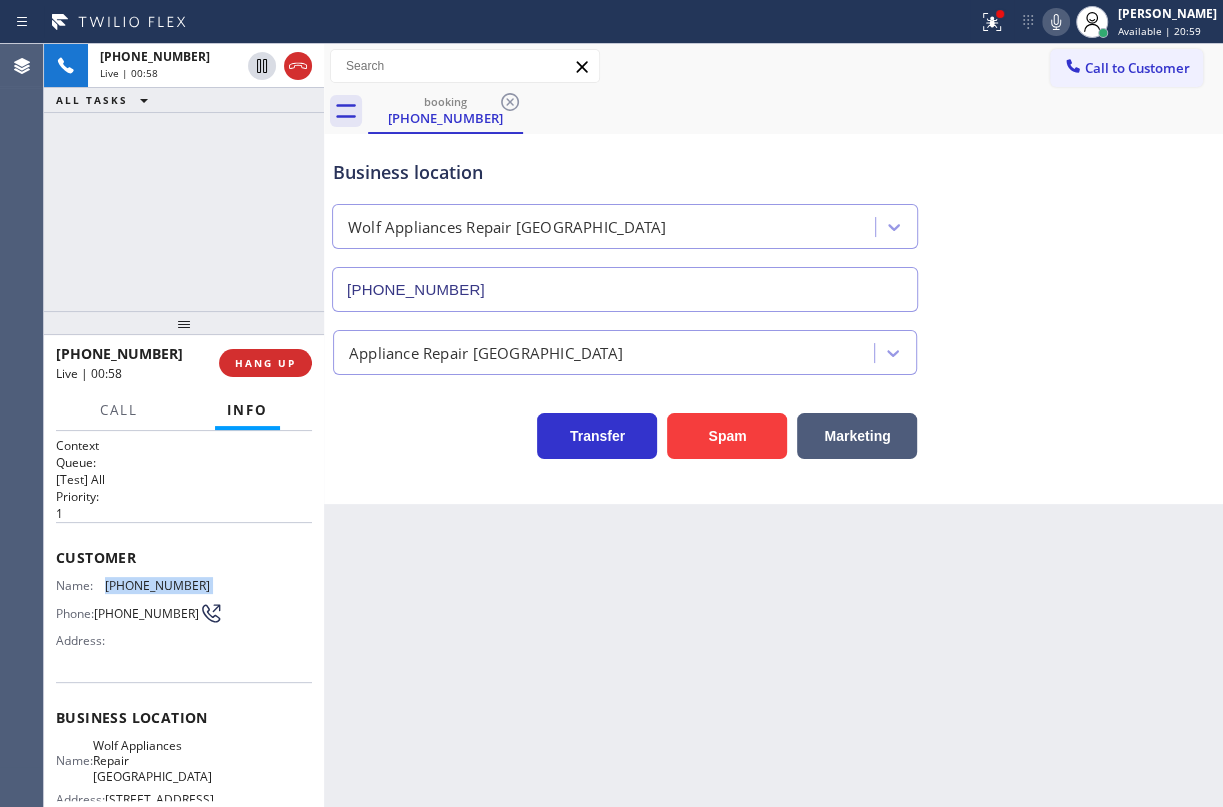 copy on "[PHONE_NUMBER]" 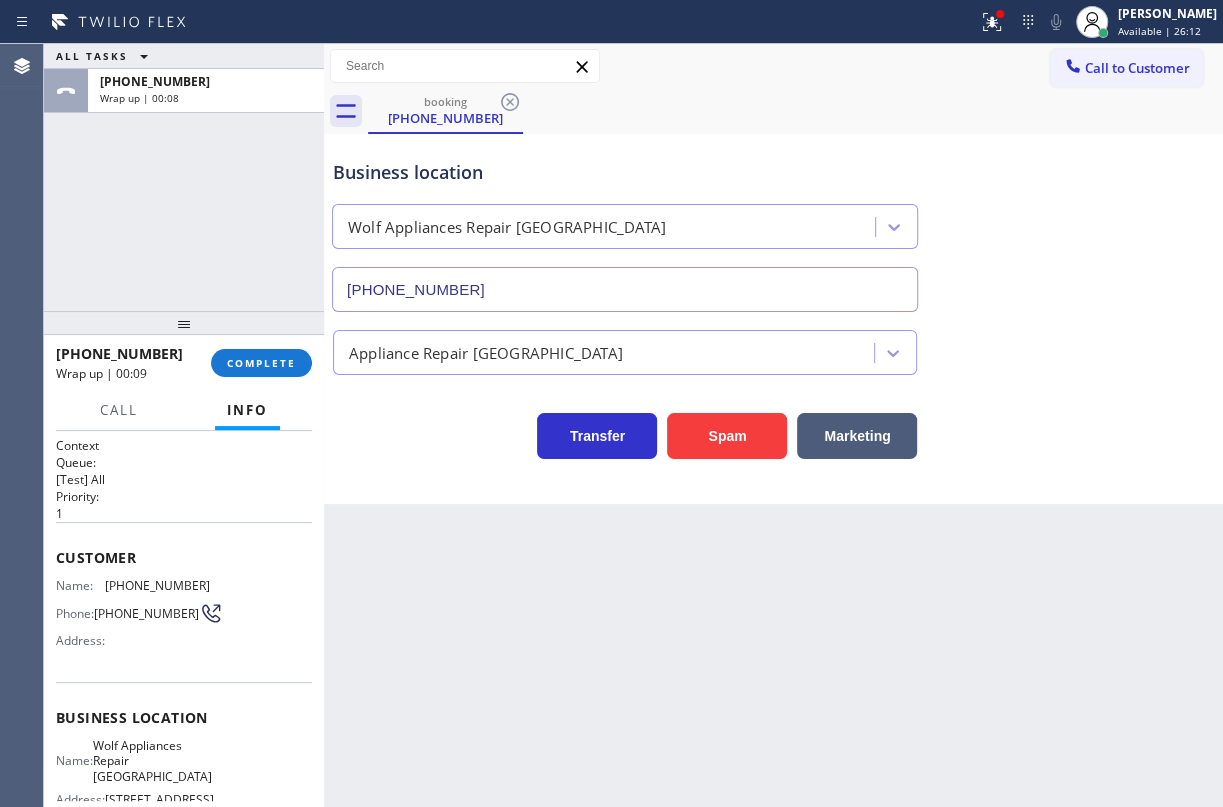 click on "[PHONE_NUMBER] Wrap up | 00:09 COMPLETE" at bounding box center (184, 363) 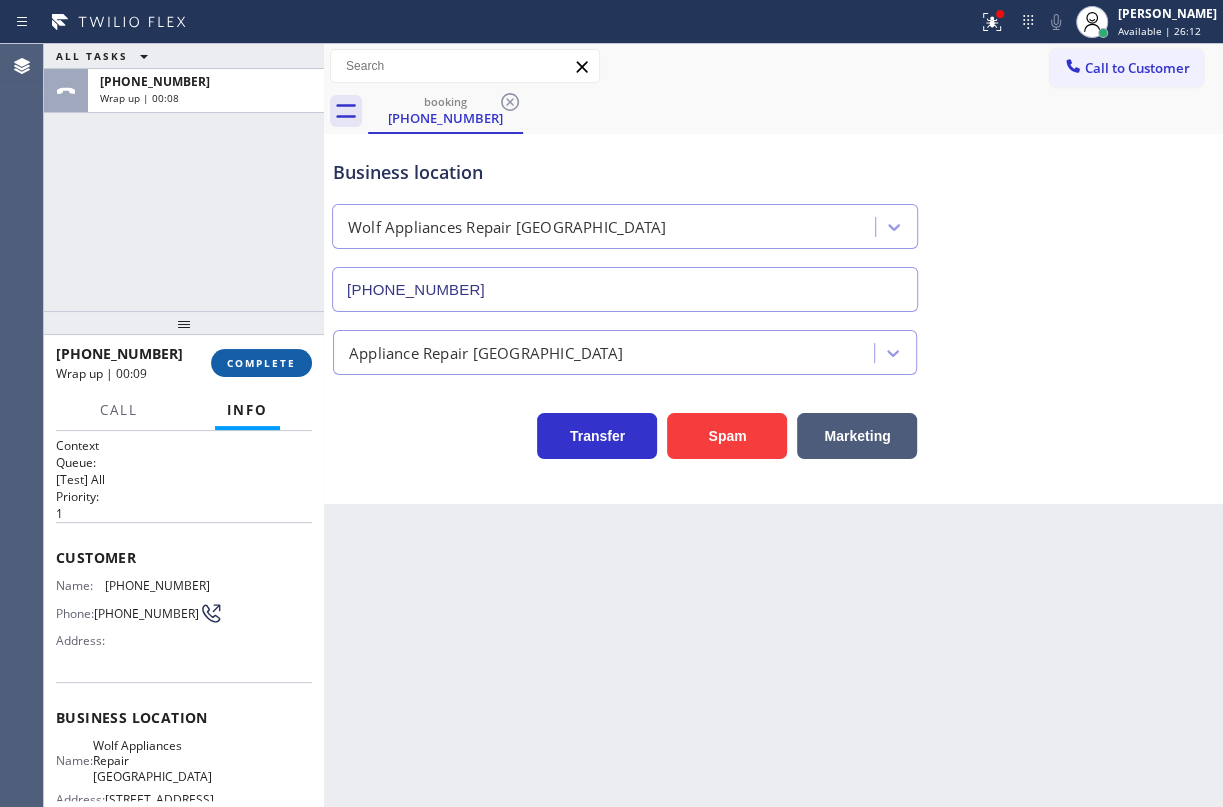 click on "COMPLETE" at bounding box center [261, 363] 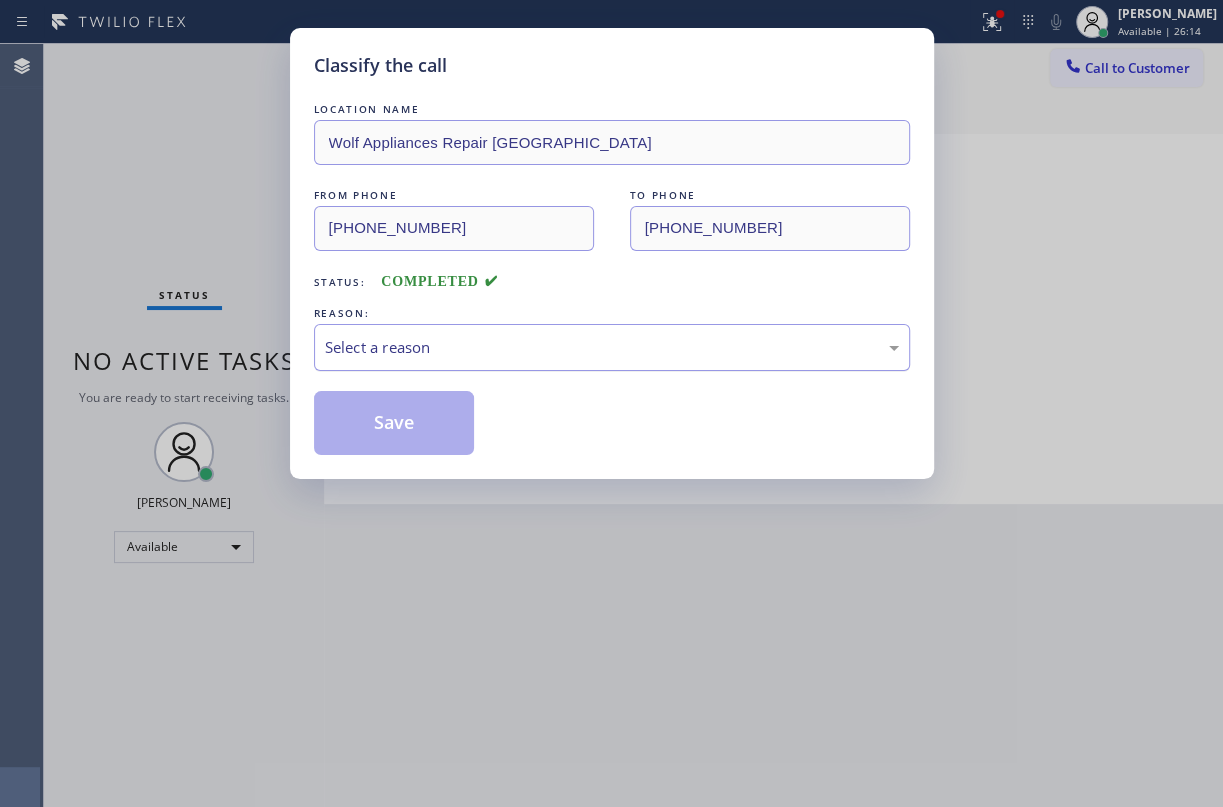 click on "Select a reason" at bounding box center (612, 347) 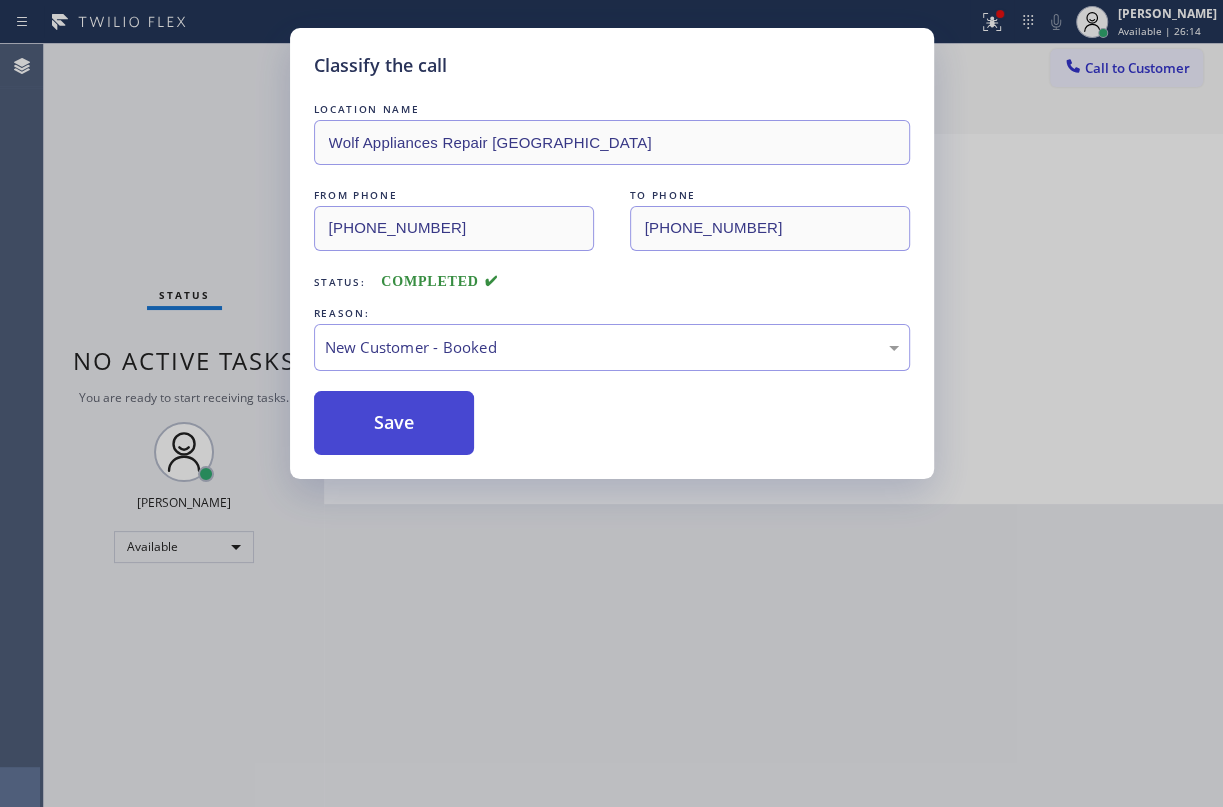 drag, startPoint x: 390, startPoint y: 416, endPoint x: 849, endPoint y: 11, distance: 612.1323 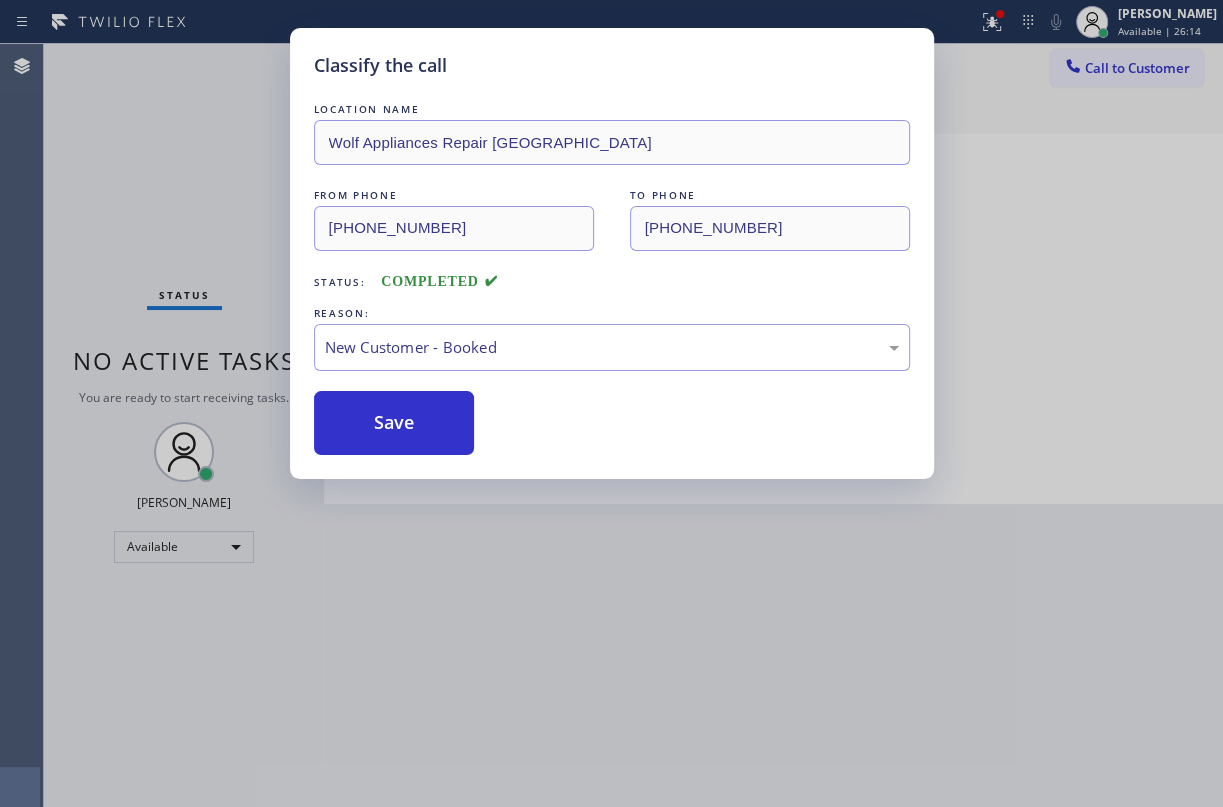 click on "Save" at bounding box center [394, 423] 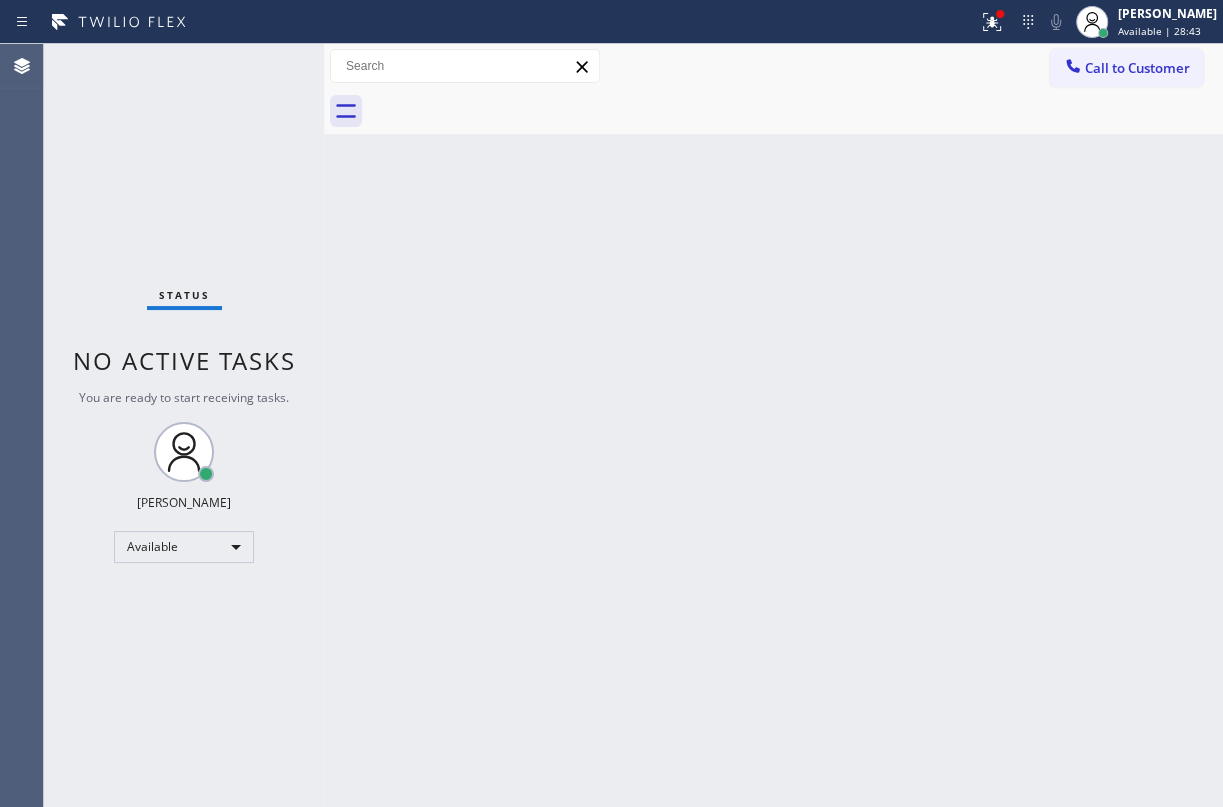 click on "Back to Dashboard Change Sender ID Customers Technicians Select a contact Outbound call Technician Search Technician Your caller id phone number Your caller id phone number Call Technician info Name   Phone none Address none Change Sender ID HVAC [PHONE_NUMBER] 5 Star Appliance [PHONE_NUMBER] Appliance Repair [PHONE_NUMBER] Plumbing [PHONE_NUMBER] Air Duct Cleaning [PHONE_NUMBER]  Electricians [PHONE_NUMBER] Cancel Change Check personal SMS Reset Change No tabs Call to Customer Outbound call Location Search location Your caller id phone number Customer number Call Outbound call Technician Search Technician Your caller id phone number Your caller id phone number Call" at bounding box center (773, 425) 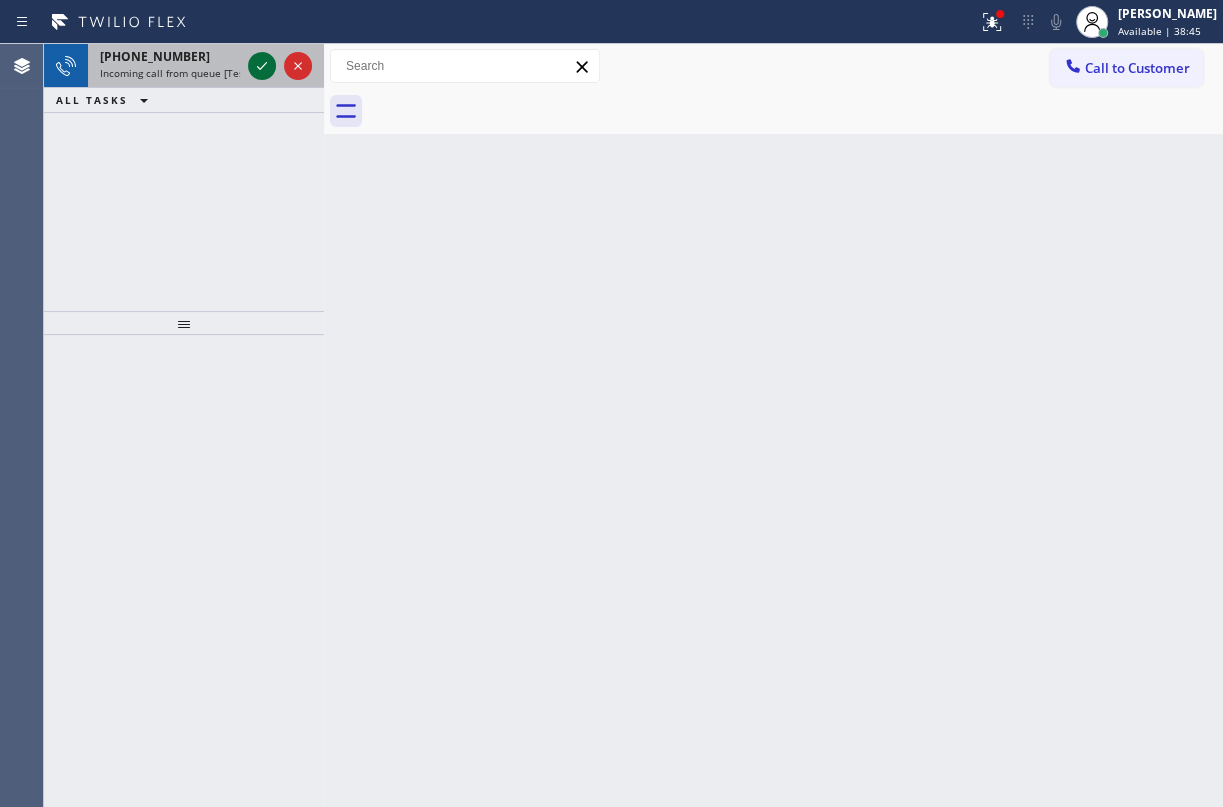 click 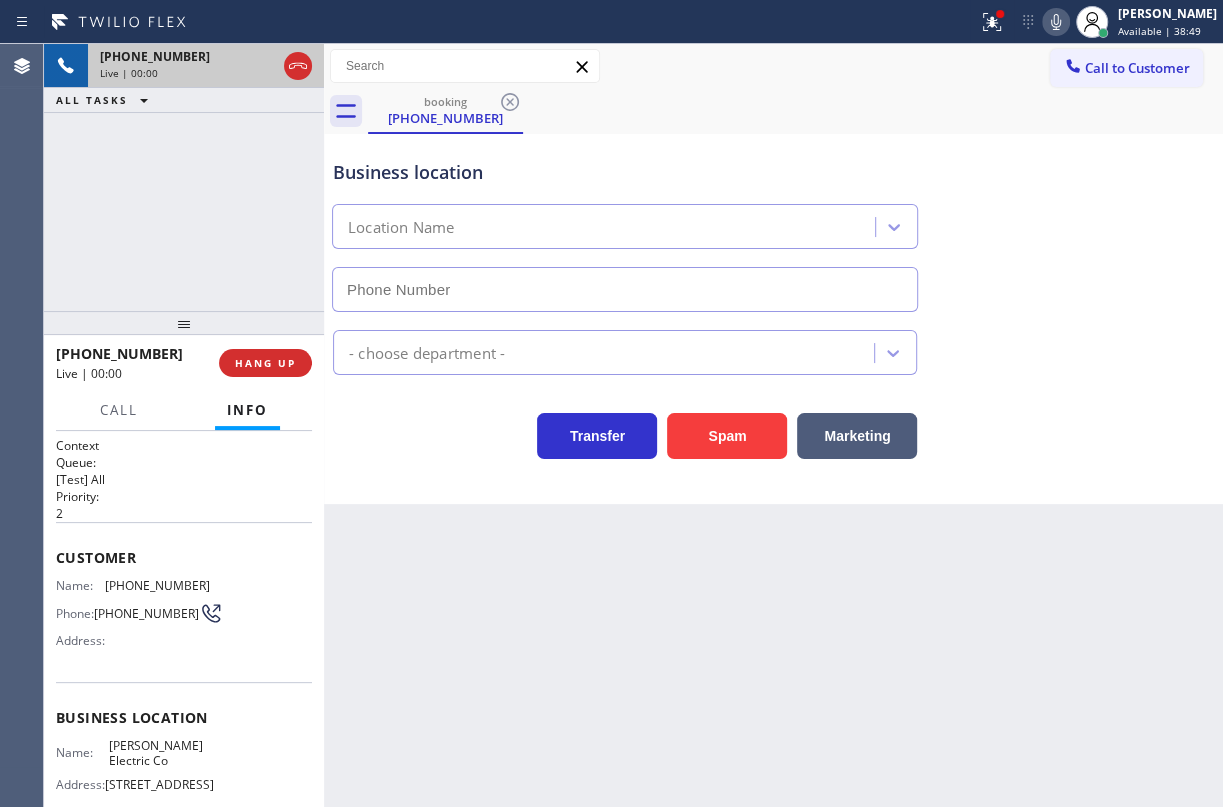 type on "[PHONE_NUMBER]" 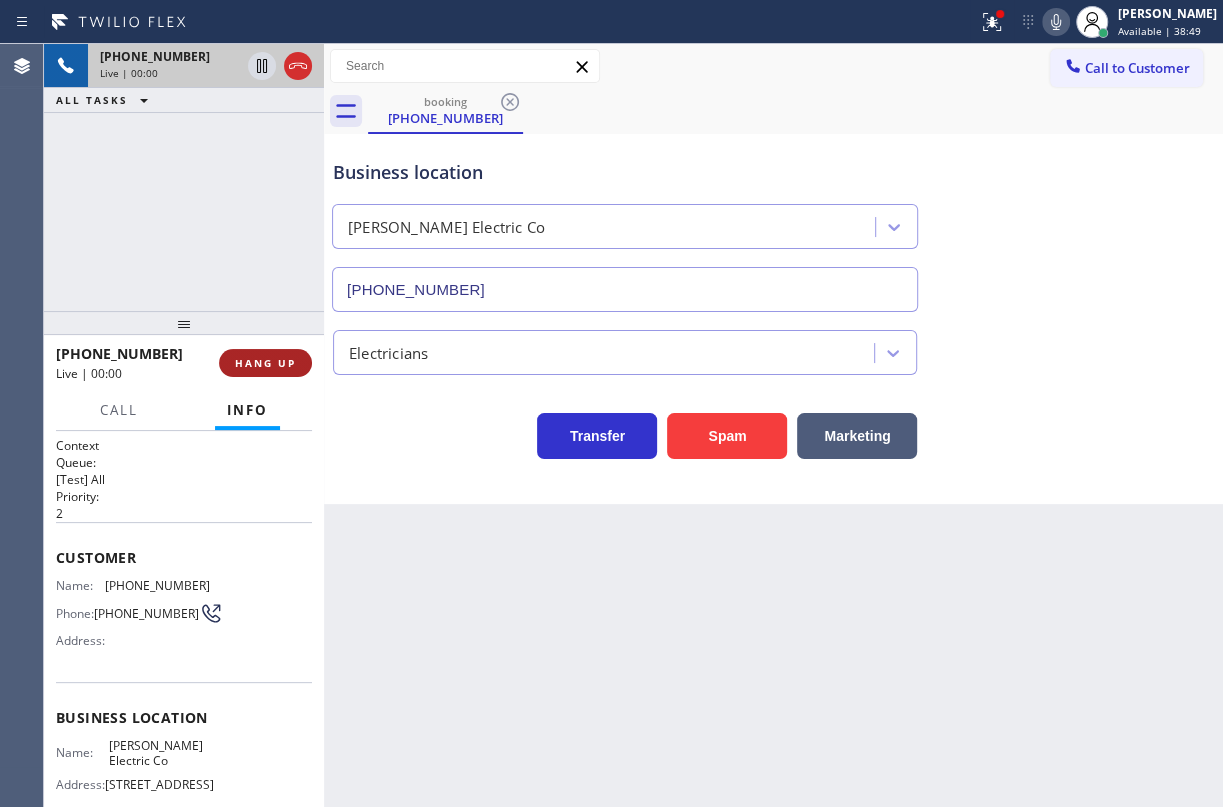 click on "HANG UP" at bounding box center [265, 363] 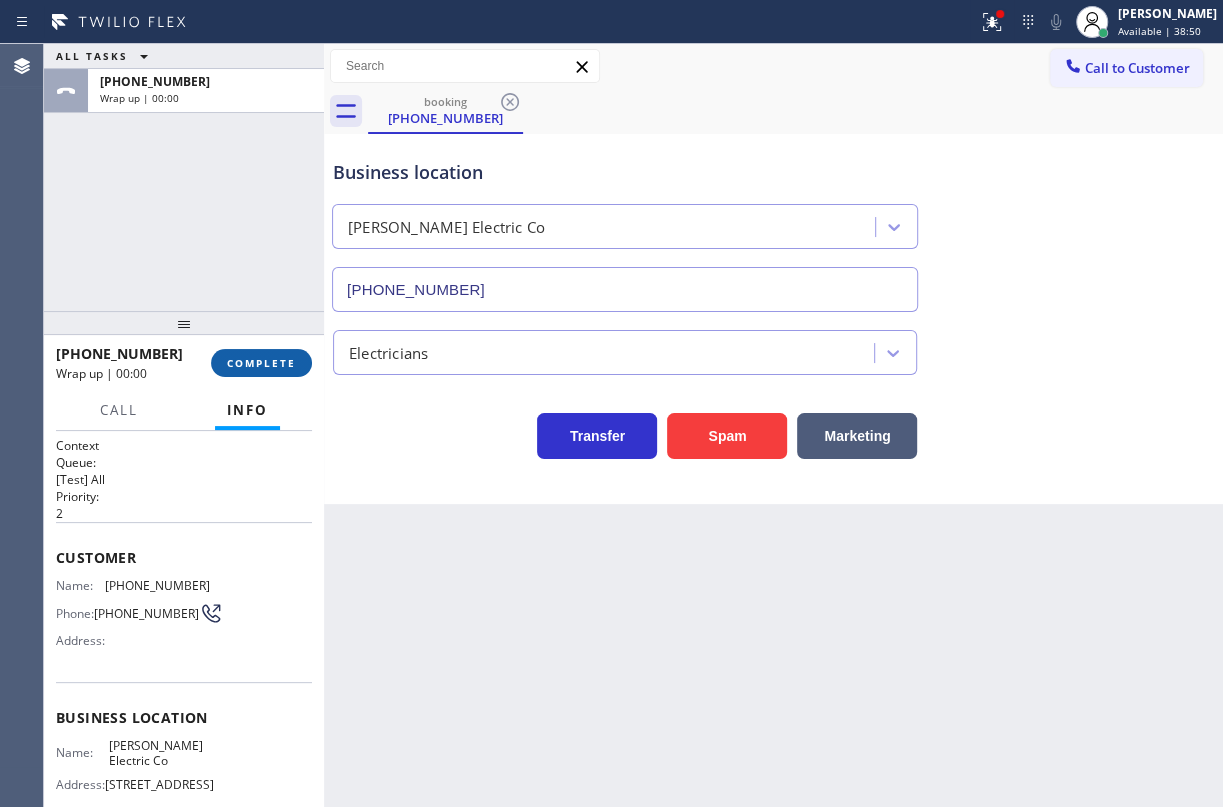click on "COMPLETE" at bounding box center (261, 363) 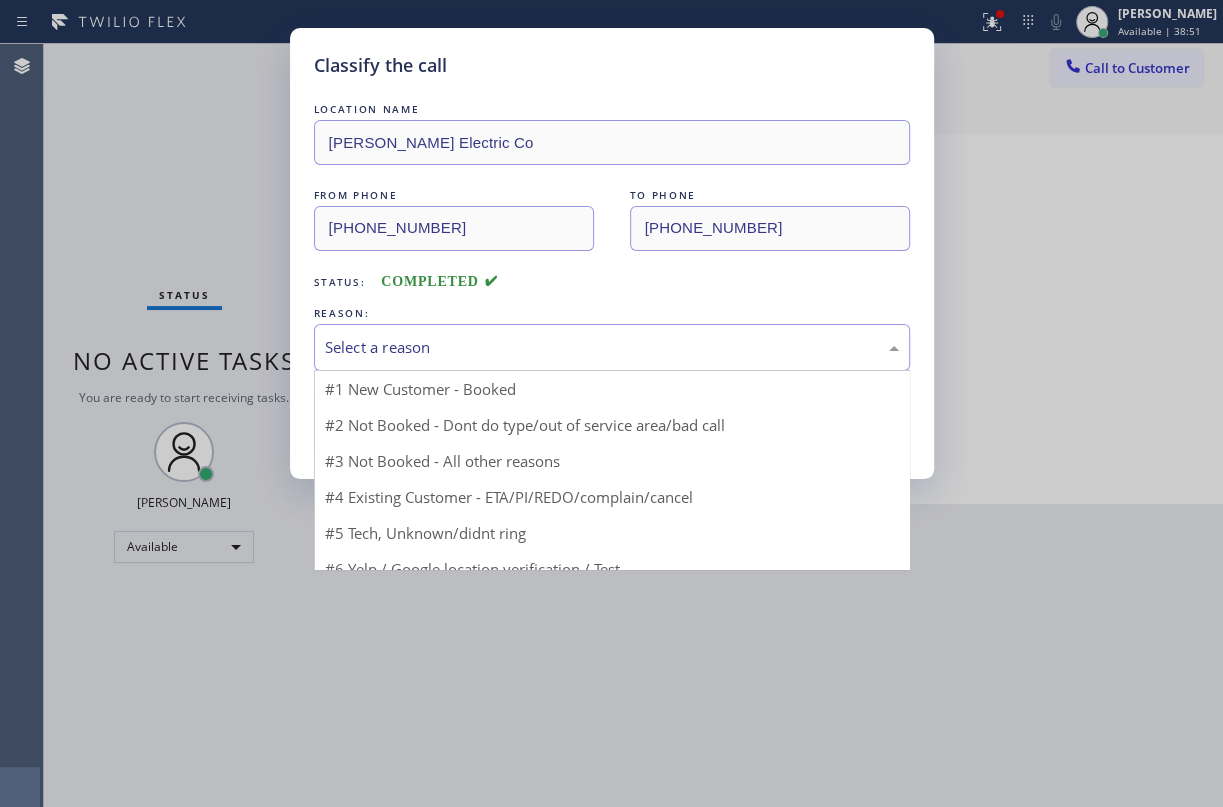 click on "Select a reason" at bounding box center (612, 347) 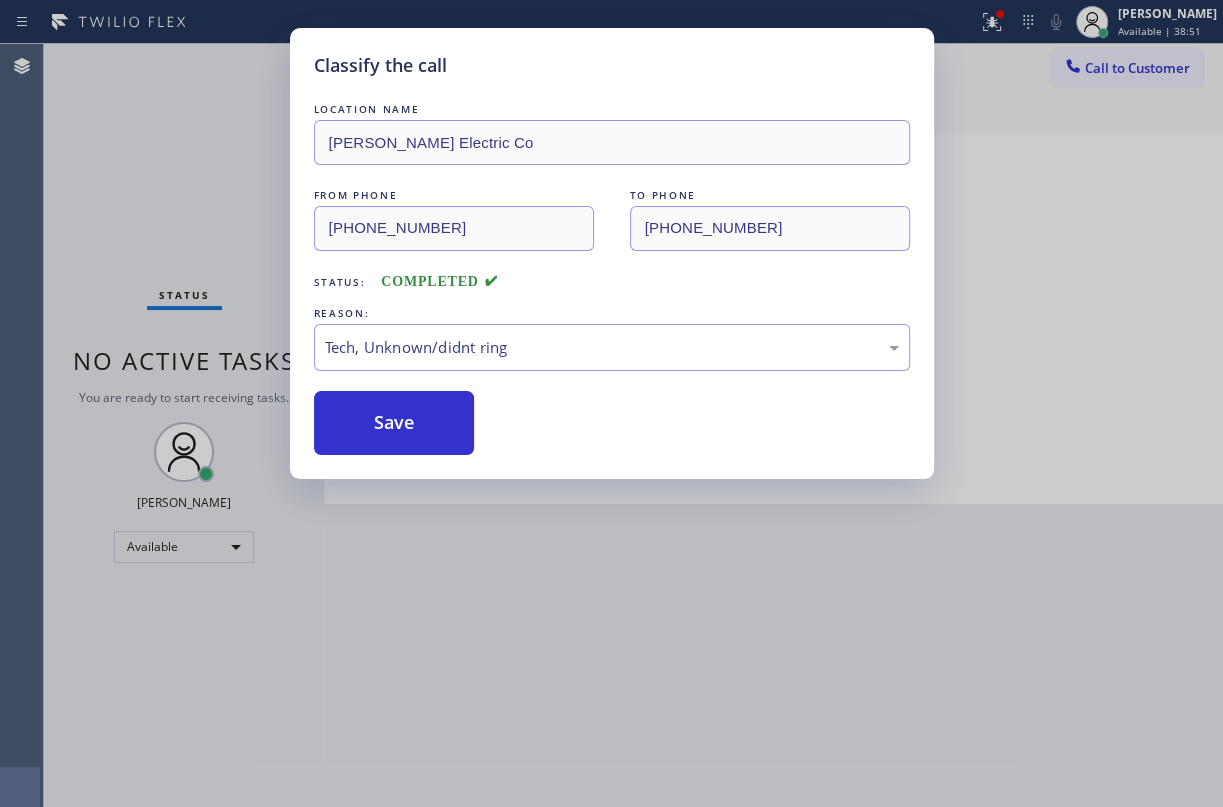 click on "Save" at bounding box center (394, 423) 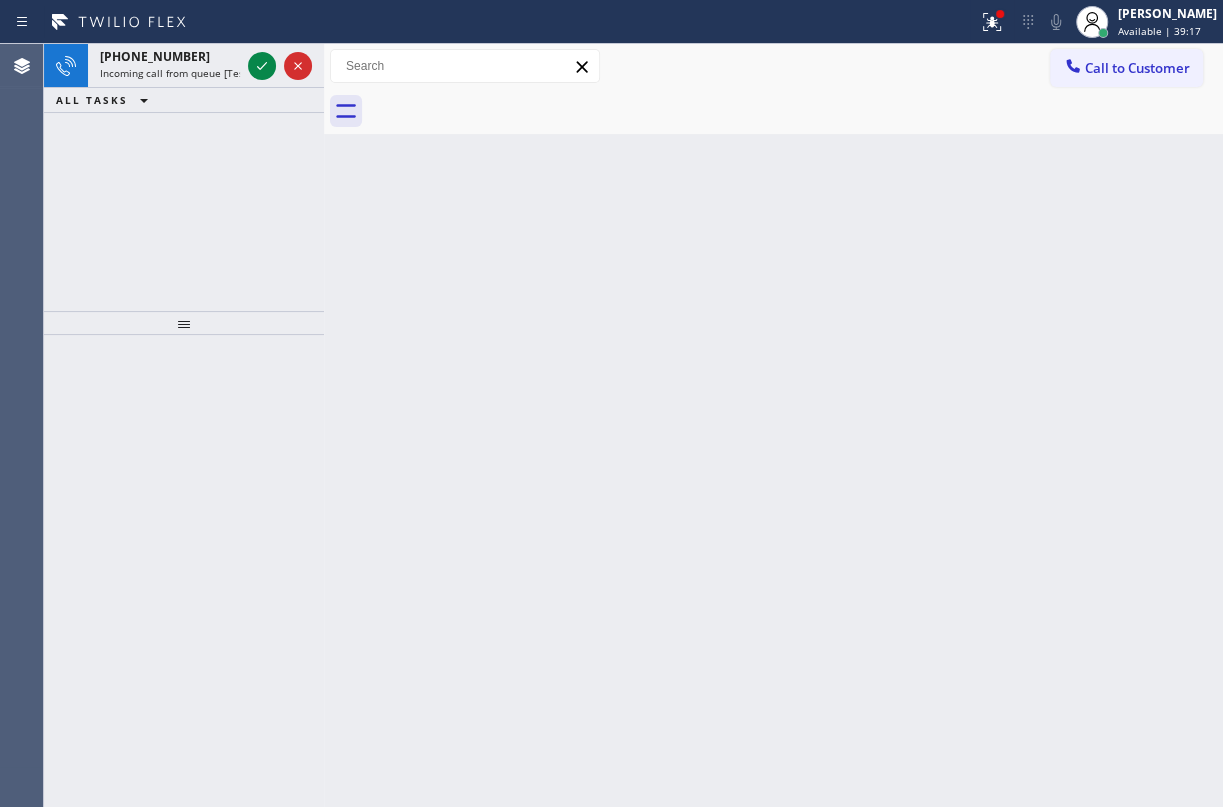 click on "Back to Dashboard Change Sender ID Customers Technicians Select a contact Outbound call Technician Search Technician Your caller id phone number Your caller id phone number Call Technician info Name   Phone none Address none Change Sender ID HVAC [PHONE_NUMBER] 5 Star Appliance [PHONE_NUMBER] Appliance Repair [PHONE_NUMBER] Plumbing [PHONE_NUMBER] Air Duct Cleaning [PHONE_NUMBER]  Electricians [PHONE_NUMBER] Cancel Change Check personal SMS Reset Change No tabs Call to Customer Outbound call Location Search location Your caller id phone number Customer number Call Outbound call Technician Search Technician Your caller id phone number Your caller id phone number Call" at bounding box center [773, 425] 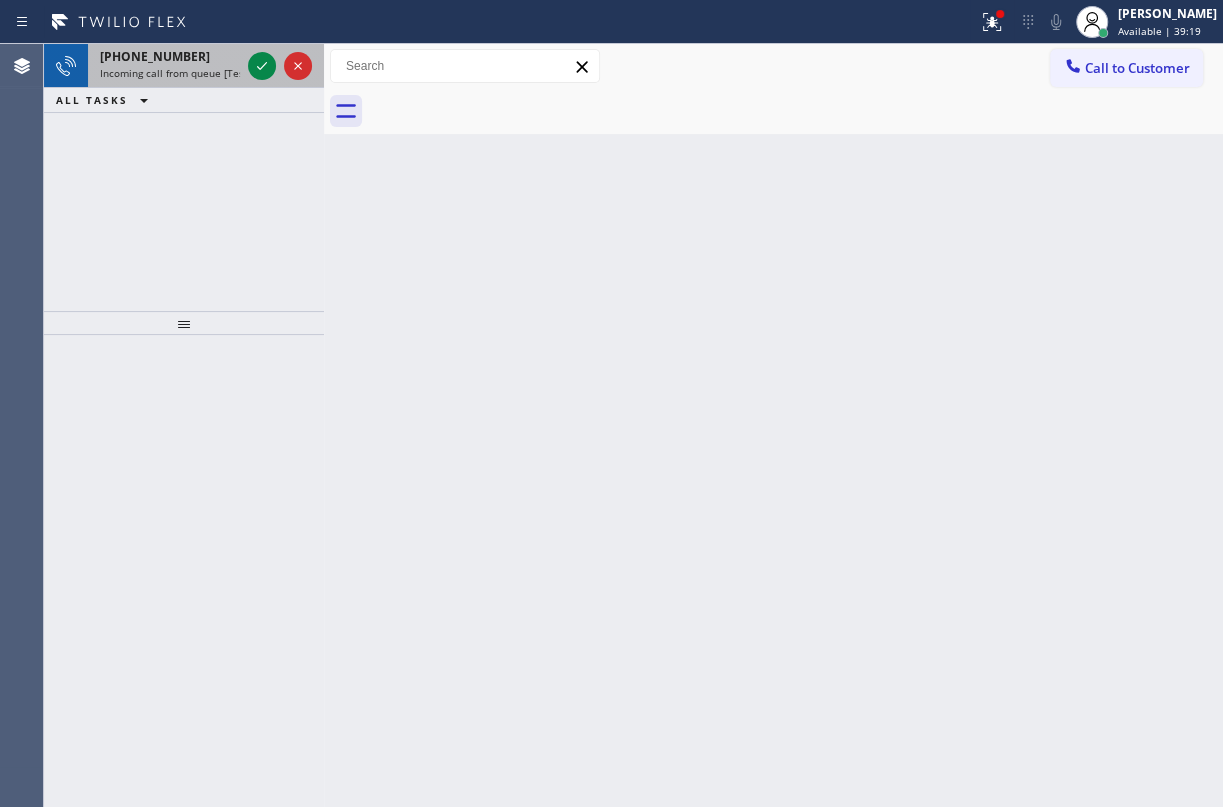 click on "Incoming call from queue [Test] All" at bounding box center [183, 73] 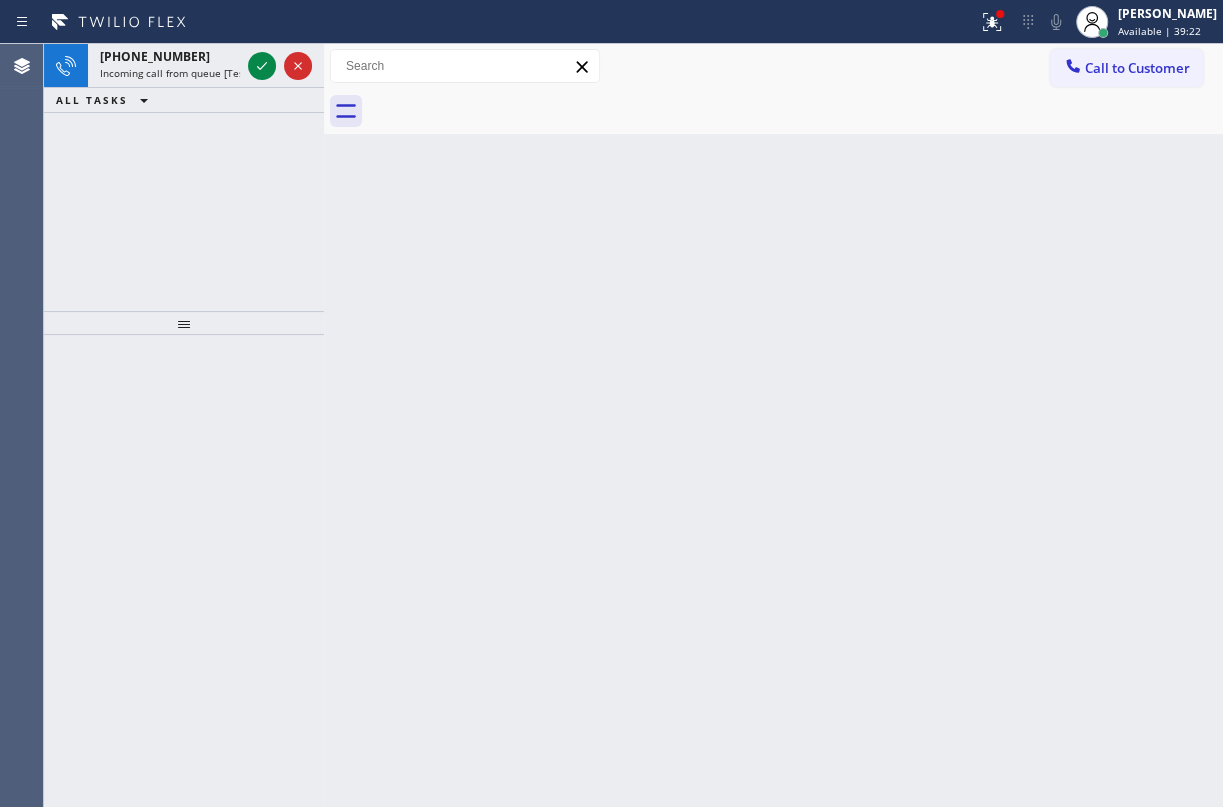 click 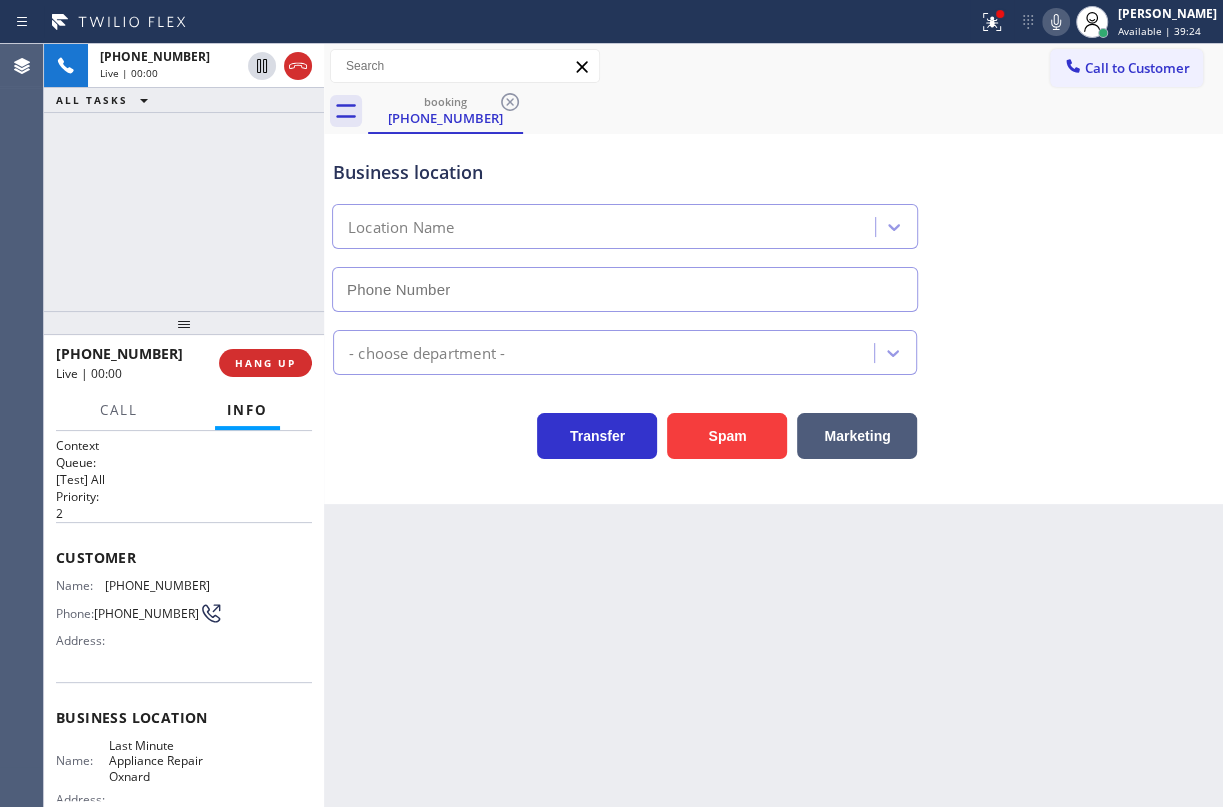 type on "[PHONE_NUMBER]" 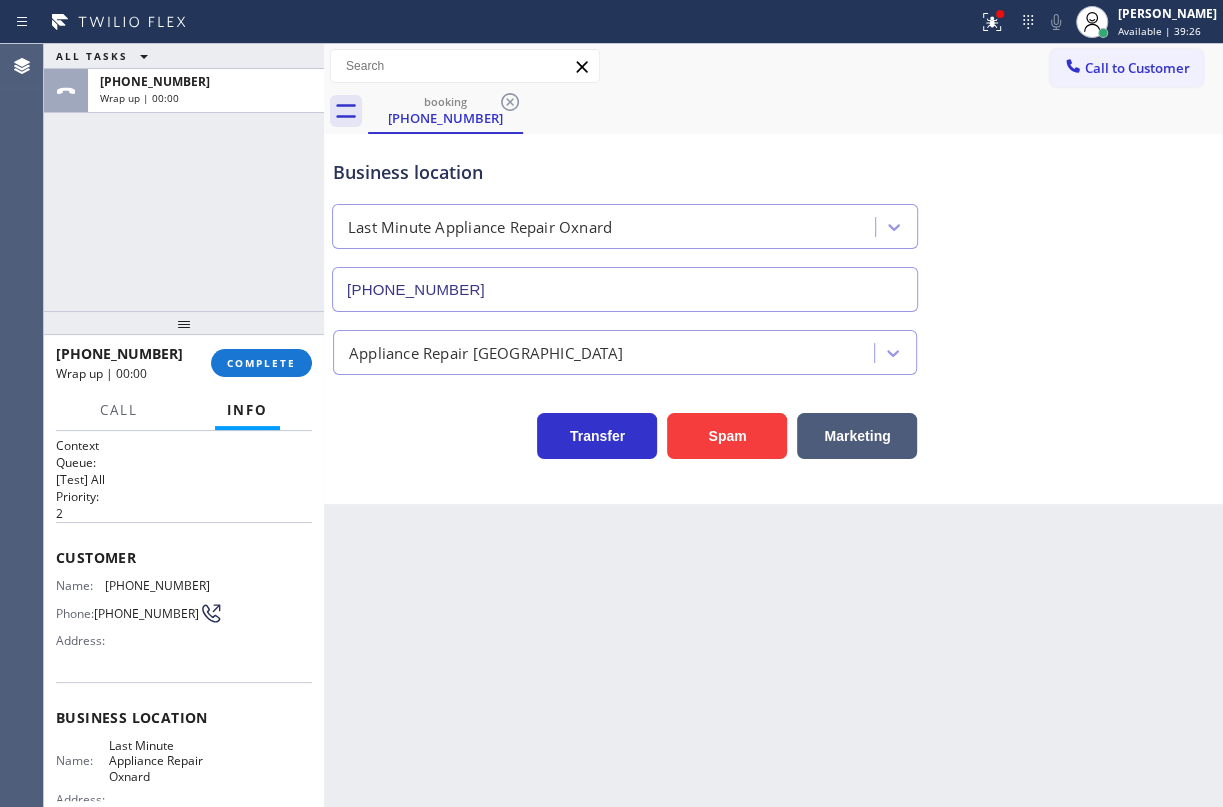click on "[PHONE_NUMBER] Wrap up | 00:00 COMPLETE" at bounding box center (184, 363) 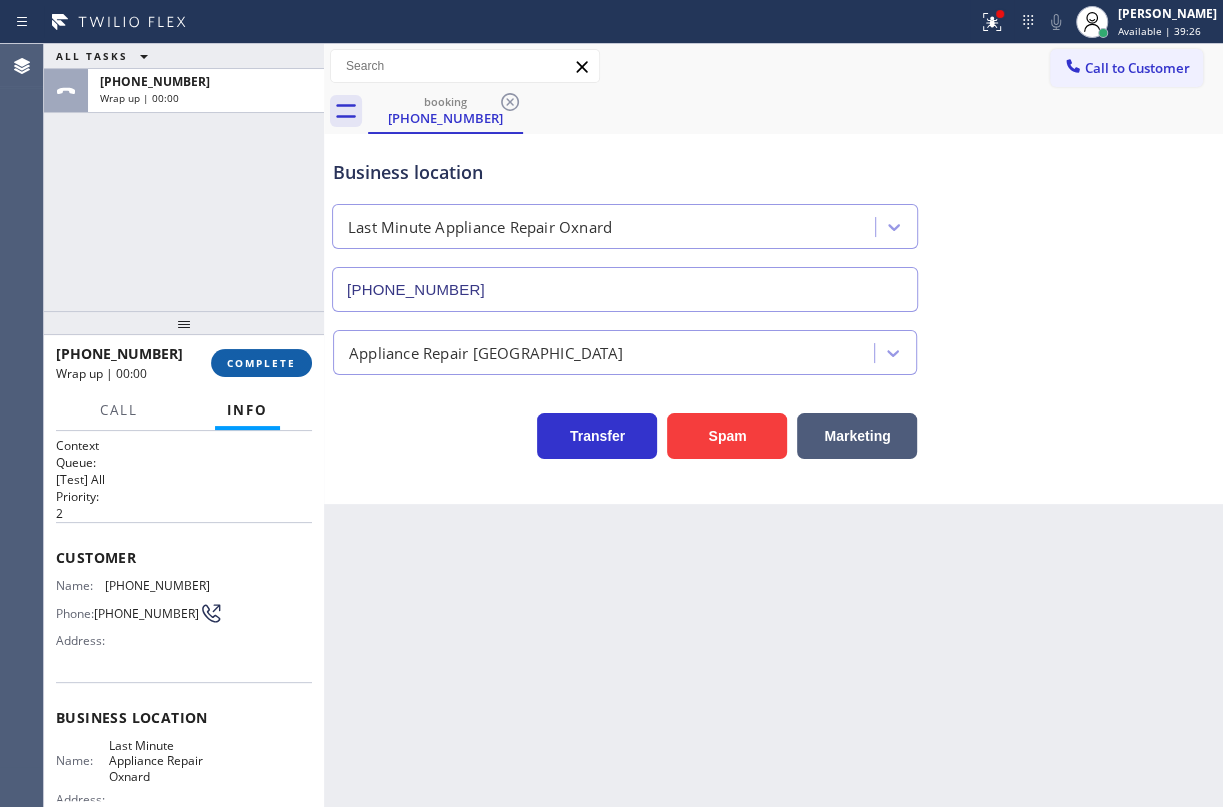 click on "COMPLETE" at bounding box center (261, 363) 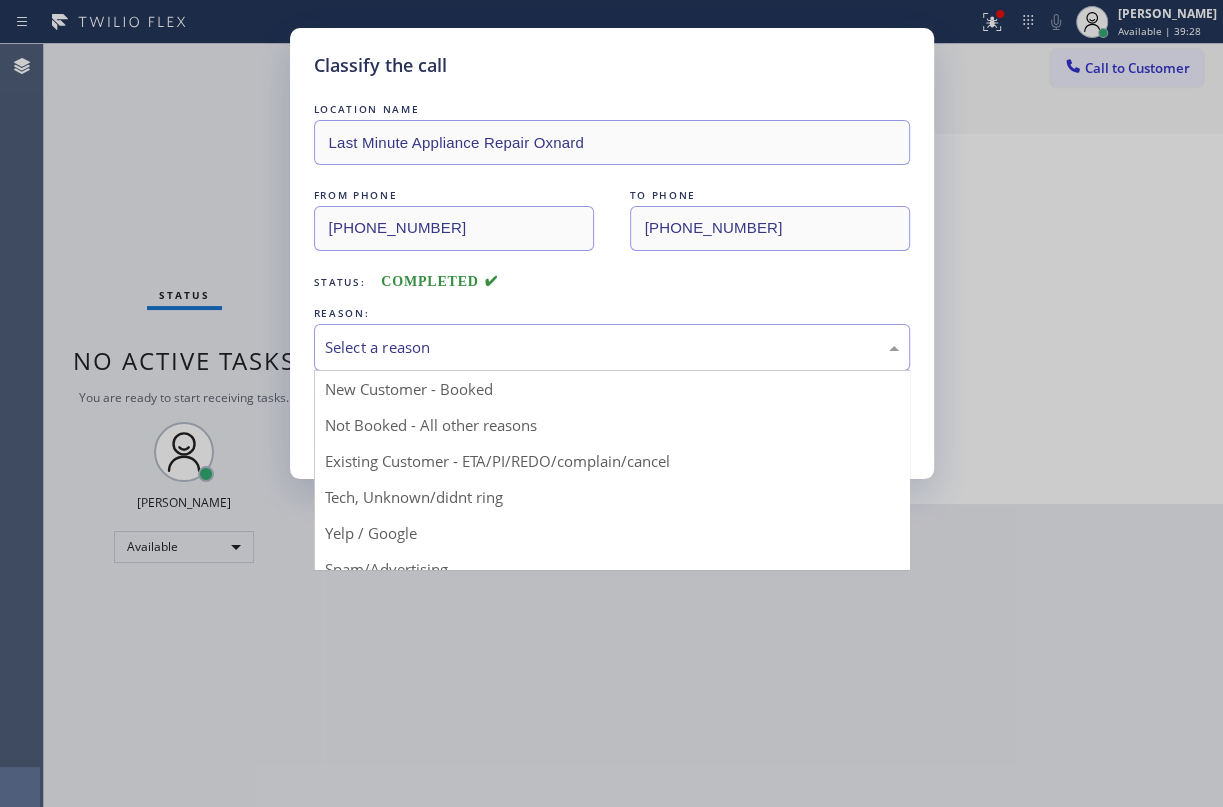 click on "Select a reason" at bounding box center (612, 347) 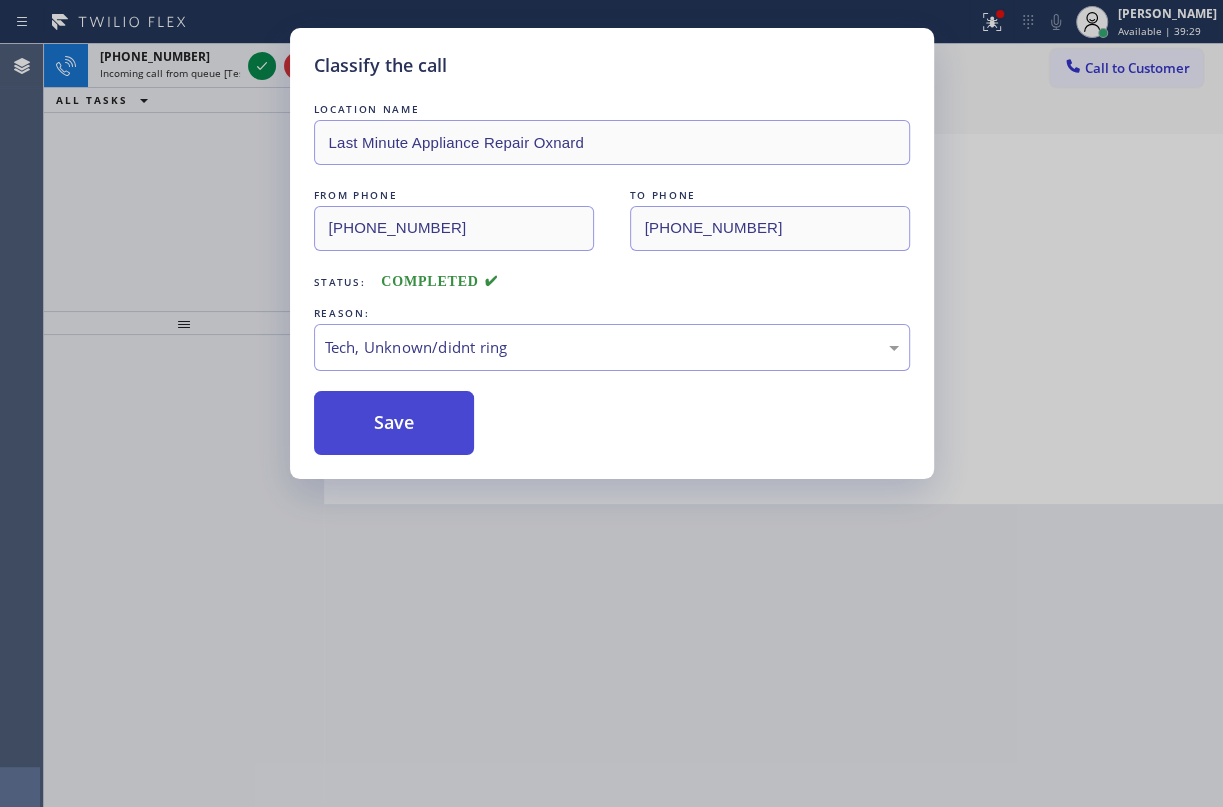 click on "Save" at bounding box center (394, 423) 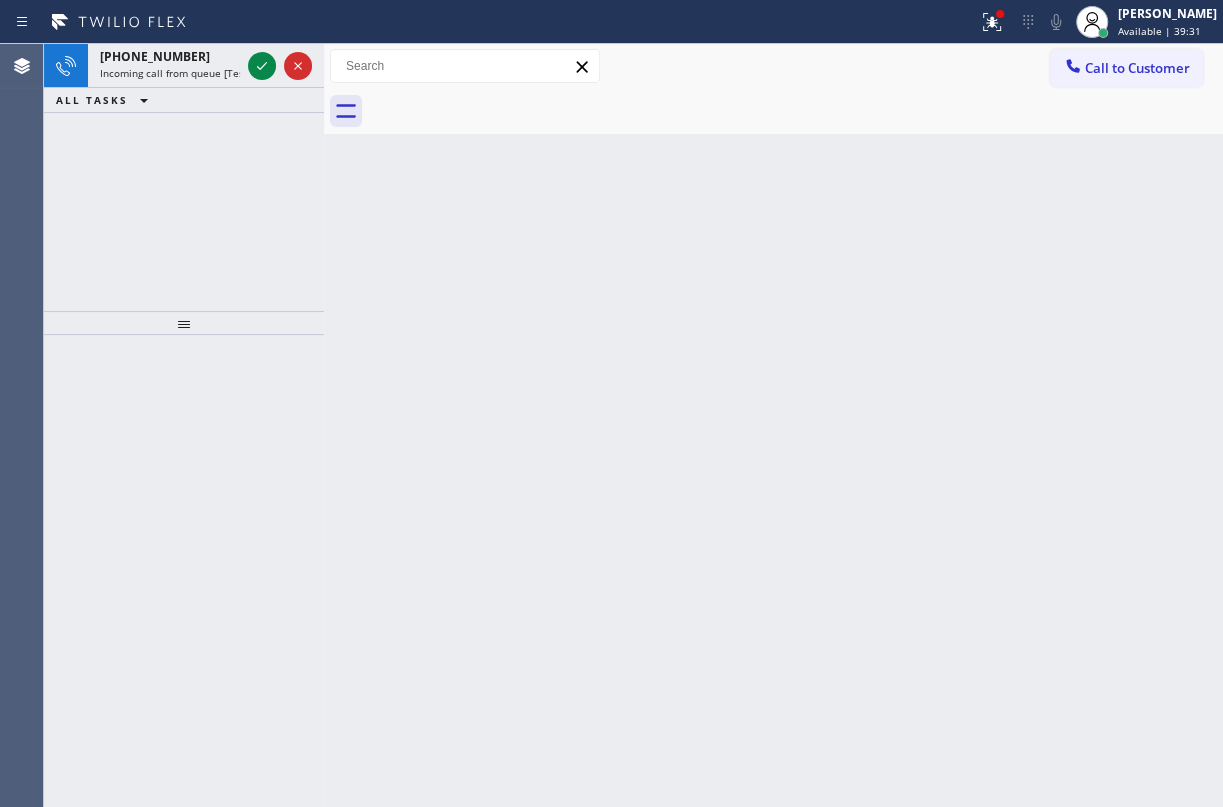 click 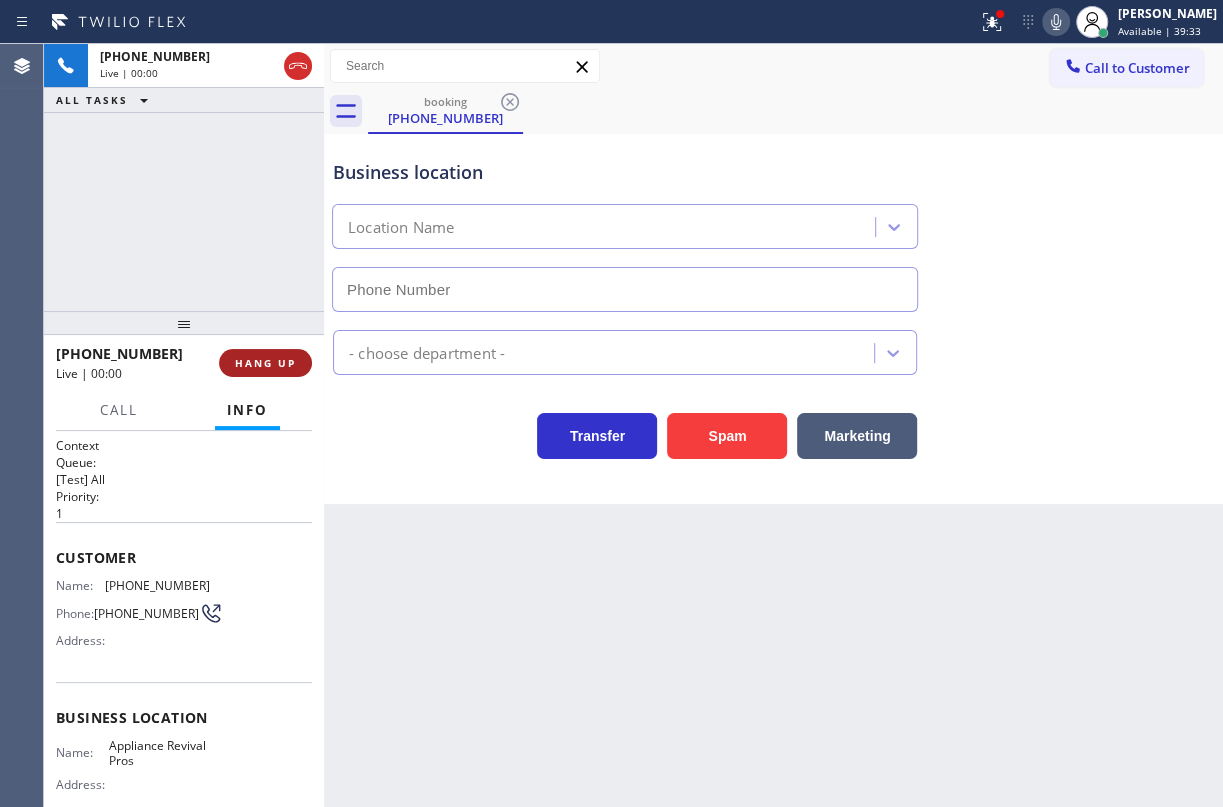 type on "[PHONE_NUMBER]" 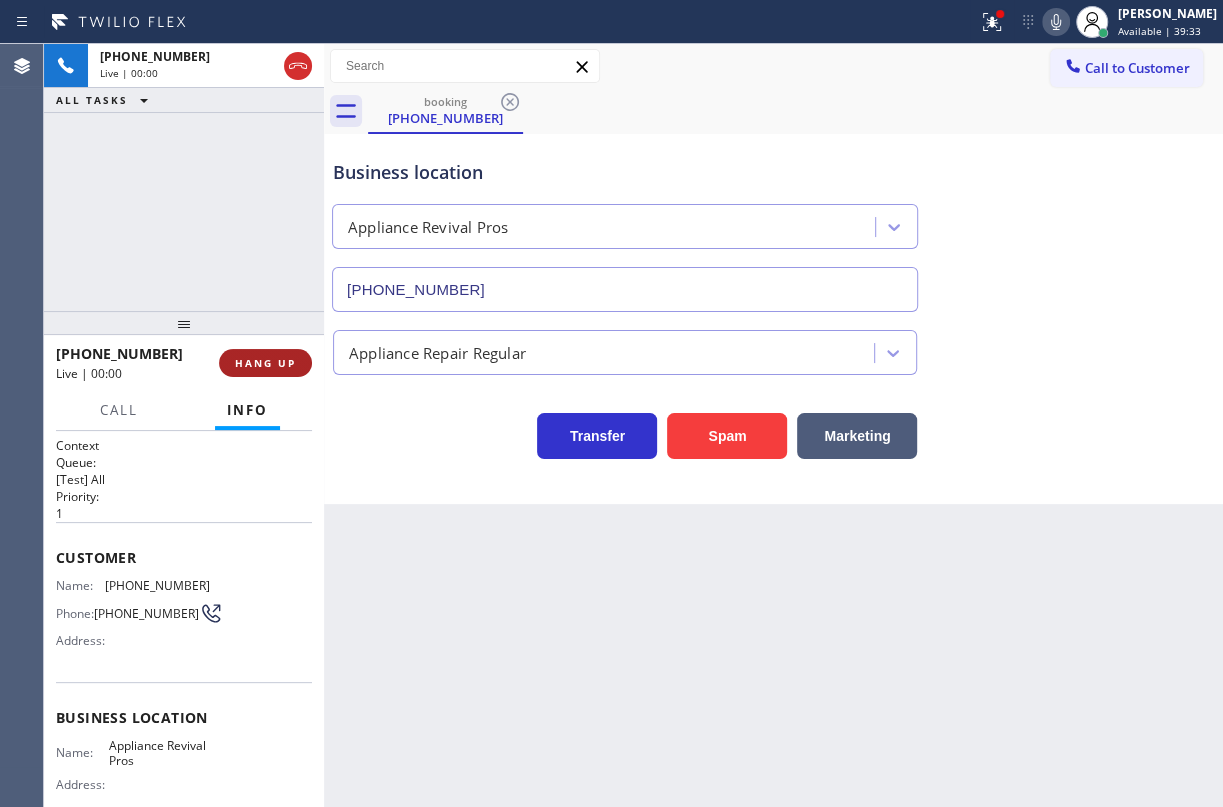 click on "HANG UP" at bounding box center (265, 363) 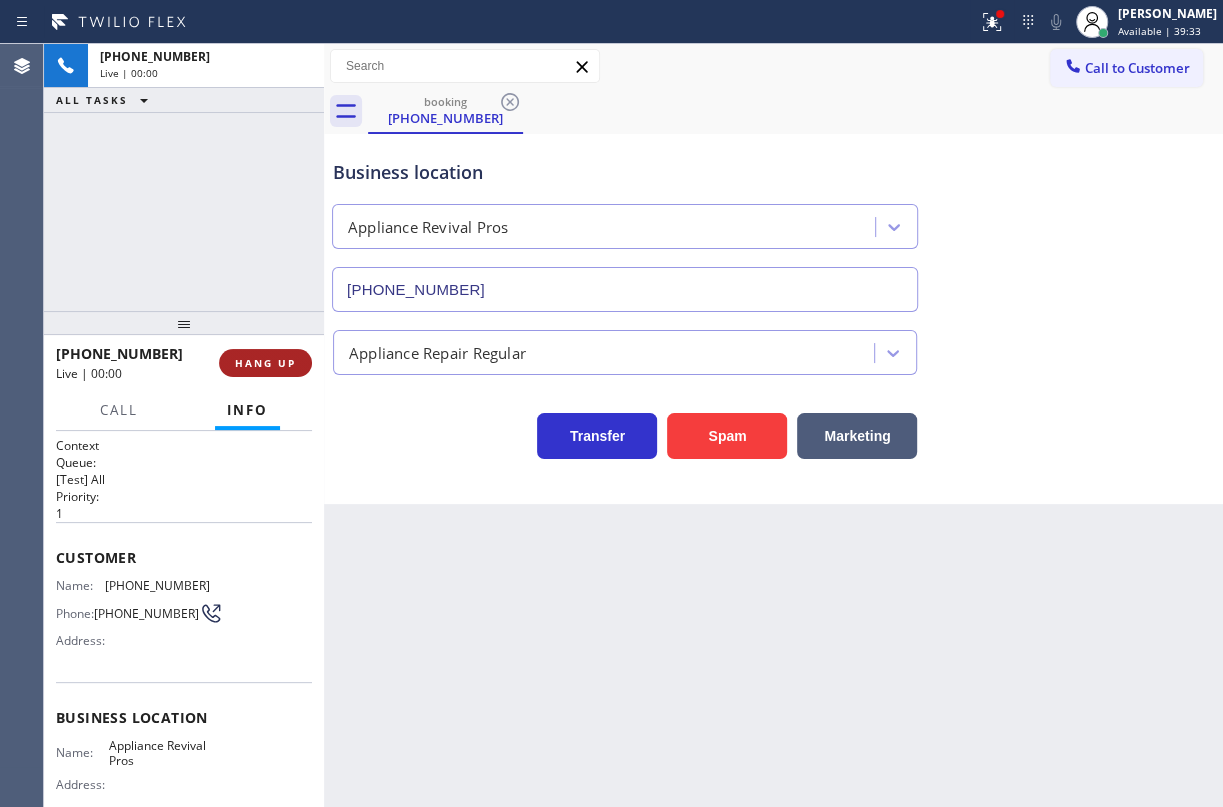 click on "HANG UP" at bounding box center (265, 363) 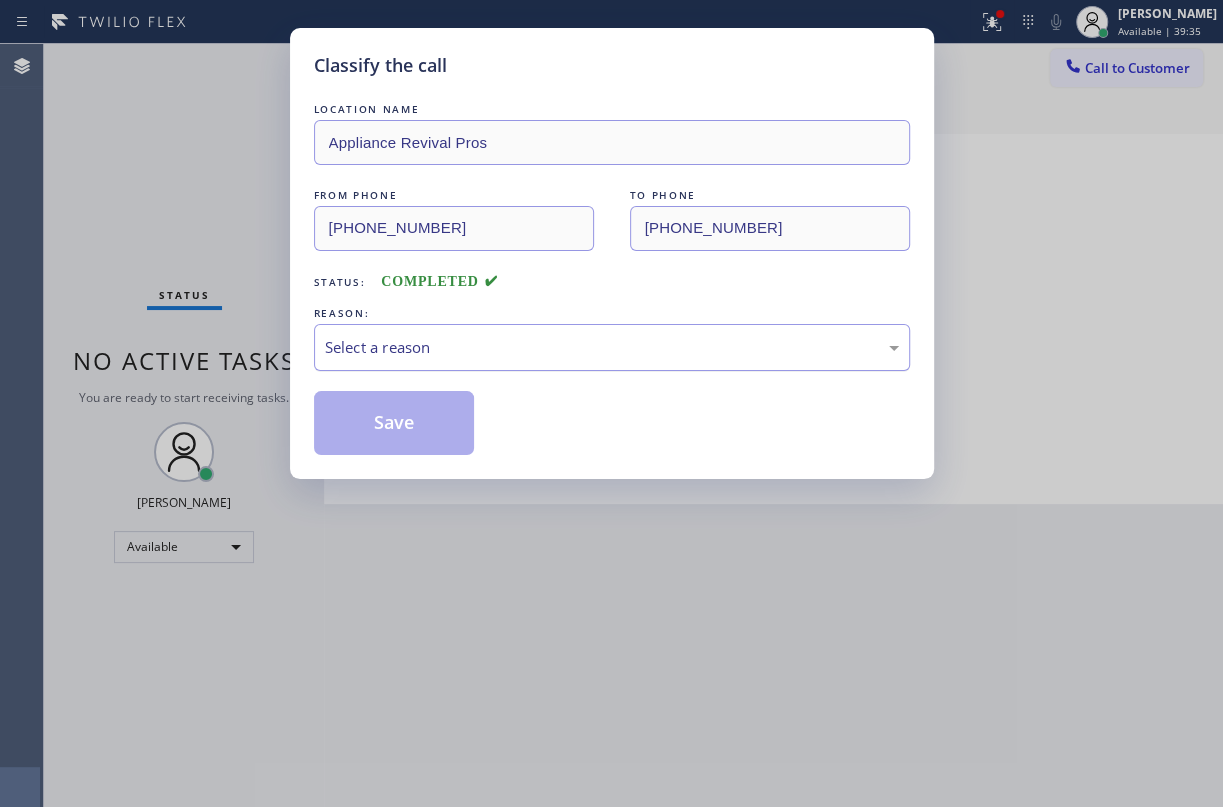 click on "Select a reason" at bounding box center [612, 347] 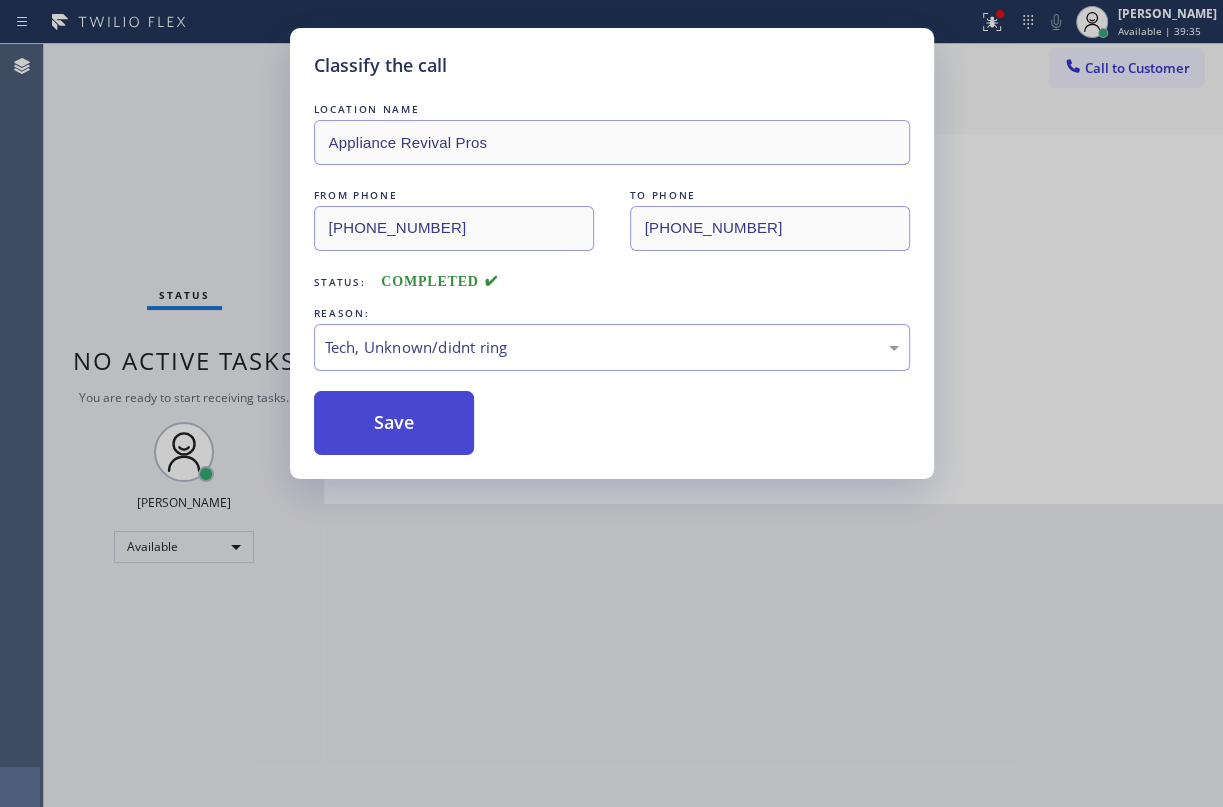 click on "Save" at bounding box center (394, 423) 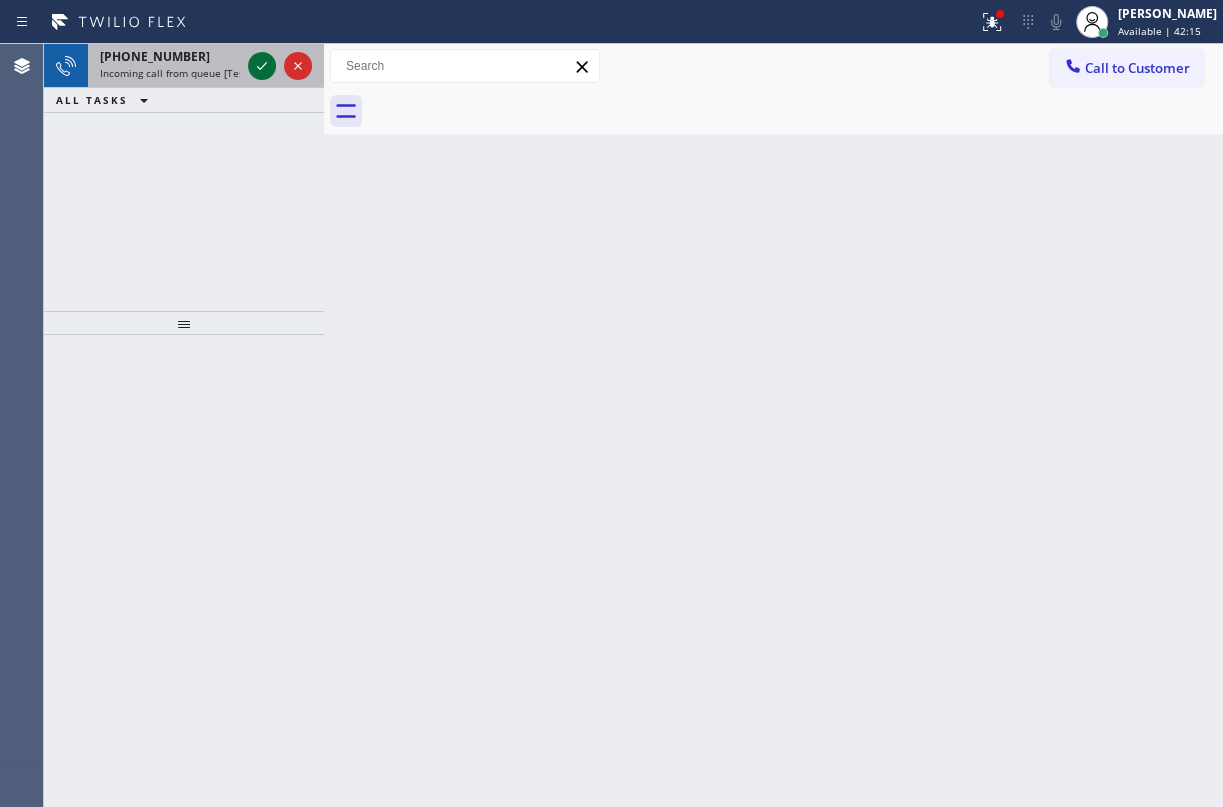 click 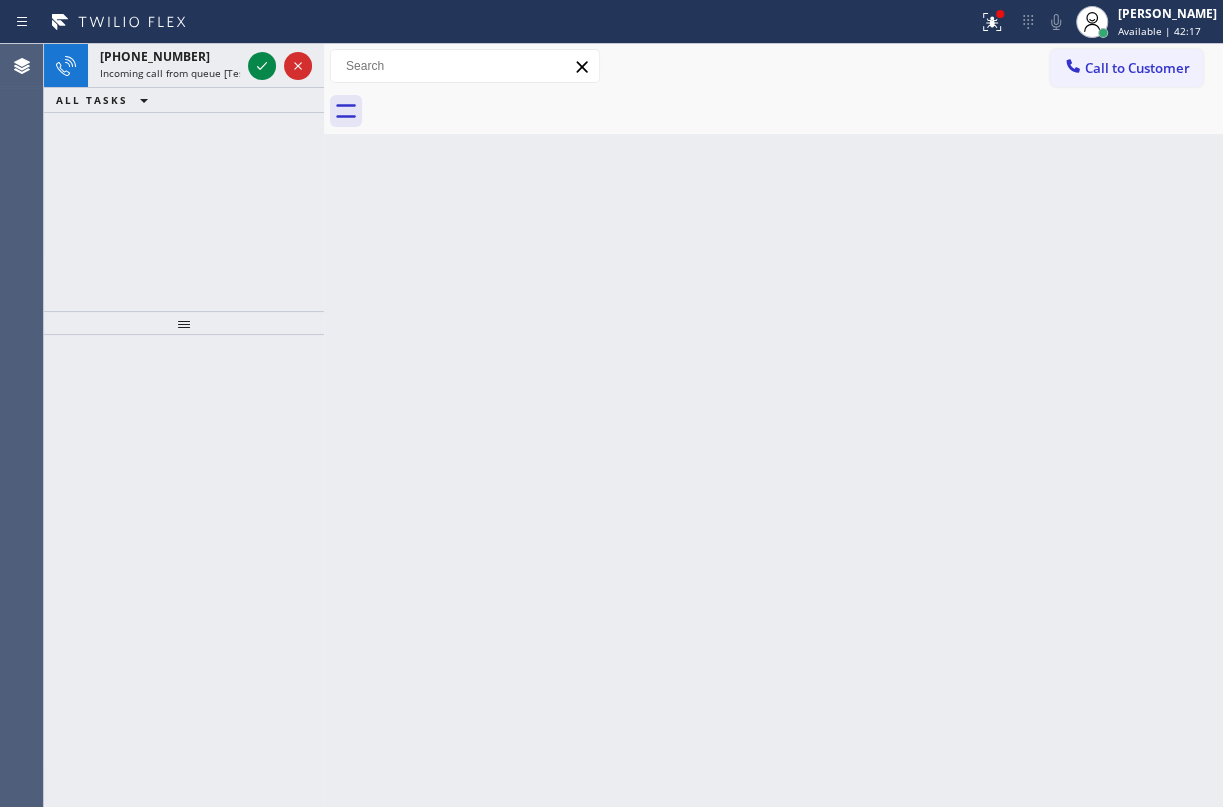 click 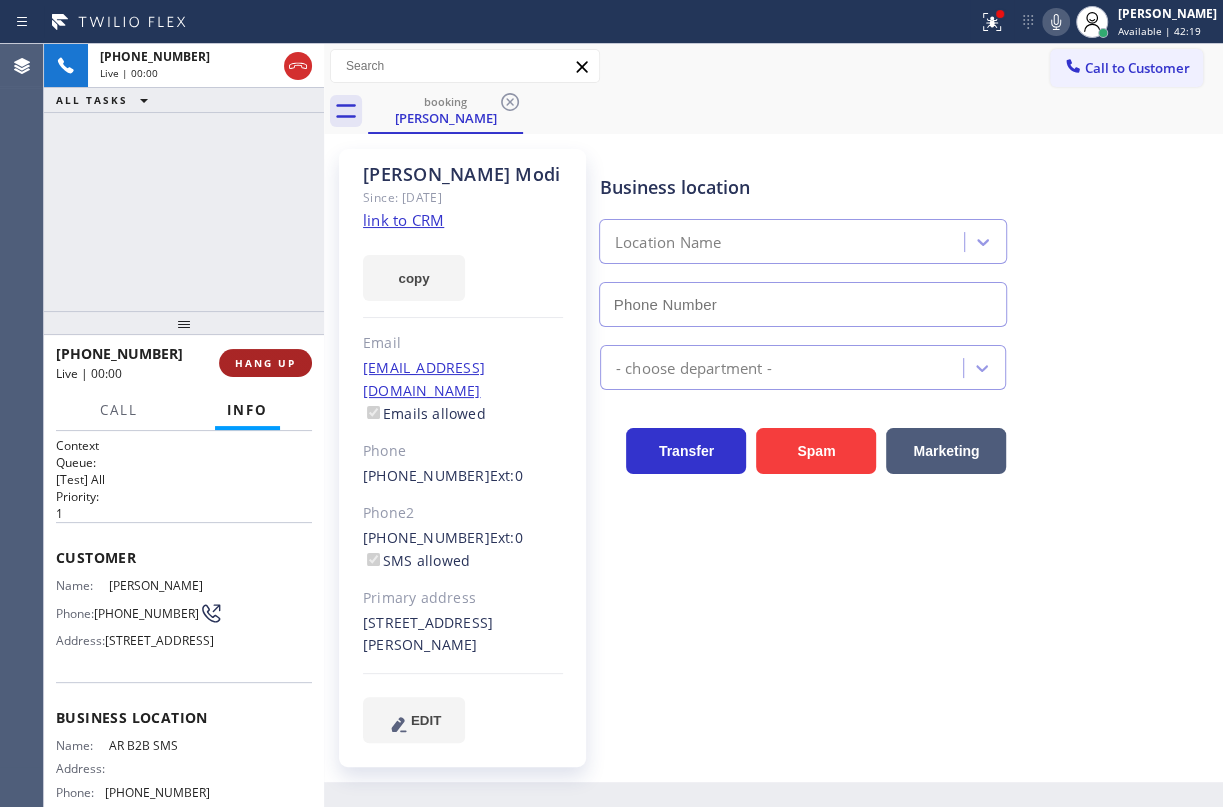 drag, startPoint x: 264, startPoint y: 61, endPoint x: 245, endPoint y: 366, distance: 305.59122 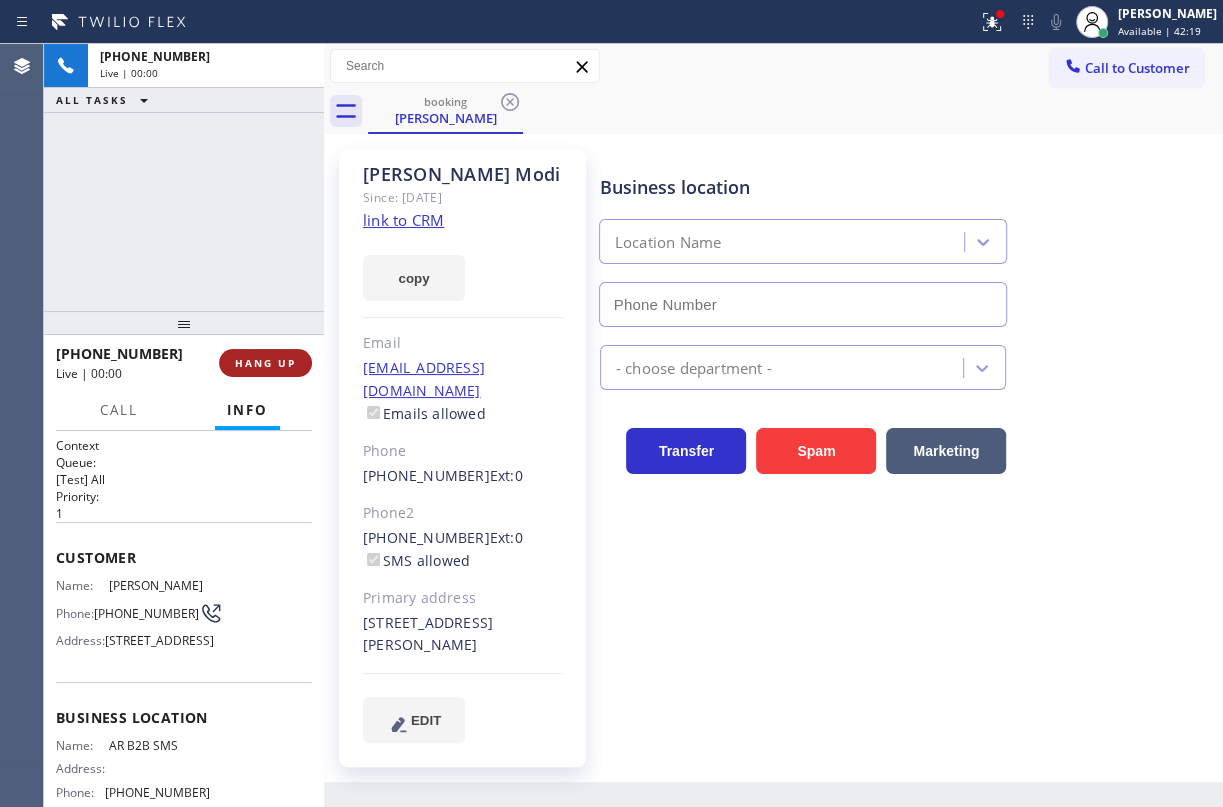 type on "[PHONE_NUMBER]" 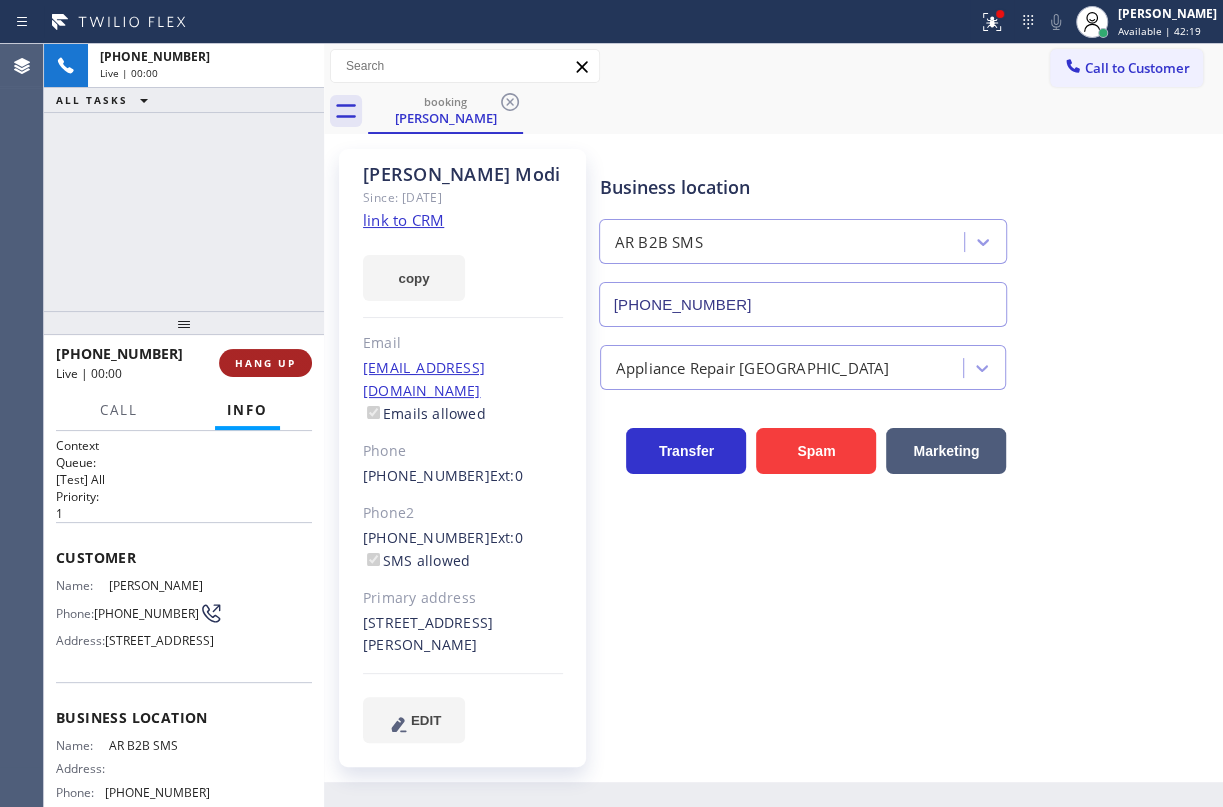click on "HANG UP" at bounding box center [265, 363] 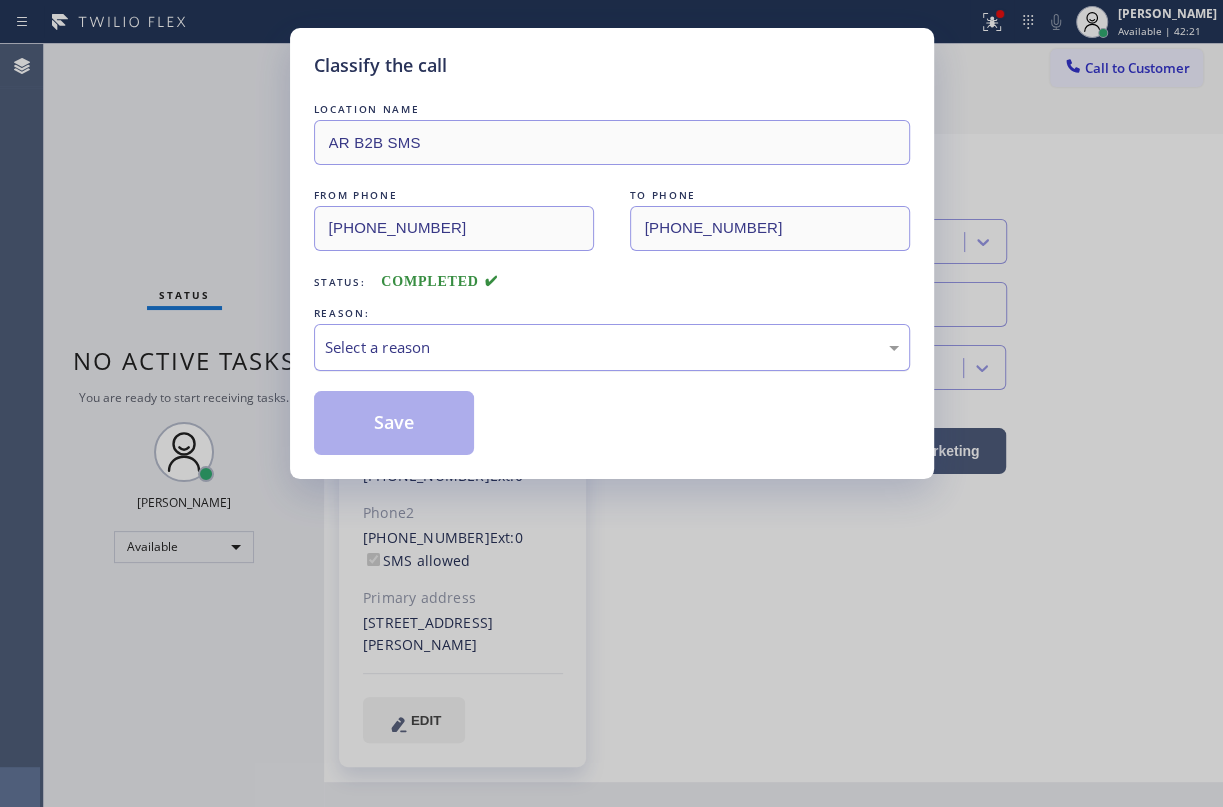 click on "Select a reason" at bounding box center (612, 347) 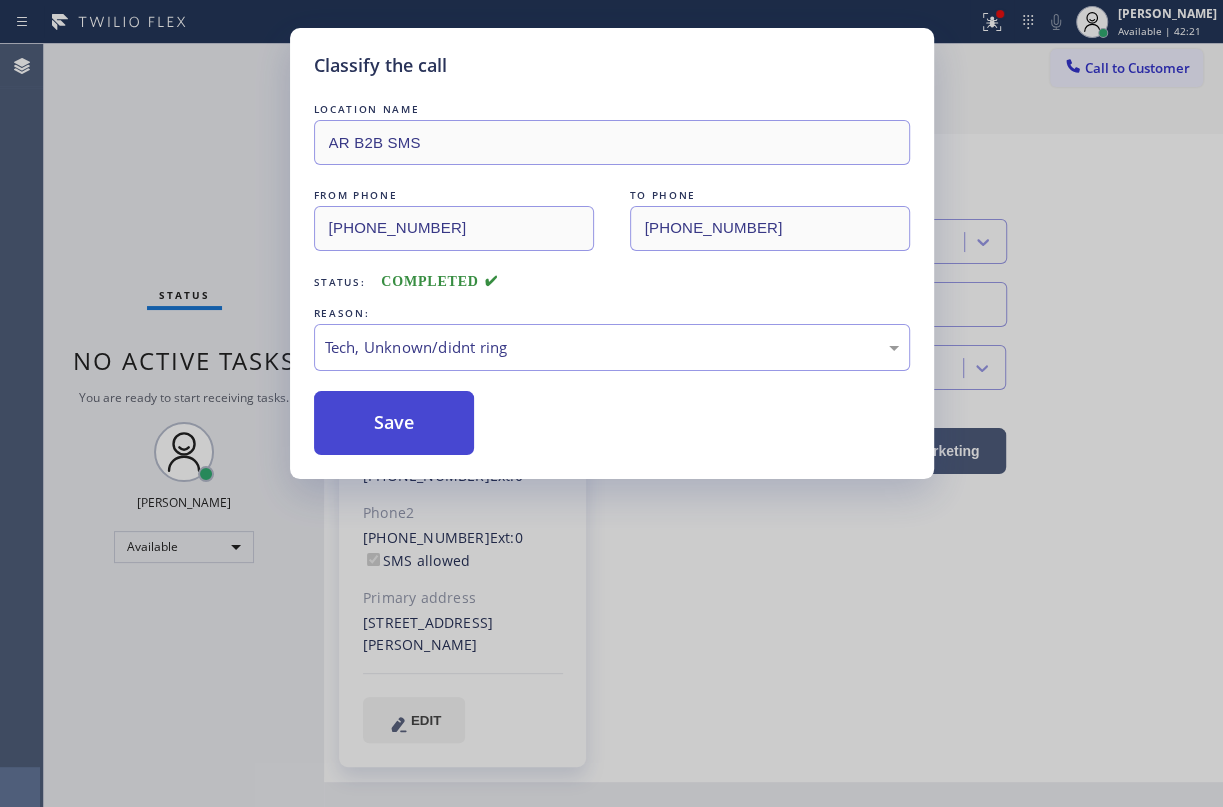 click on "Save" at bounding box center (394, 423) 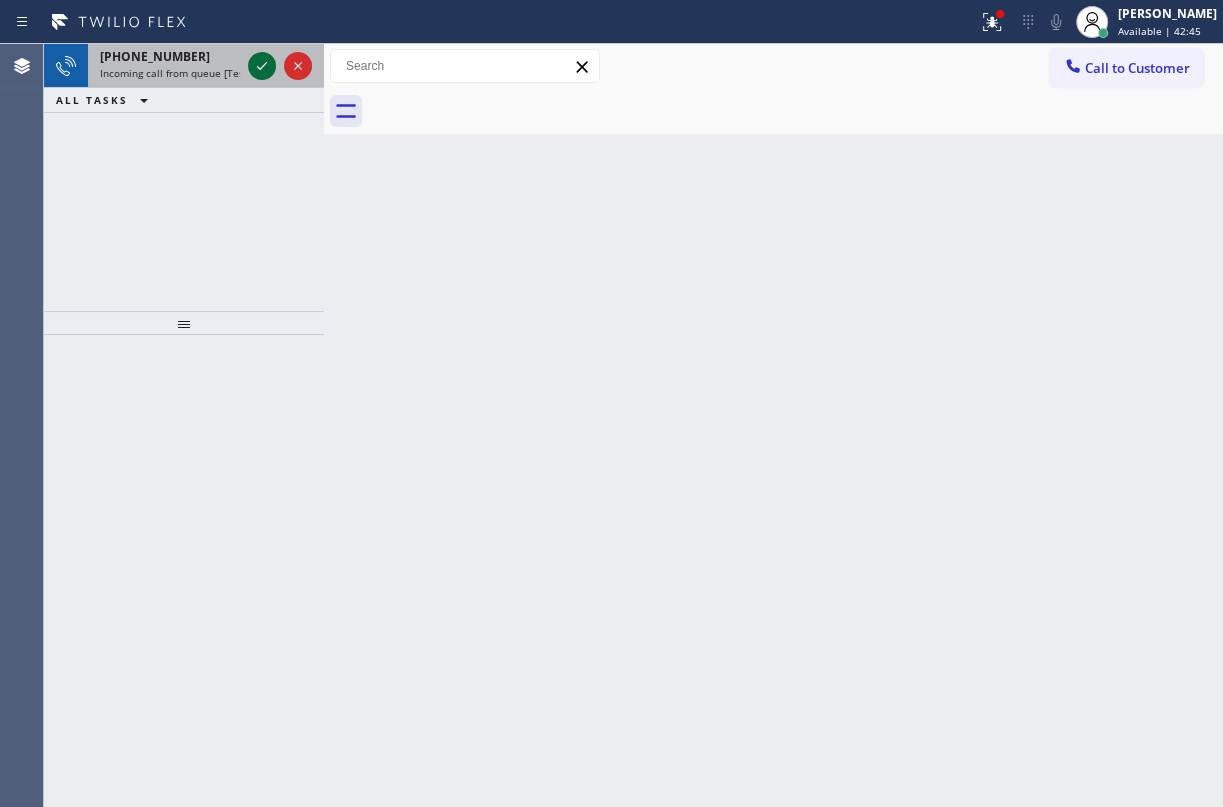click 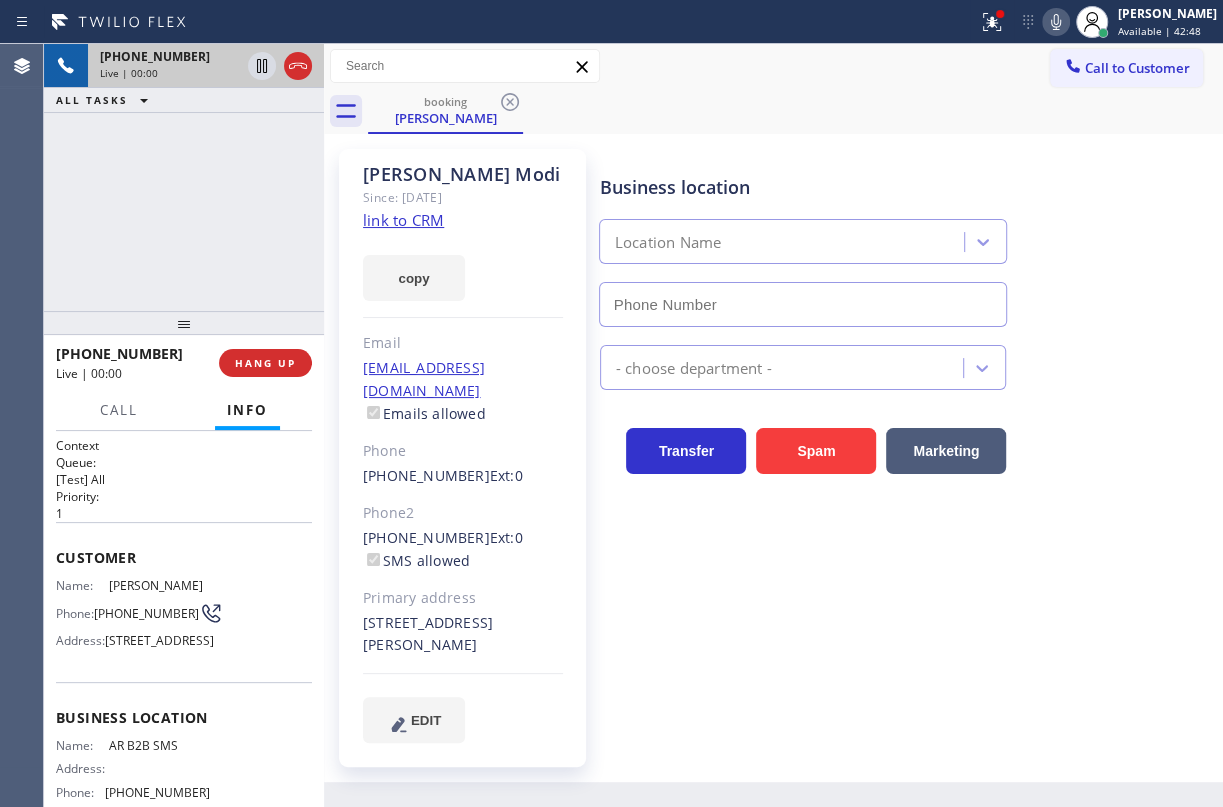 type on "[PHONE_NUMBER]" 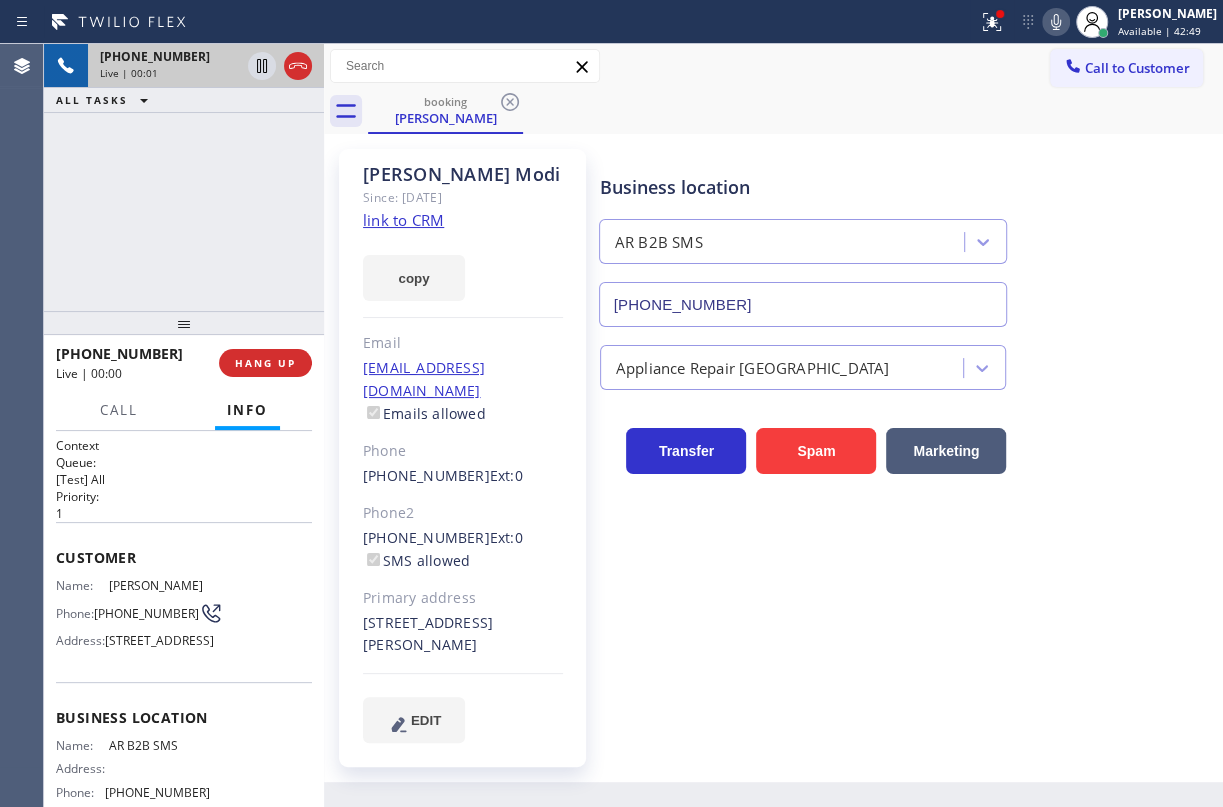 click on "link to CRM" 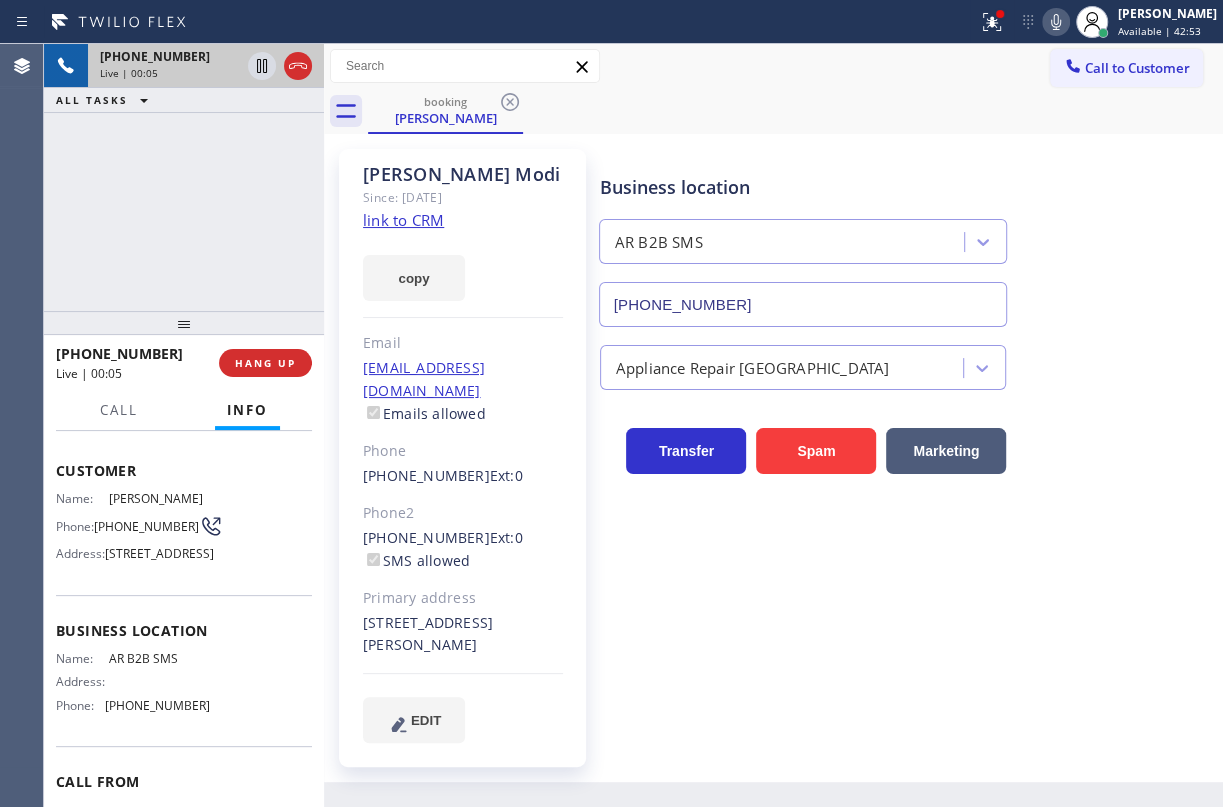 scroll, scrollTop: 181, scrollLeft: 0, axis: vertical 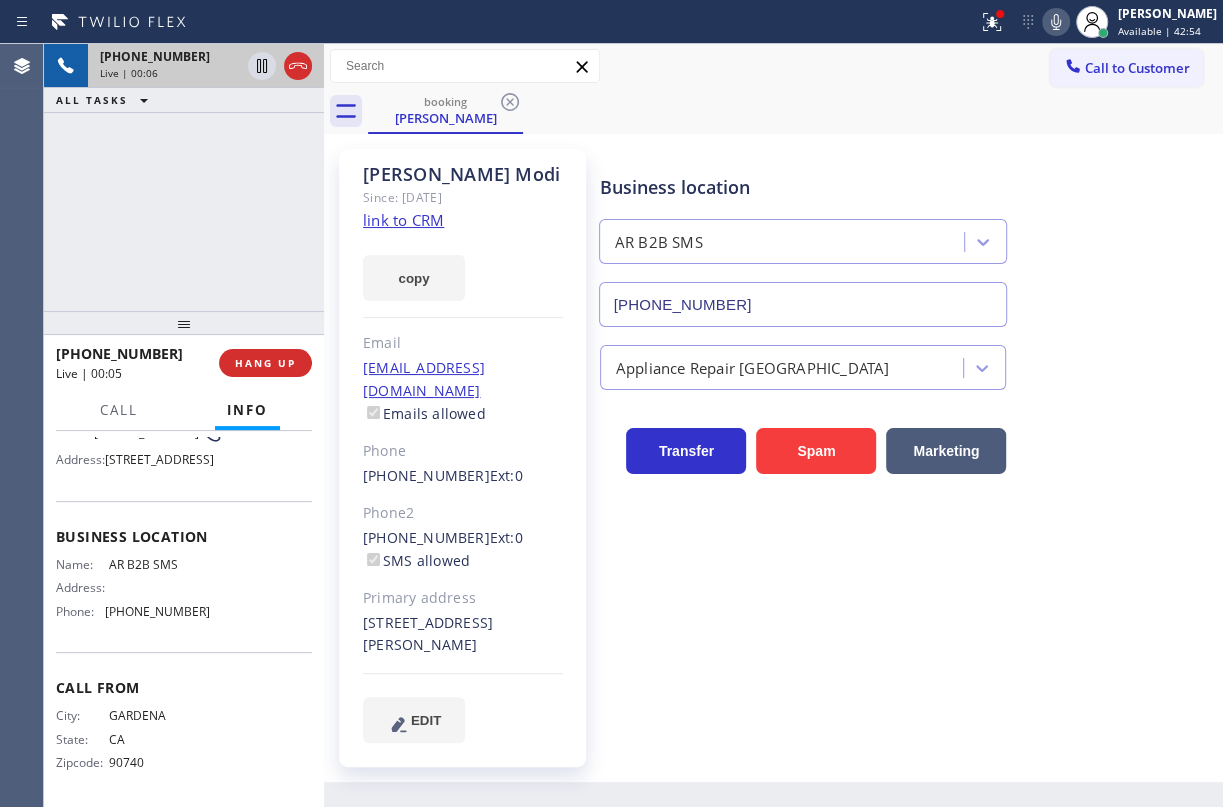 click on "AR B2B SMS" at bounding box center (159, 564) 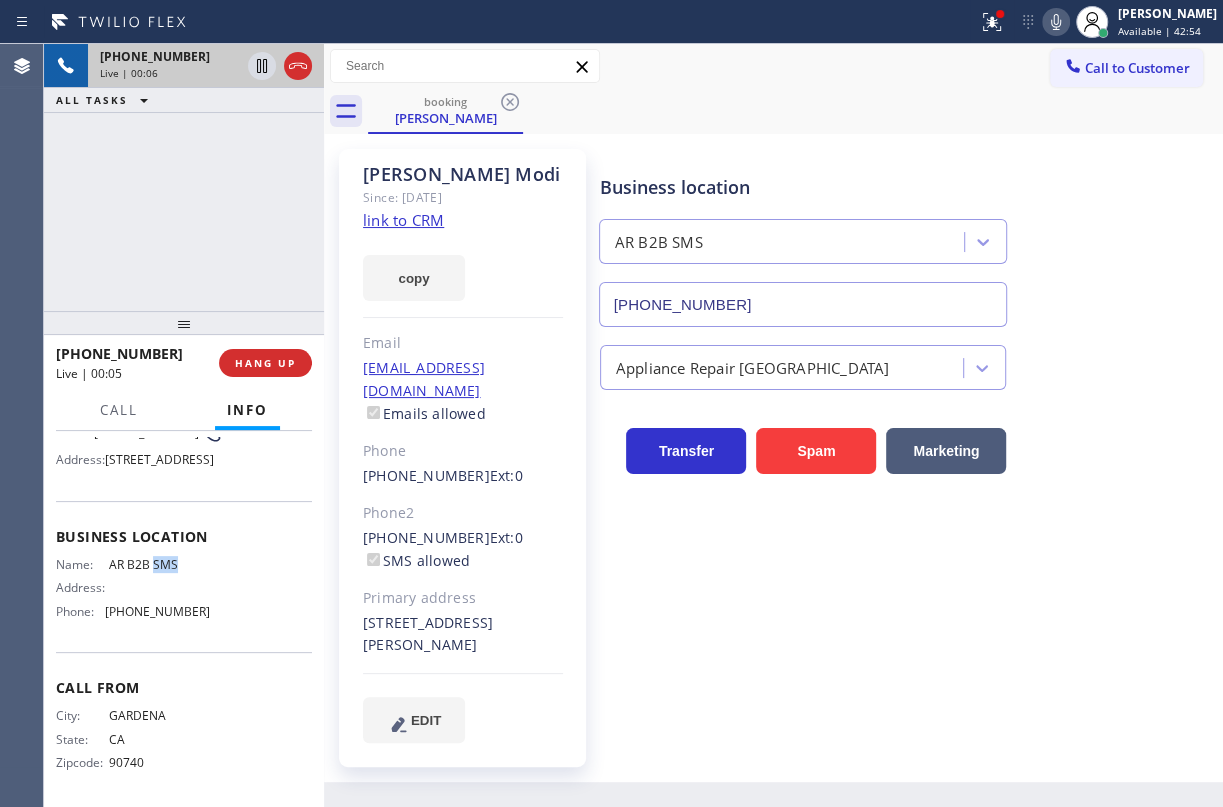 click on "AR B2B SMS" at bounding box center [159, 564] 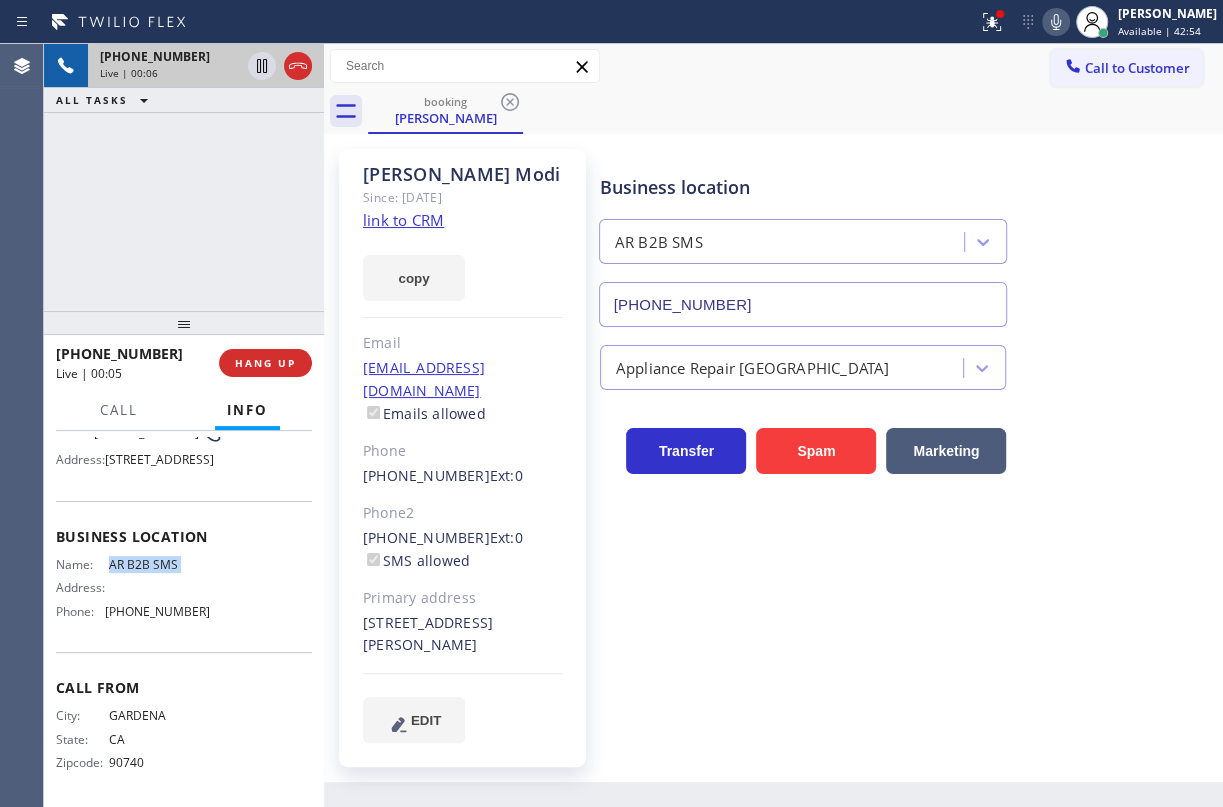 click on "AR B2B SMS" at bounding box center (159, 564) 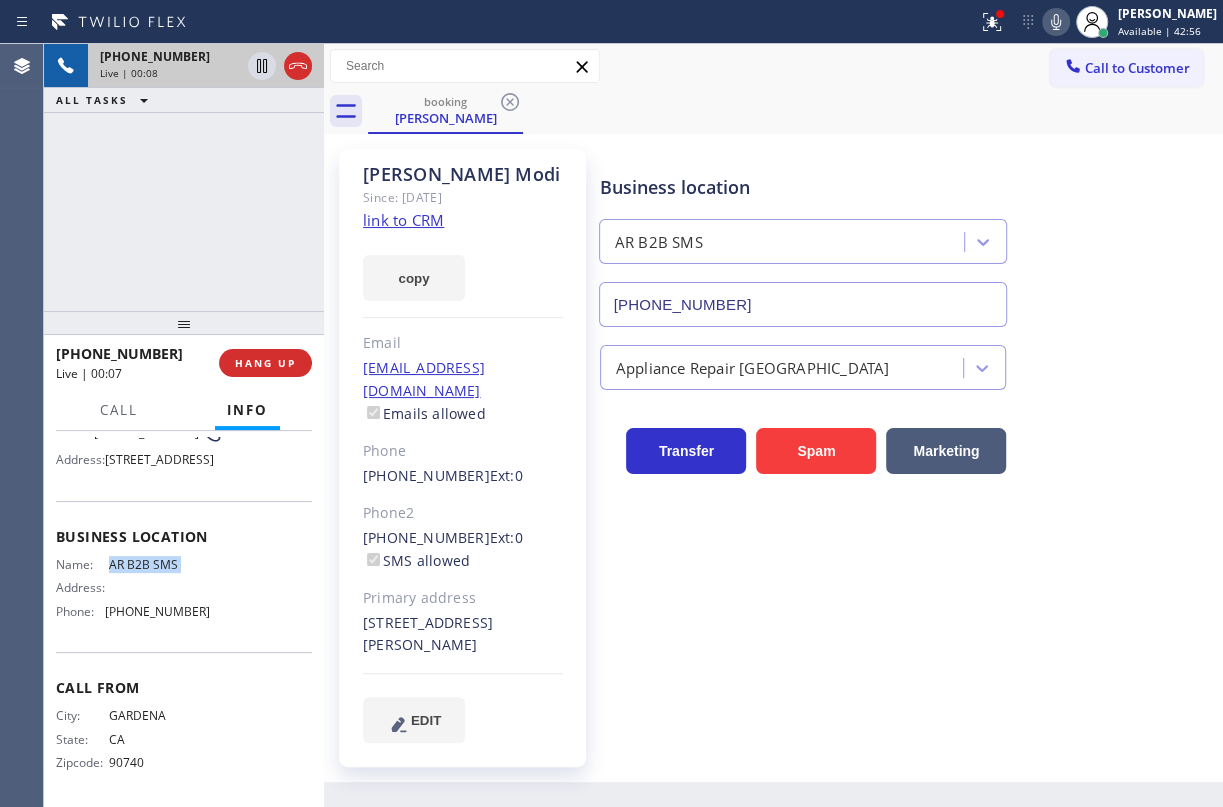 click on "[PHONE_NUMBER]" at bounding box center (803, 304) 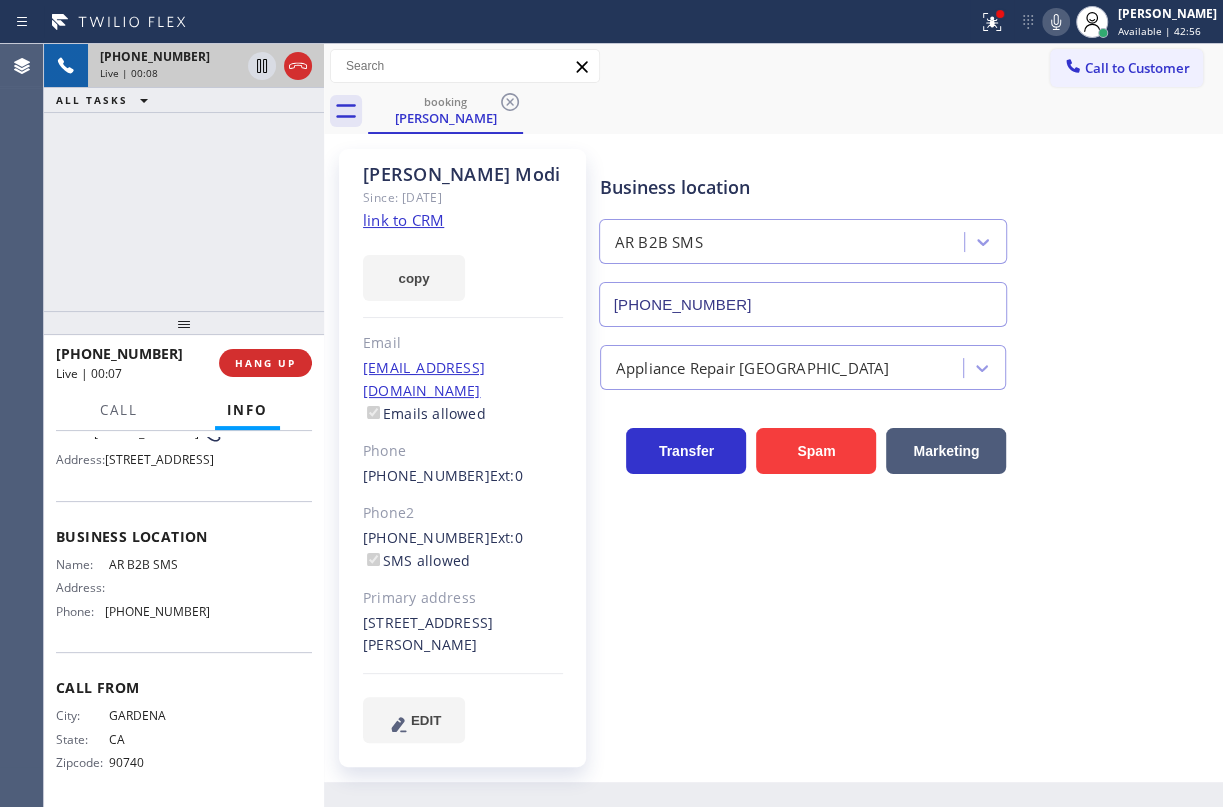 click on "[PHONE_NUMBER]" at bounding box center [803, 304] 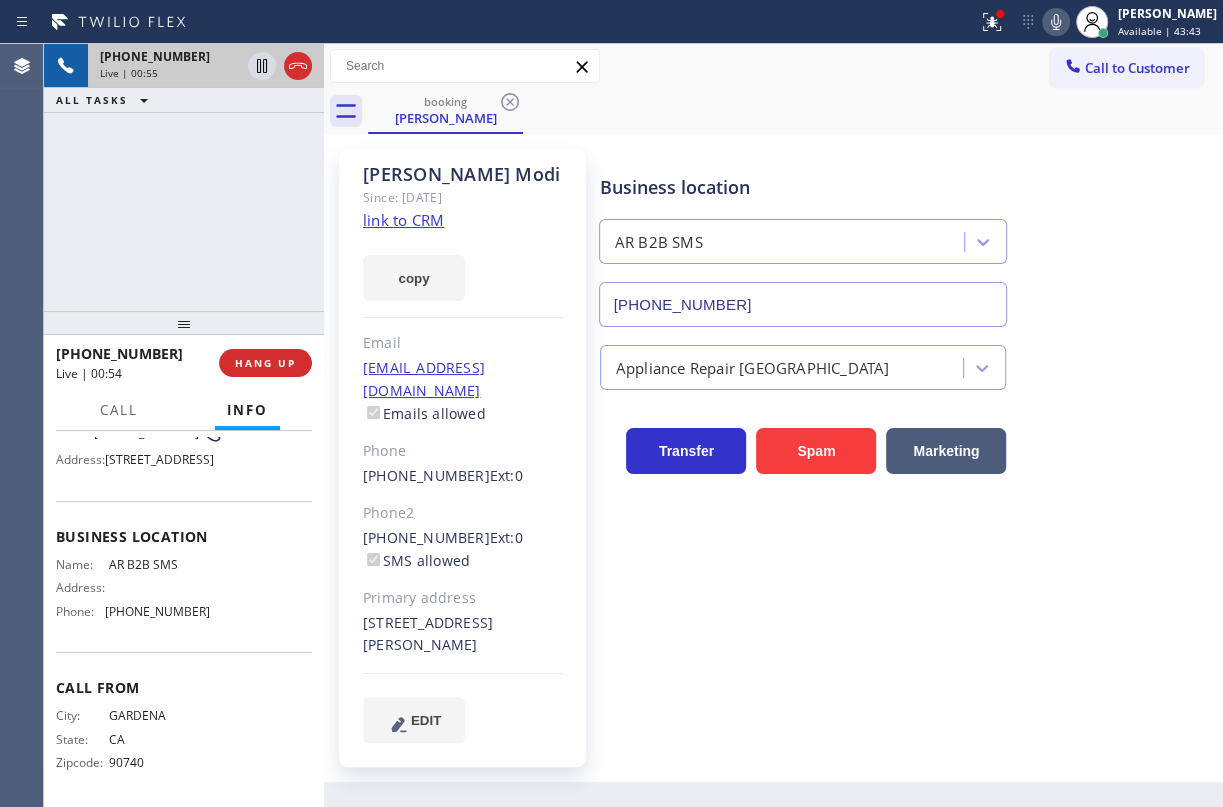 click 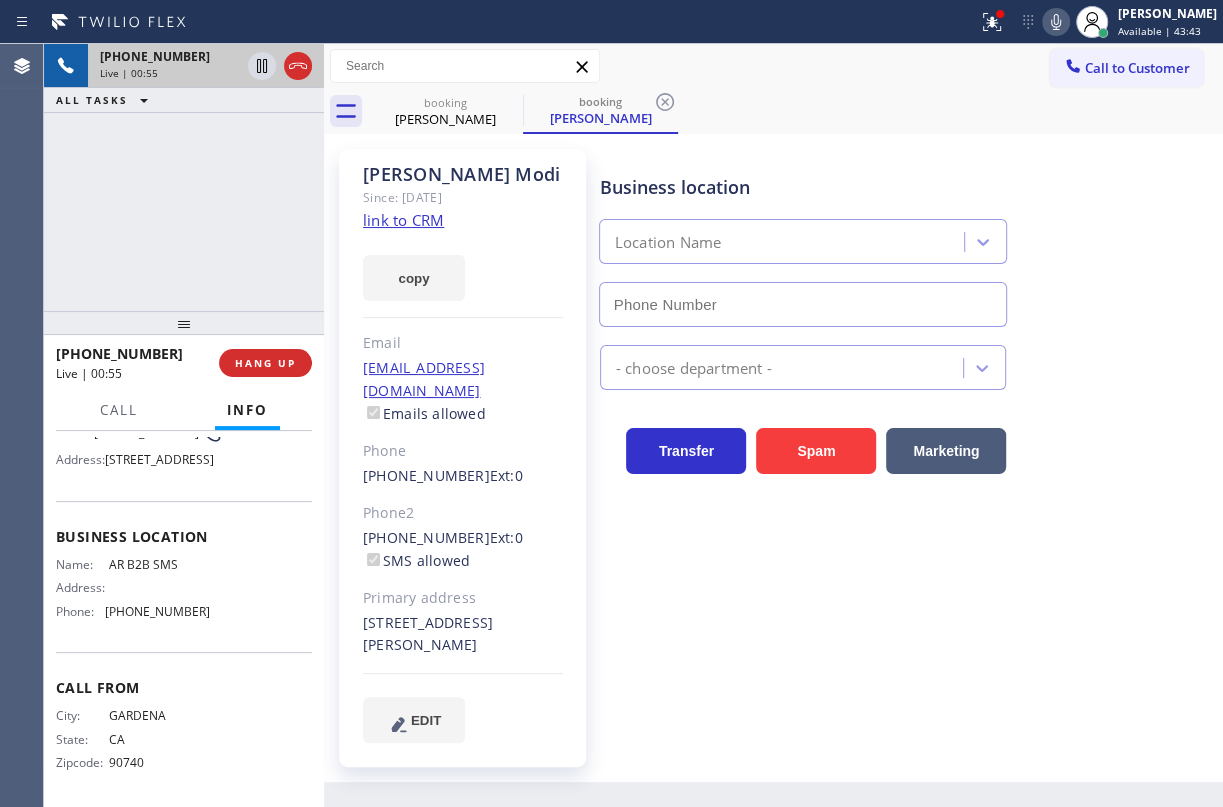 click 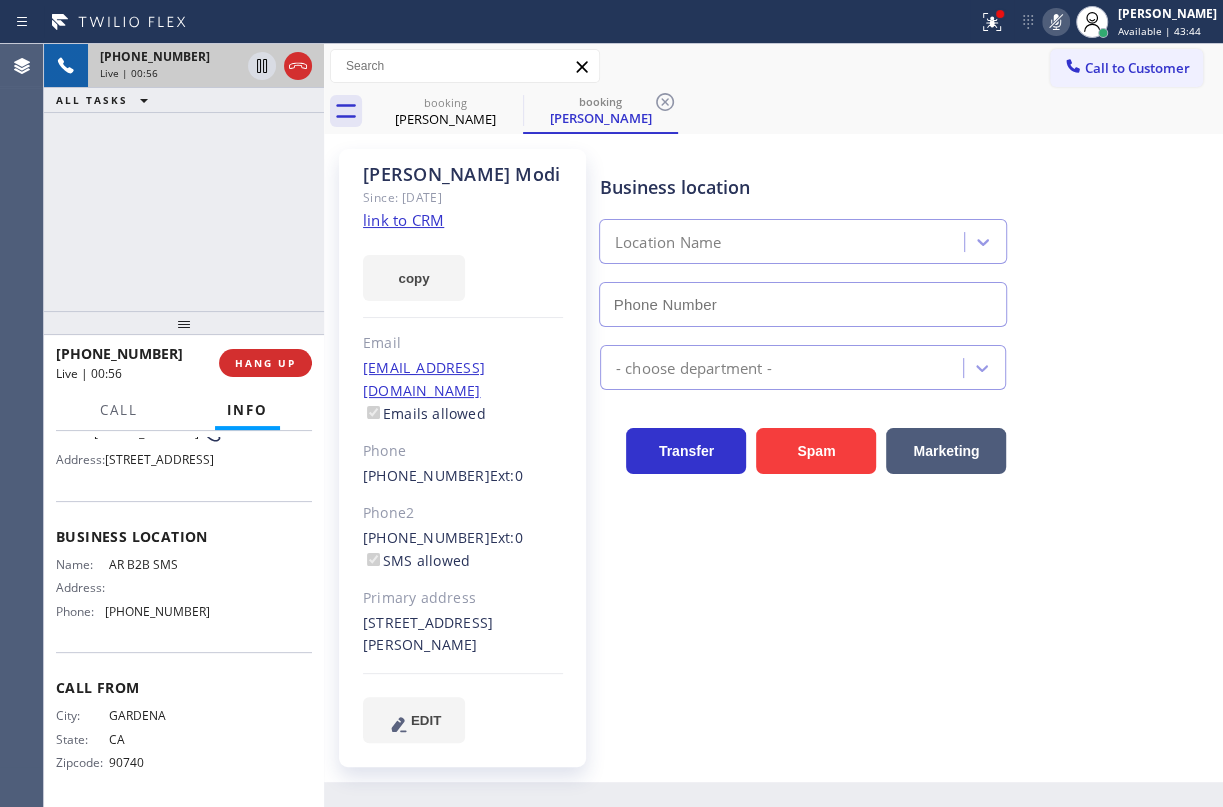 type on "[PHONE_NUMBER]" 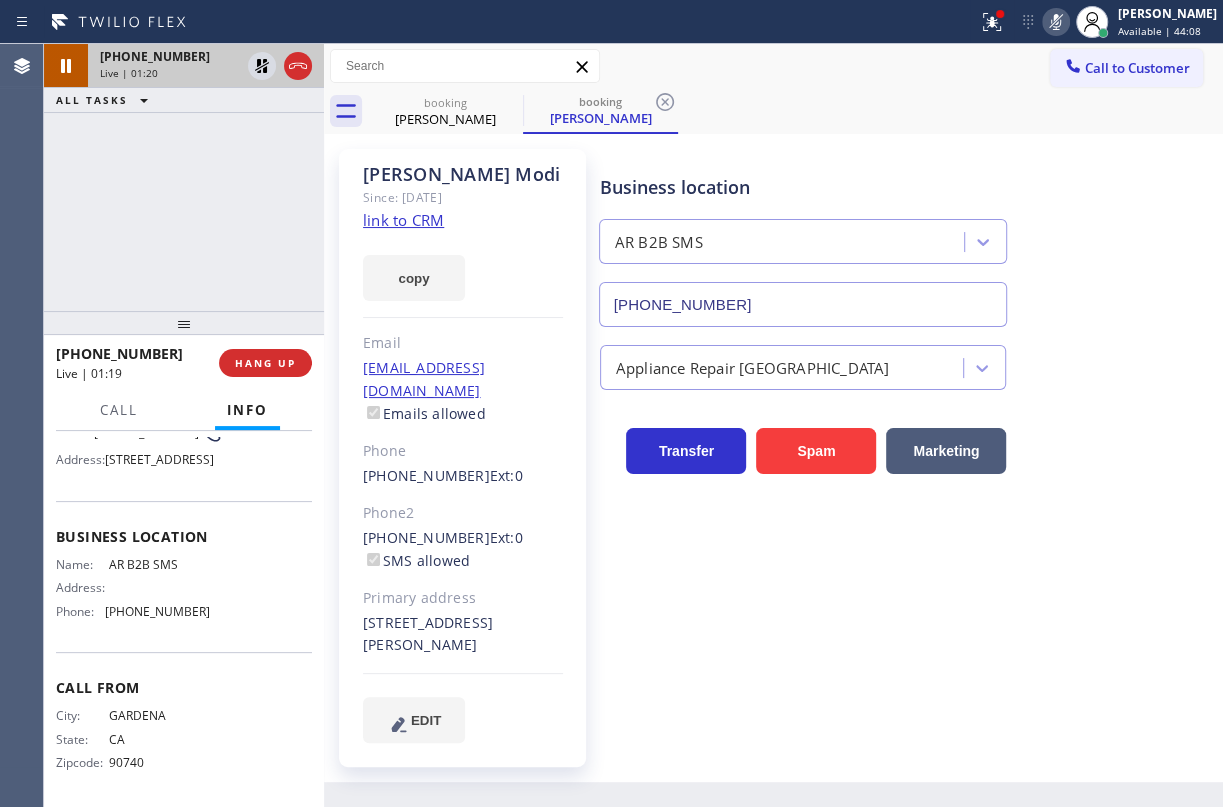 click on "Appliance Repair [GEOGRAPHIC_DATA]" at bounding box center [907, 363] 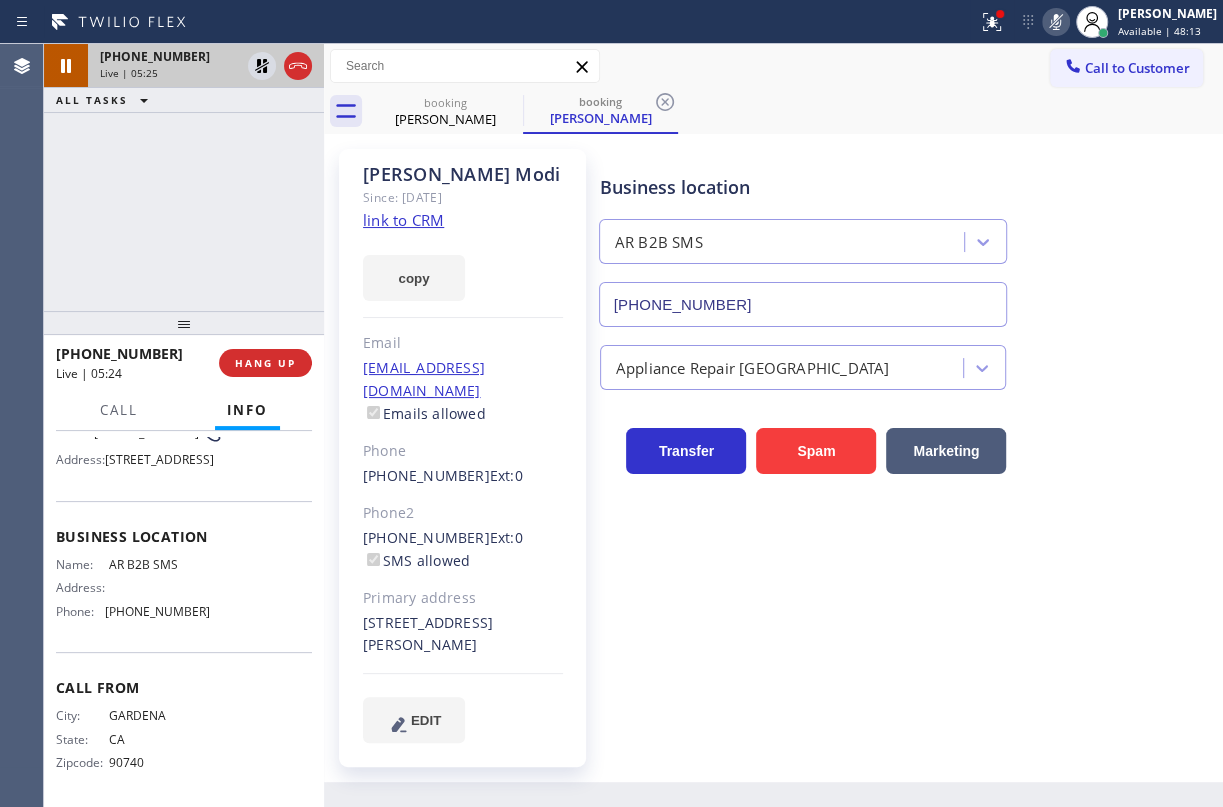 click 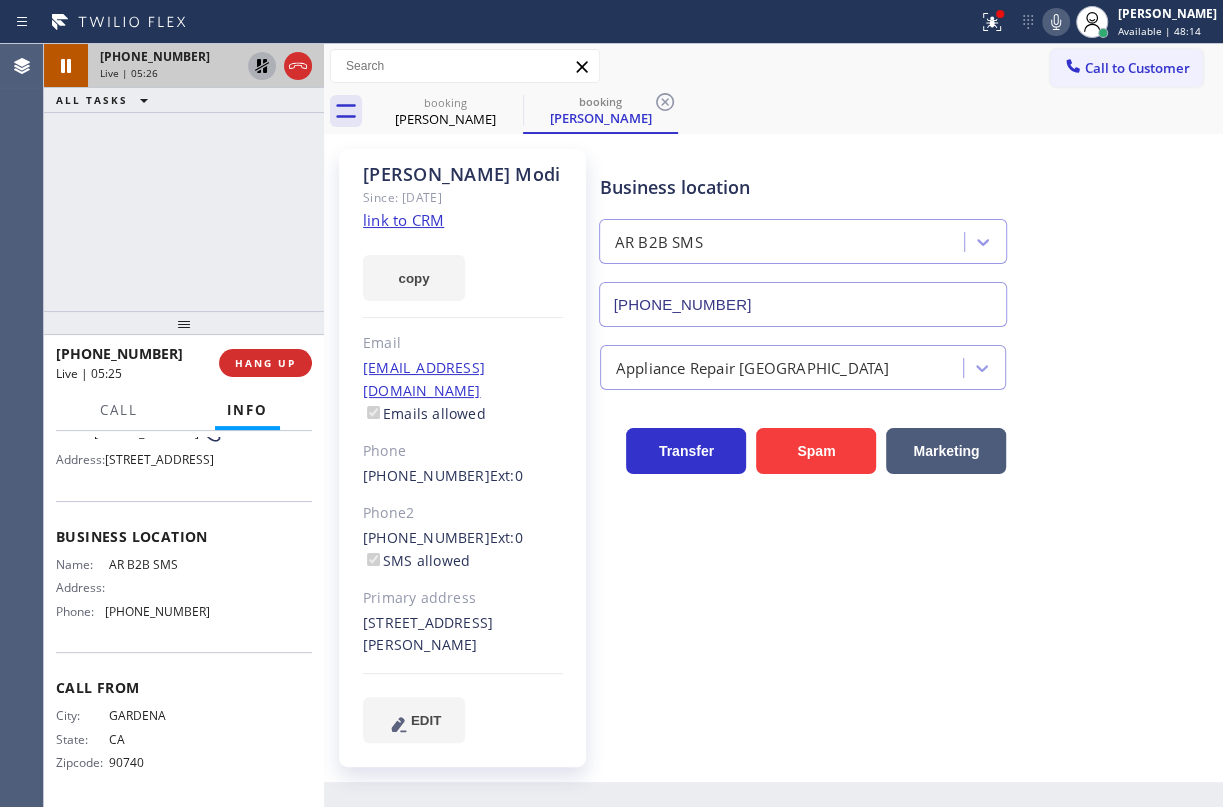 click 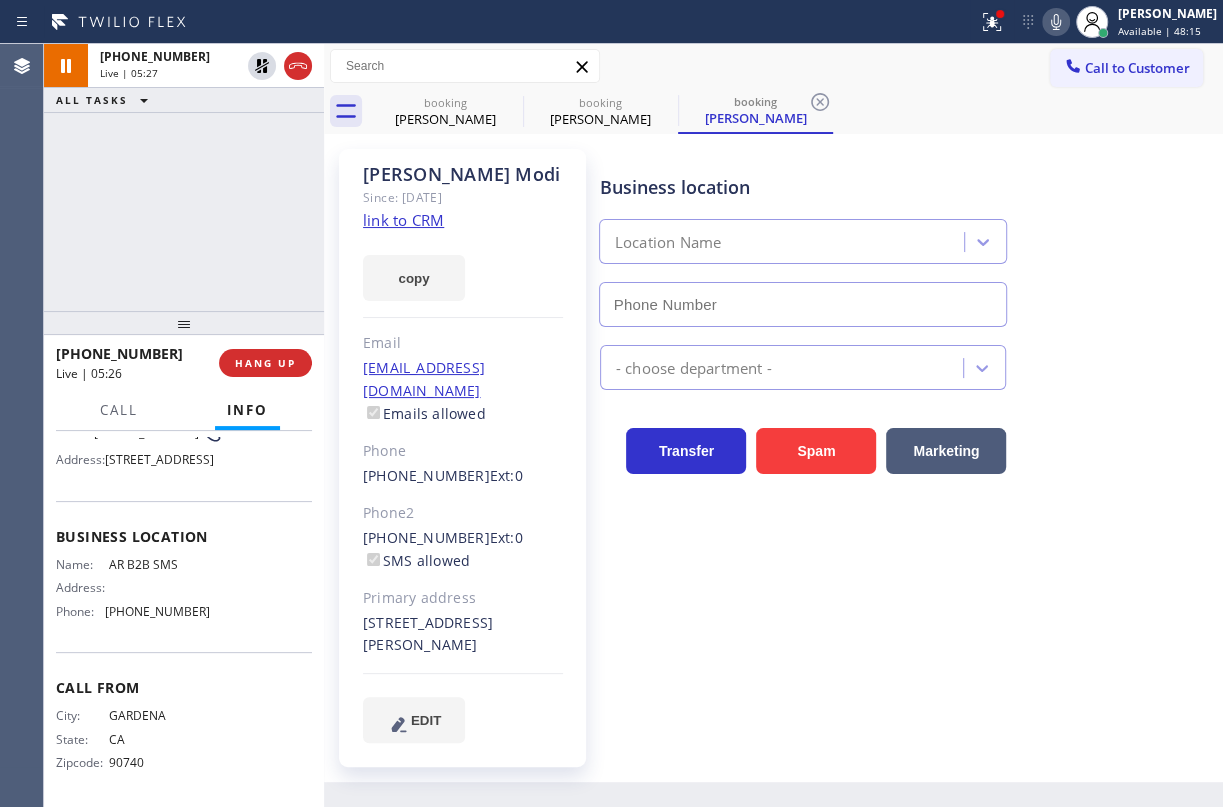 type on "[PHONE_NUMBER]" 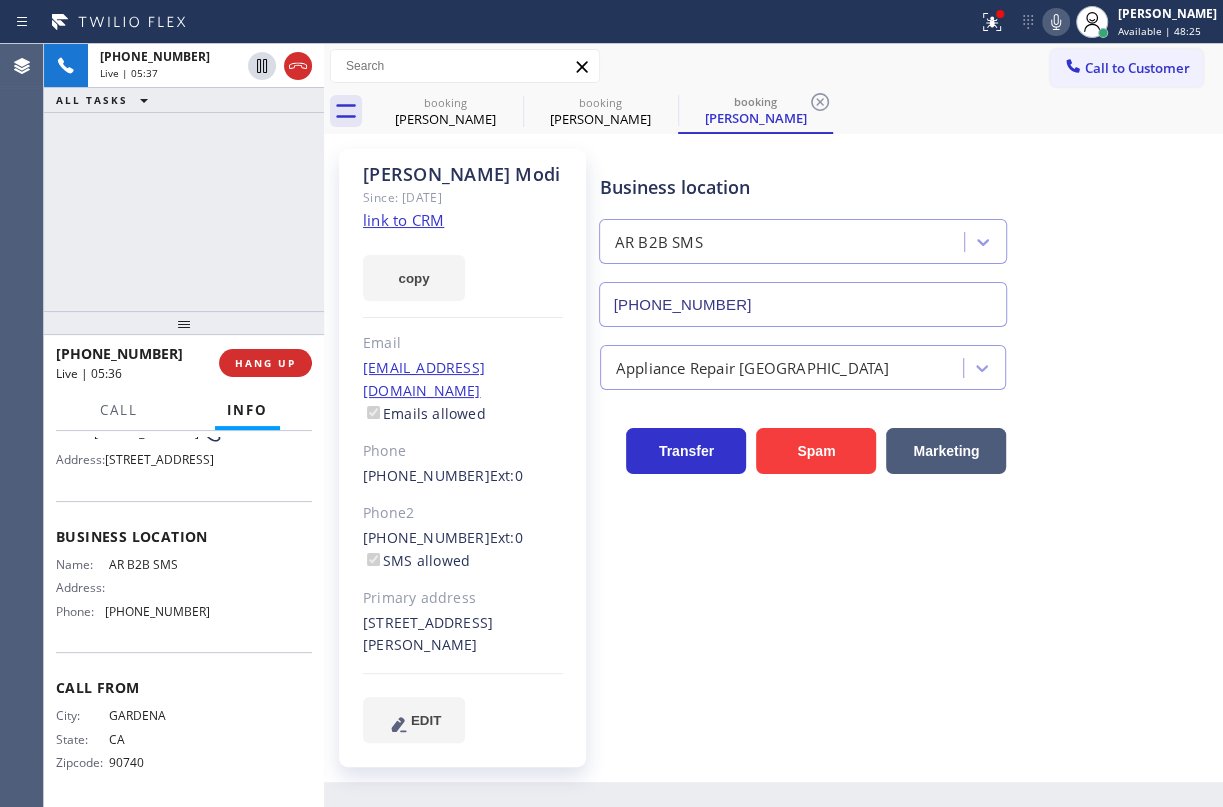 click on "Business location AR B2B SMS [PHONE_NUMBER]" at bounding box center [907, 236] 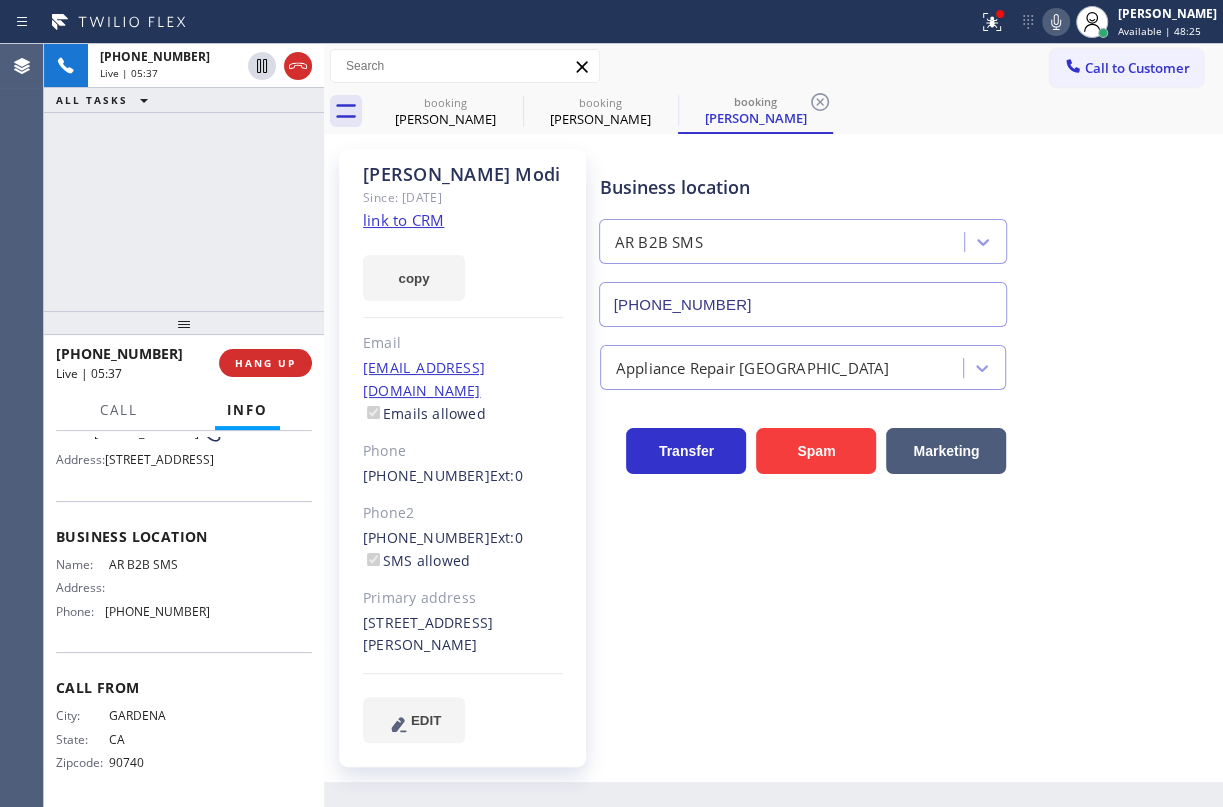 click 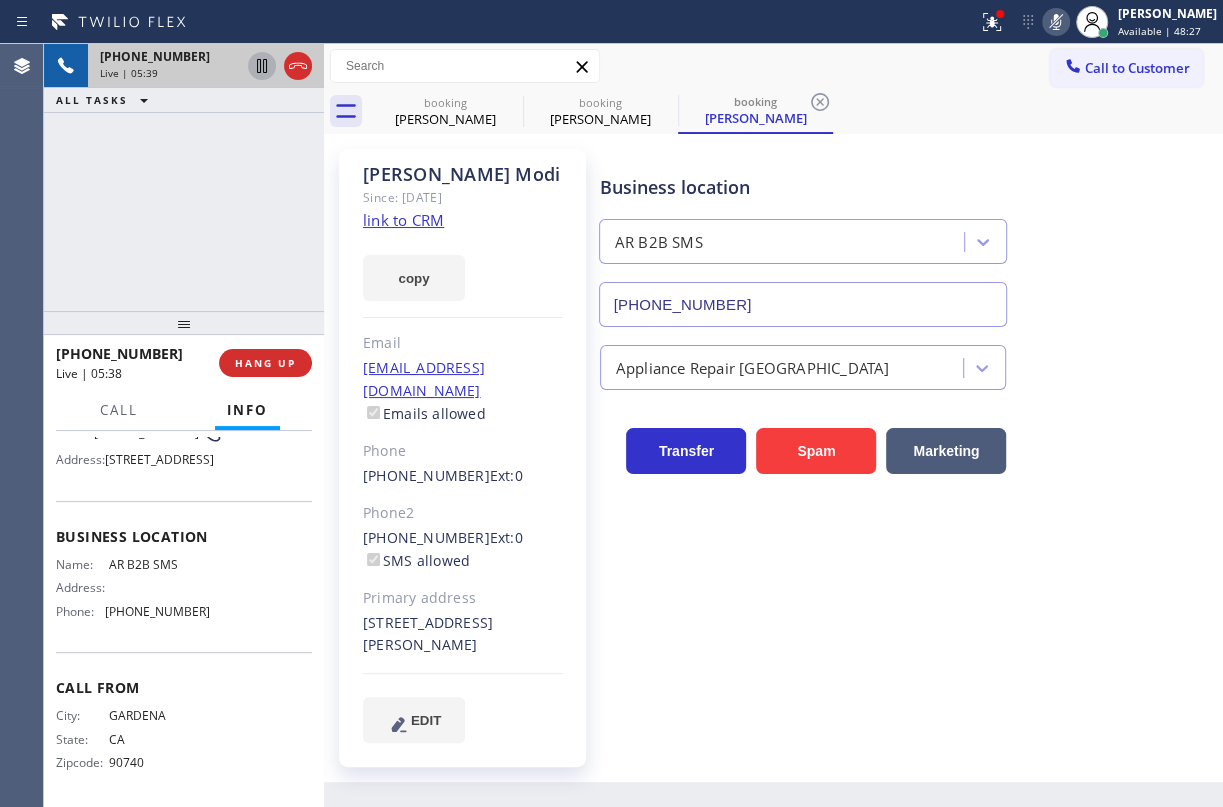 click 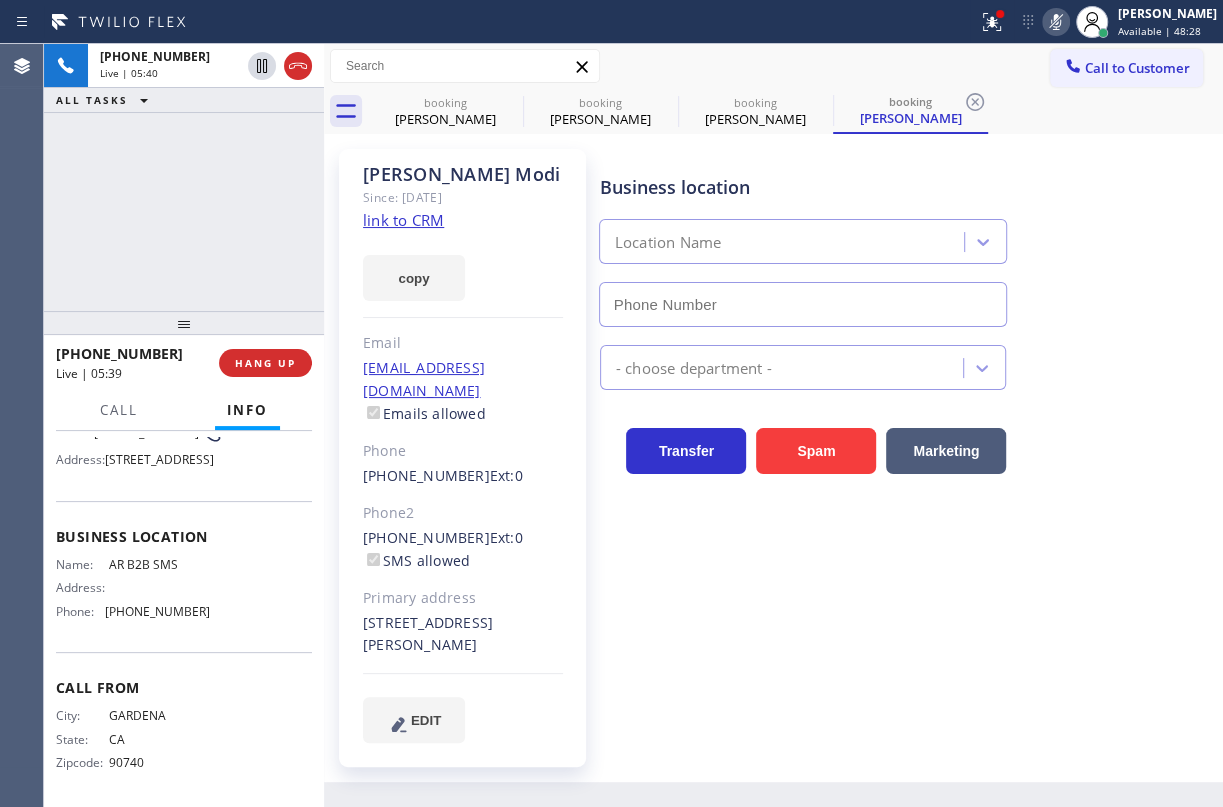 type on "[PHONE_NUMBER]" 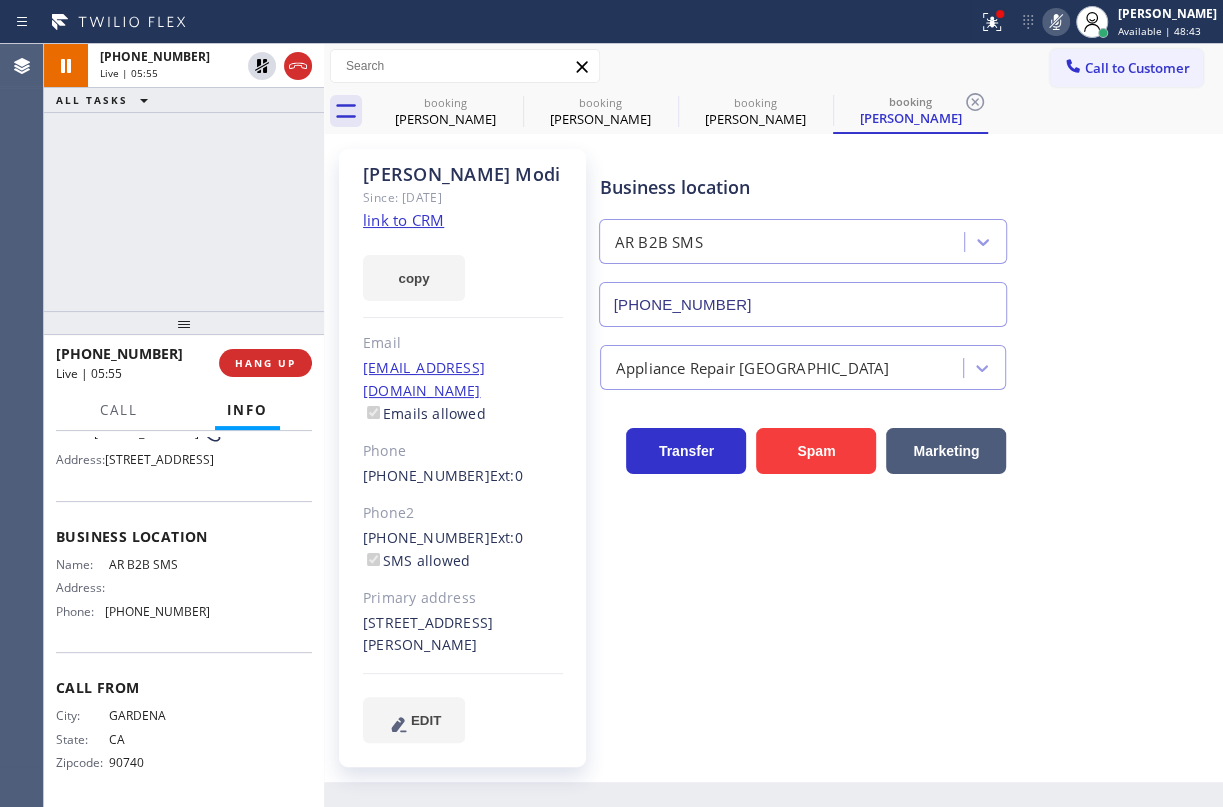 click on "Business location AR B2B SMS [PHONE_NUMBER]" at bounding box center (907, 236) 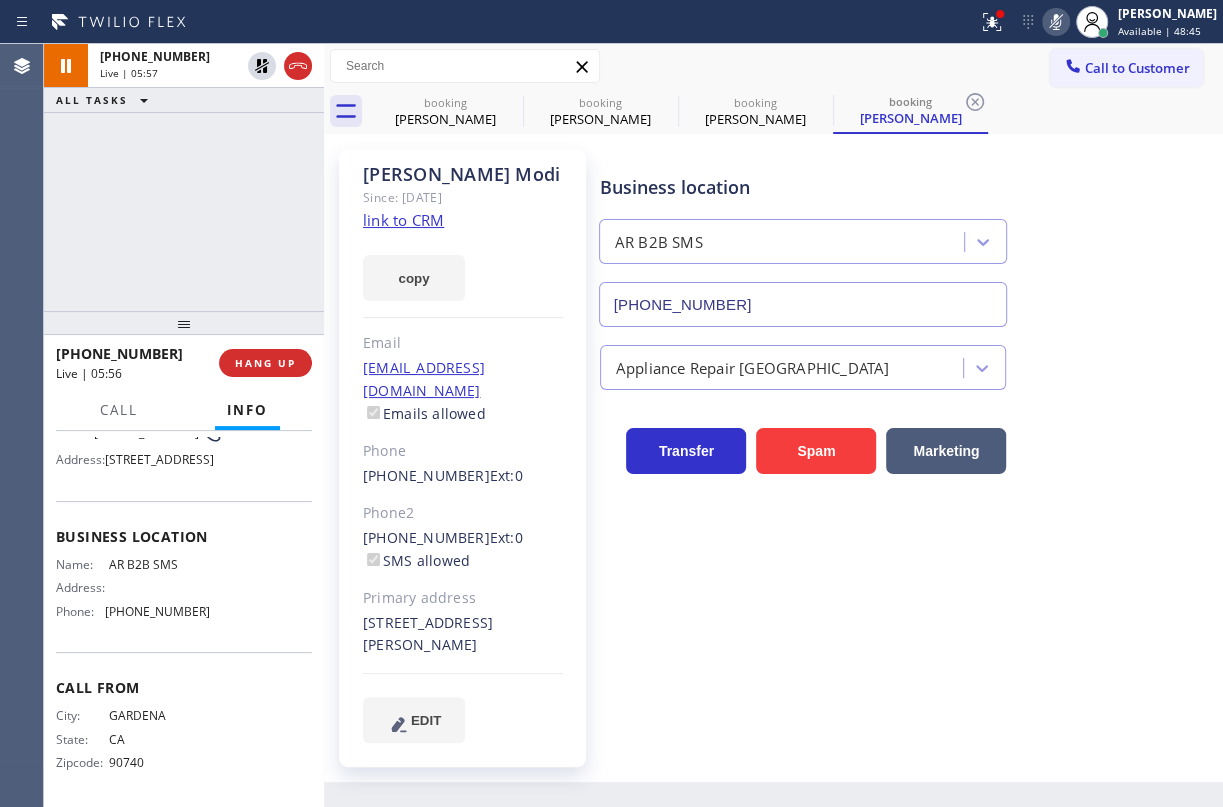 click 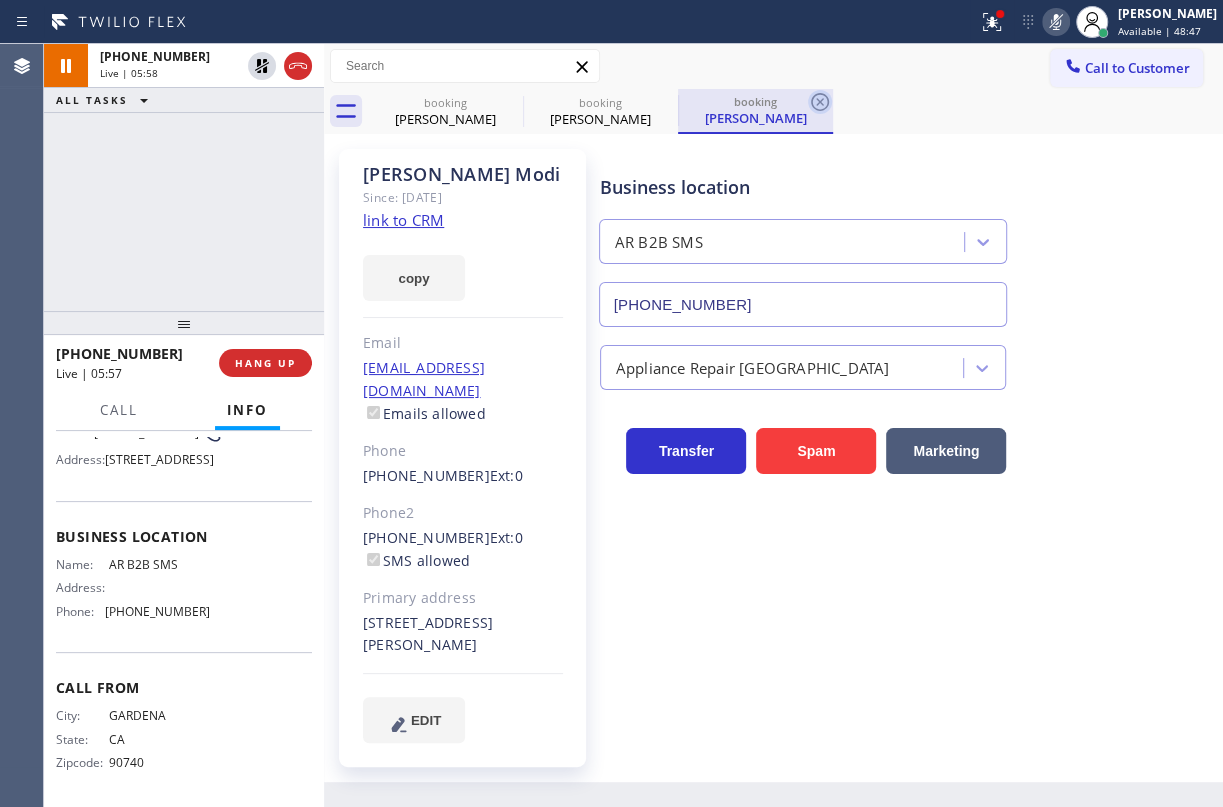 click 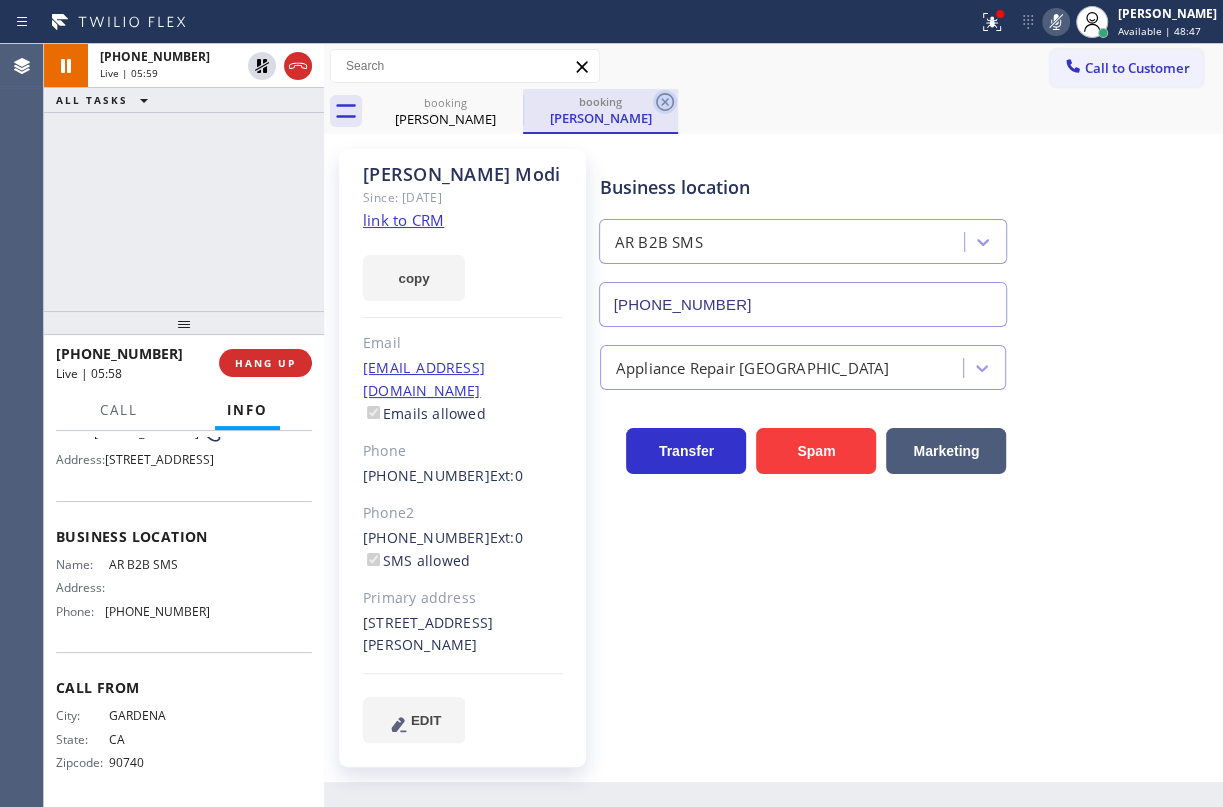 click 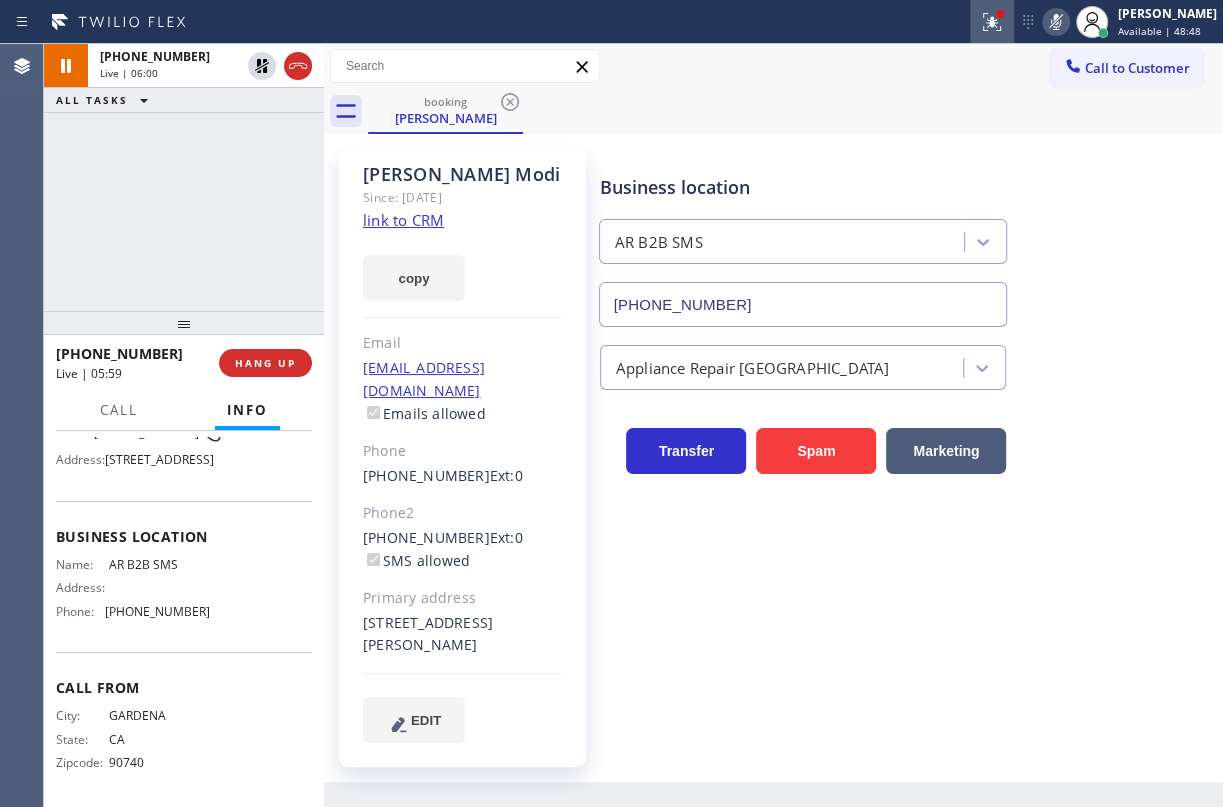 click at bounding box center [992, 22] 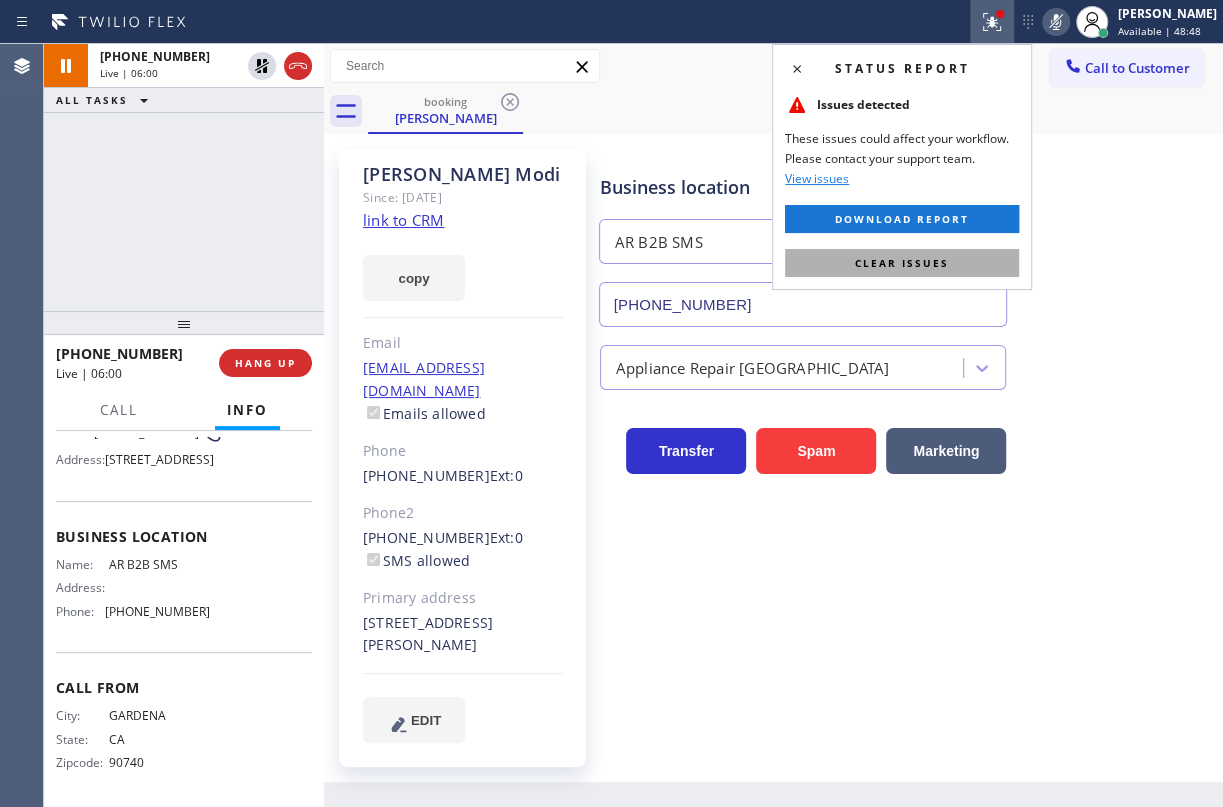 click on "Clear issues" at bounding box center (902, 263) 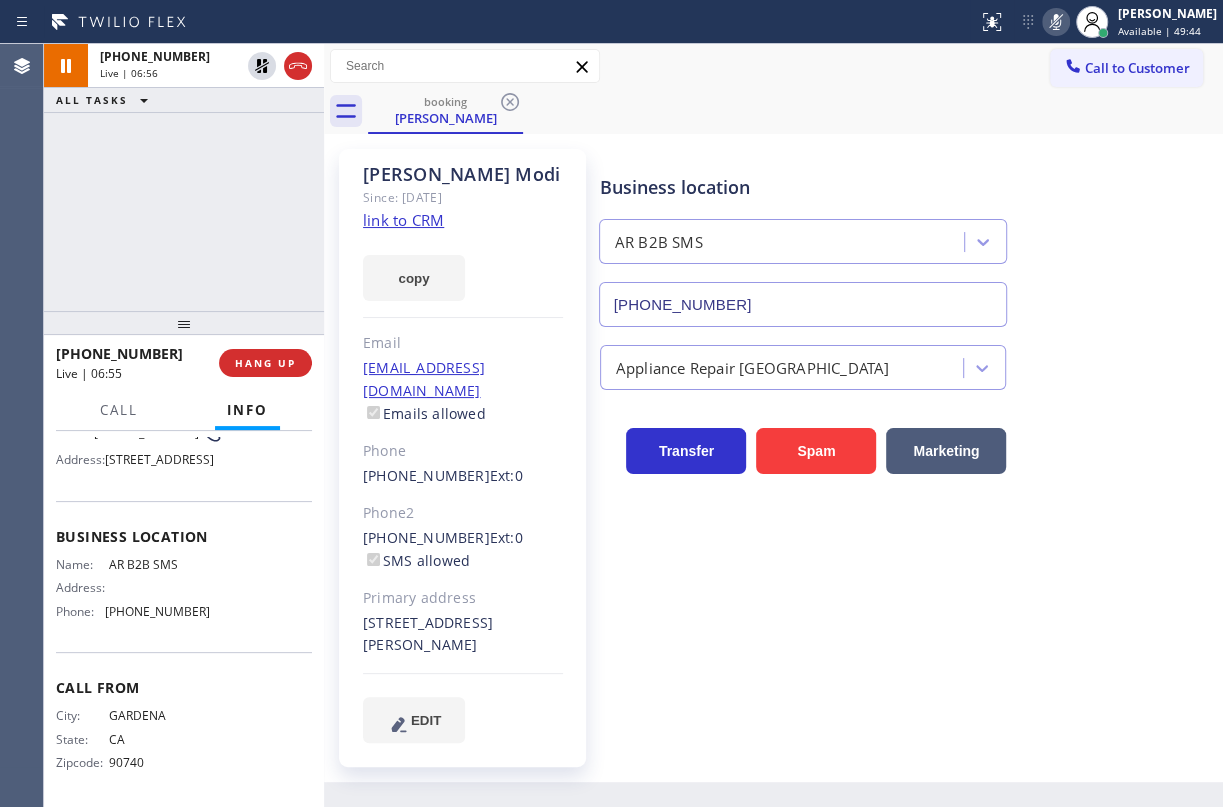 click on "Appliance Repair [GEOGRAPHIC_DATA]" at bounding box center [907, 363] 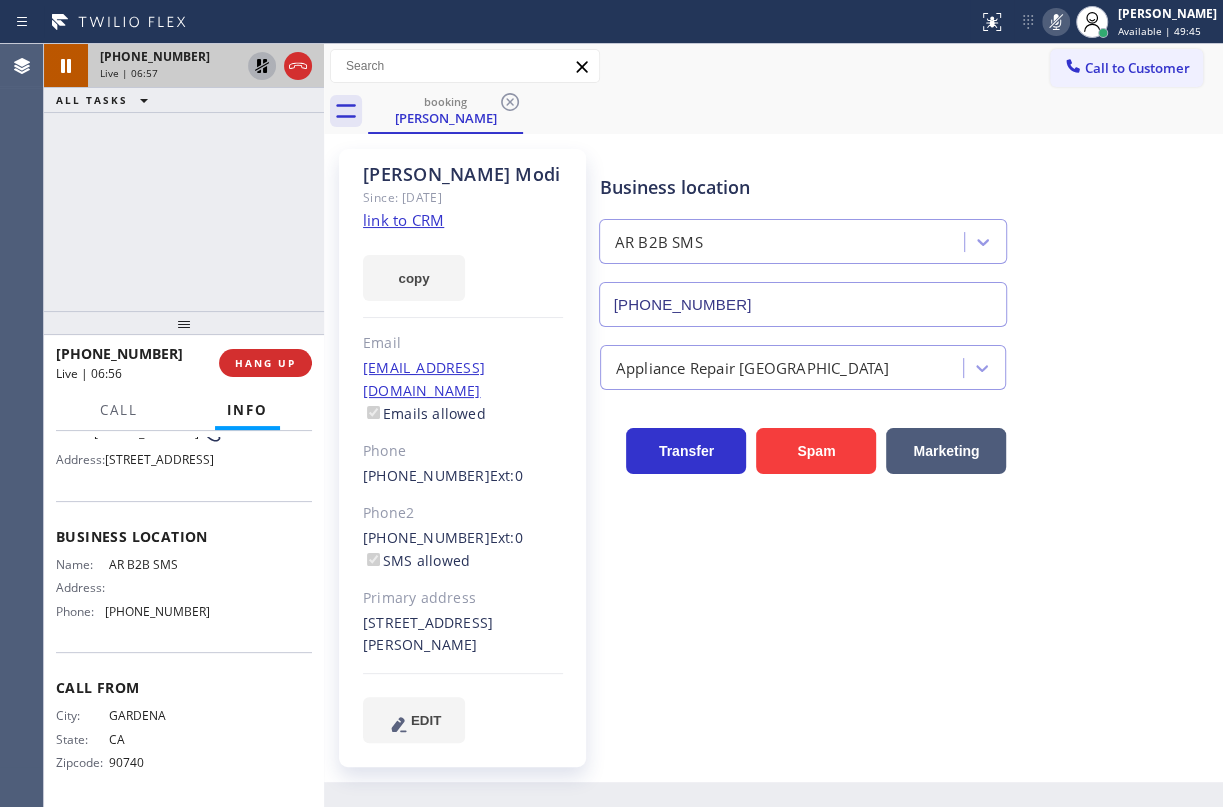 click 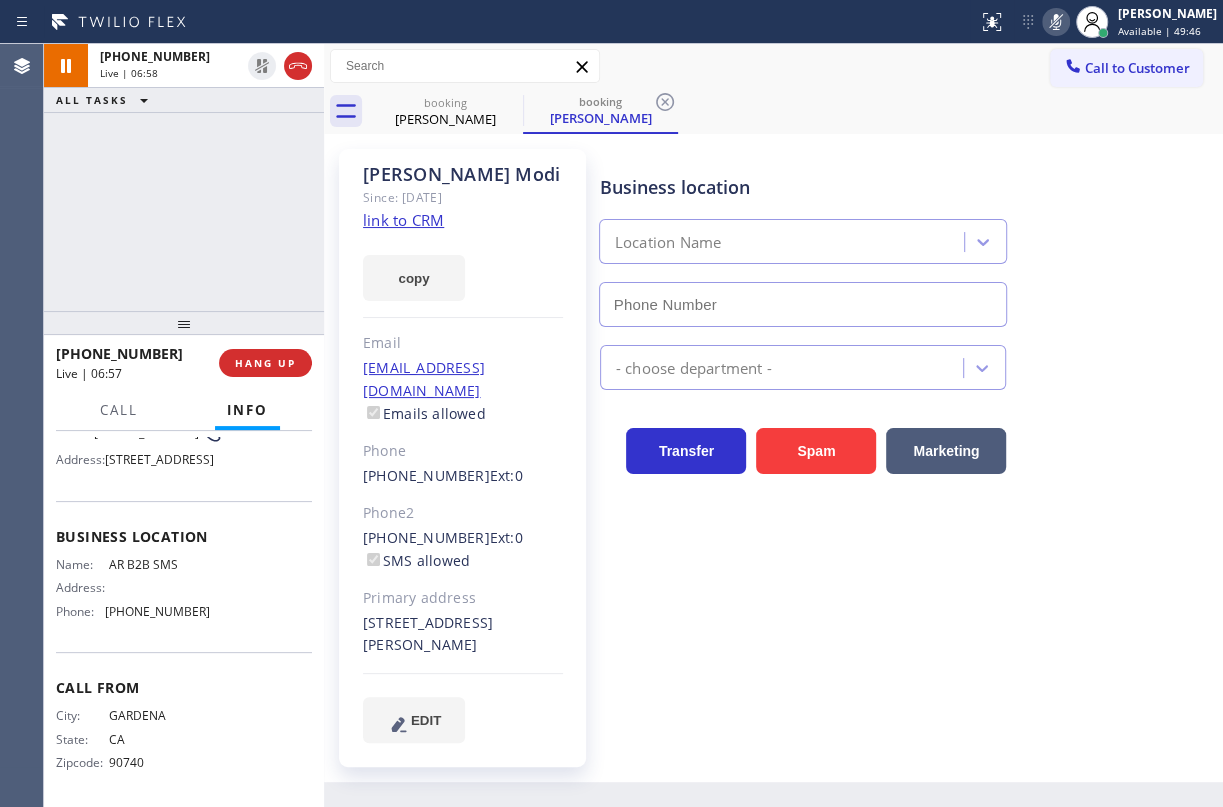 click 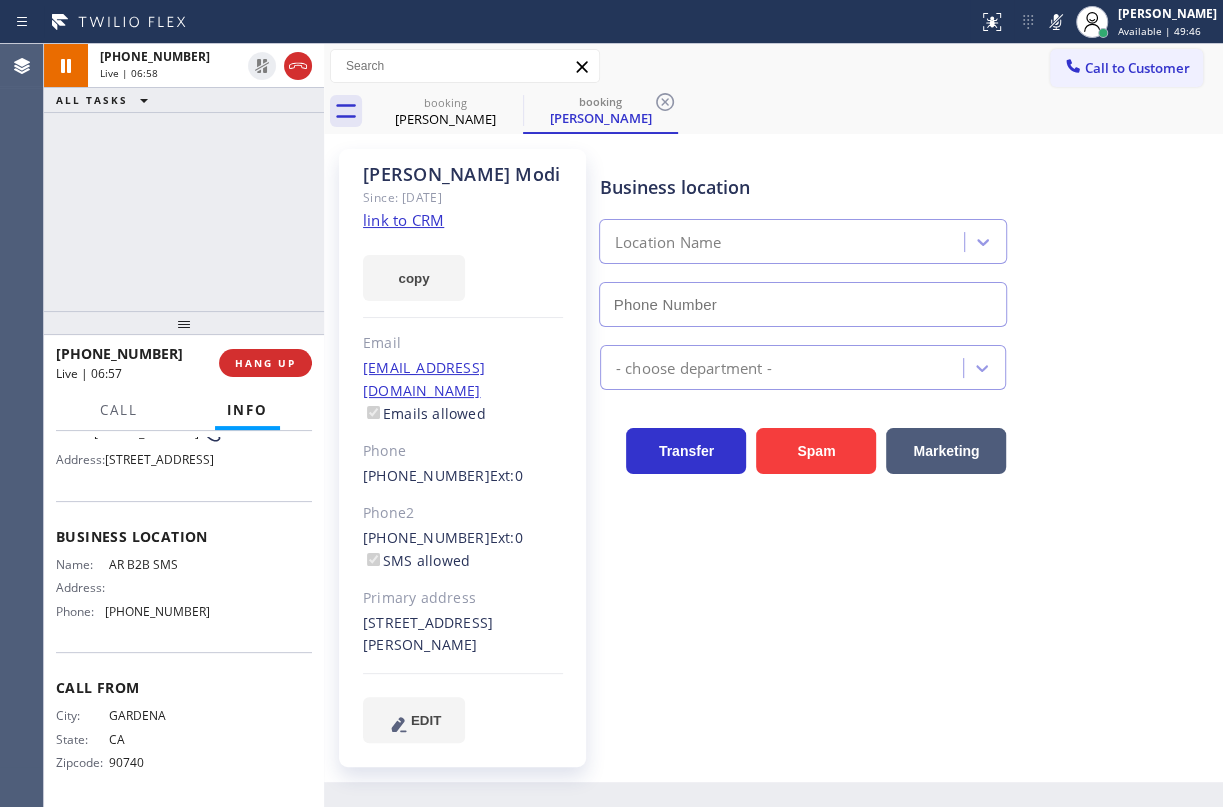 type on "[PHONE_NUMBER]" 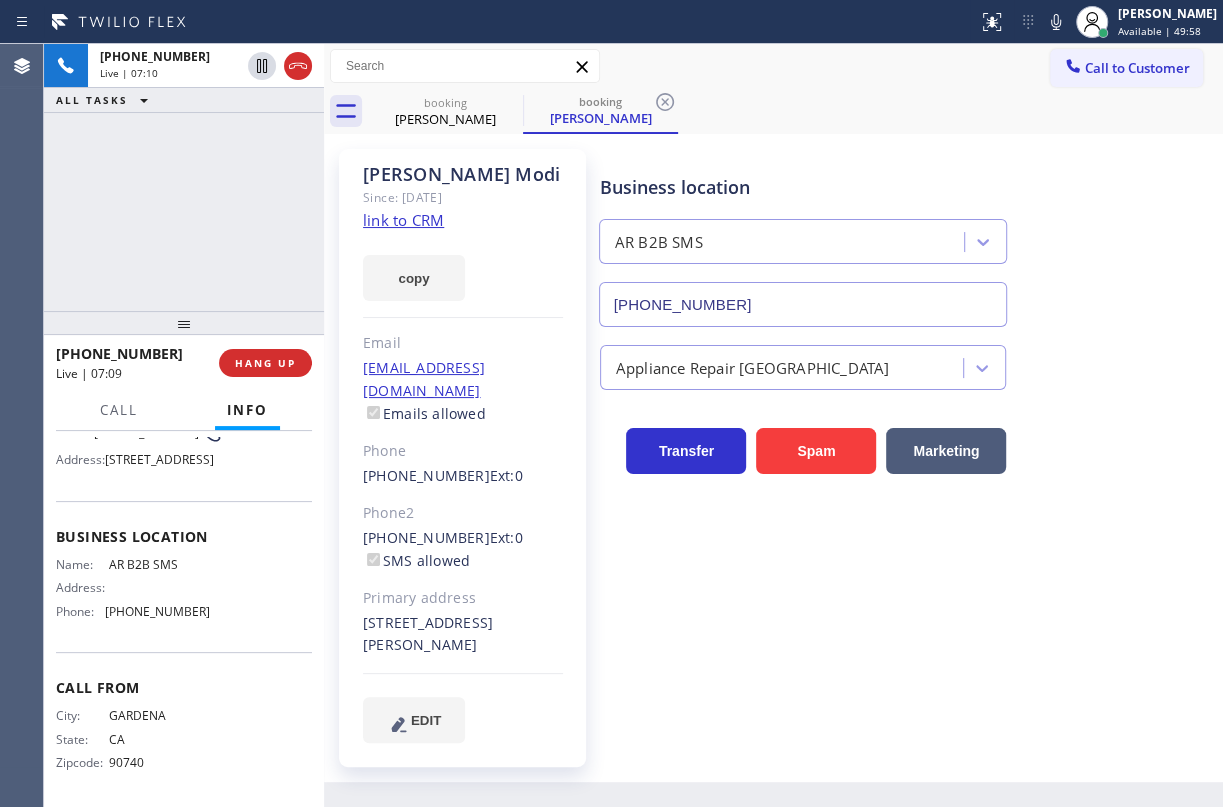 drag, startPoint x: 1172, startPoint y: 245, endPoint x: 961, endPoint y: 248, distance: 211.02133 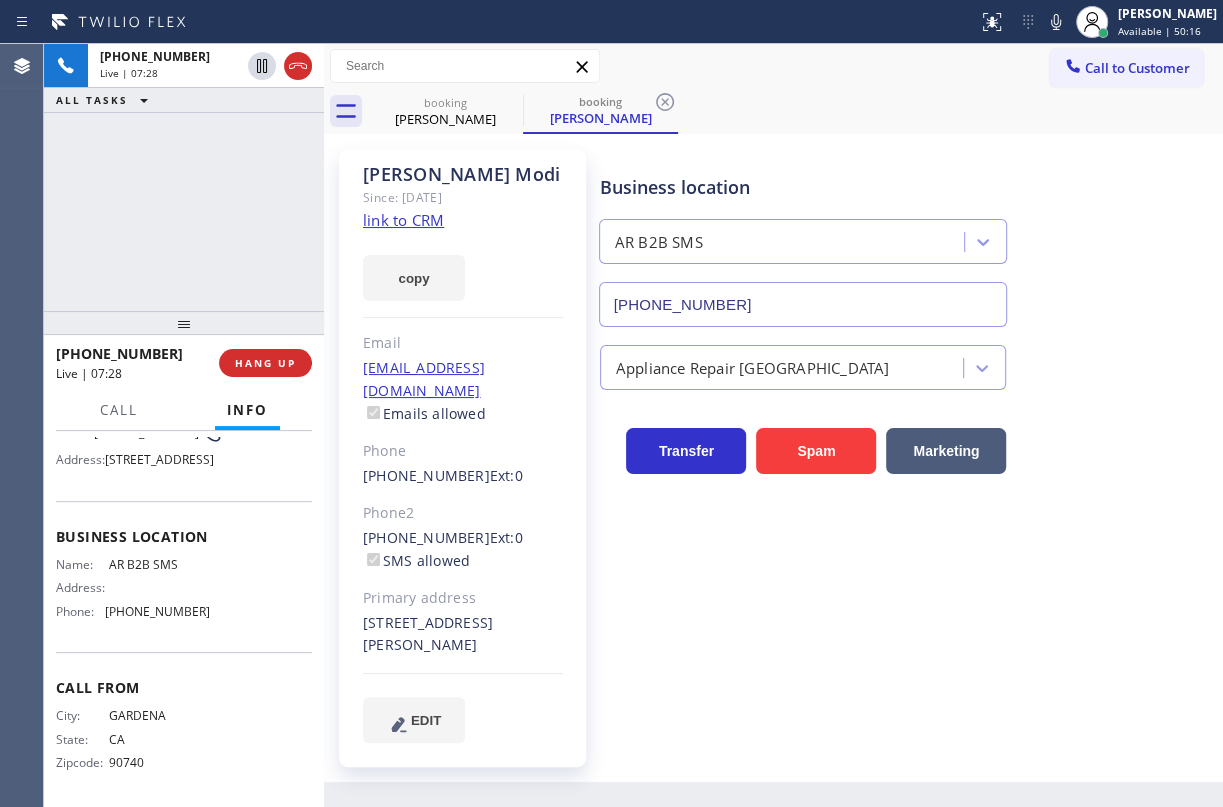 click on "Business location AR B2B SMS [PHONE_NUMBER]" at bounding box center [907, 236] 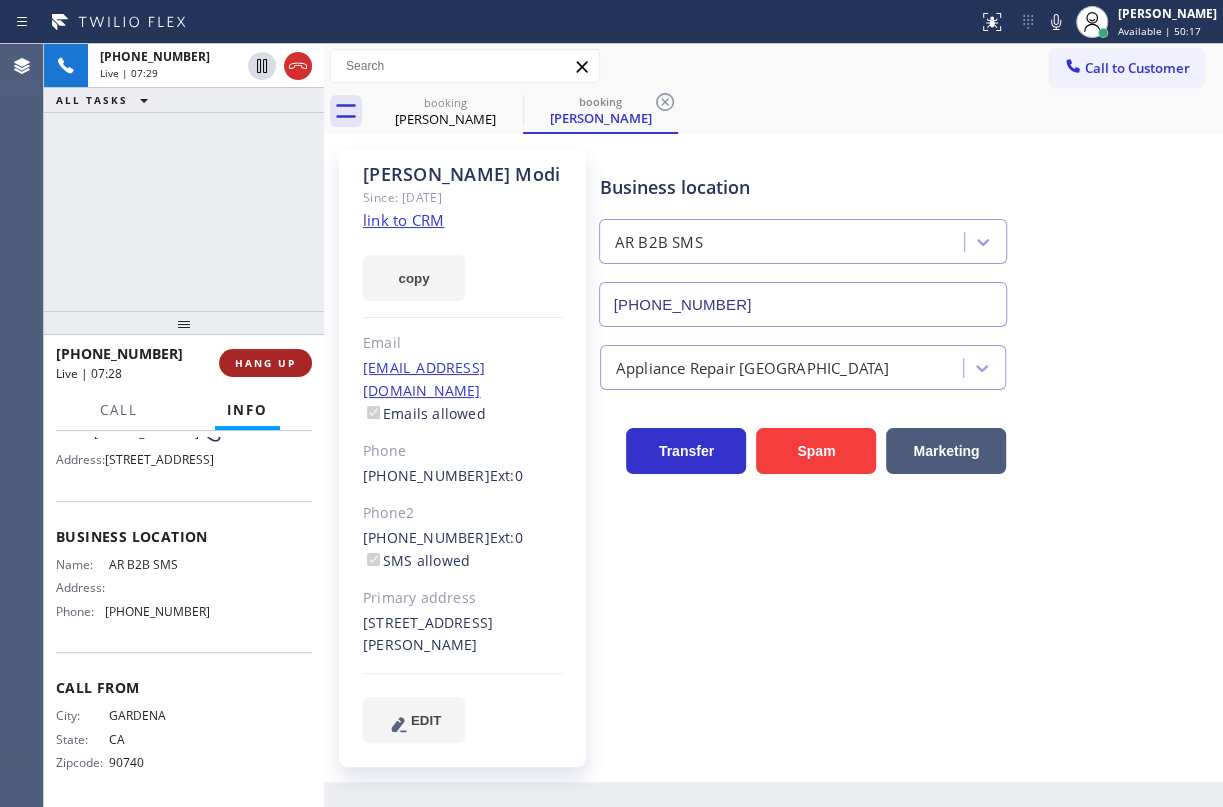 click on "HANG UP" at bounding box center [265, 363] 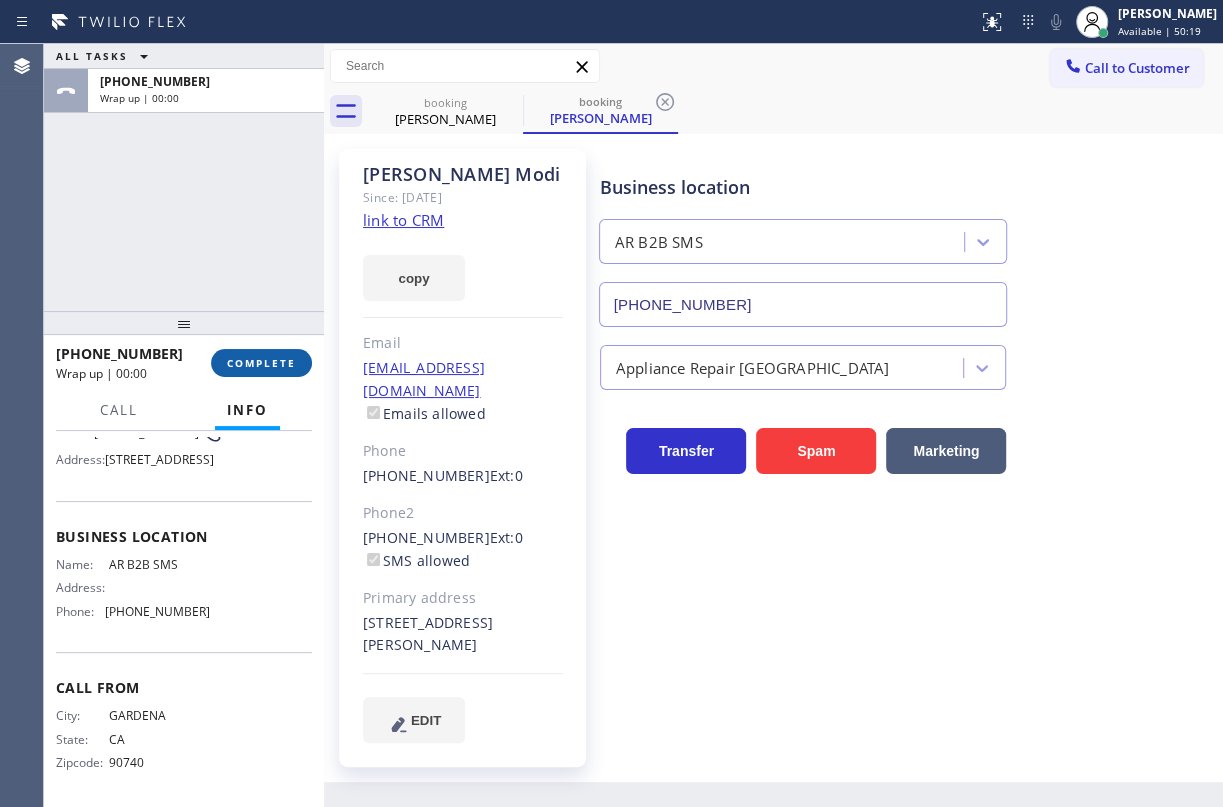 click on "COMPLETE" at bounding box center (261, 363) 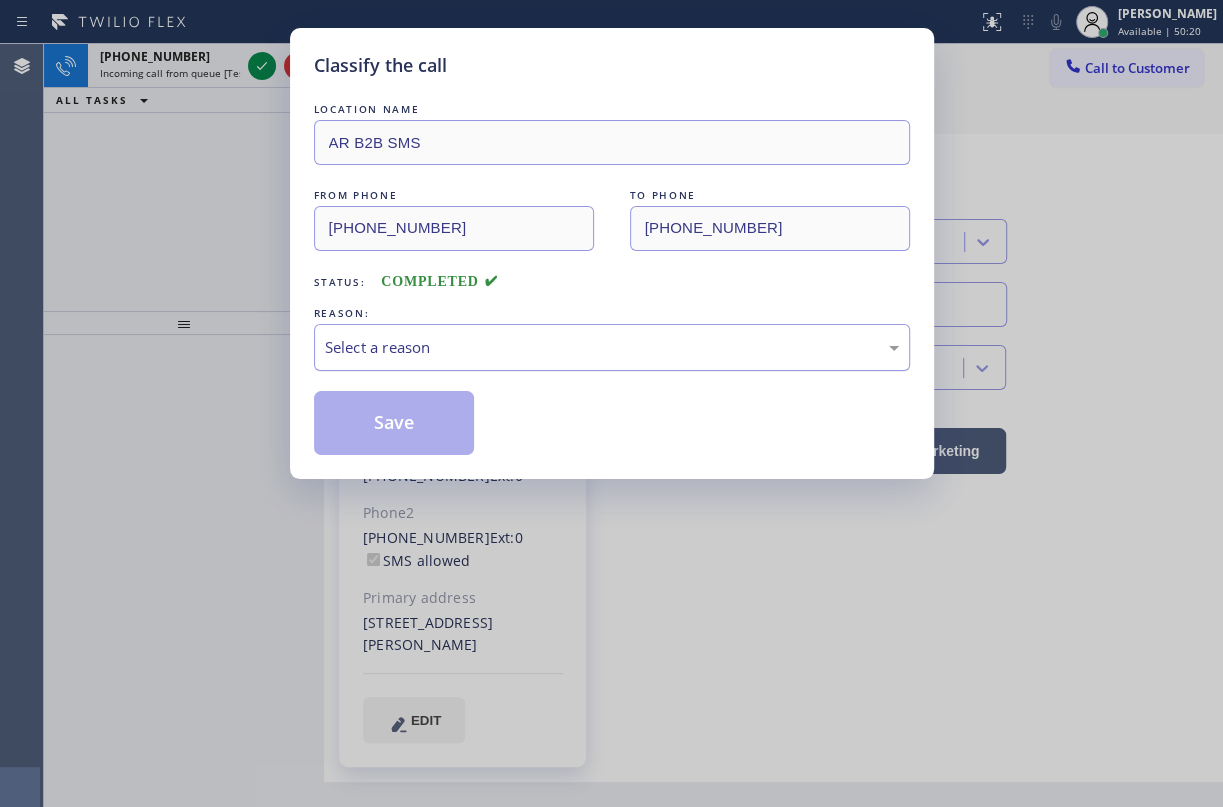 drag, startPoint x: 519, startPoint y: 331, endPoint x: 486, endPoint y: 352, distance: 39.115215 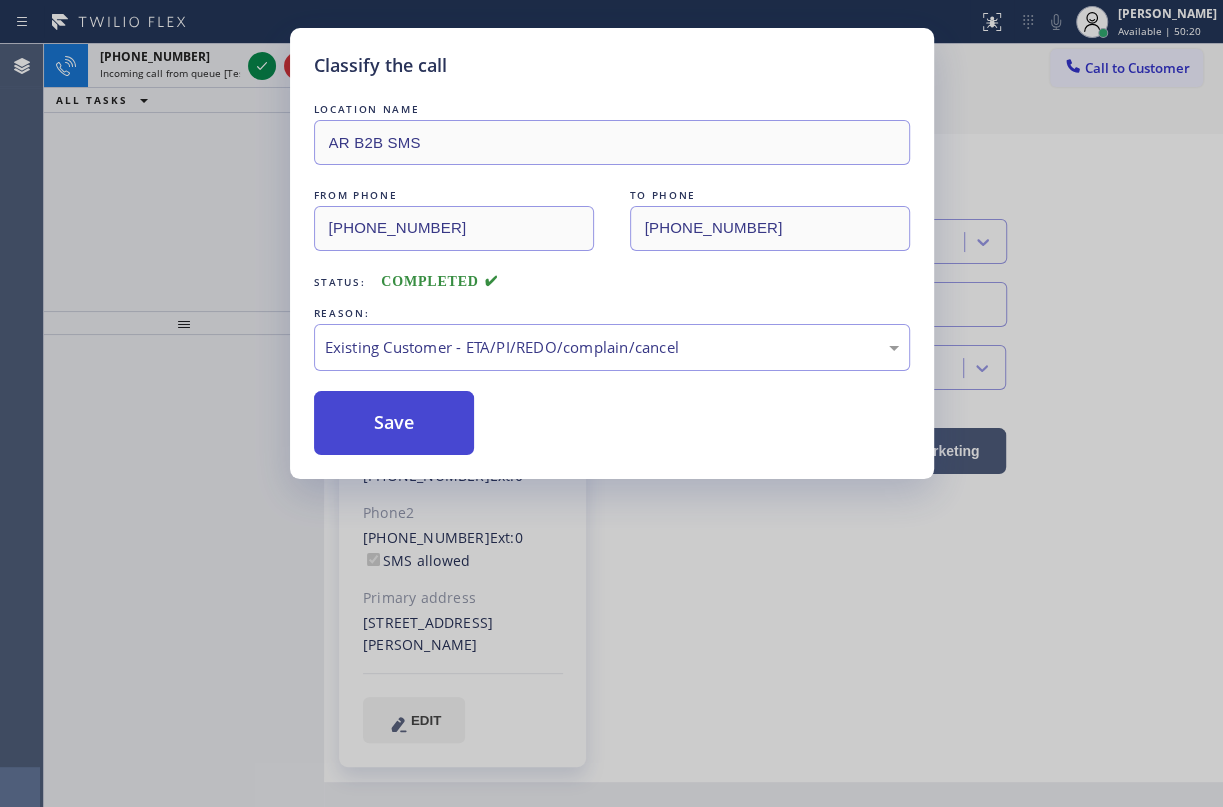 click on "Save" at bounding box center (394, 423) 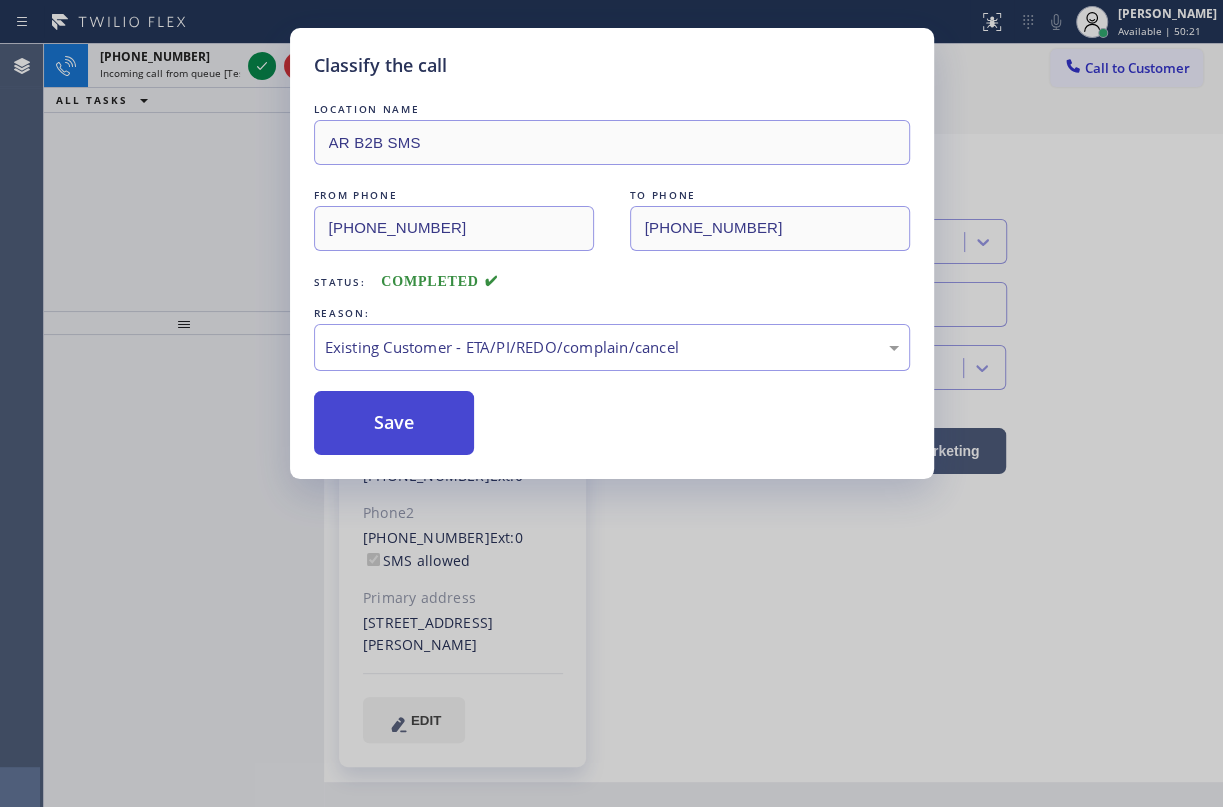 click on "Save" at bounding box center [394, 423] 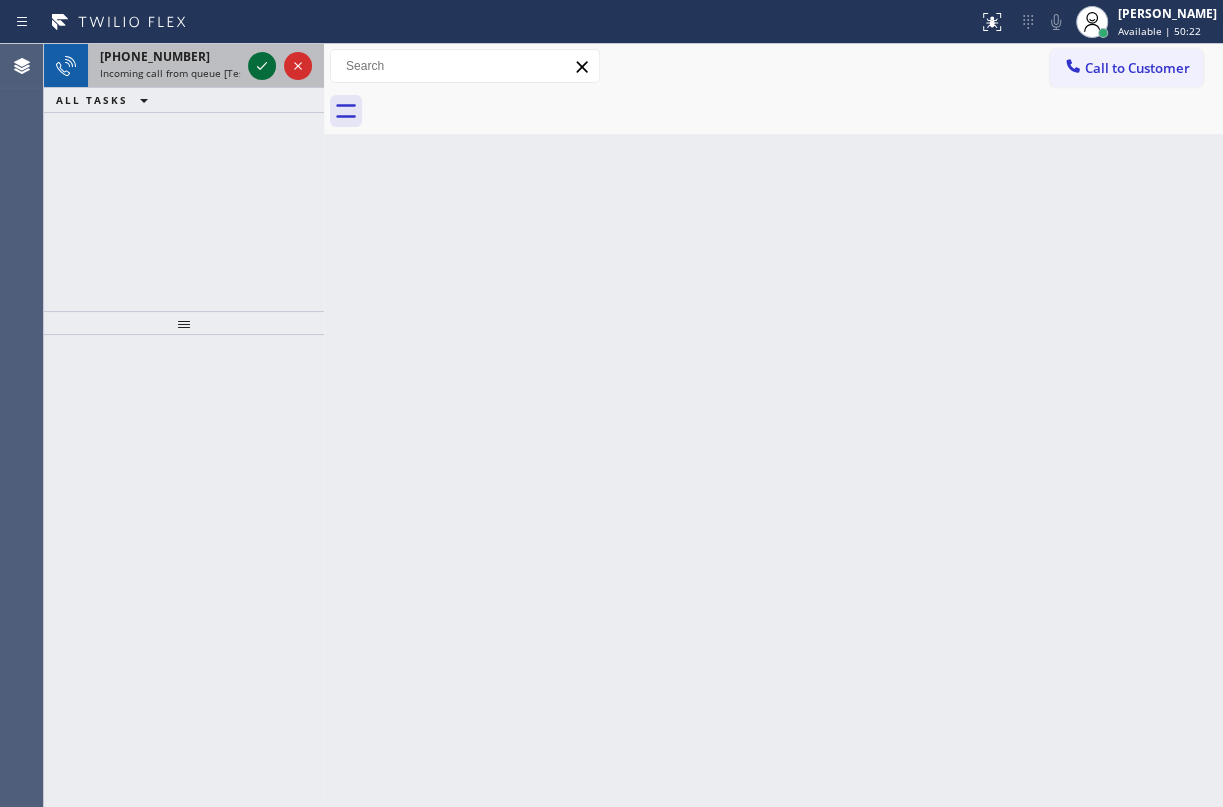 click 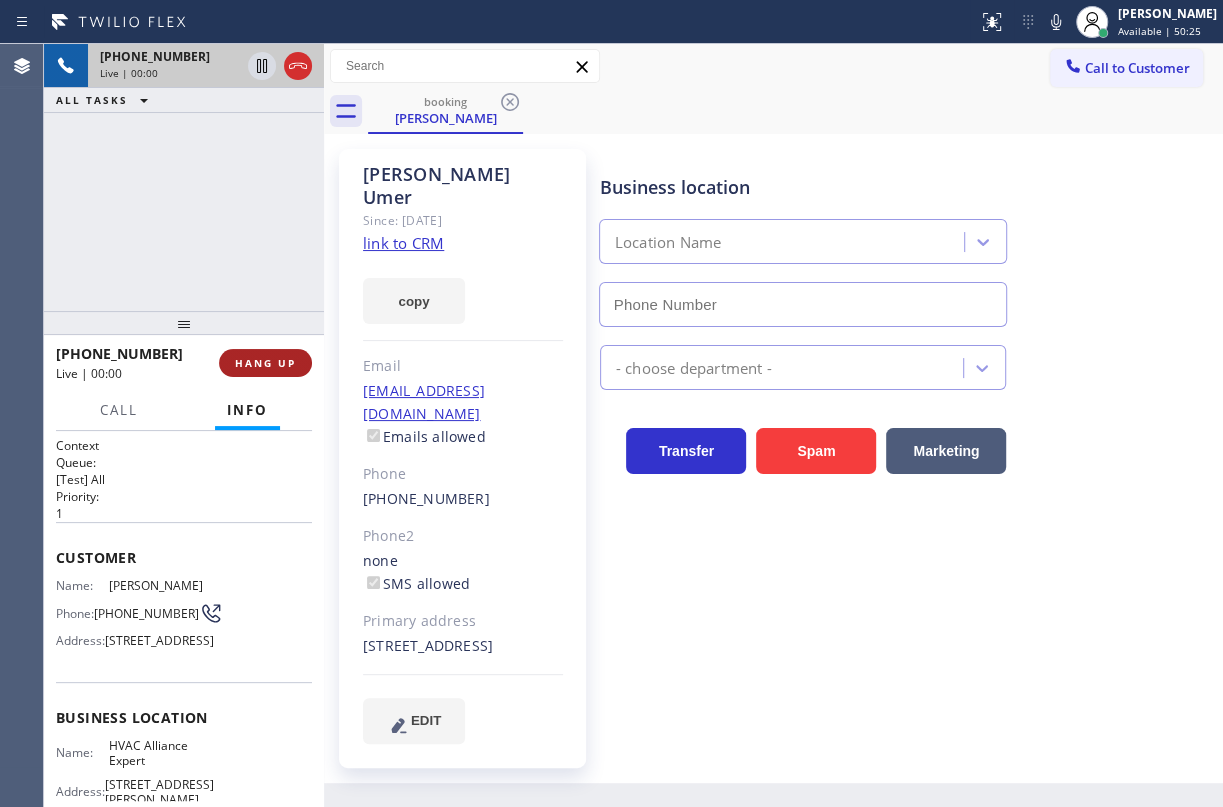 click on "HANG UP" at bounding box center (265, 363) 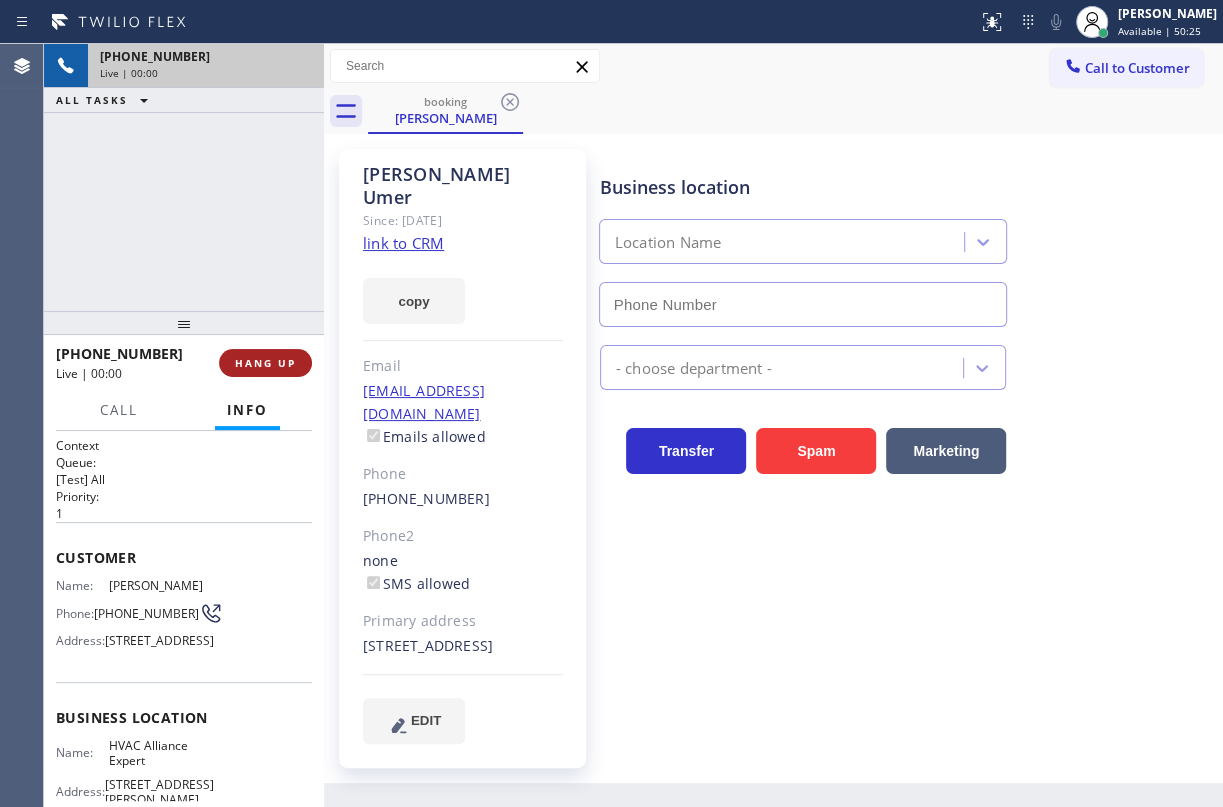 type on "[PHONE_NUMBER]" 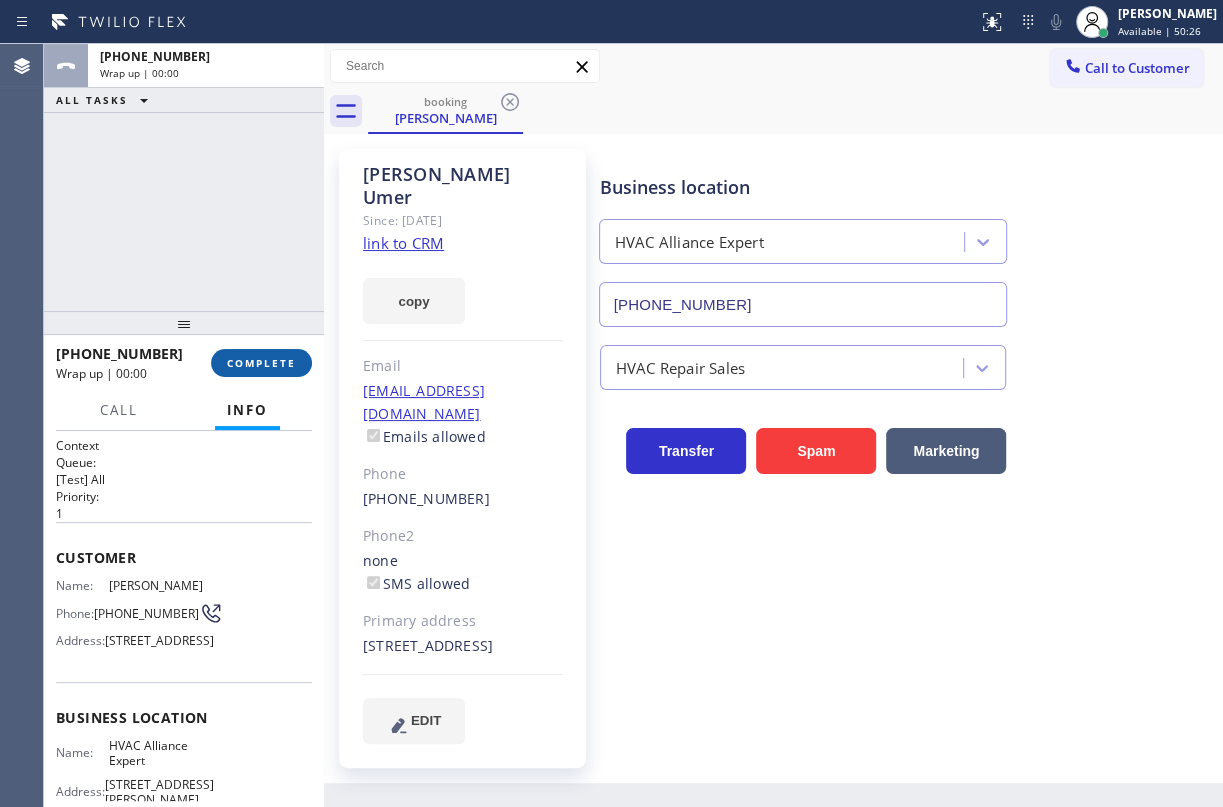 click on "COMPLETE" at bounding box center (261, 363) 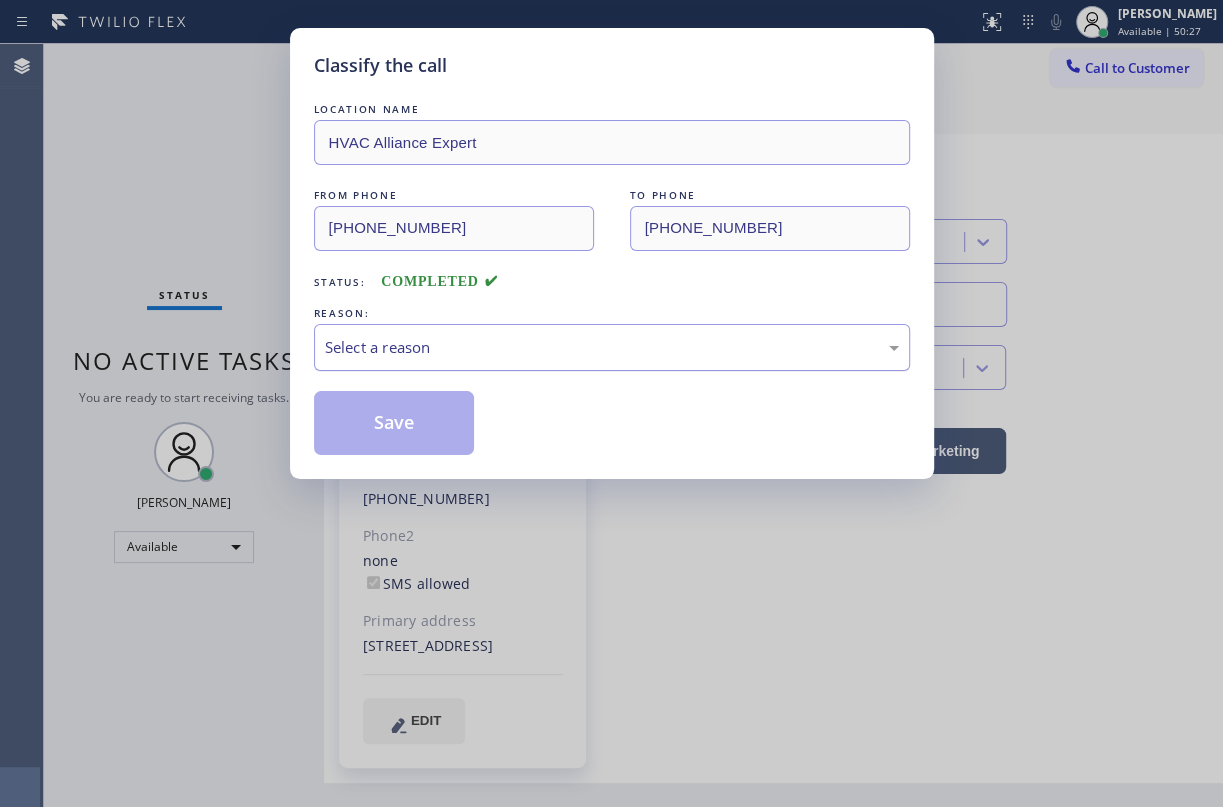 click on "Select a reason" at bounding box center (612, 347) 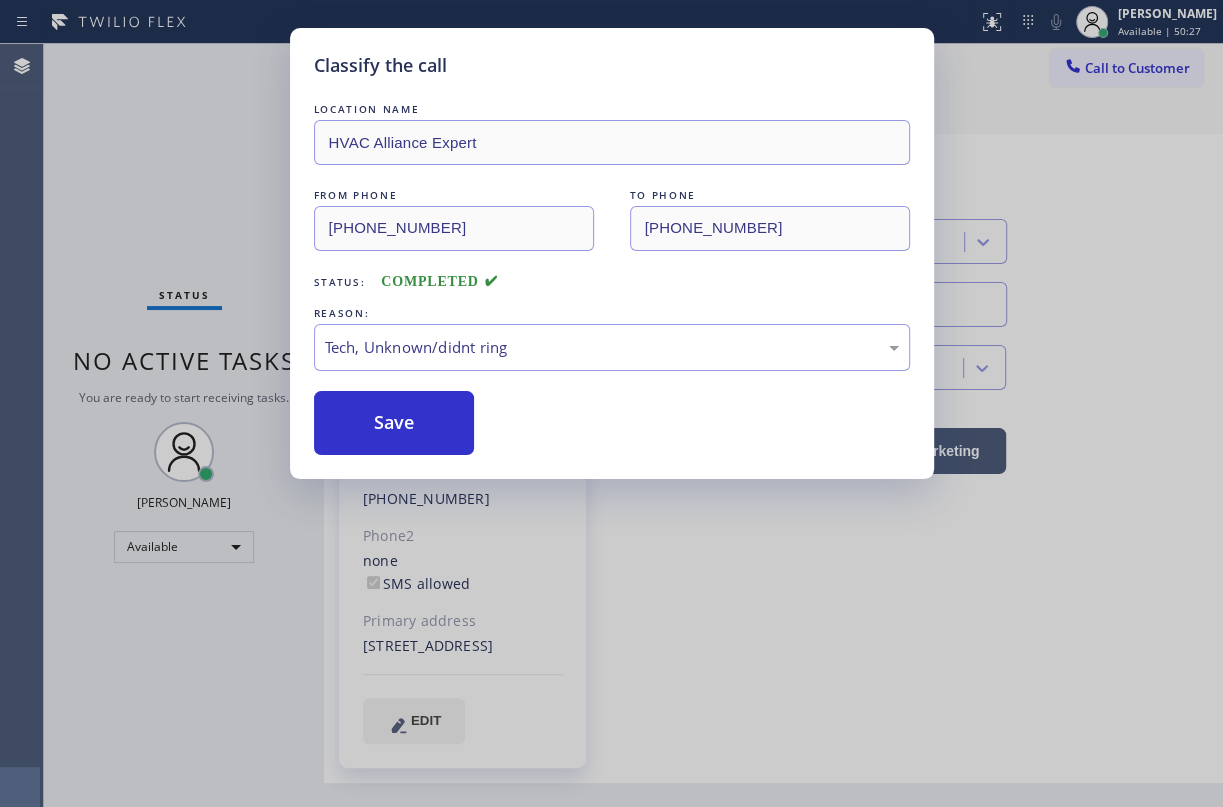 click on "Save" at bounding box center [394, 423] 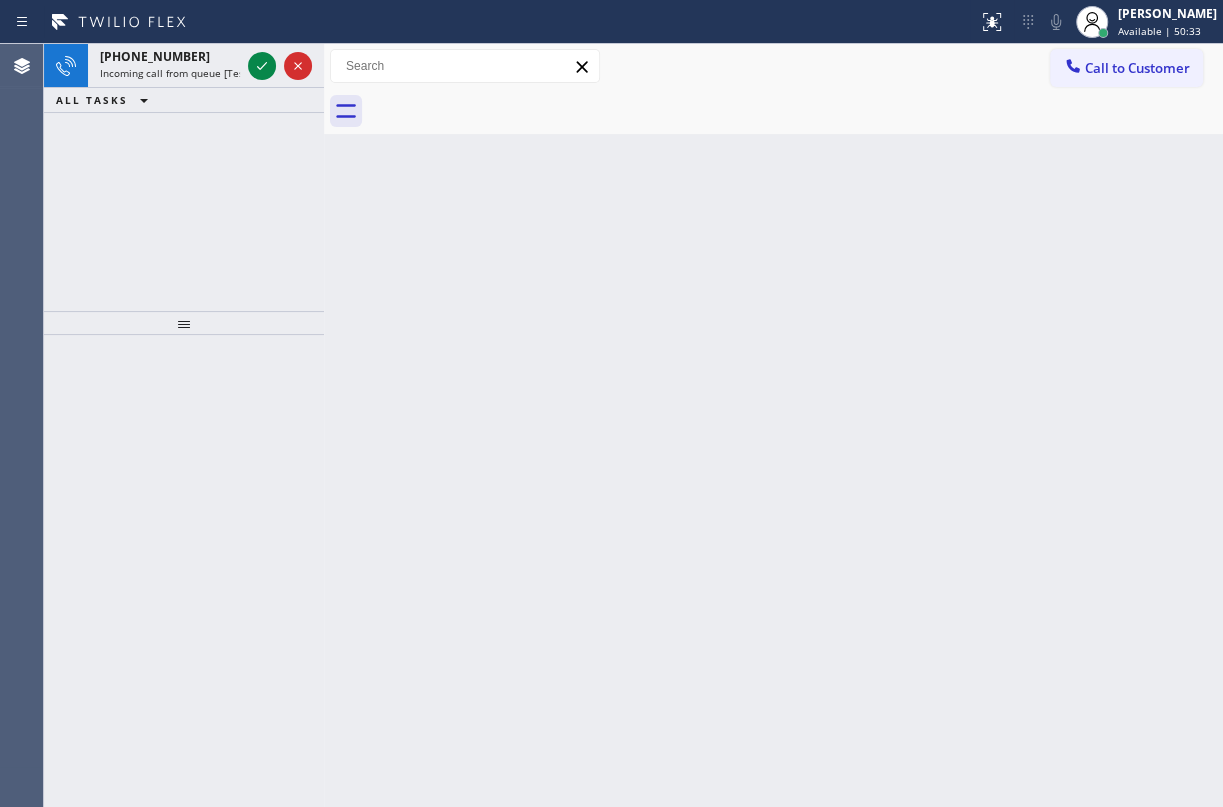 drag, startPoint x: 1129, startPoint y: 400, endPoint x: 508, endPoint y: 179, distance: 659.15247 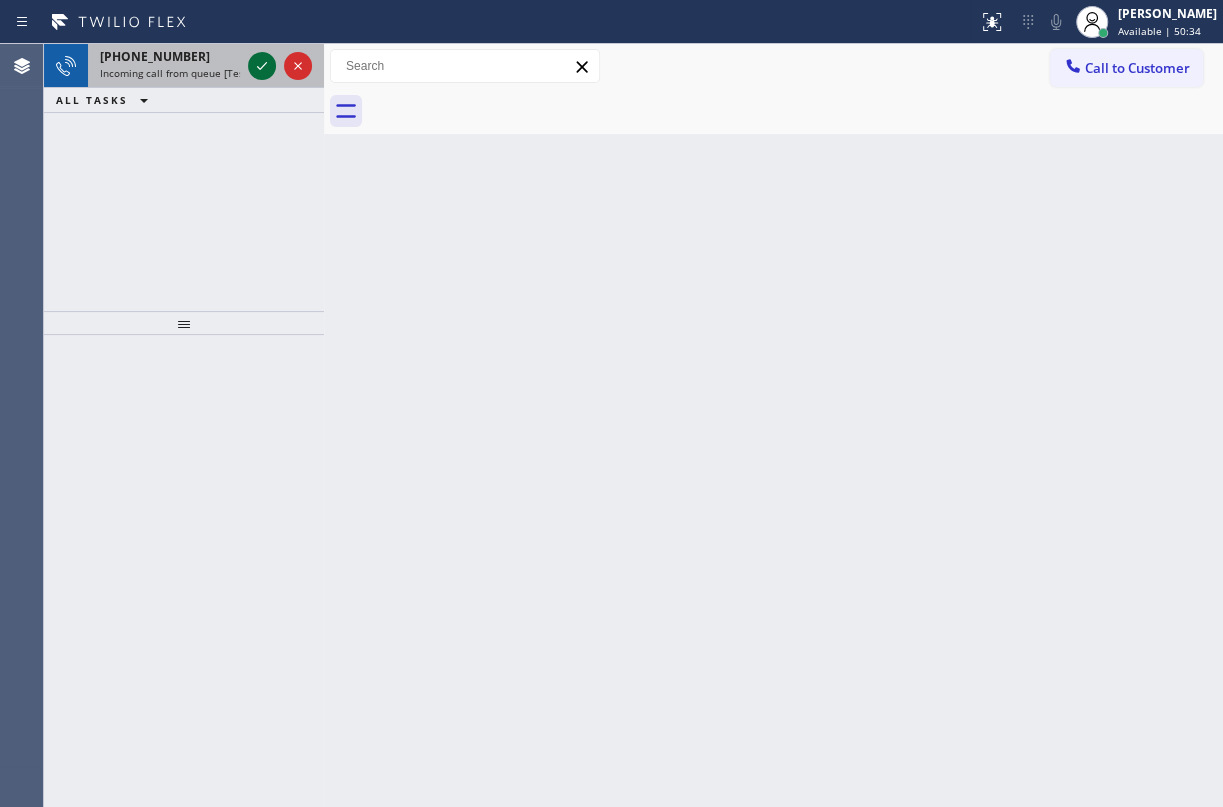 click 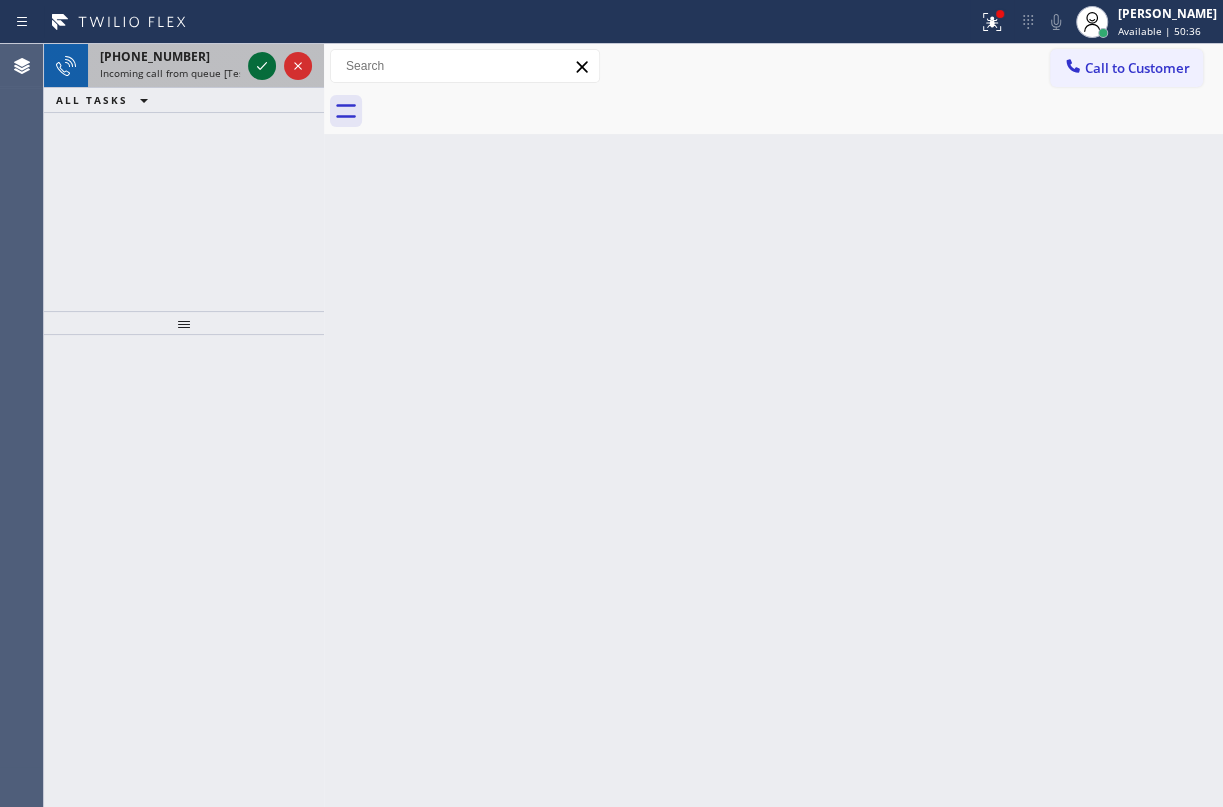 click 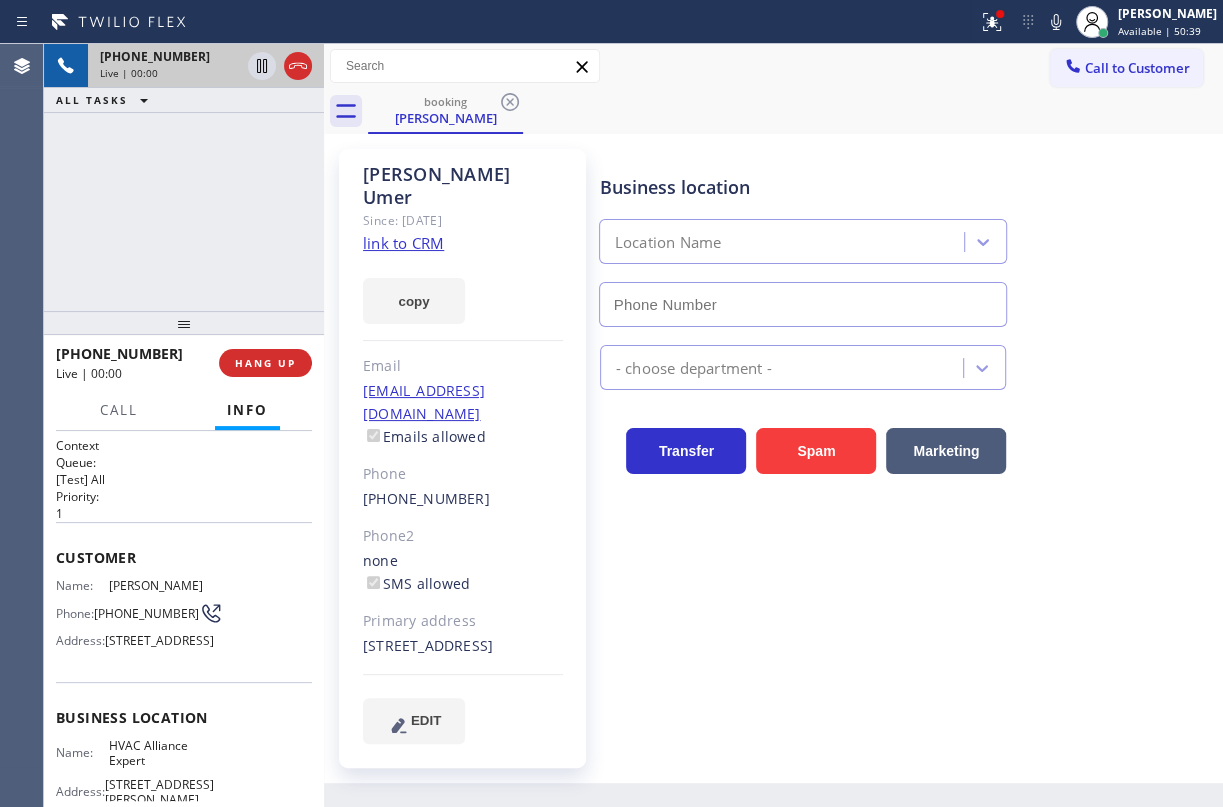 type on "[PHONE_NUMBER]" 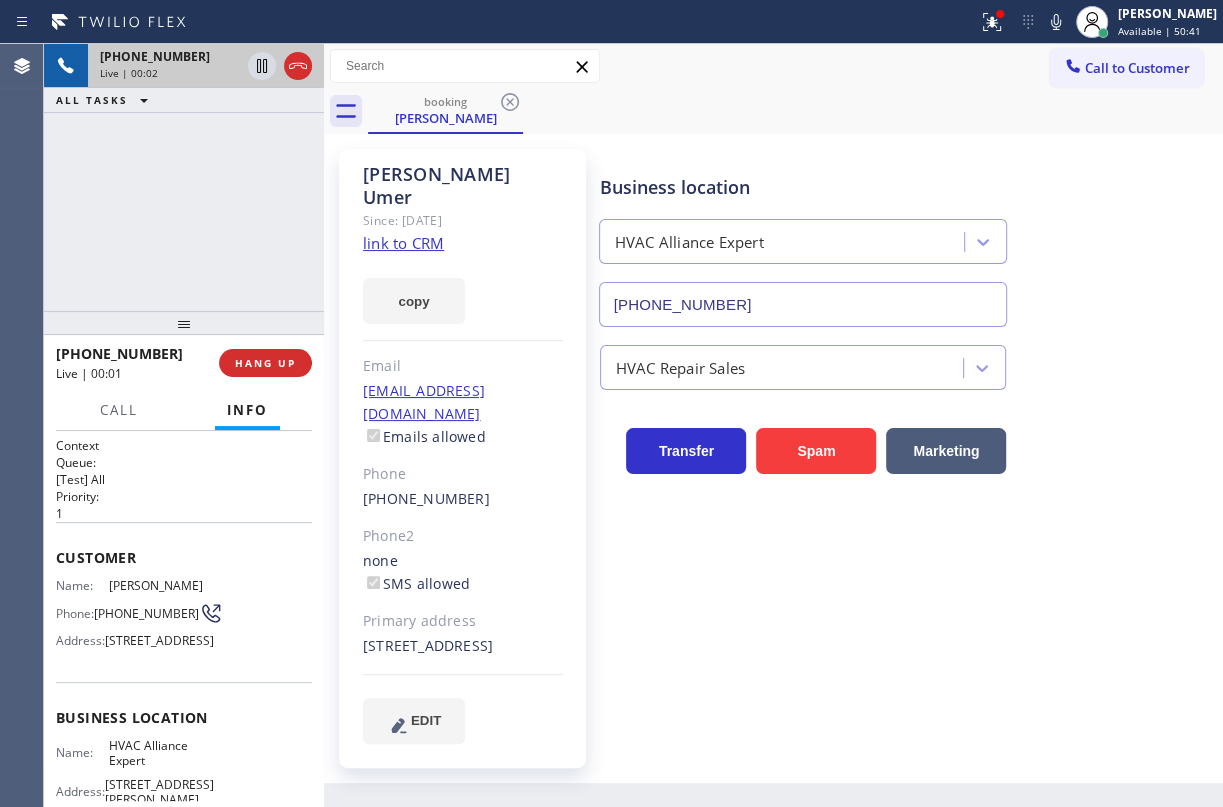click on "link to CRM" 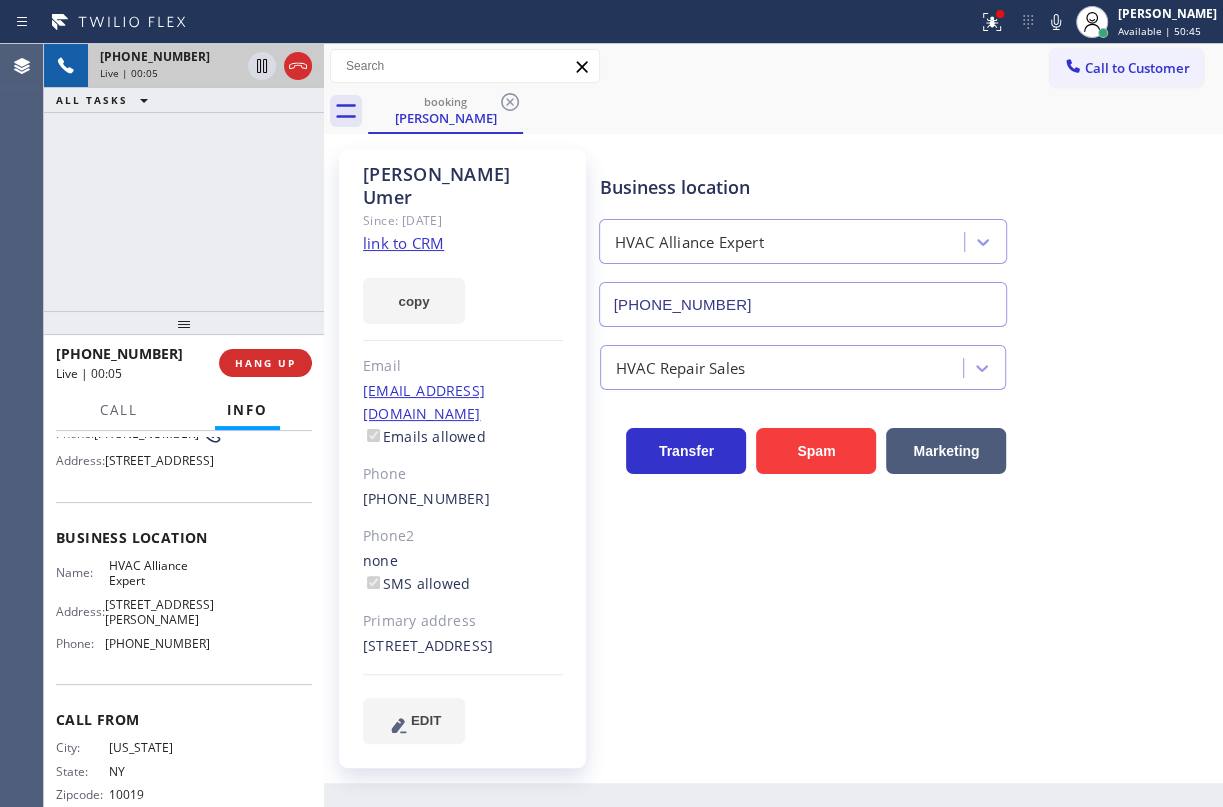 scroll, scrollTop: 181, scrollLeft: 0, axis: vertical 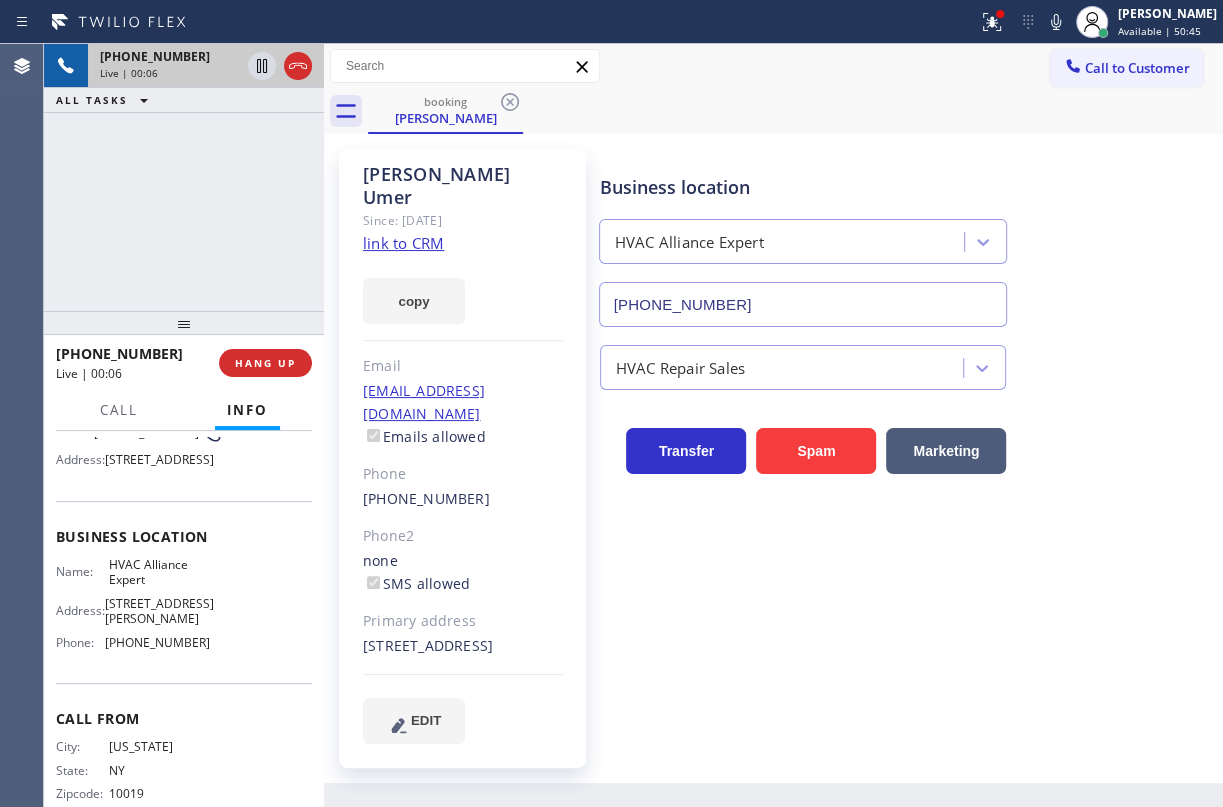 click on "HVAC Alliance Expert" at bounding box center (159, 572) 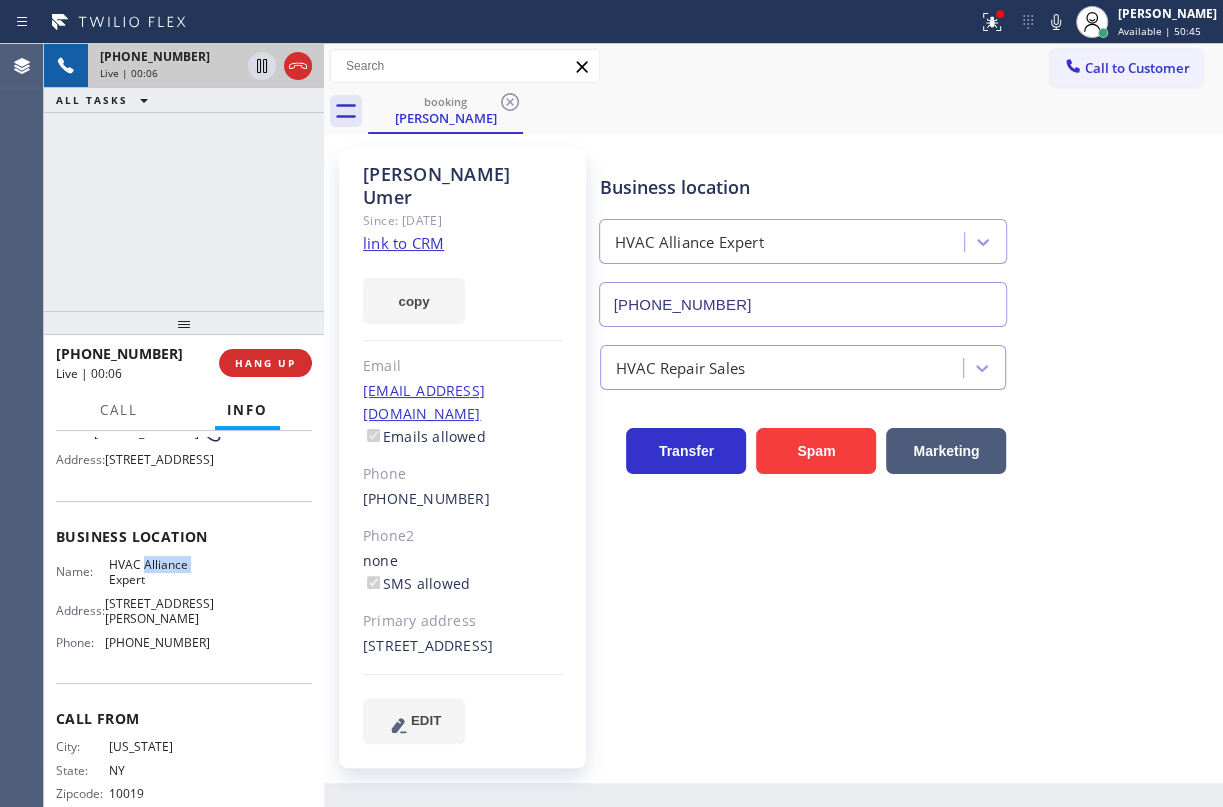 click on "HVAC Alliance Expert" at bounding box center [159, 572] 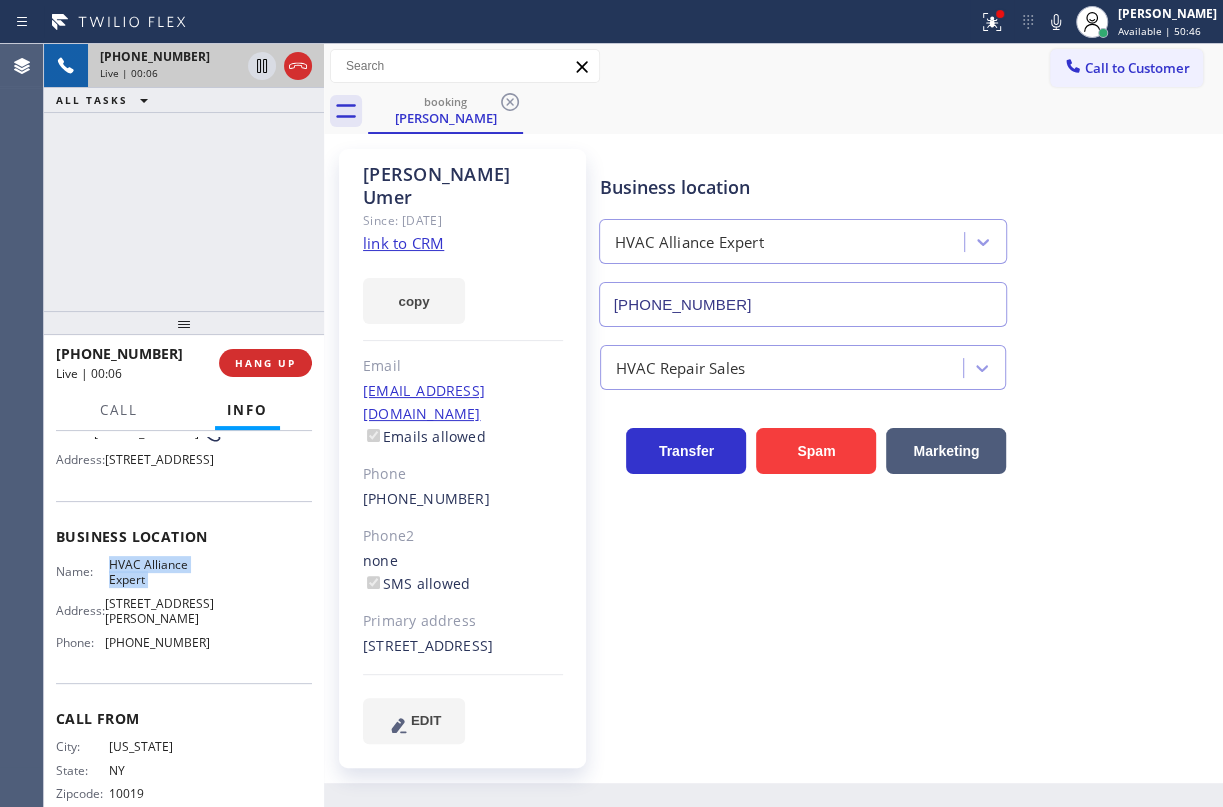 click on "HVAC Alliance Expert" at bounding box center (159, 572) 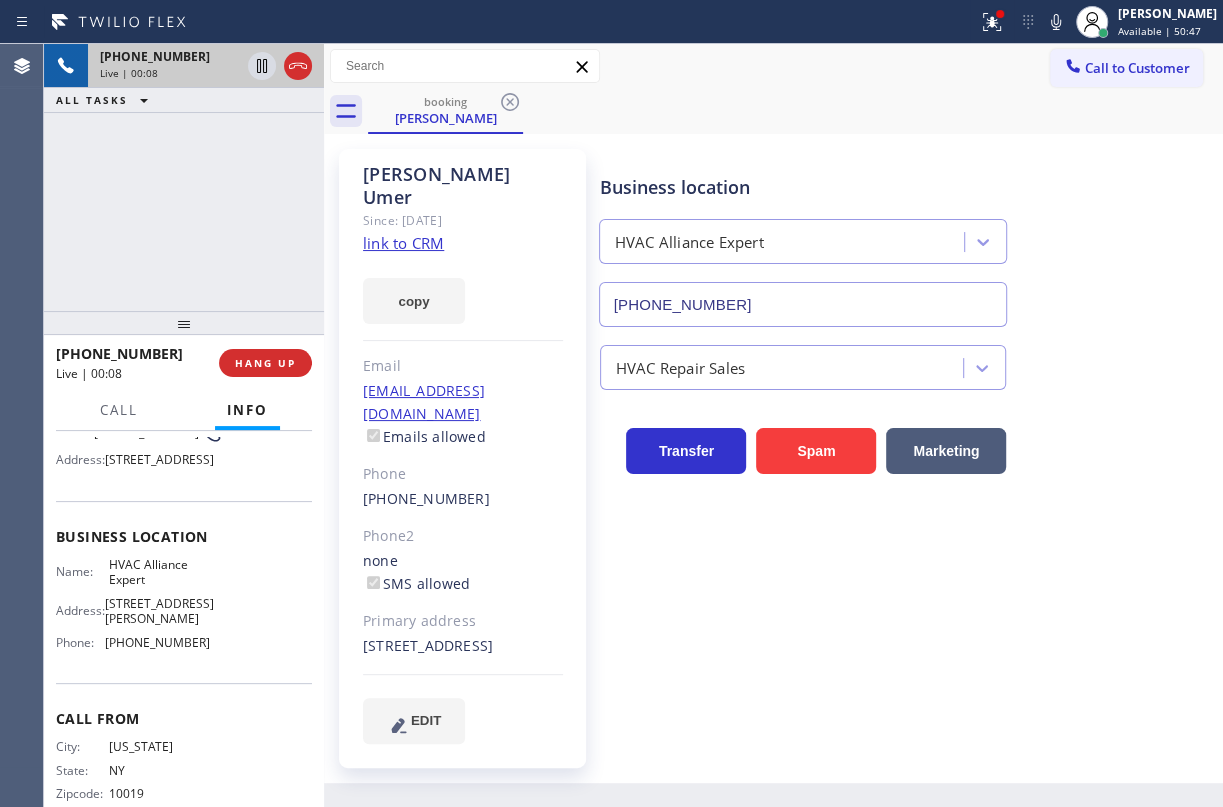click on "[PHONE_NUMBER]" at bounding box center (803, 304) 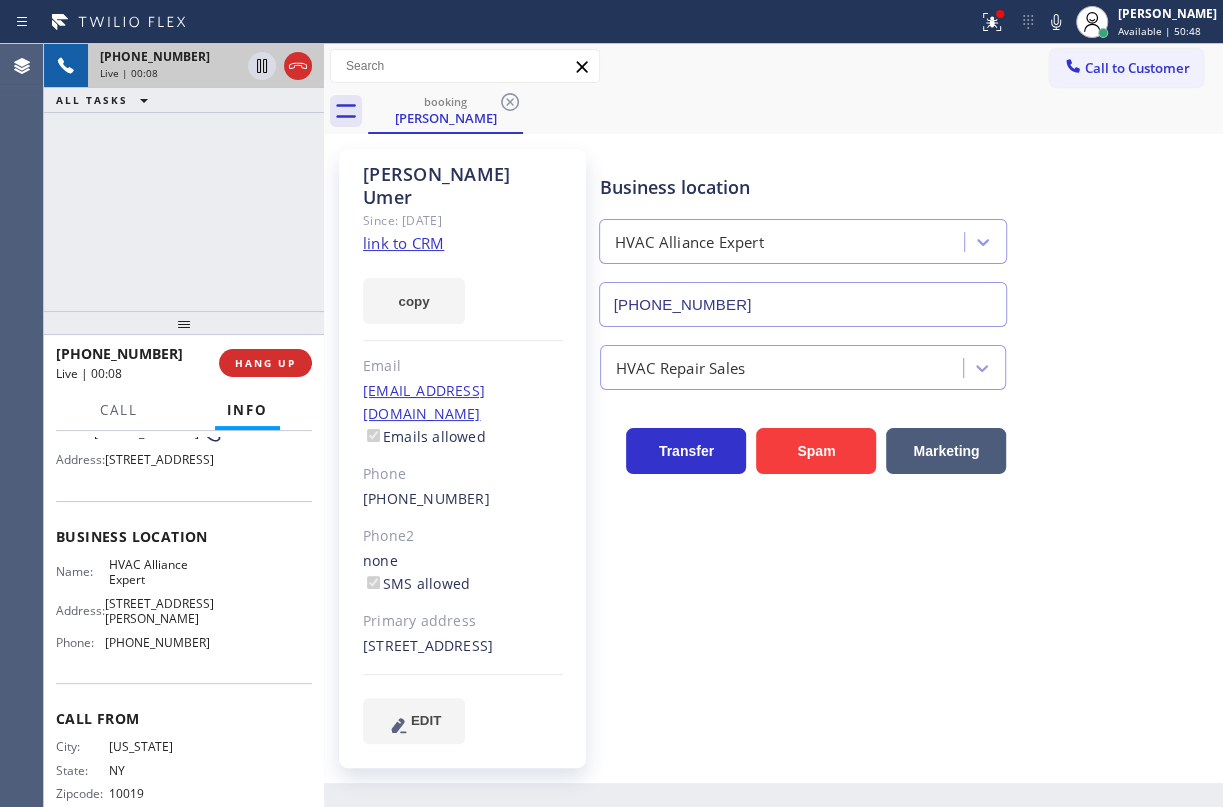 click on "[PHONE_NUMBER]" at bounding box center [803, 304] 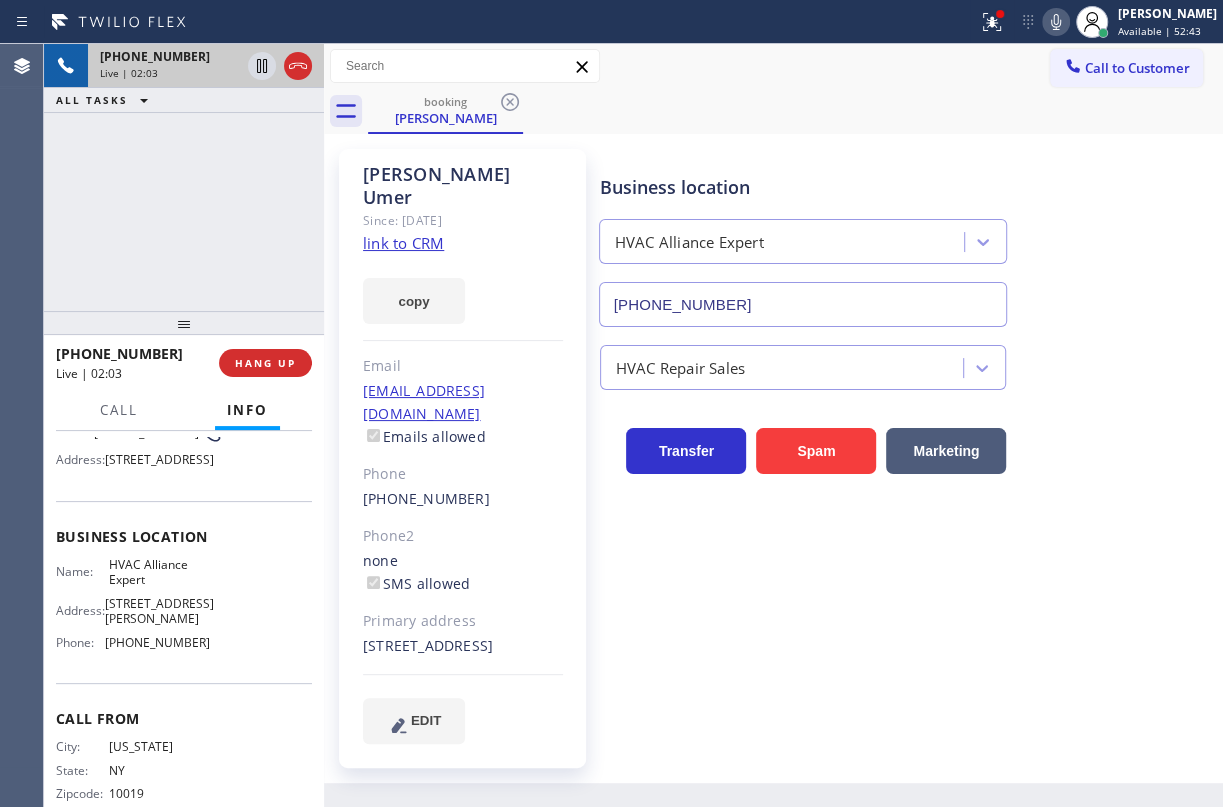 click 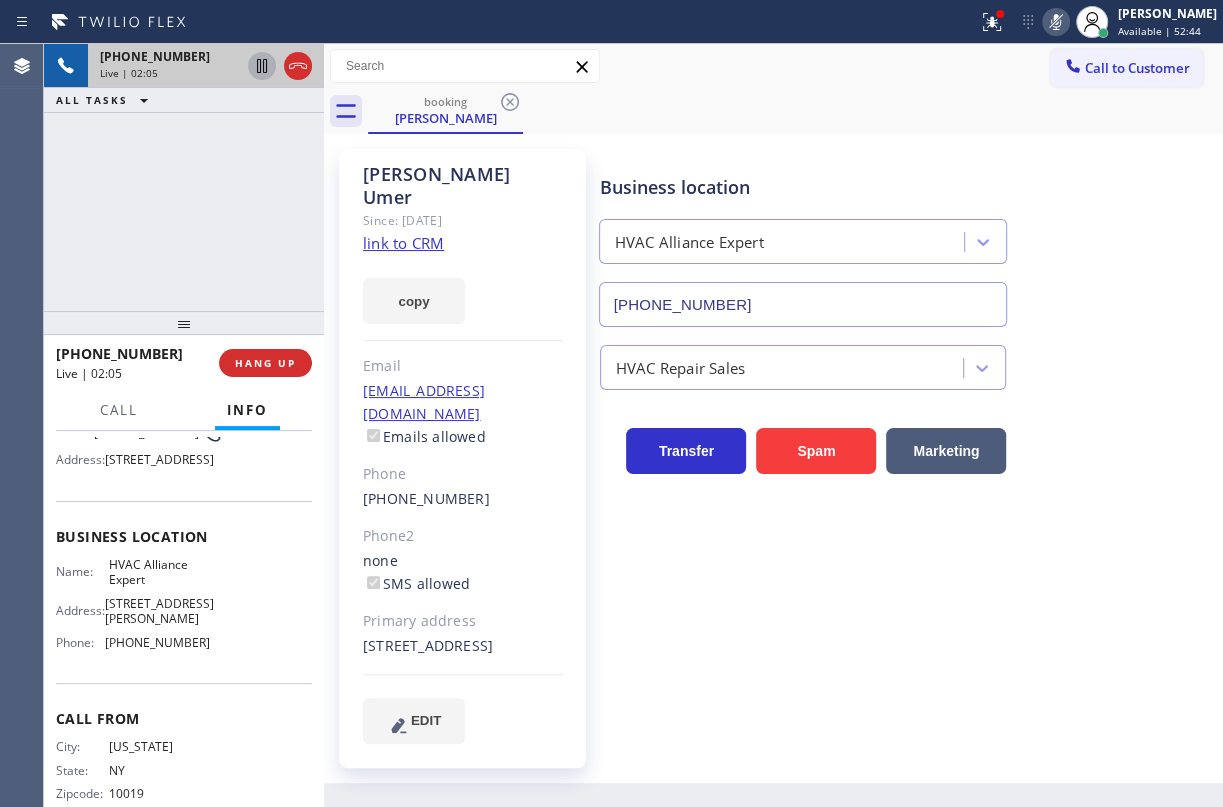 click 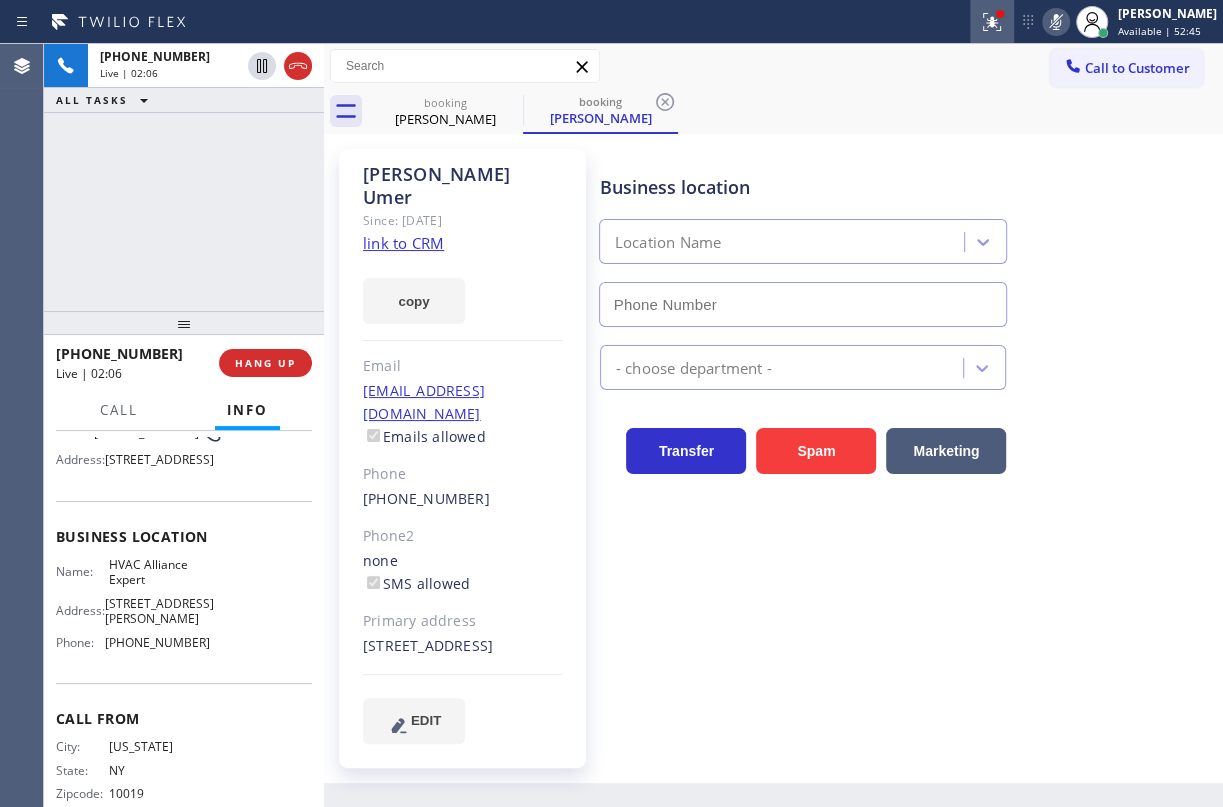 click 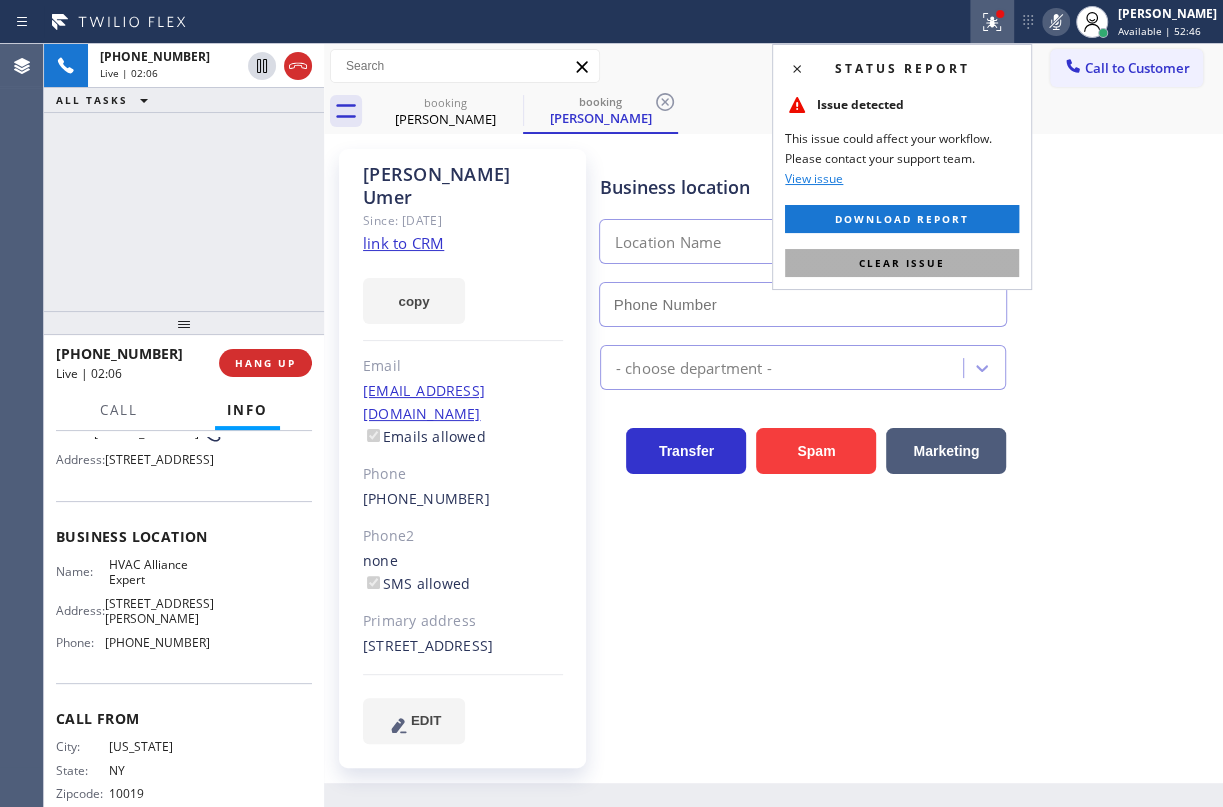 type on "[PHONE_NUMBER]" 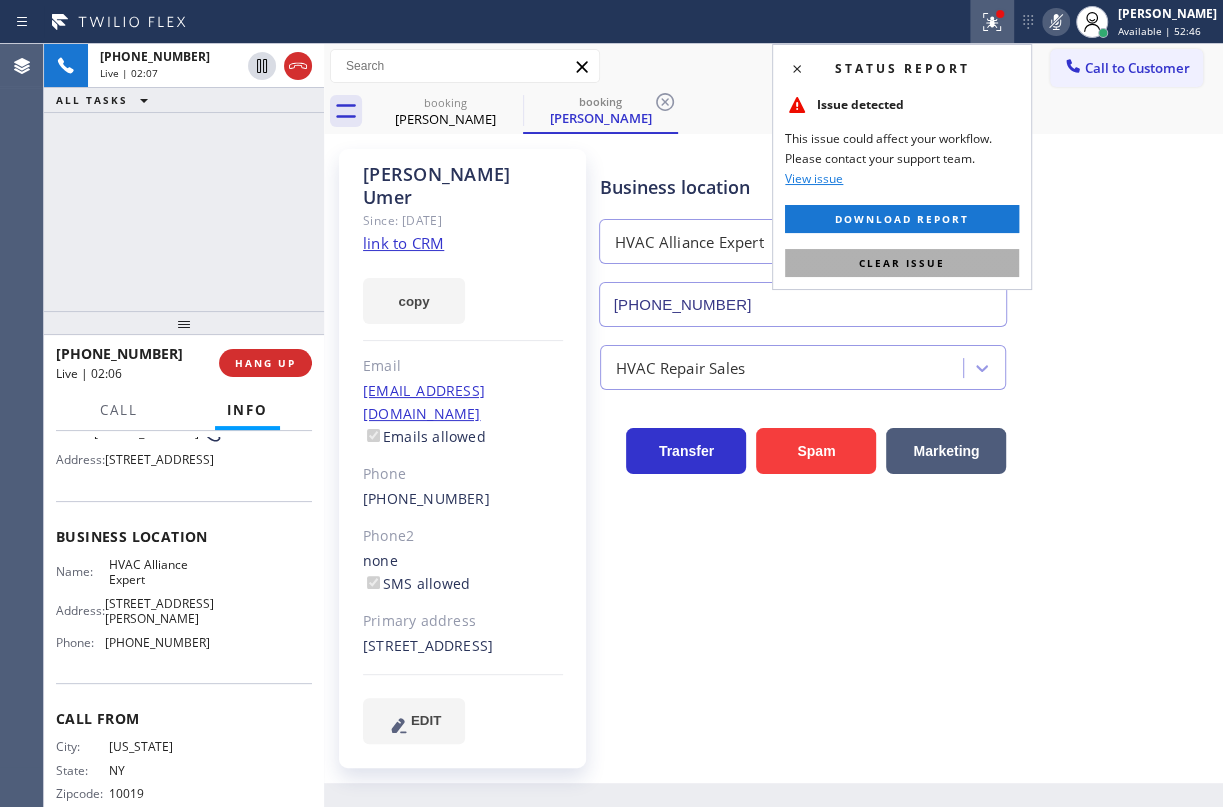 click on "Clear issue" at bounding box center [902, 263] 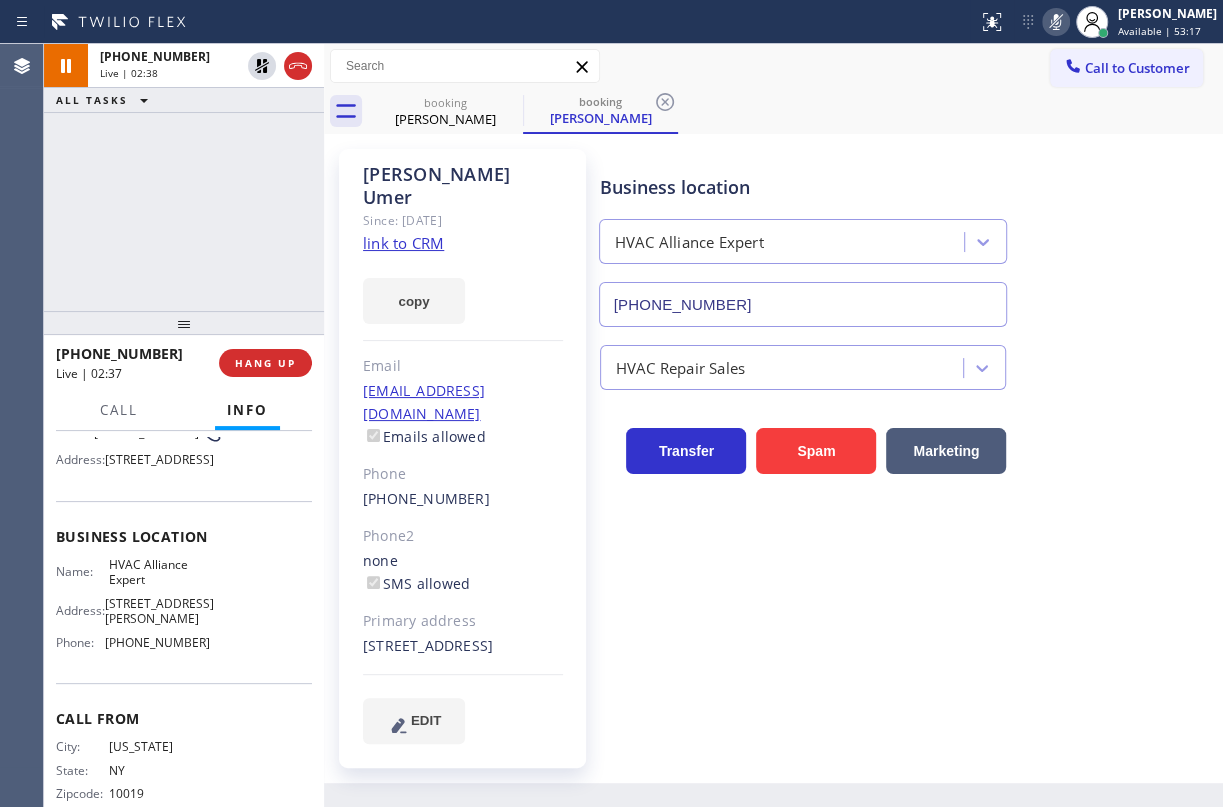 click on "Business location HVAC Alliance Expert [PHONE_NUMBER]" at bounding box center (907, 236) 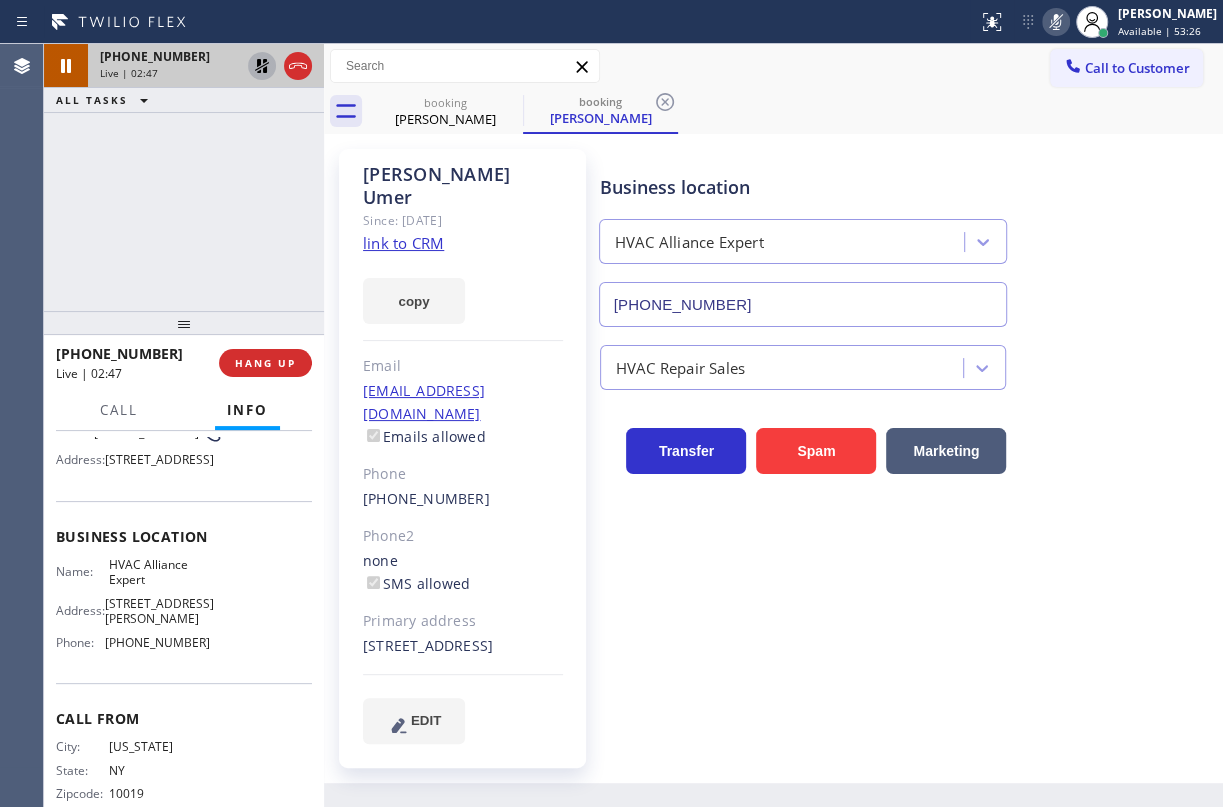 click 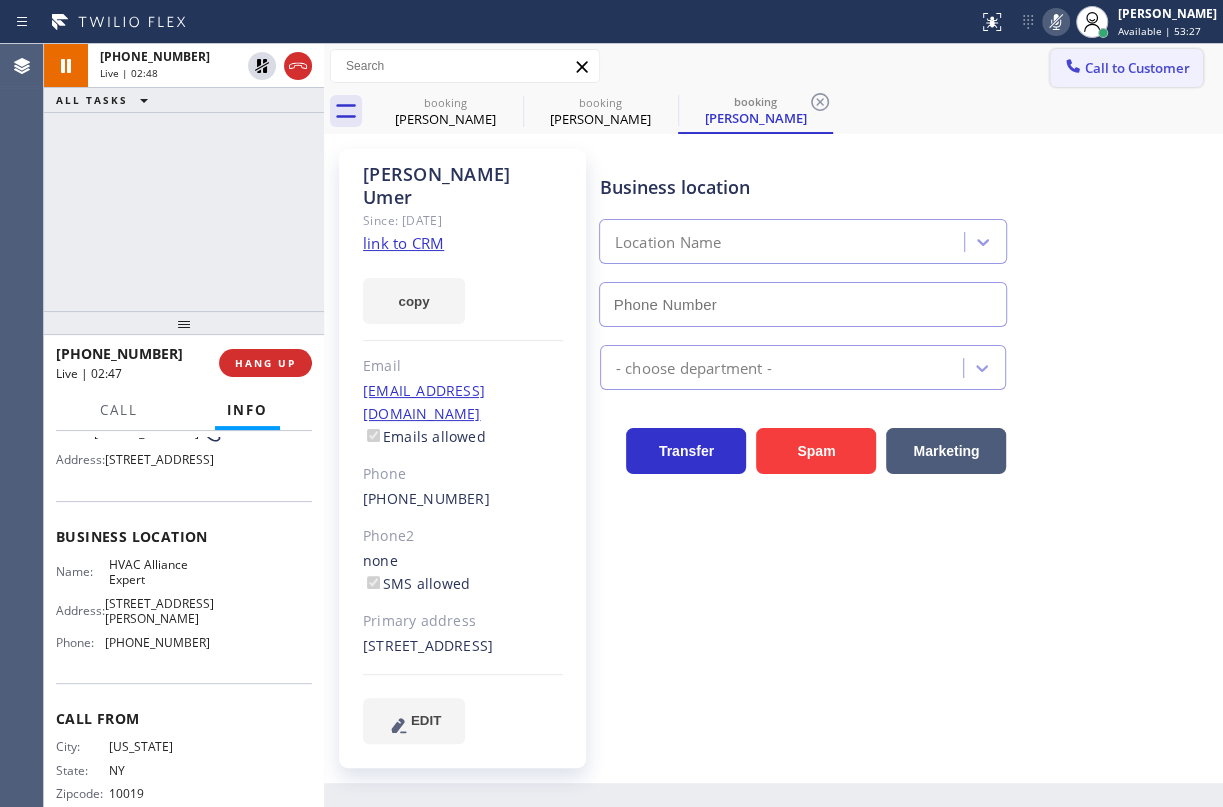 click 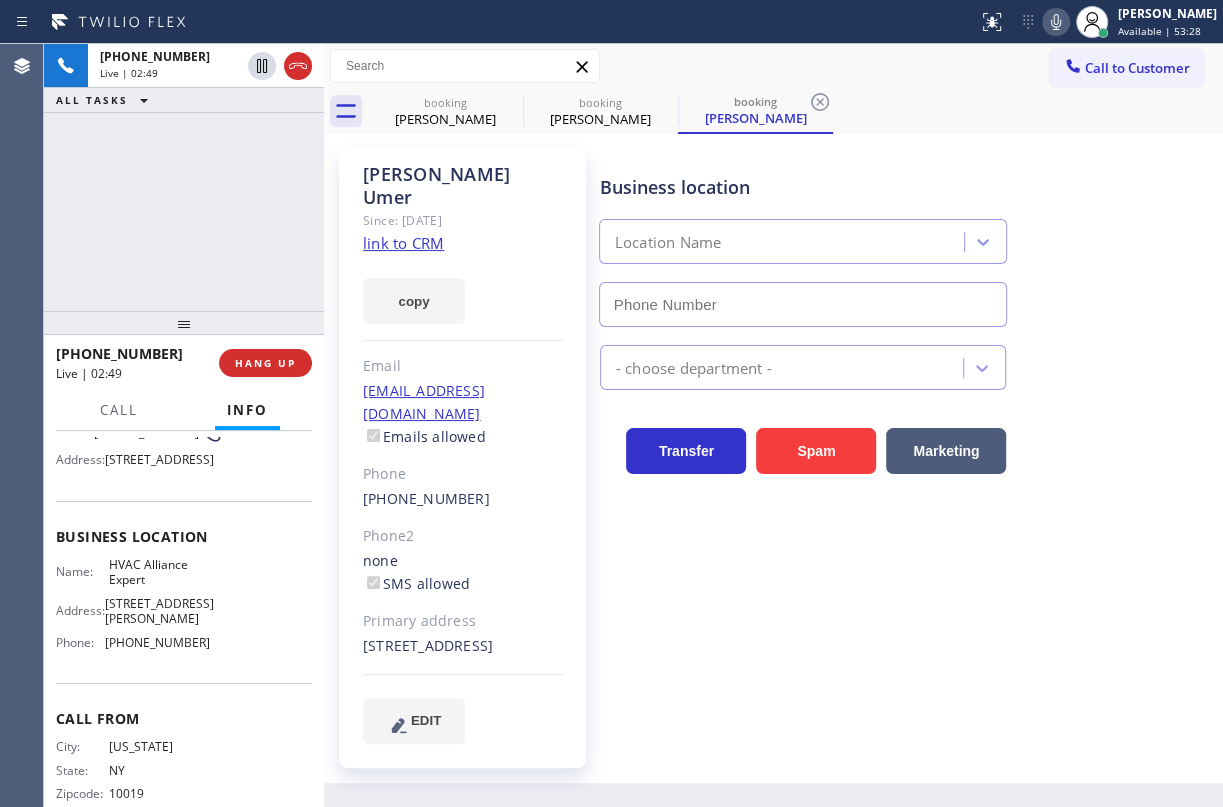 type on "[PHONE_NUMBER]" 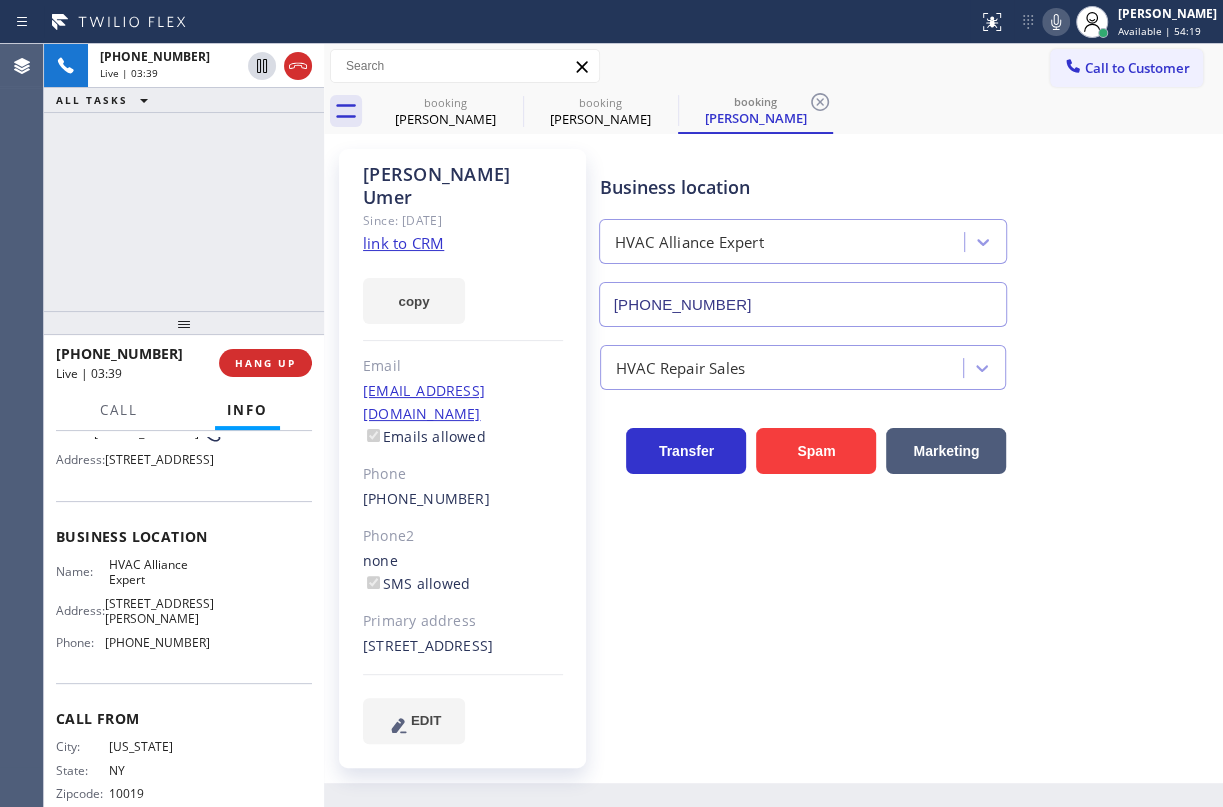 click 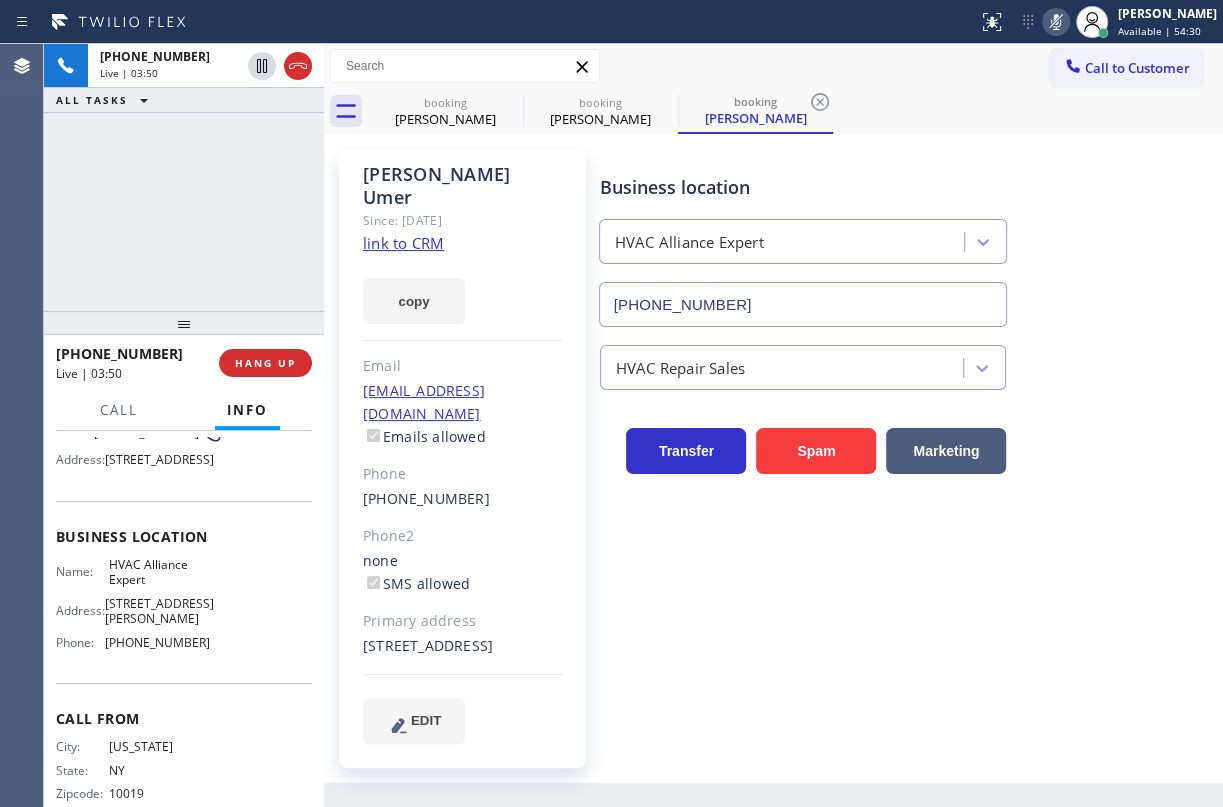 click 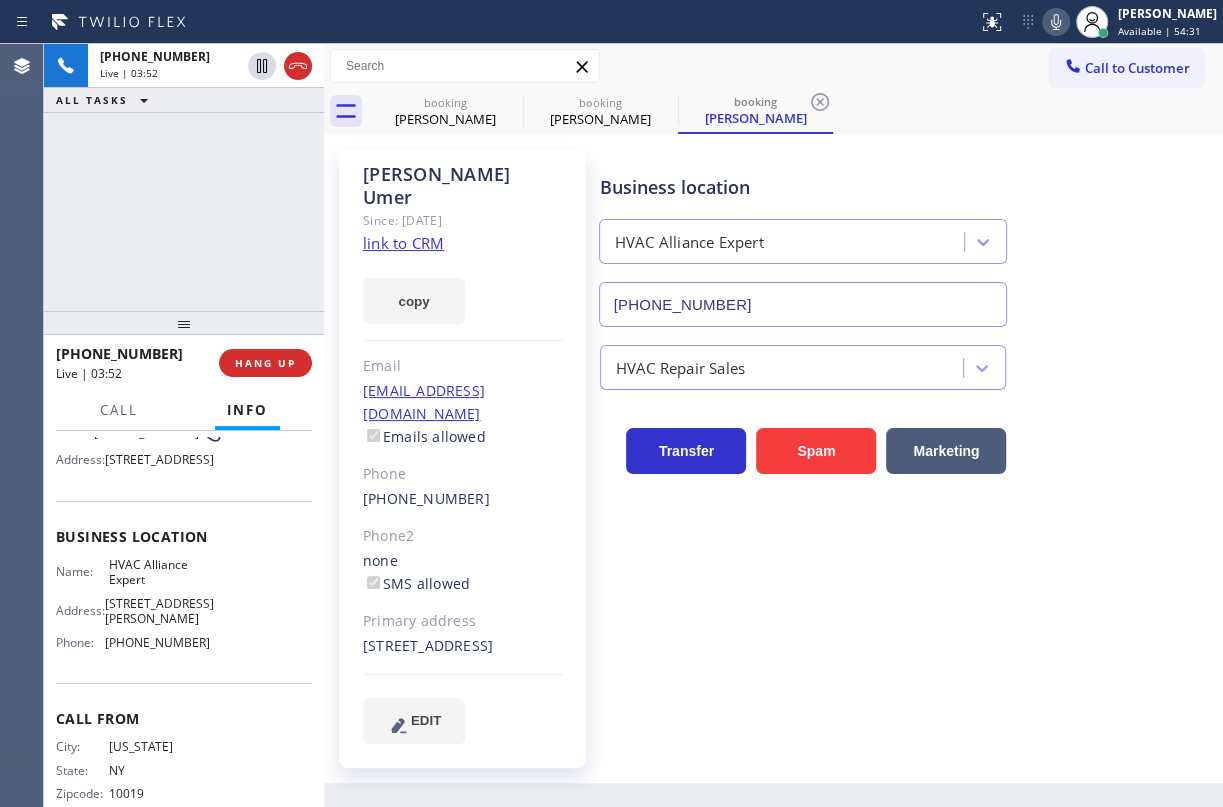 click 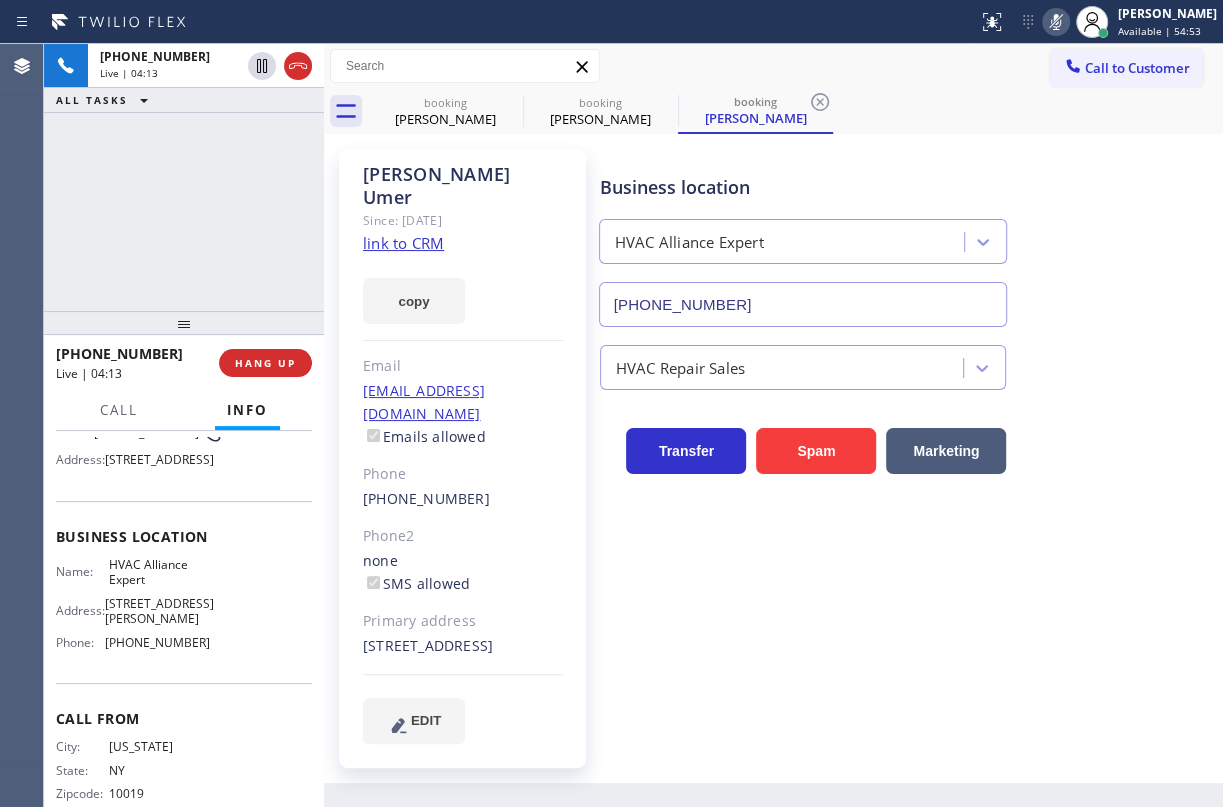 click 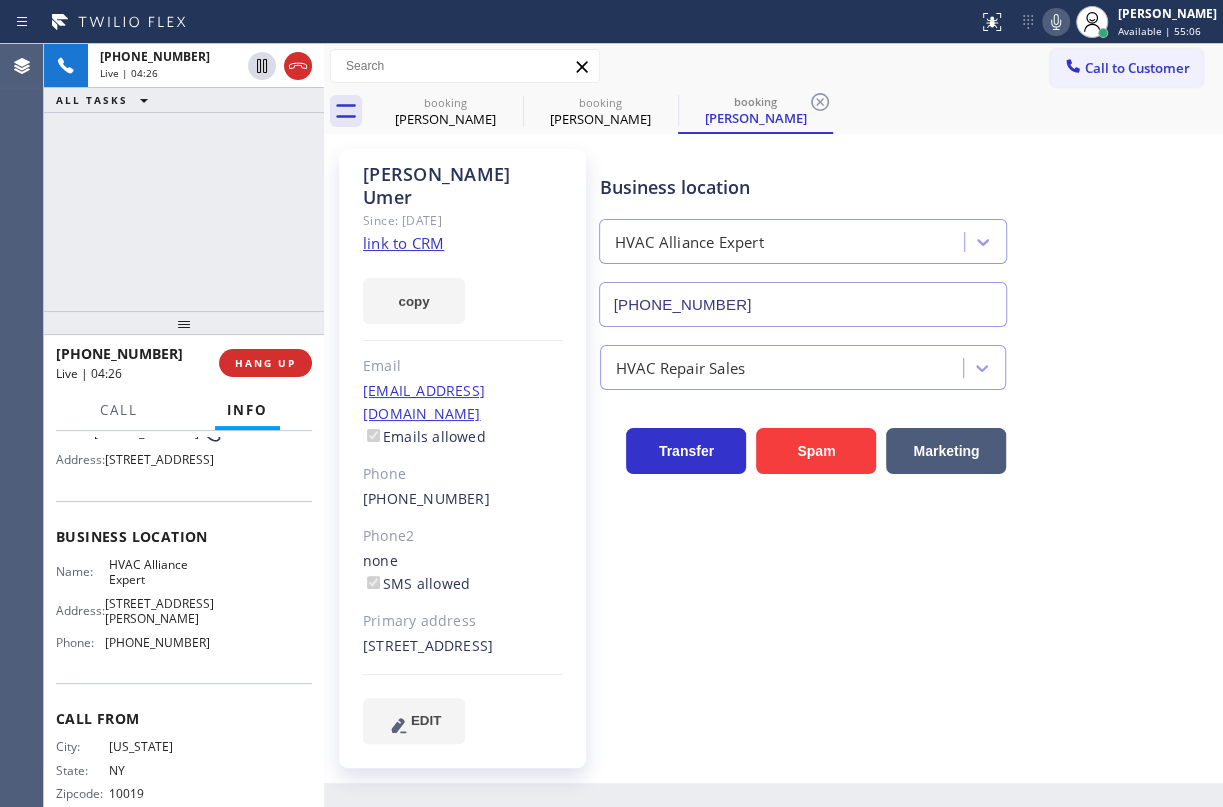 click on "Business location HVAC Alliance Expert [PHONE_NUMBER]" at bounding box center [907, 236] 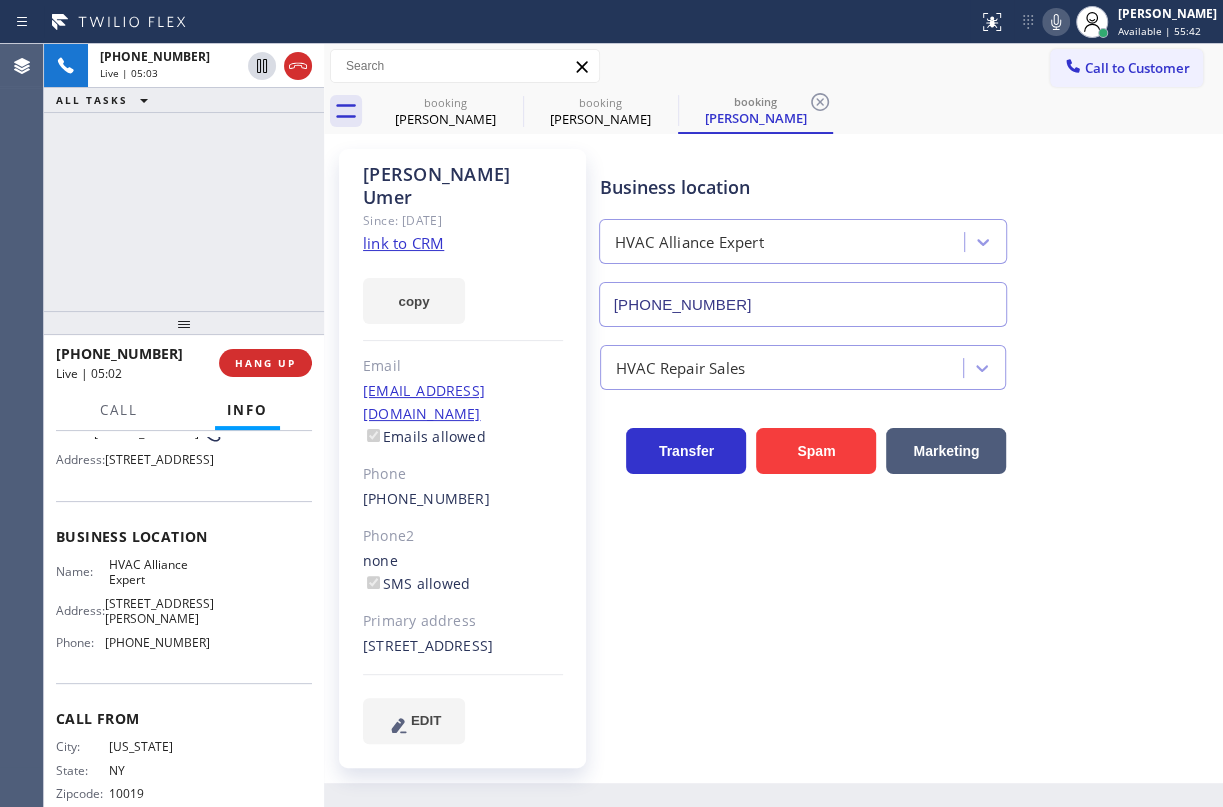 click on "Transfer Spam Marketing" at bounding box center [907, 432] 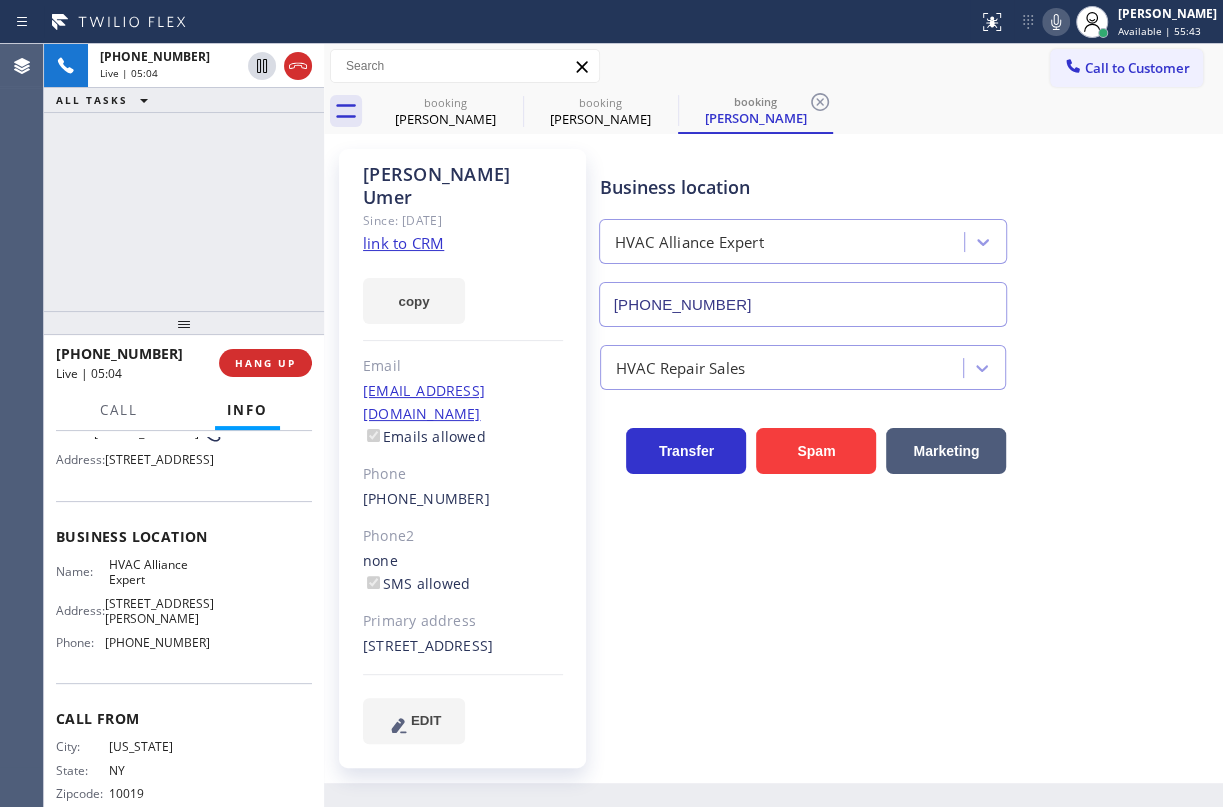 click 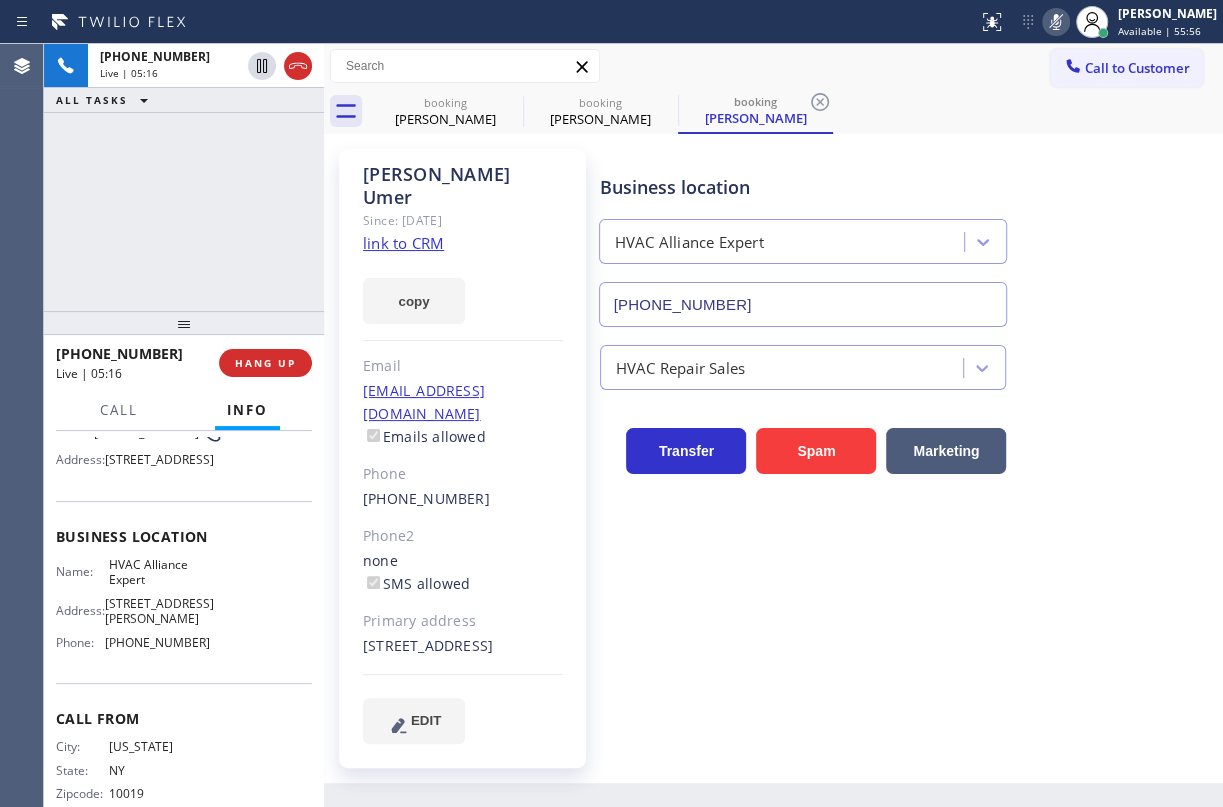 click on "Business location HVAC Alliance Expert [PHONE_NUMBER]" at bounding box center [907, 236] 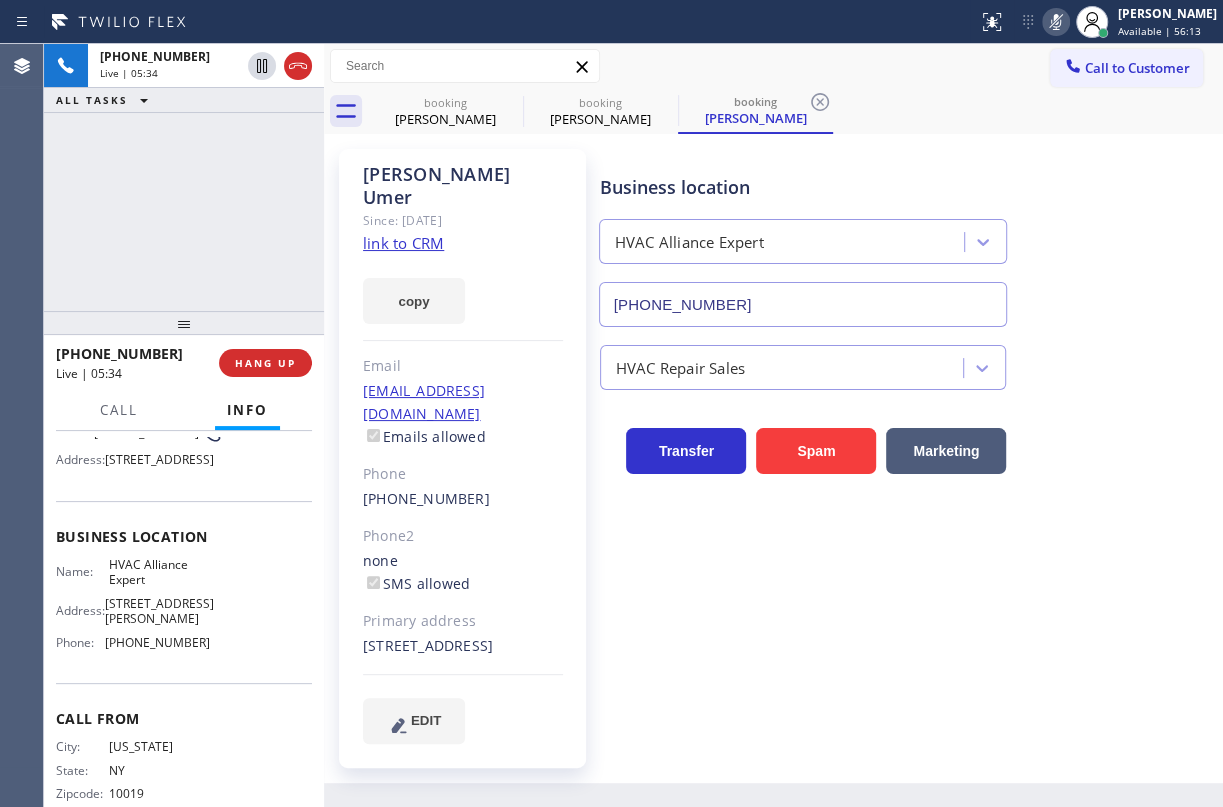click at bounding box center (1056, 22) 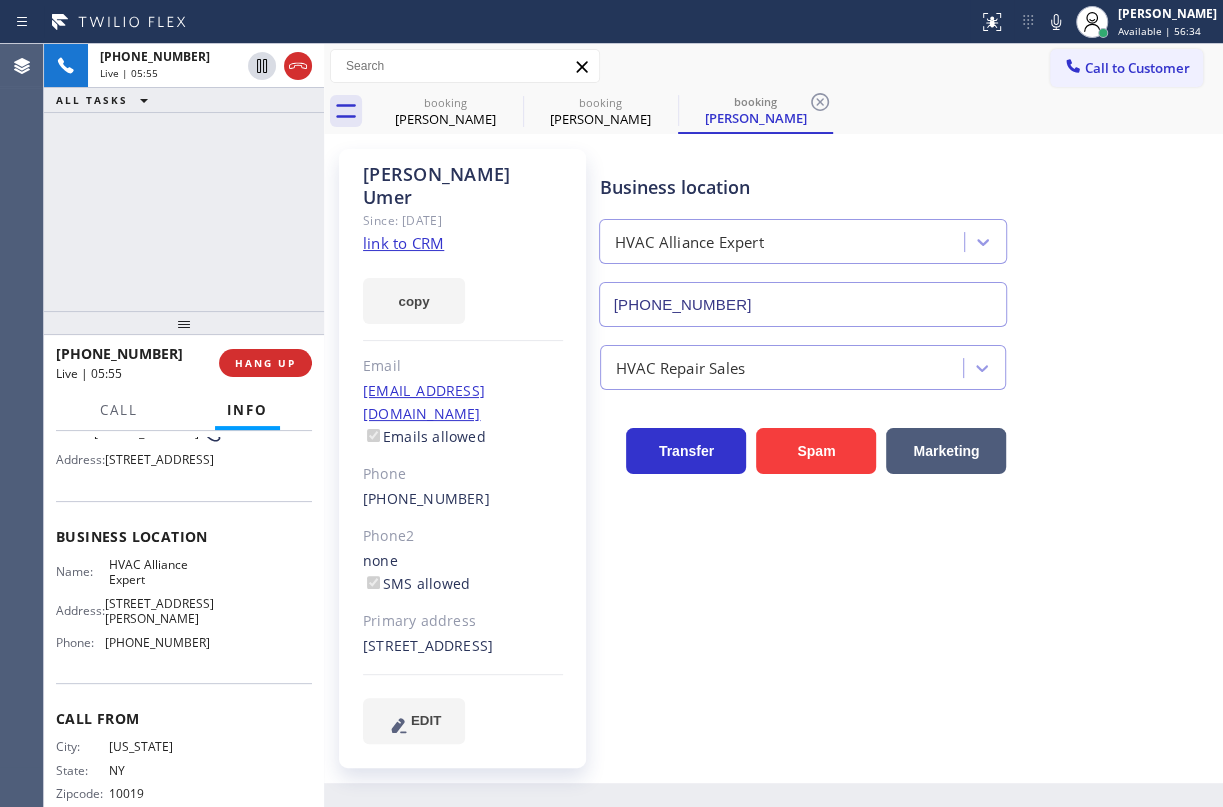 click on "Transfer Spam Marketing" at bounding box center [907, 442] 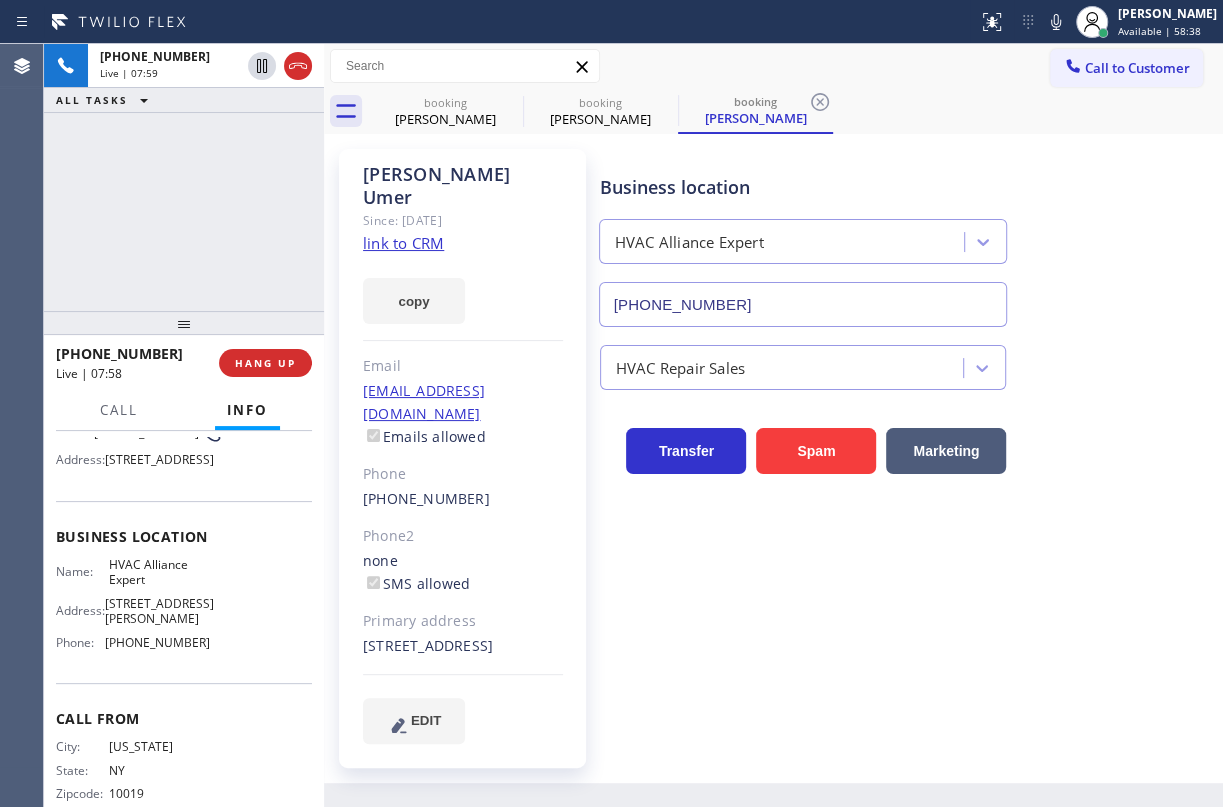 drag, startPoint x: 290, startPoint y: 357, endPoint x: 364, endPoint y: 333, distance: 77.7946 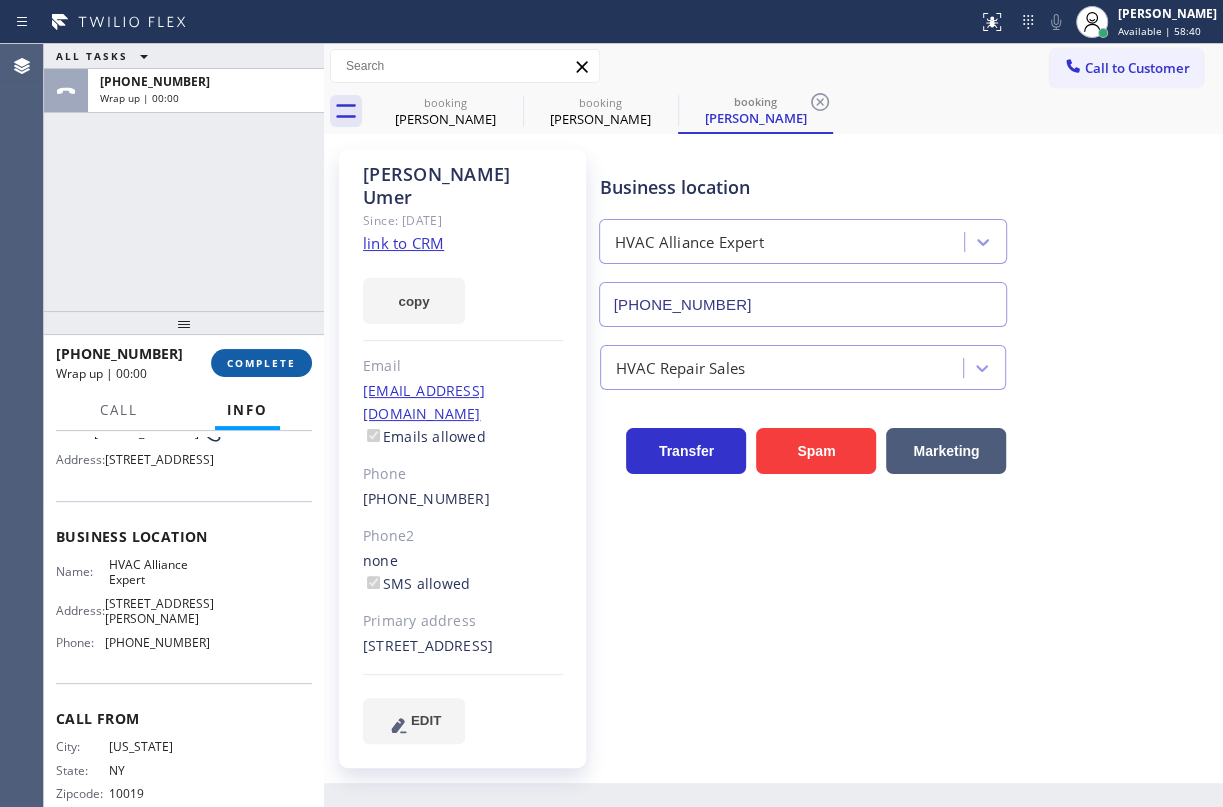 click on "COMPLETE" at bounding box center (261, 363) 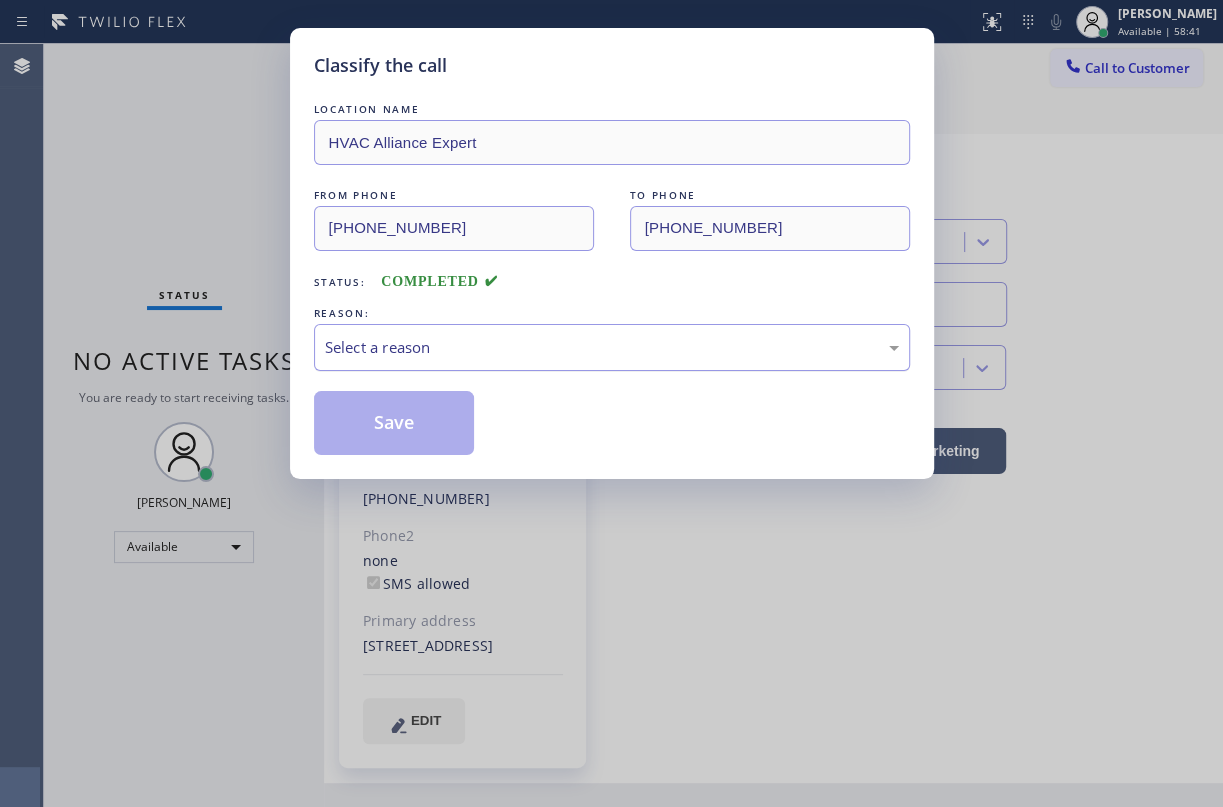 click on "Select a reason" at bounding box center [612, 347] 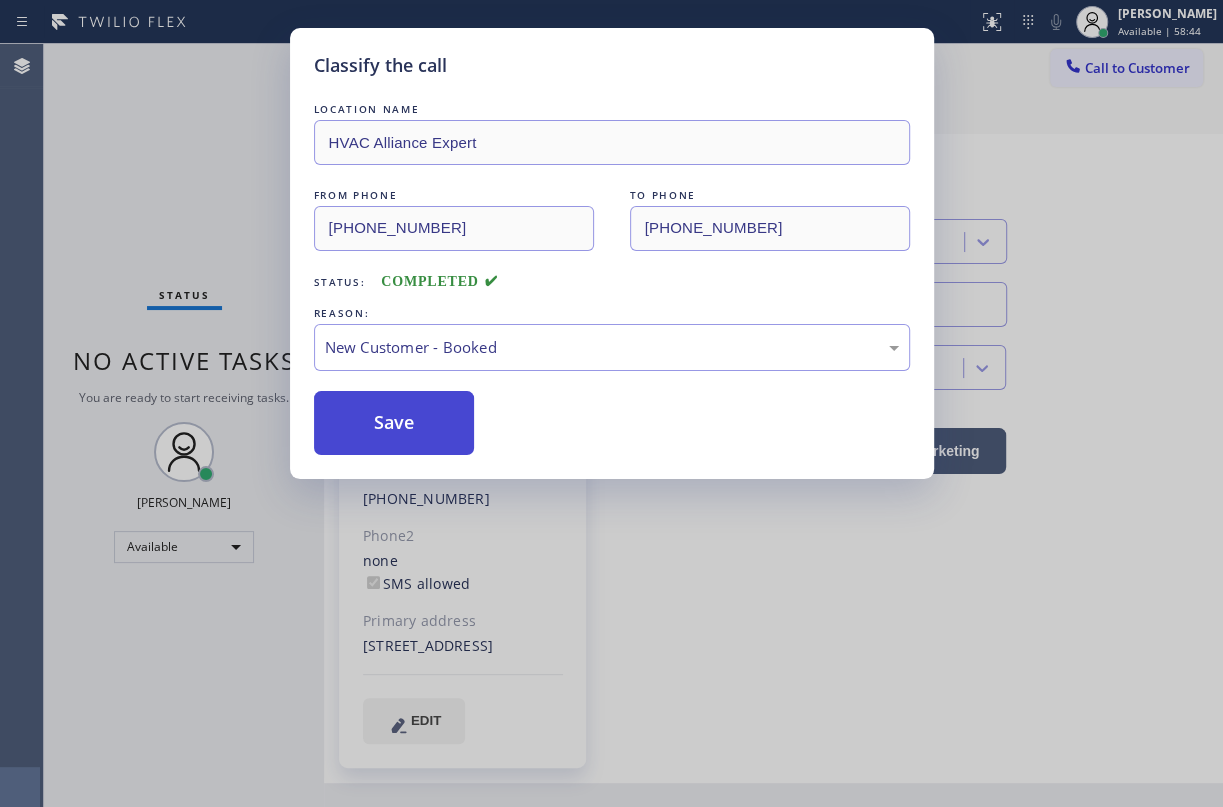 click on "Save" at bounding box center [394, 423] 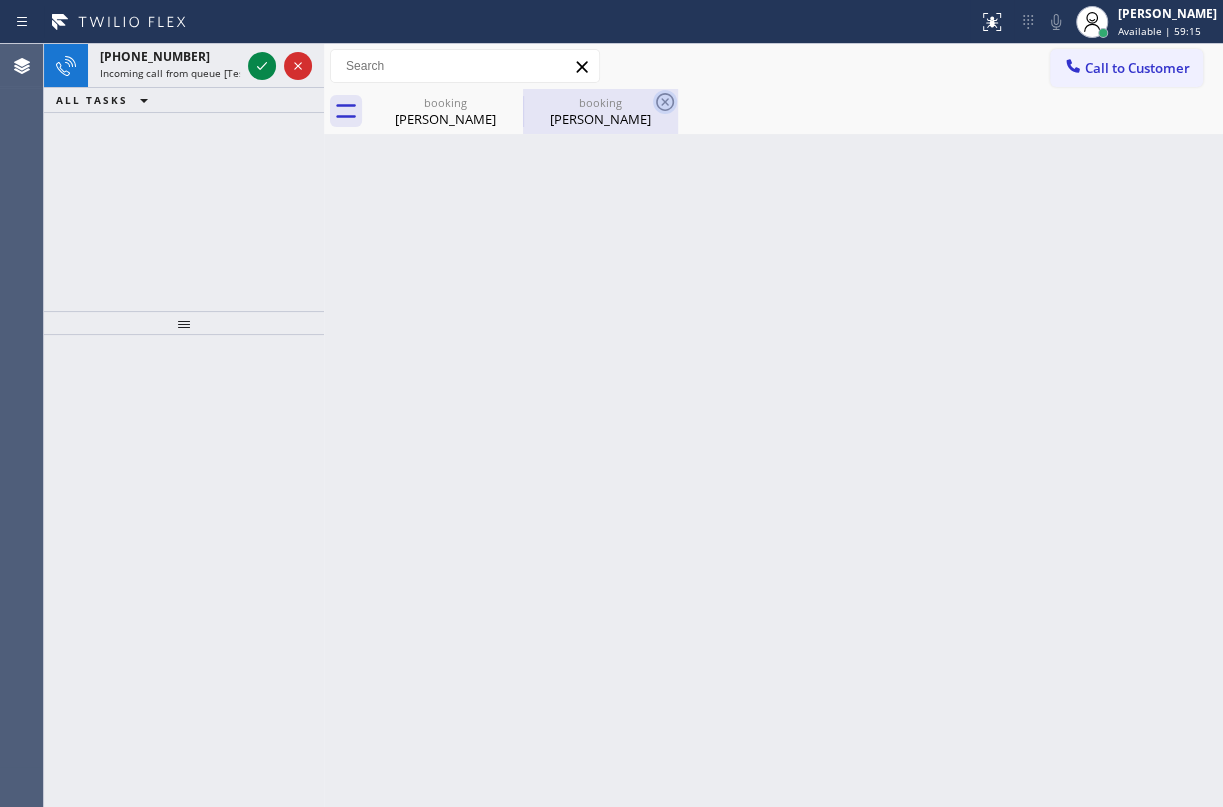 click 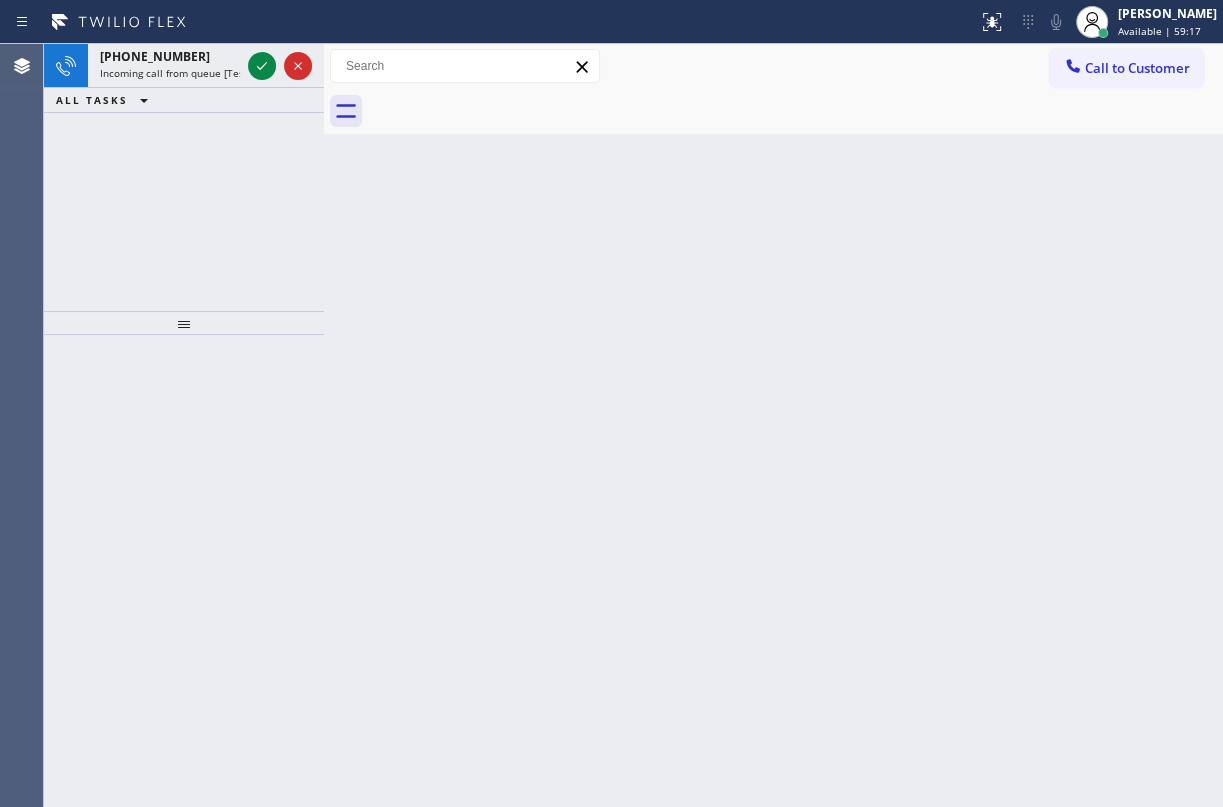 click at bounding box center [795, 111] 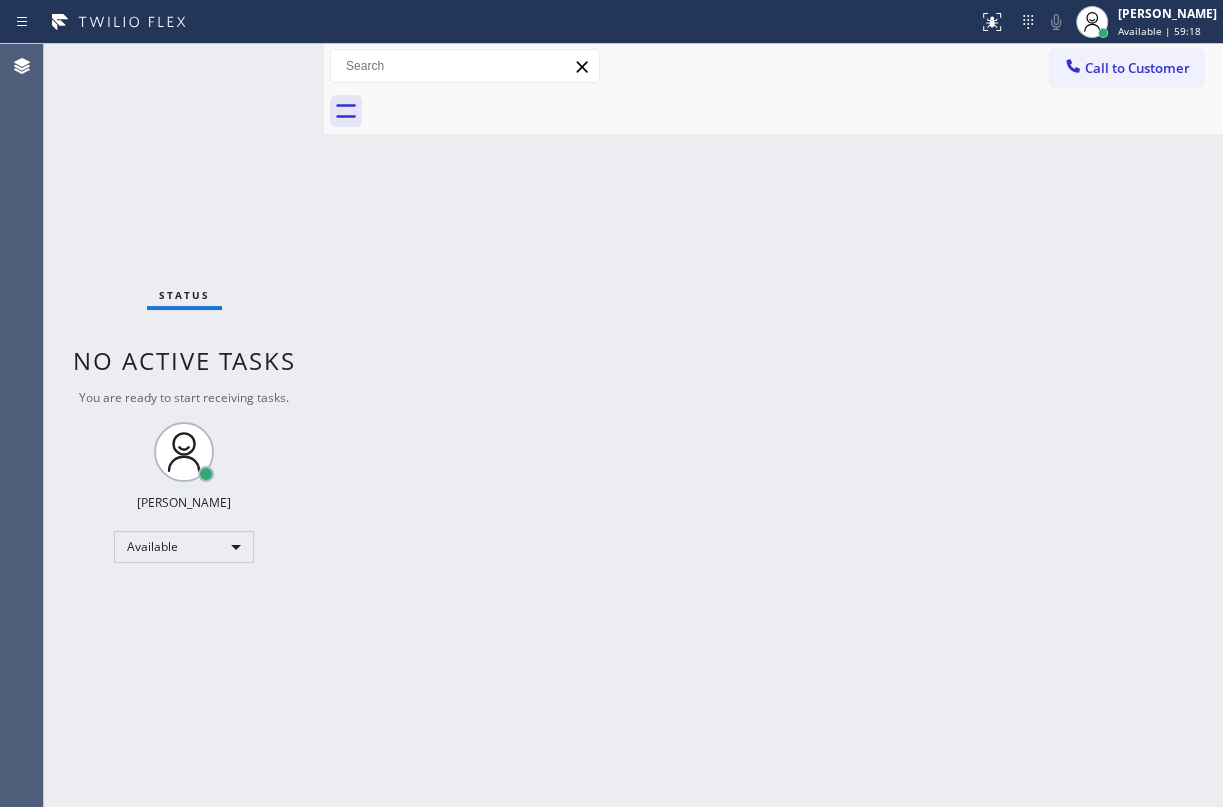 click on "Status   No active tasks     You are ready to start receiving tasks.   [PERSON_NAME] Available" at bounding box center (184, 425) 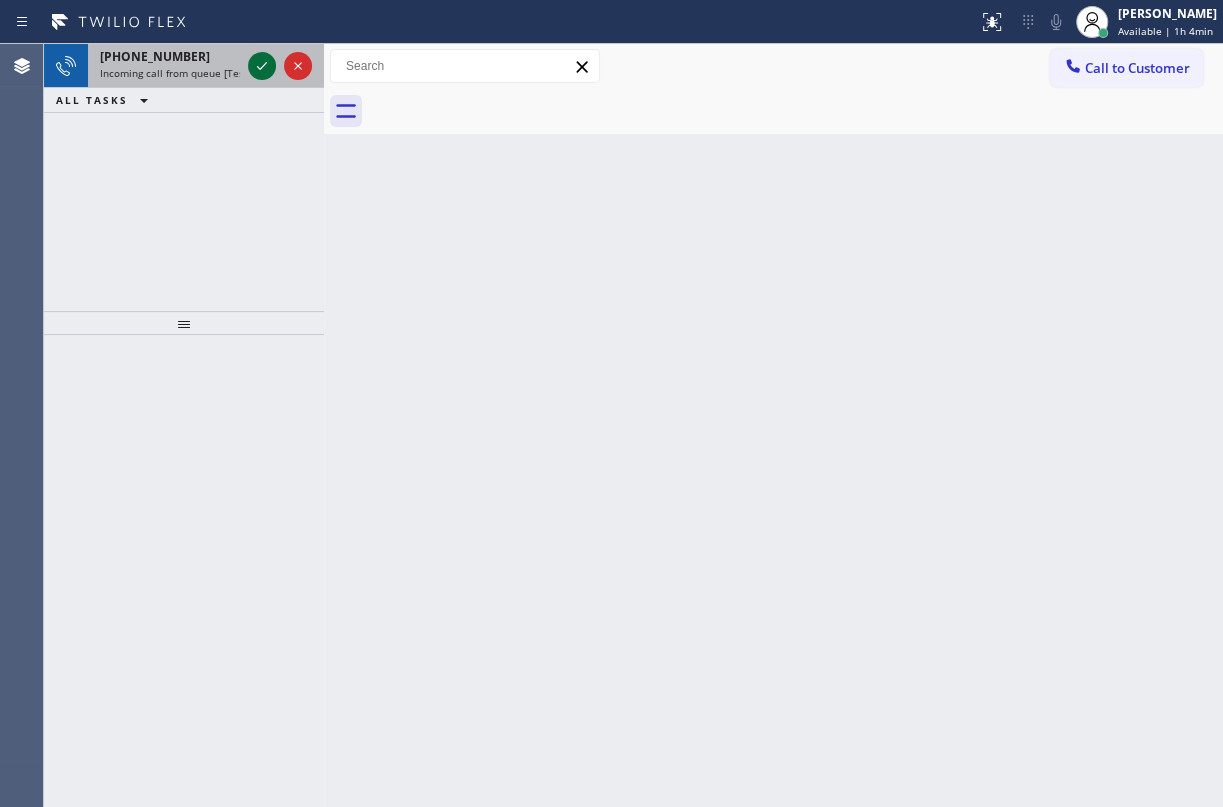 click 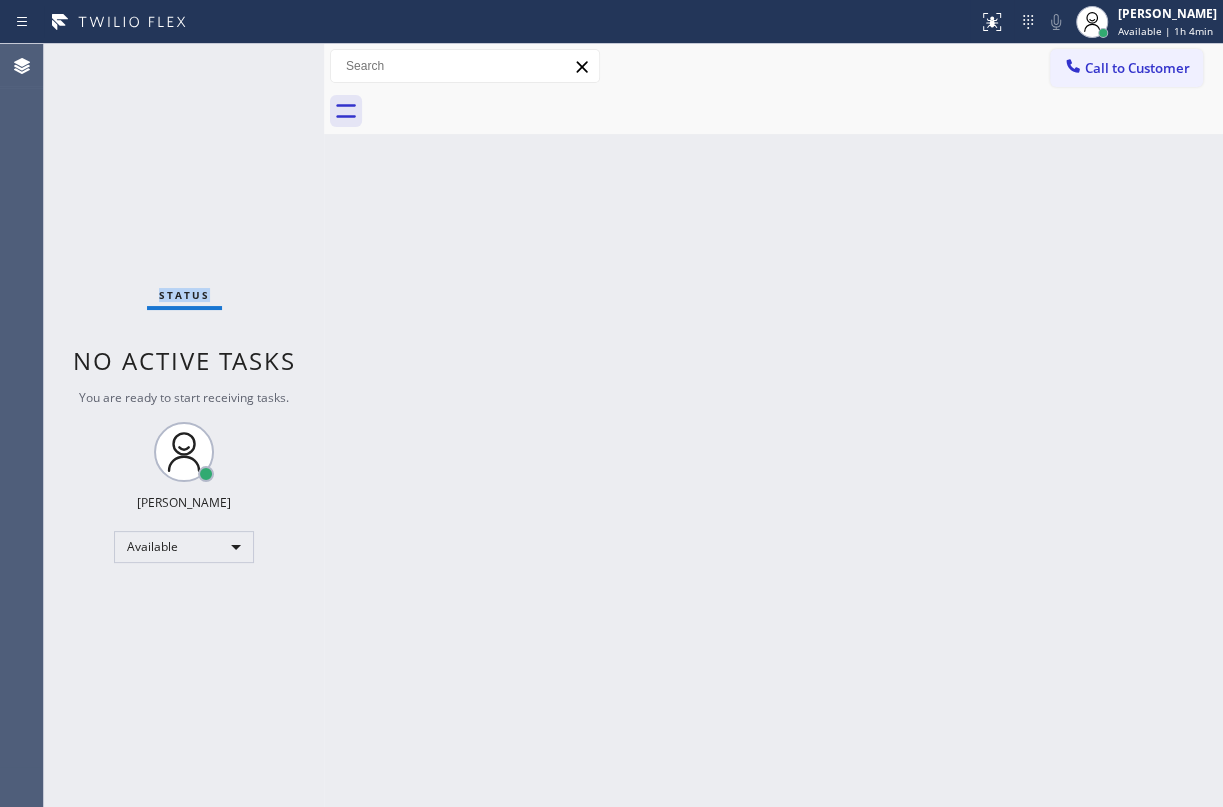 click on "Status   No active tasks     You are ready to start receiving tasks.   [PERSON_NAME] Available" at bounding box center (184, 425) 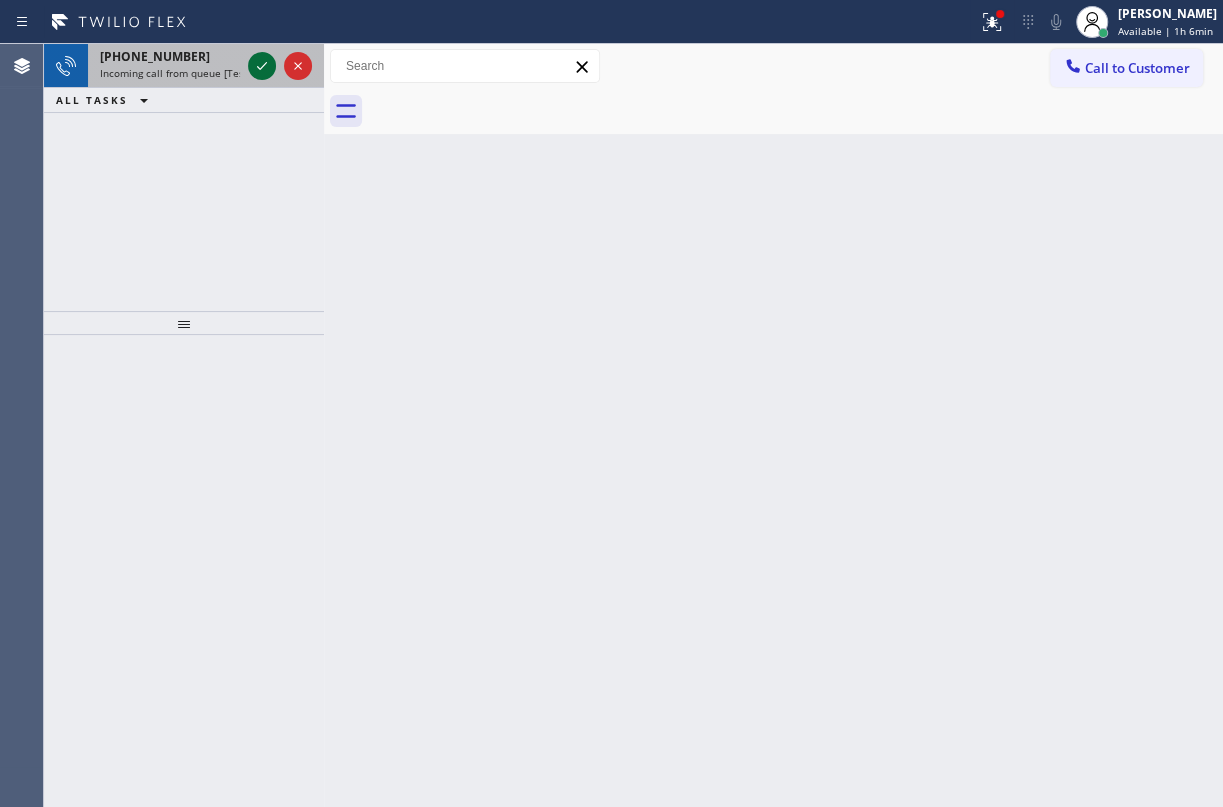 click 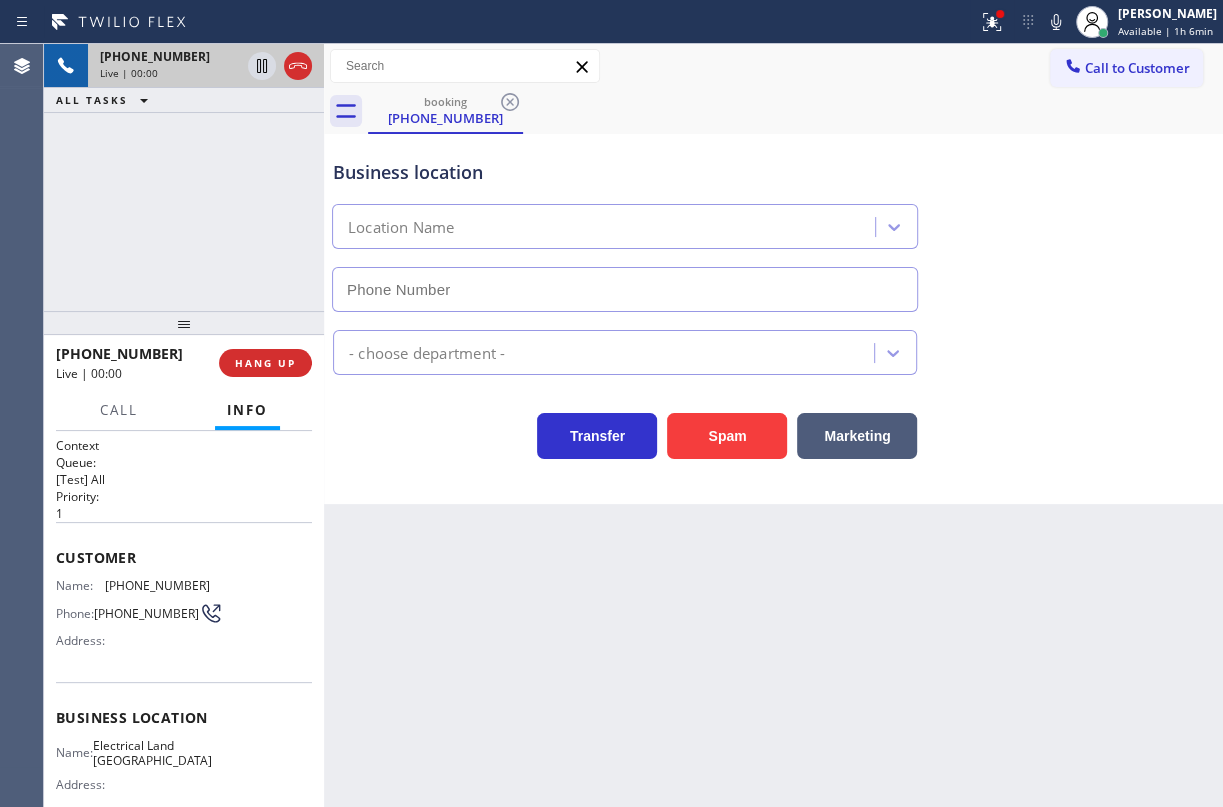 type on "[PHONE_NUMBER]" 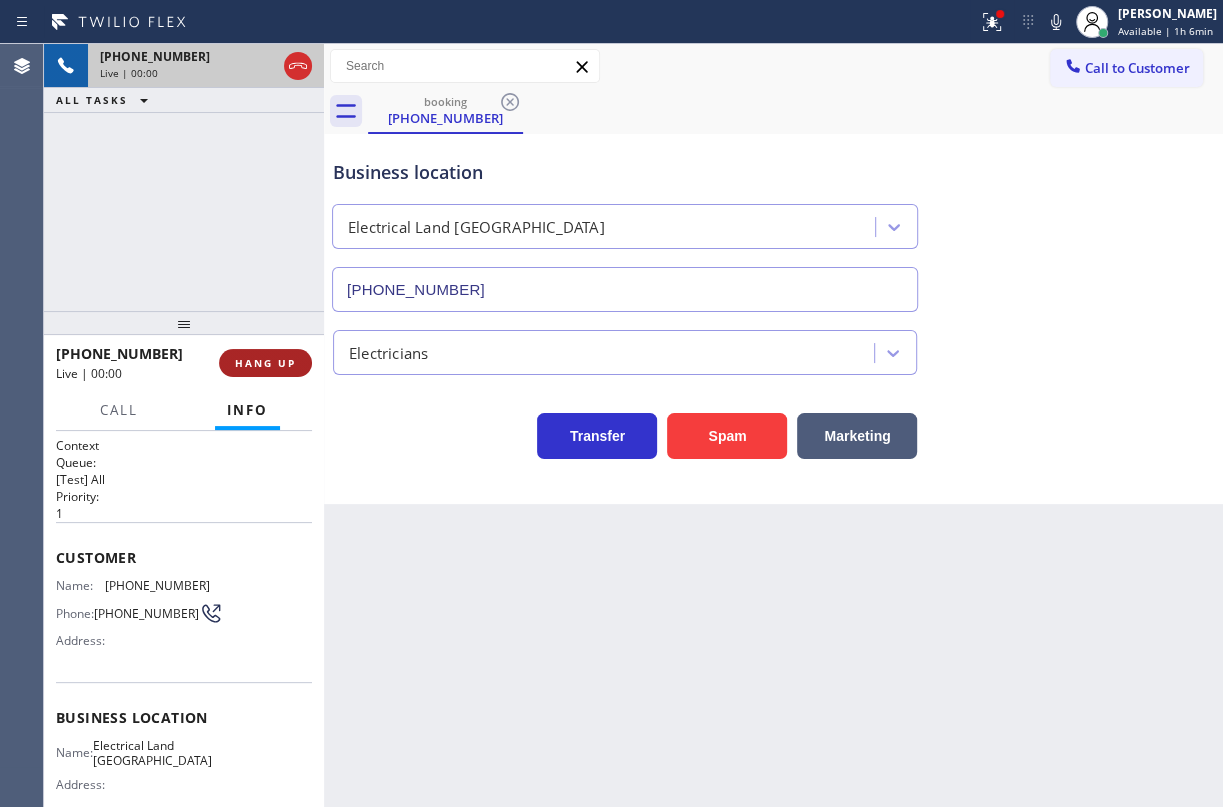 click on "HANG UP" at bounding box center [265, 363] 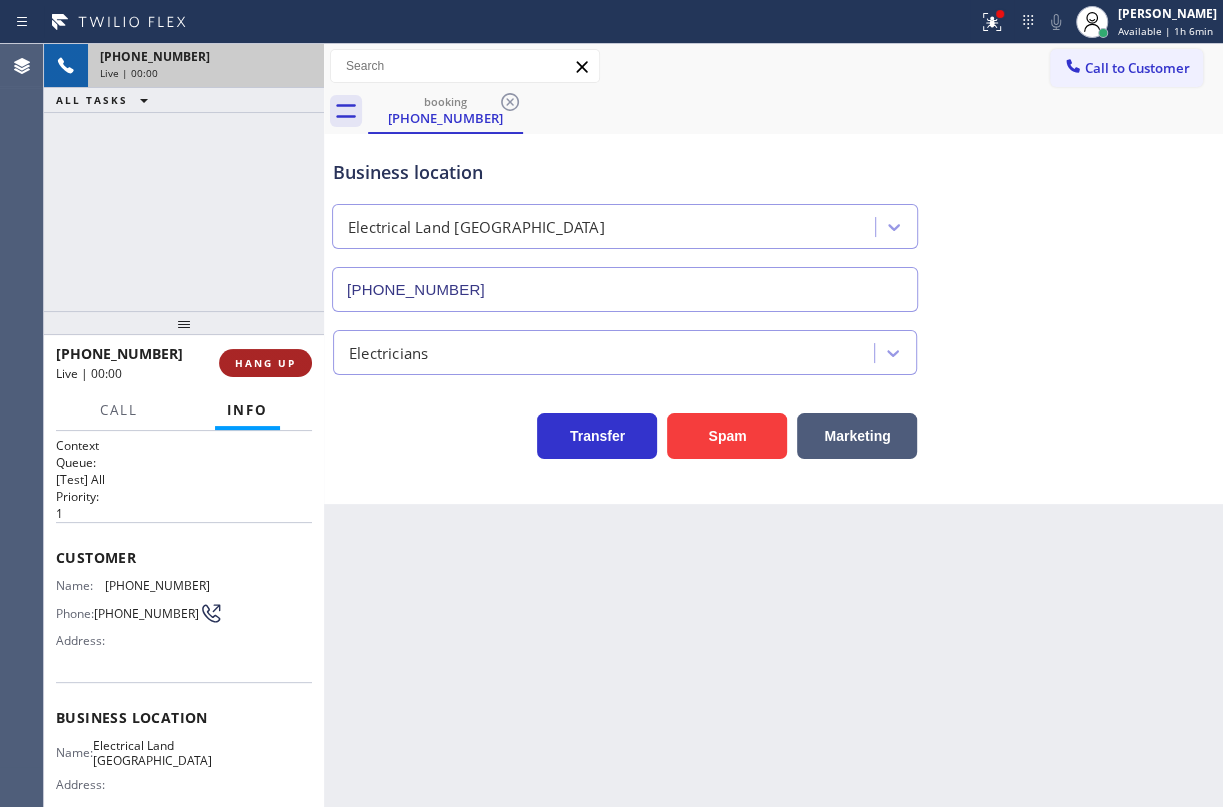 click on "HANG UP" at bounding box center (265, 363) 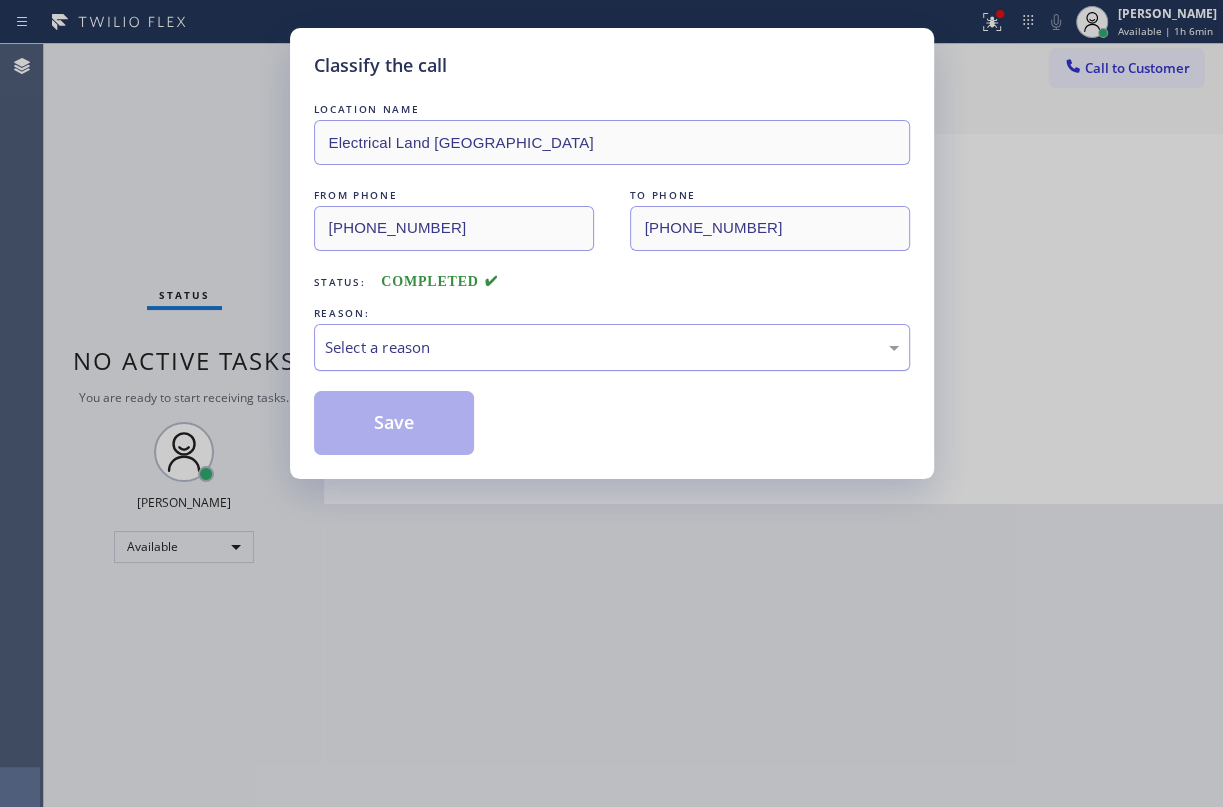 click on "Select a reason" at bounding box center [612, 347] 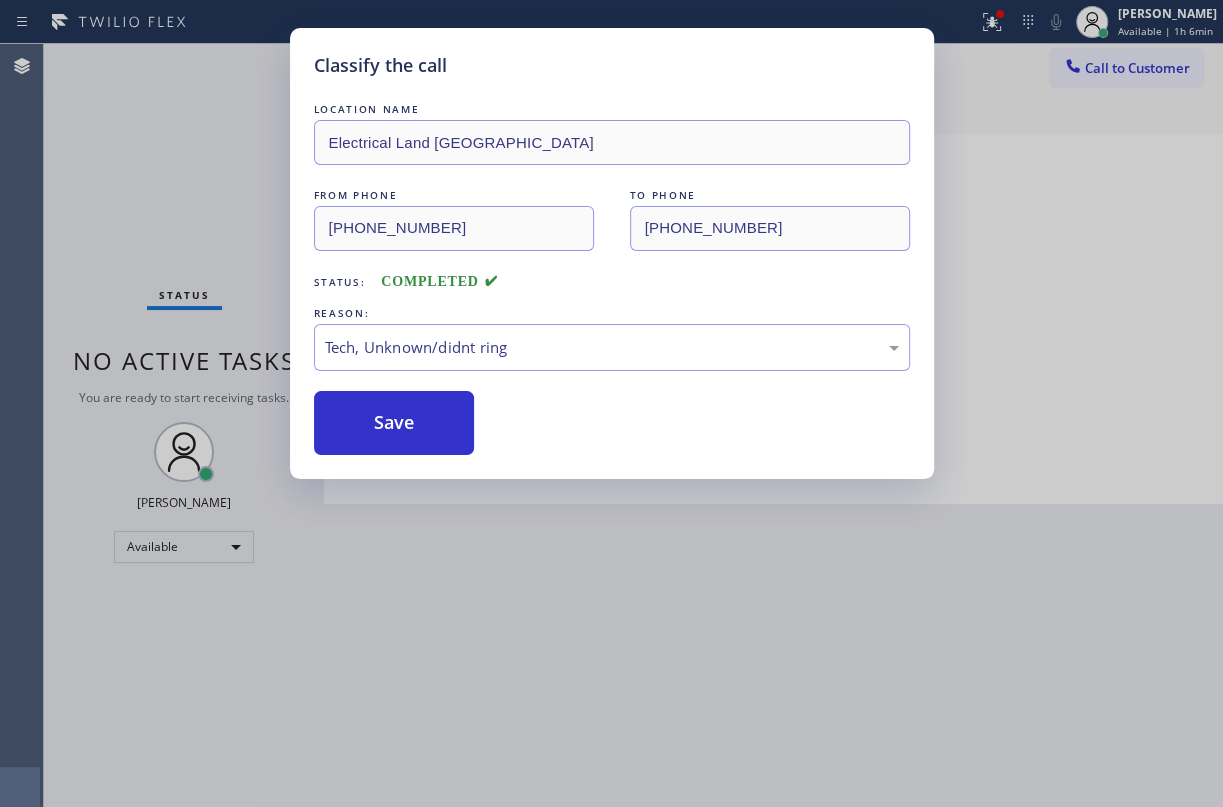 drag, startPoint x: 383, startPoint y: 426, endPoint x: 854, endPoint y: 47, distance: 604.5511 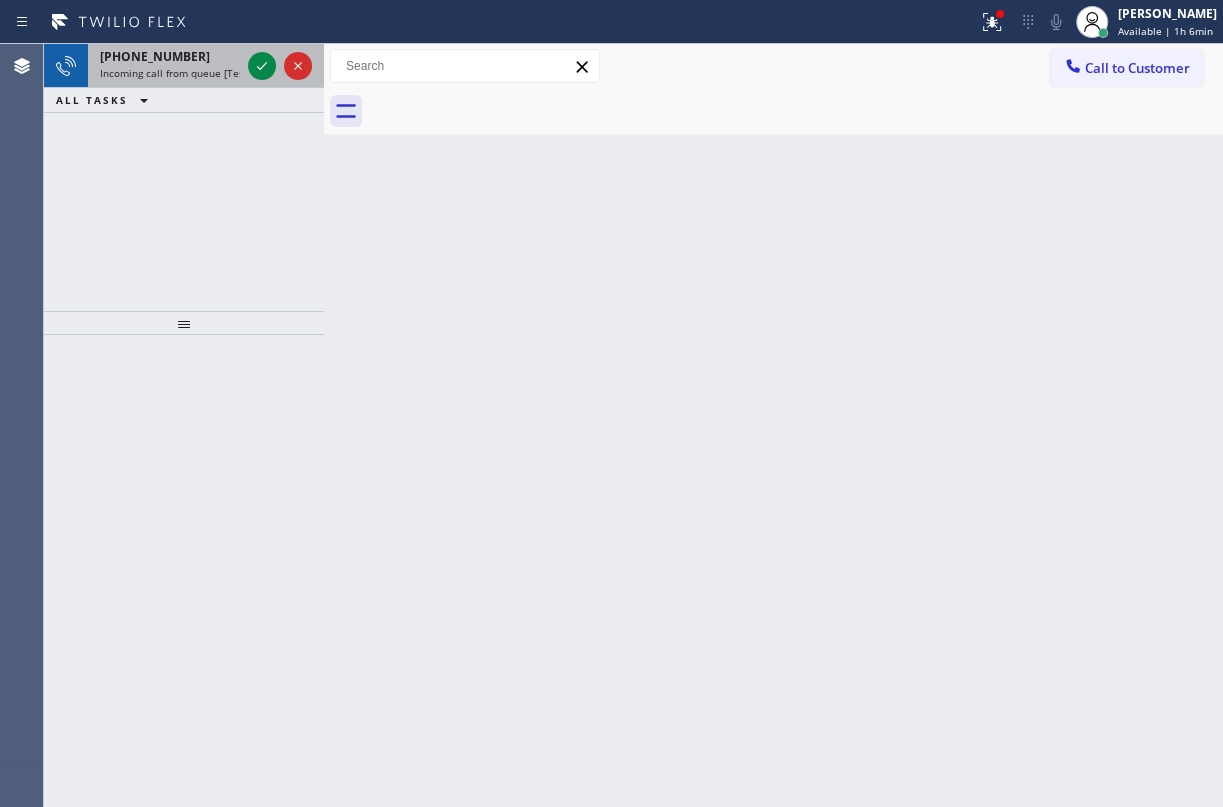click on "[PHONE_NUMBER]" at bounding box center (155, 56) 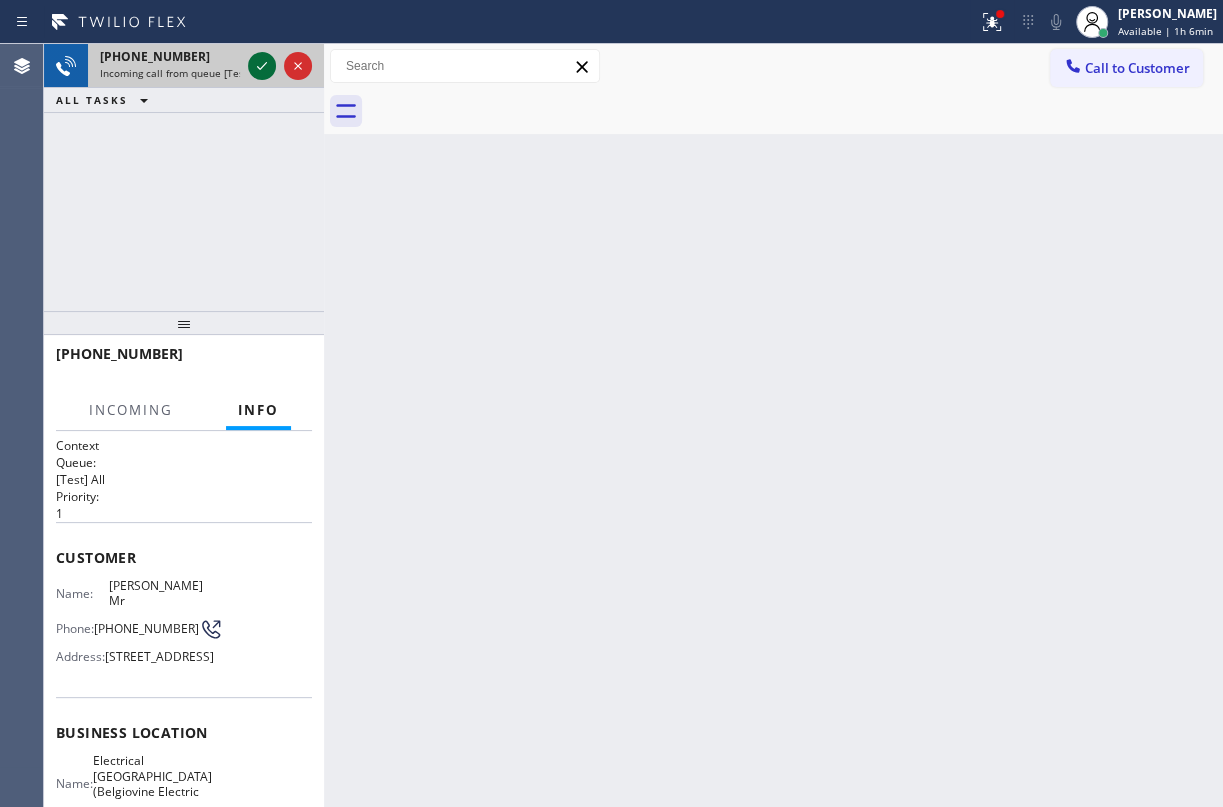 click 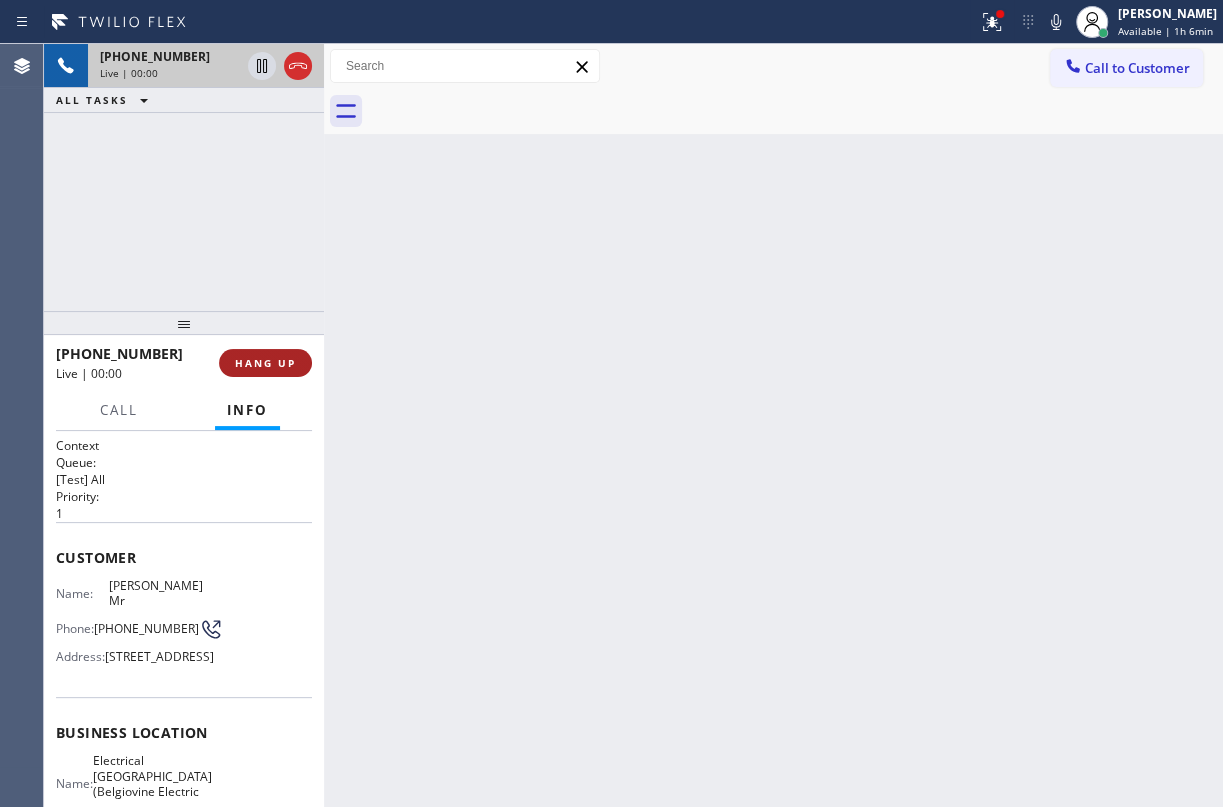 click on "HANG UP" at bounding box center [265, 363] 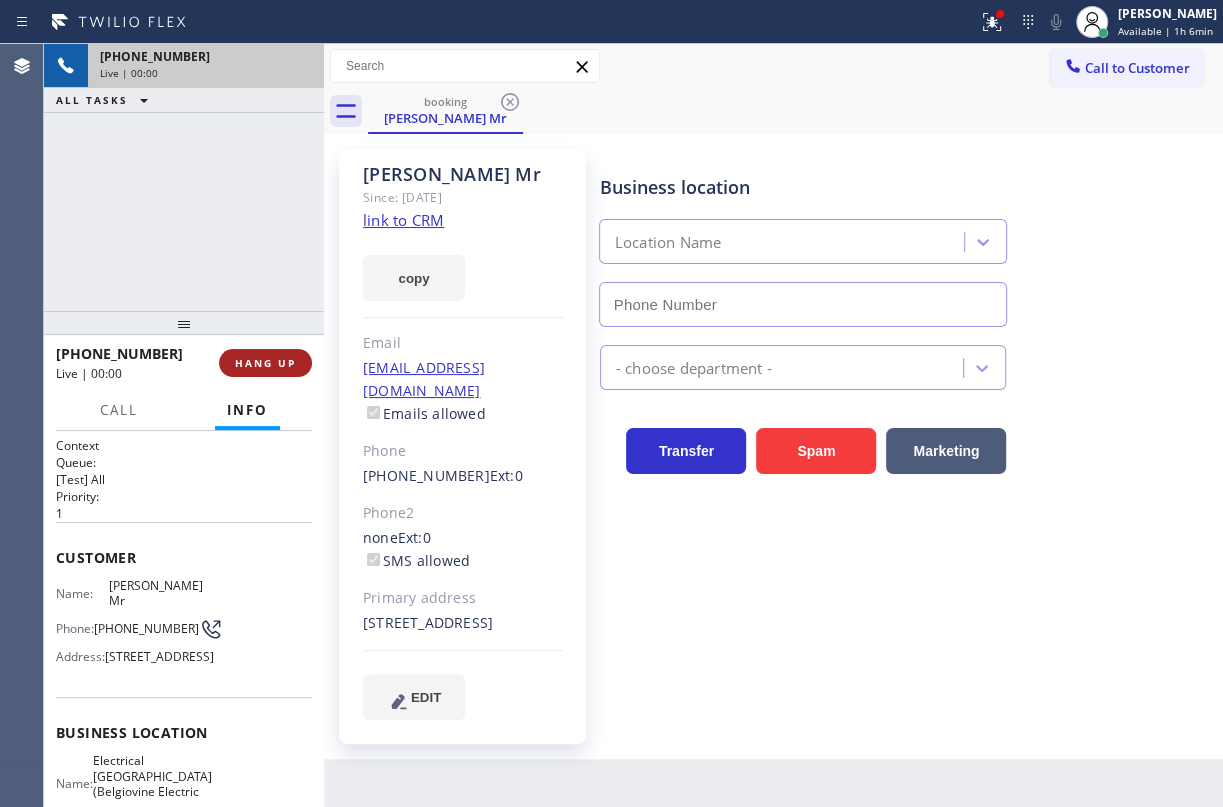 type on "[PHONE_NUMBER]" 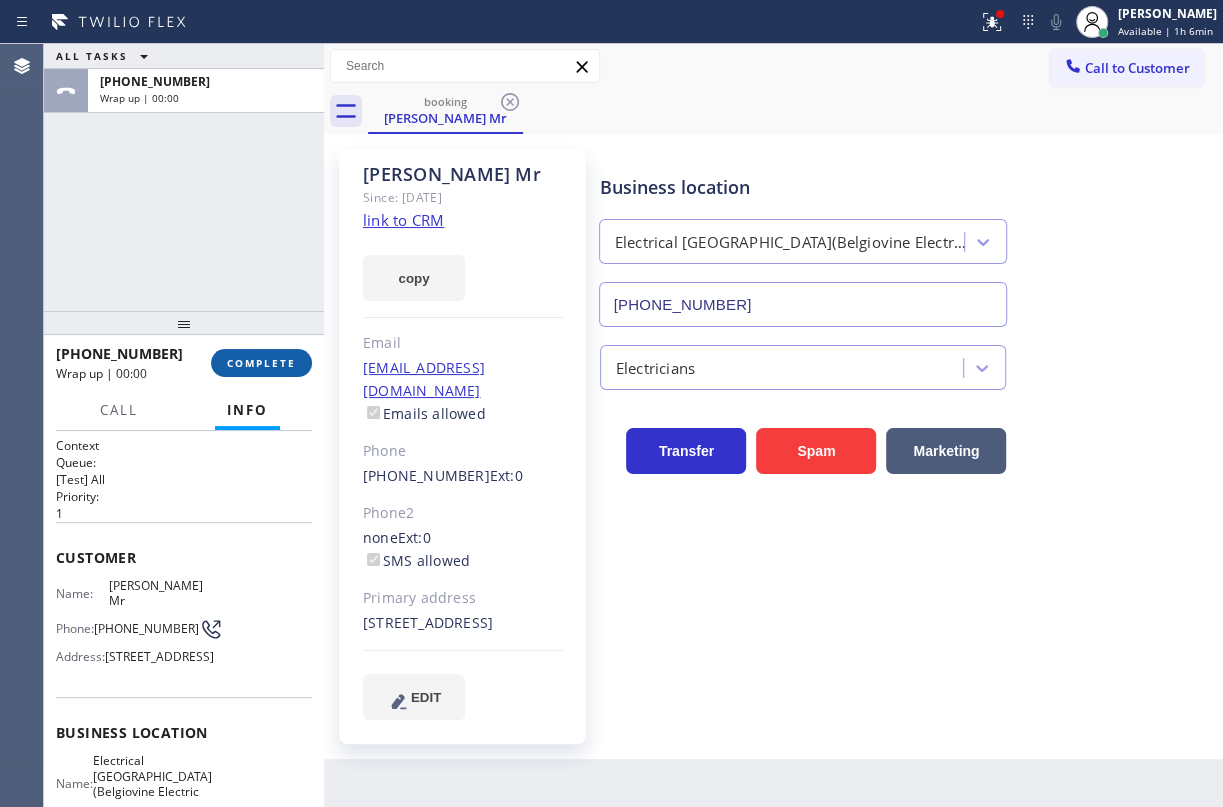 click on "COMPLETE" at bounding box center (261, 363) 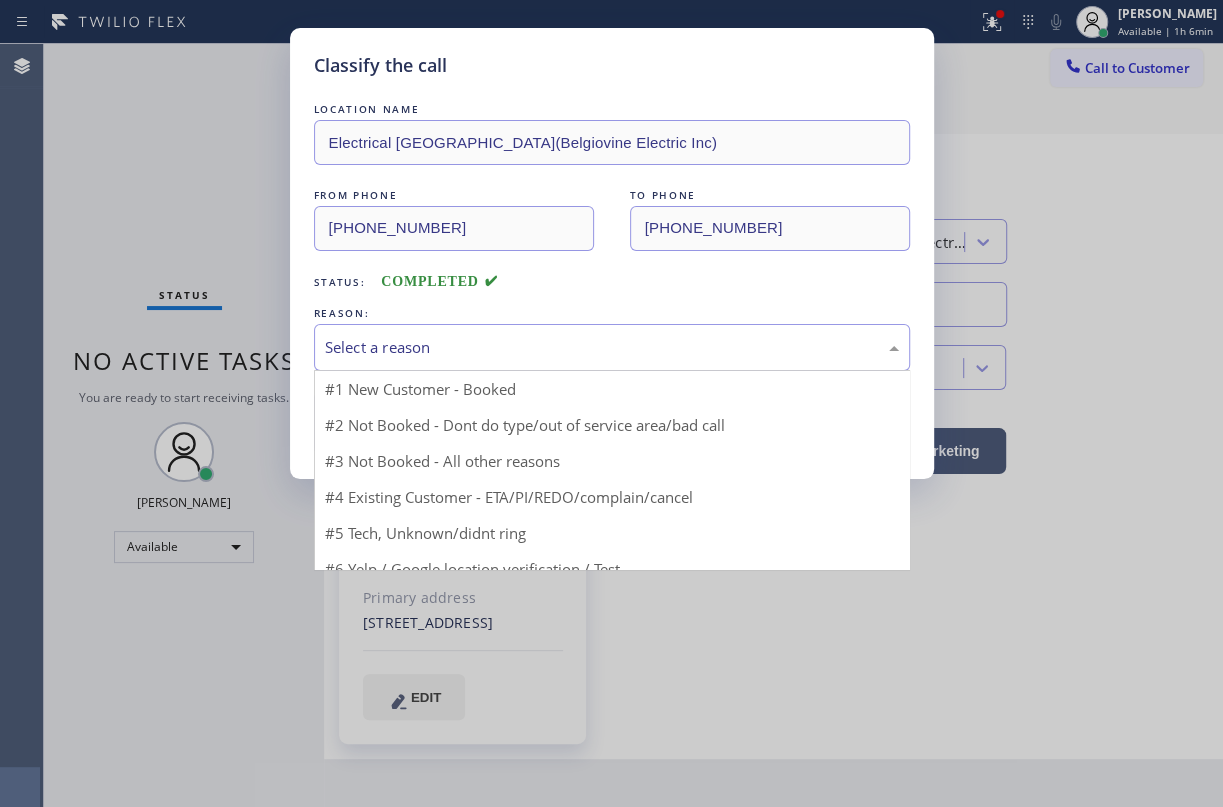 click on "Select a reason" at bounding box center (612, 347) 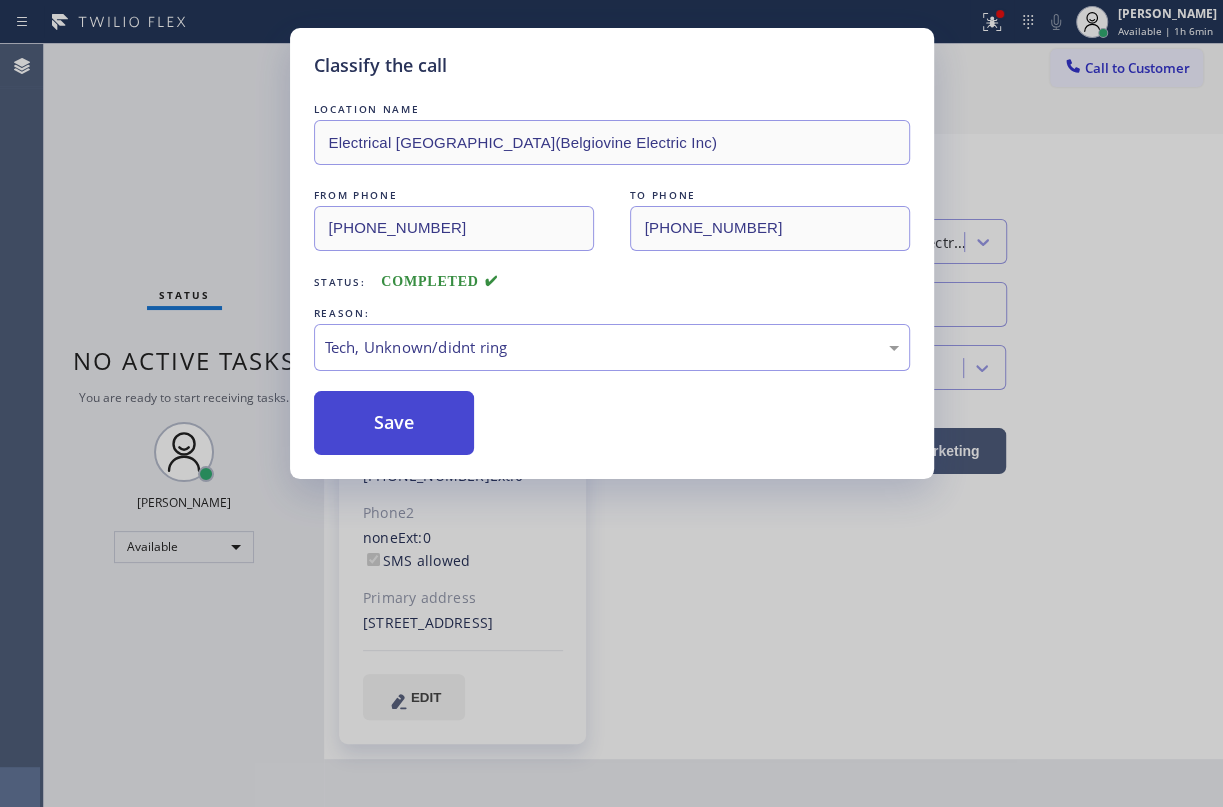 click on "Save" at bounding box center [394, 423] 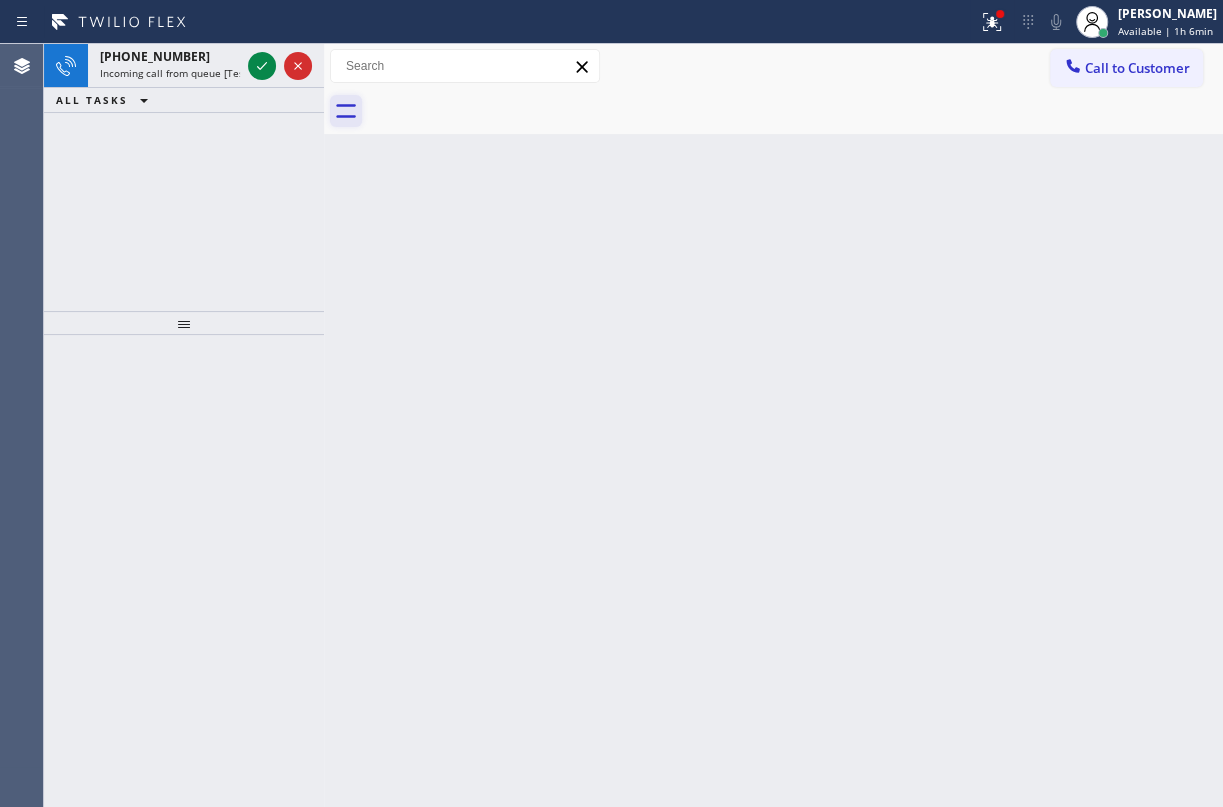 click 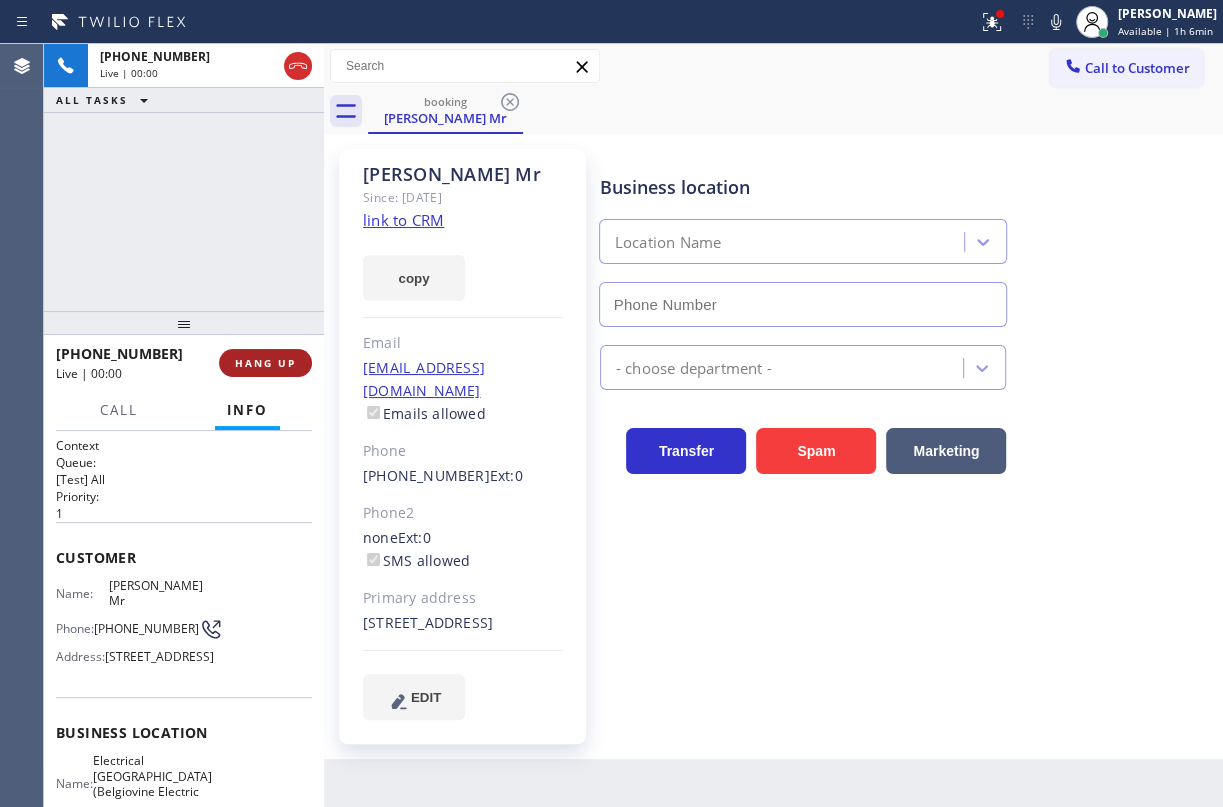click on "HANG UP" at bounding box center (265, 363) 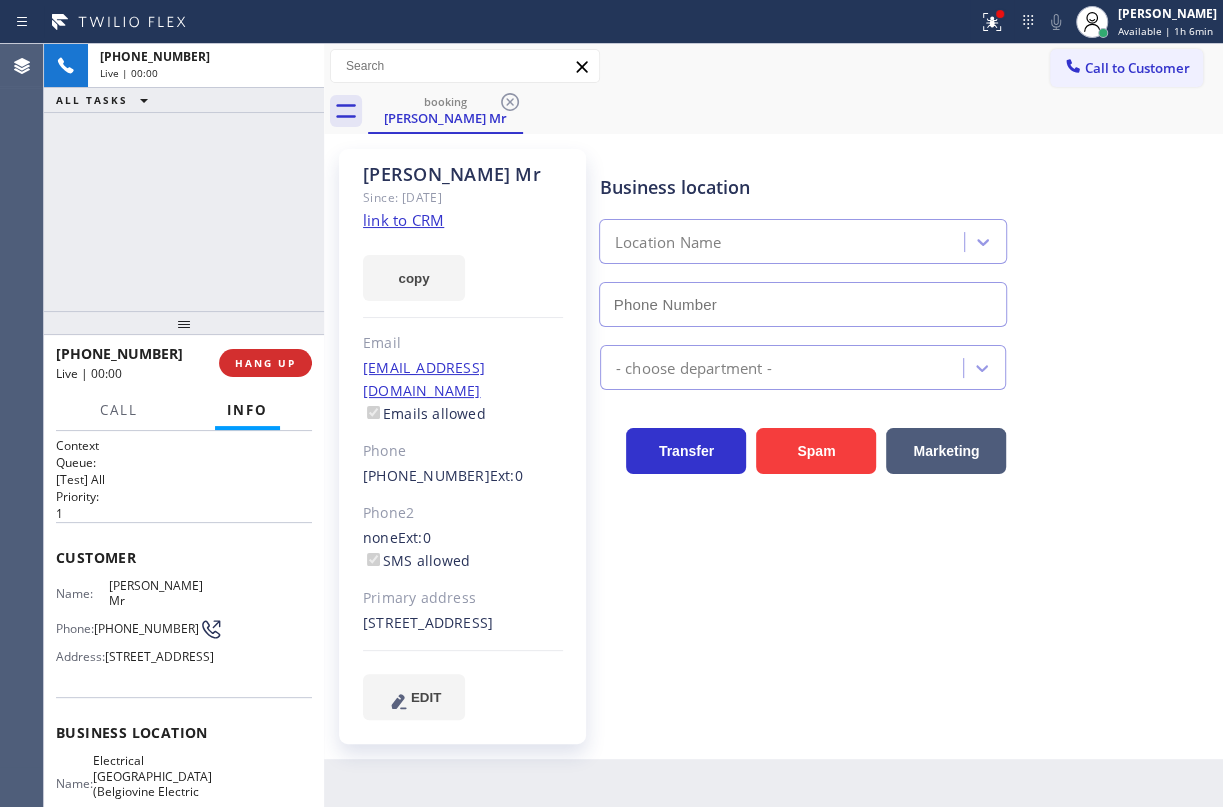 type on "[PHONE_NUMBER]" 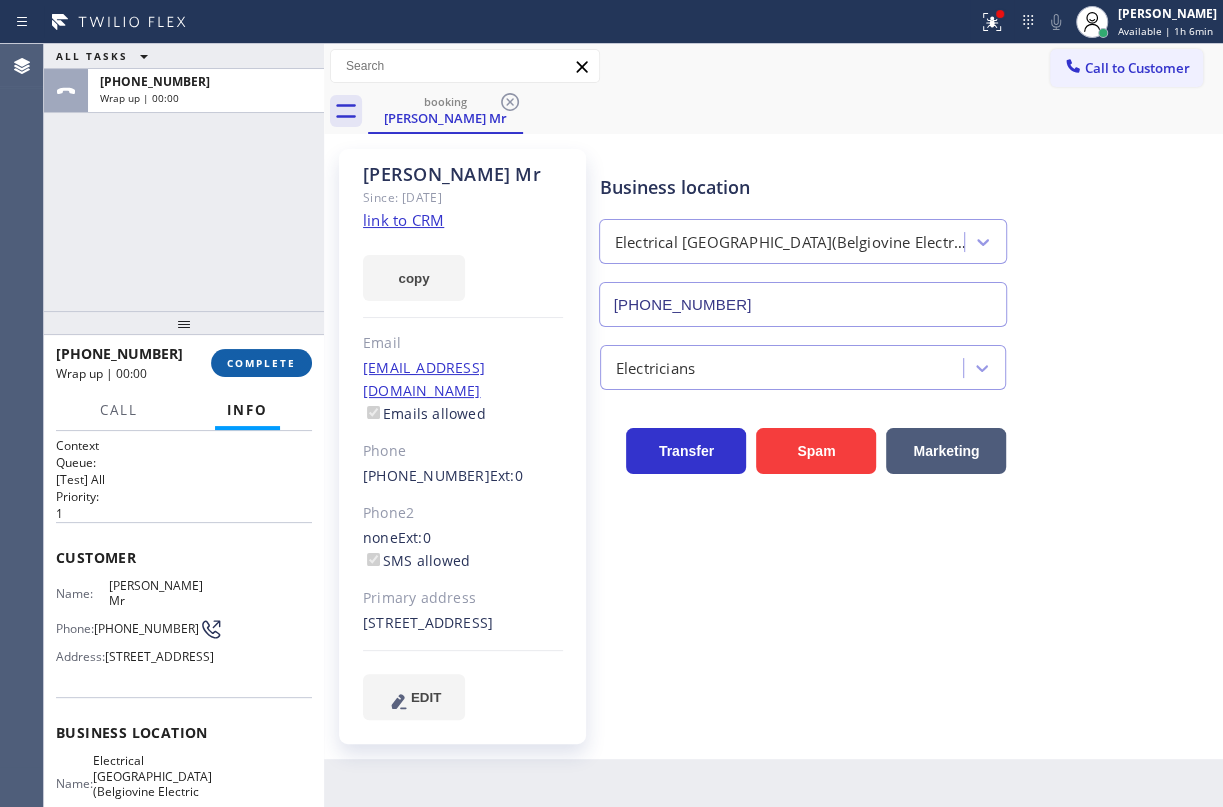 click on "COMPLETE" at bounding box center [261, 363] 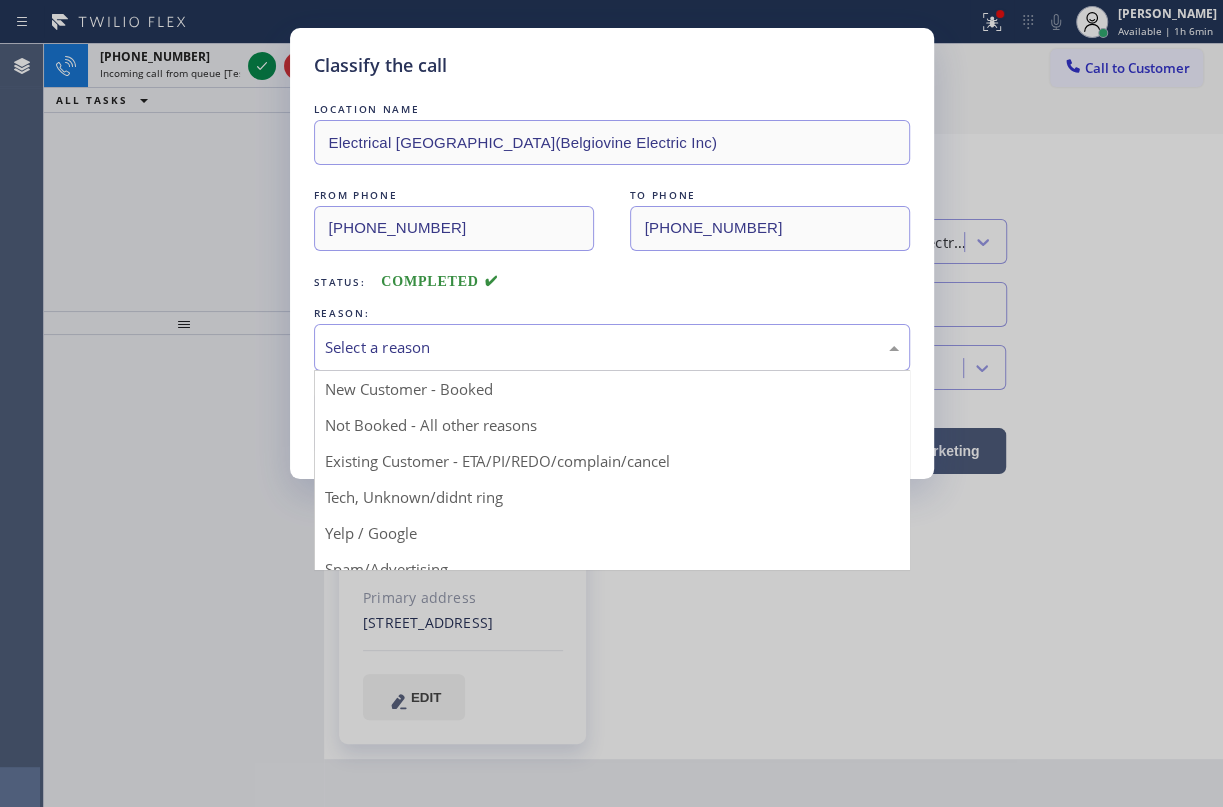 click on "Select a reason" at bounding box center [612, 347] 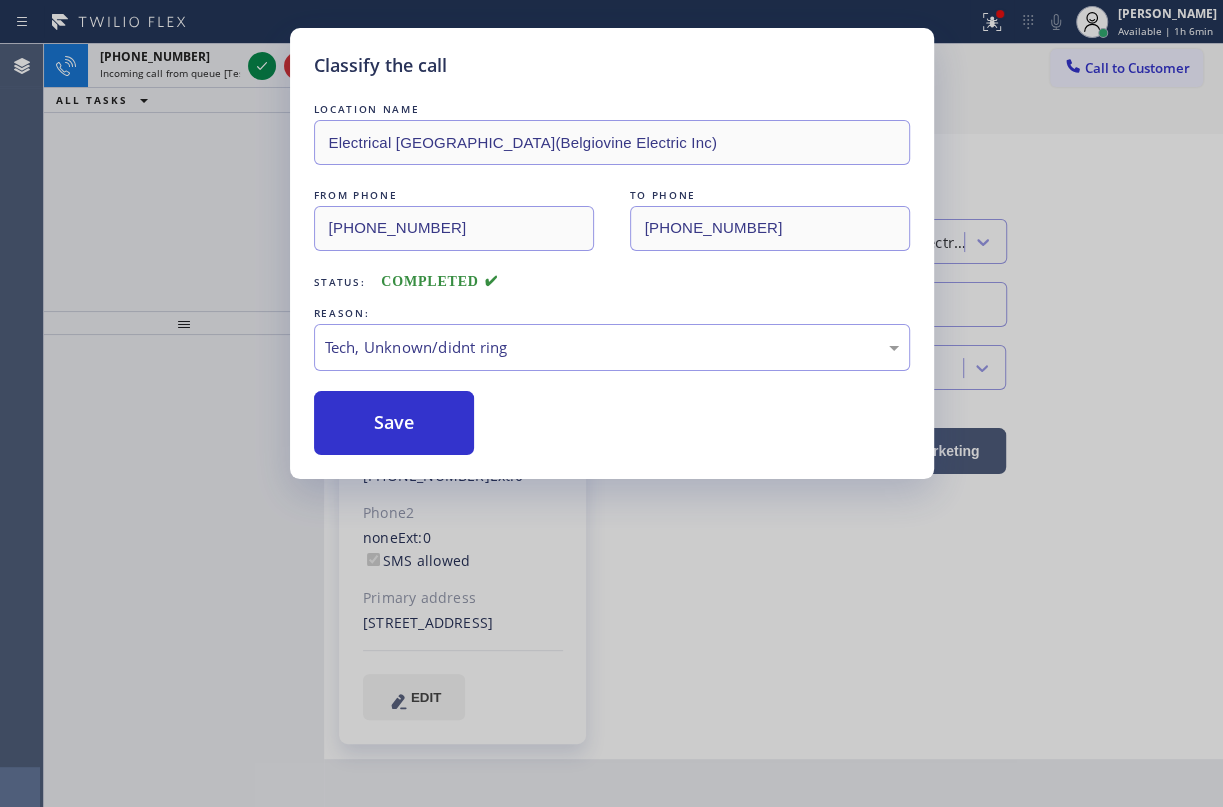 drag, startPoint x: 390, startPoint y: 429, endPoint x: 163, endPoint y: 64, distance: 429.8302 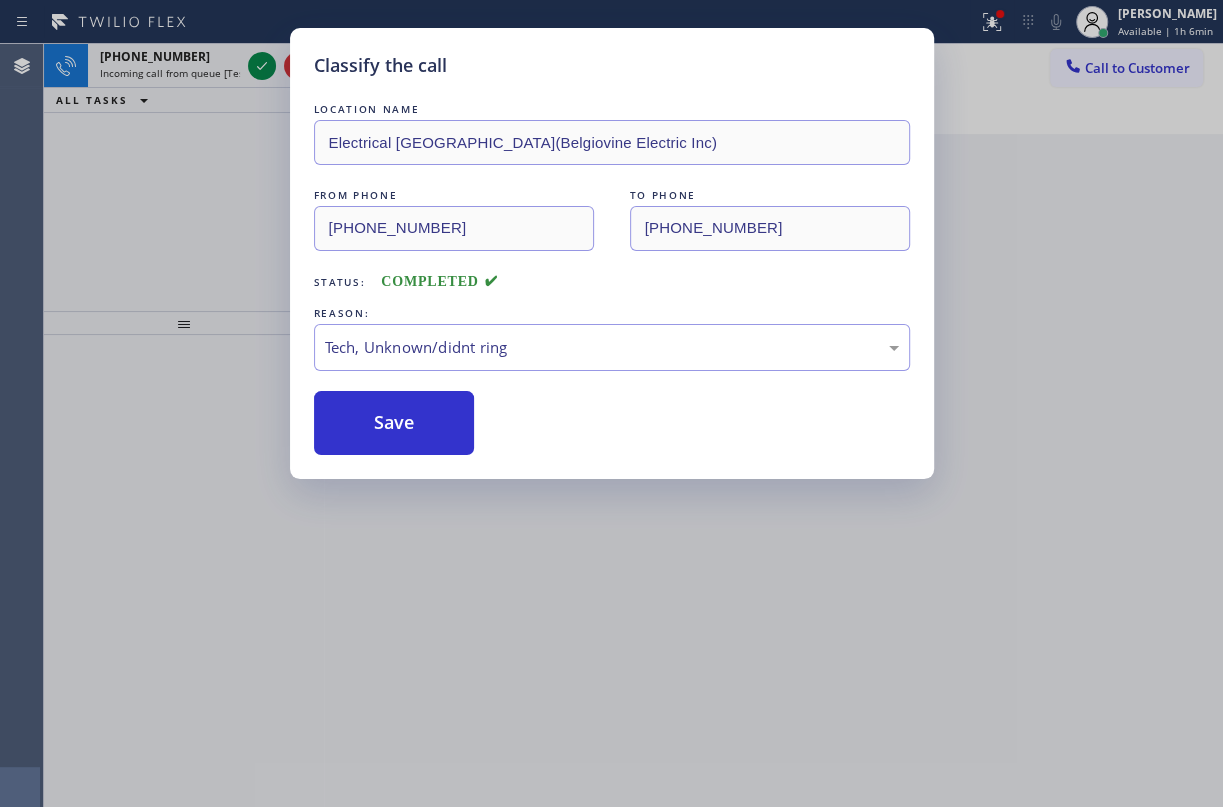 click on "Classify the call LOCATION NAME Electrical [GEOGRAPHIC_DATA](Belgiovine Electric Inc) FROM PHONE [PHONE_NUMBER] TO PHONE [PHONE_NUMBER] Status: COMPLETED REASON: Tech, Unknown/didnt ring Save" at bounding box center [611, 403] 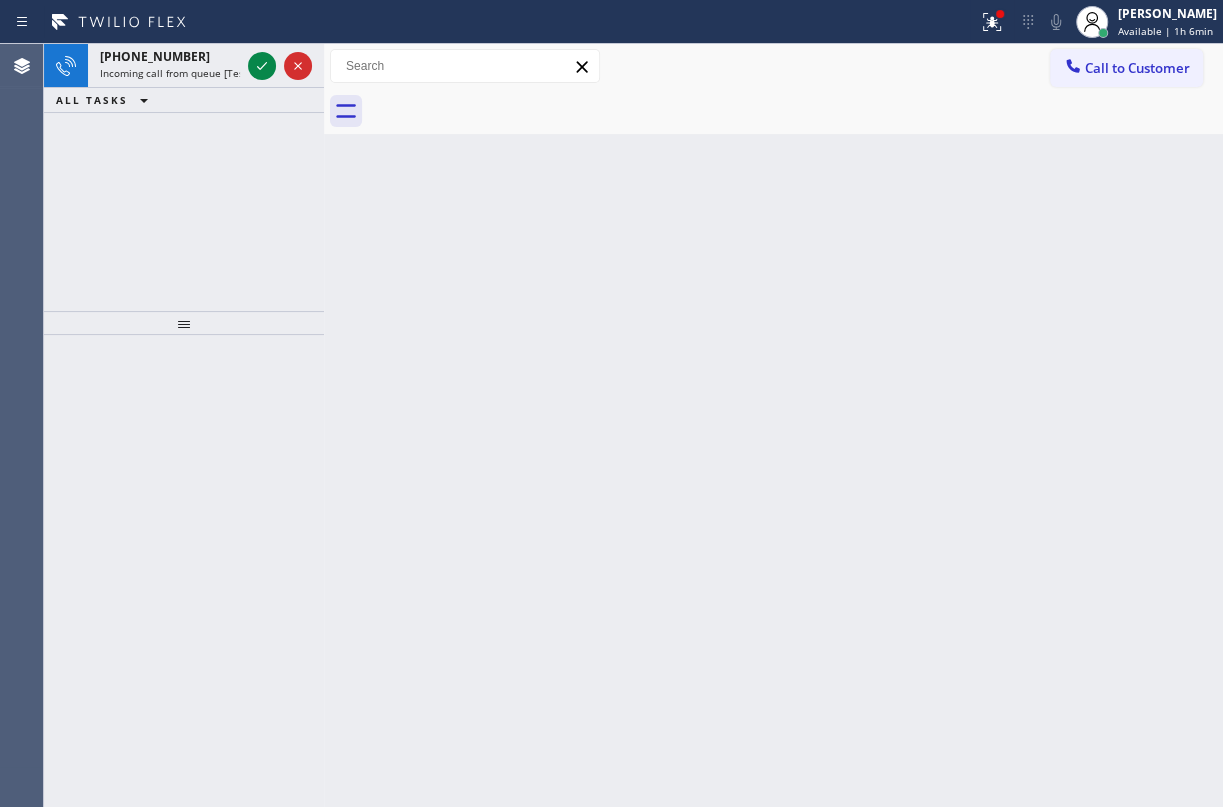 click on "[PHONE_NUMBER]" at bounding box center (170, 56) 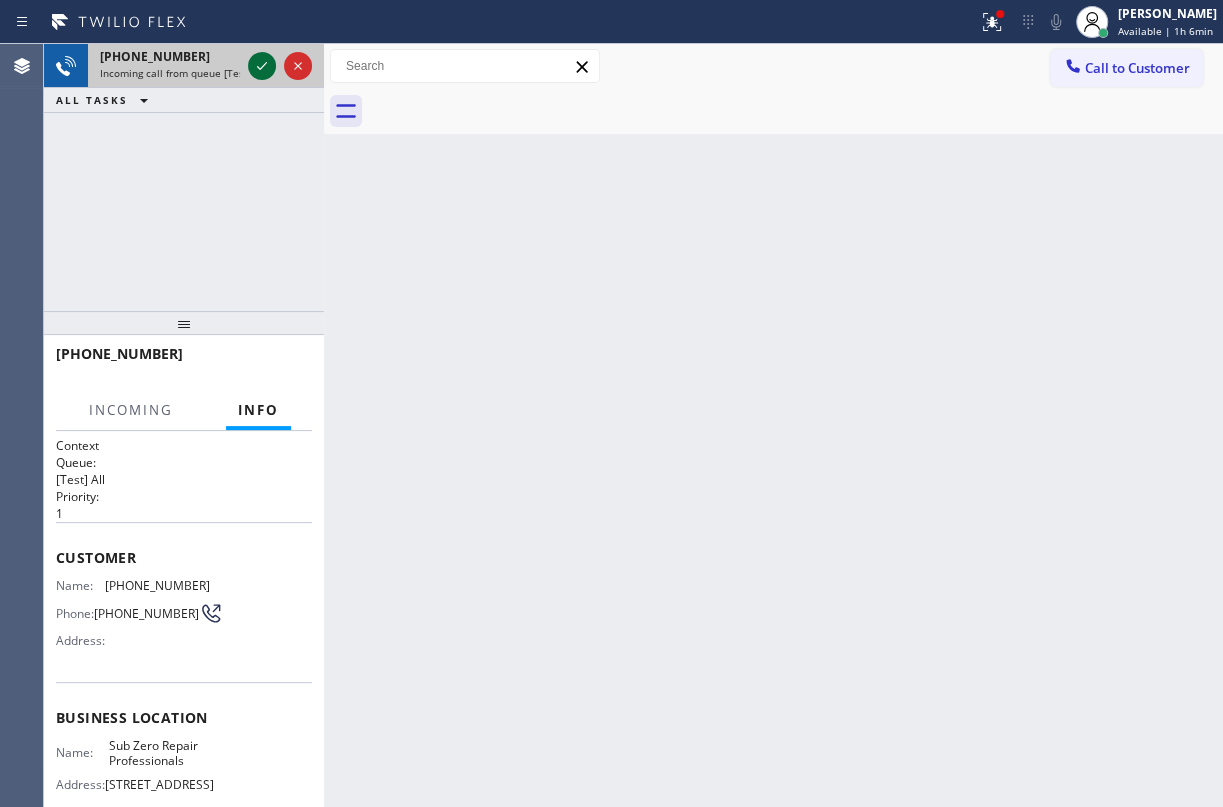click 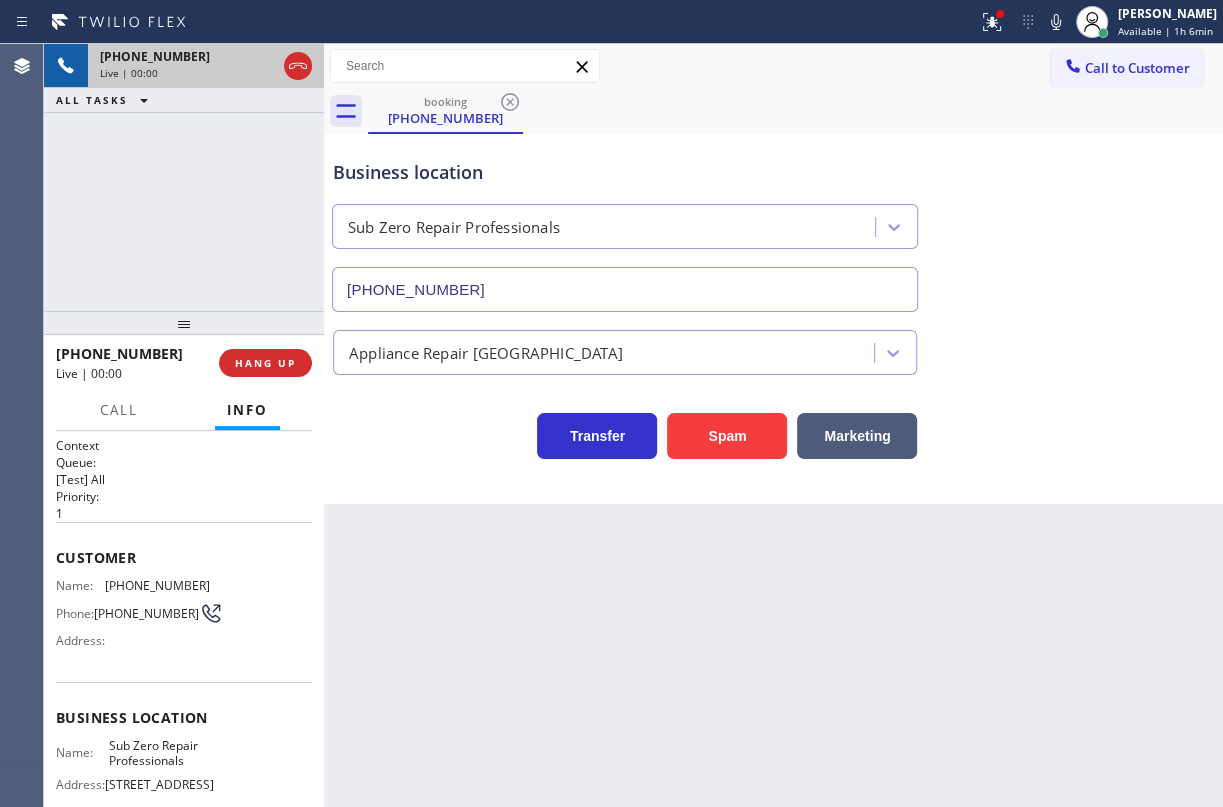 type on "[PHONE_NUMBER]" 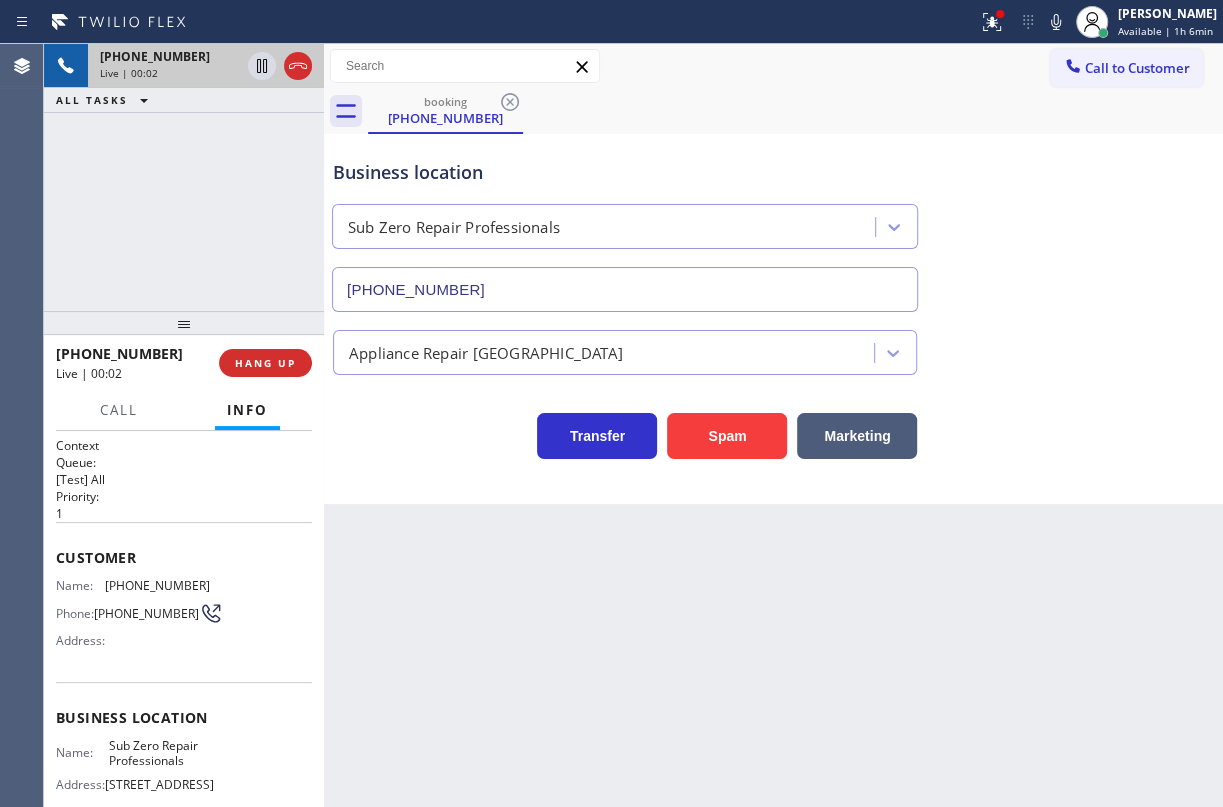 click on "Sub Zero Repair  Professionals" at bounding box center (159, 753) 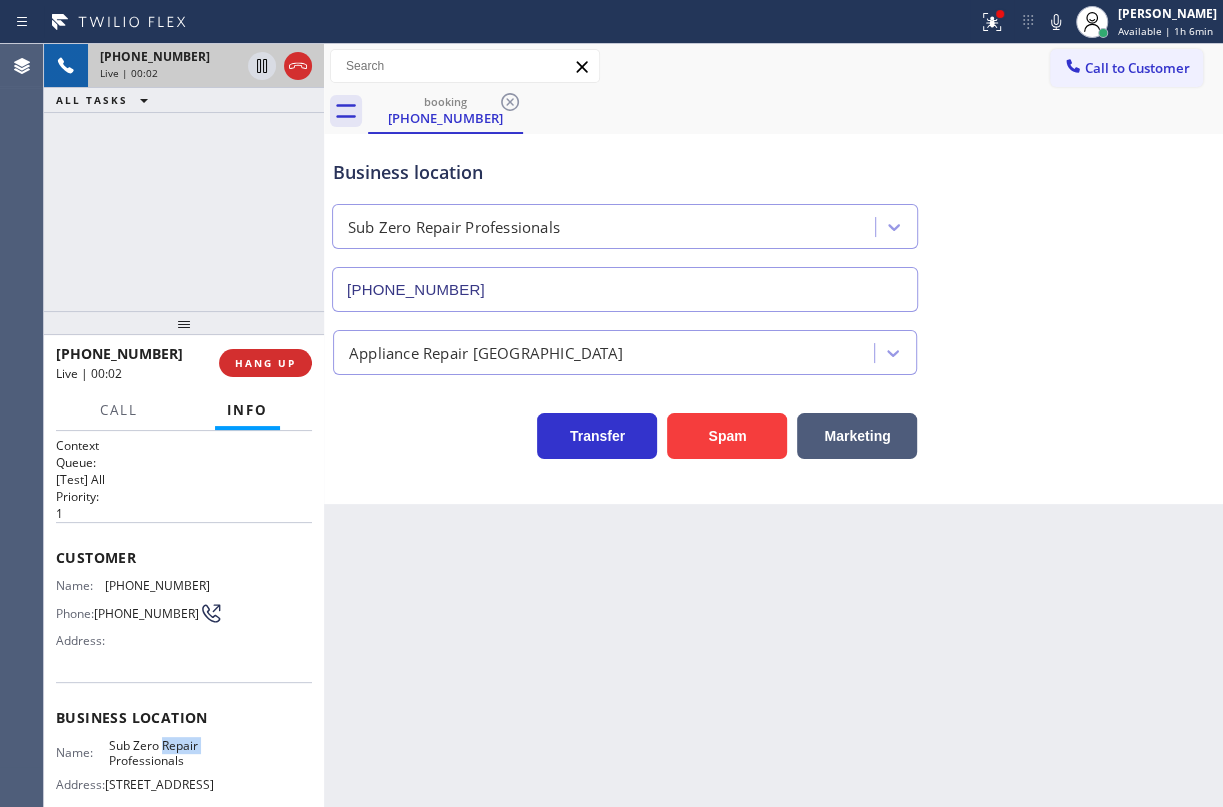 click on "Sub Zero Repair  Professionals" at bounding box center [159, 753] 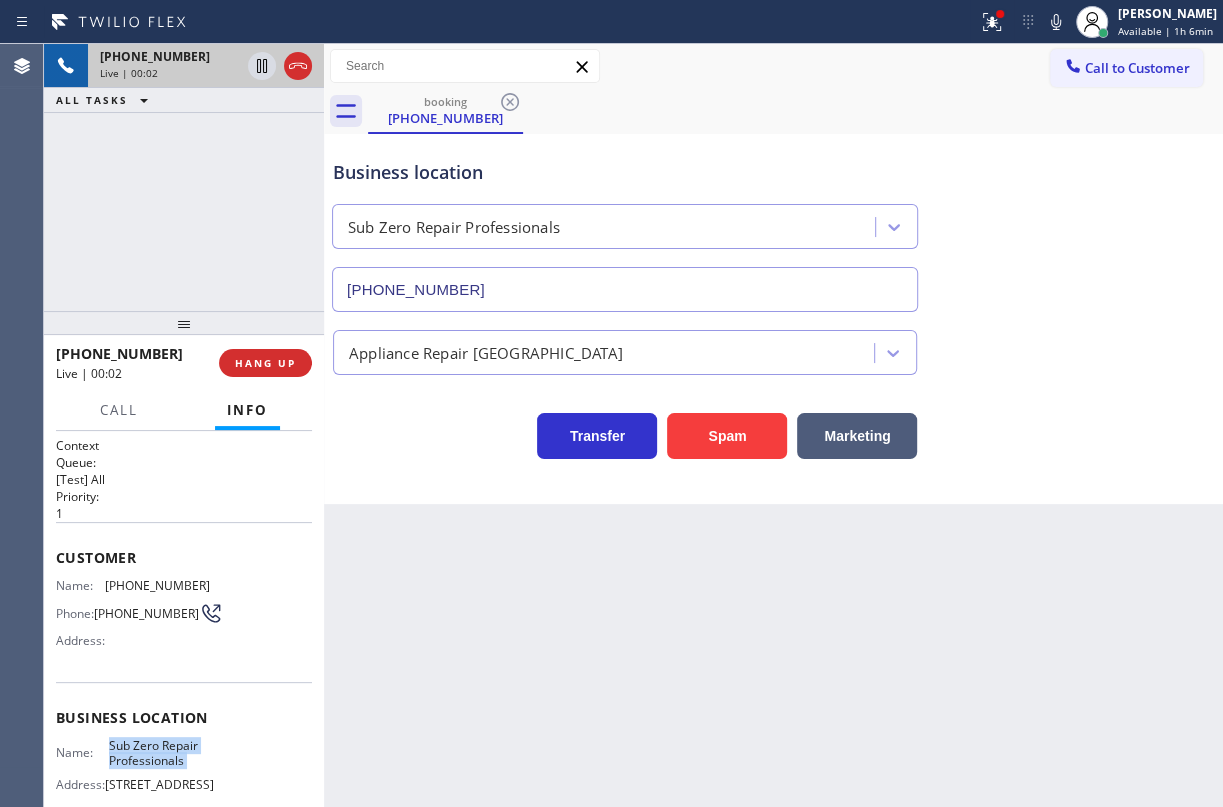 click on "Sub Zero Repair  Professionals" at bounding box center (159, 753) 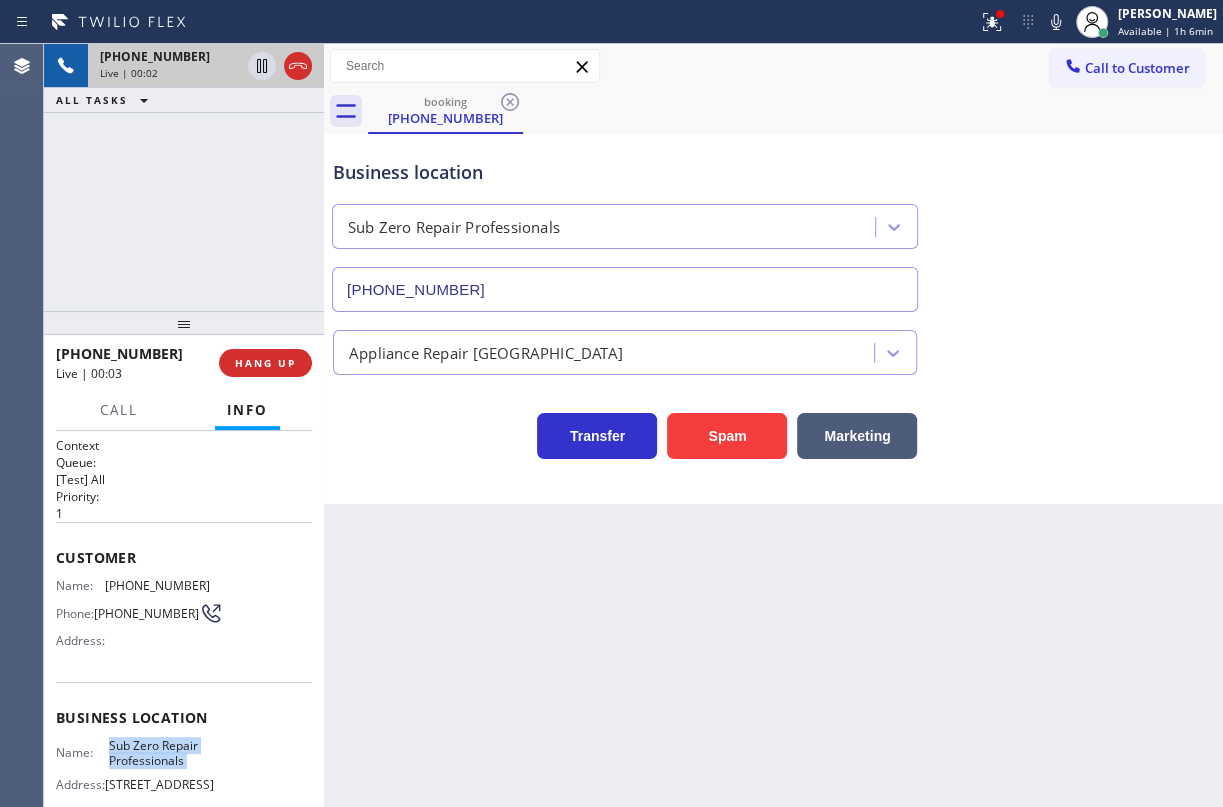 copy on "Sub Zero Repair  Professionals" 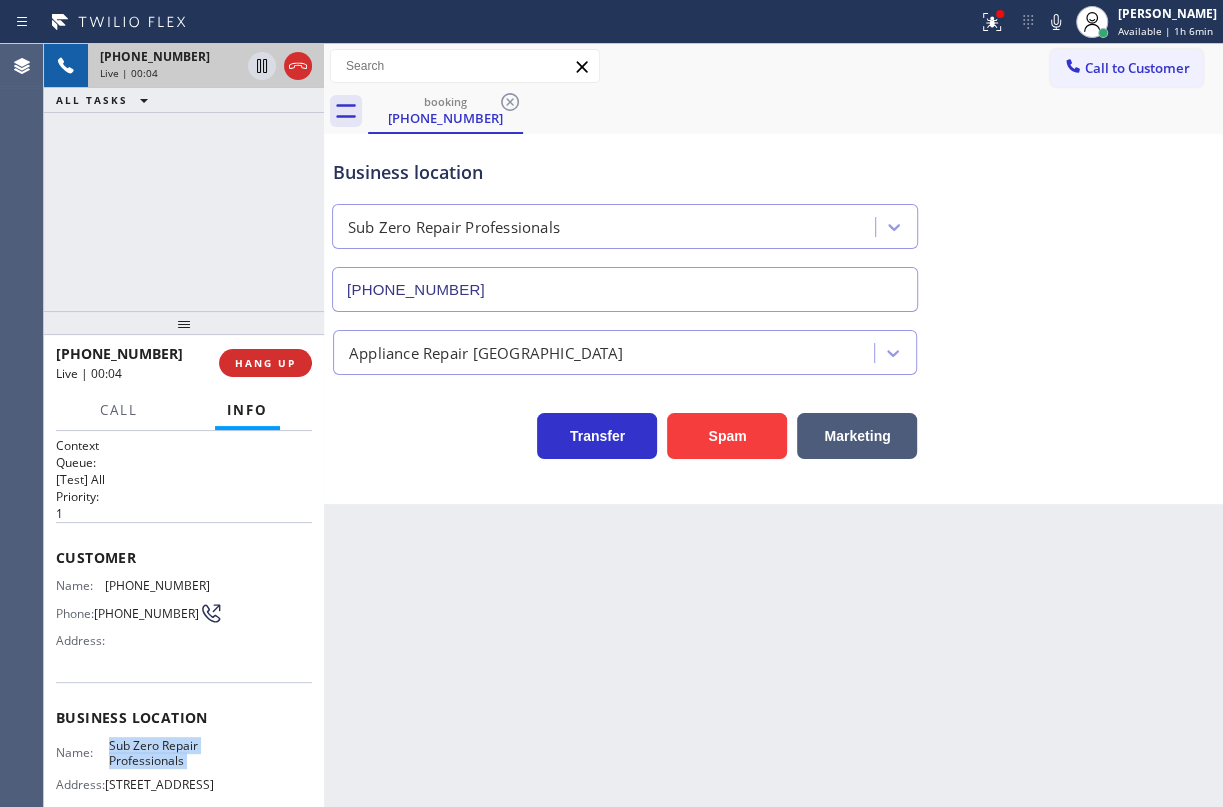 click on "[PHONE_NUMBER]" at bounding box center [625, 289] 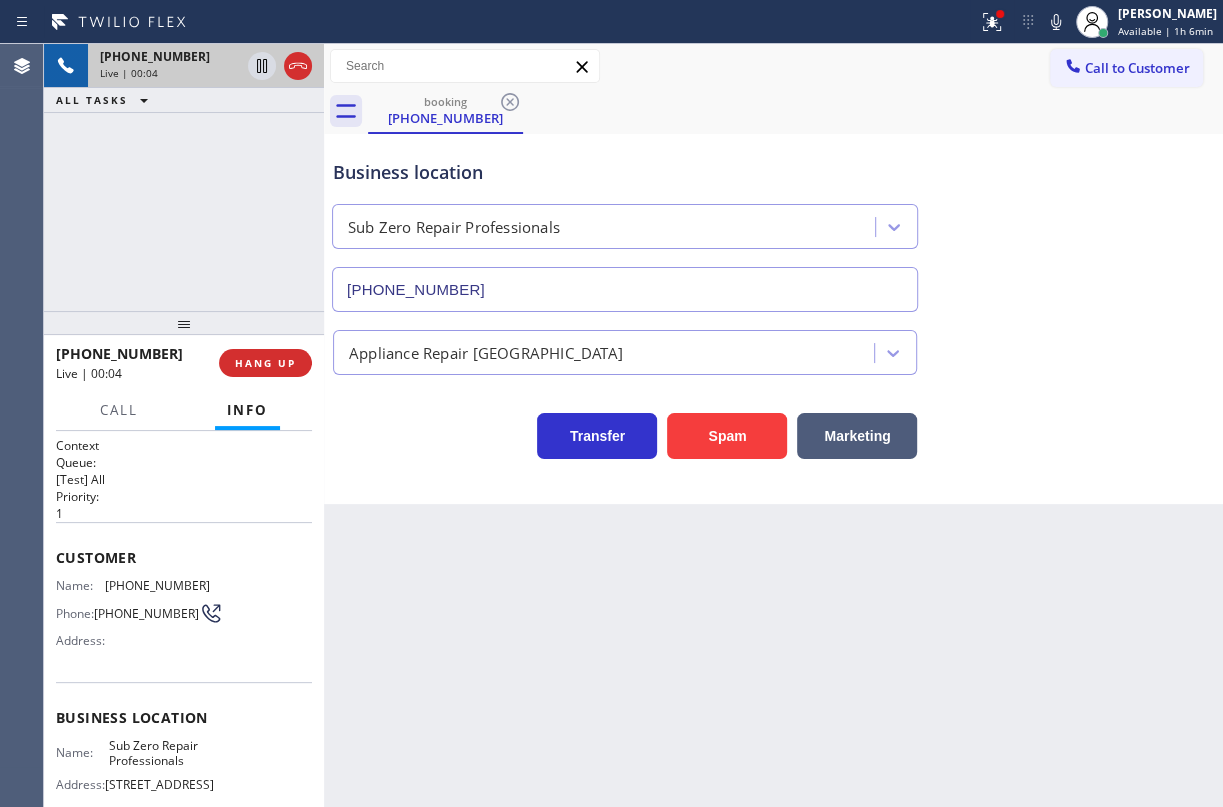 click on "[PHONE_NUMBER]" at bounding box center (625, 289) 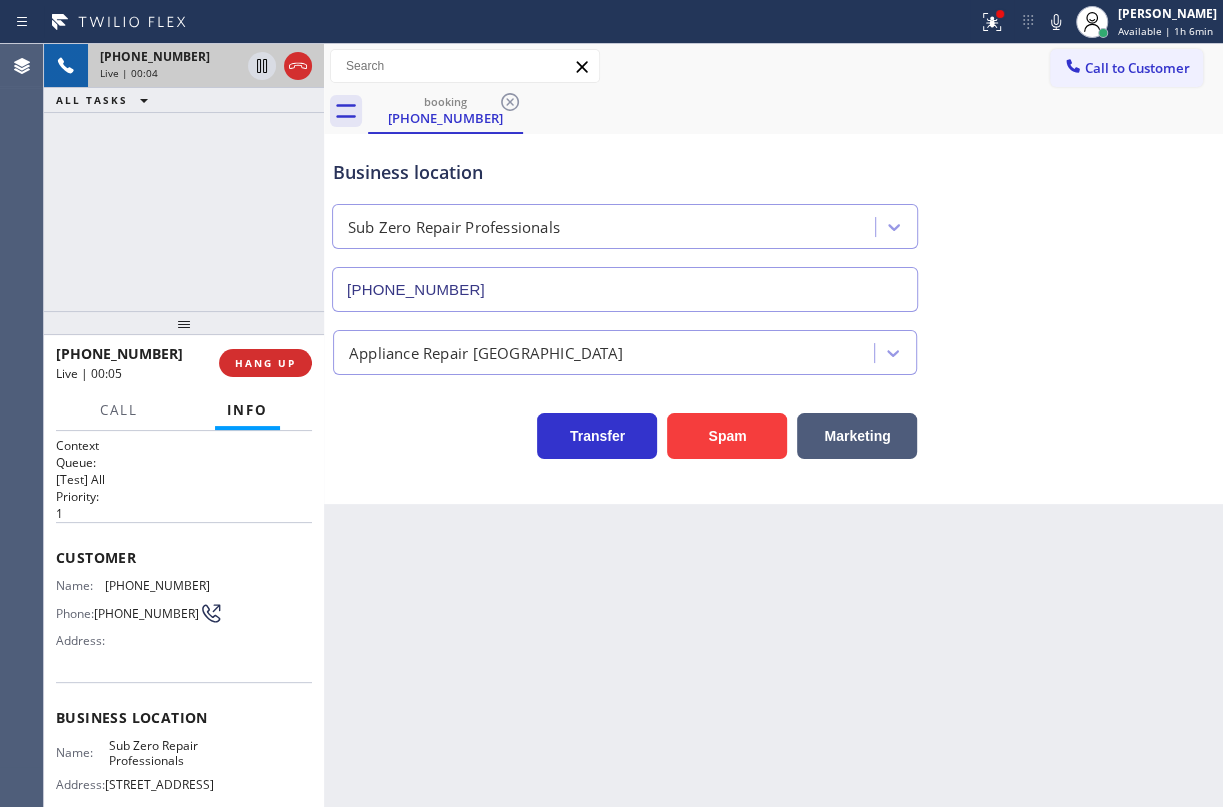 click on "[PHONE_NUMBER]" at bounding box center [625, 289] 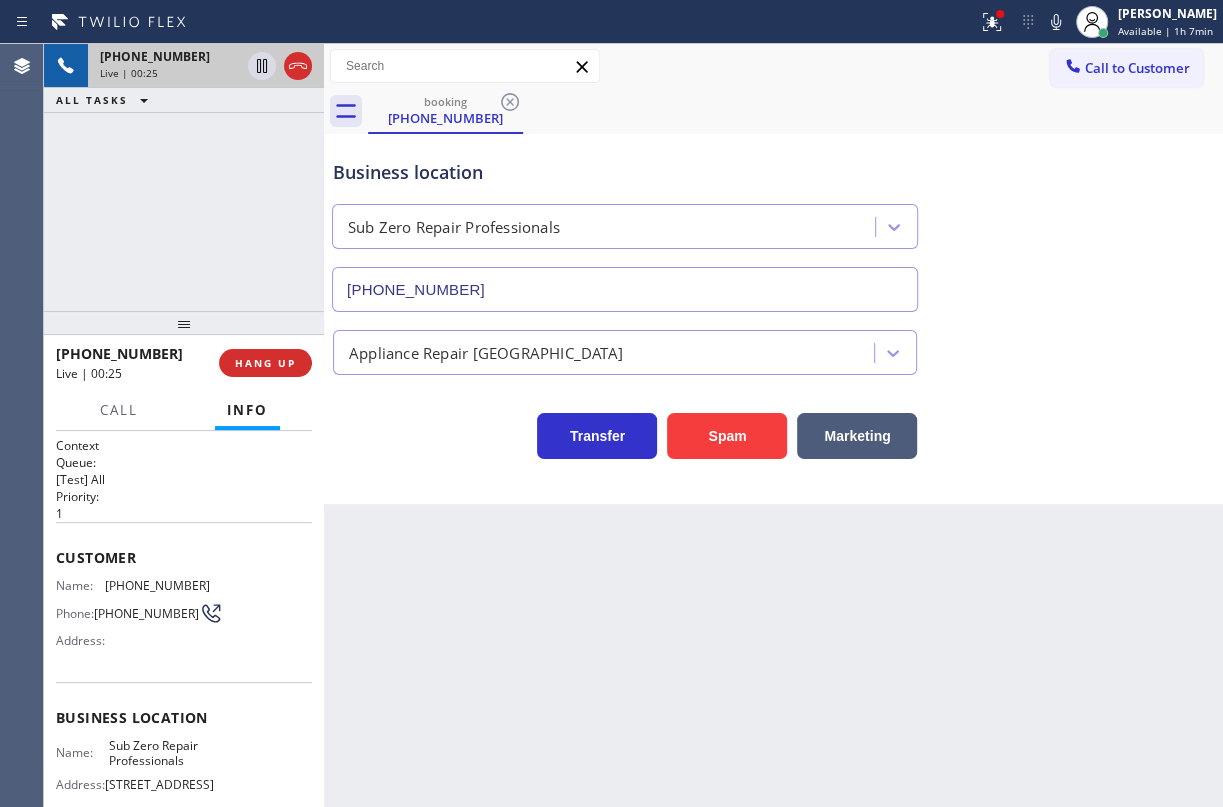 click on "Name: [PHONE_NUMBER] Phone: [PHONE_NUMBER] Address:" at bounding box center (133, 617) 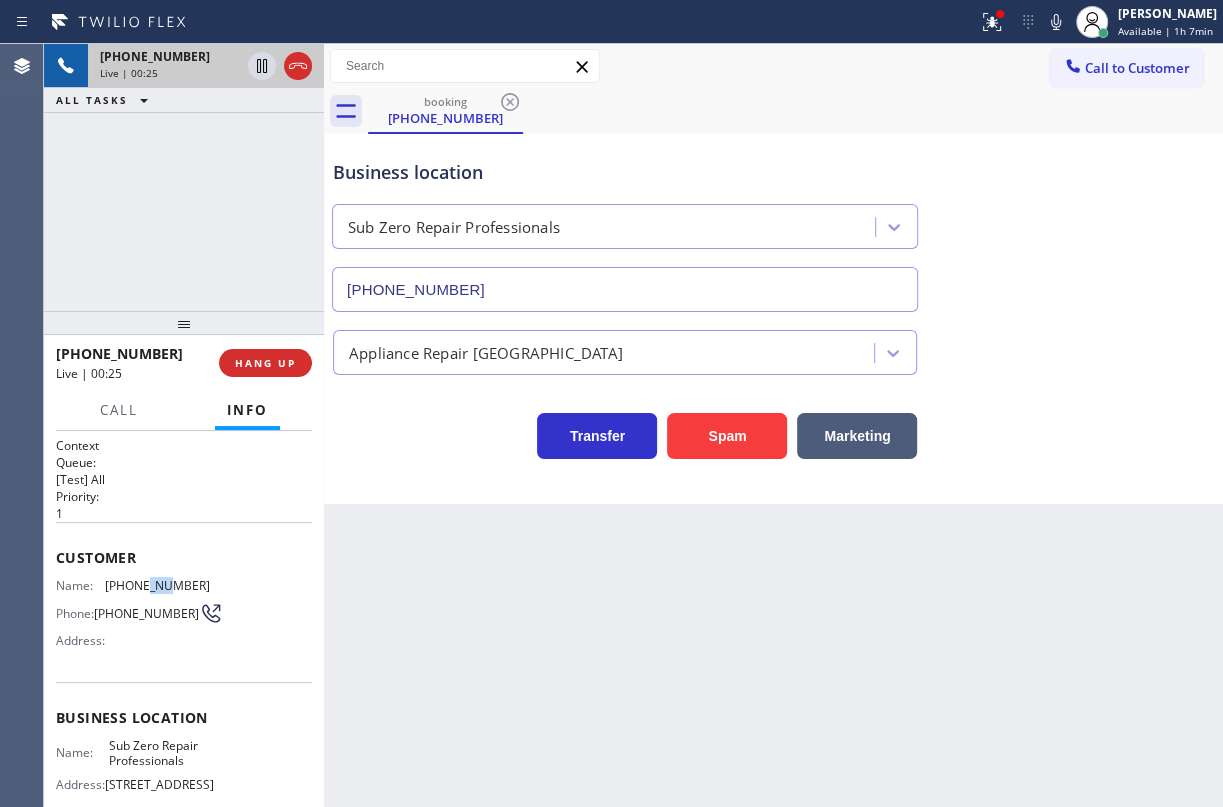 click on "Name: [PHONE_NUMBER] Phone: [PHONE_NUMBER] Address:" at bounding box center (133, 617) 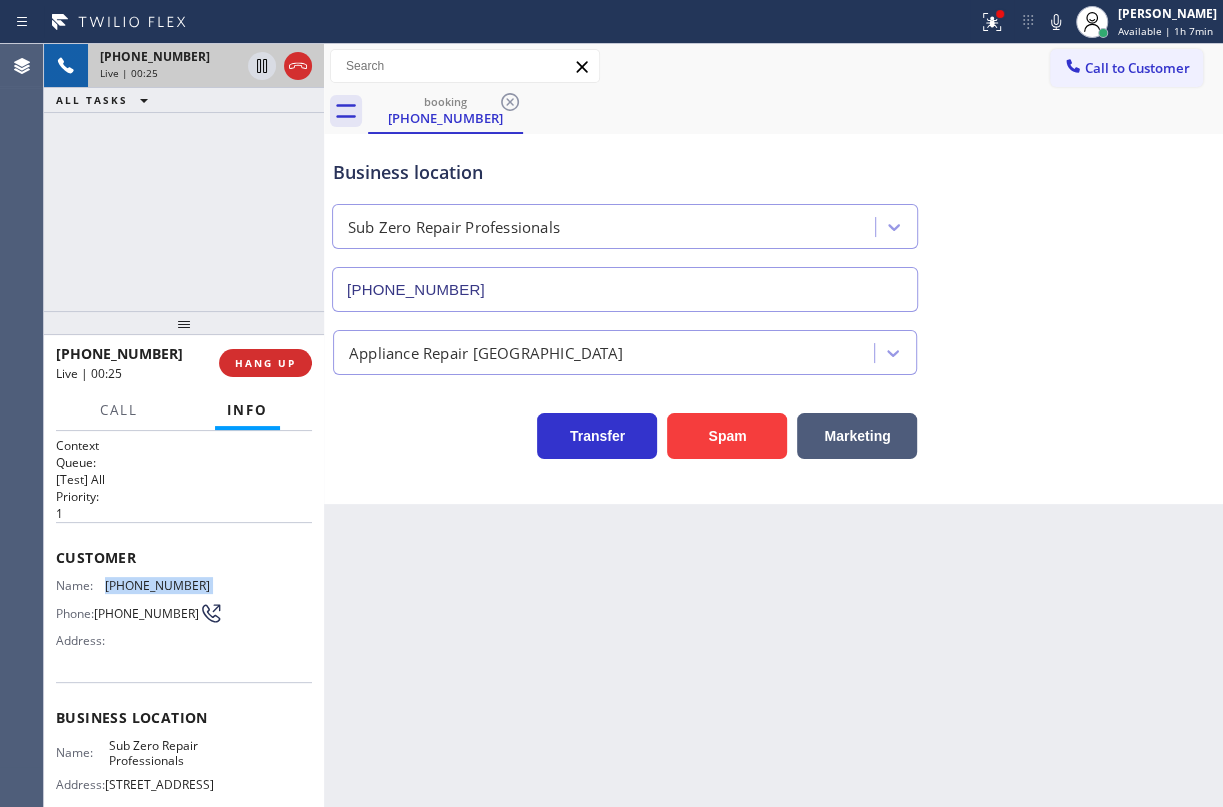 click on "Name: [PHONE_NUMBER] Phone: [PHONE_NUMBER] Address:" at bounding box center (133, 617) 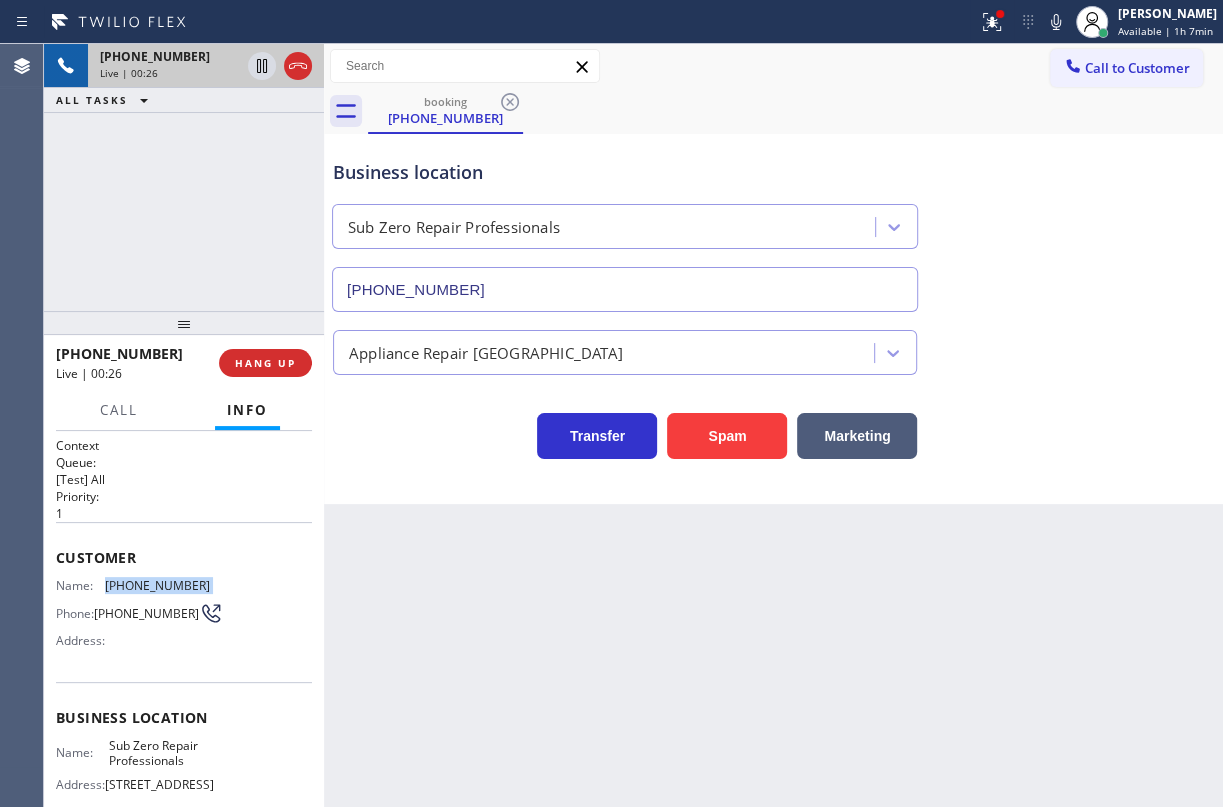 copy on "[PHONE_NUMBER]" 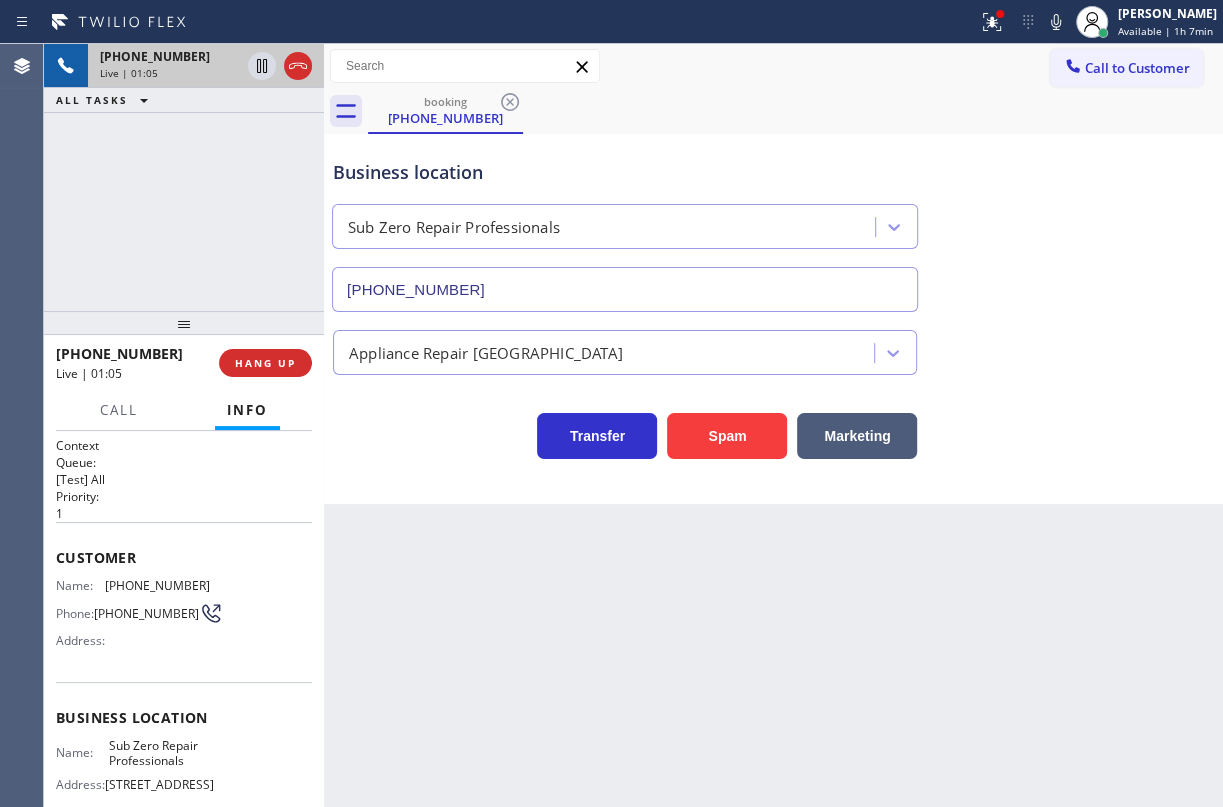 click on "Appliance Repair [GEOGRAPHIC_DATA]" at bounding box center (773, 343) 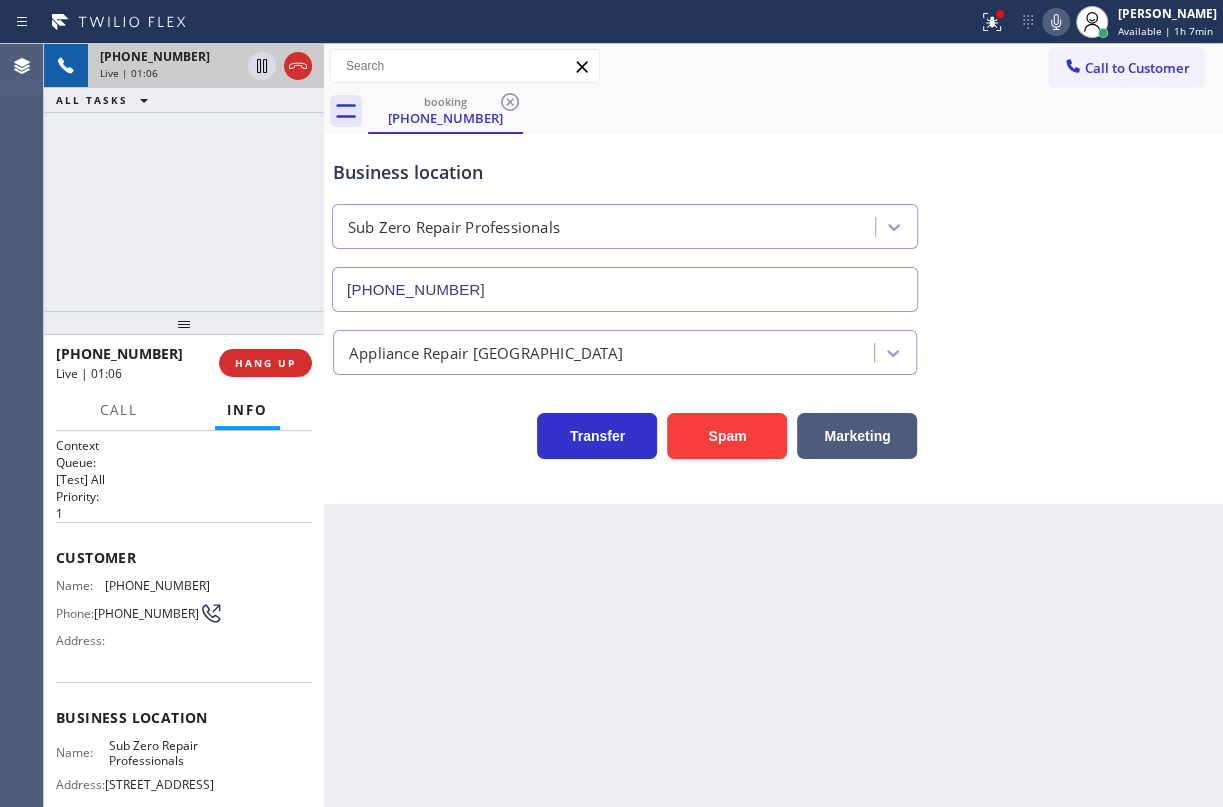 click 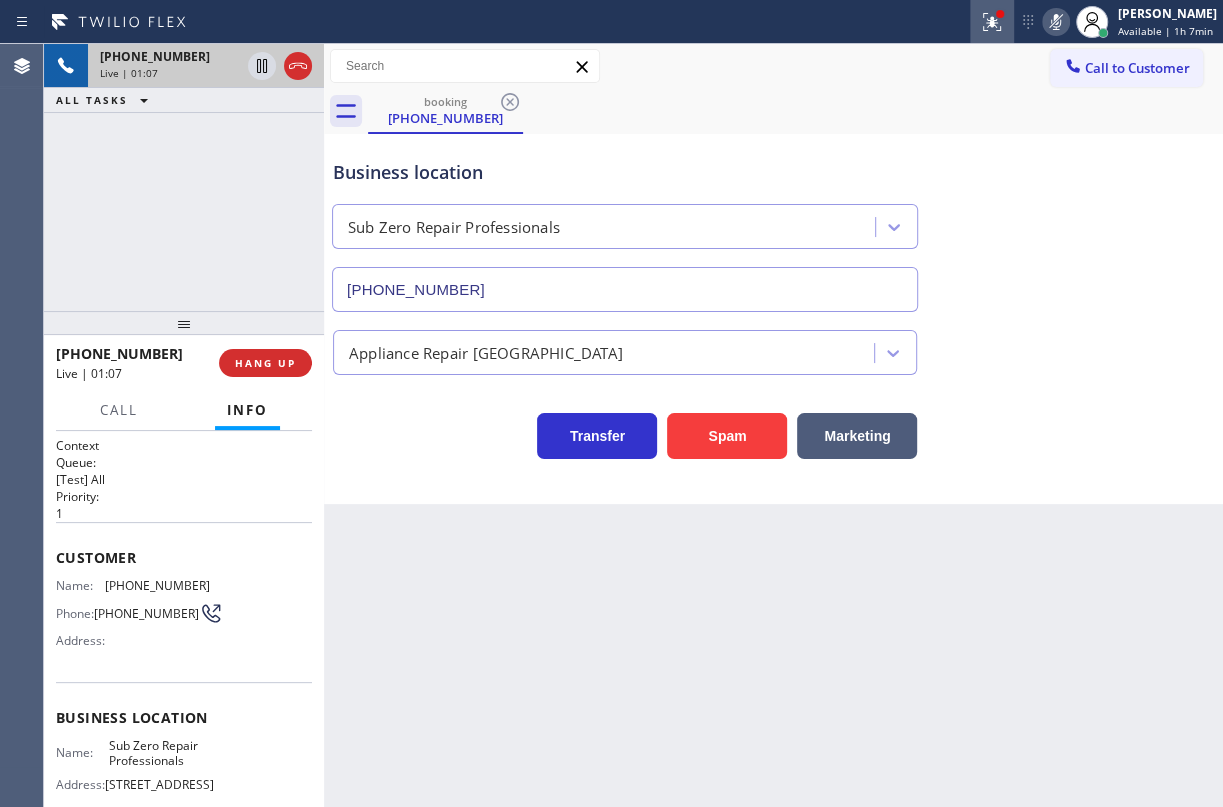 click 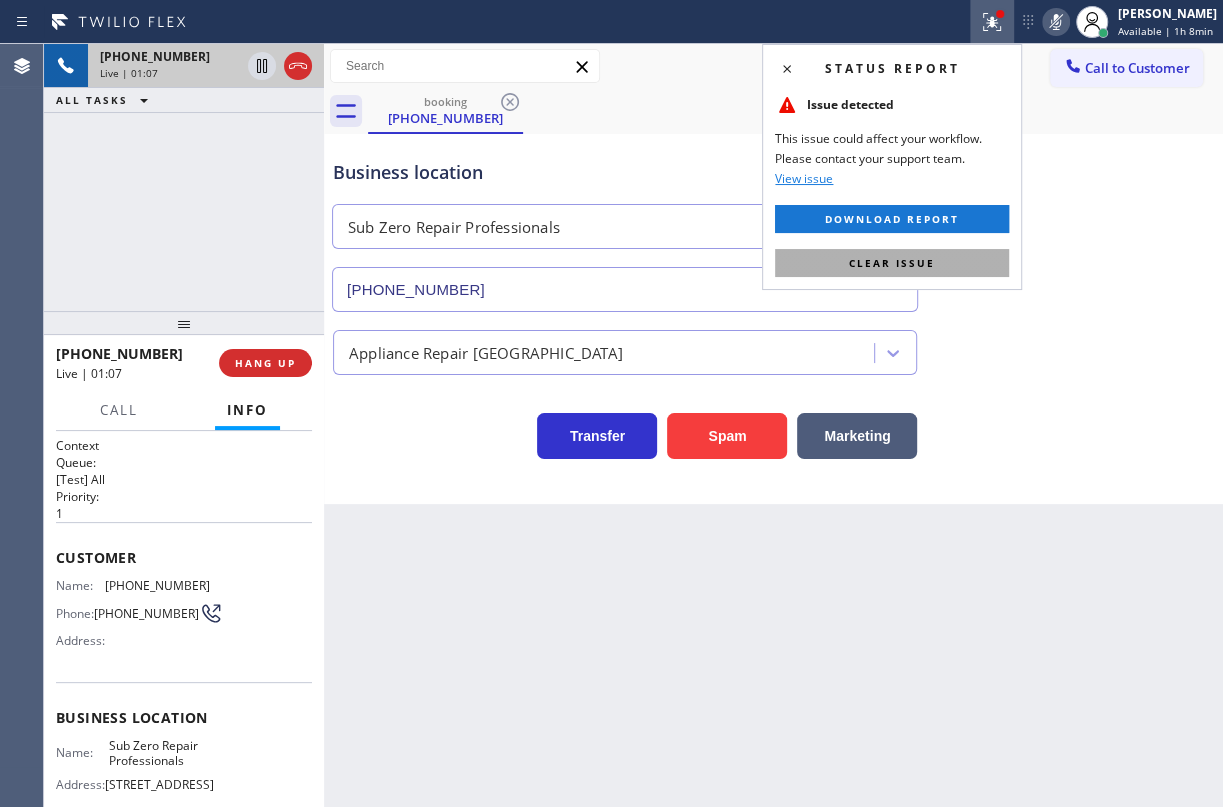 click on "Clear issue" at bounding box center (892, 263) 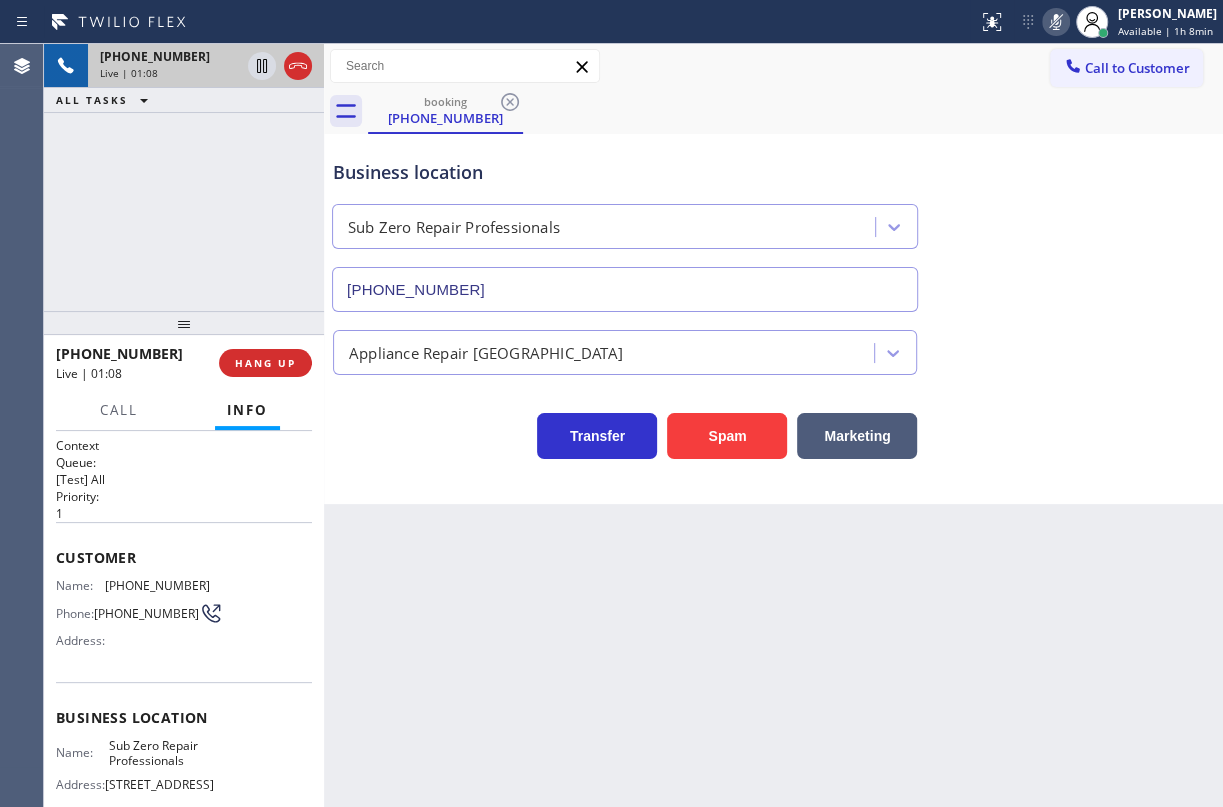 click on "Business location Sub Zero Repair  Professionals [PHONE_NUMBER]" at bounding box center [773, 221] 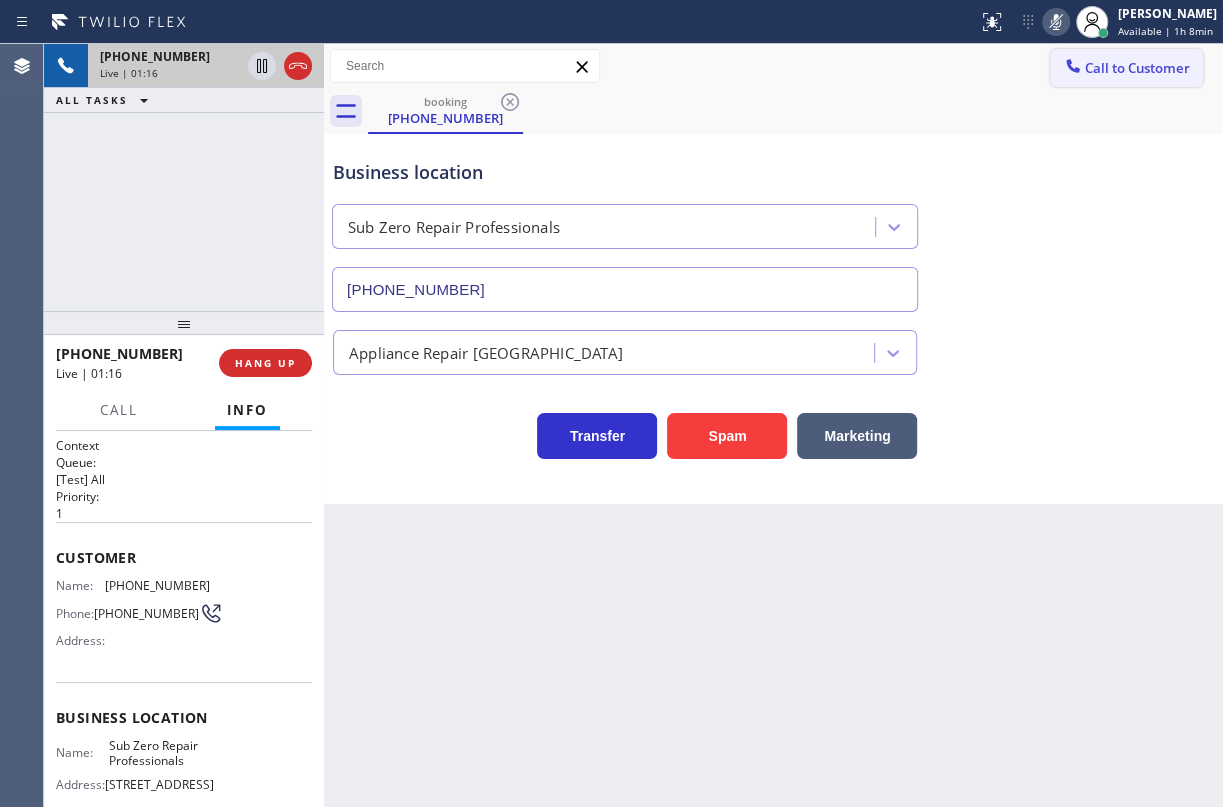 drag, startPoint x: 1132, startPoint y: 251, endPoint x: 1110, endPoint y: 73, distance: 179.3544 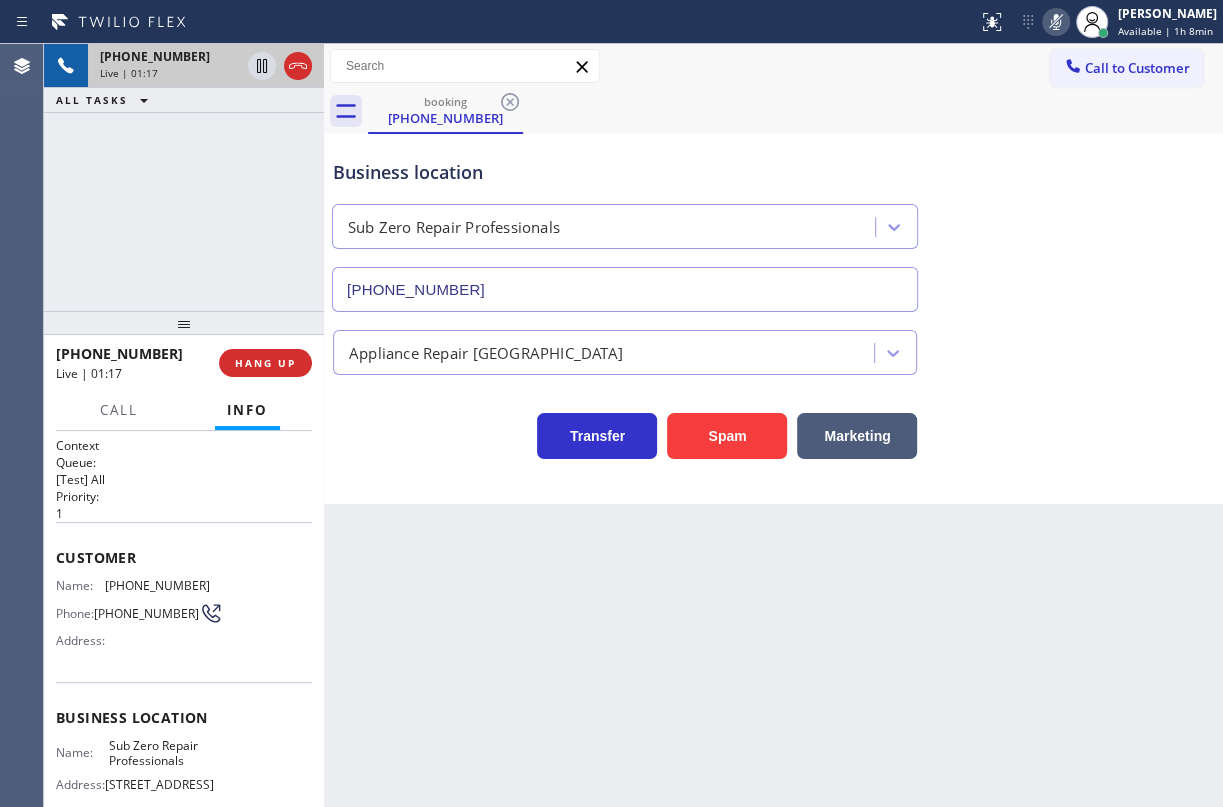 click 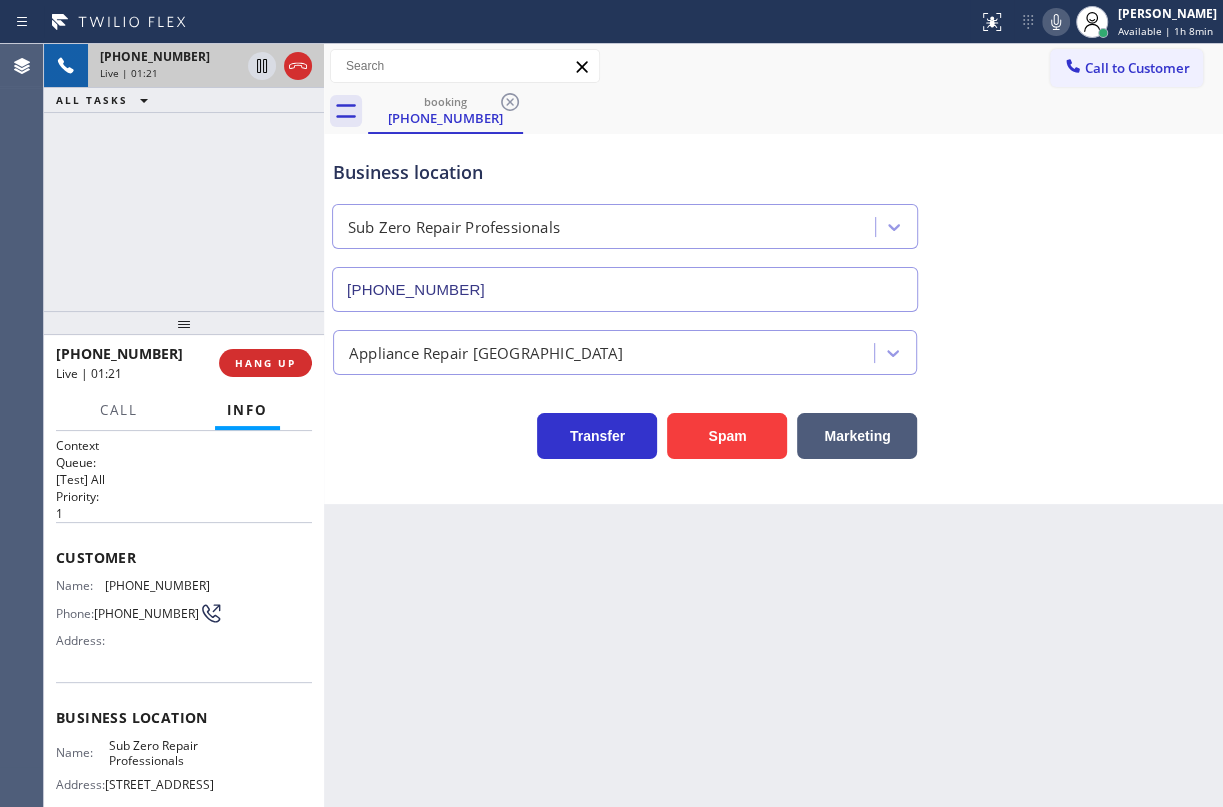 click 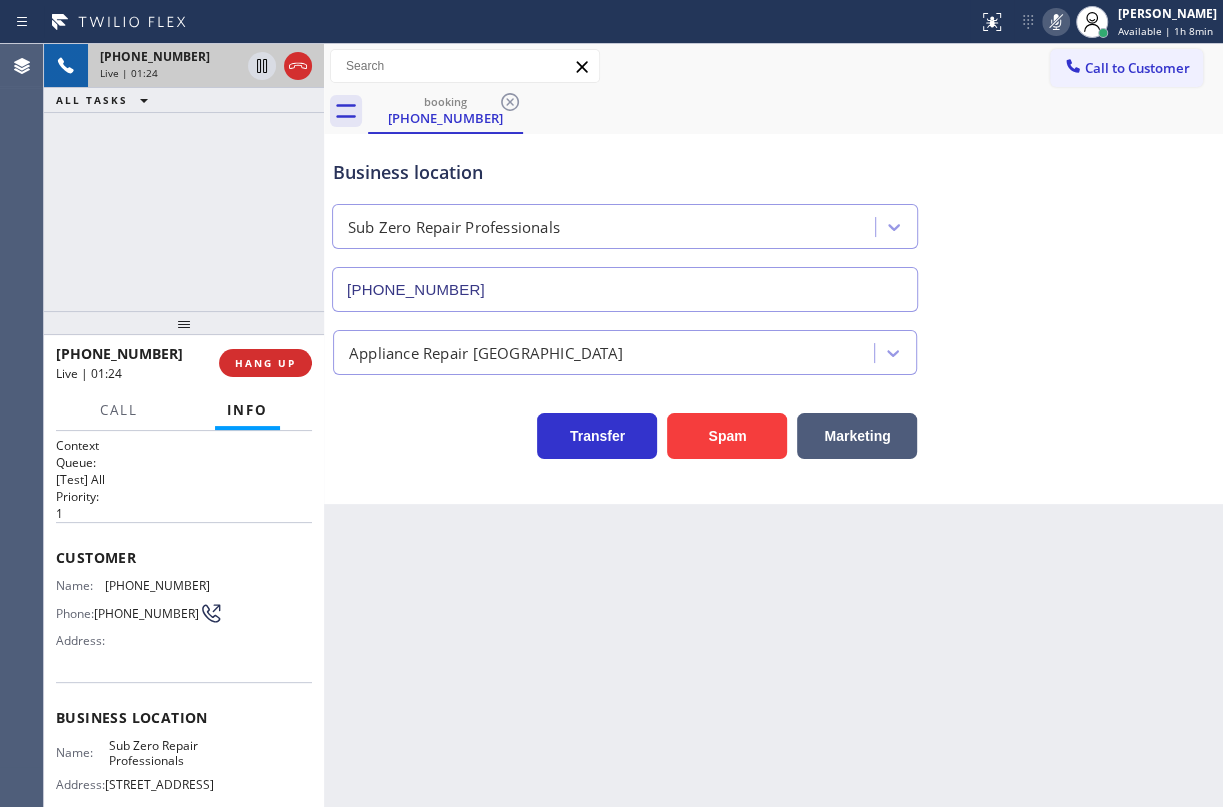 drag, startPoint x: 1176, startPoint y: 430, endPoint x: 1083, endPoint y: 371, distance: 110.13628 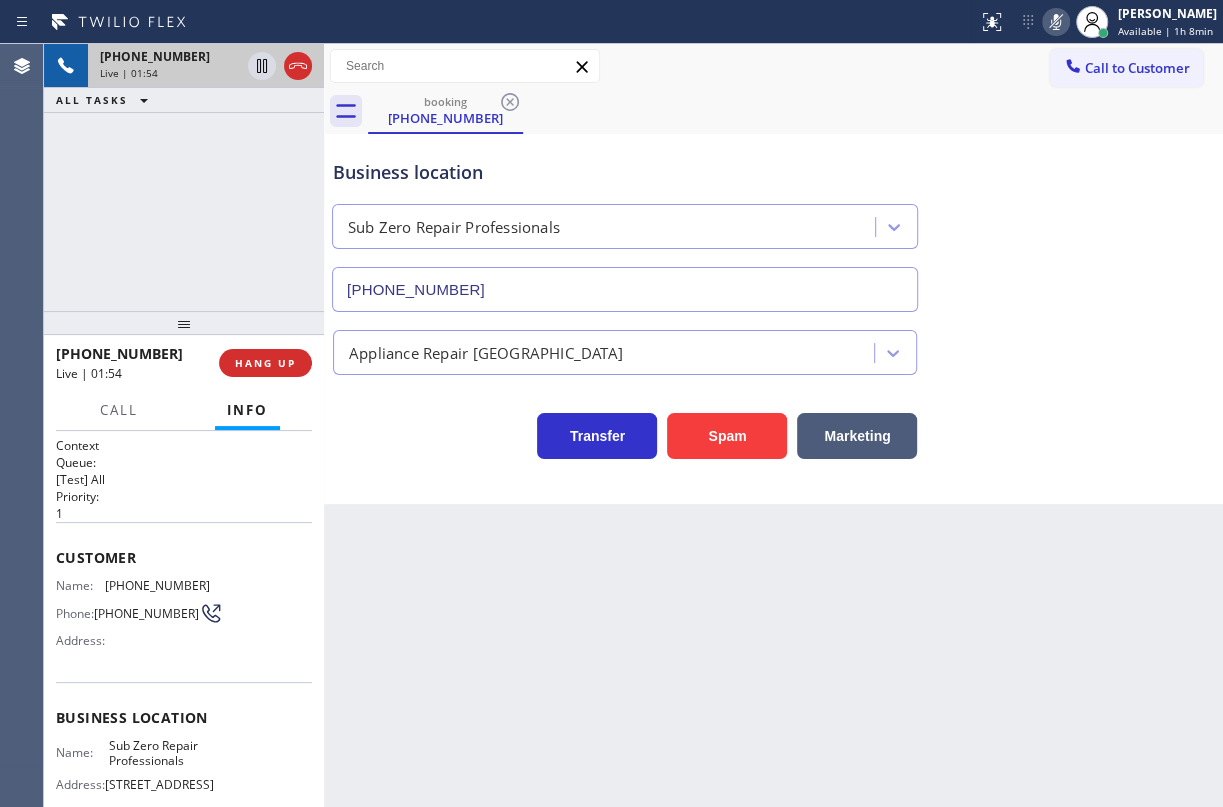 drag, startPoint x: 1134, startPoint y: 319, endPoint x: 977, endPoint y: 264, distance: 166.35504 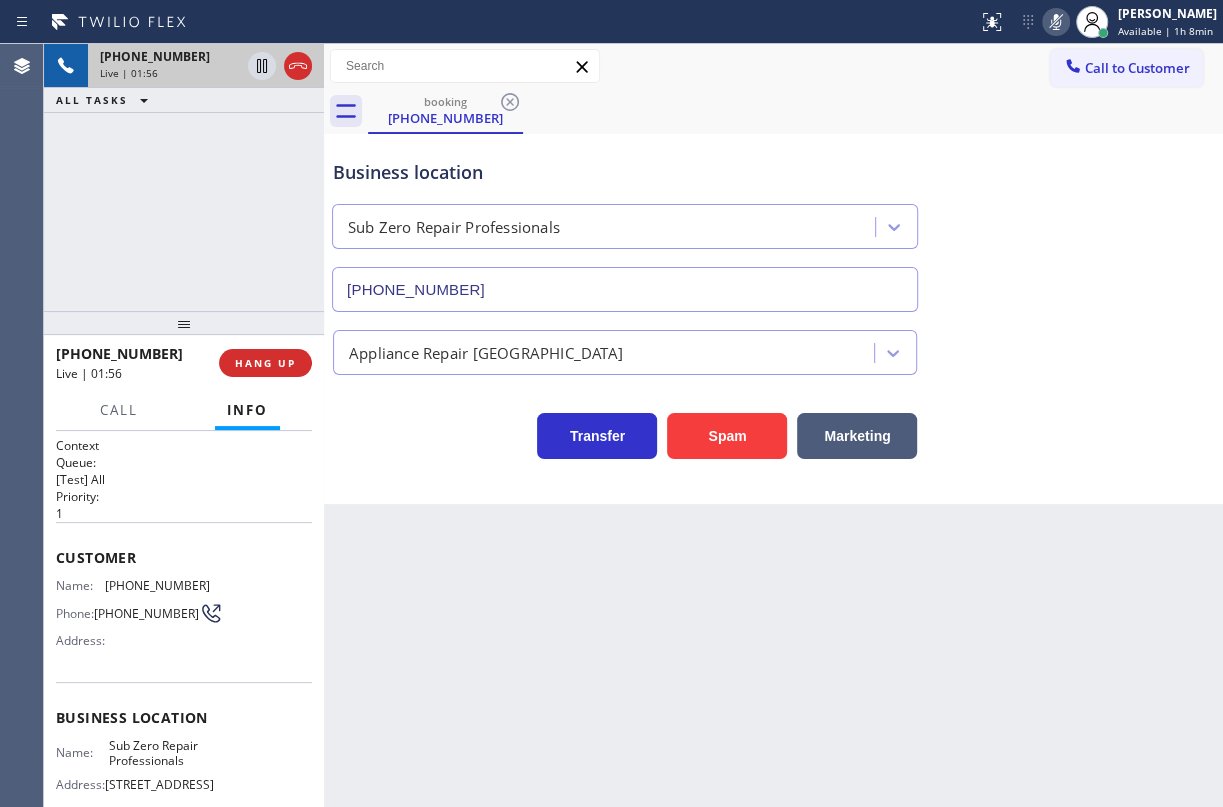 click 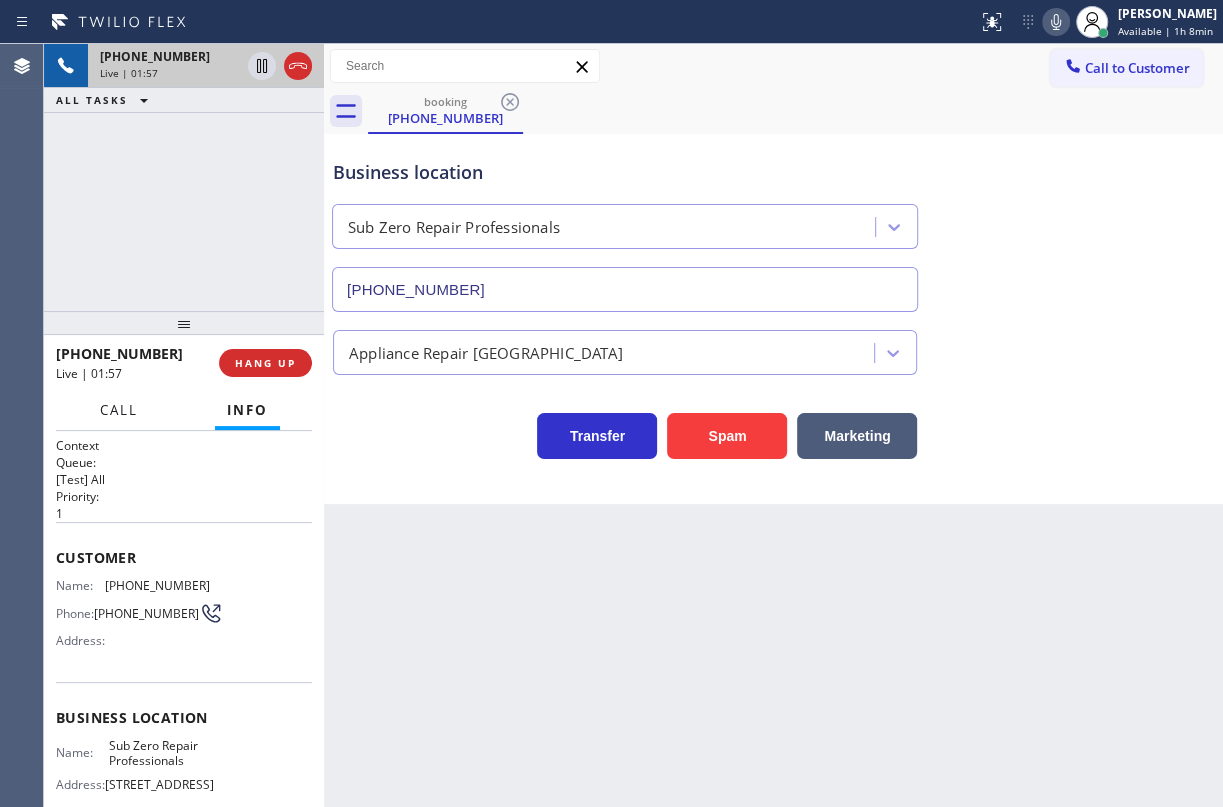 click on "Call" at bounding box center (119, 410) 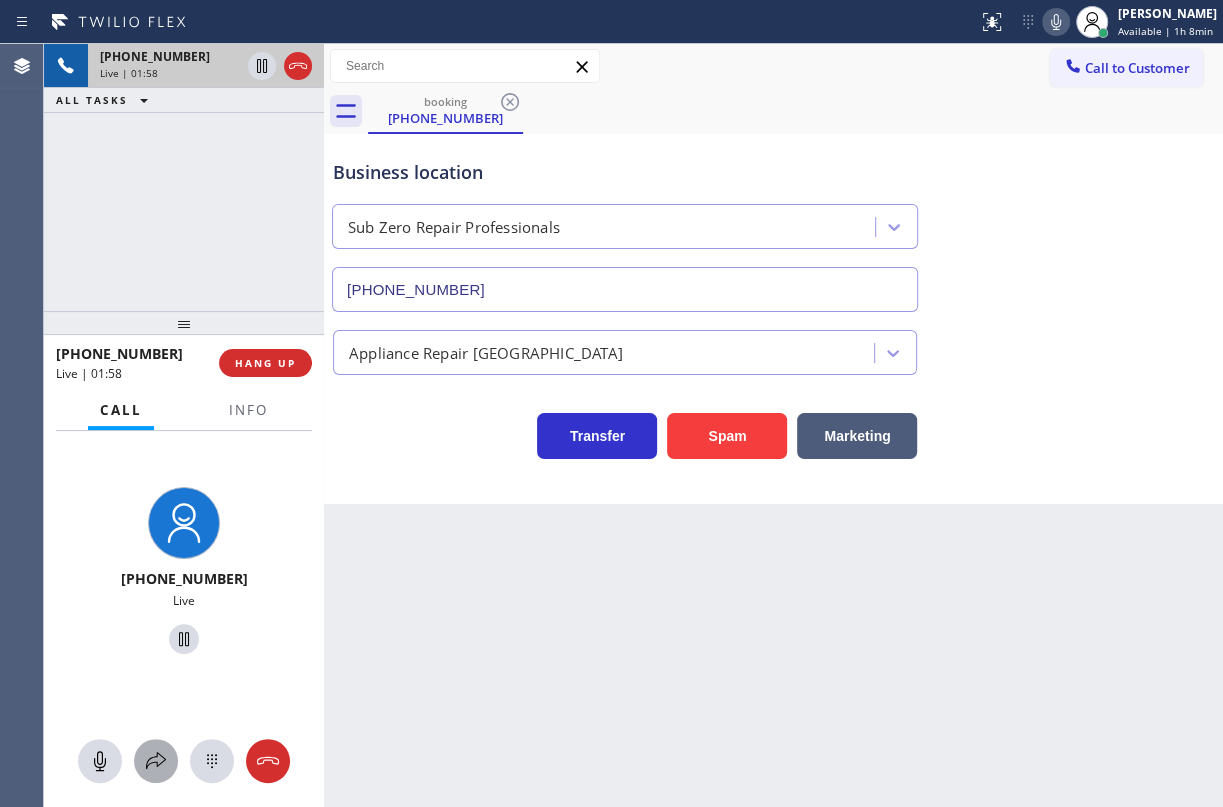 click 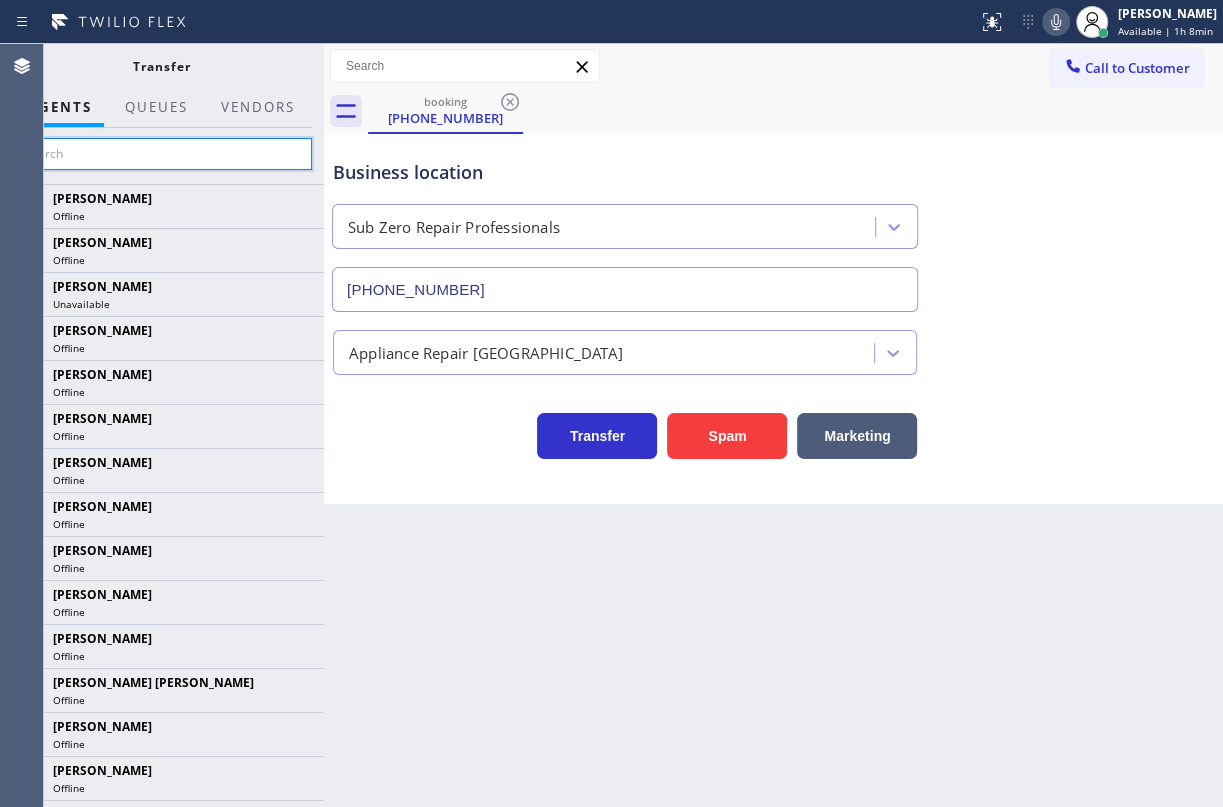 click at bounding box center (161, 154) 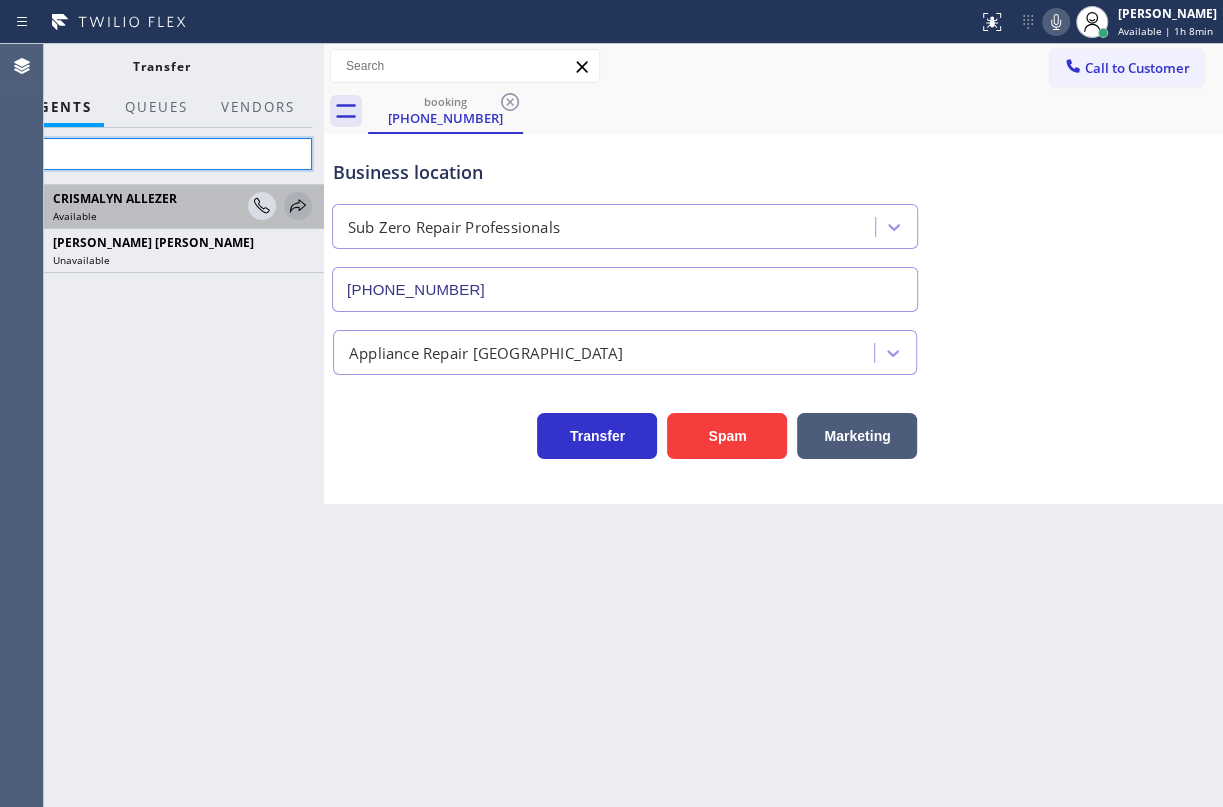 type on "cr" 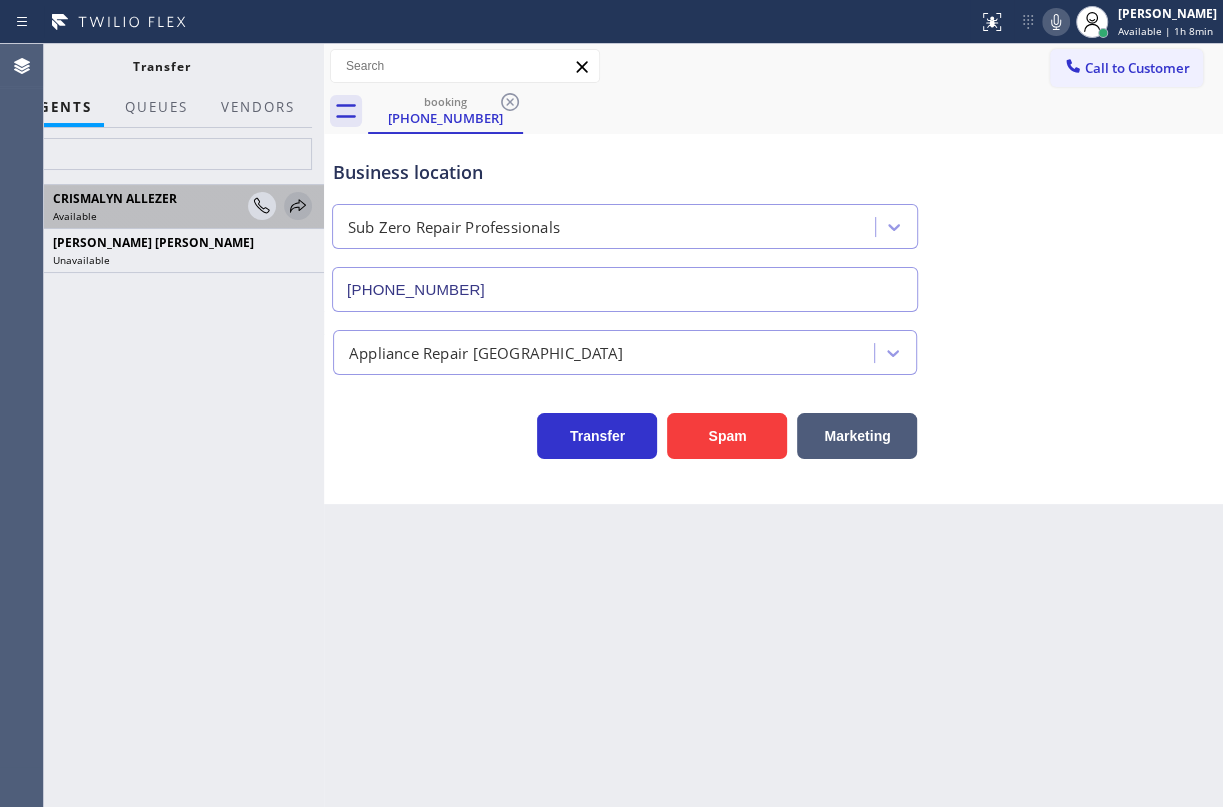 click 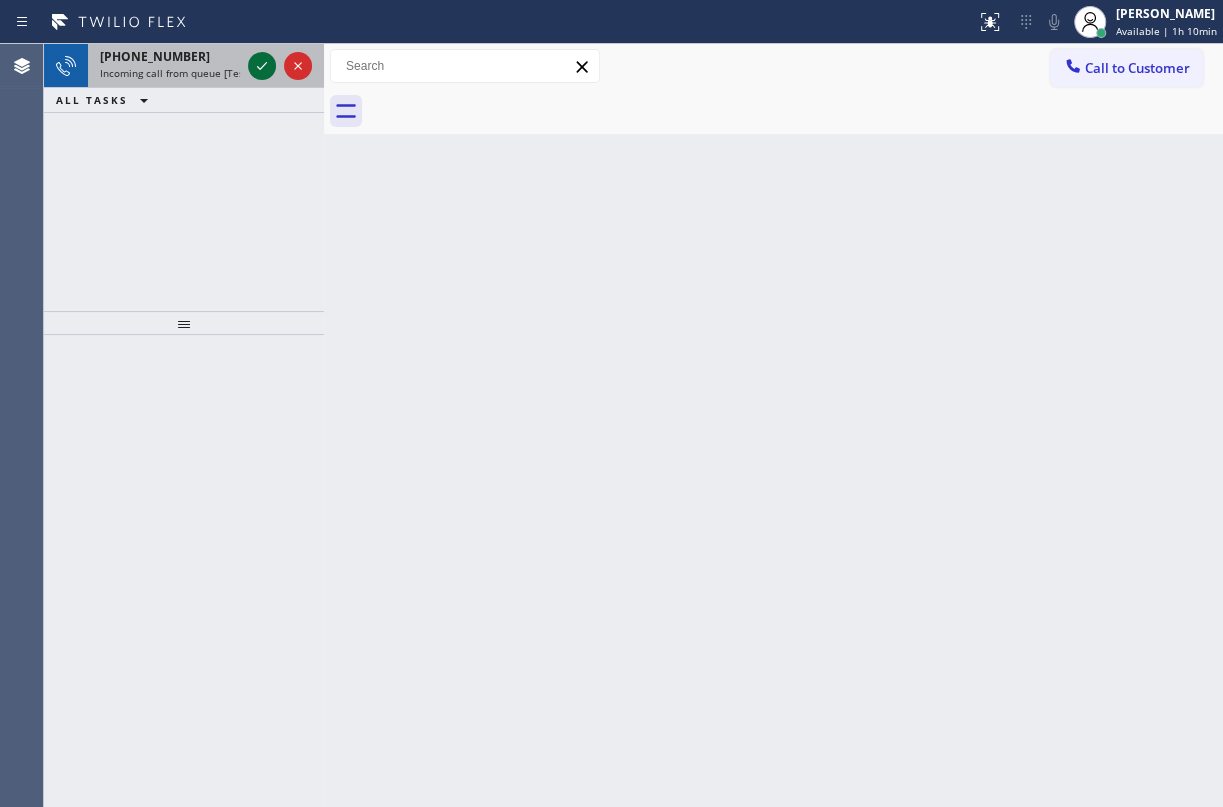 click 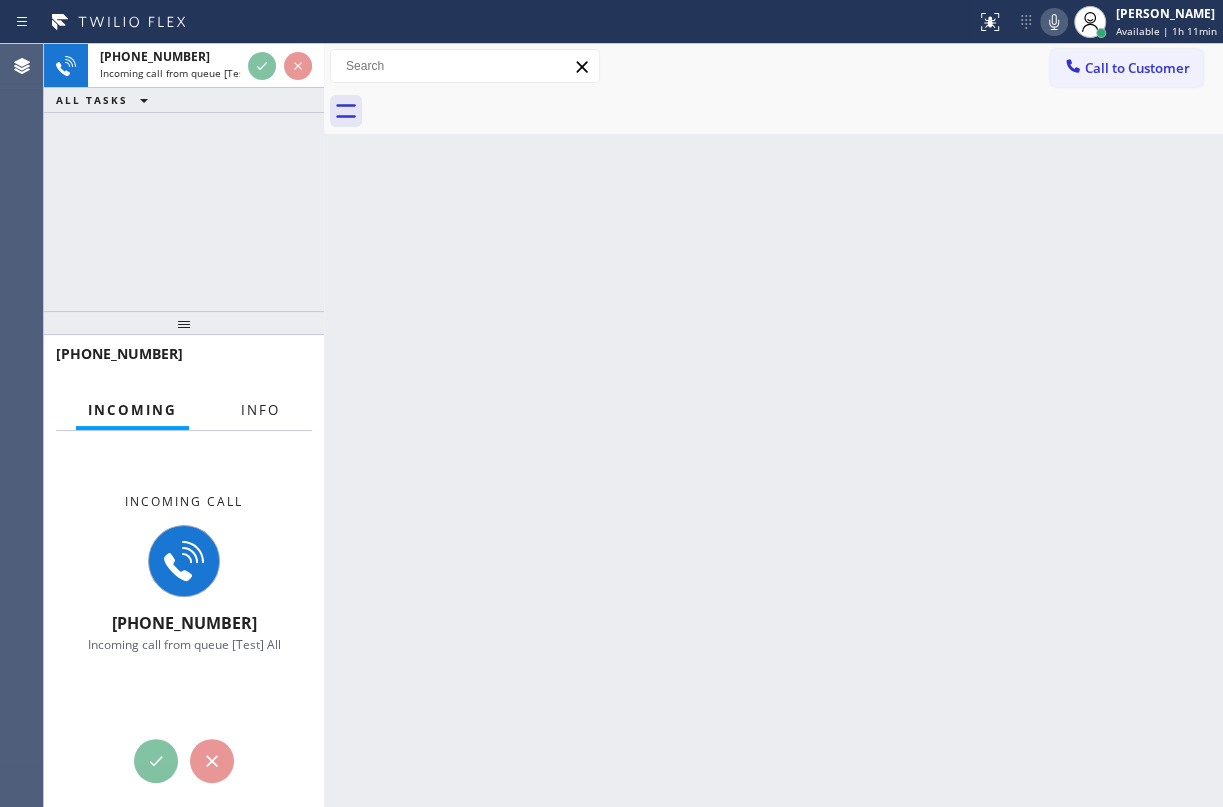 click on "Info" at bounding box center [260, 410] 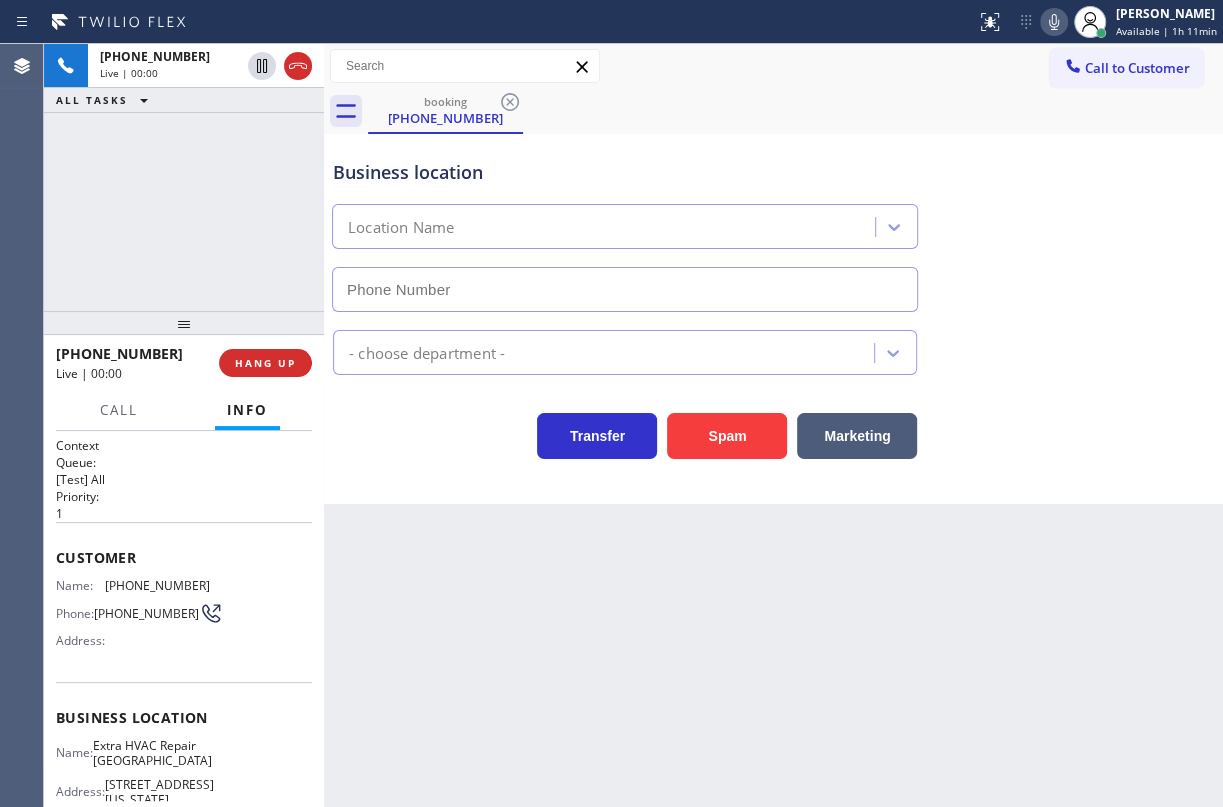 type on "[PHONE_NUMBER]" 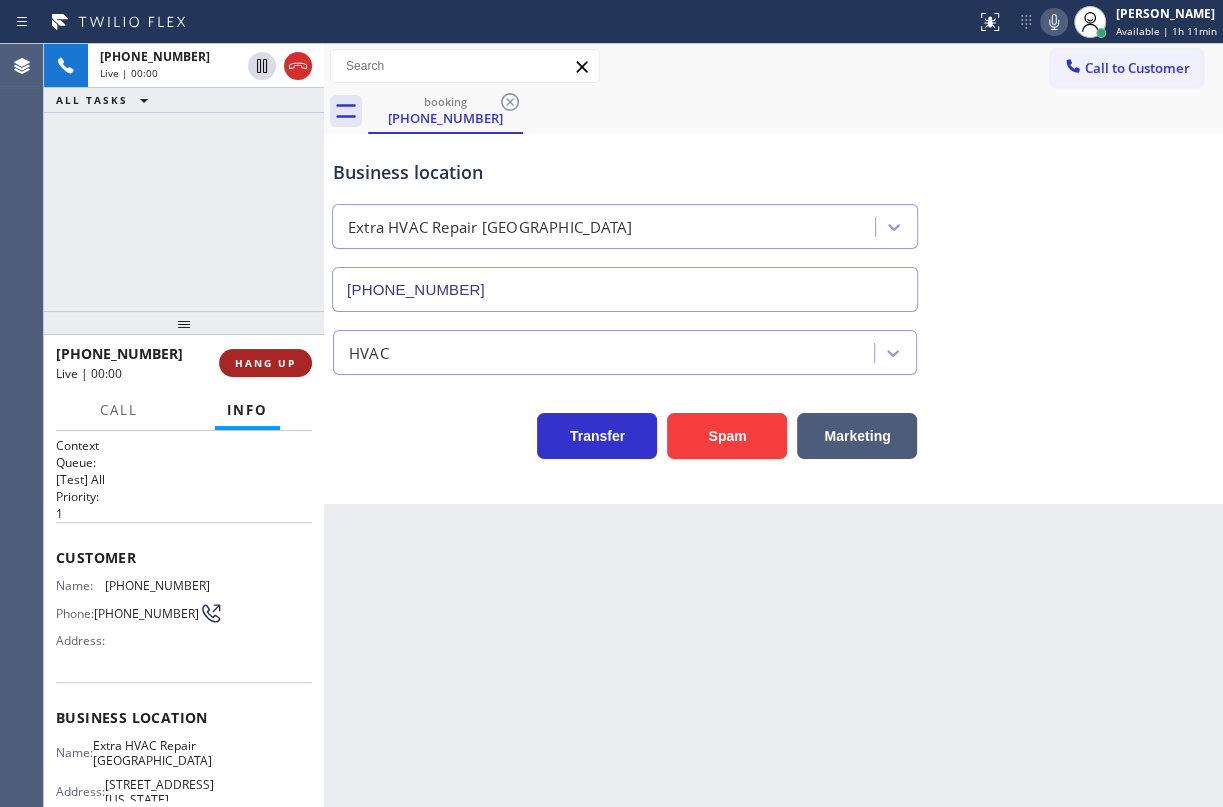 click on "HANG UP" at bounding box center (265, 363) 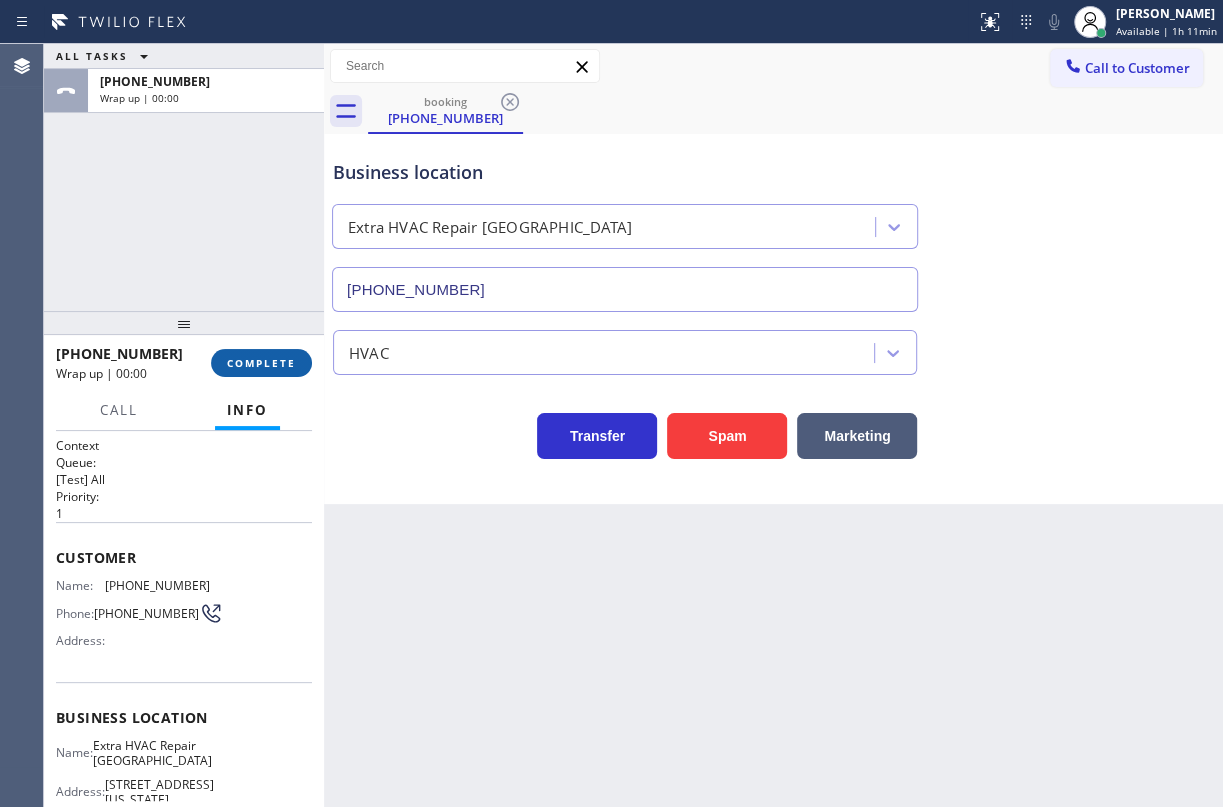 click on "COMPLETE" at bounding box center [261, 363] 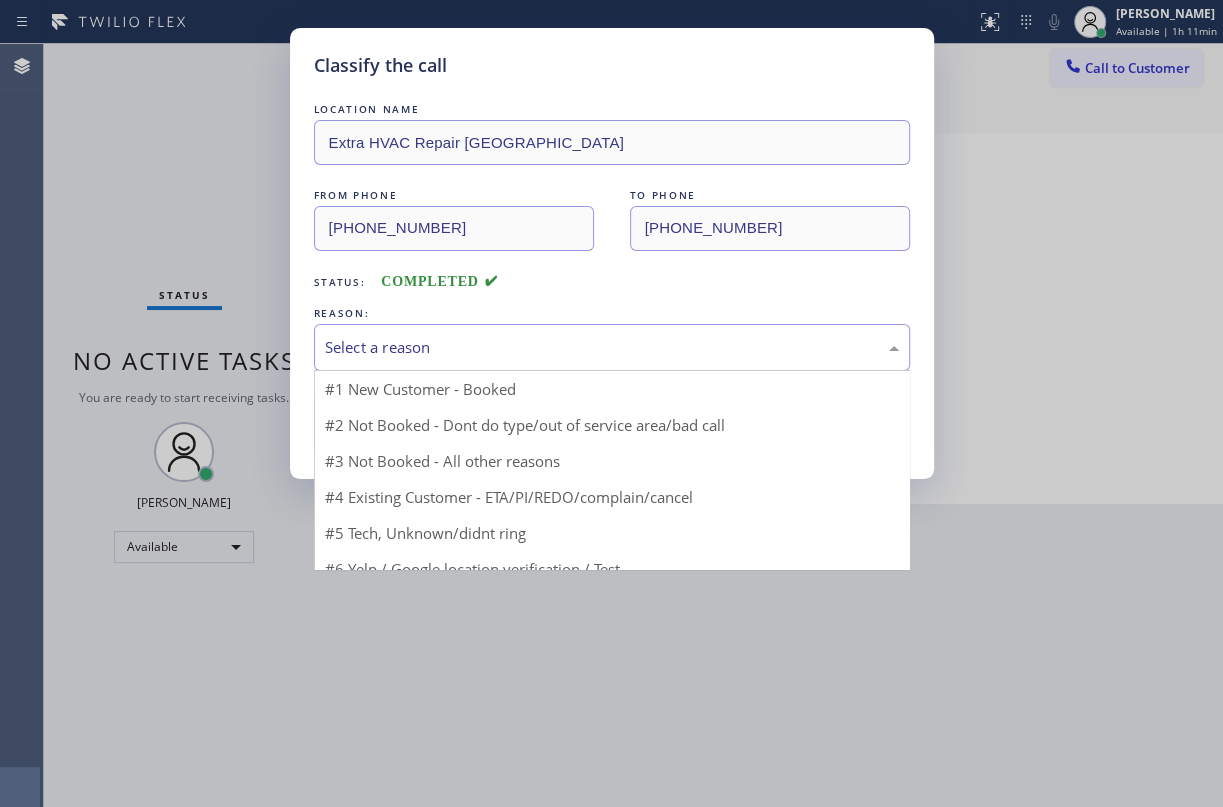 click on "Select a reason" at bounding box center (612, 347) 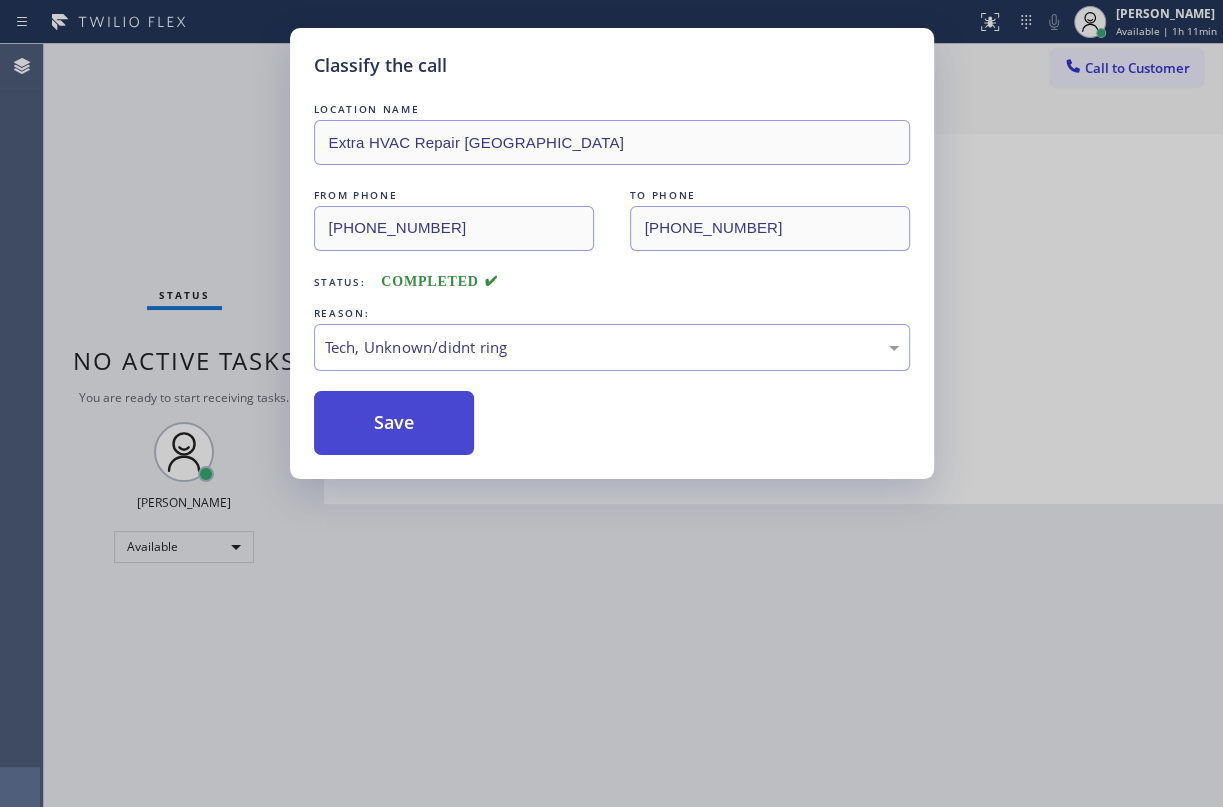 click on "Save" at bounding box center (394, 423) 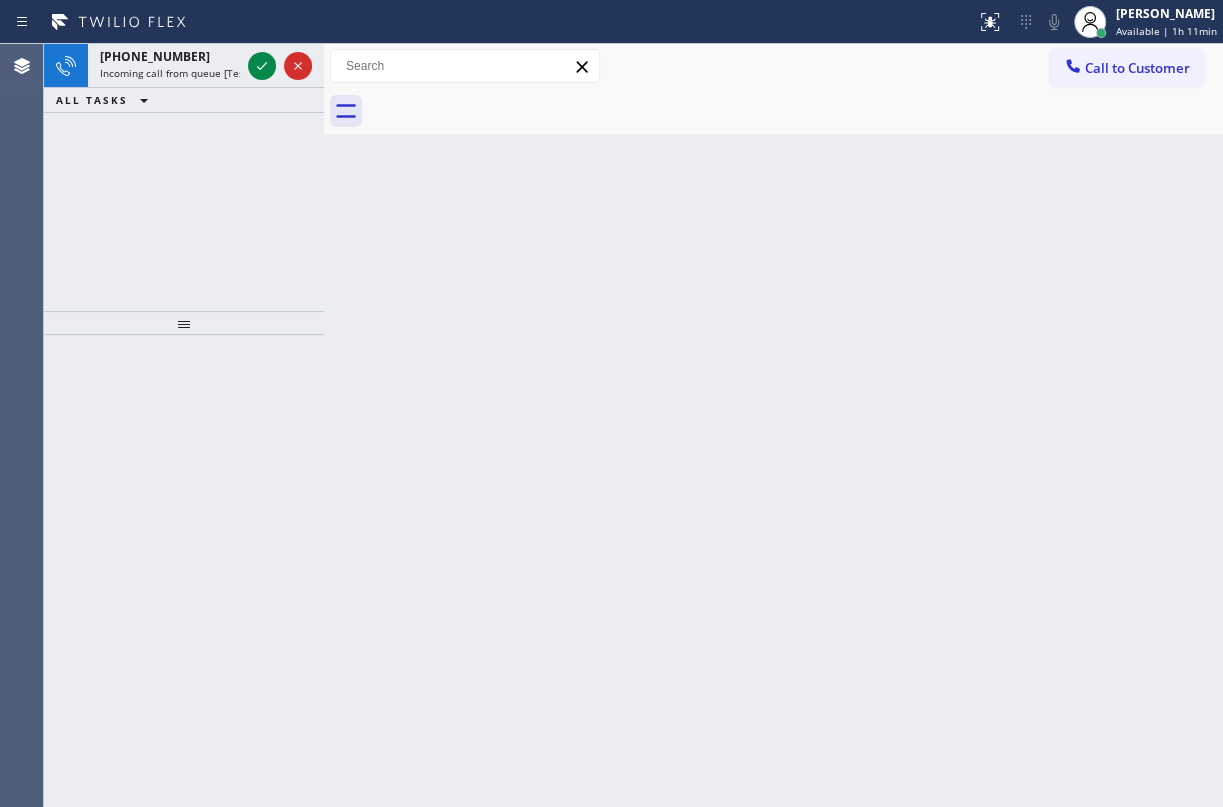 drag, startPoint x: 1162, startPoint y: 390, endPoint x: 998, endPoint y: 311, distance: 182.0357 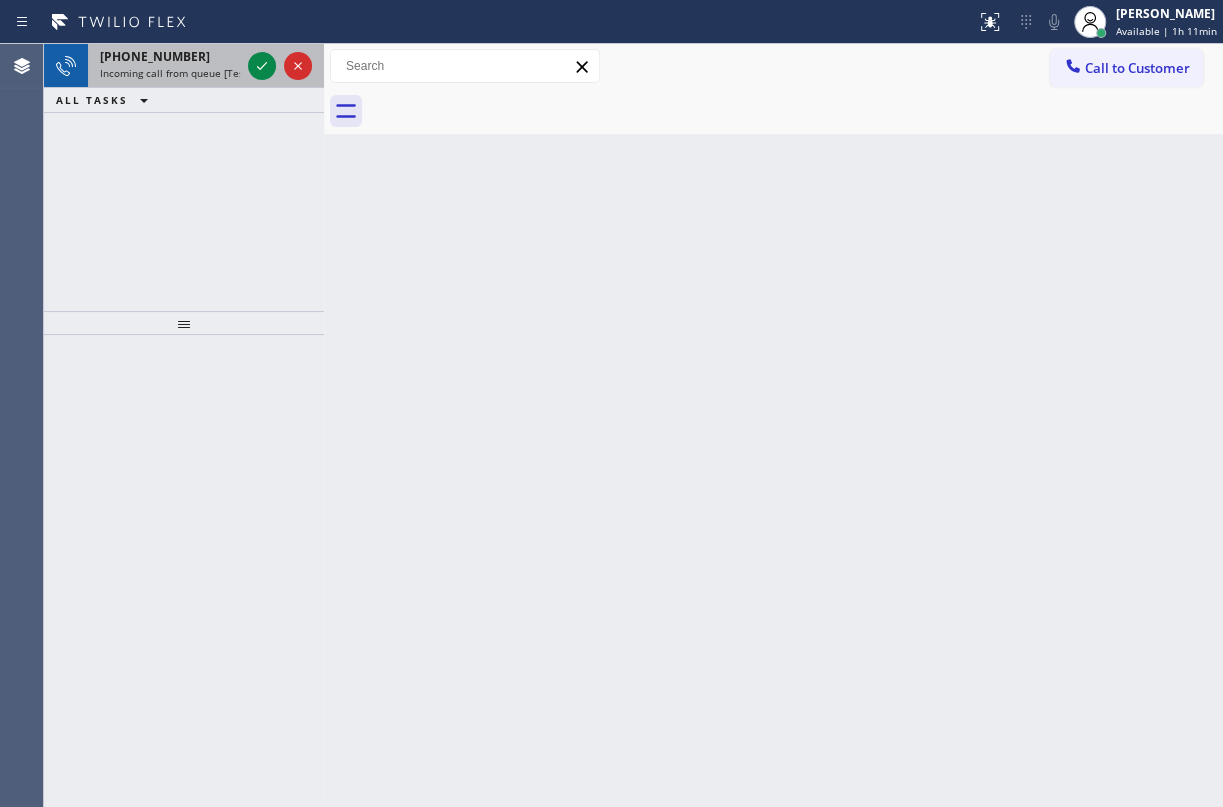click on "Incoming call from queue [Test] All" at bounding box center [183, 73] 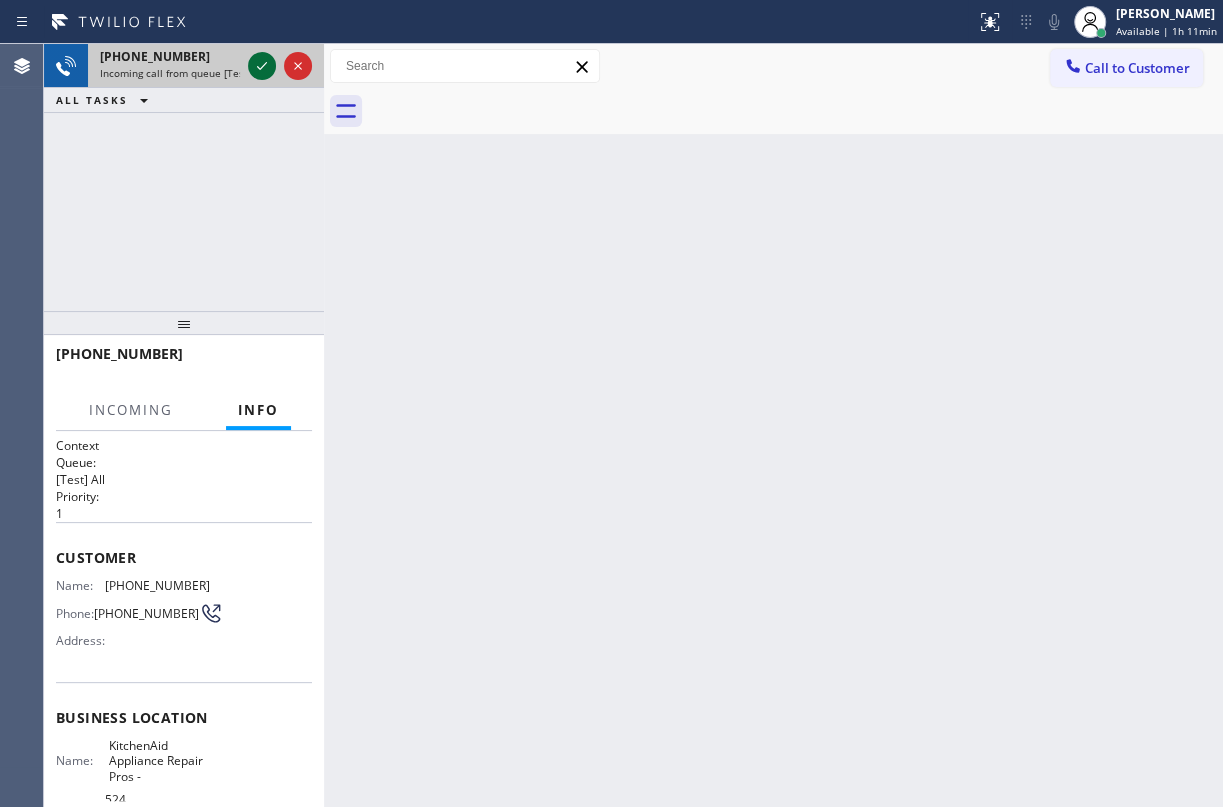 click 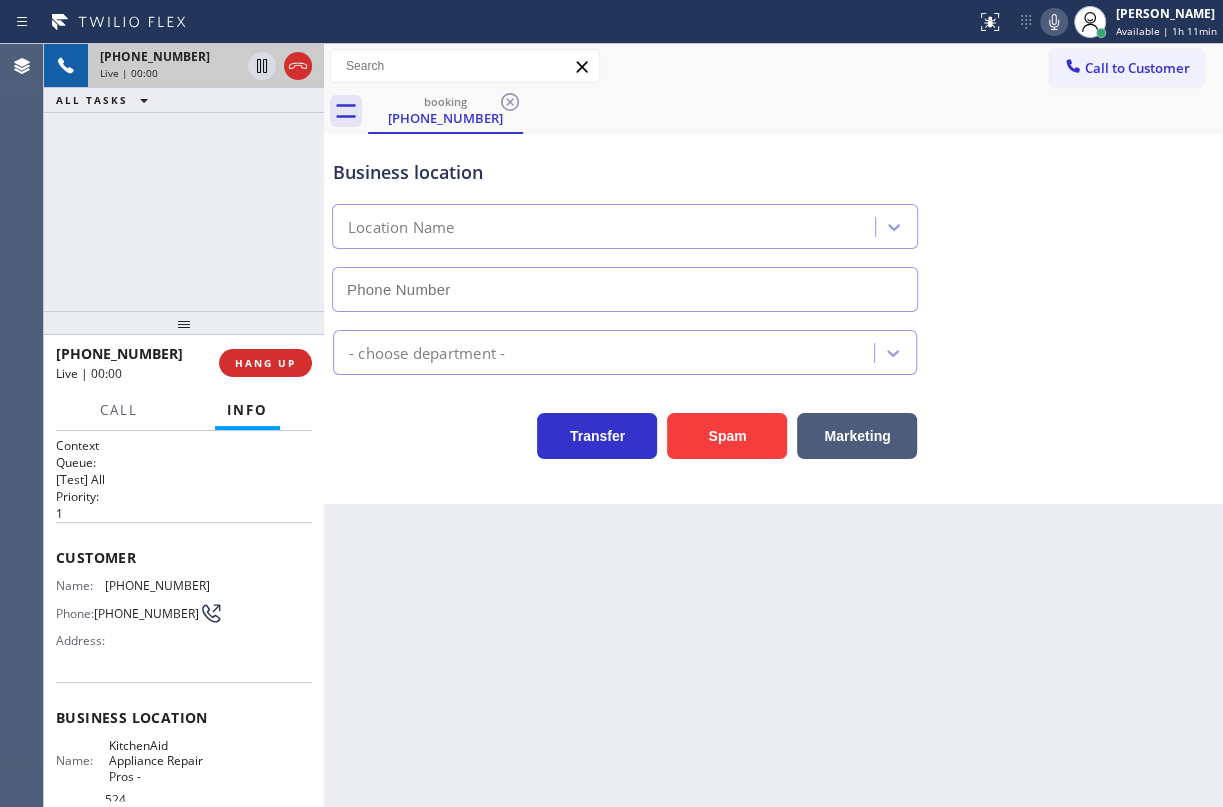 type on "[PHONE_NUMBER]" 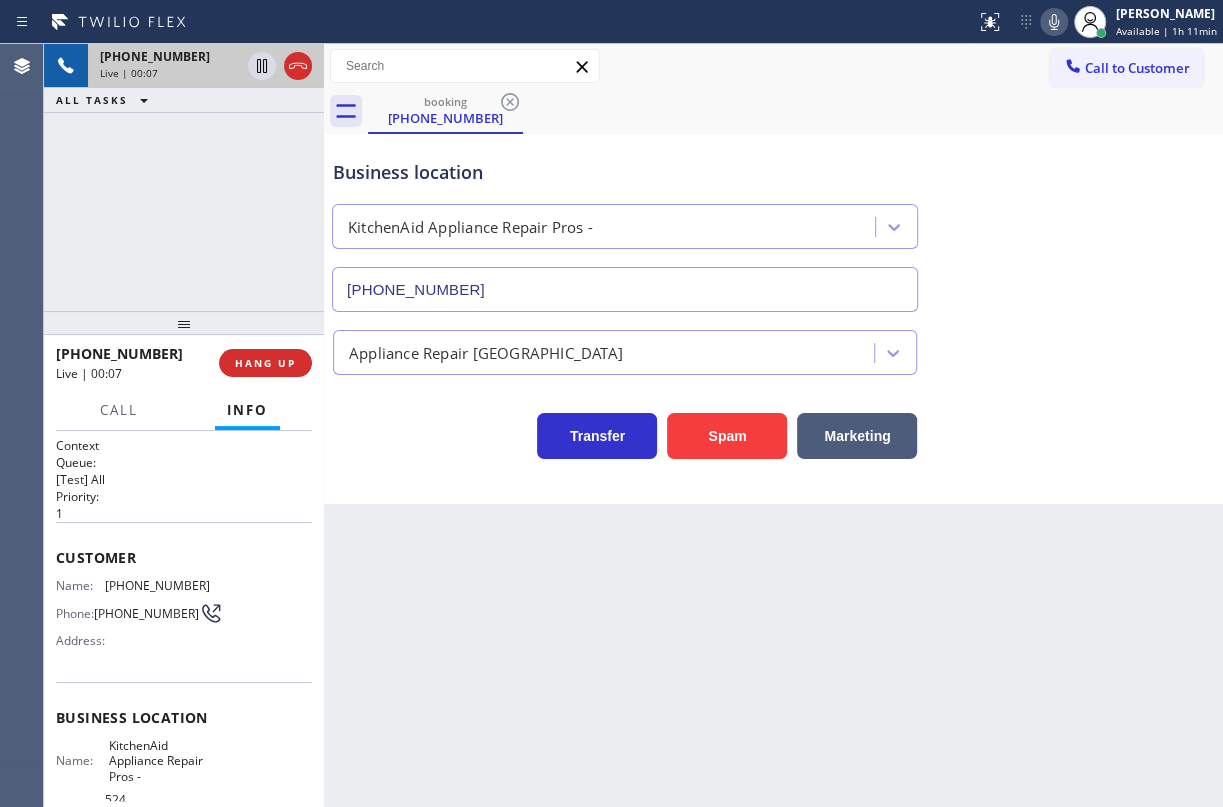 click on "KitchenAid Appliance Repair Pros -" at bounding box center [159, 761] 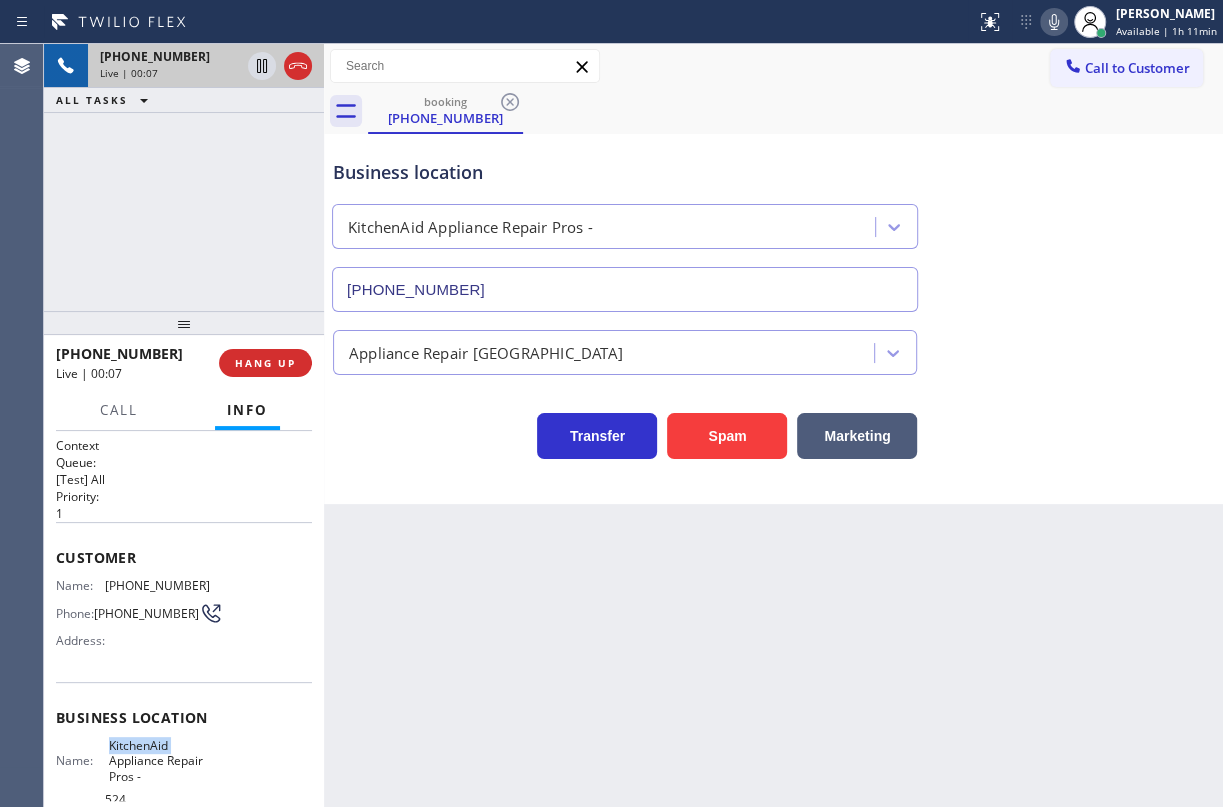 click on "KitchenAid Appliance Repair Pros -" at bounding box center (159, 761) 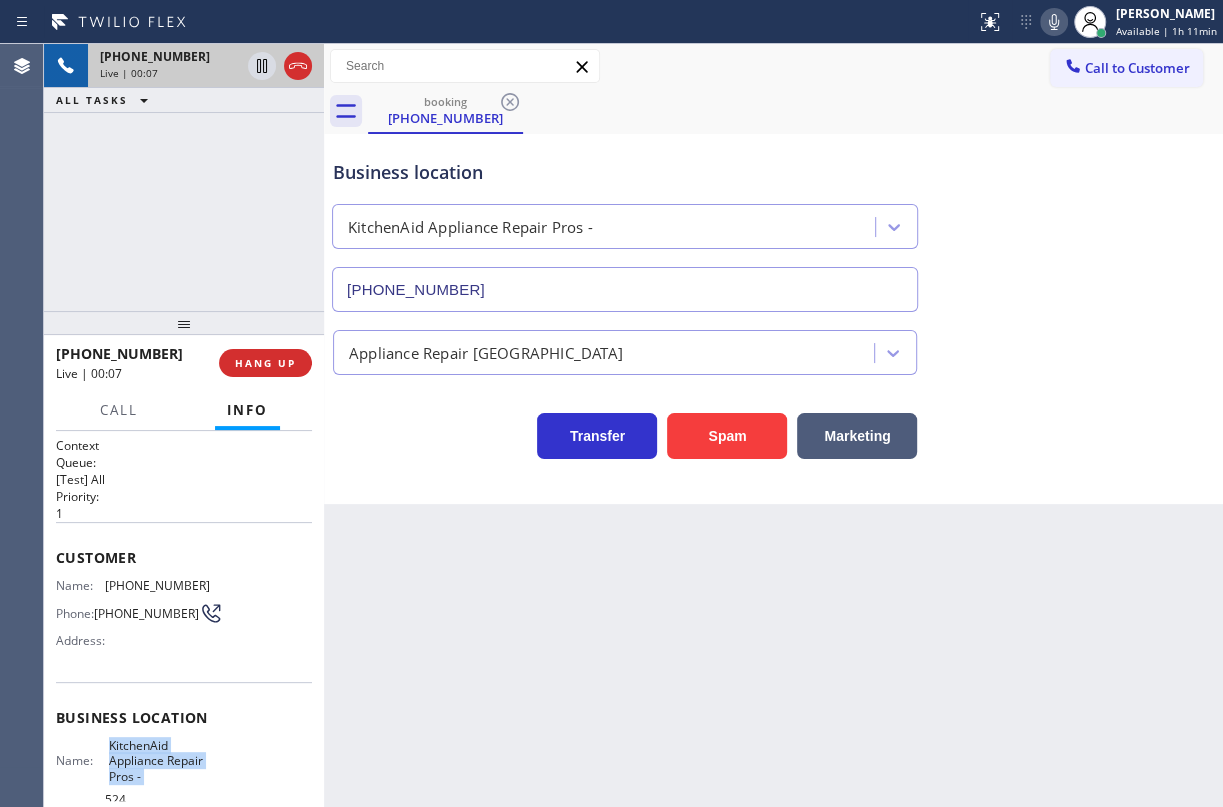 click on "KitchenAid Appliance Repair Pros -" at bounding box center (159, 761) 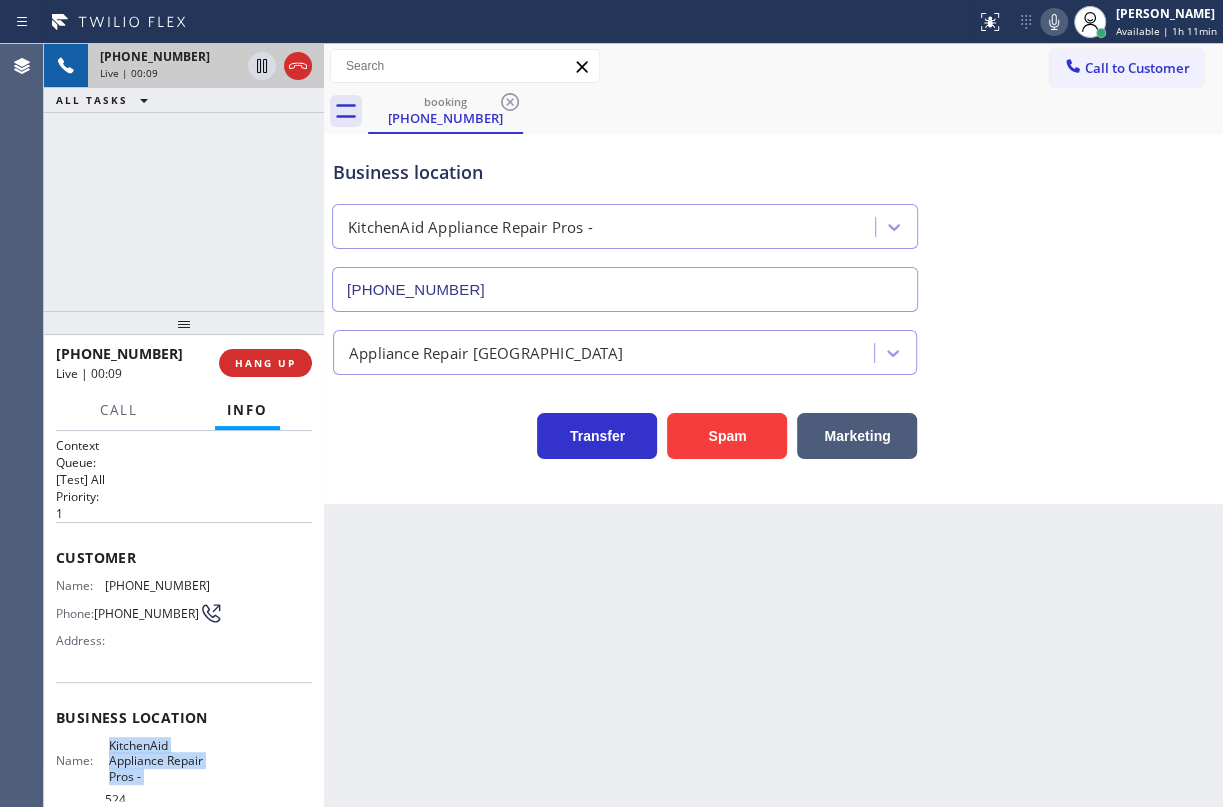 click on "[PHONE_NUMBER]" at bounding box center (625, 289) 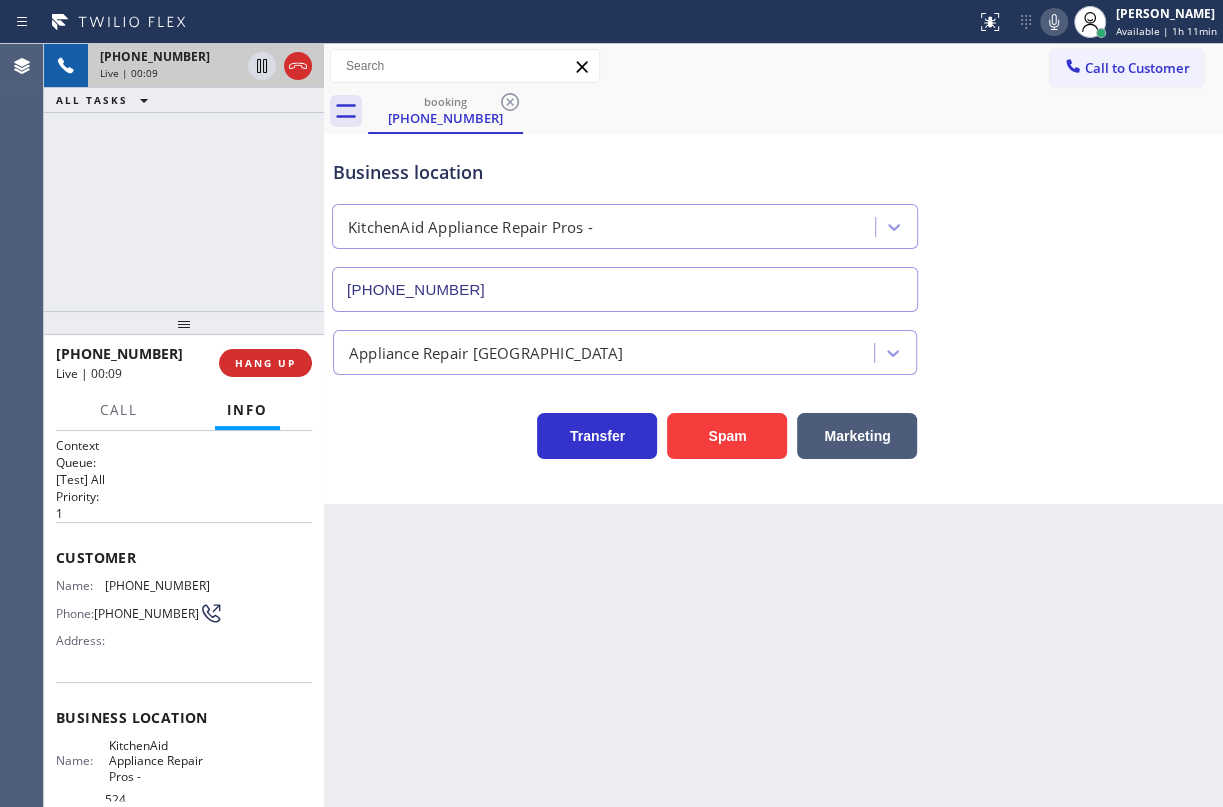click on "[PHONE_NUMBER]" at bounding box center (625, 289) 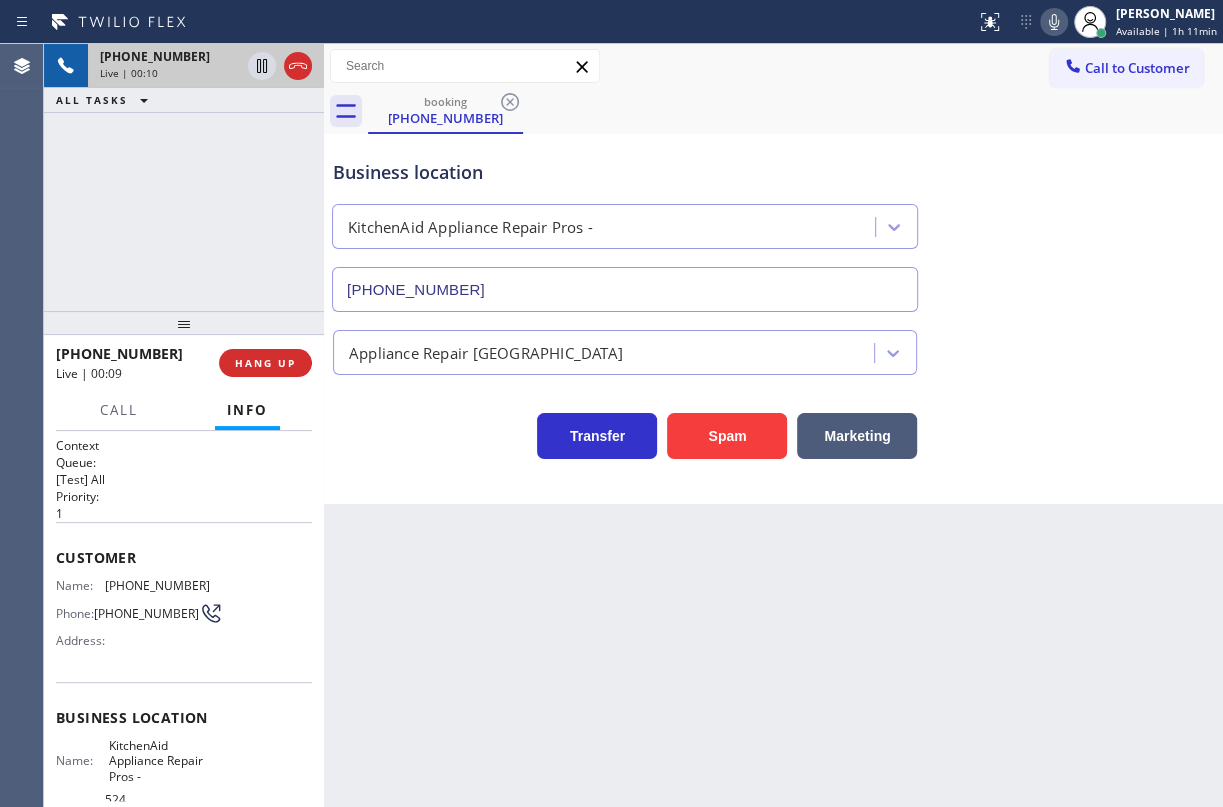 click on "[PHONE_NUMBER]" at bounding box center [625, 289] 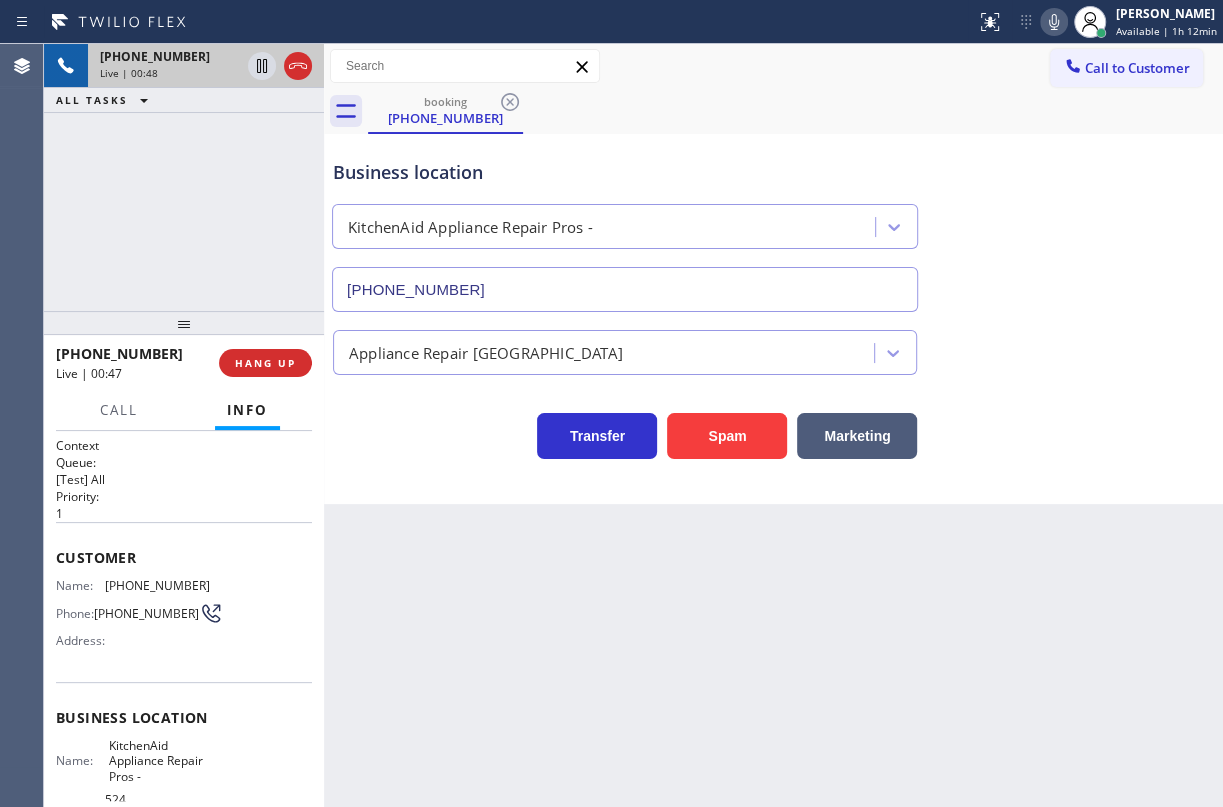 click on "[PHONE_NUMBER]" at bounding box center (157, 585) 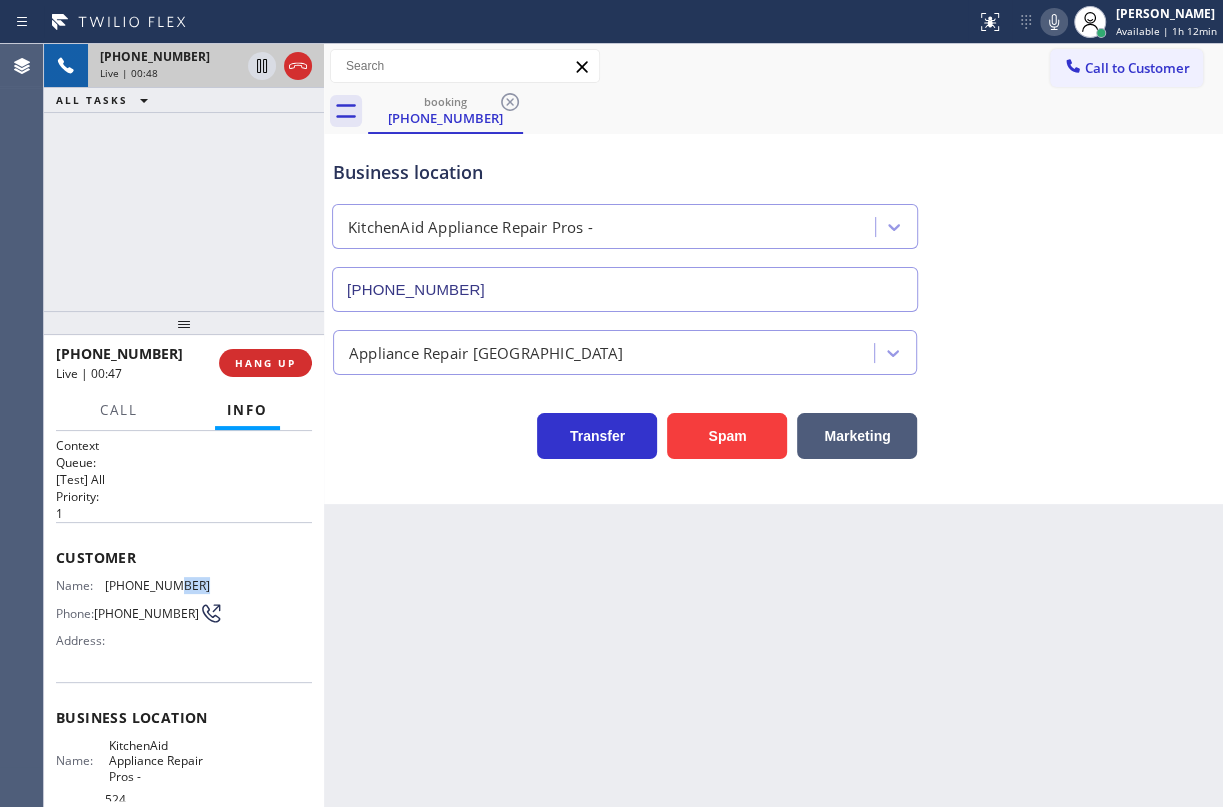 click on "[PHONE_NUMBER]" at bounding box center [157, 585] 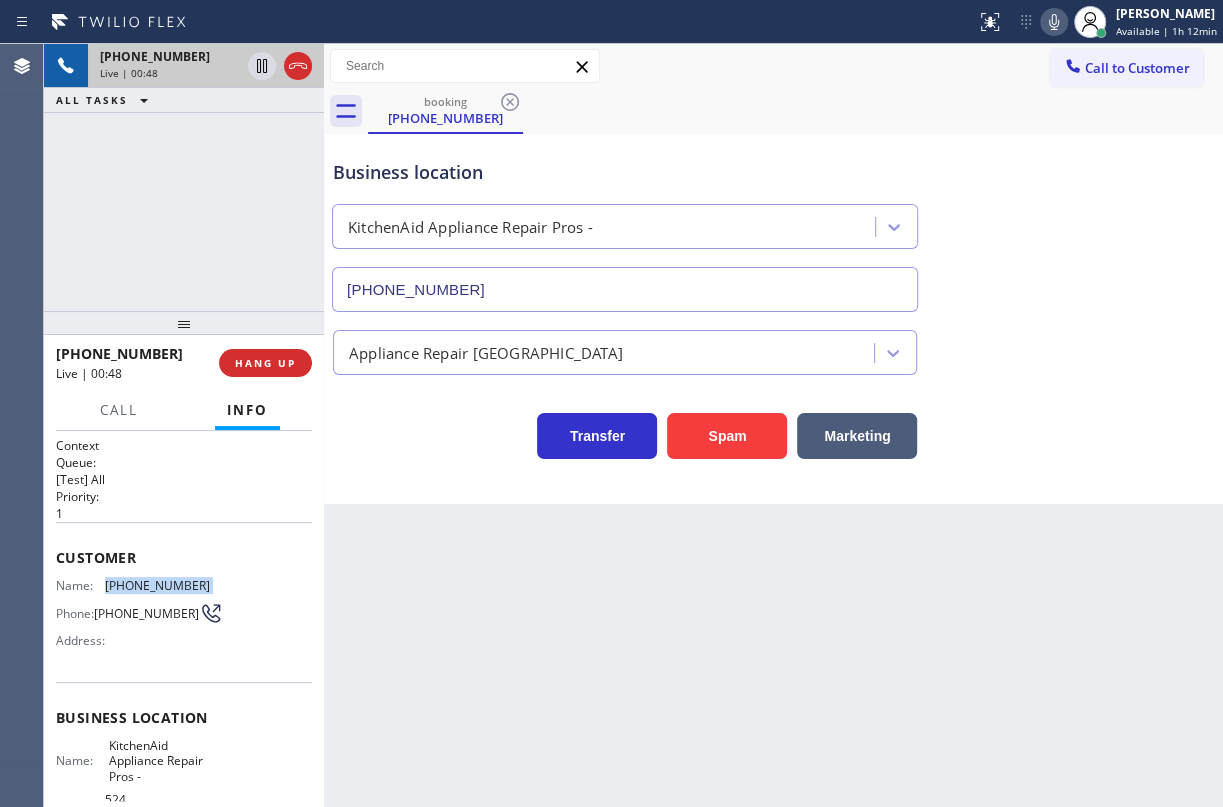 click on "[PHONE_NUMBER]" at bounding box center [157, 585] 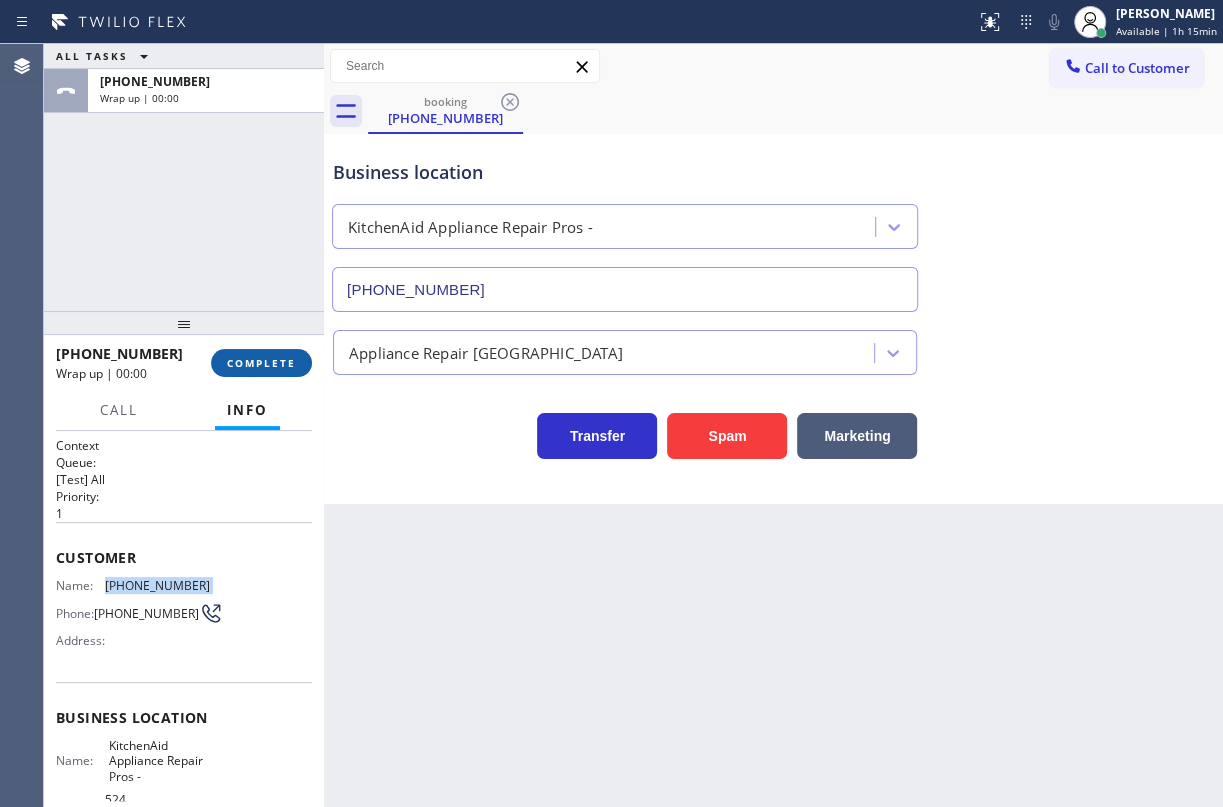 click on "COMPLETE" at bounding box center (261, 363) 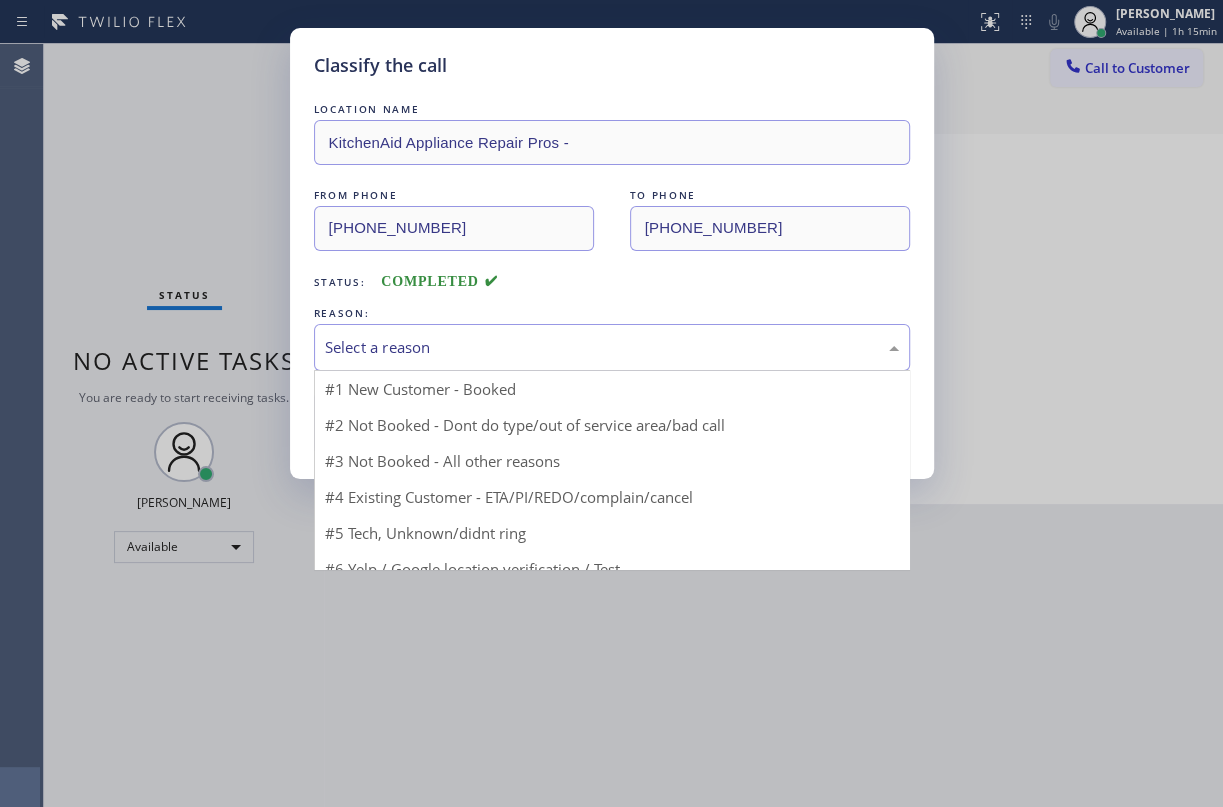 click on "Select a reason" at bounding box center (612, 347) 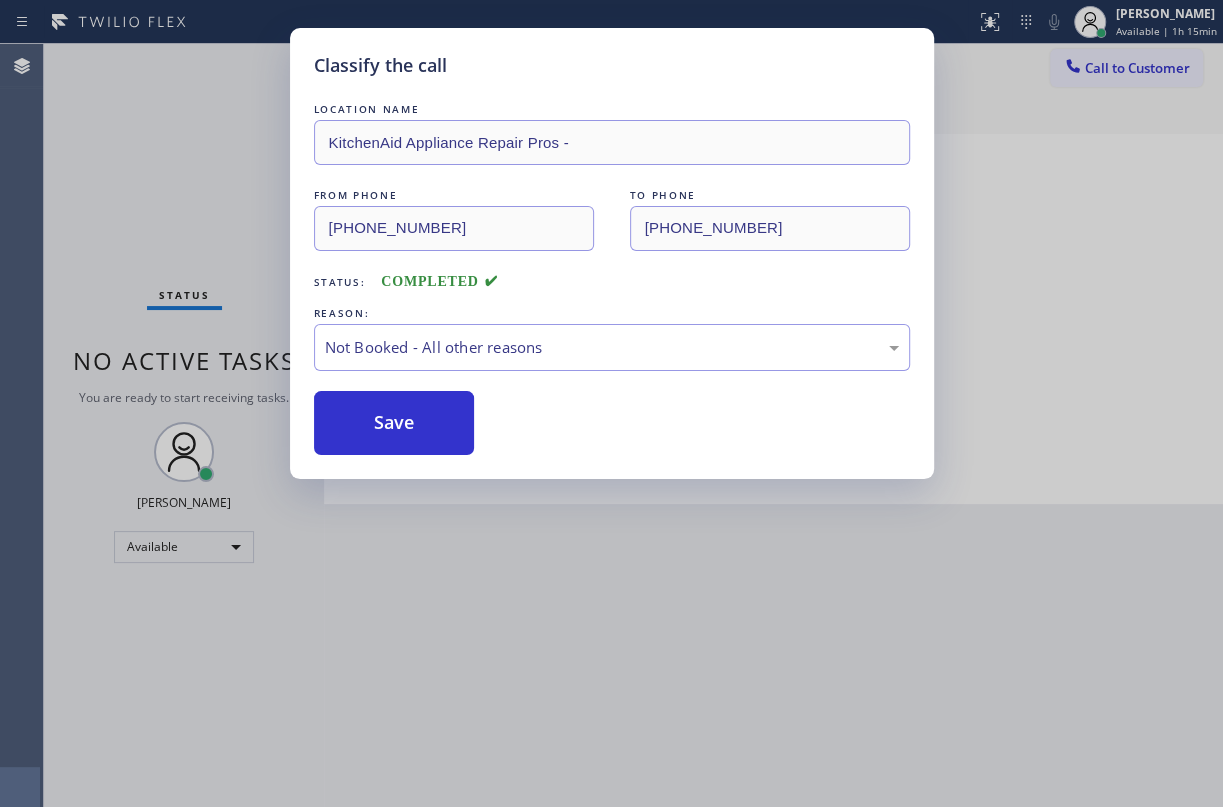 click on "Save" at bounding box center (394, 423) 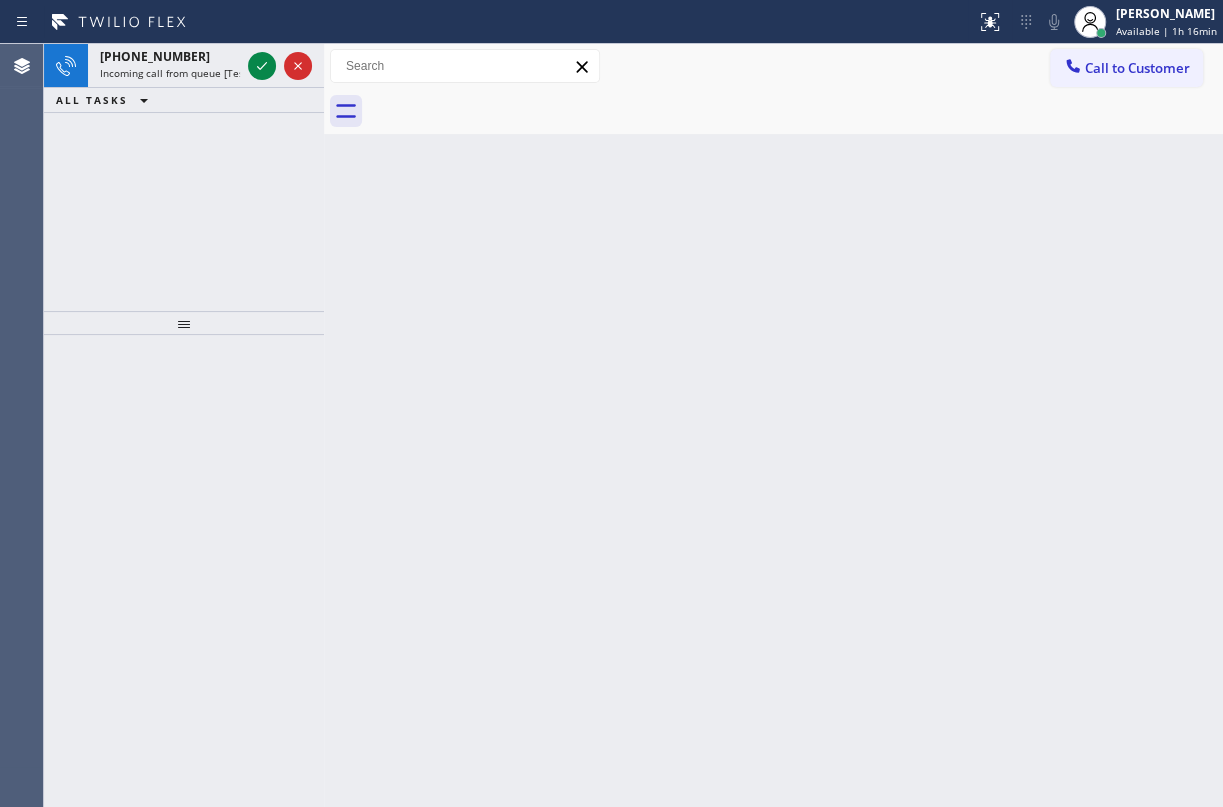 click on "Back to Dashboard Change Sender ID Customers Technicians Select a contact Outbound call Technician Search Technician Your caller id phone number Your caller id phone number Call Technician info Name   Phone none Address none Change Sender ID HVAC [PHONE_NUMBER] 5 Star Appliance [PHONE_NUMBER] Appliance Repair [PHONE_NUMBER] Plumbing [PHONE_NUMBER] Air Duct Cleaning [PHONE_NUMBER]  Electricians [PHONE_NUMBER] Cancel Change Check personal SMS Reset Change No tabs Call to Customer Outbound call Location Search location Your caller id phone number Customer number Call Outbound call Technician Search Technician Your caller id phone number Your caller id phone number Call" at bounding box center (773, 425) 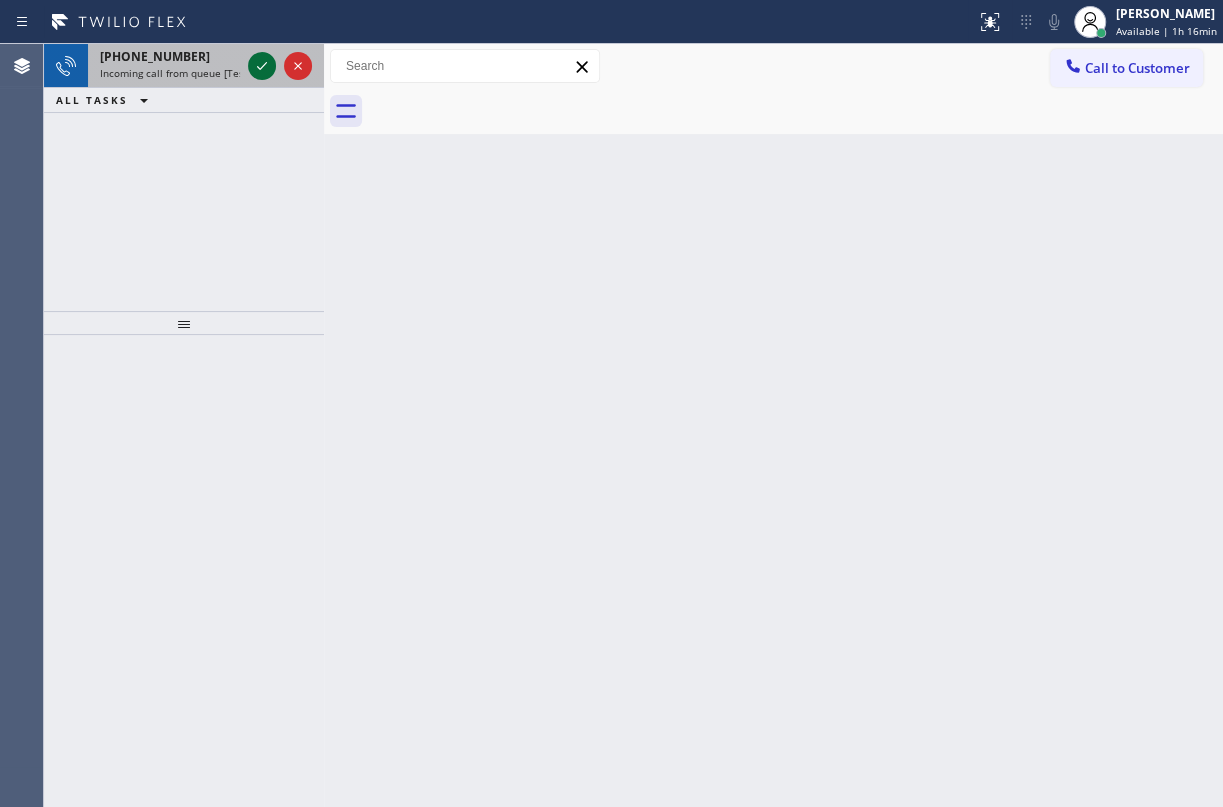 click 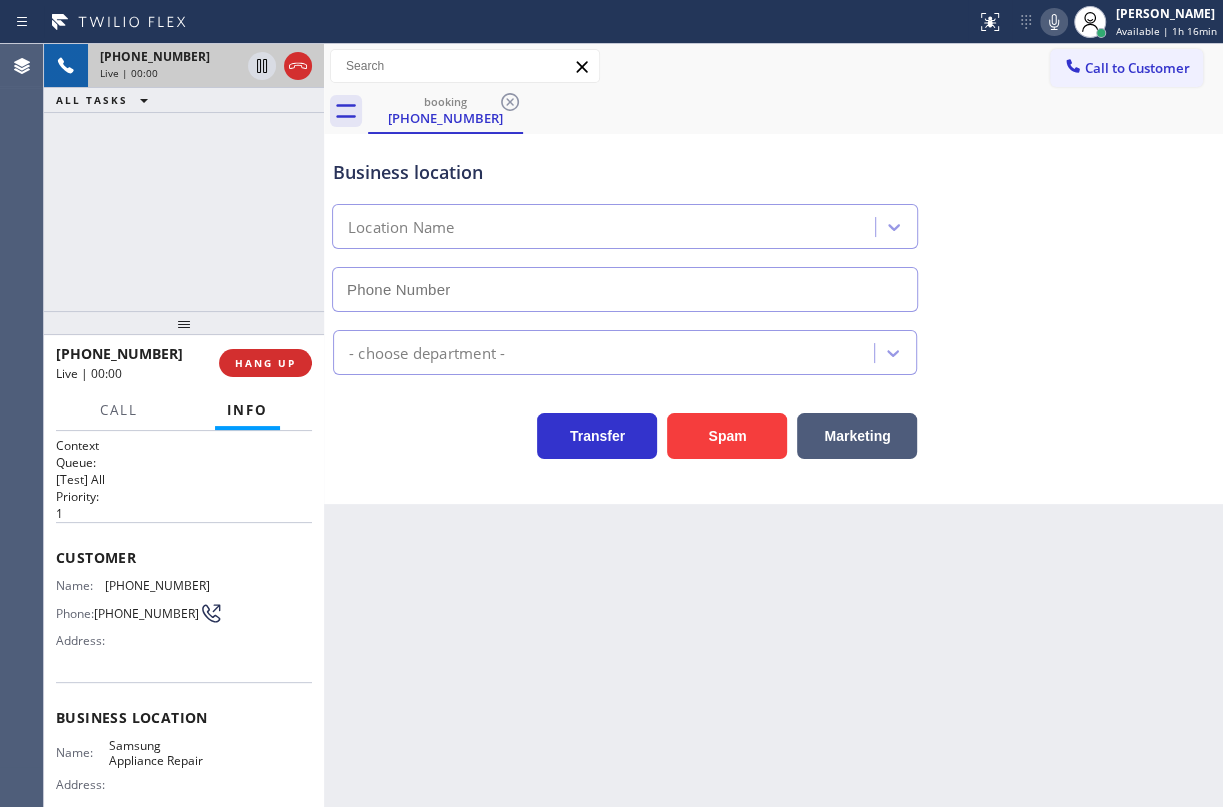type on "[PHONE_NUMBER]" 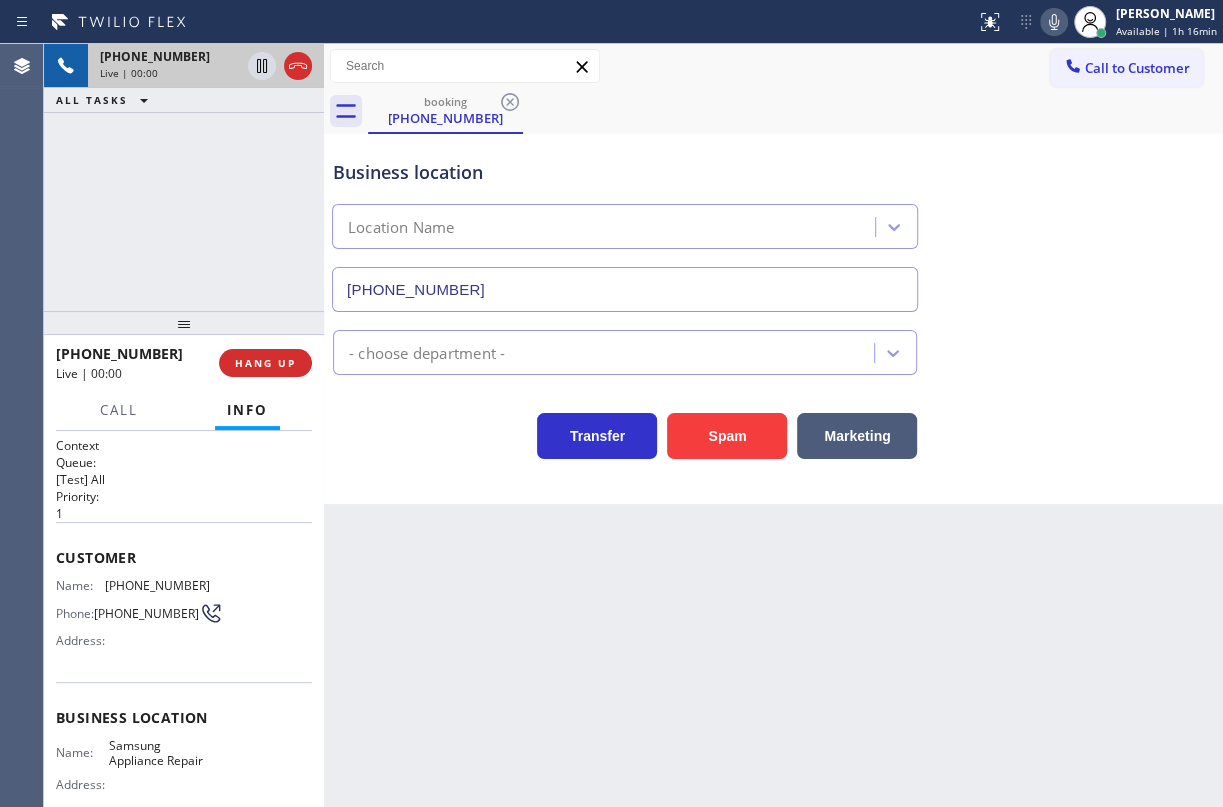 click on "[PHONE_NUMBER] Live | 00:00 HANG UP" at bounding box center [184, 363] 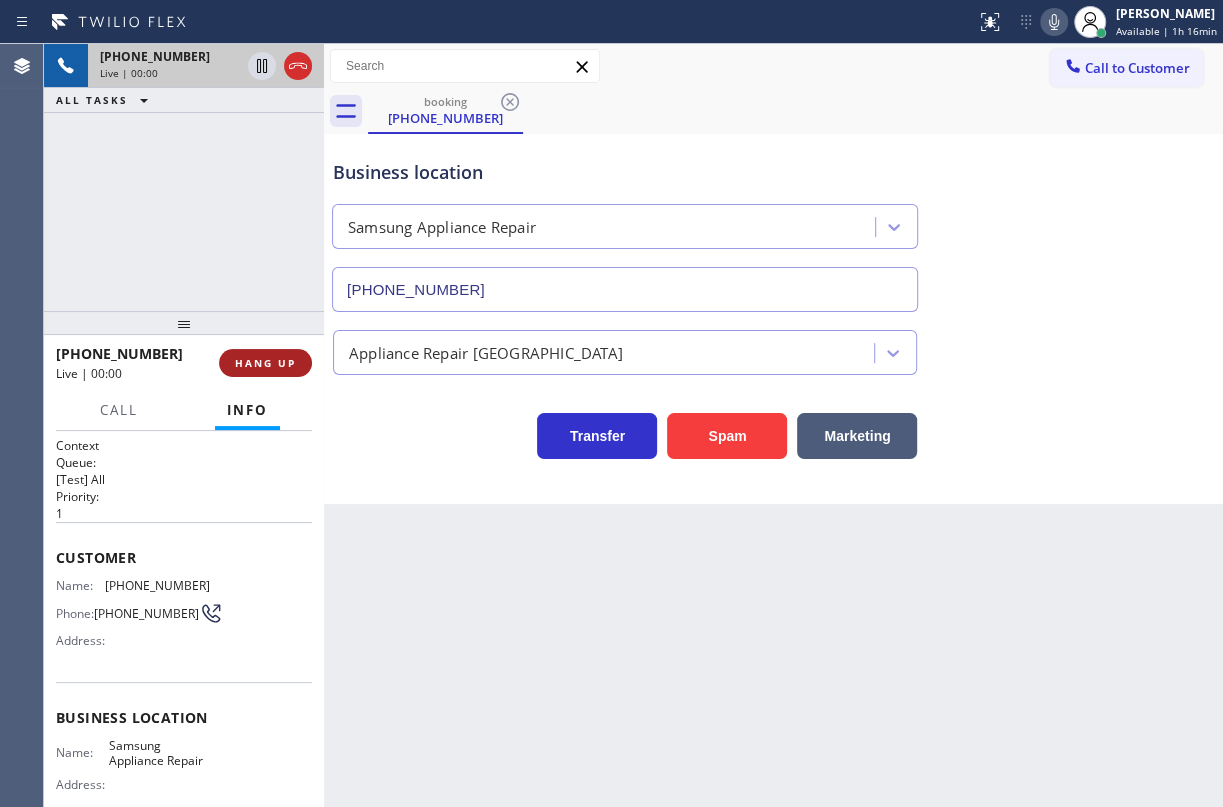 click on "HANG UP" at bounding box center [265, 363] 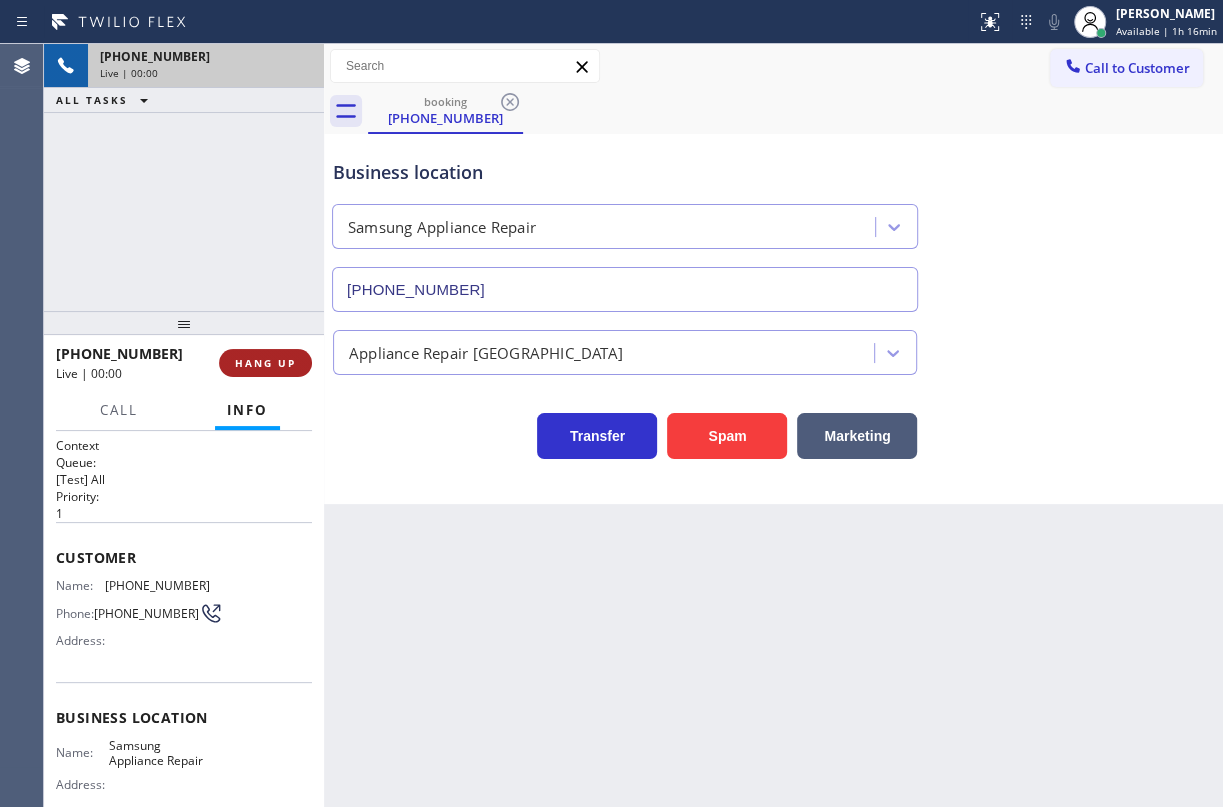click on "HANG UP" at bounding box center [265, 363] 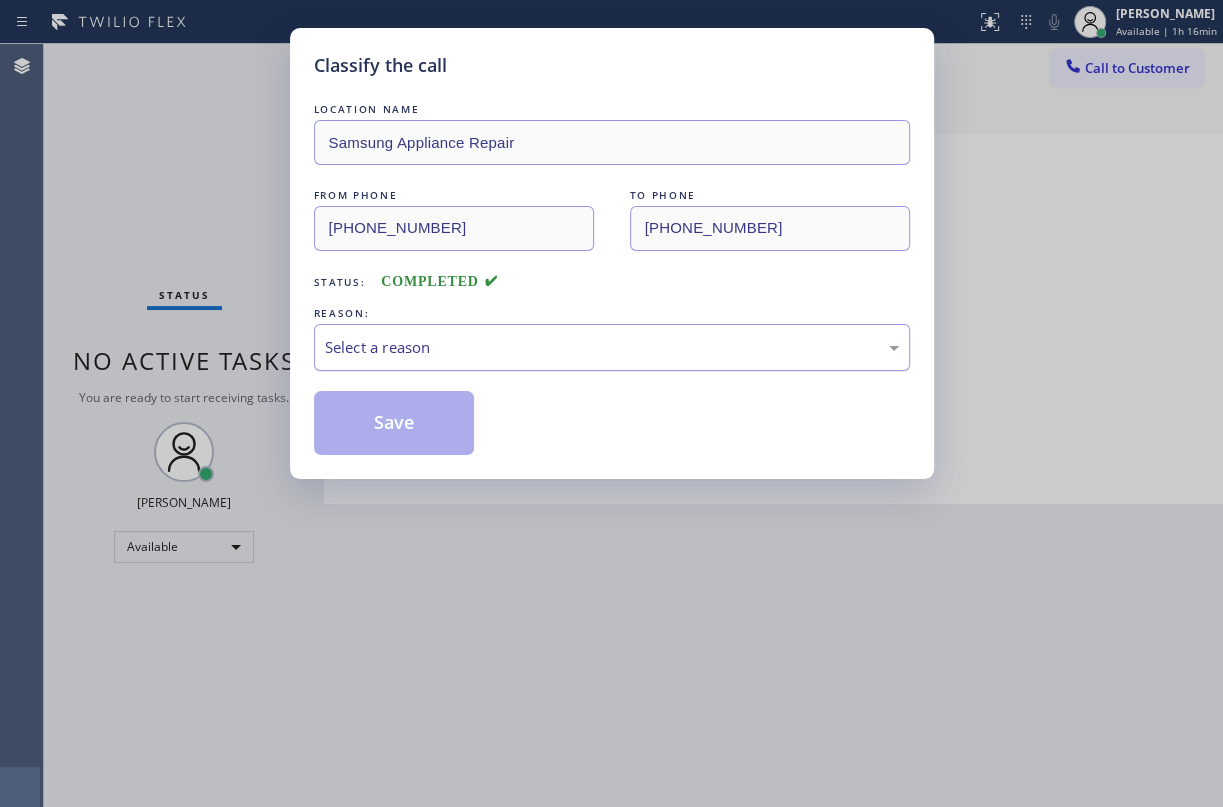 click on "Select a reason" at bounding box center (612, 347) 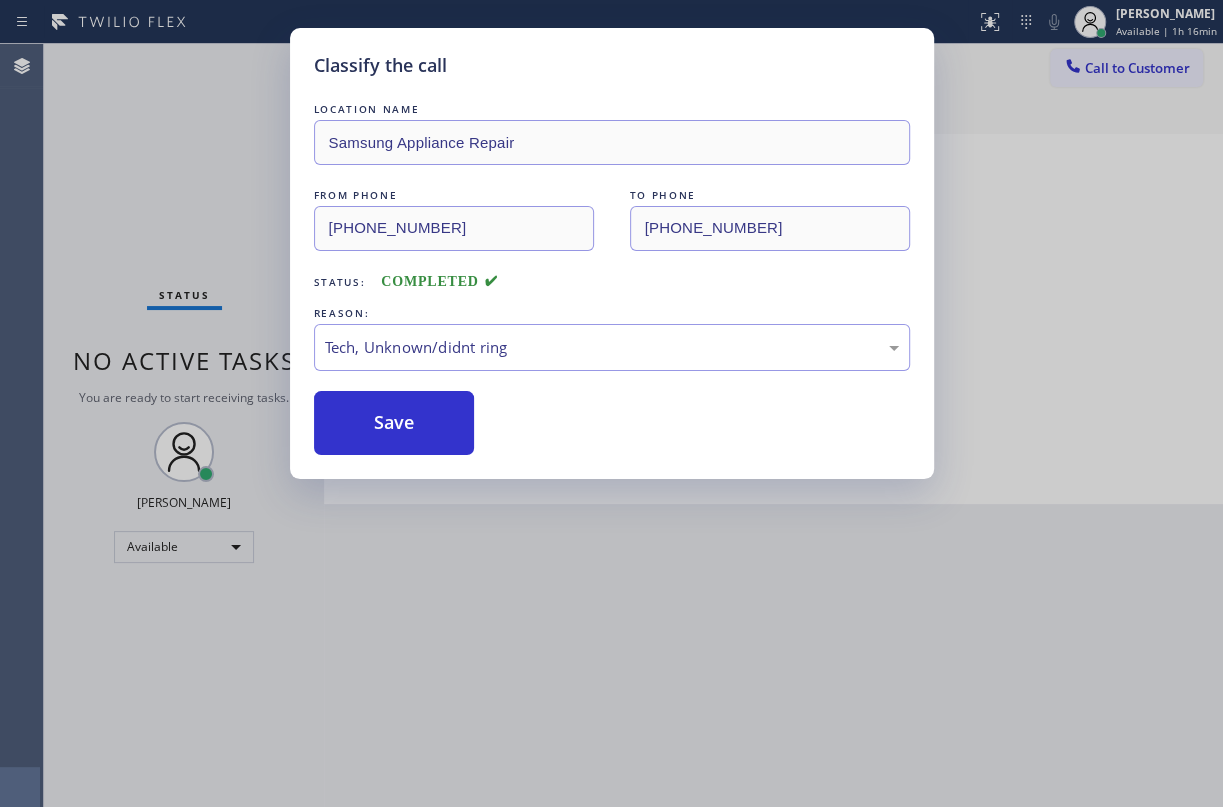 click on "Save" at bounding box center [394, 423] 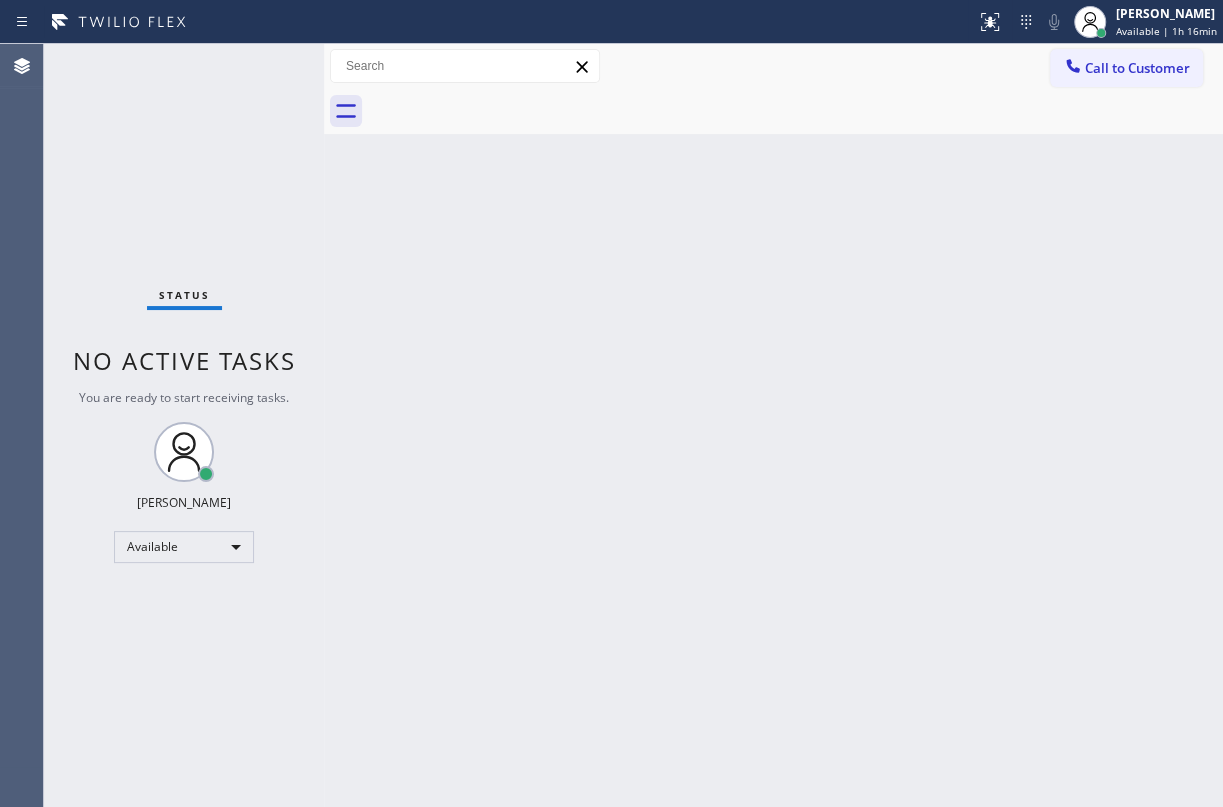 click on "Back to Dashboard Change Sender ID Customers Technicians Select a contact Outbound call Technician Search Technician Your caller id phone number Your caller id phone number Call Technician info Name   Phone none Address none Change Sender ID HVAC [PHONE_NUMBER] 5 Star Appliance [PHONE_NUMBER] Appliance Repair [PHONE_NUMBER] Plumbing [PHONE_NUMBER] Air Duct Cleaning [PHONE_NUMBER]  Electricians [PHONE_NUMBER] Cancel Change Check personal SMS Reset Change No tabs Call to Customer Outbound call Location Search location Your caller id phone number Customer number Call Outbound call Technician Search Technician Your caller id phone number Your caller id phone number Call" at bounding box center [773, 425] 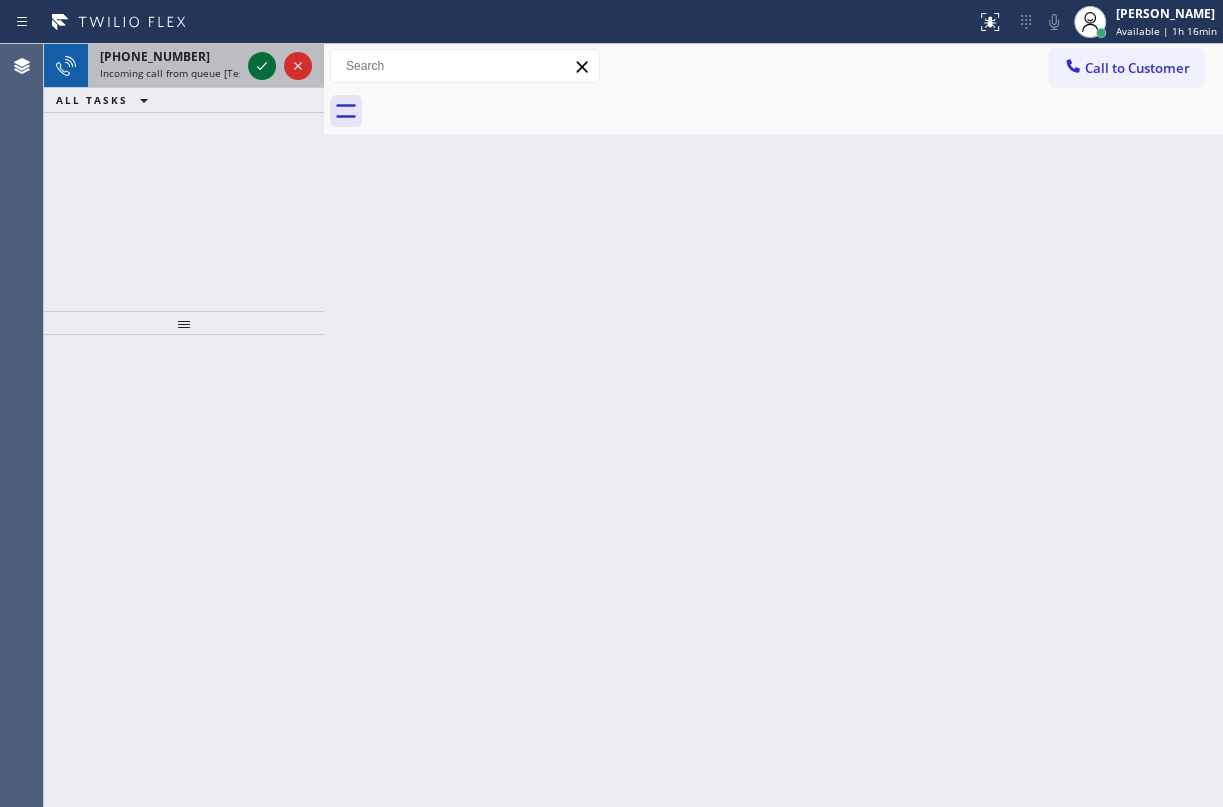click 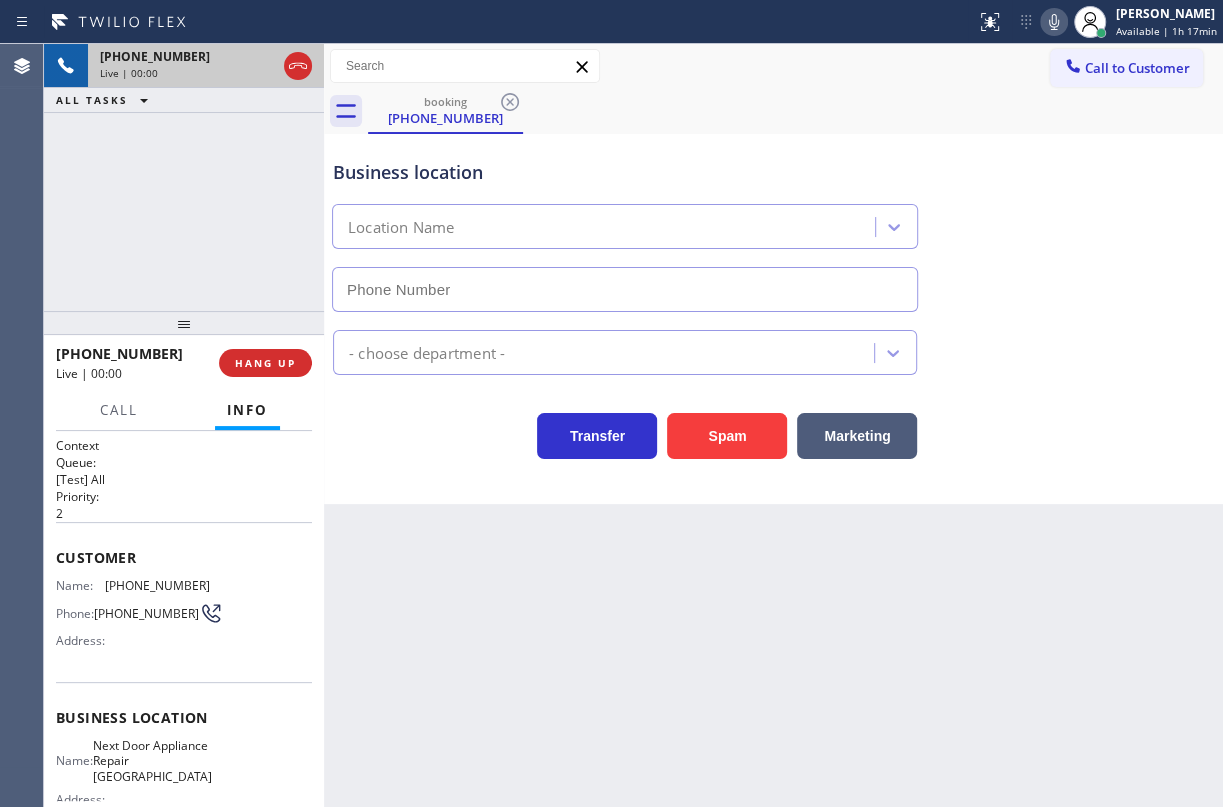 type on "[PHONE_NUMBER]" 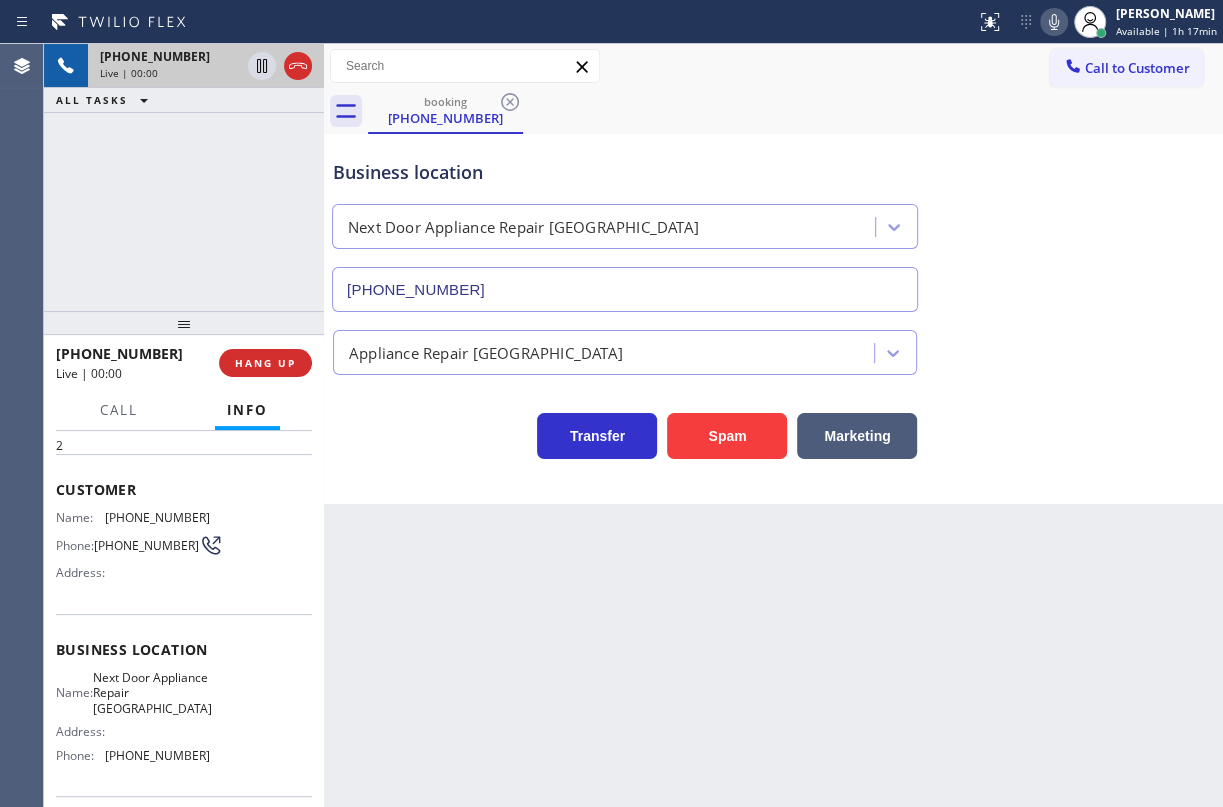 scroll, scrollTop: 181, scrollLeft: 0, axis: vertical 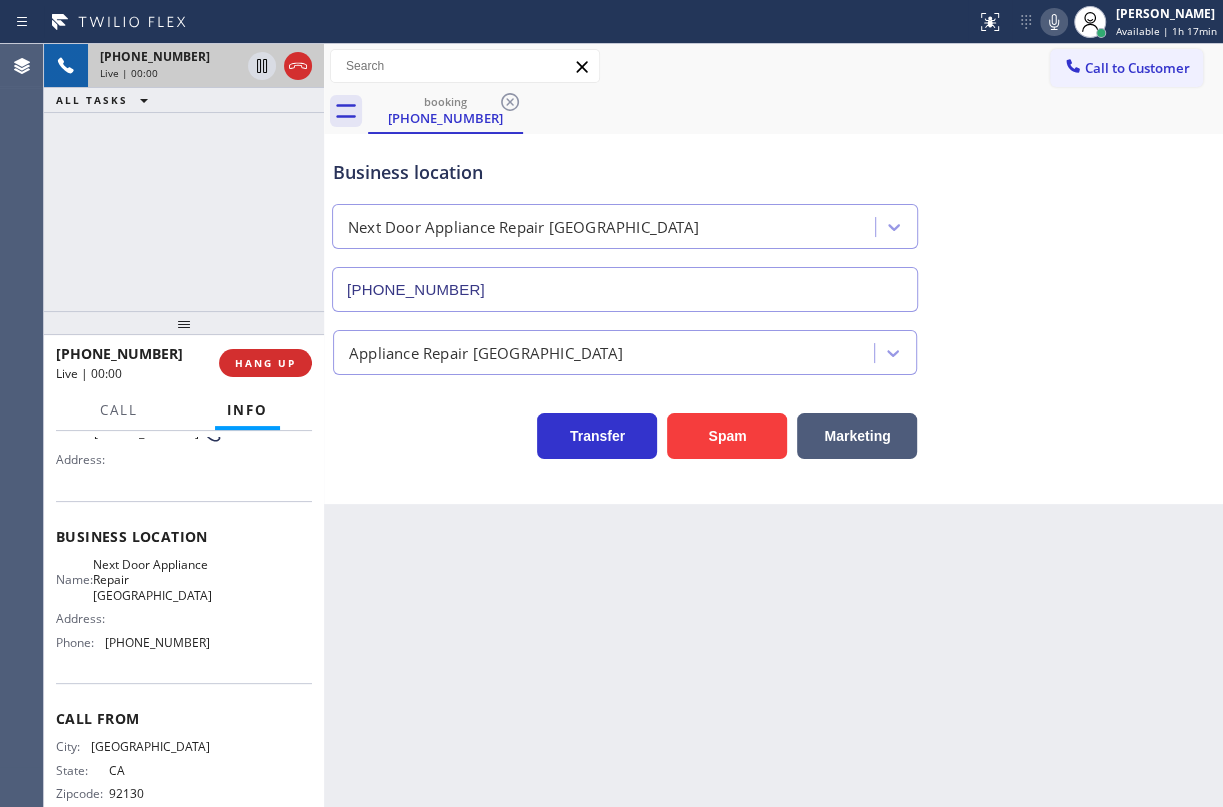click on "Next Door Appliance Repair [GEOGRAPHIC_DATA]" at bounding box center [152, 580] 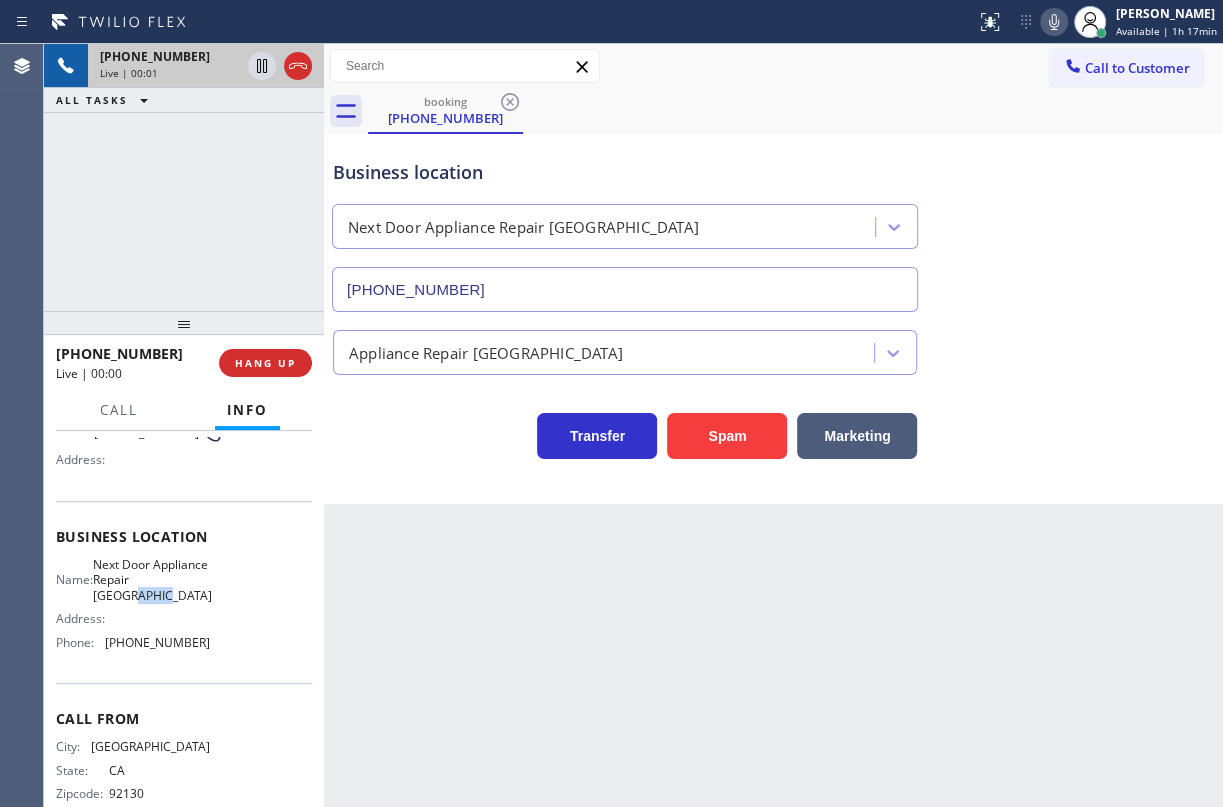 click on "Next Door Appliance Repair [GEOGRAPHIC_DATA]" at bounding box center (152, 580) 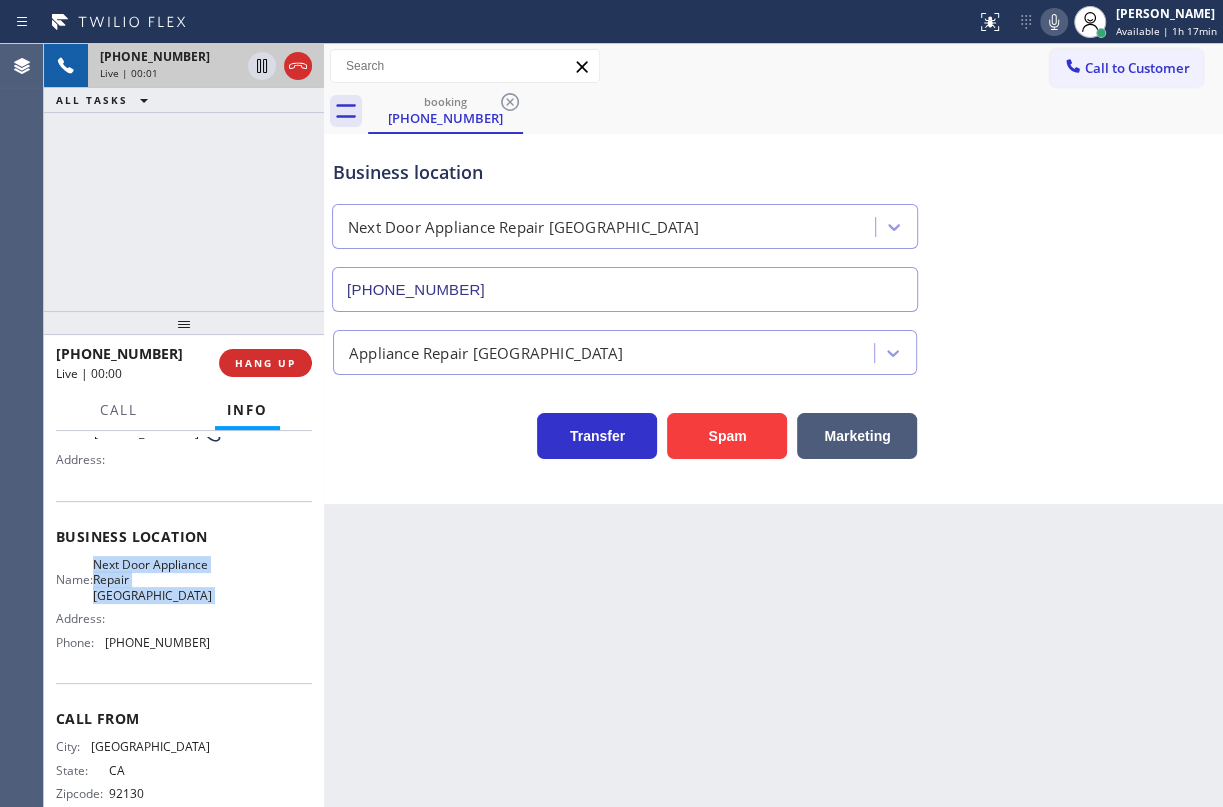click on "Next Door Appliance Repair [GEOGRAPHIC_DATA]" at bounding box center [152, 580] 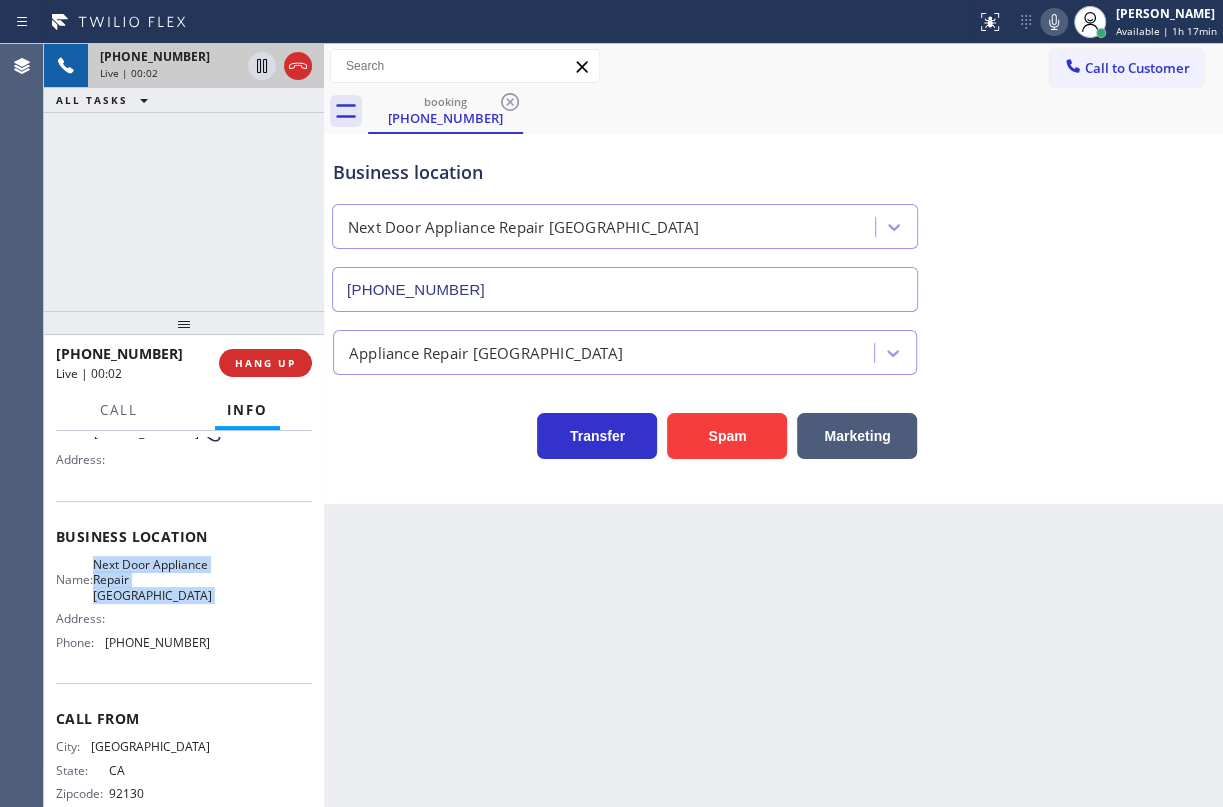 click on "[PHONE_NUMBER]" at bounding box center [625, 289] 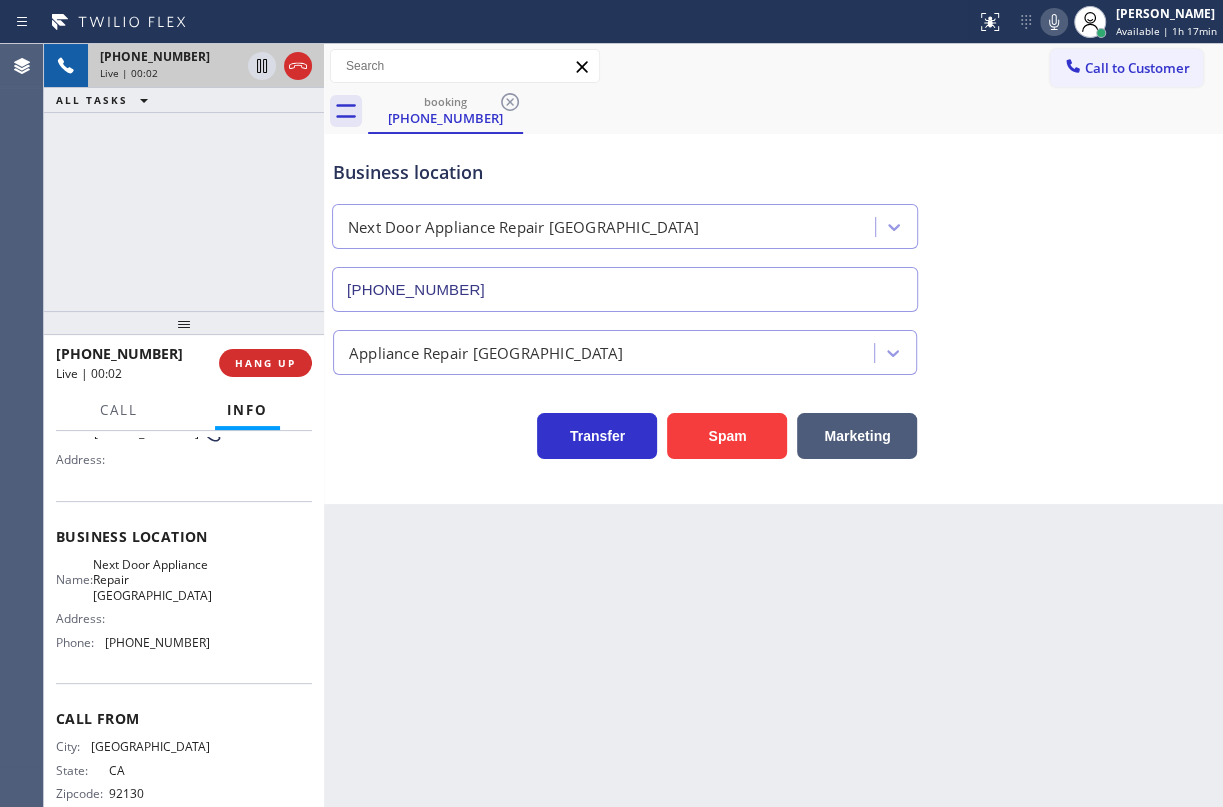 click on "[PHONE_NUMBER]" at bounding box center [625, 289] 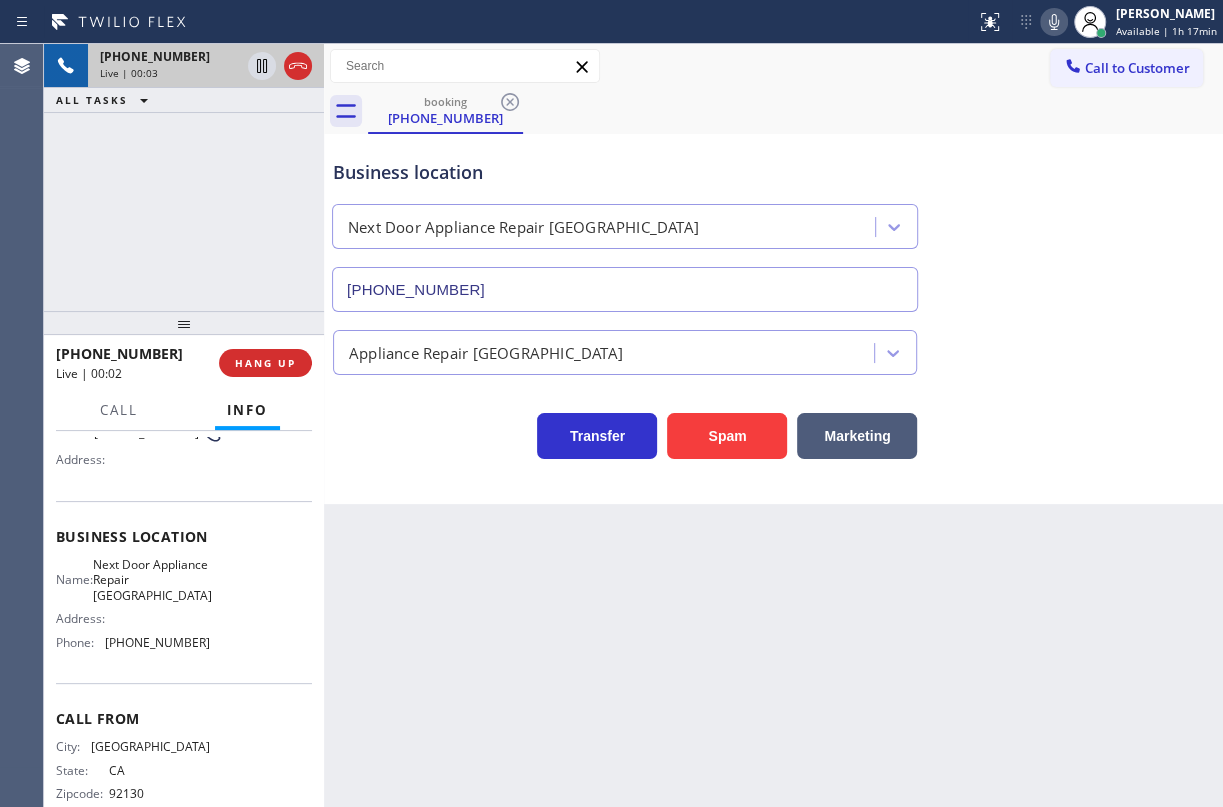 click on "[PHONE_NUMBER]" at bounding box center [625, 289] 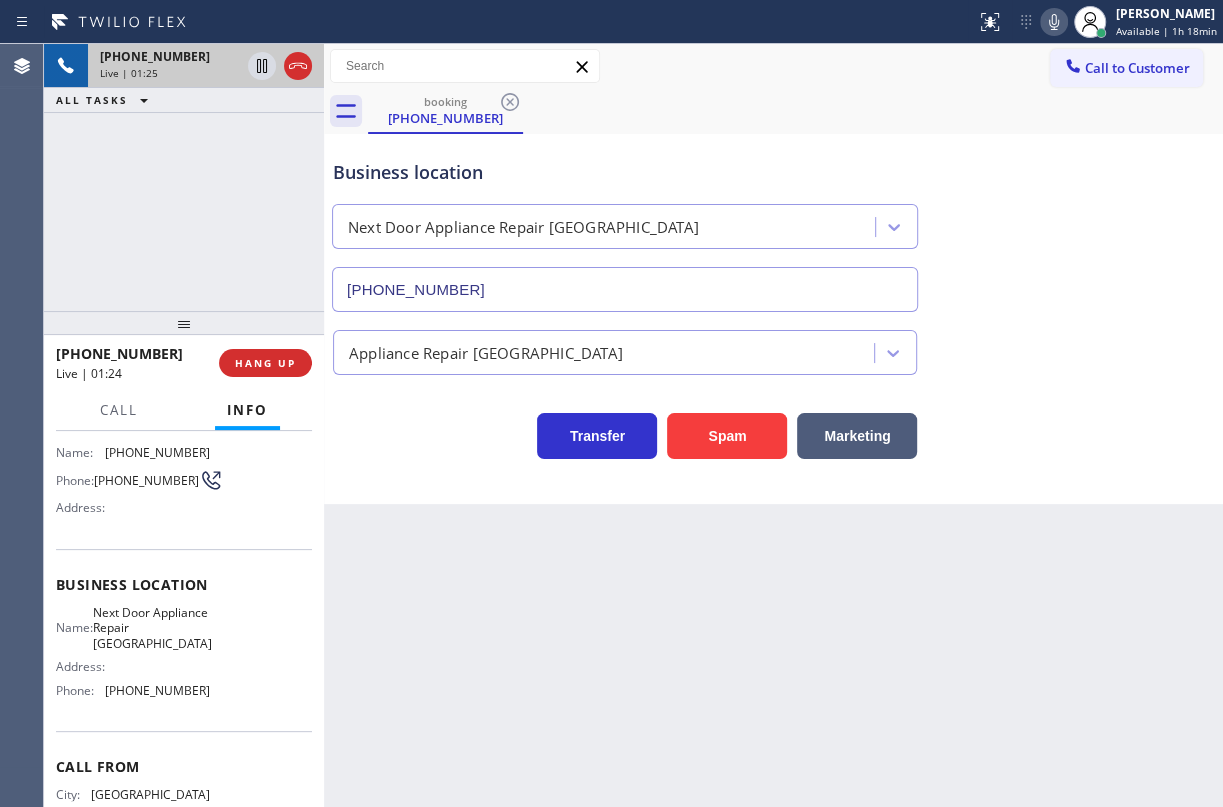 scroll, scrollTop: 0, scrollLeft: 0, axis: both 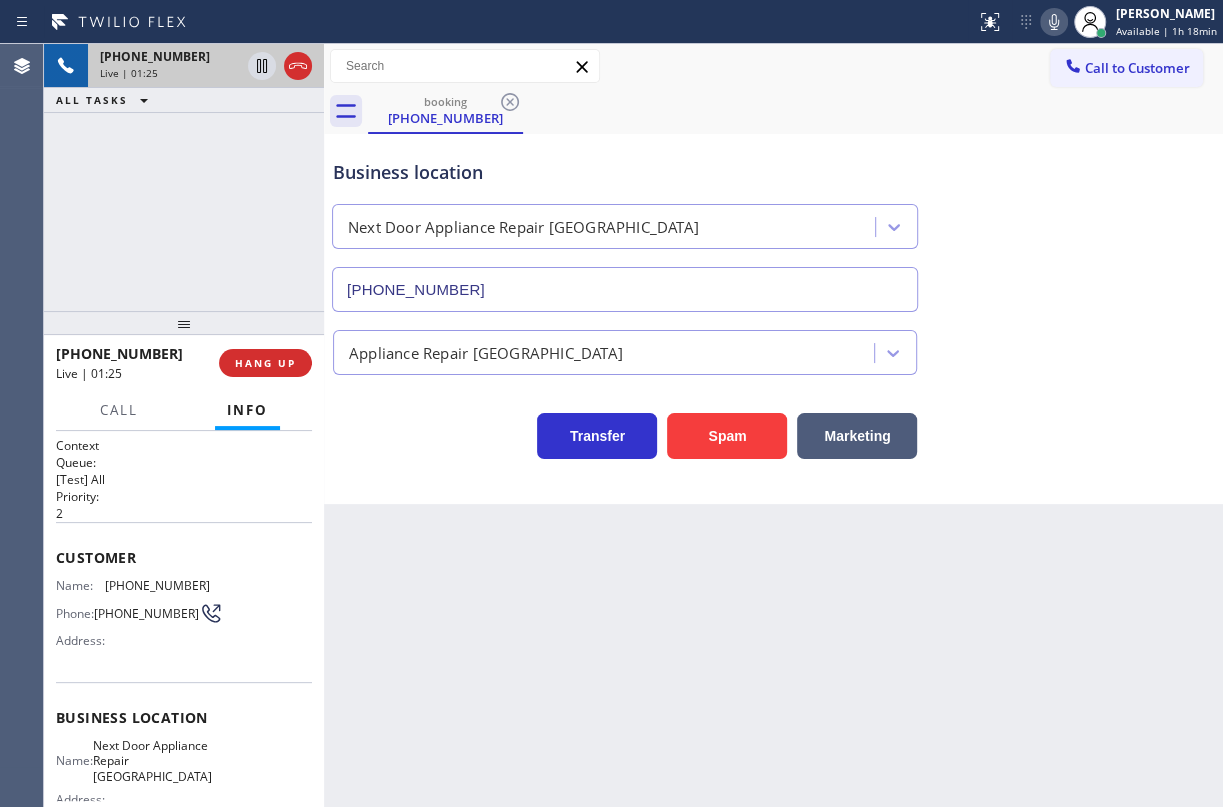 click on "[PHONE_NUMBER]" at bounding box center [157, 585] 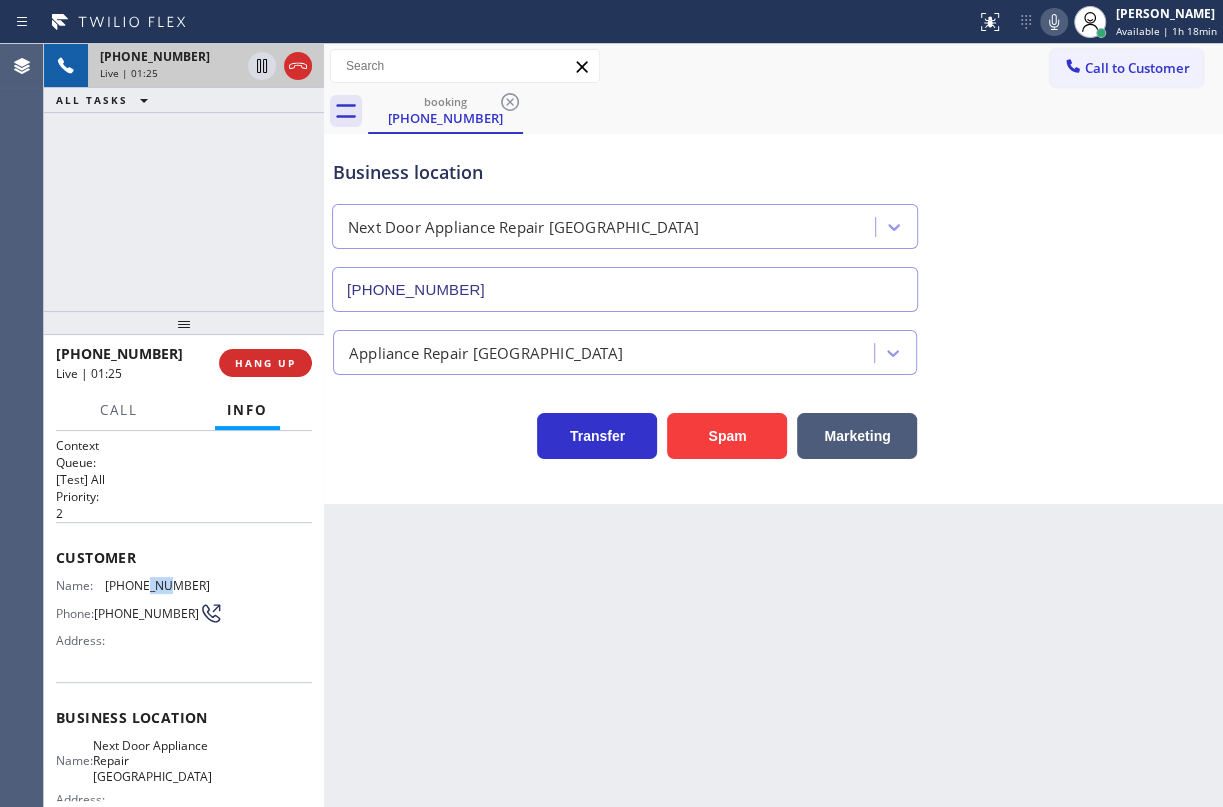 click on "[PHONE_NUMBER]" at bounding box center [157, 585] 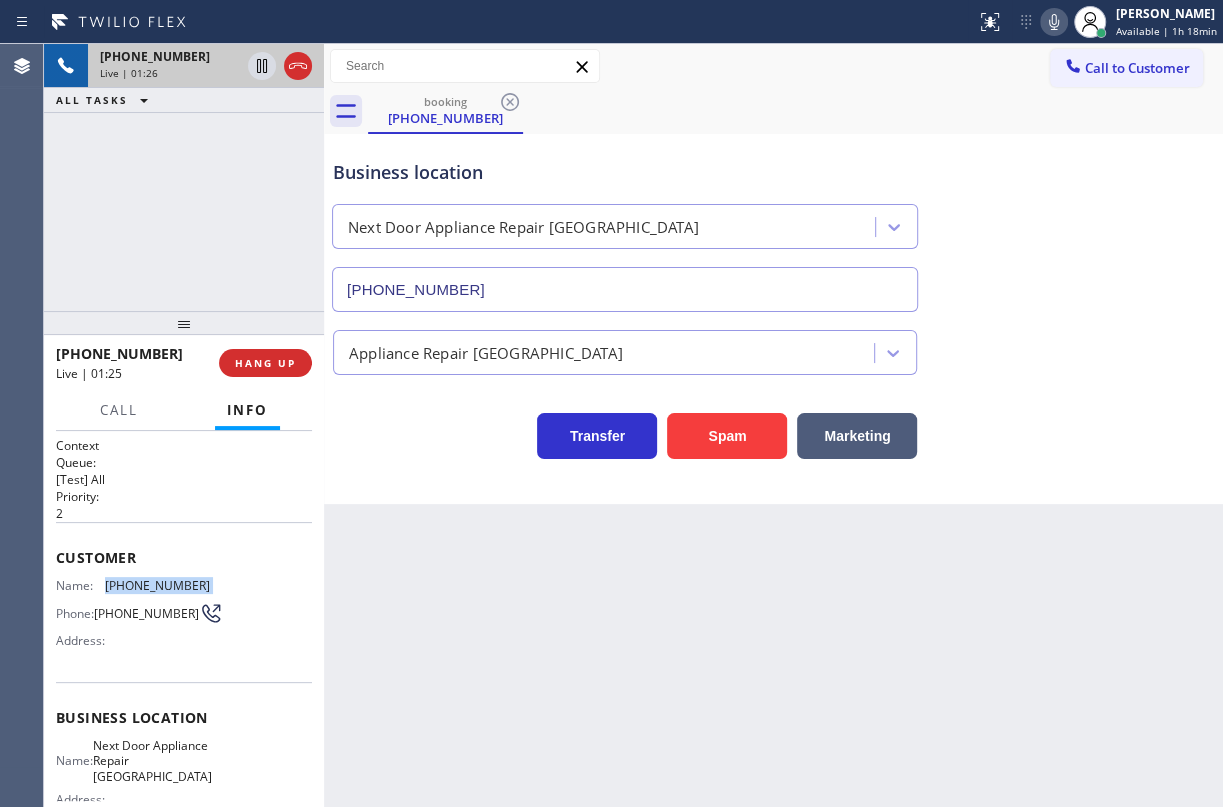 click on "[PHONE_NUMBER]" at bounding box center (157, 585) 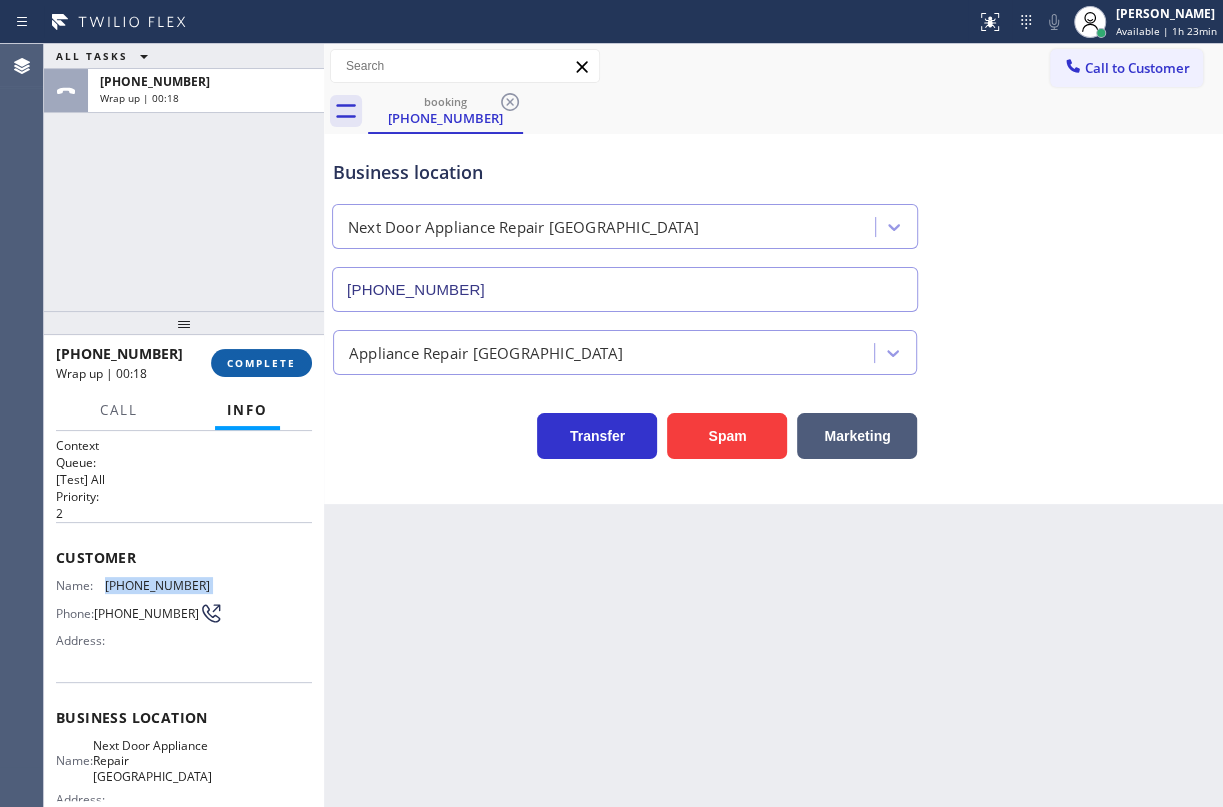 click on "COMPLETE" at bounding box center [261, 363] 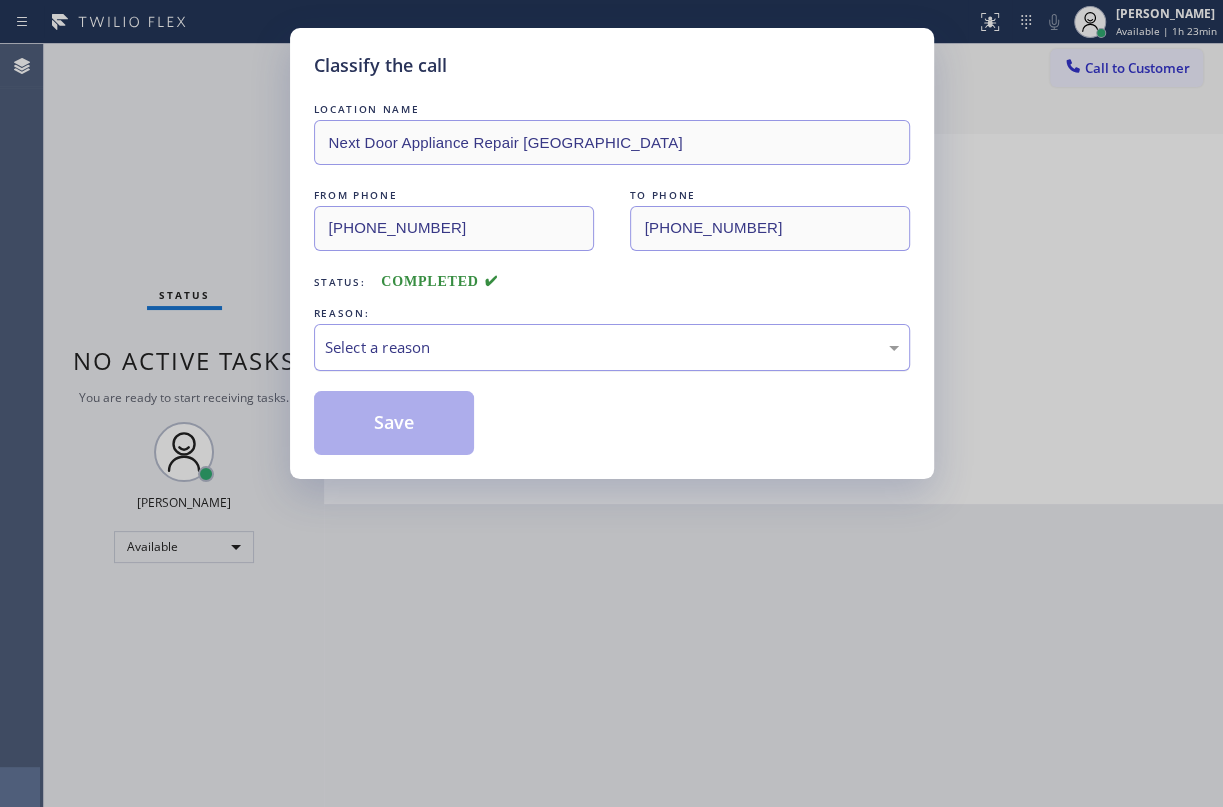 click on "Select a reason" at bounding box center [612, 347] 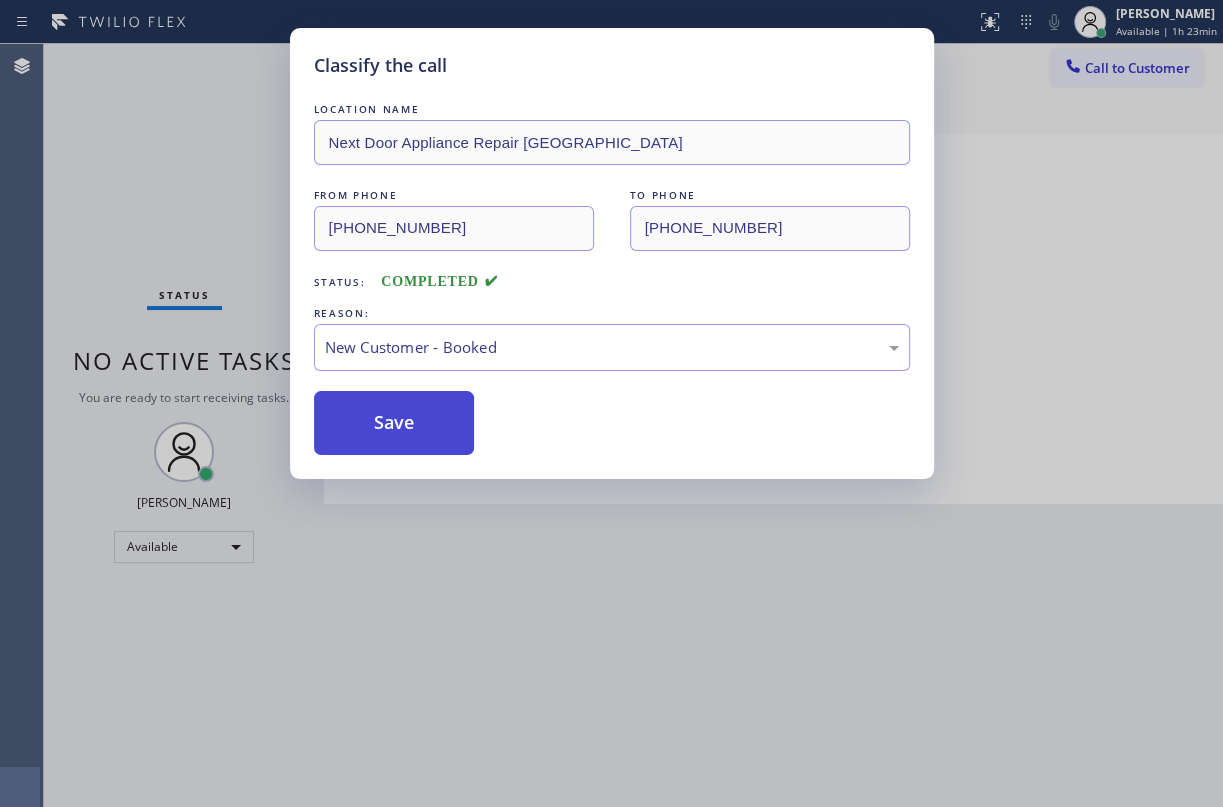 click on "Save" at bounding box center [394, 423] 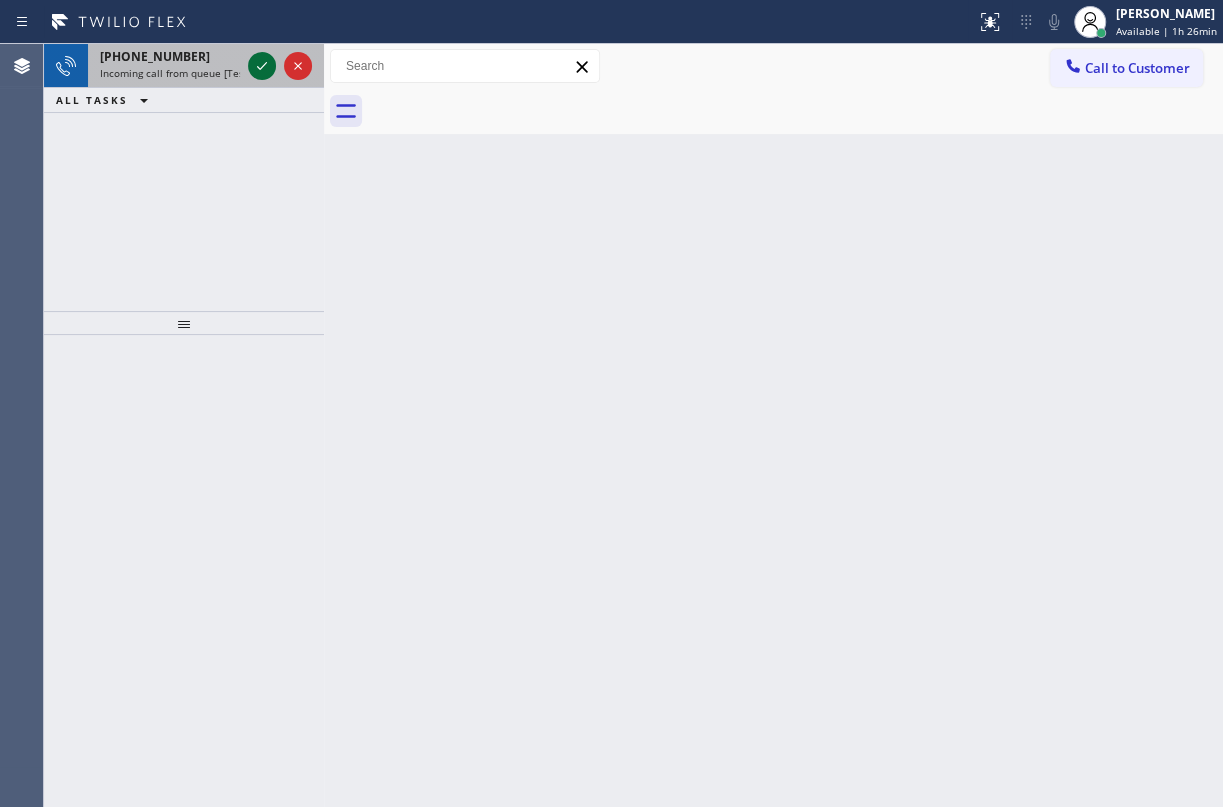 click 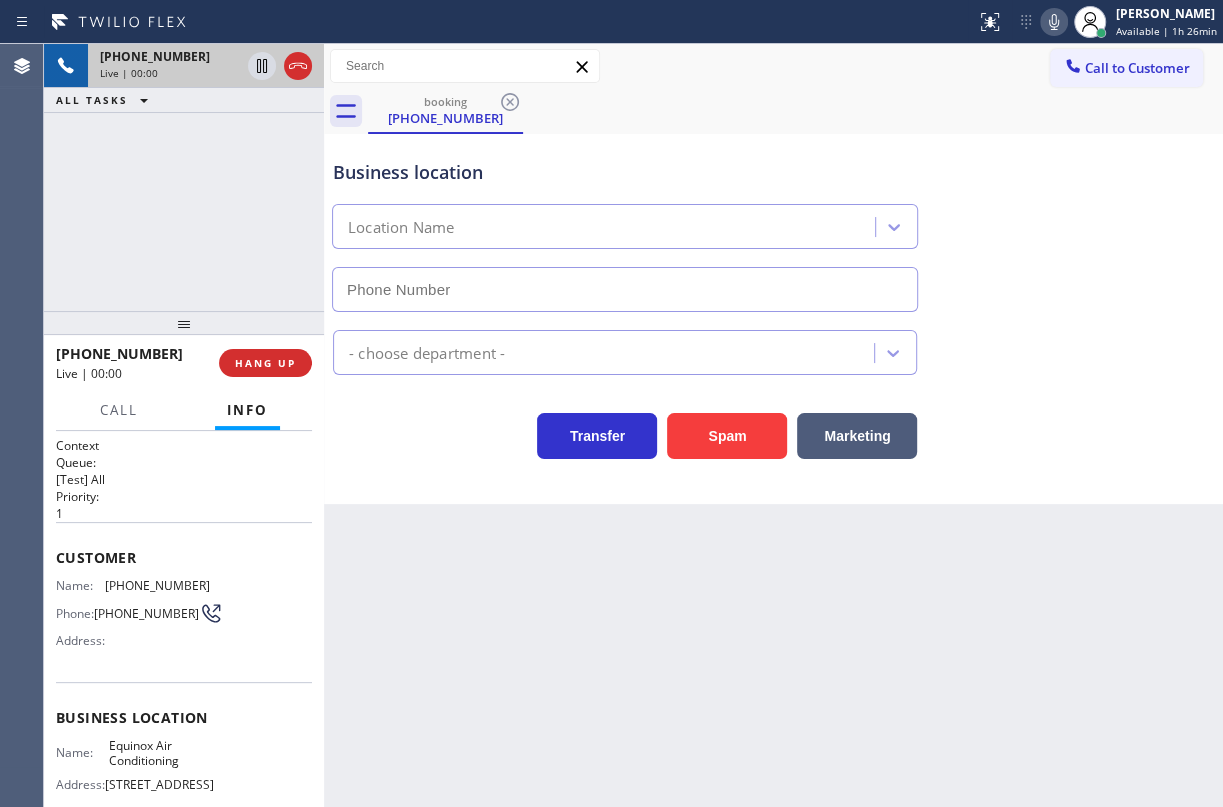 type on "[PHONE_NUMBER]" 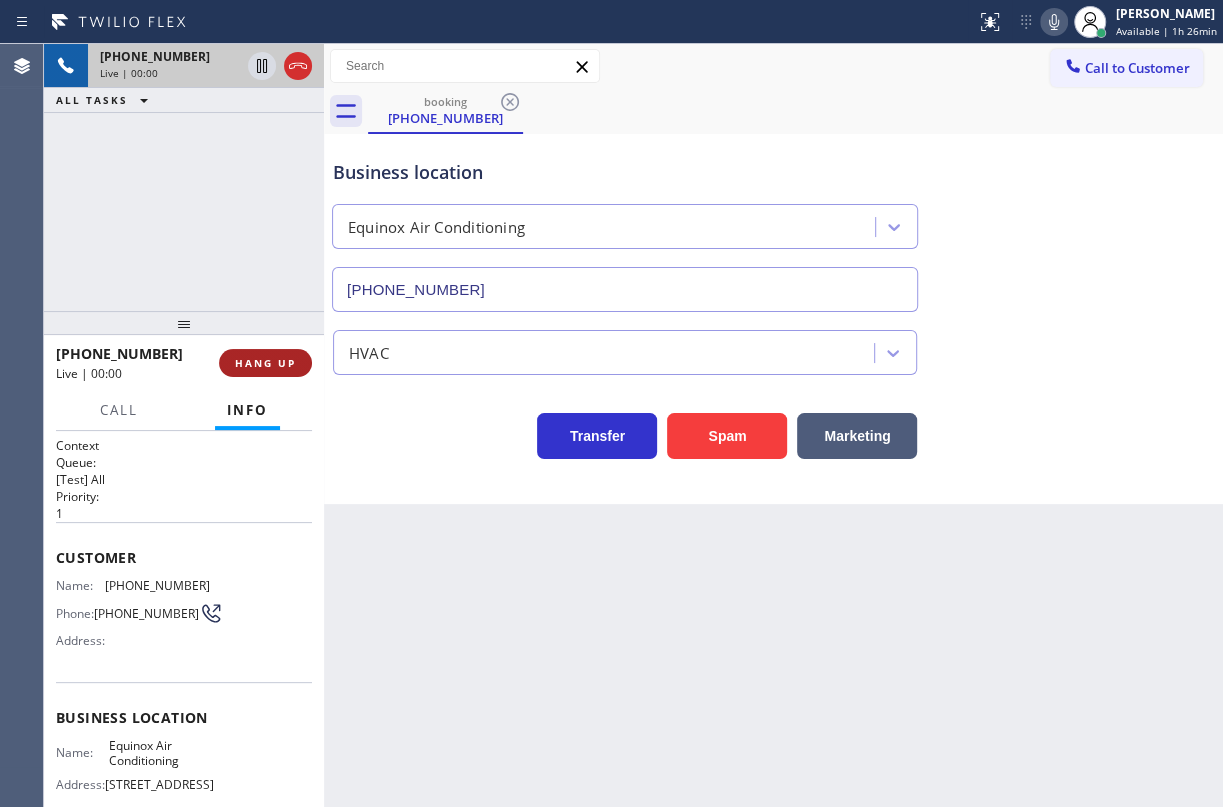 click on "HANG UP" at bounding box center (265, 363) 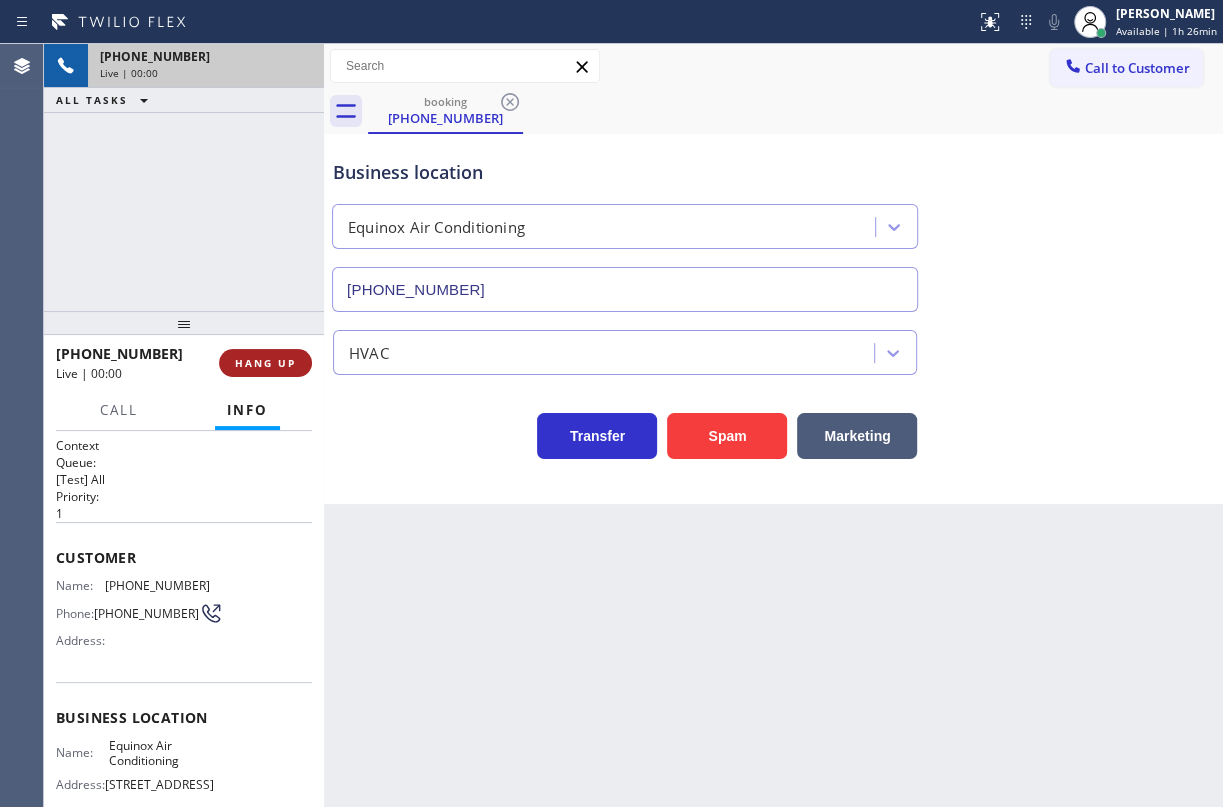 click on "HANG UP" at bounding box center [265, 363] 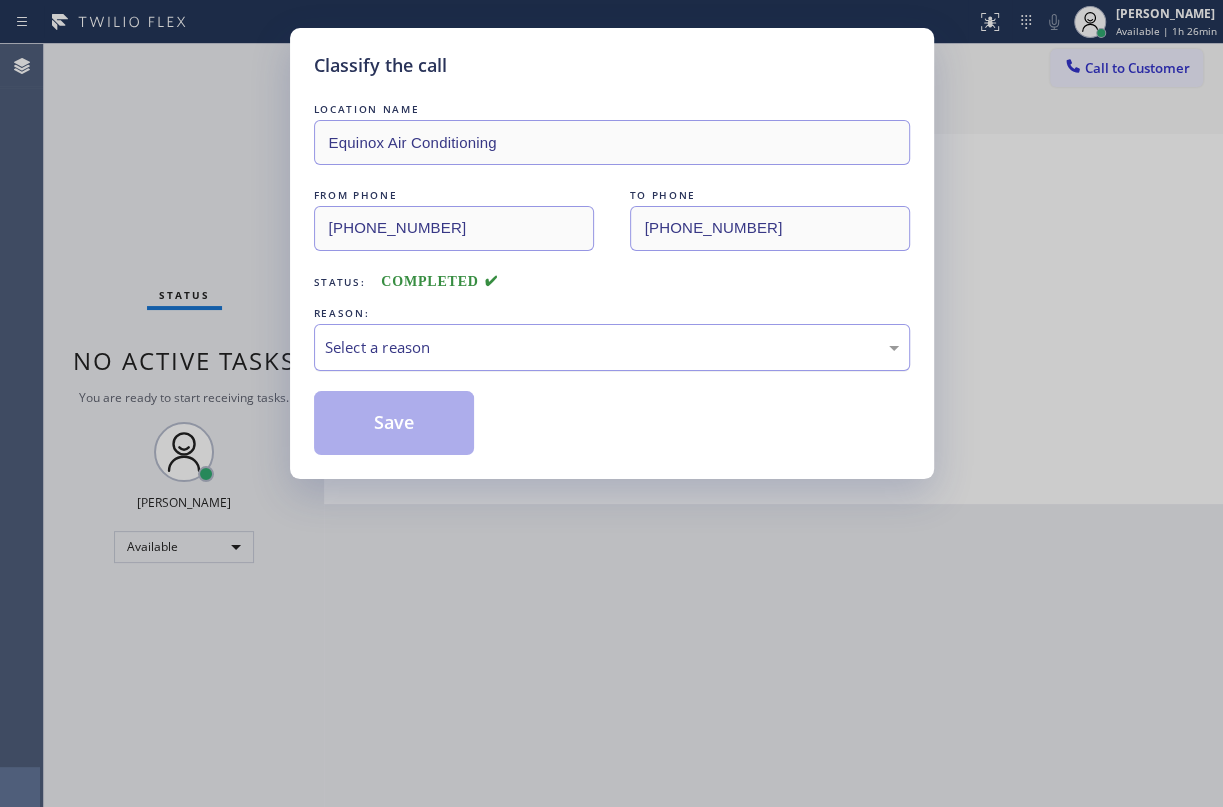 click on "Select a reason" at bounding box center [612, 347] 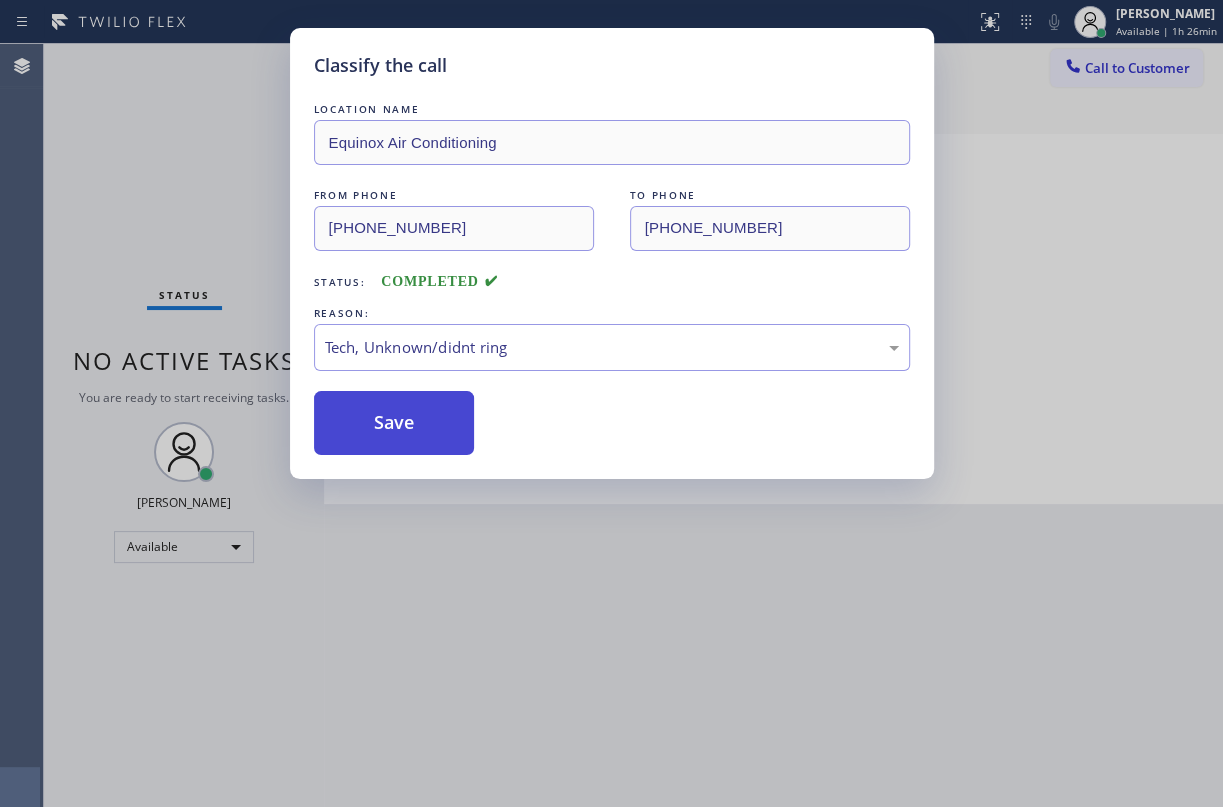 click on "Save" at bounding box center (394, 423) 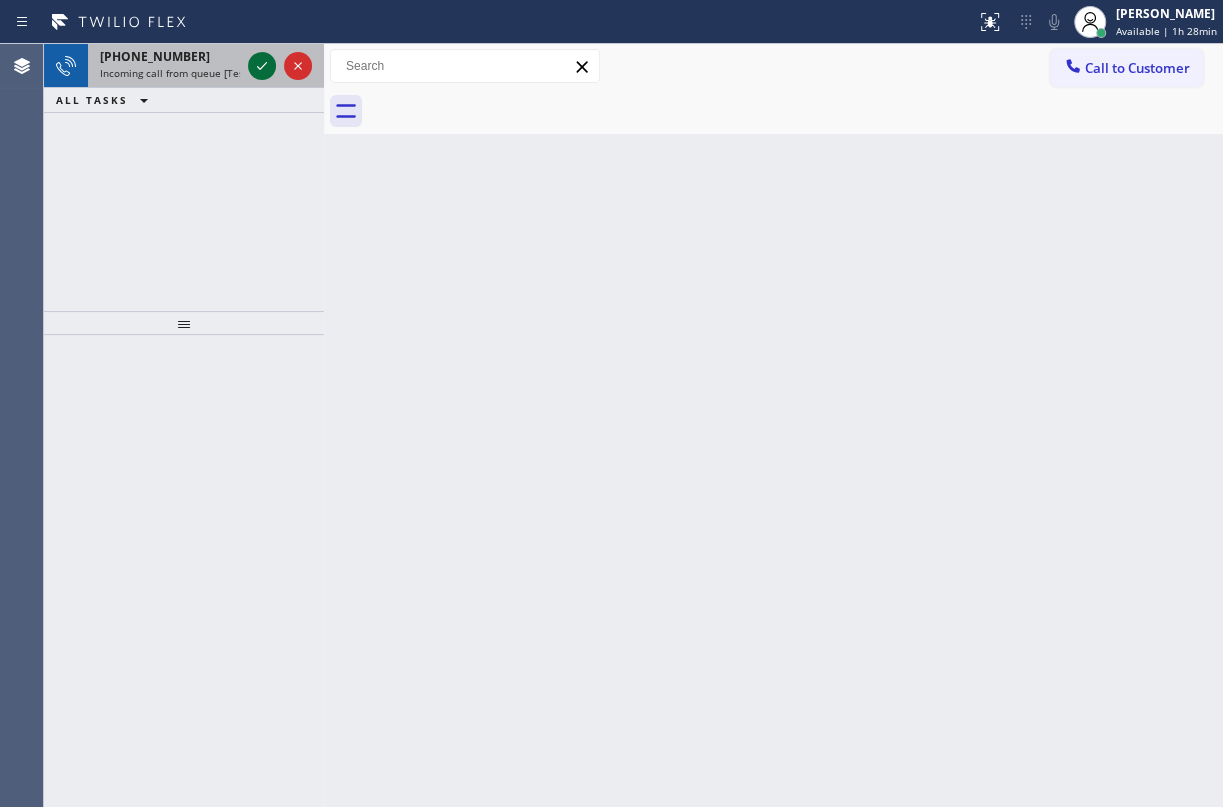 click 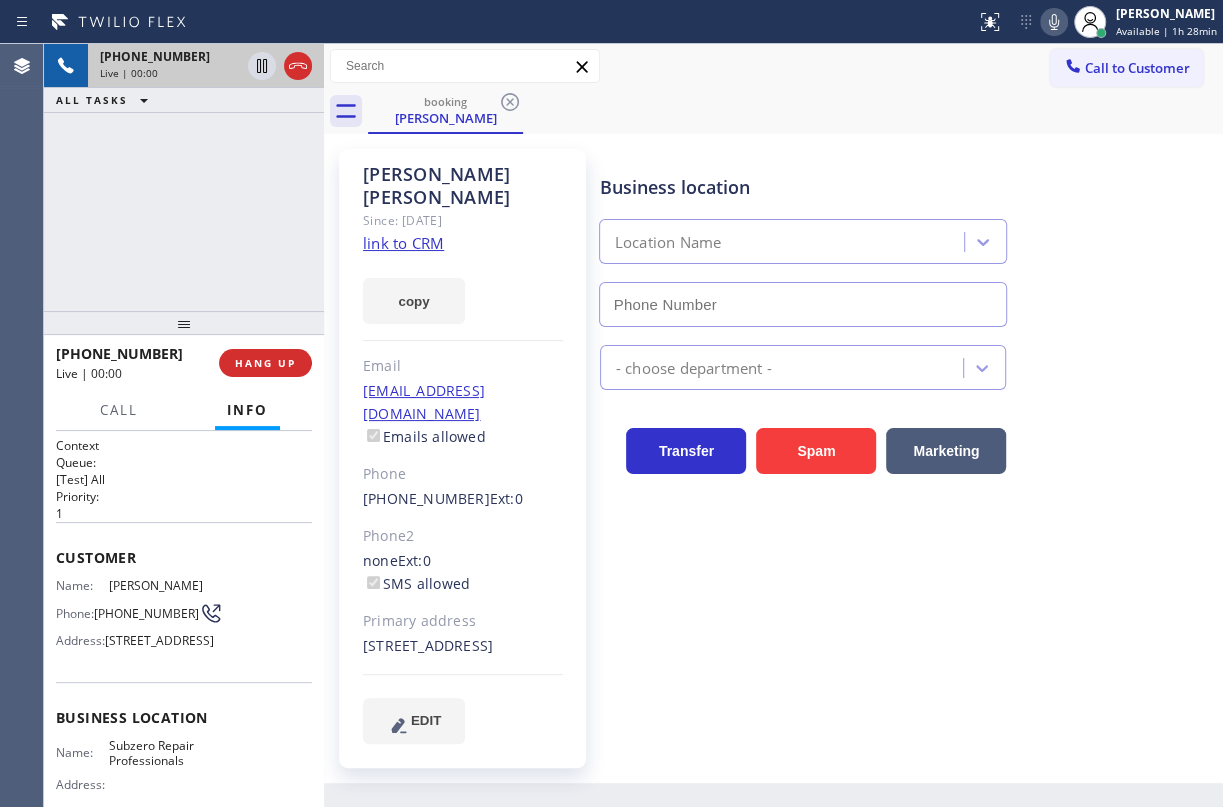type on "[PHONE_NUMBER]" 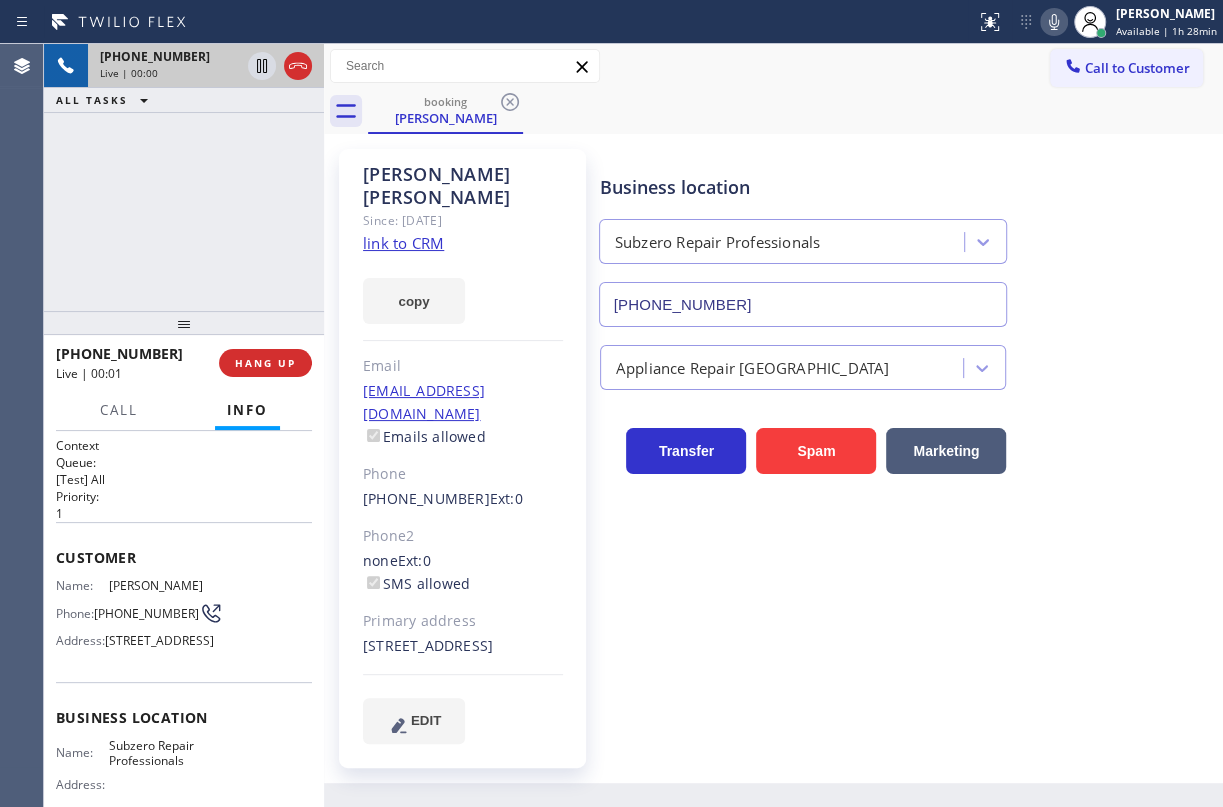 click on "link to CRM" 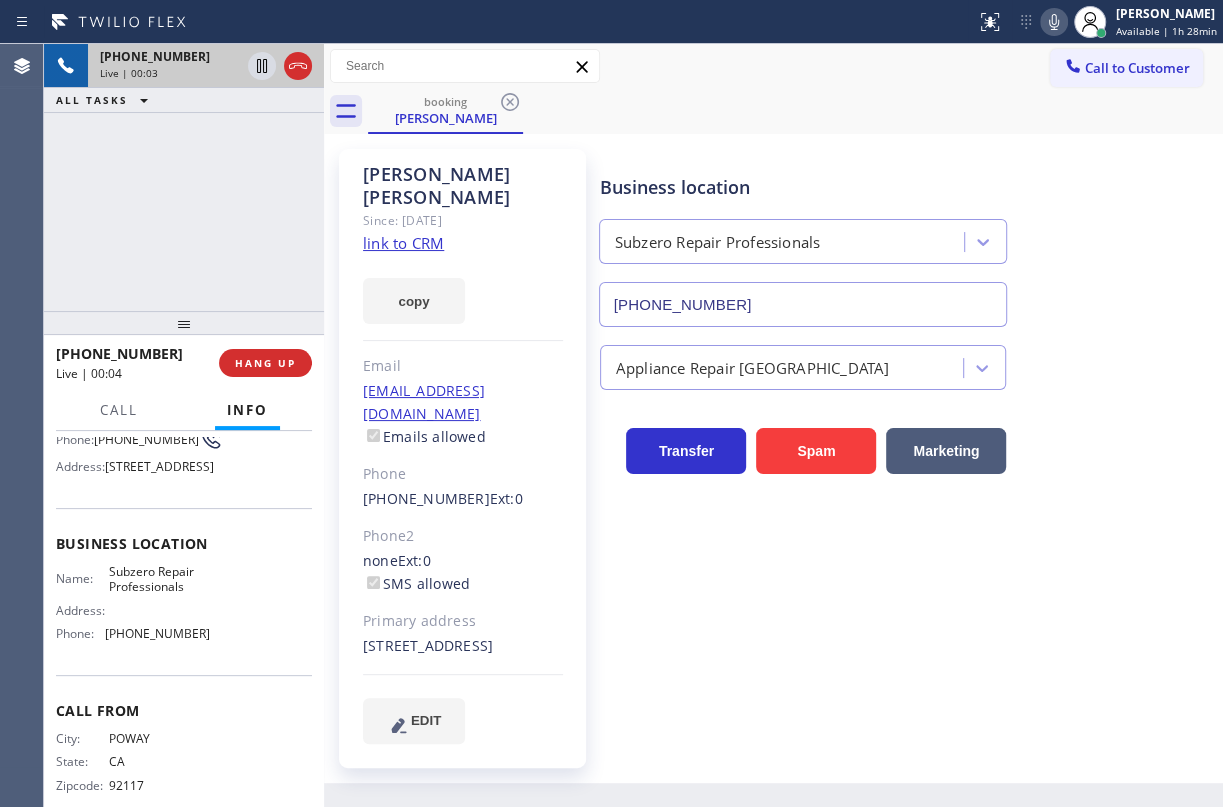 scroll, scrollTop: 181, scrollLeft: 0, axis: vertical 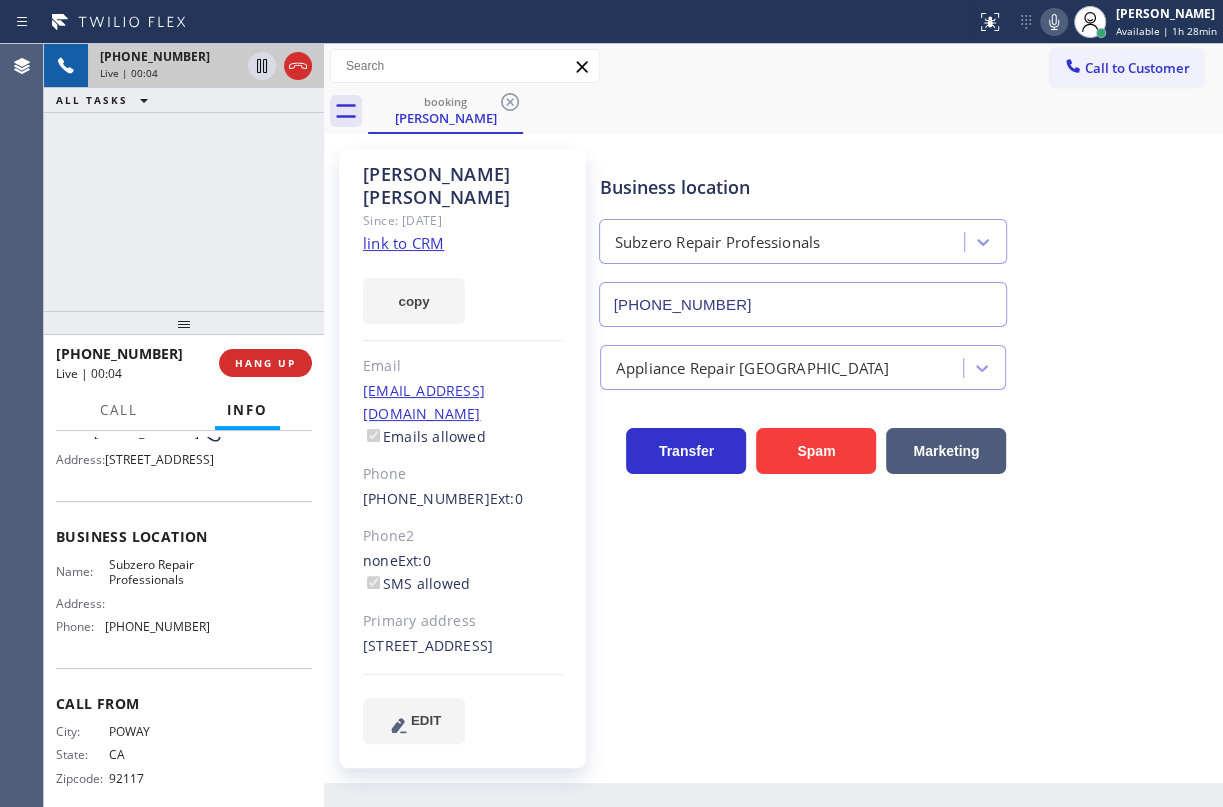 click on "Subzero Repair  Professionals" at bounding box center [159, 572] 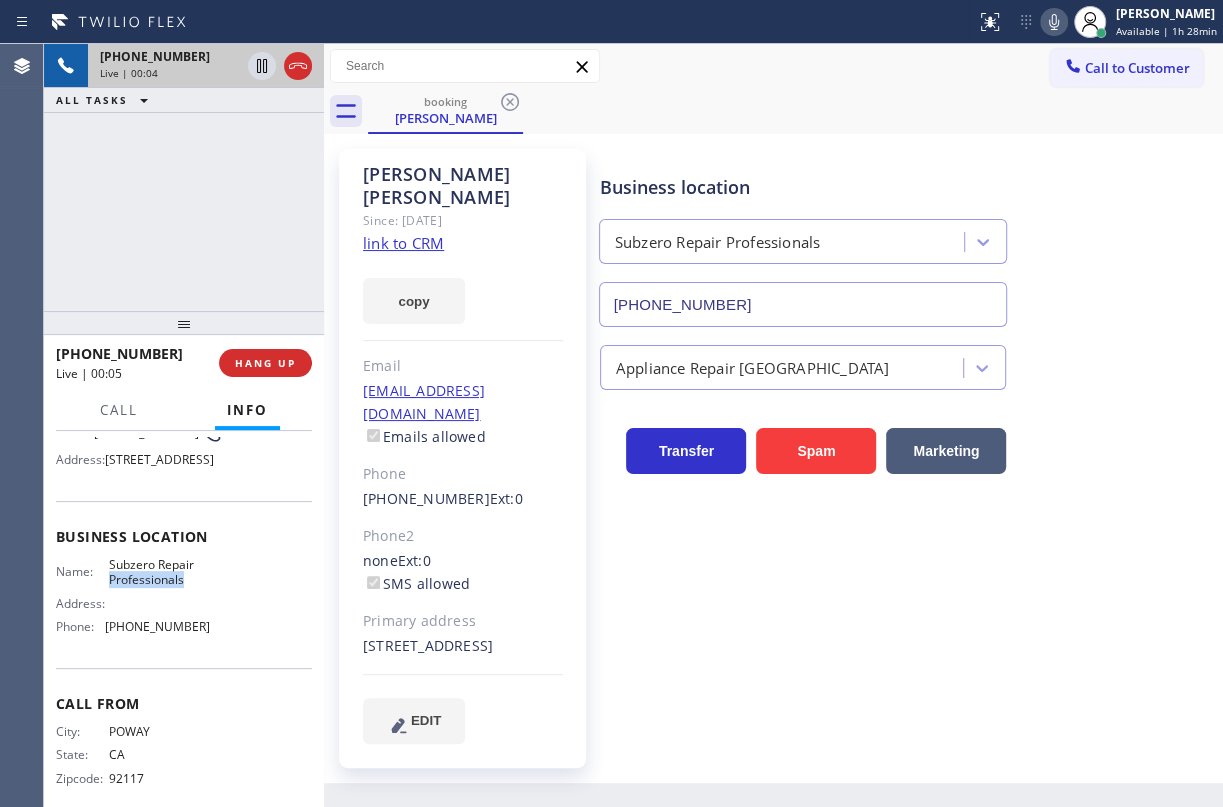 click on "Subzero Repair  Professionals" at bounding box center (159, 572) 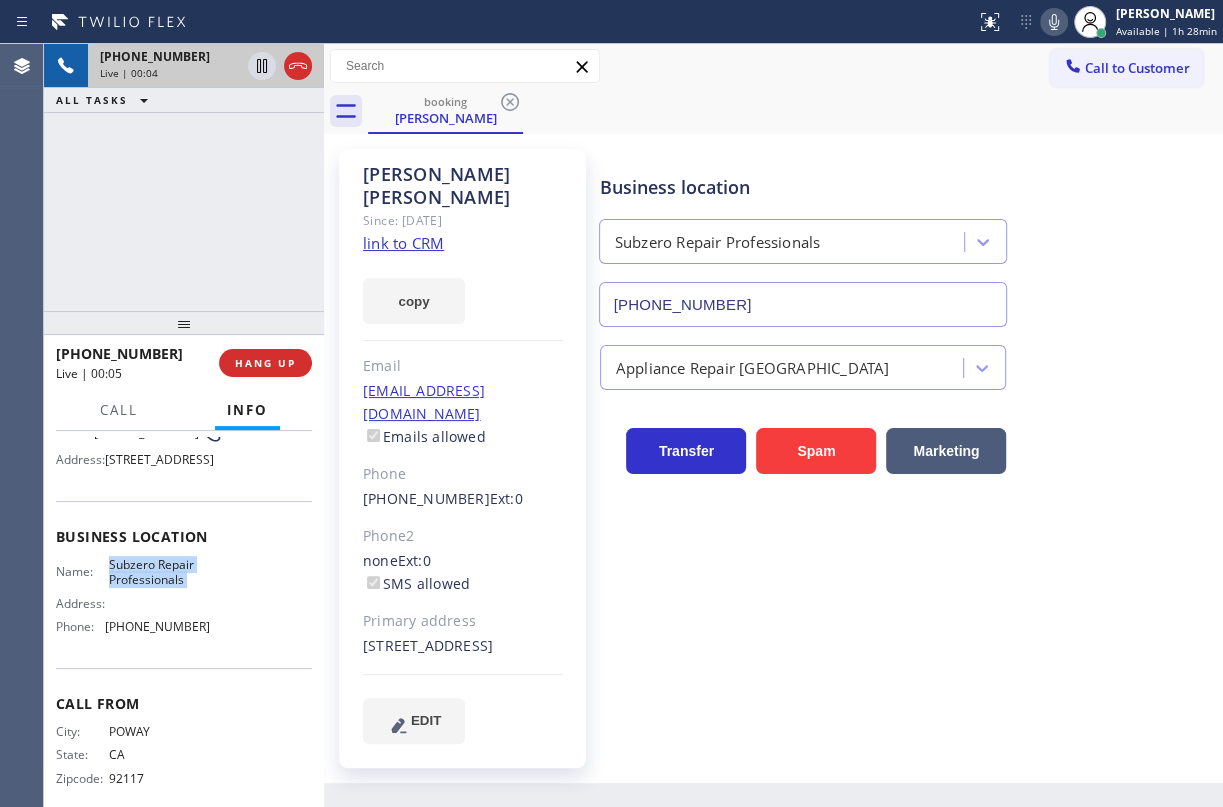 click on "Subzero Repair  Professionals" at bounding box center [159, 572] 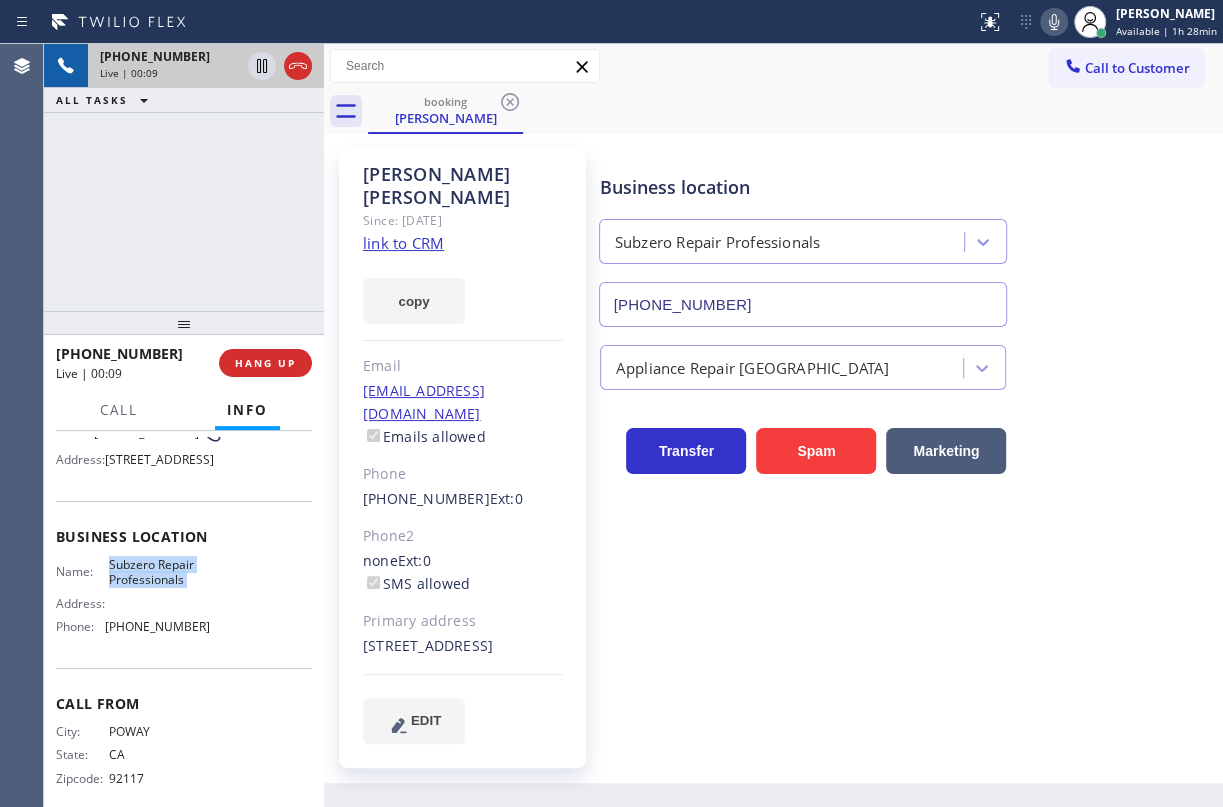 click on "[PHONE_NUMBER]" at bounding box center (803, 304) 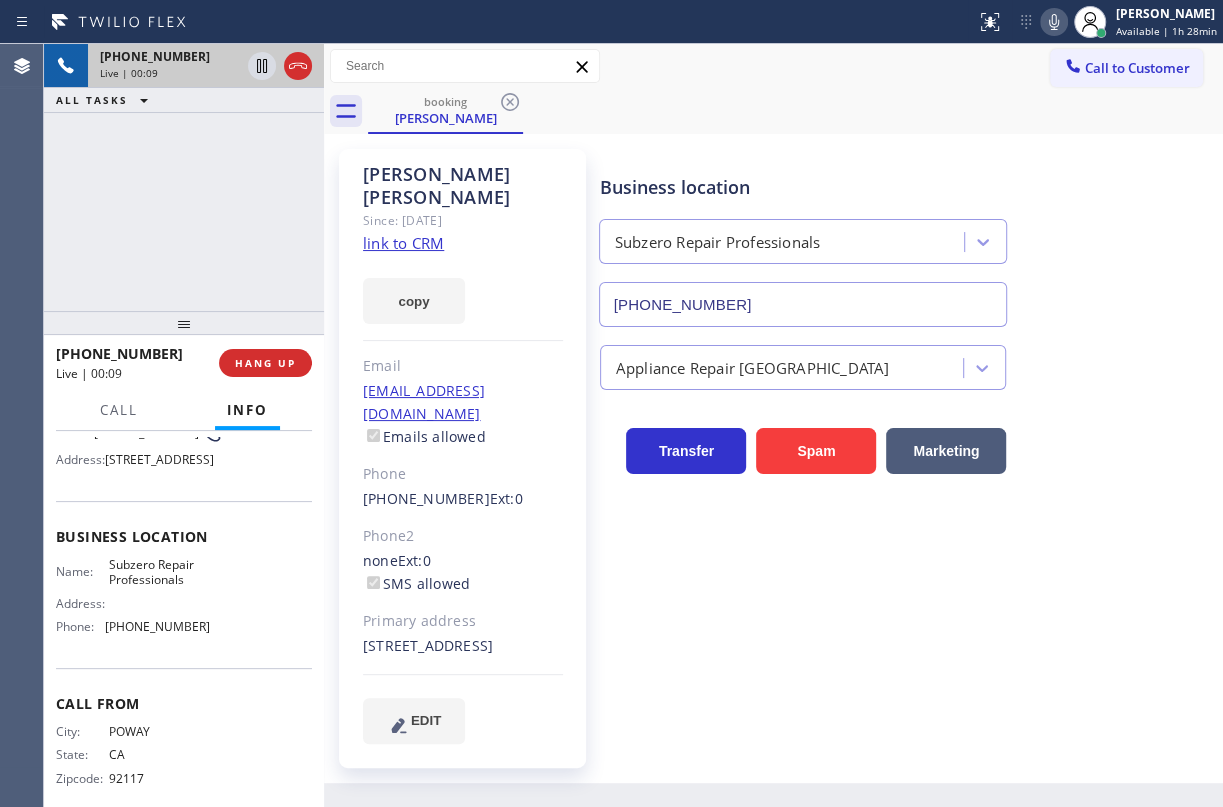 click on "[PHONE_NUMBER]" at bounding box center (803, 304) 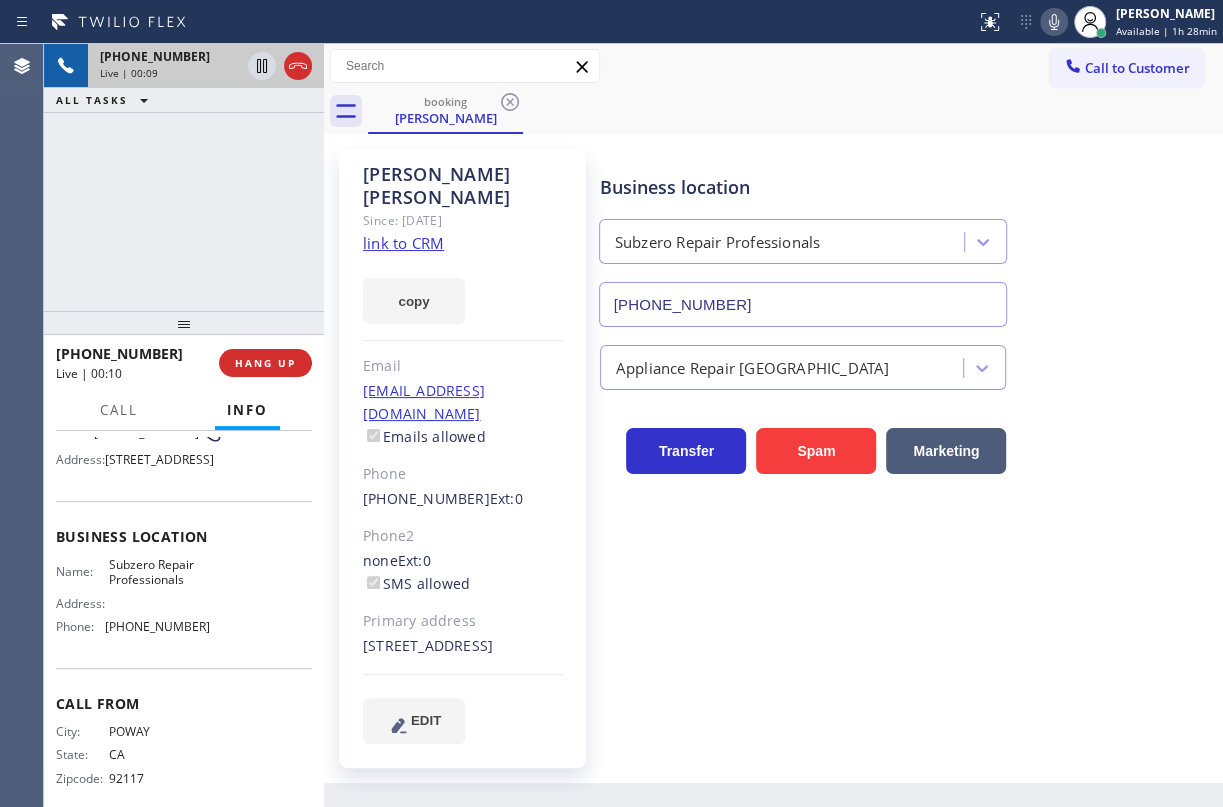 click on "[PHONE_NUMBER]" at bounding box center (803, 304) 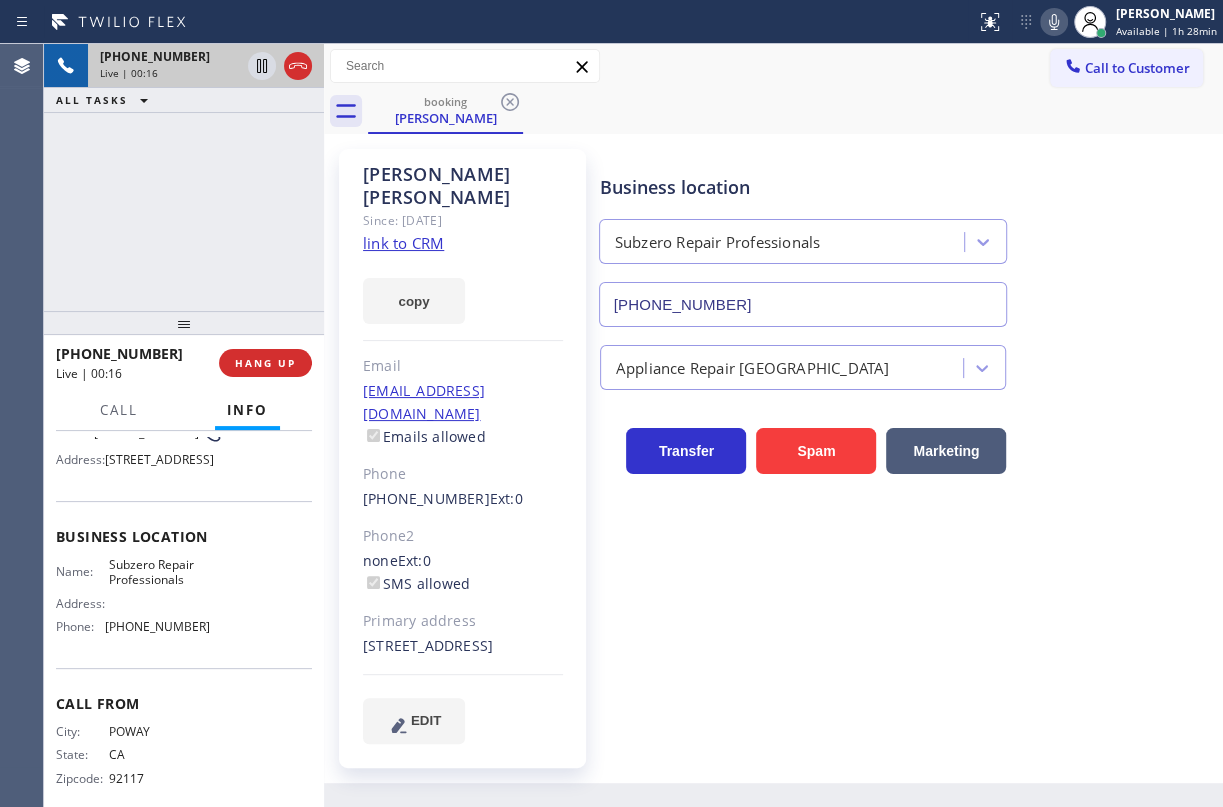 click on "Subzero Repair  Professionals" at bounding box center [159, 572] 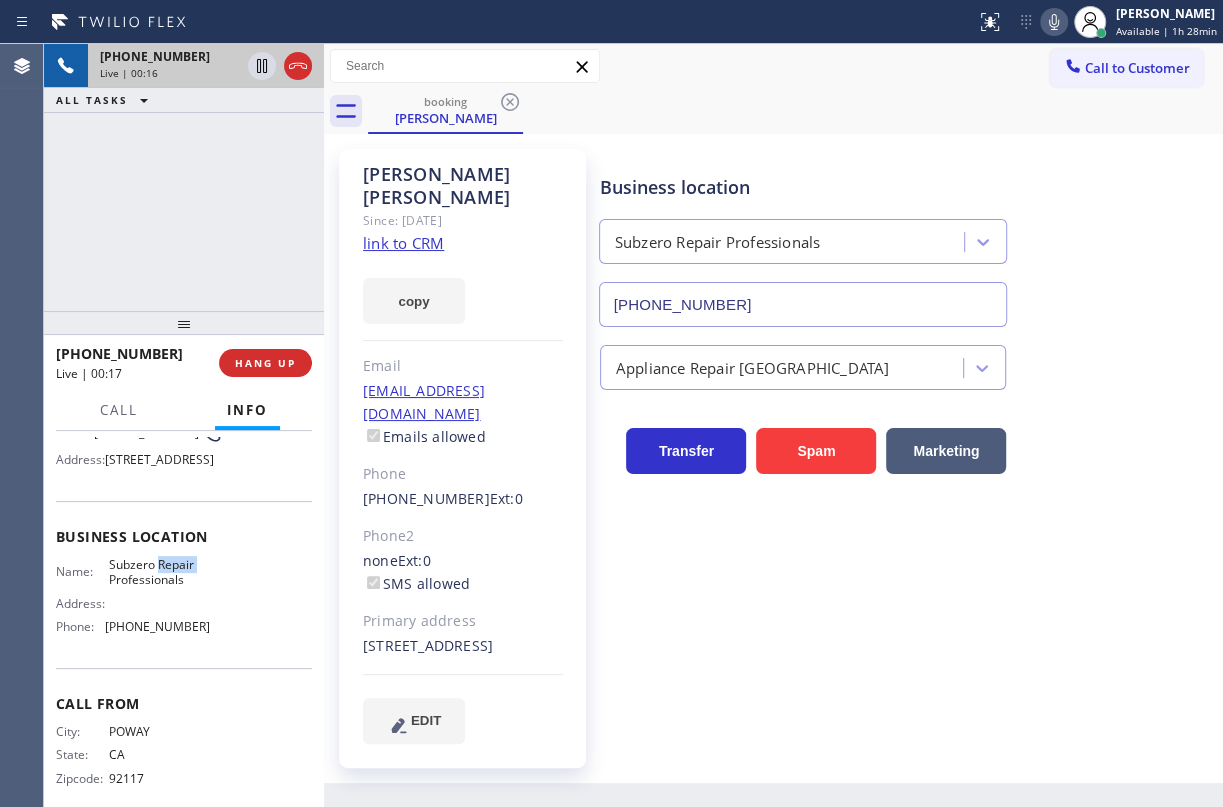 click on "Subzero Repair  Professionals" at bounding box center [159, 572] 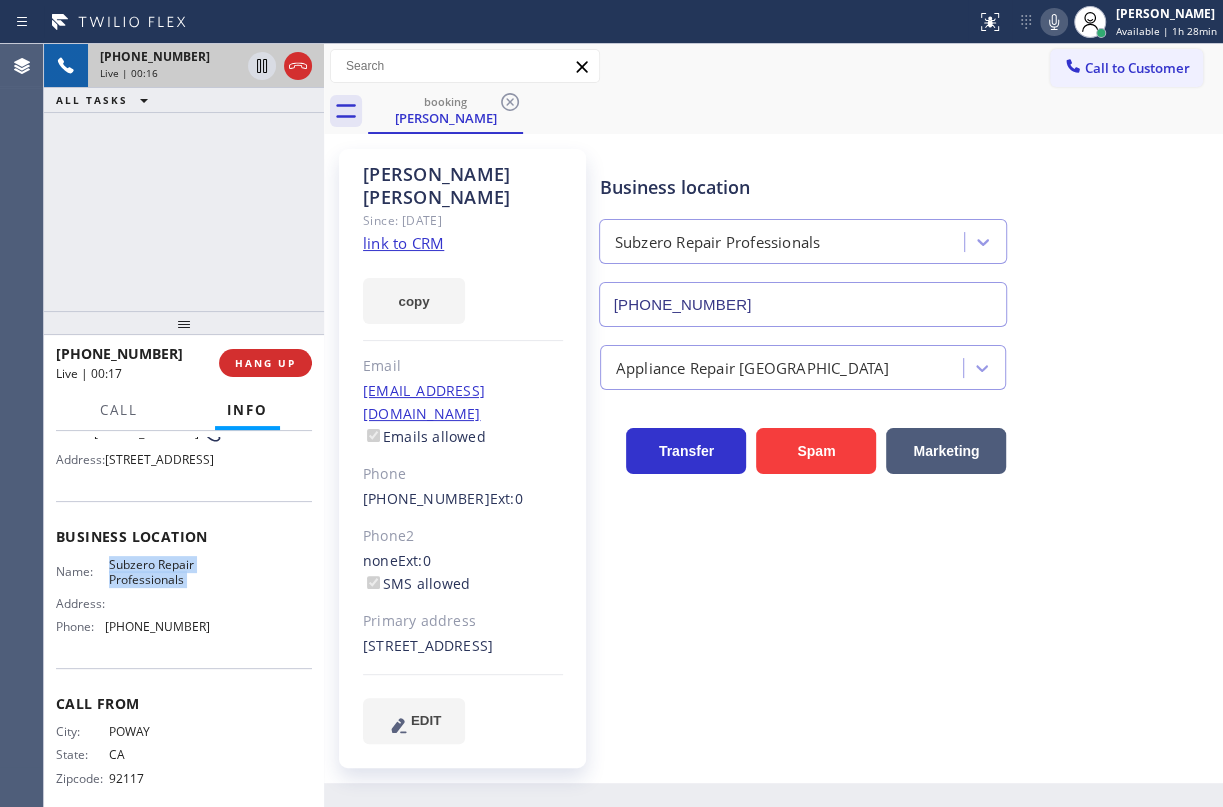 click on "Subzero Repair  Professionals" at bounding box center (159, 572) 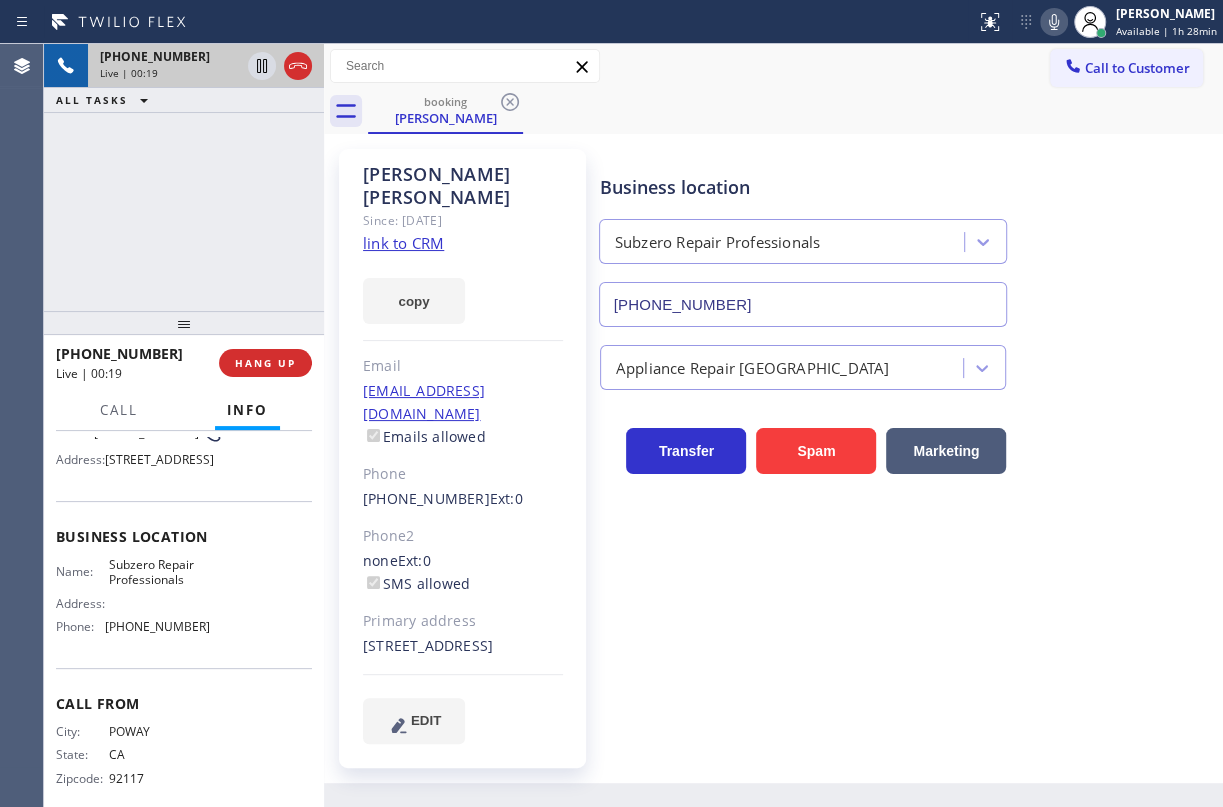 click on "[PHONE_NUMBER]" at bounding box center (803, 304) 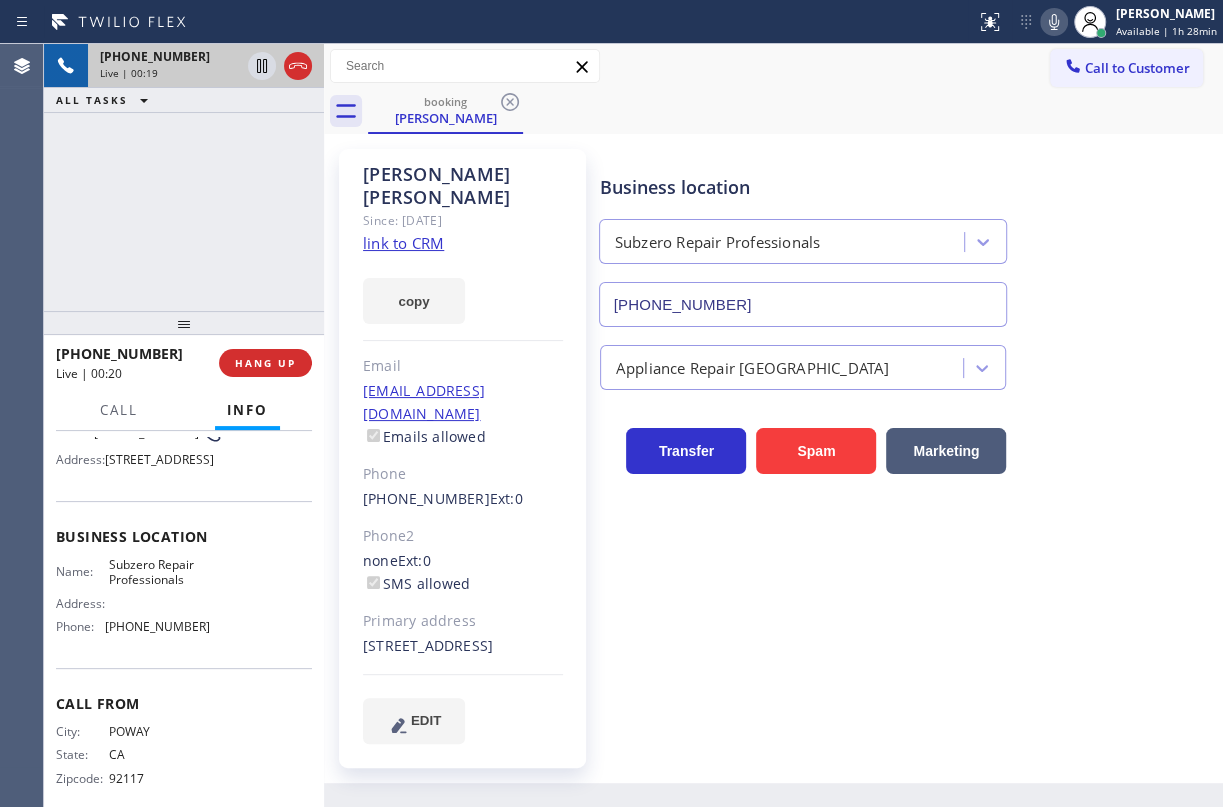 click on "[PHONE_NUMBER]" at bounding box center [803, 304] 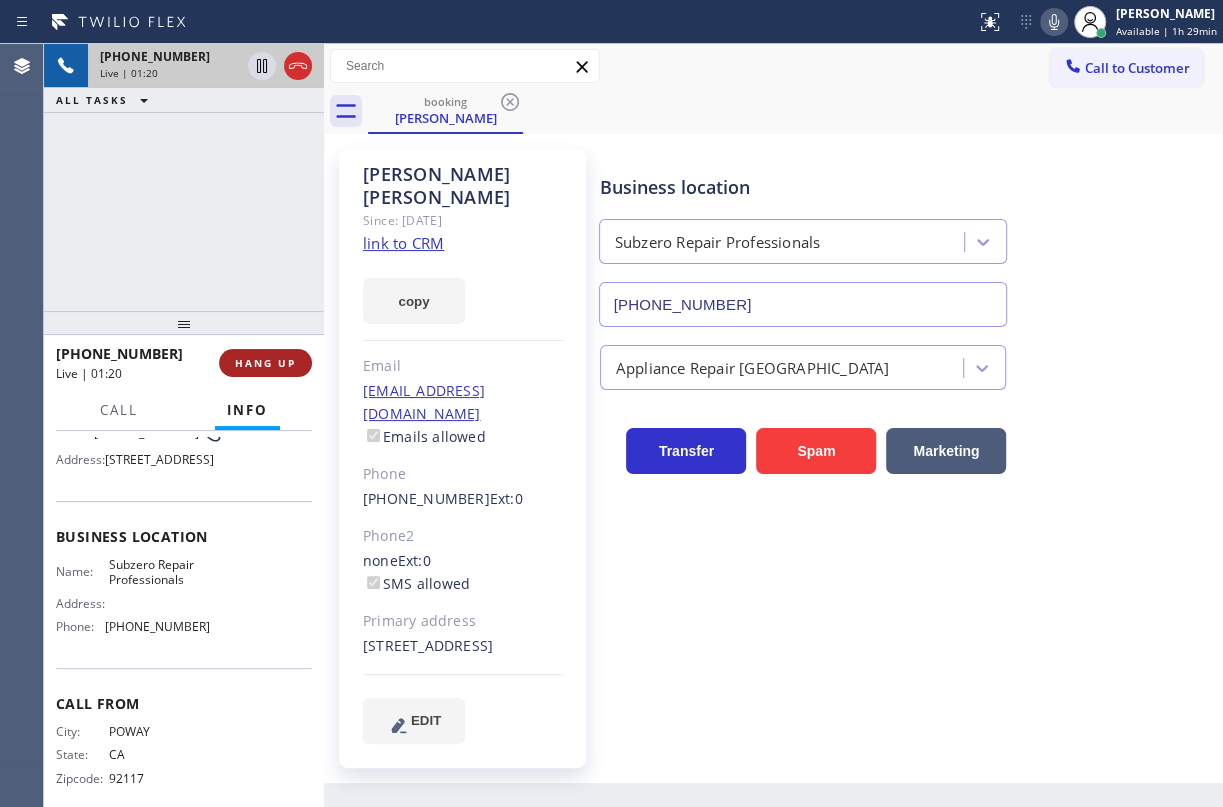 click on "HANG UP" at bounding box center [265, 363] 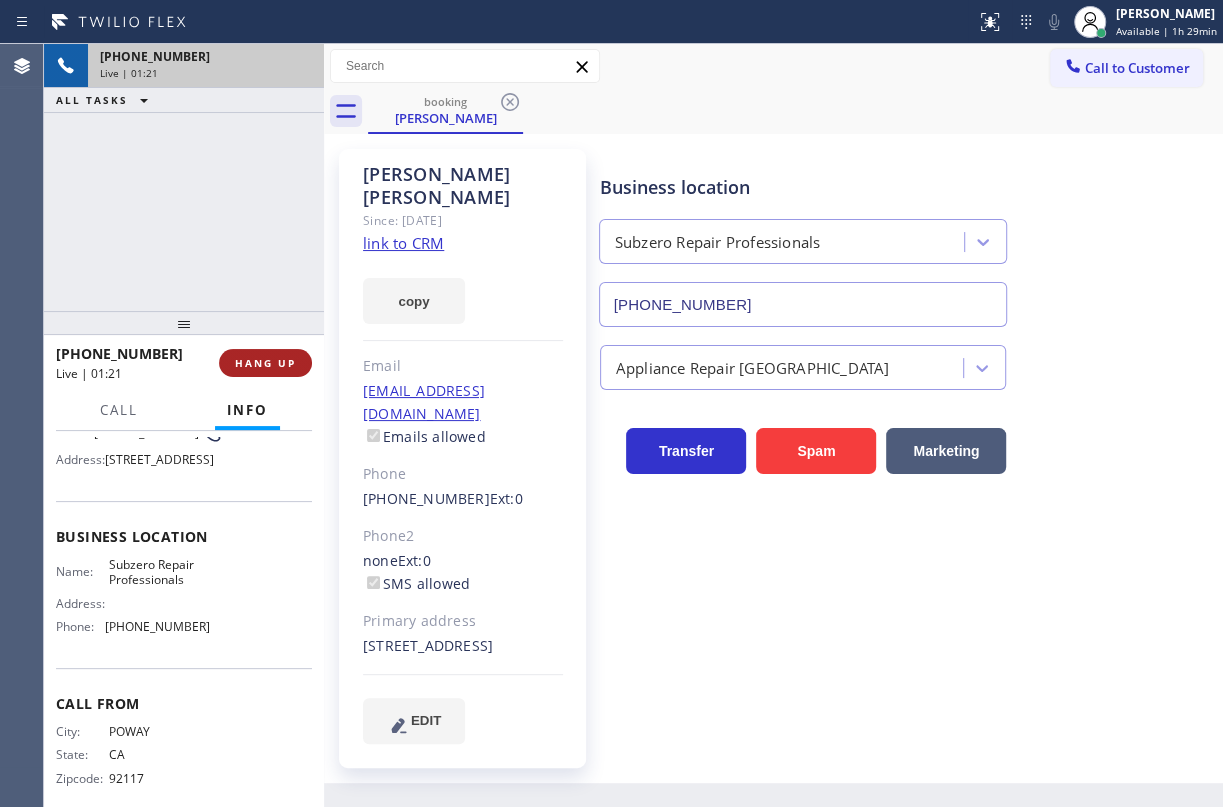 click on "HANG UP" at bounding box center (265, 363) 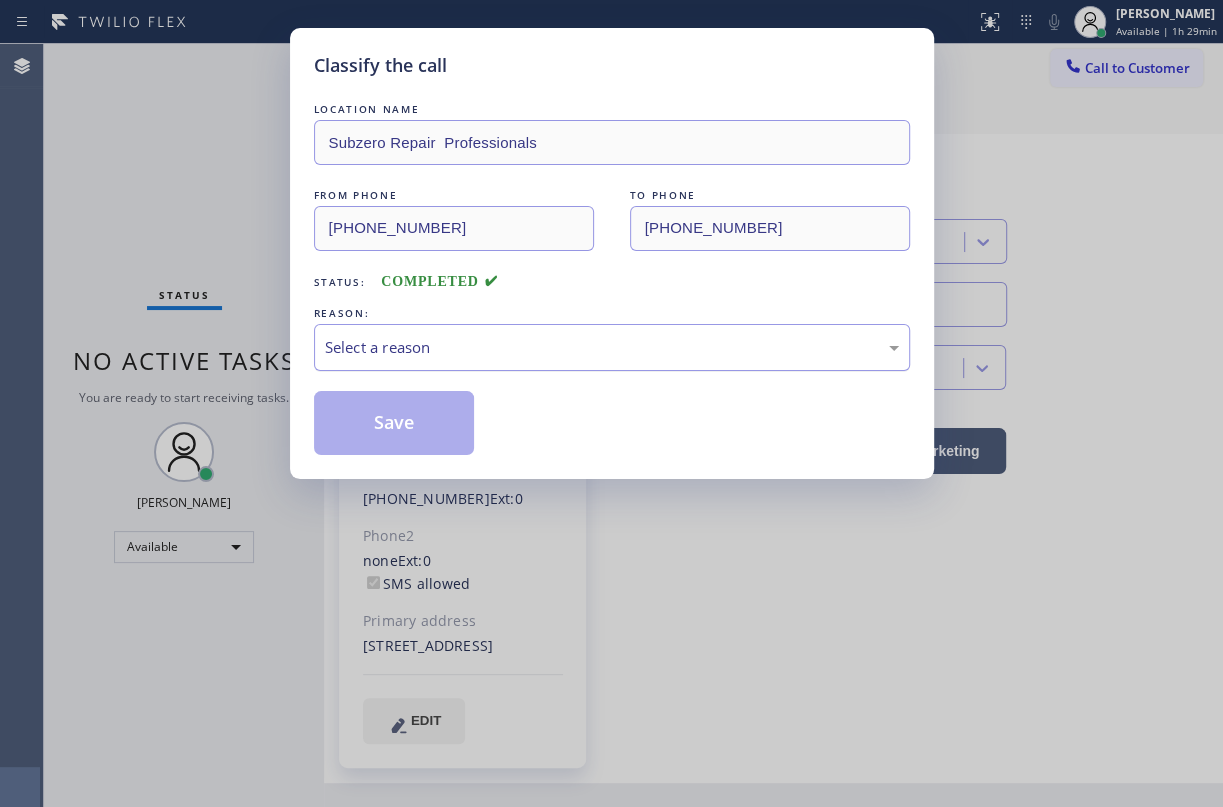 click on "Select a reason" at bounding box center [612, 347] 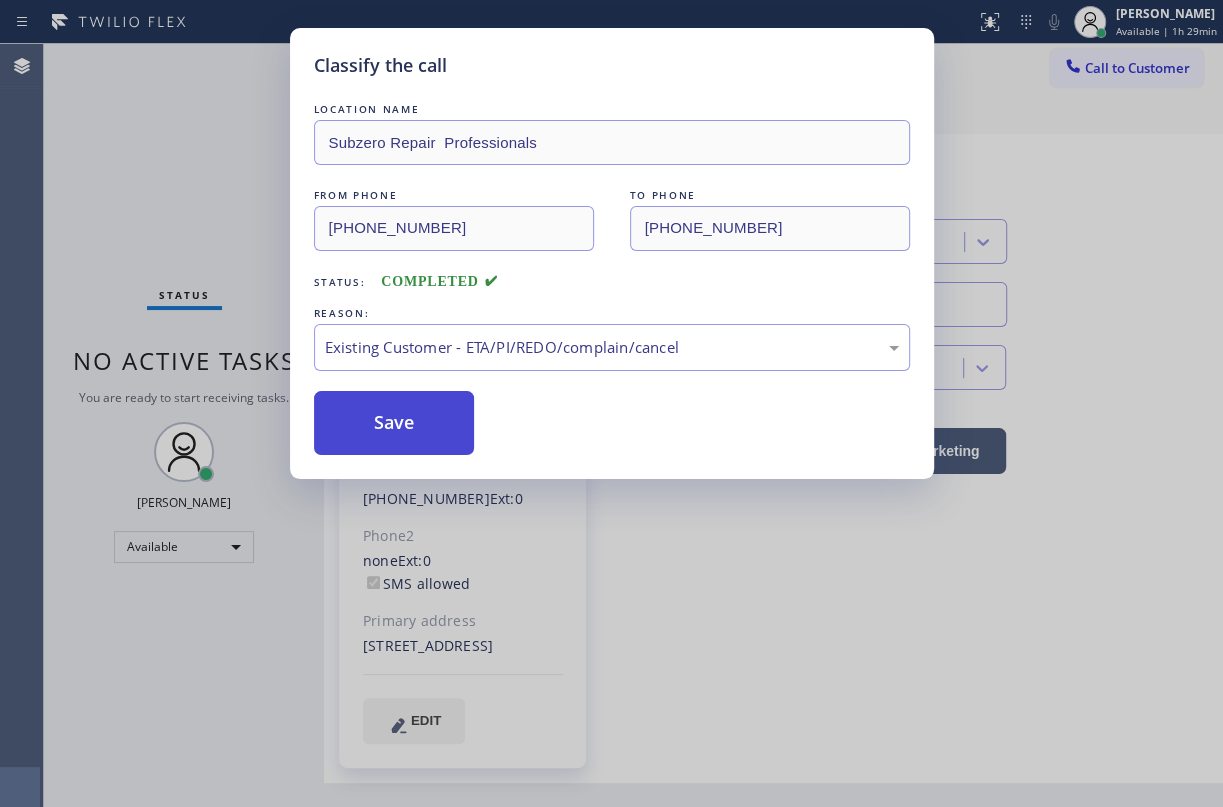 click on "Save" at bounding box center [394, 423] 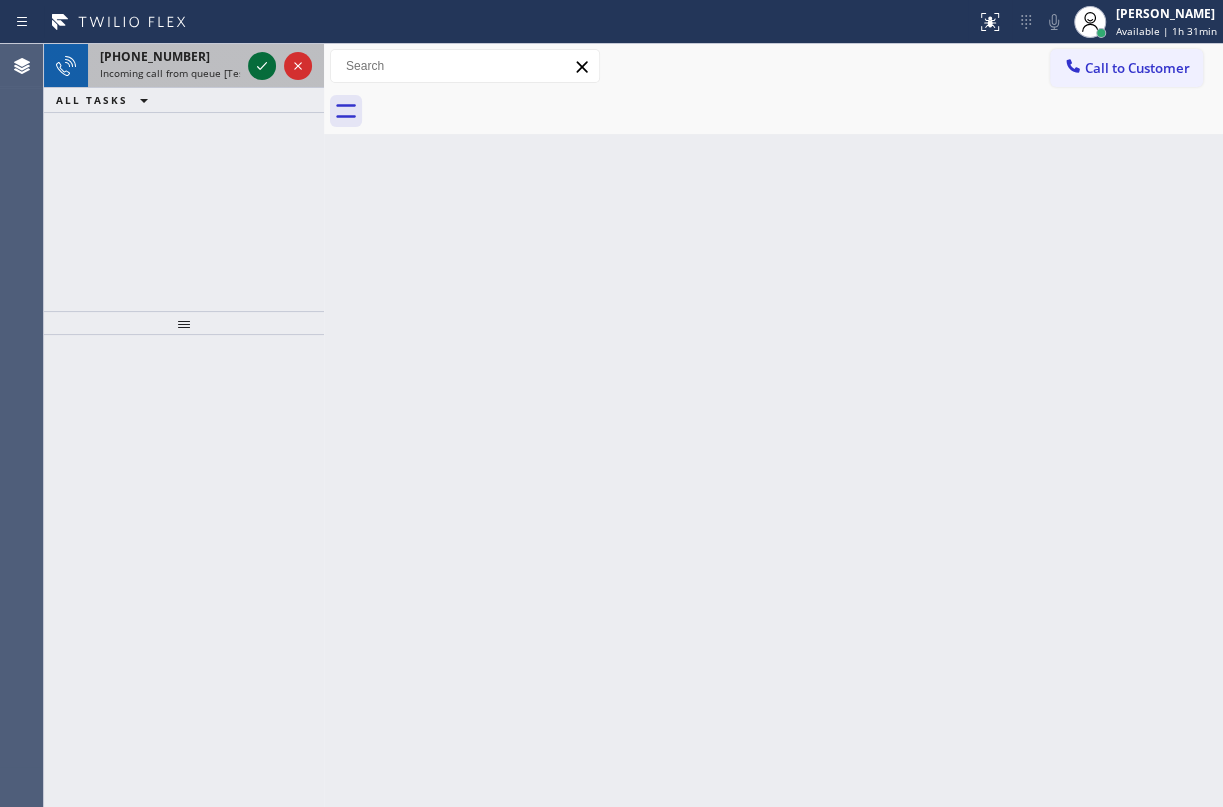 click 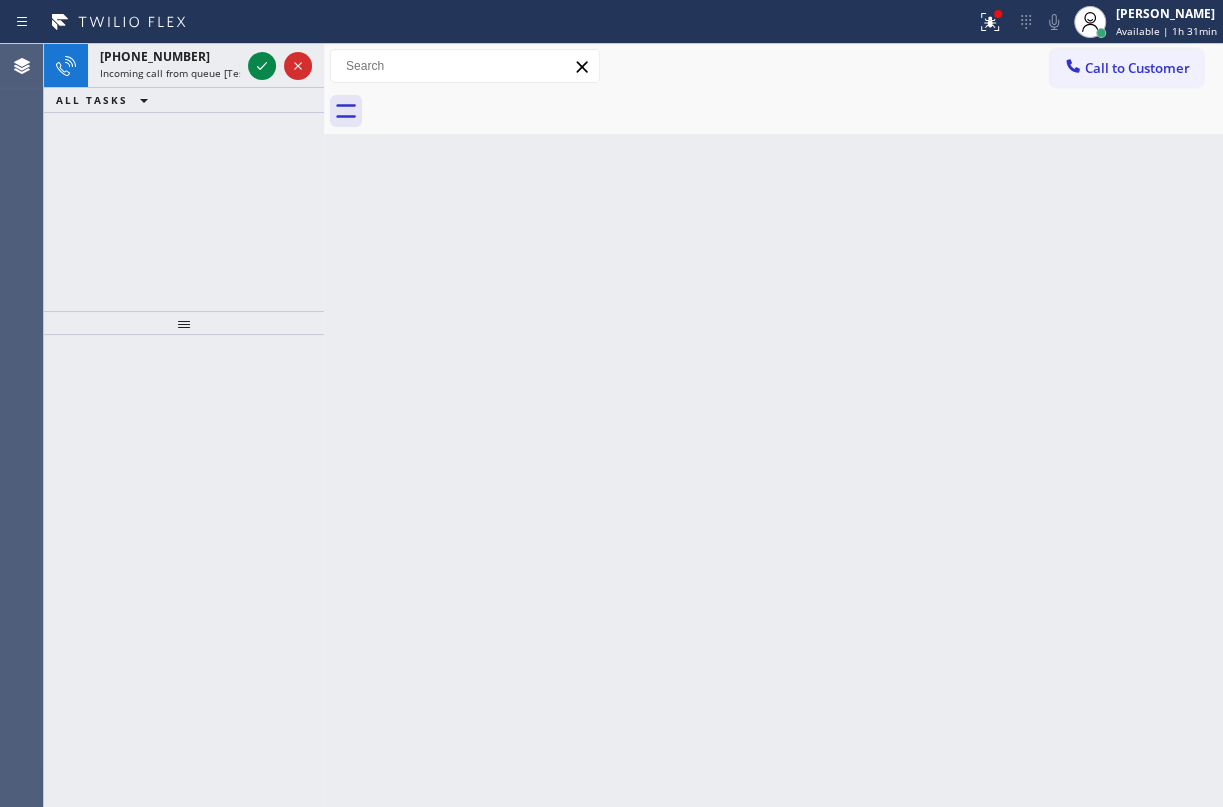 click at bounding box center (280, 66) 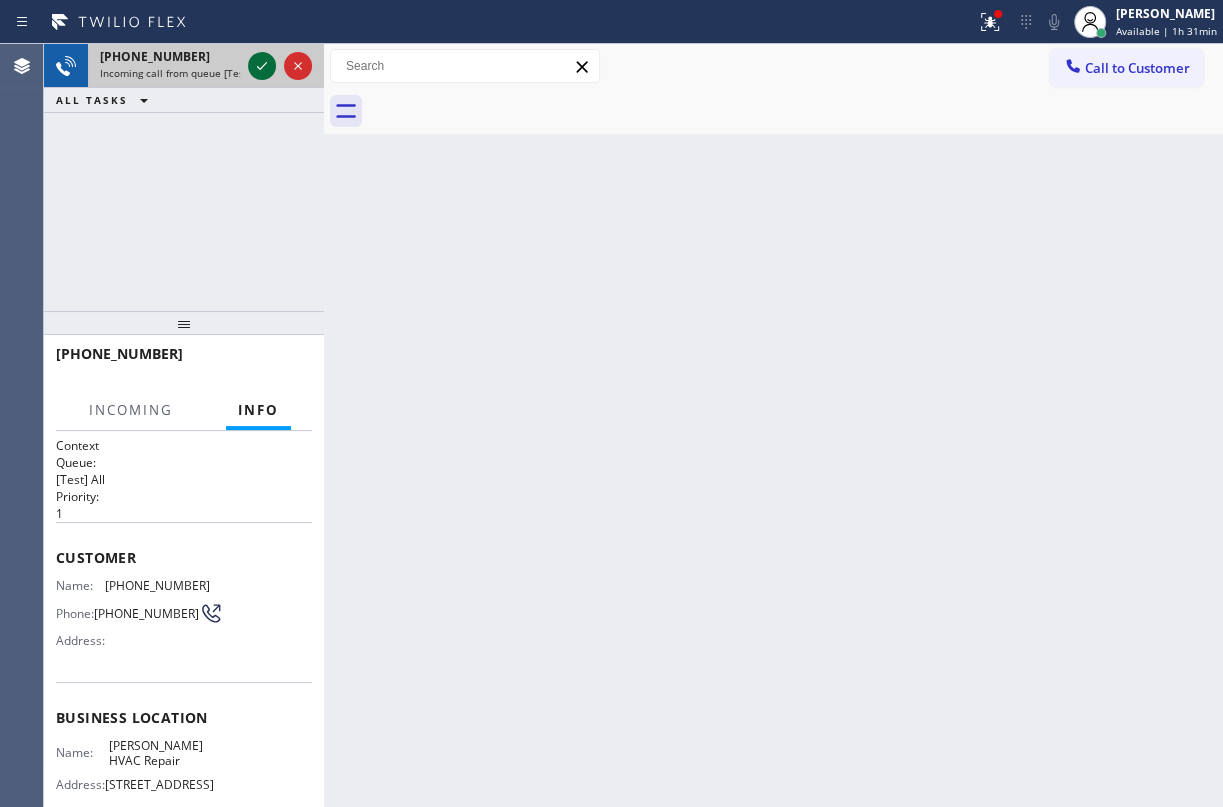 click 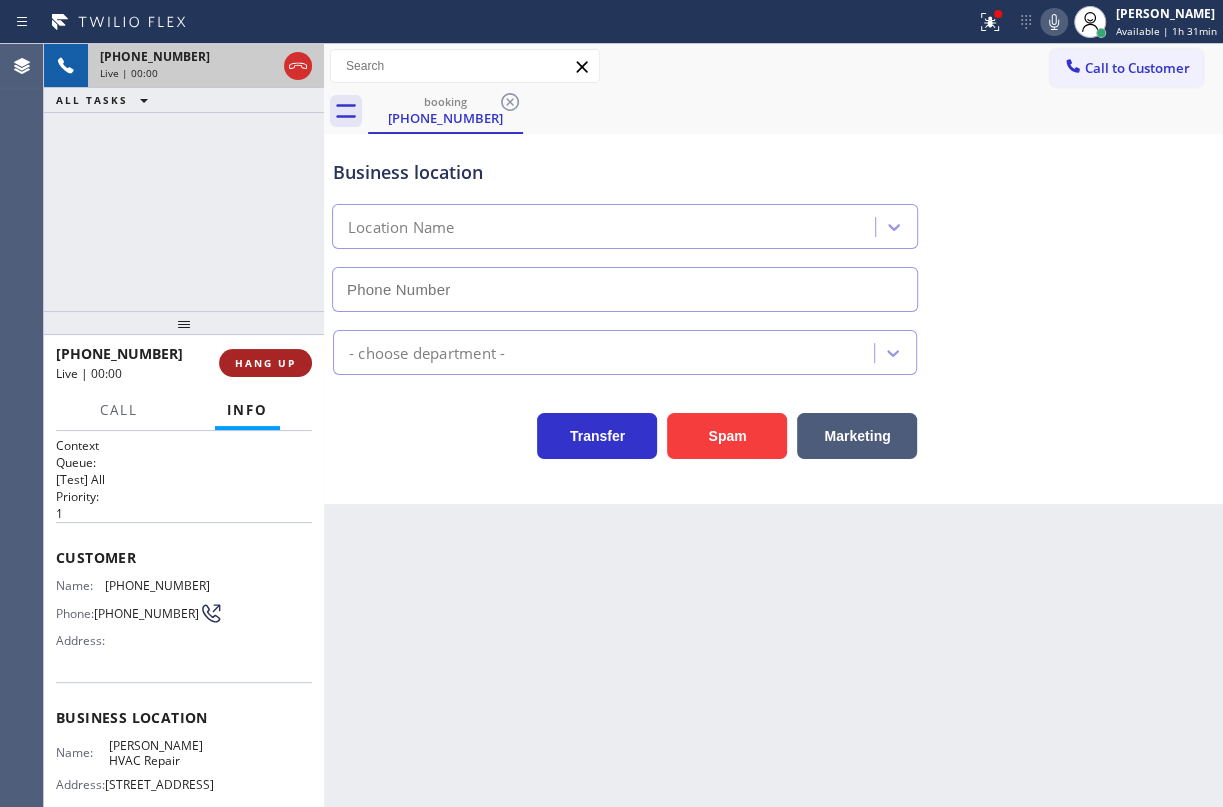 type on "[PHONE_NUMBER]" 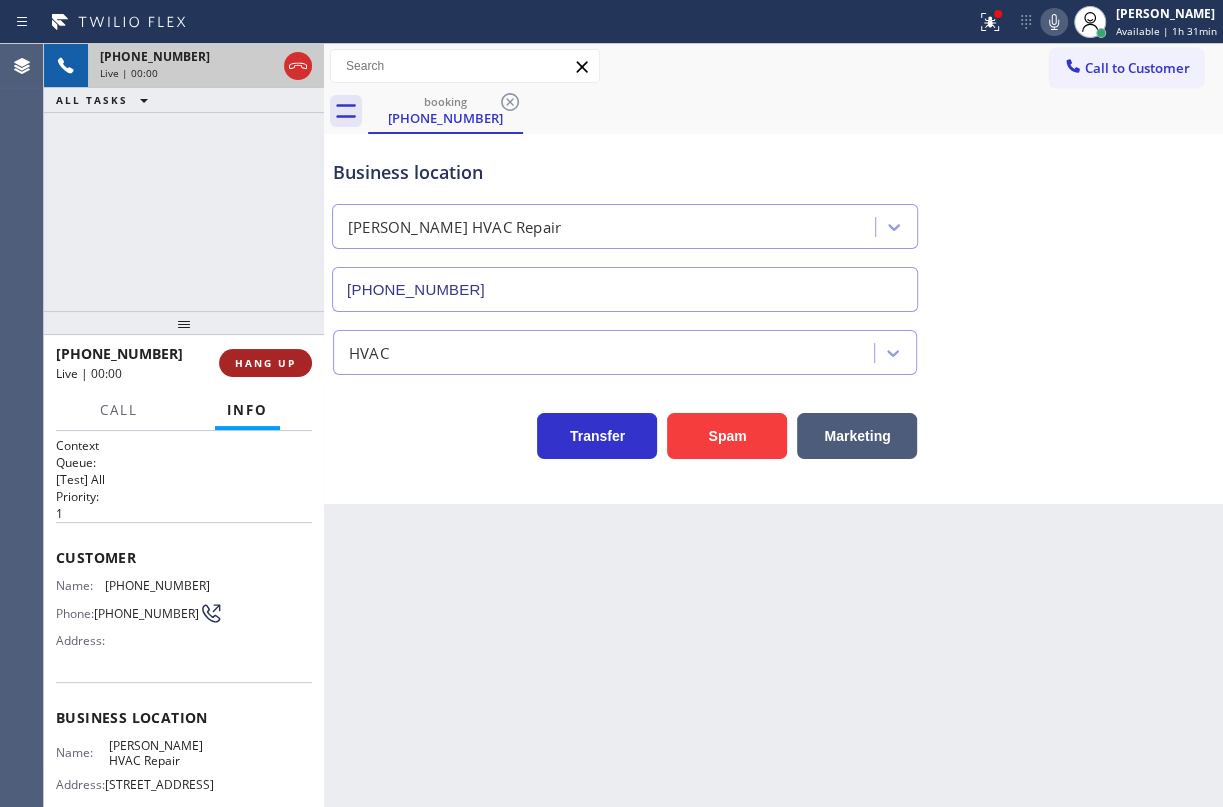 click on "HANG UP" at bounding box center [265, 363] 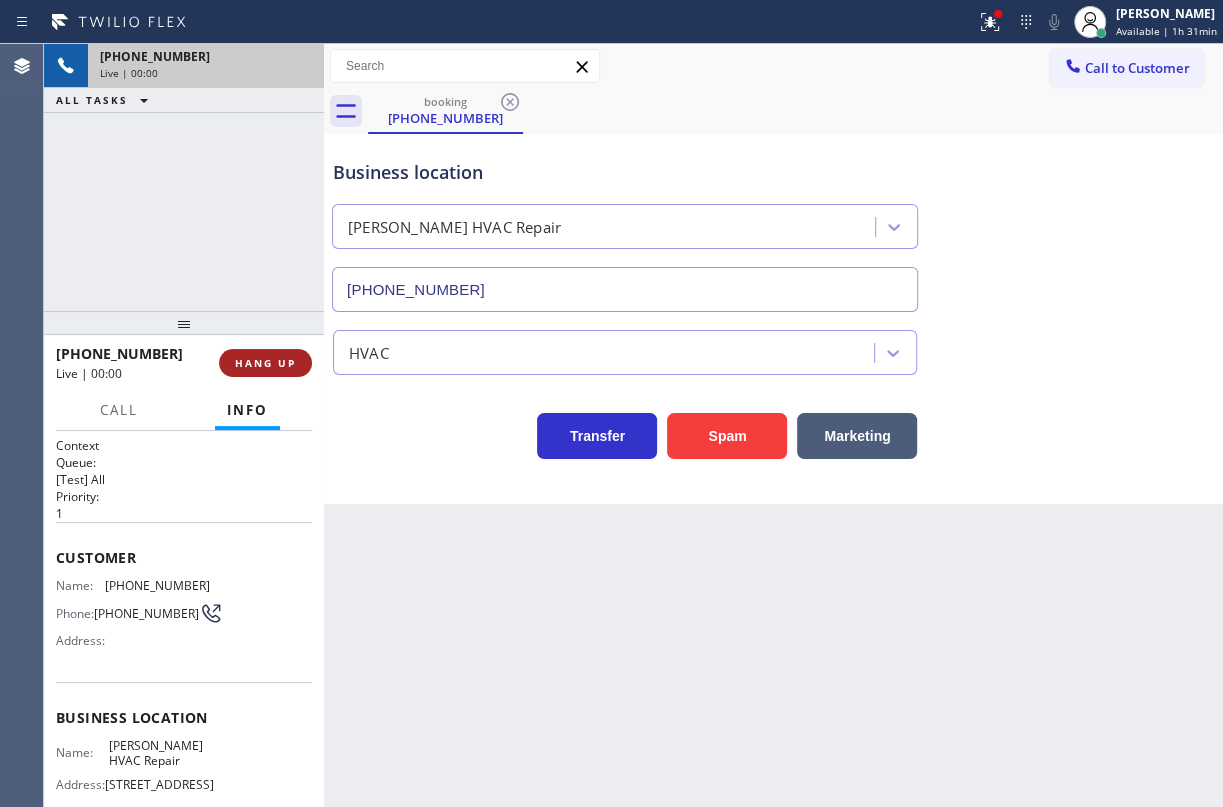 click on "HANG UP" at bounding box center [265, 363] 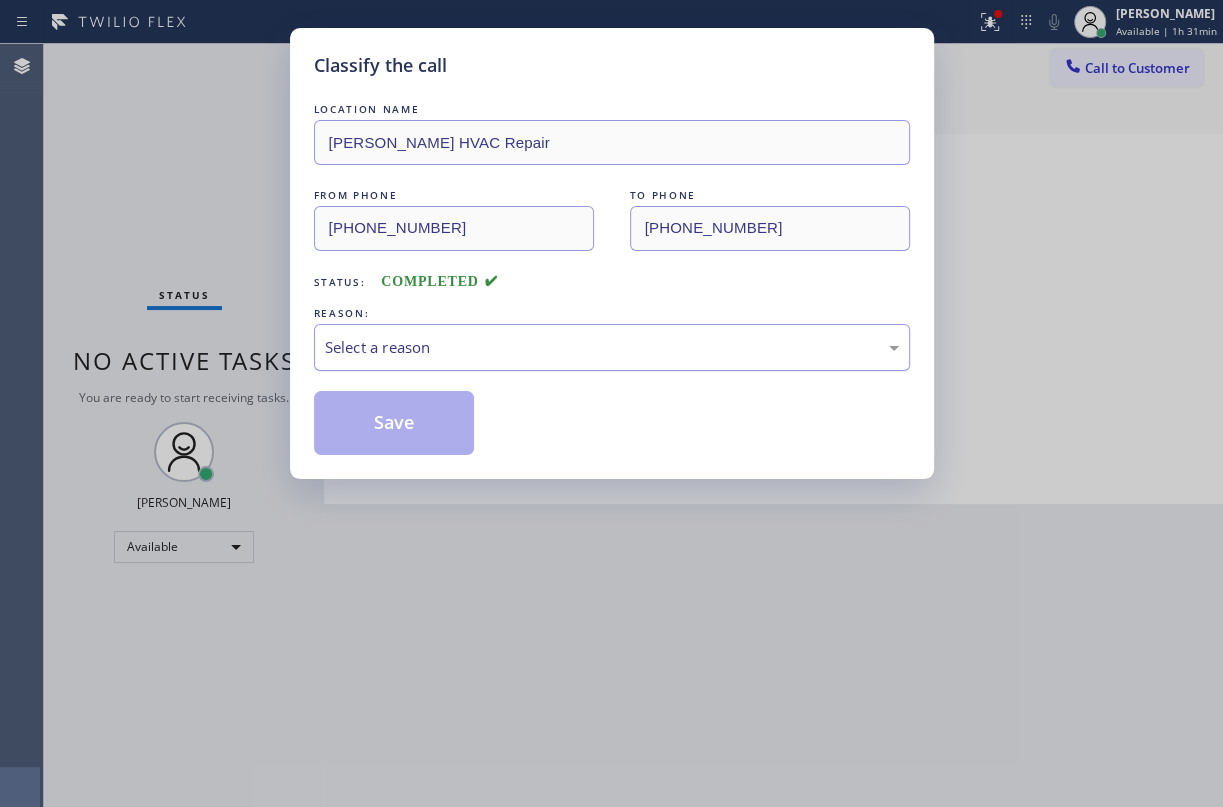 click on "Select a reason" at bounding box center [612, 347] 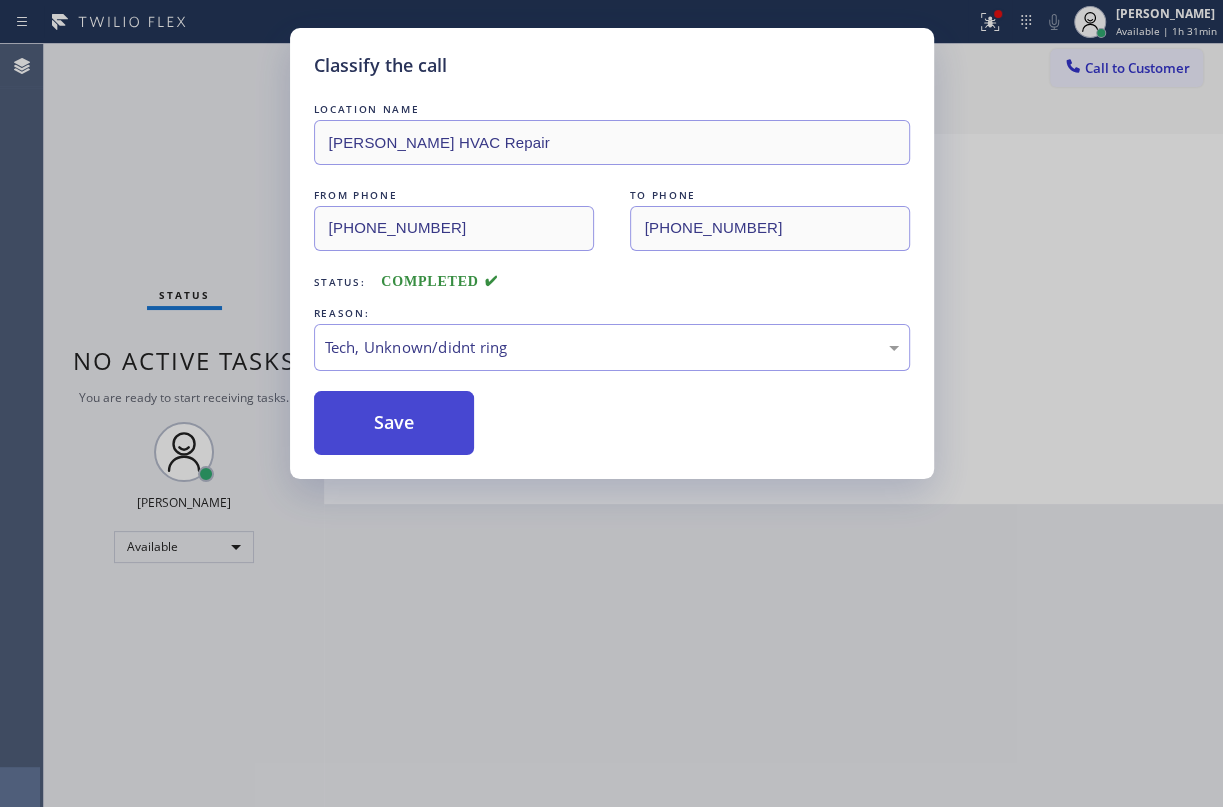 click on "Save" at bounding box center (394, 423) 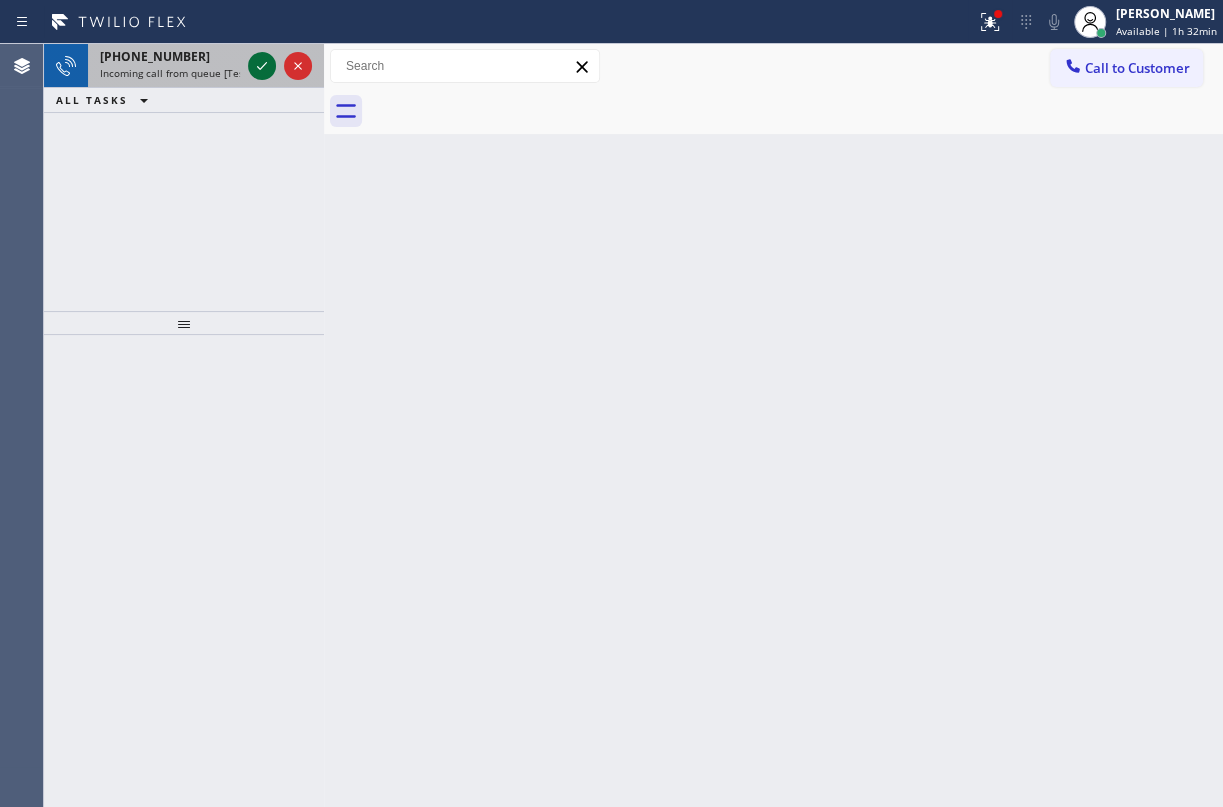 click 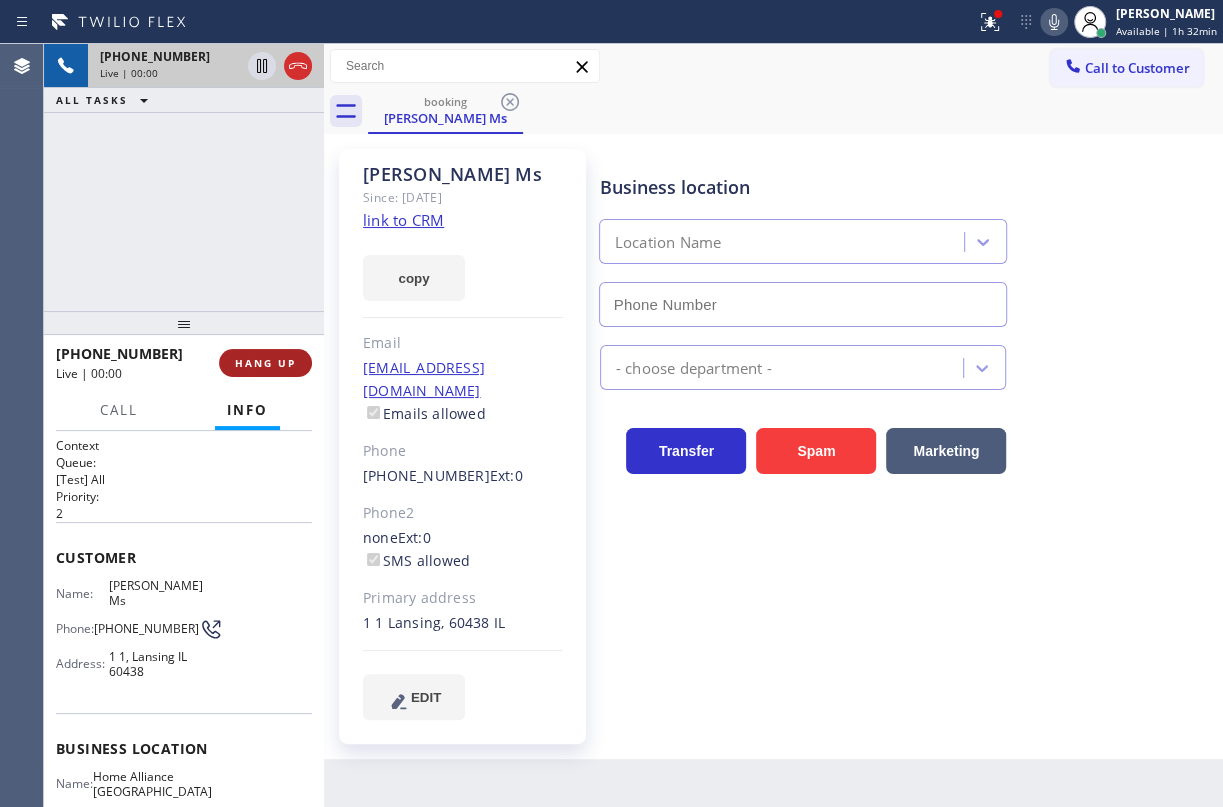 click on "HANG UP" at bounding box center [265, 363] 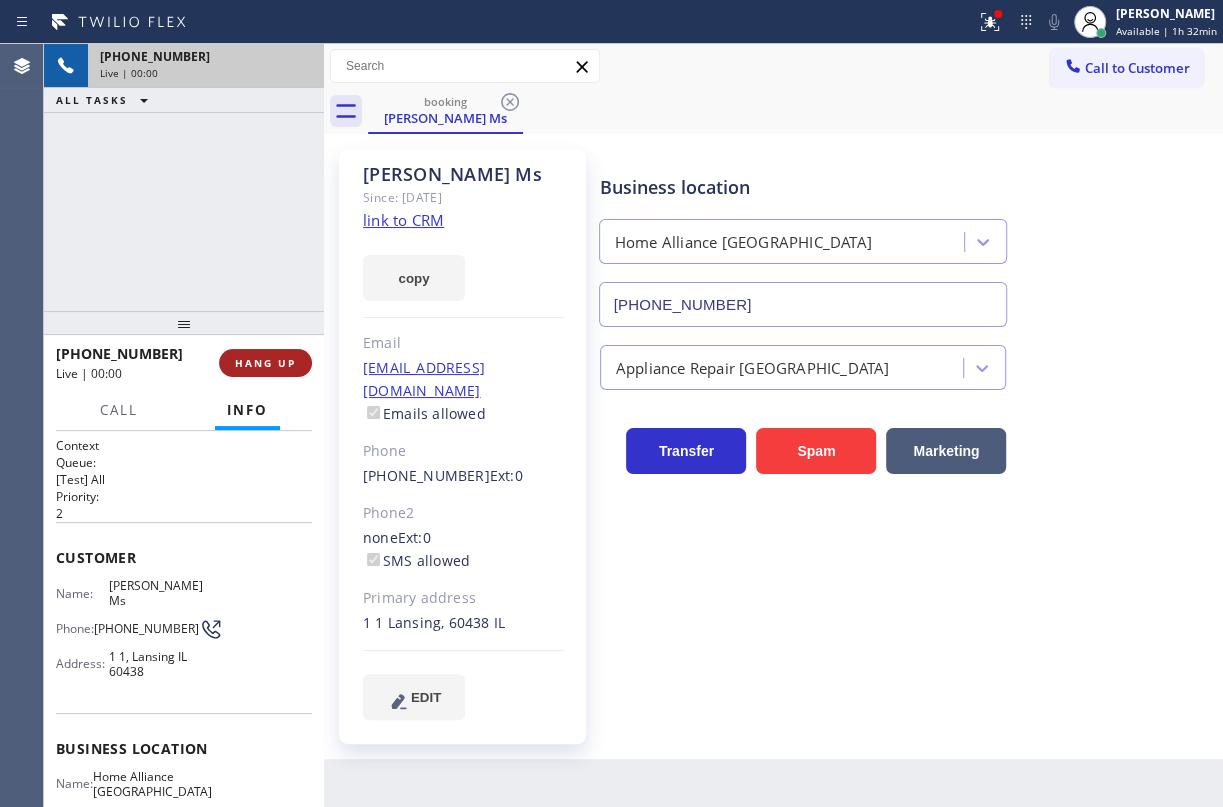 click on "HANG UP" at bounding box center [265, 363] 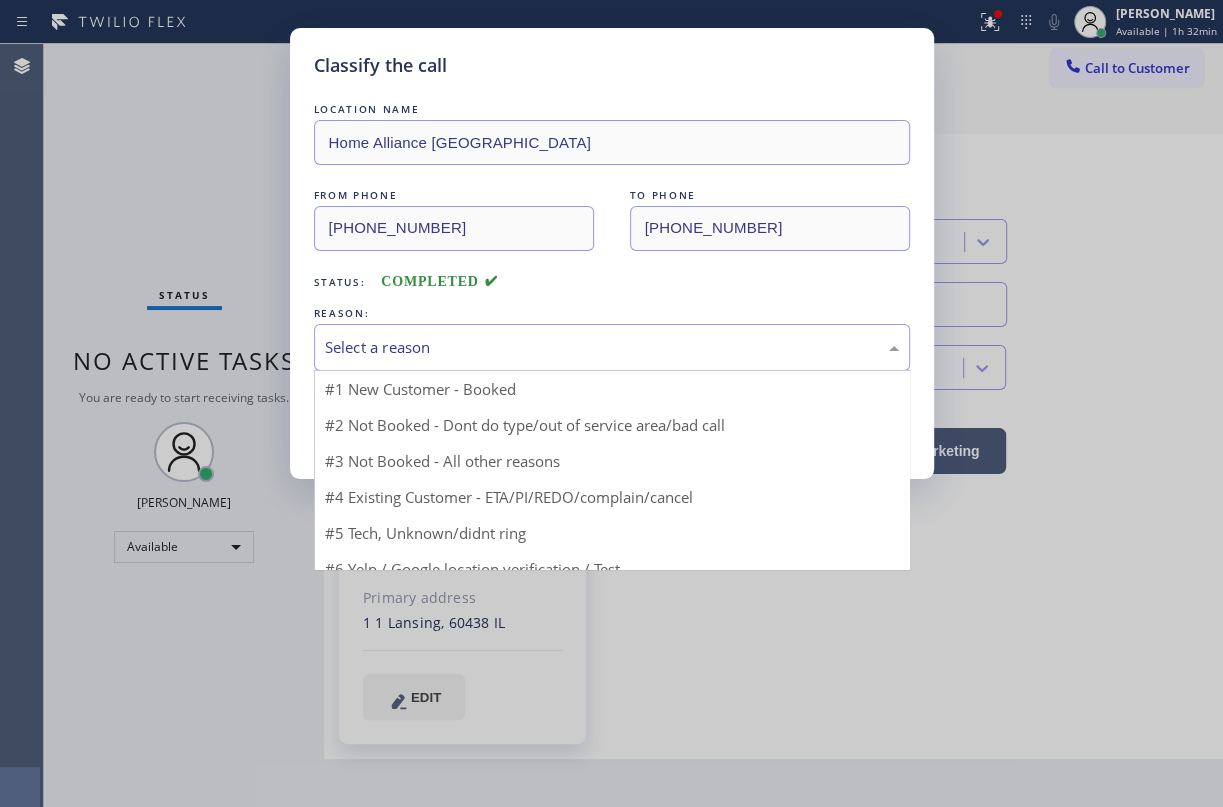 click on "Select a reason" at bounding box center [612, 347] 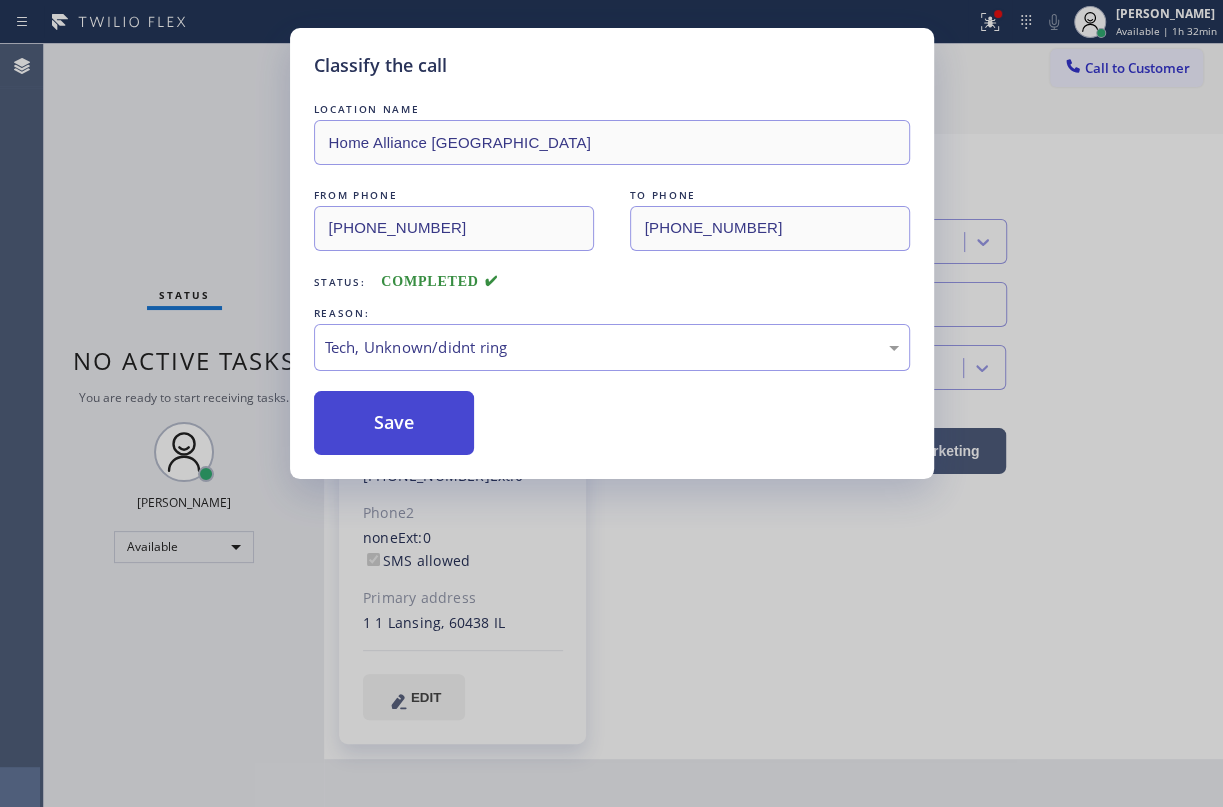 click on "Save" at bounding box center (394, 423) 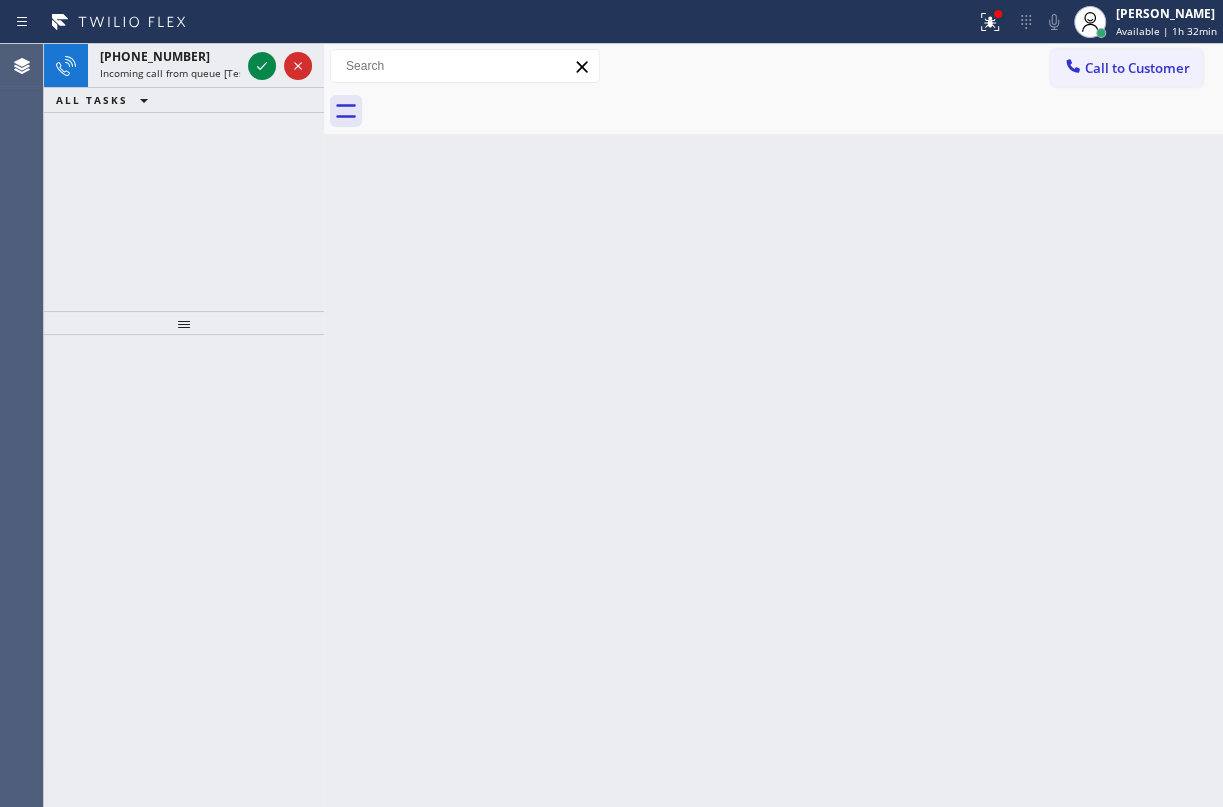 click at bounding box center (184, 323) 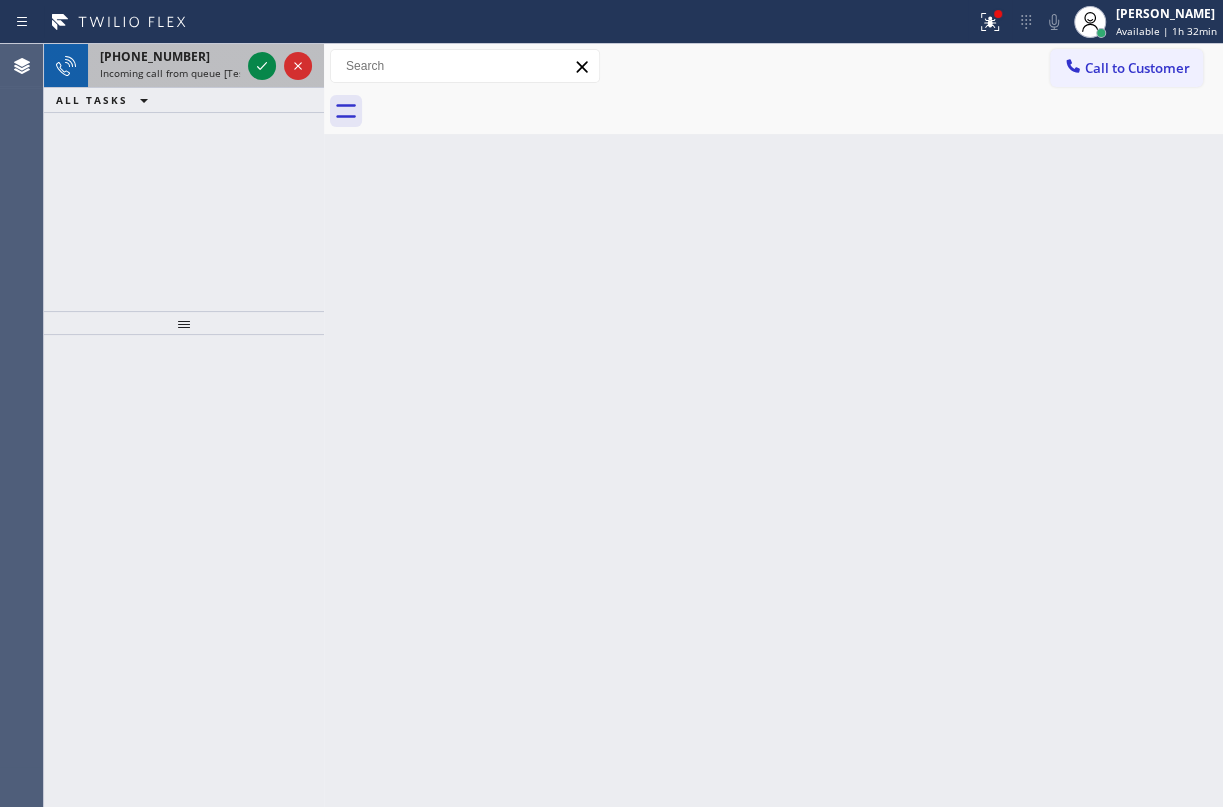 click on "[PHONE_NUMBER] Incoming call from queue [Test] All" at bounding box center (166, 66) 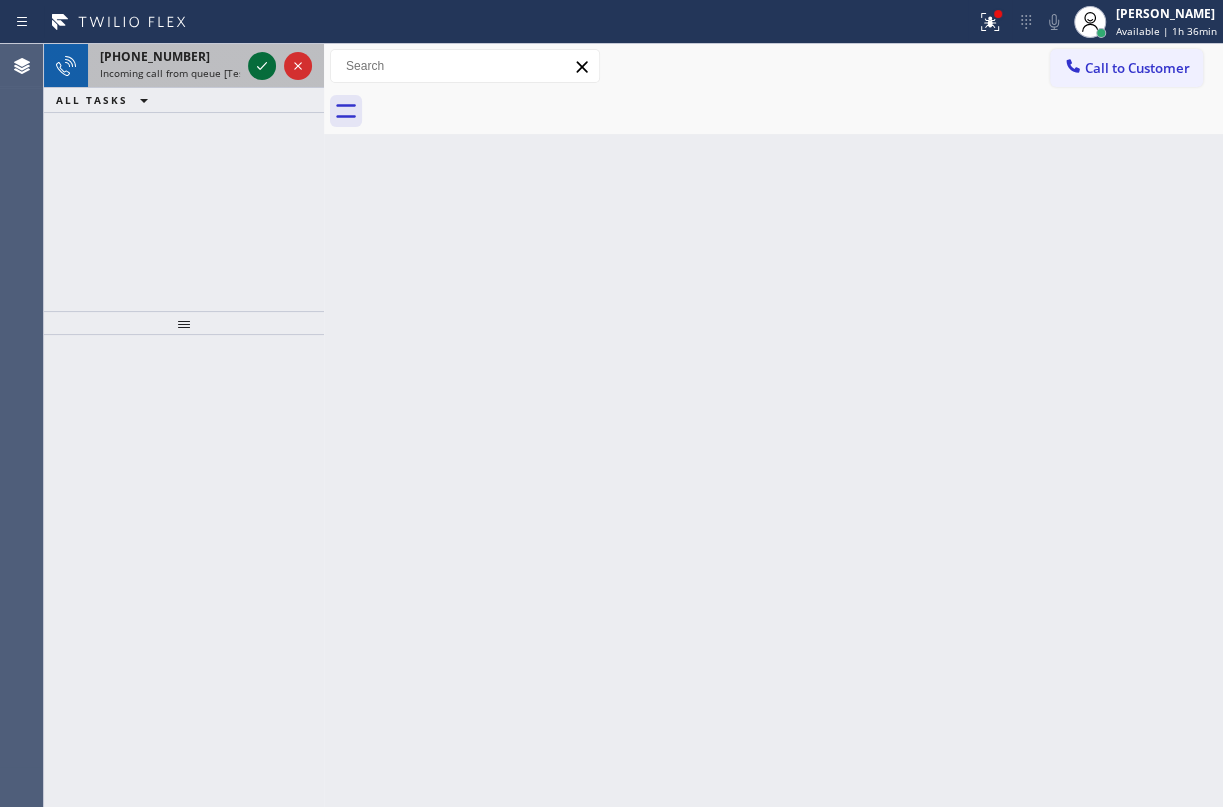 click 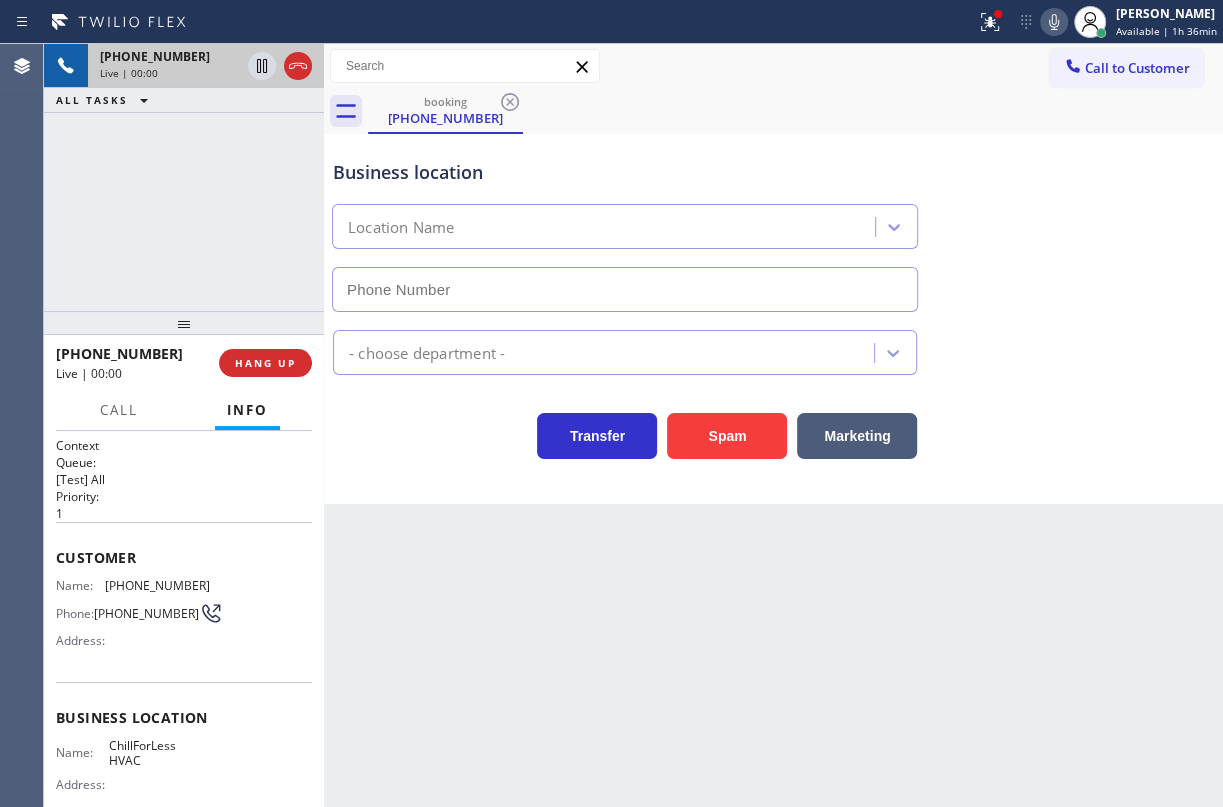 type on "[PHONE_NUMBER]" 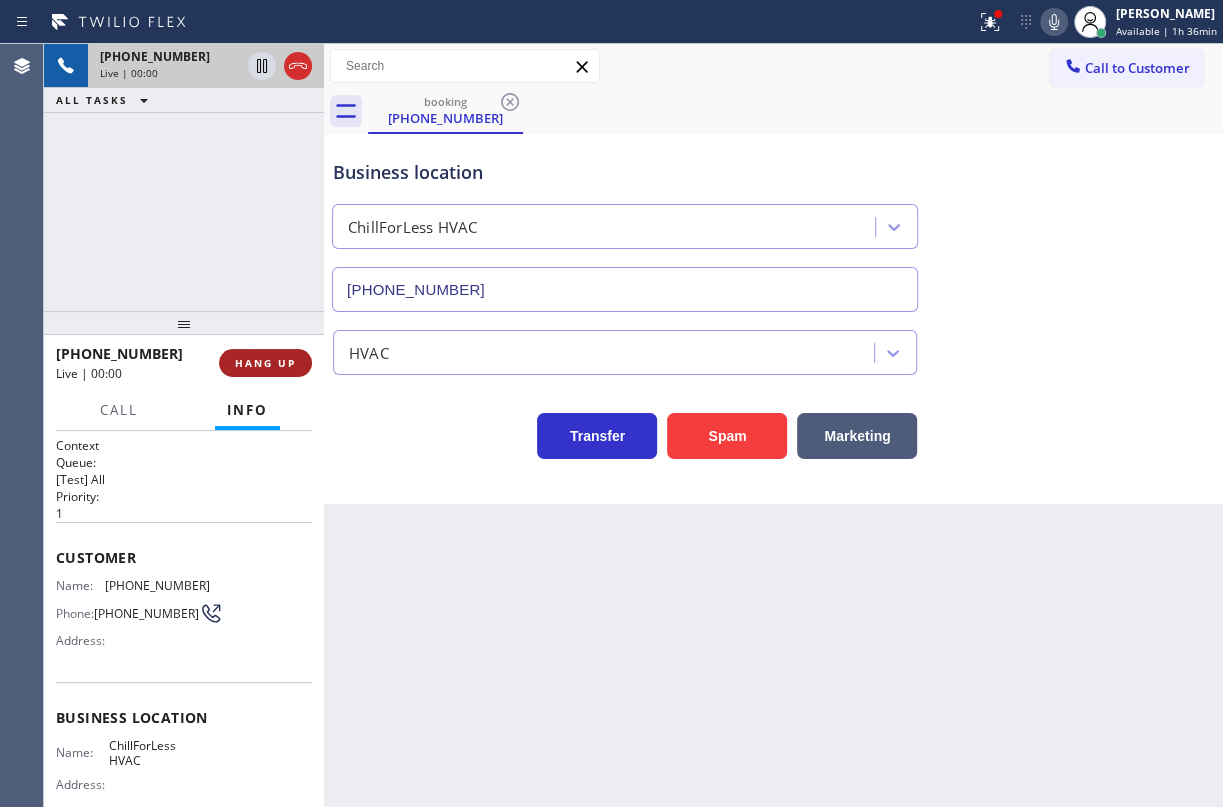 click on "HANG UP" at bounding box center (265, 363) 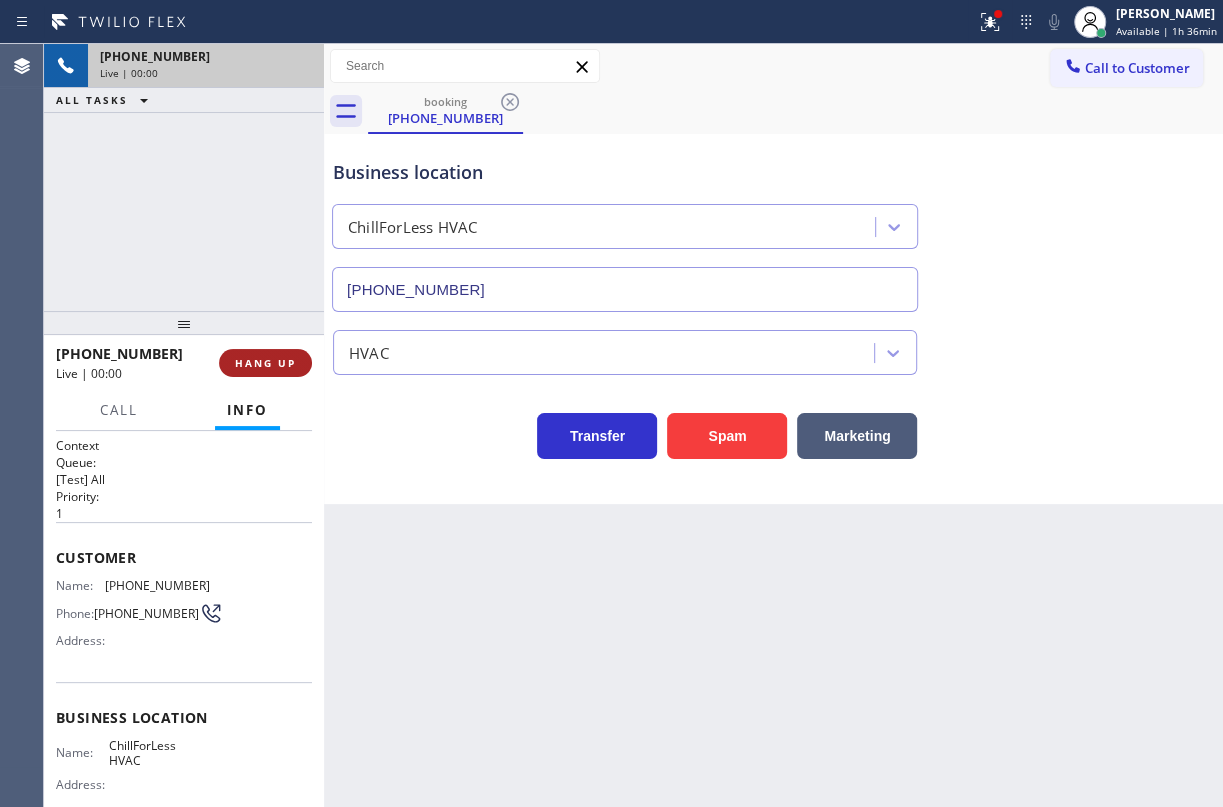 click on "HANG UP" at bounding box center [265, 363] 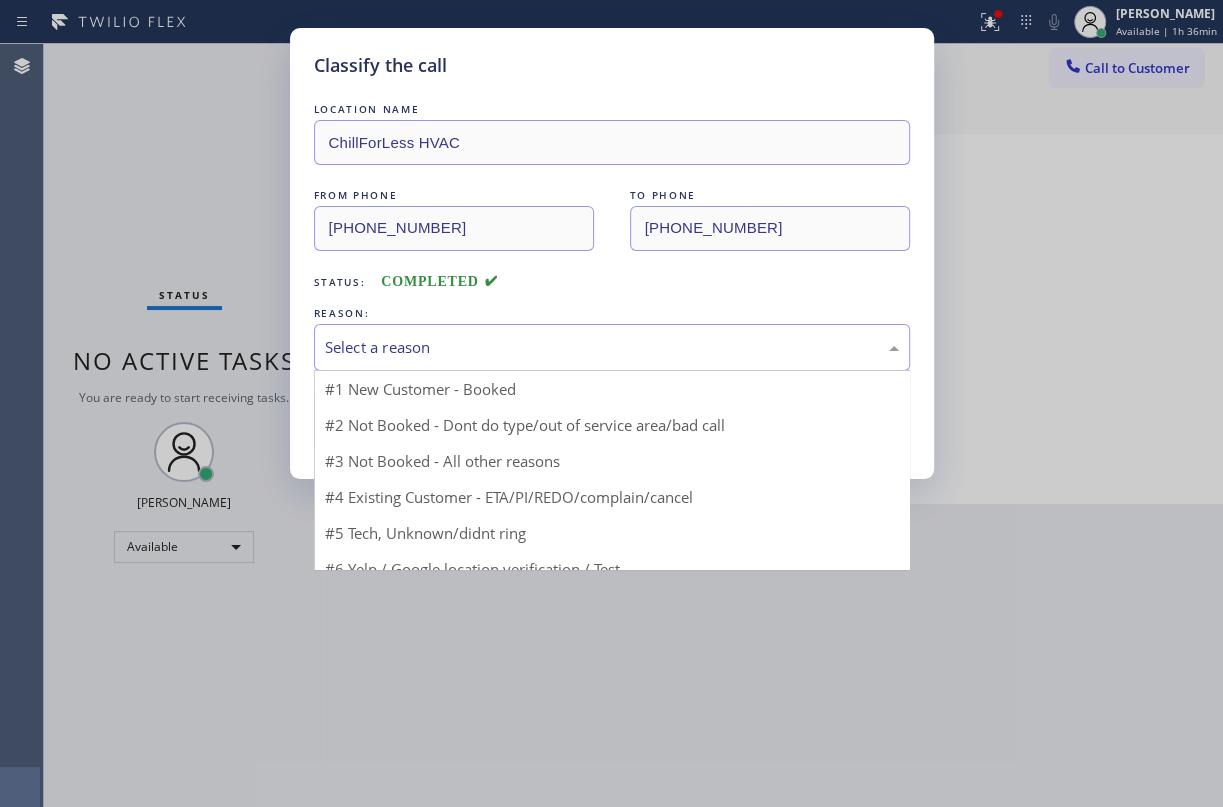 click on "Select a reason" at bounding box center (612, 347) 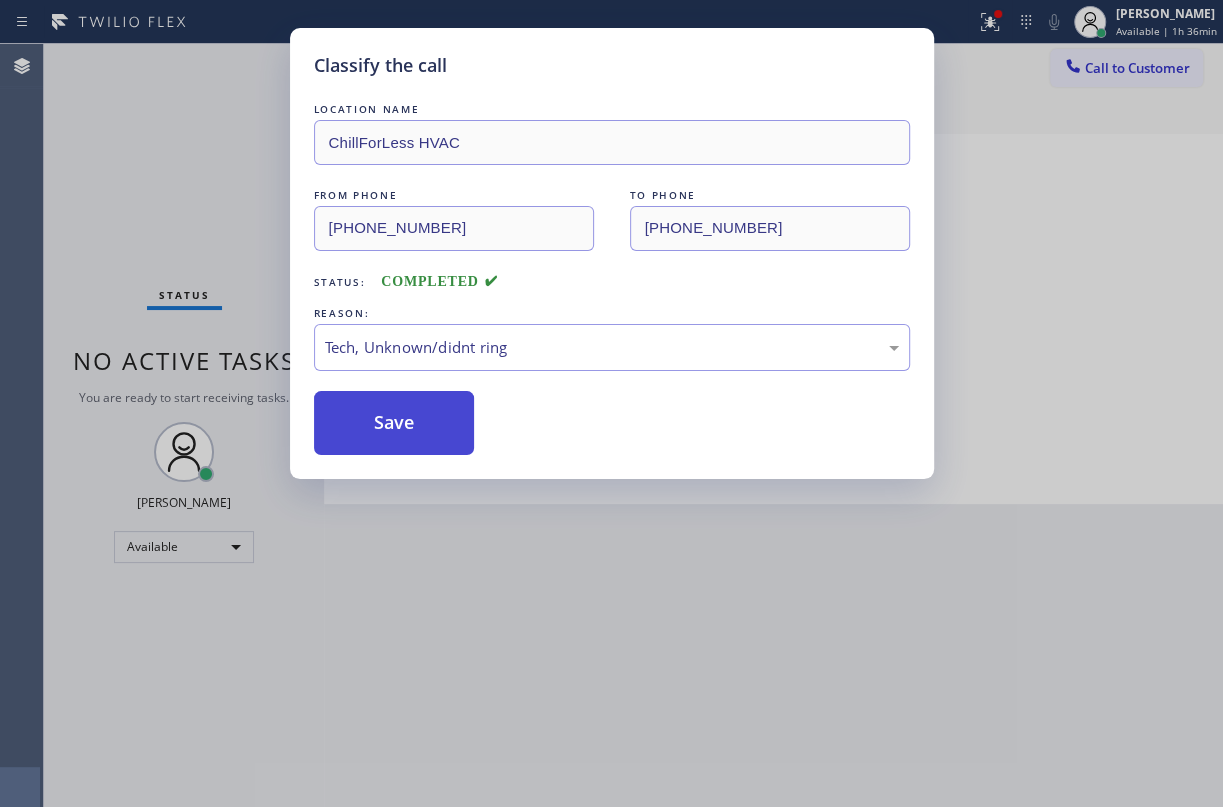click on "Save" at bounding box center (394, 423) 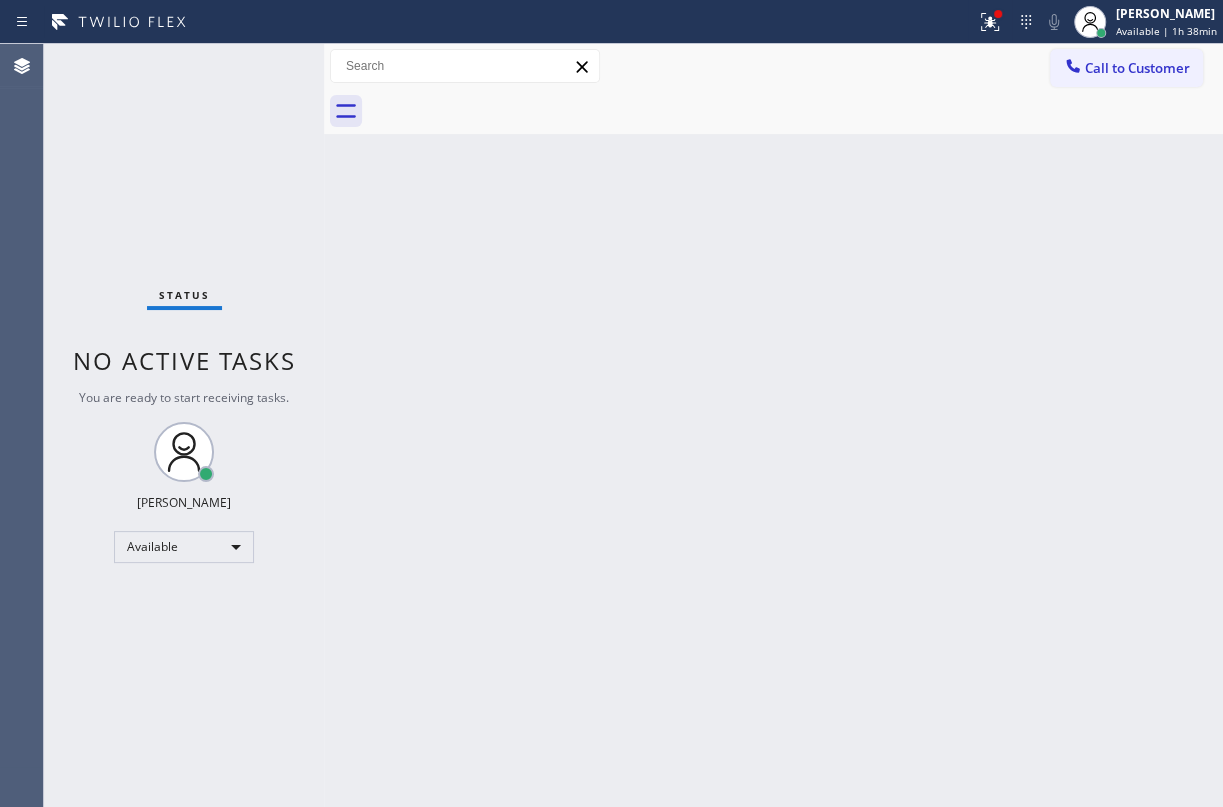 click on "Back to Dashboard Change Sender ID Customers Technicians Select a contact Outbound call Technician Search Technician Your caller id phone number Your caller id phone number Call Technician info Name   Phone none Address none Change Sender ID HVAC [PHONE_NUMBER] 5 Star Appliance [PHONE_NUMBER] Appliance Repair [PHONE_NUMBER] Plumbing [PHONE_NUMBER] Air Duct Cleaning [PHONE_NUMBER]  Electricians [PHONE_NUMBER] Cancel Change Check personal SMS Reset Change No tabs Call to Customer Outbound call Location Search location Your caller id phone number Customer number Call Outbound call Technician Search Technician Your caller id phone number Your caller id phone number Call" at bounding box center (773, 425) 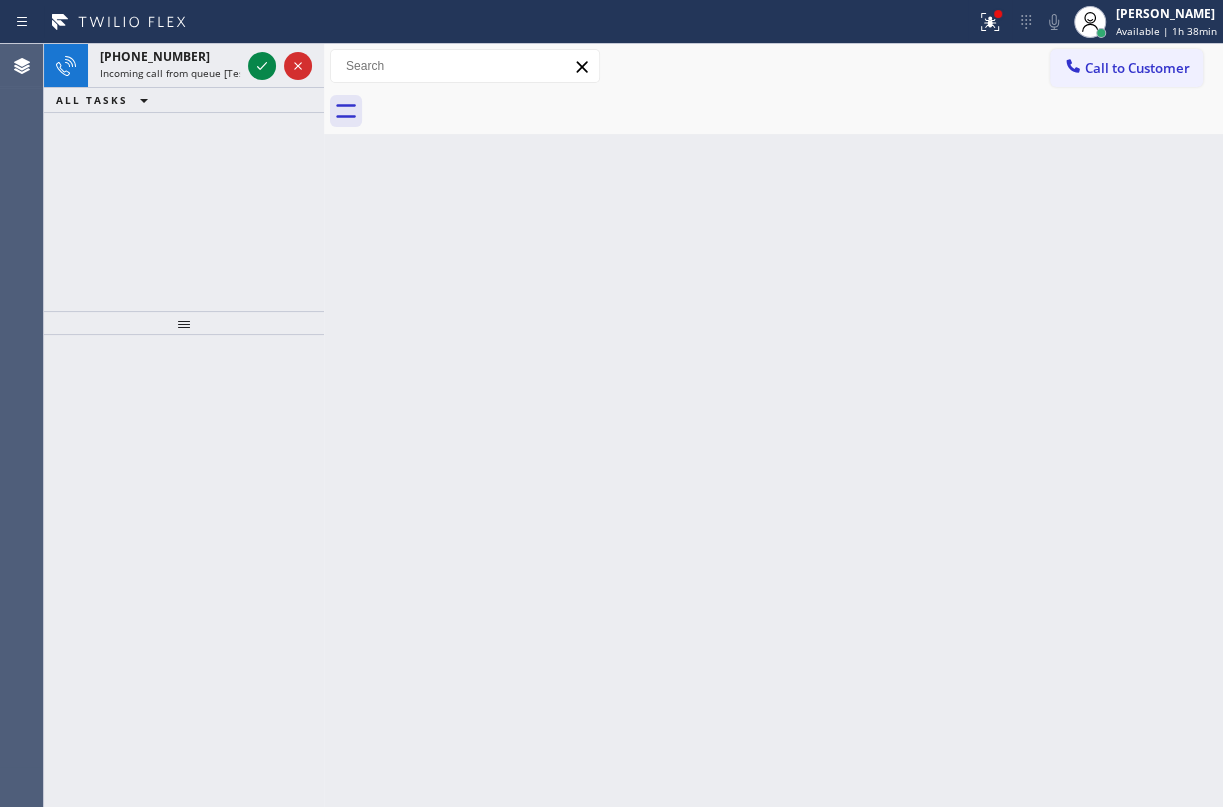 drag, startPoint x: 1107, startPoint y: 432, endPoint x: 1087, endPoint y: 417, distance: 25 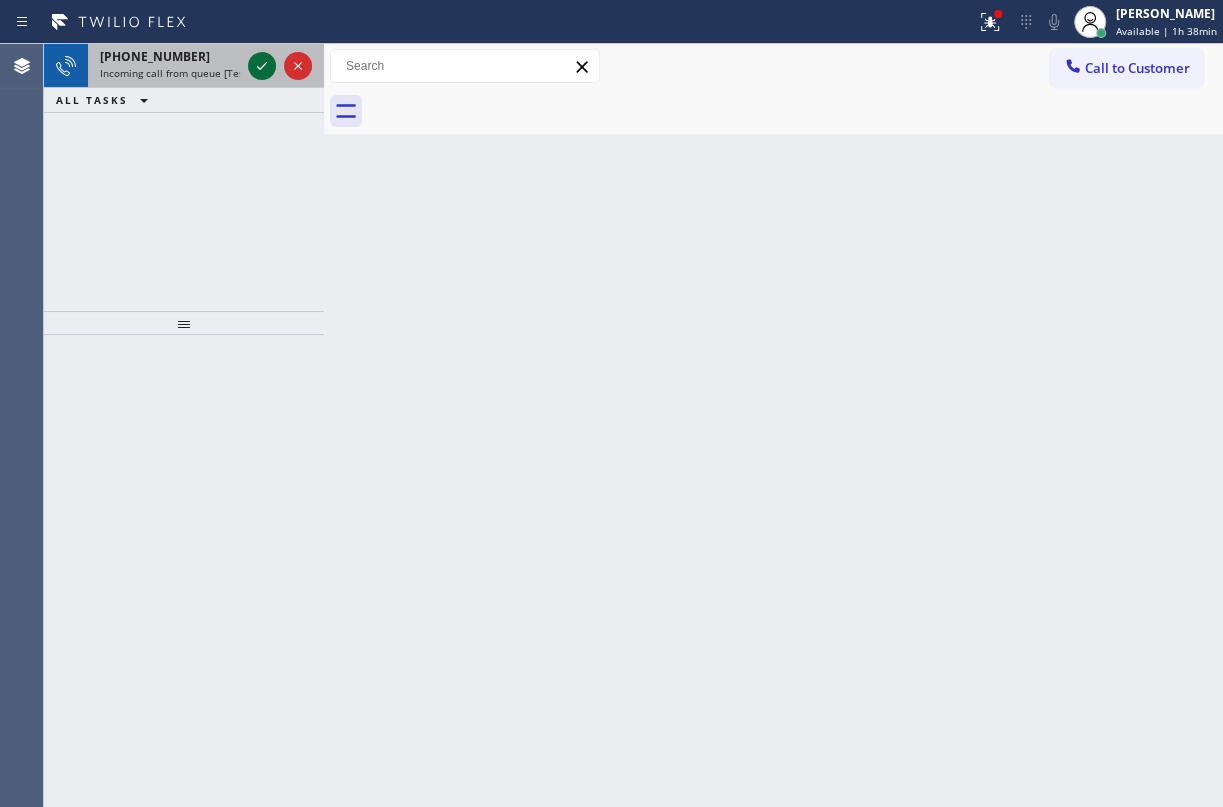 click 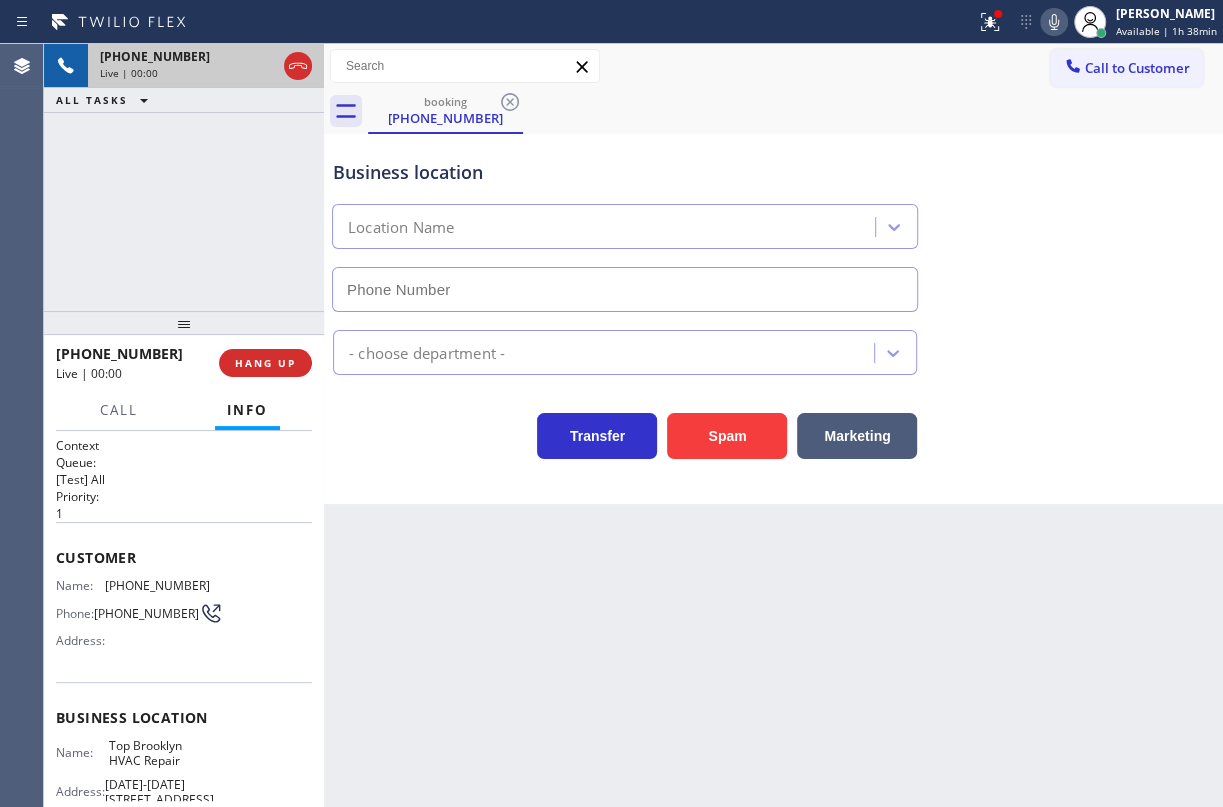 type on "[PHONE_NUMBER]" 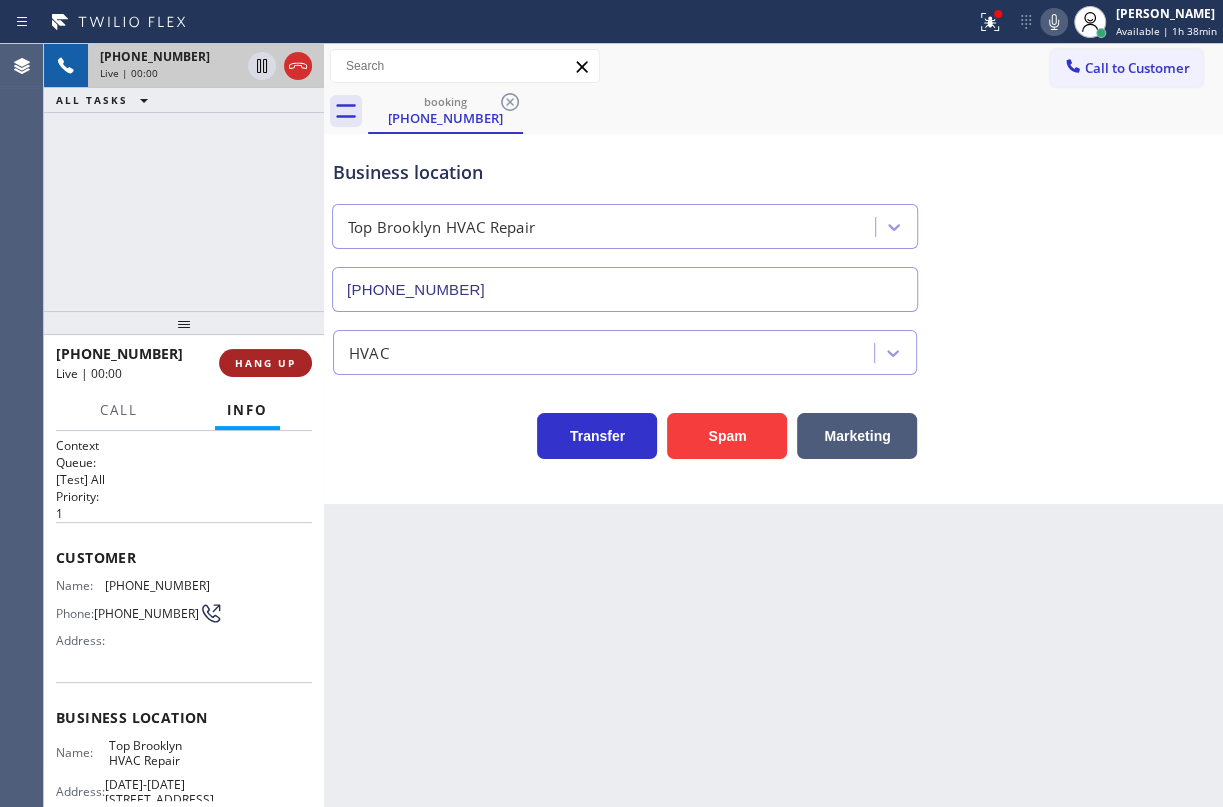 click on "HANG UP" at bounding box center [265, 363] 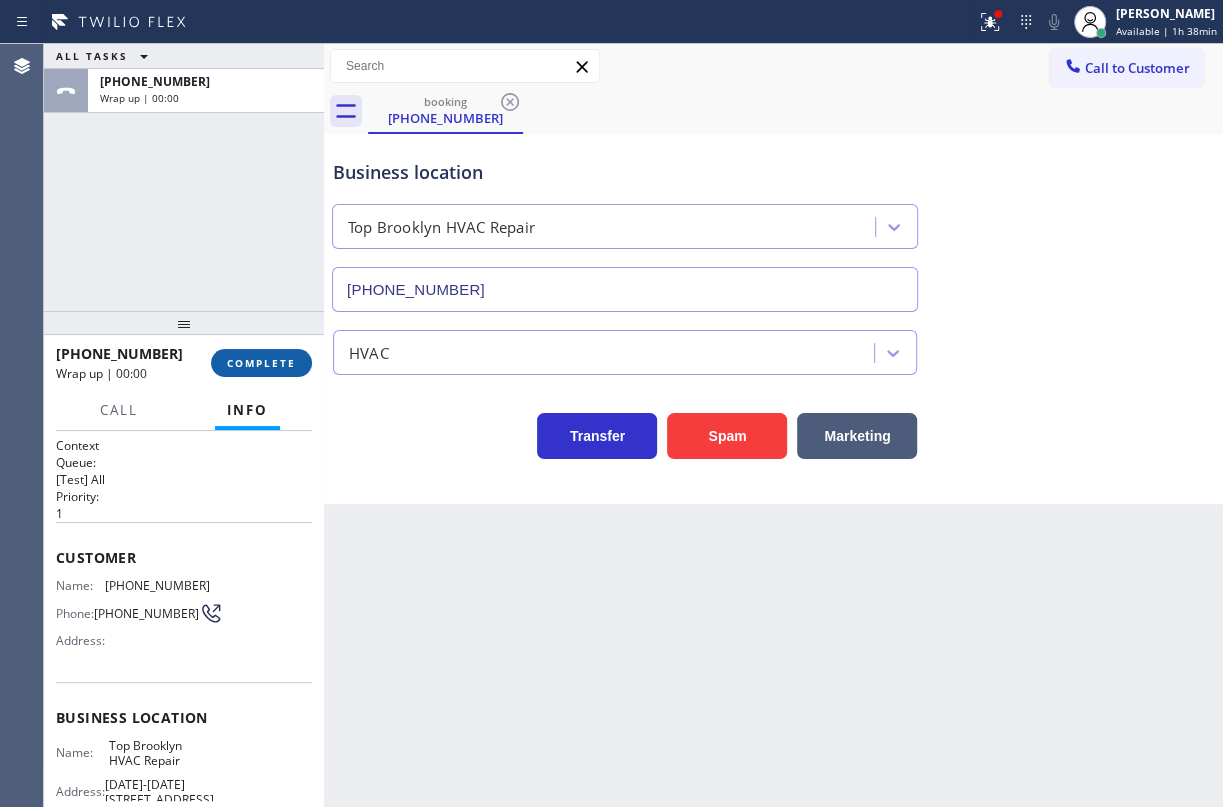 click on "COMPLETE" at bounding box center (261, 363) 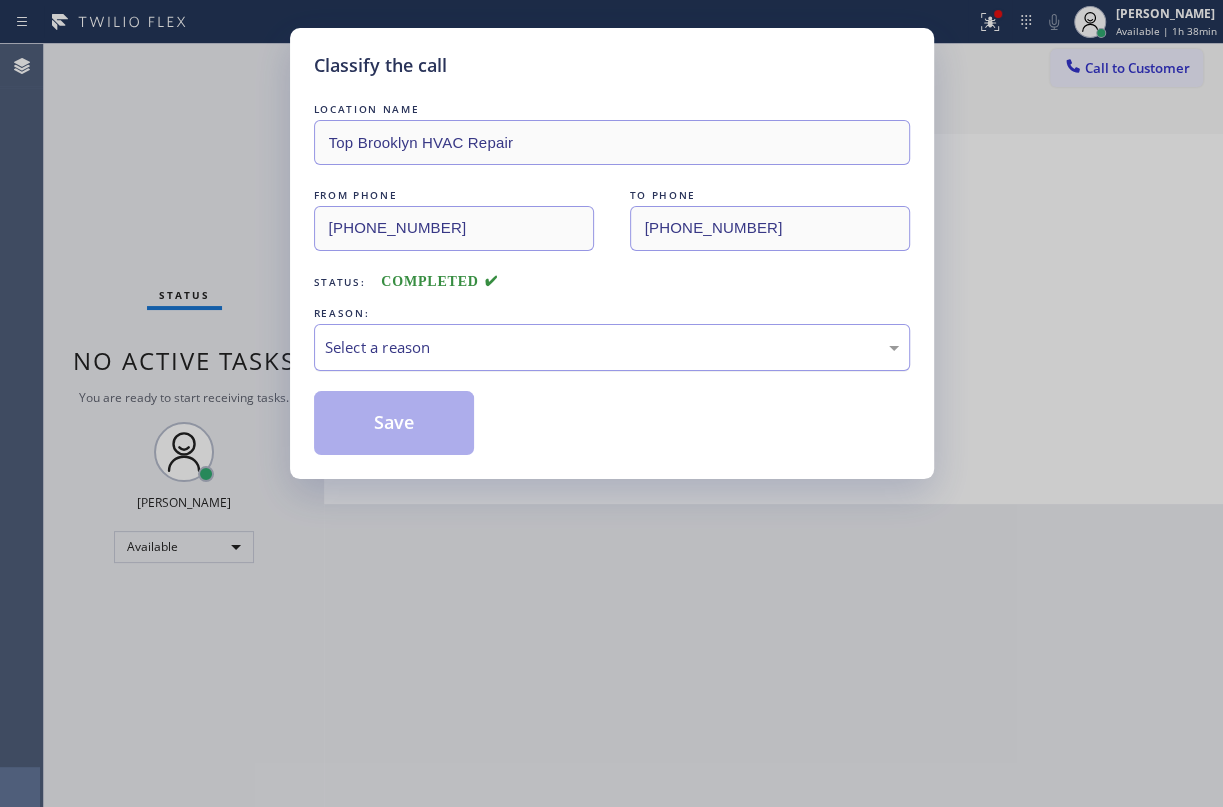 click on "Select a reason" at bounding box center (612, 347) 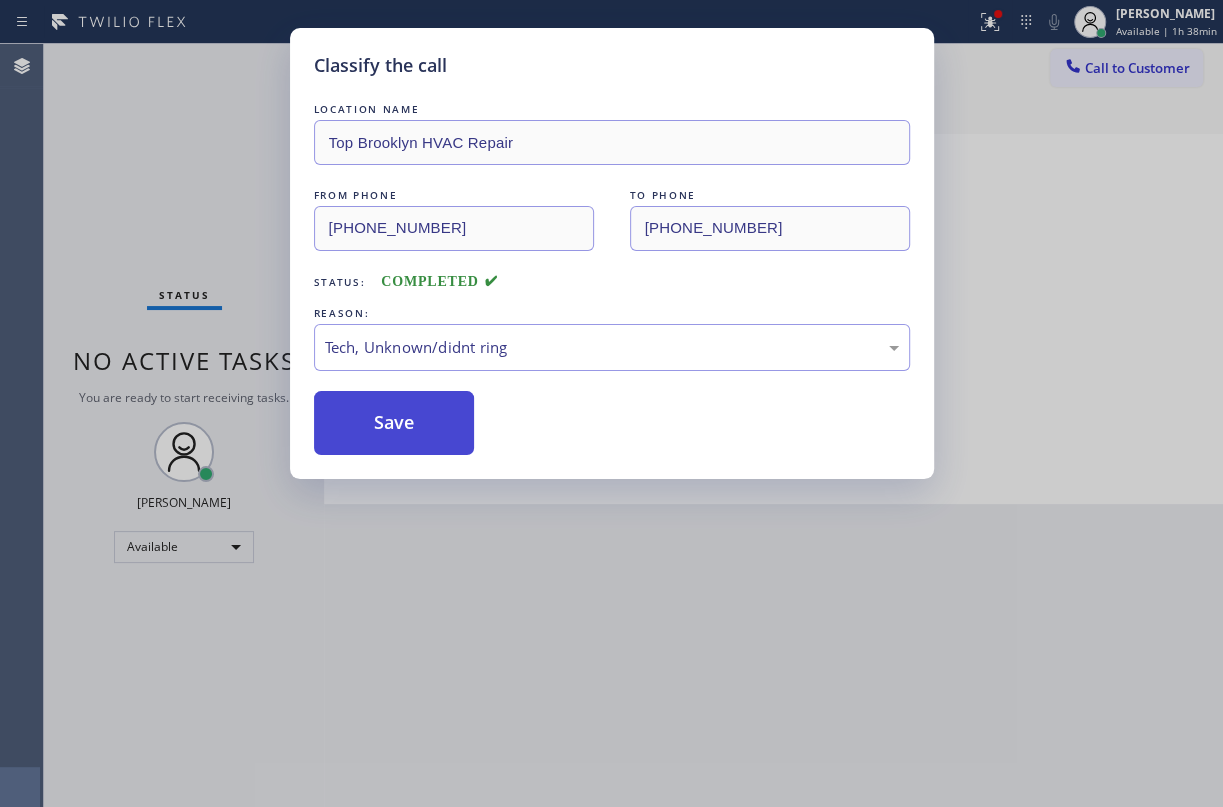drag, startPoint x: 389, startPoint y: 449, endPoint x: 1039, endPoint y: 141, distance: 719.2802 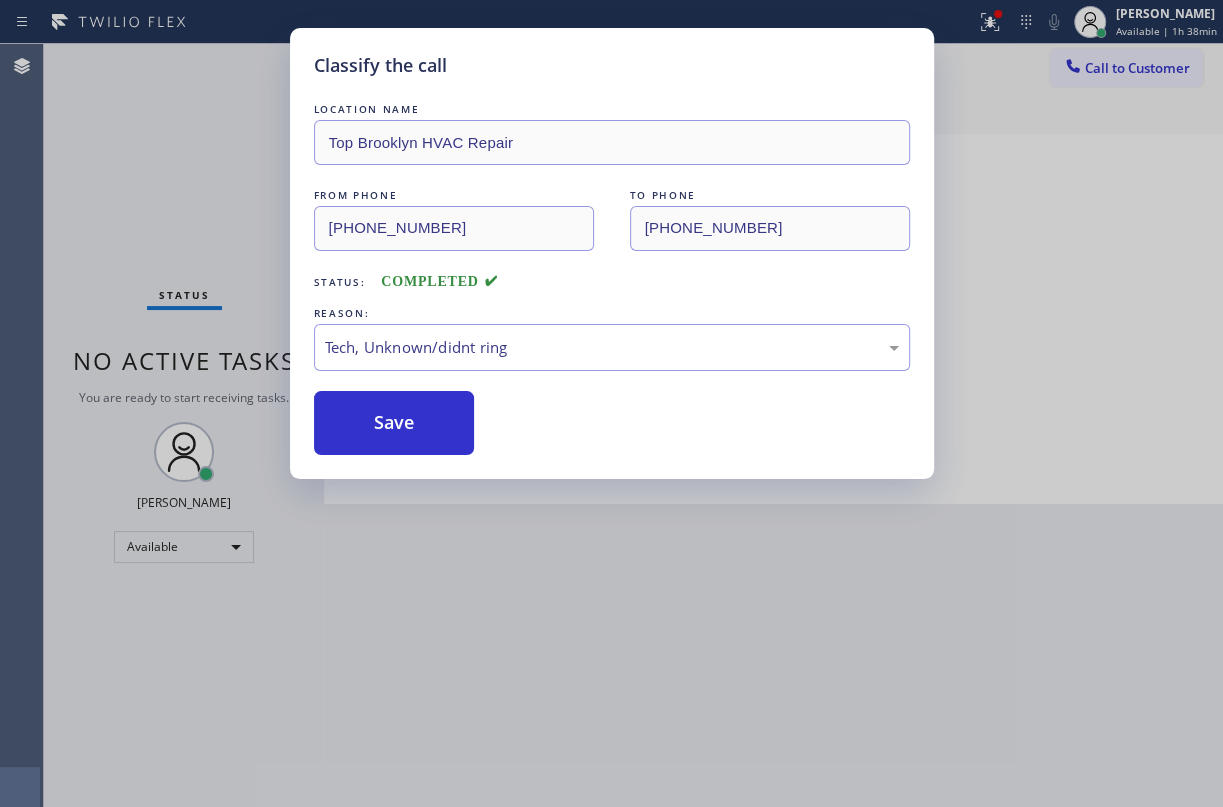 click on "Save" at bounding box center (394, 423) 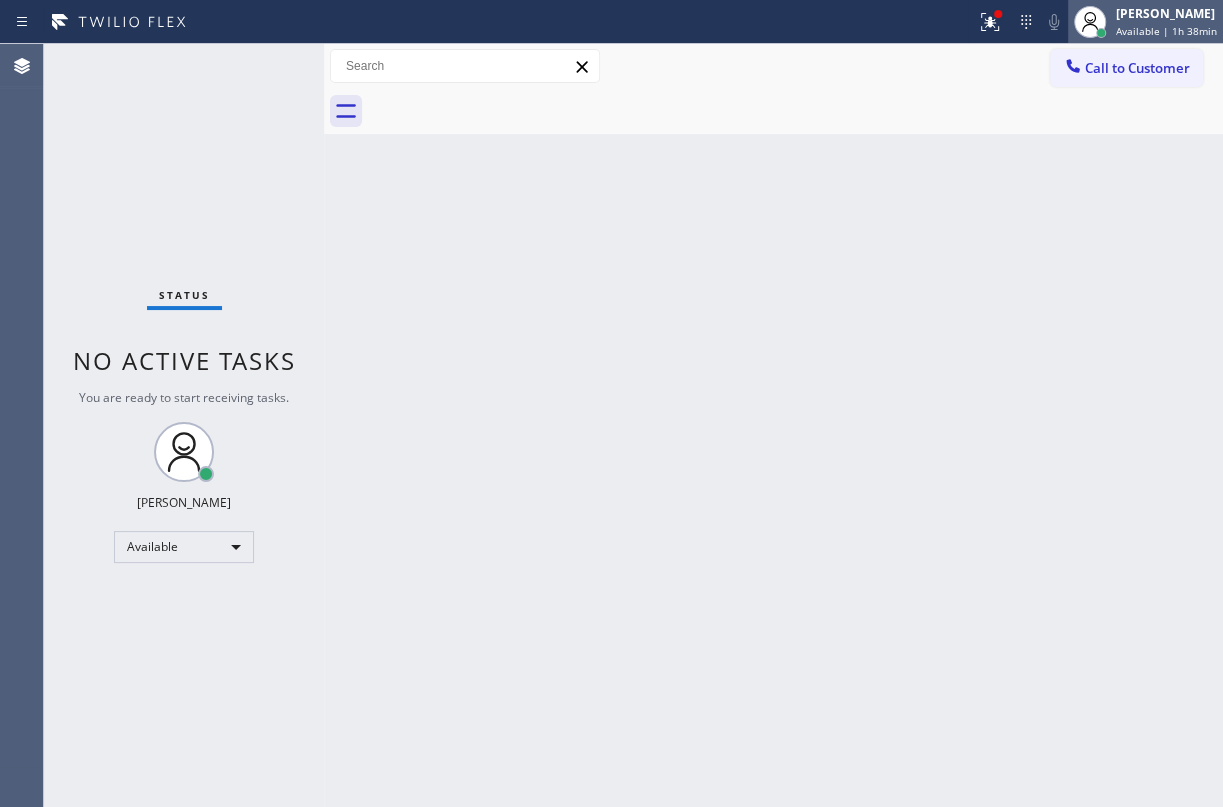click on "[PERSON_NAME]" at bounding box center [1166, 13] 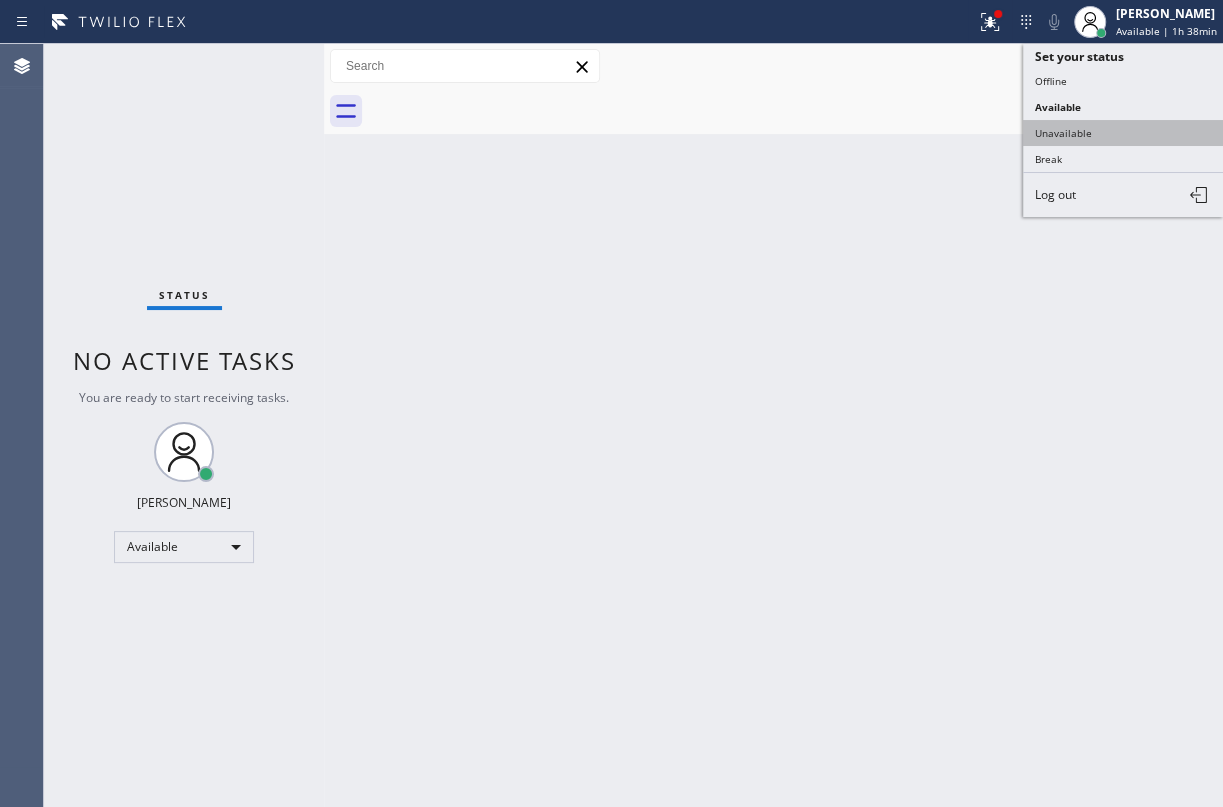 click on "Unavailable" at bounding box center [1123, 133] 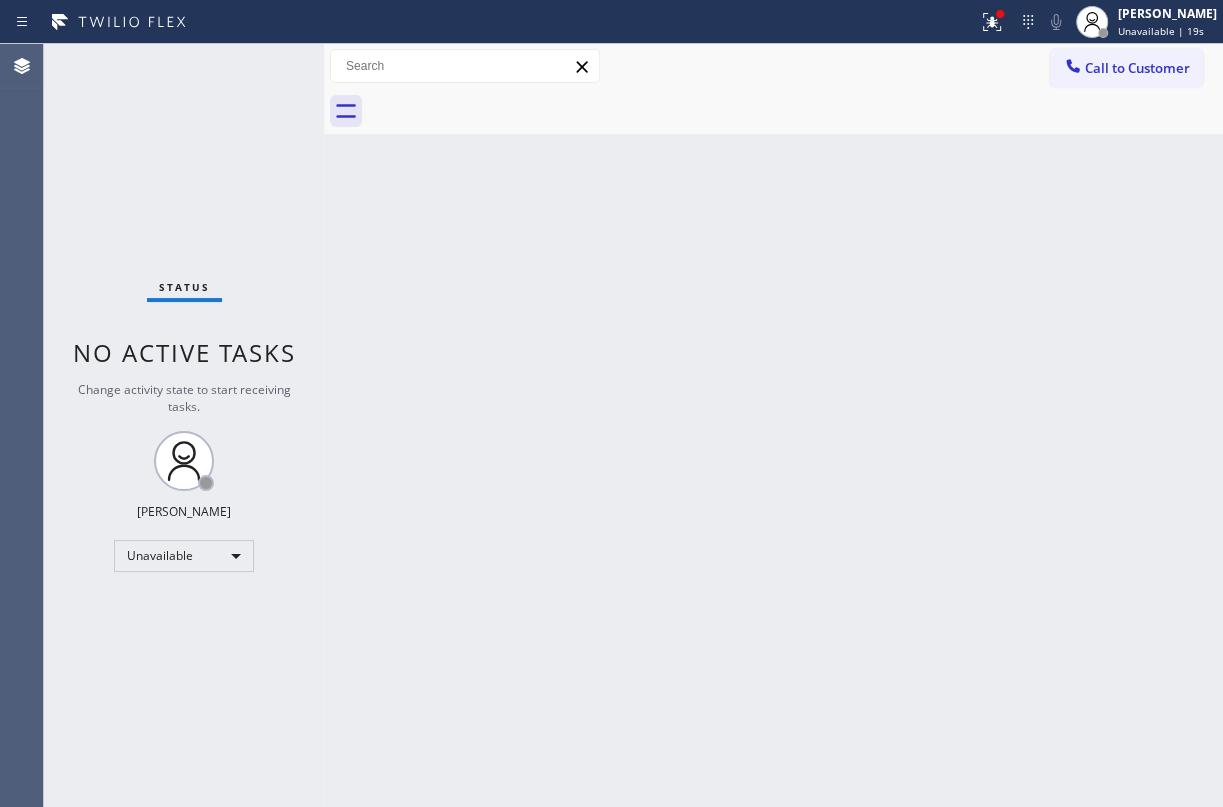 click on "Back to Dashboard Change Sender ID Customers Technicians Select a contact Outbound call Technician Search Technician Your caller id phone number Your caller id phone number Call Technician info Name   Phone none Address none Change Sender ID HVAC [PHONE_NUMBER] 5 Star Appliance [PHONE_NUMBER] Appliance Repair [PHONE_NUMBER] Plumbing [PHONE_NUMBER] Air Duct Cleaning [PHONE_NUMBER]  Electricians [PHONE_NUMBER] Cancel Change Check personal SMS Reset Change No tabs Call to Customer Outbound call Location Search location Your caller id phone number Customer number Call Outbound call Technician Search Technician Your caller id phone number Your caller id phone number Call" at bounding box center (773, 425) 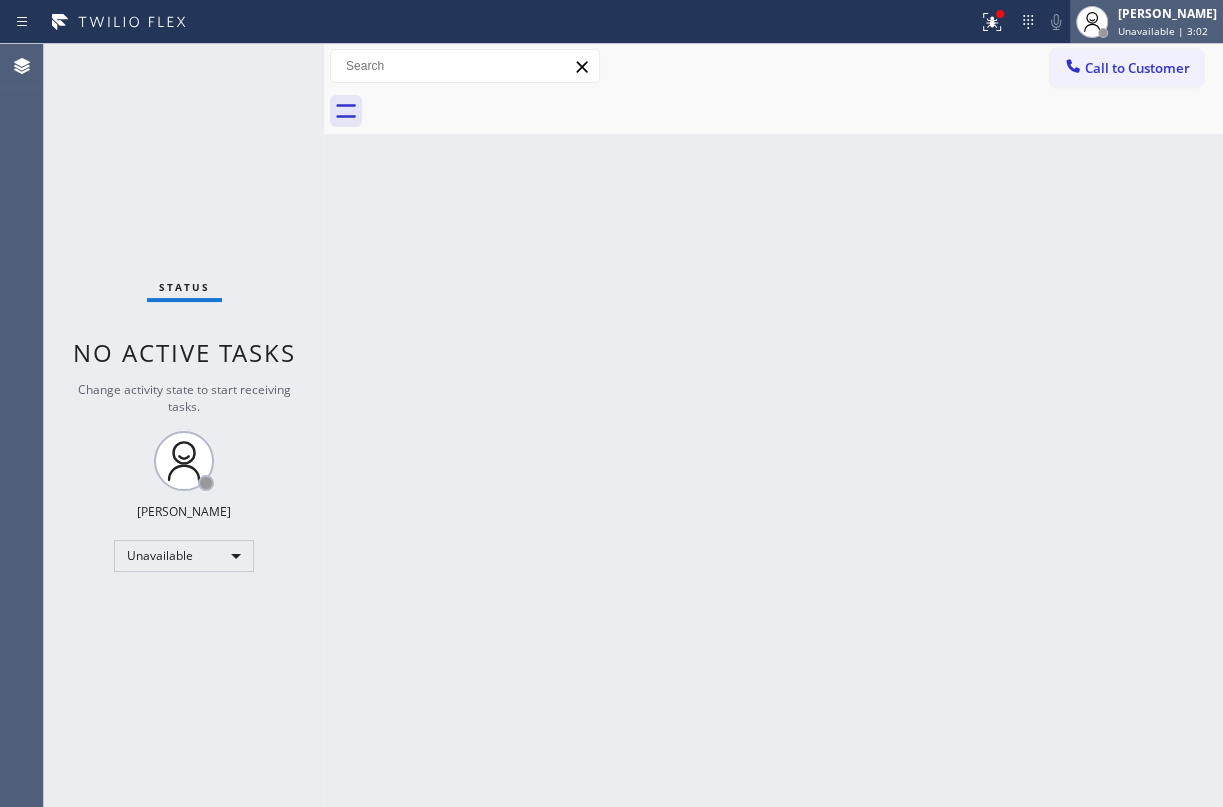 click on "[PERSON_NAME] Unavailable | 3:02" at bounding box center [1146, 22] 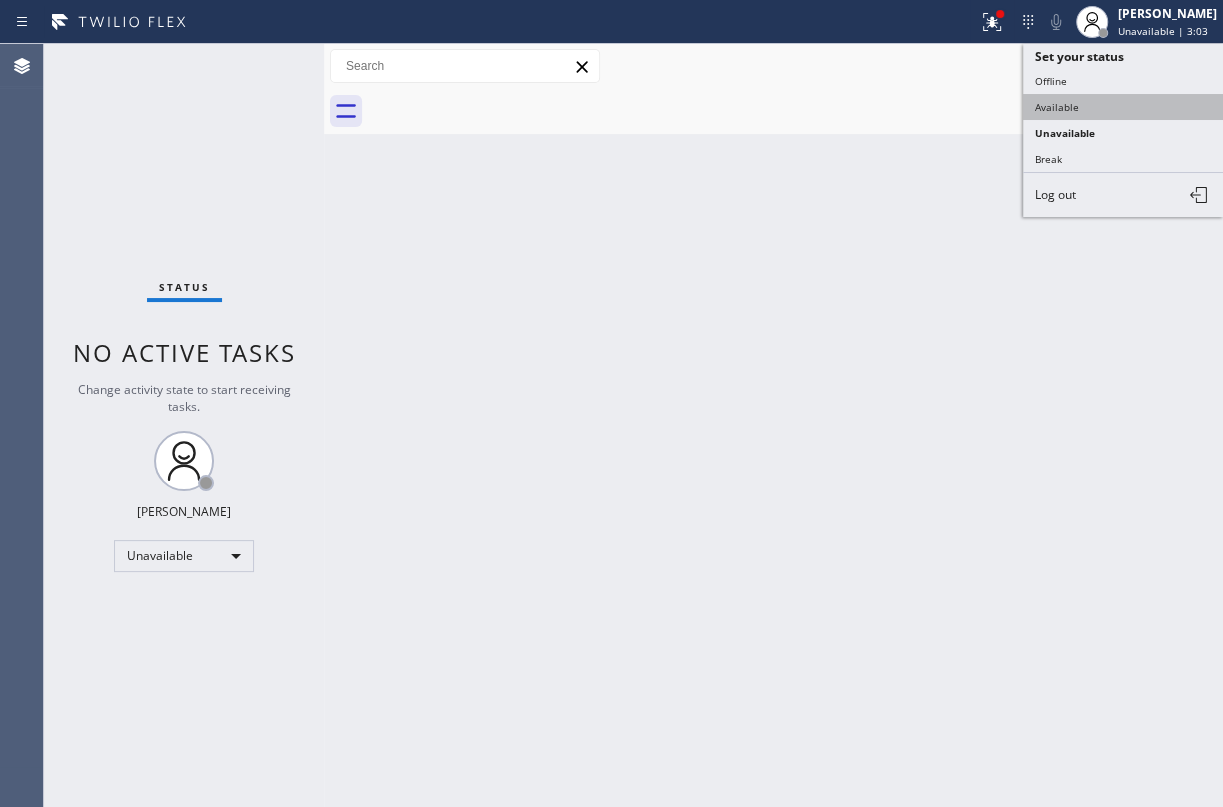 click on "Available" at bounding box center [1123, 107] 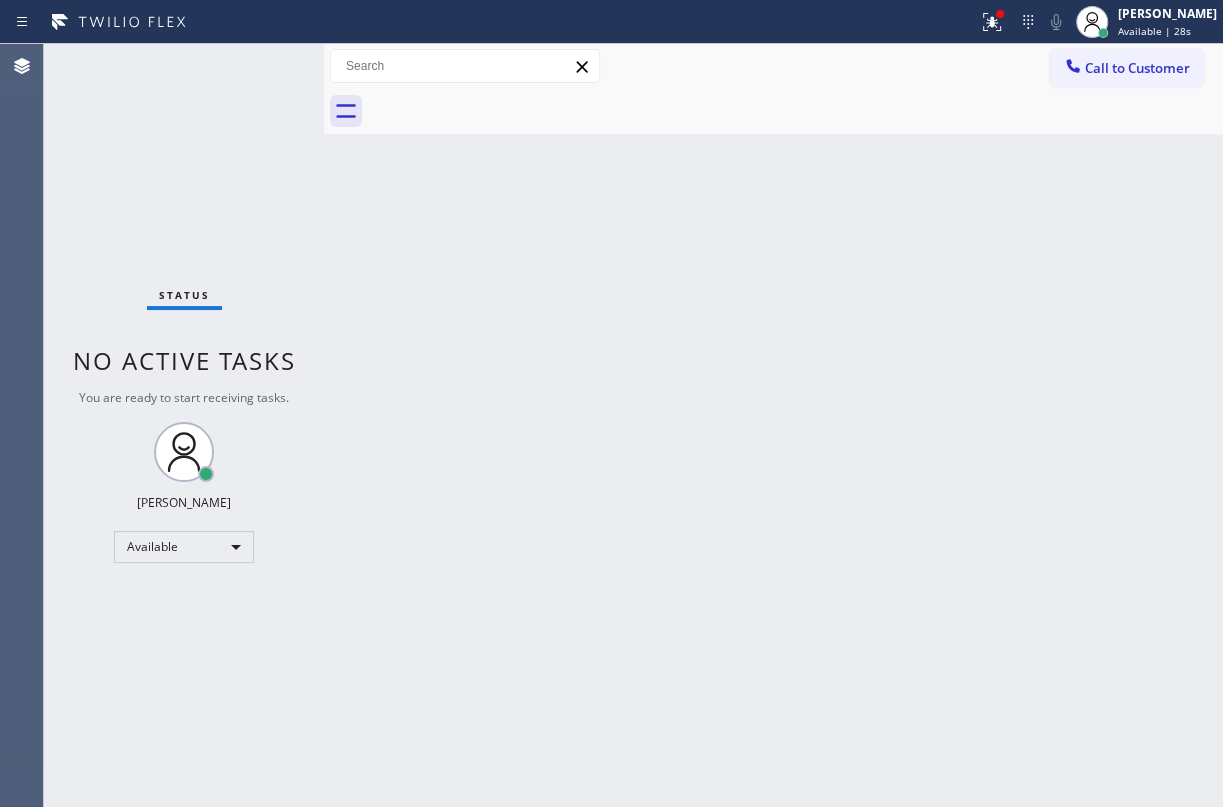 click on "Back to Dashboard Change Sender ID Customers Technicians Select a contact Outbound call Technician Search Technician Your caller id phone number Your caller id phone number Call Technician info Name   Phone none Address none Change Sender ID HVAC [PHONE_NUMBER] 5 Star Appliance [PHONE_NUMBER] Appliance Repair [PHONE_NUMBER] Plumbing [PHONE_NUMBER] Air Duct Cleaning [PHONE_NUMBER]  Electricians [PHONE_NUMBER] Cancel Change Check personal SMS Reset Change No tabs Call to Customer Outbound call Location Search location Your caller id phone number Customer number Call Outbound call Technician Search Technician Your caller id phone number Your caller id phone number Call" at bounding box center [773, 425] 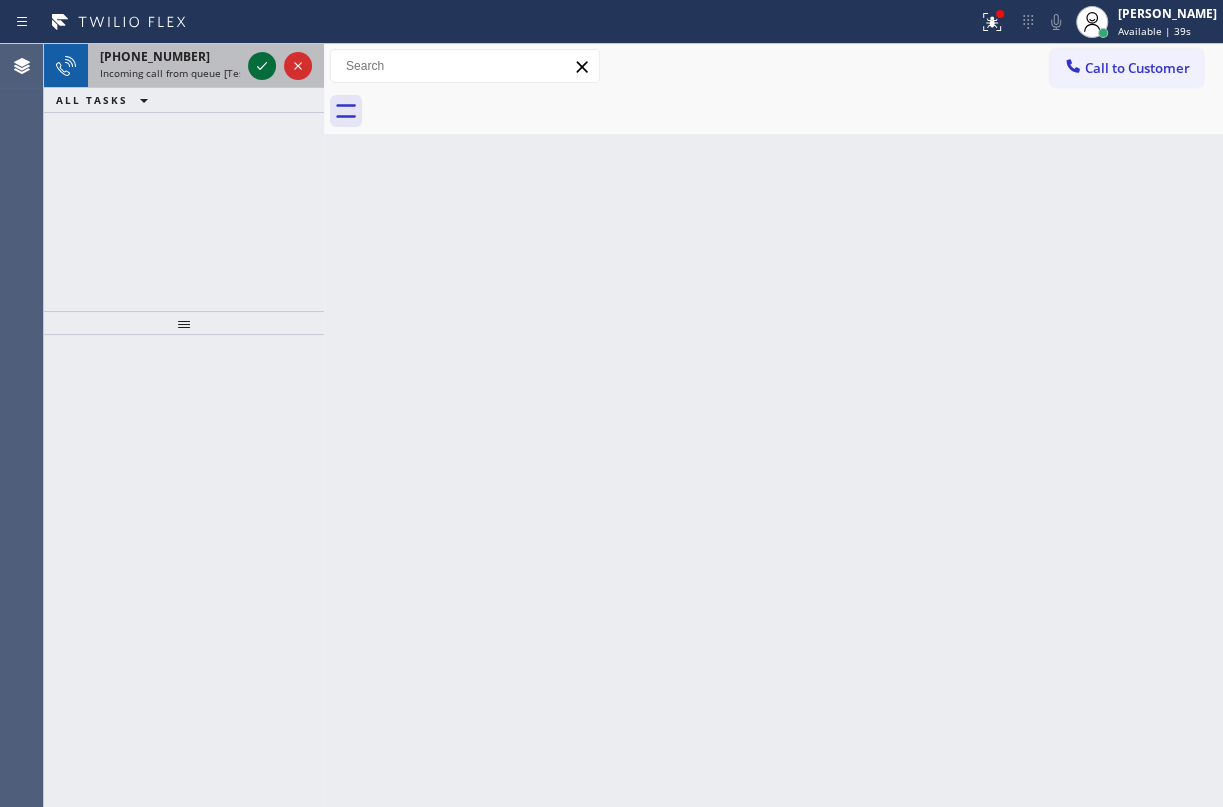 click 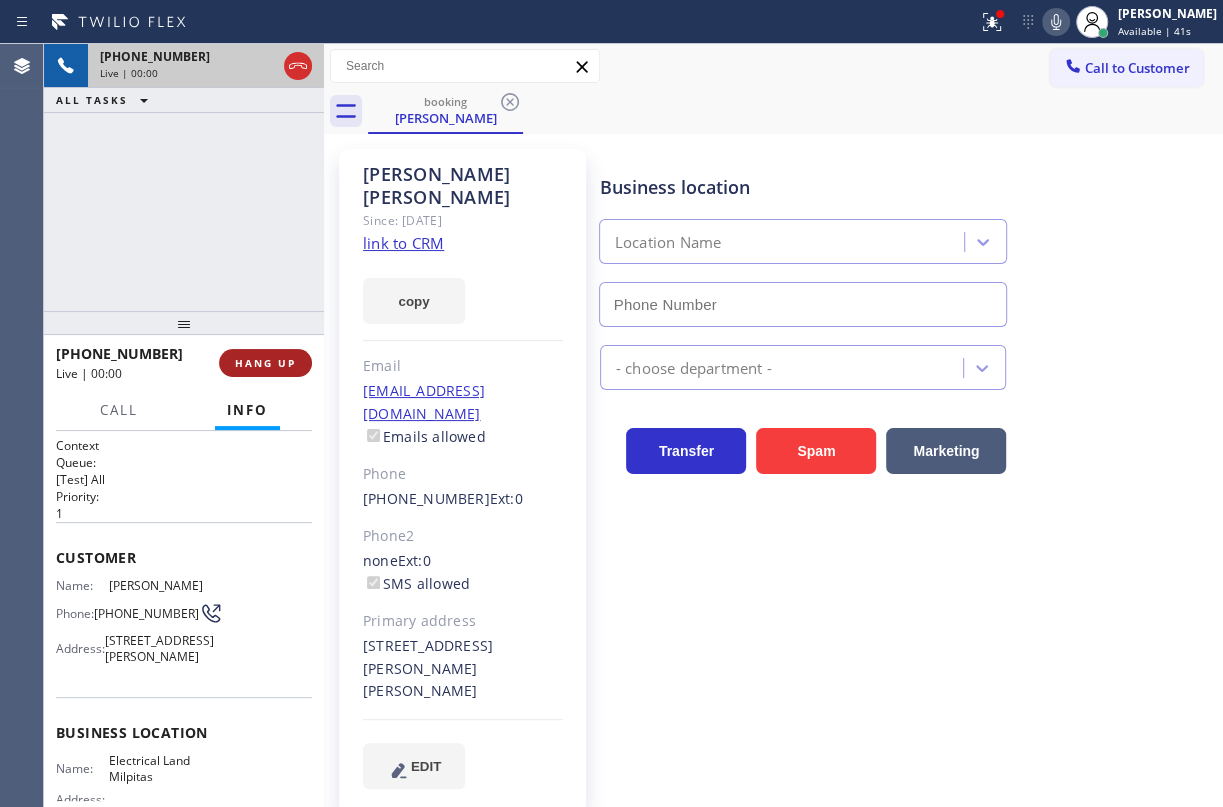click on "HANG UP" at bounding box center (265, 363) 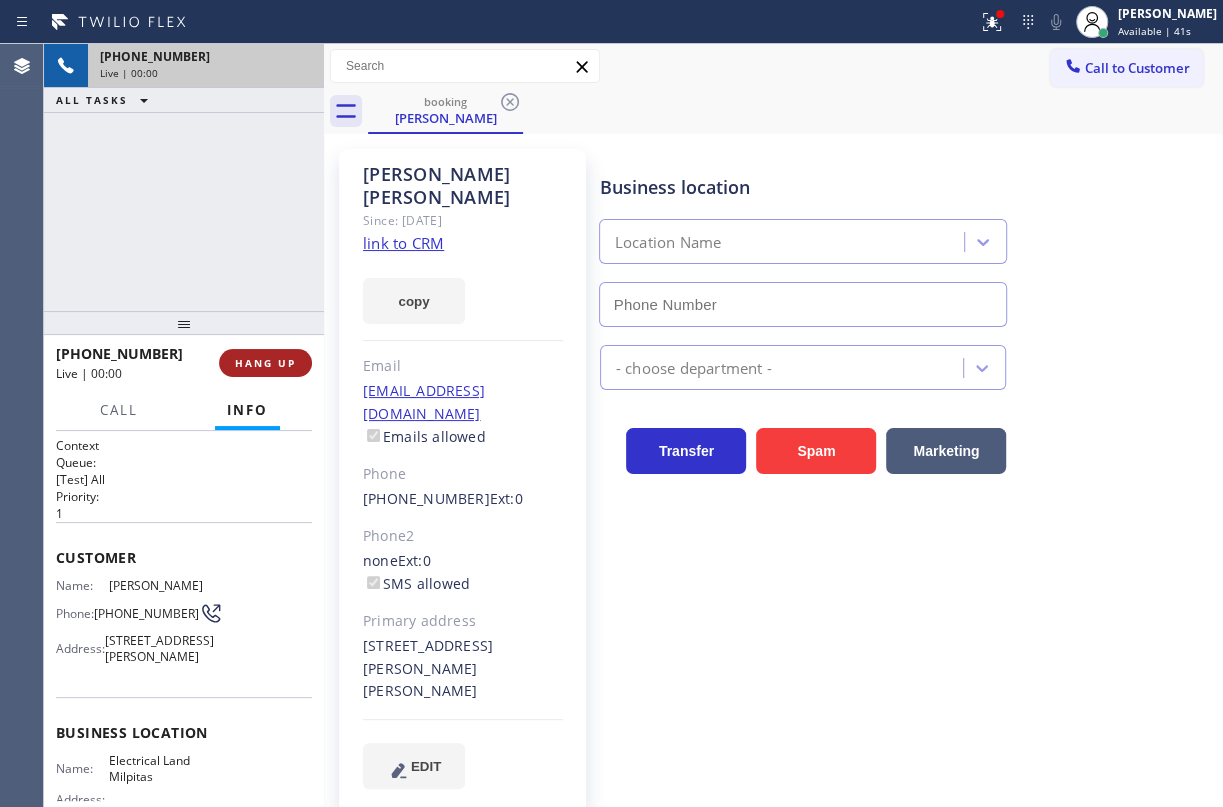 type on "[PHONE_NUMBER]" 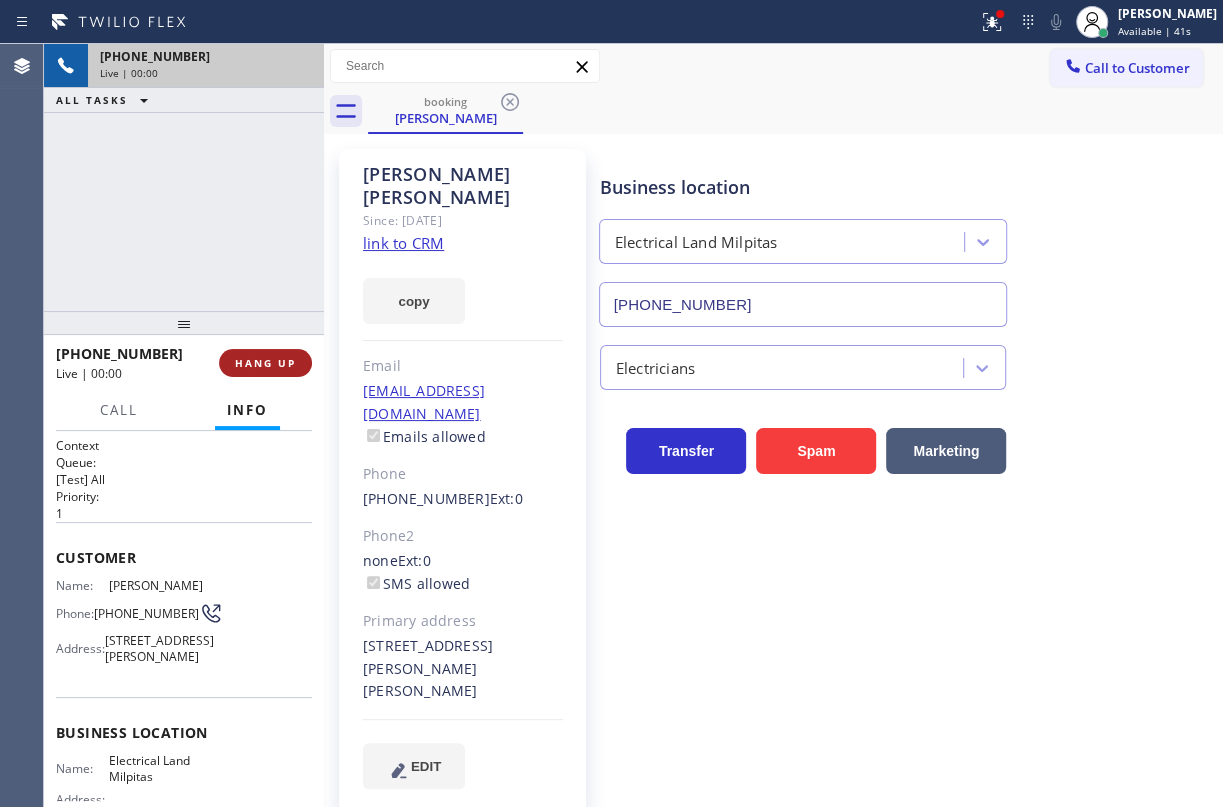 click on "HANG UP" at bounding box center (265, 363) 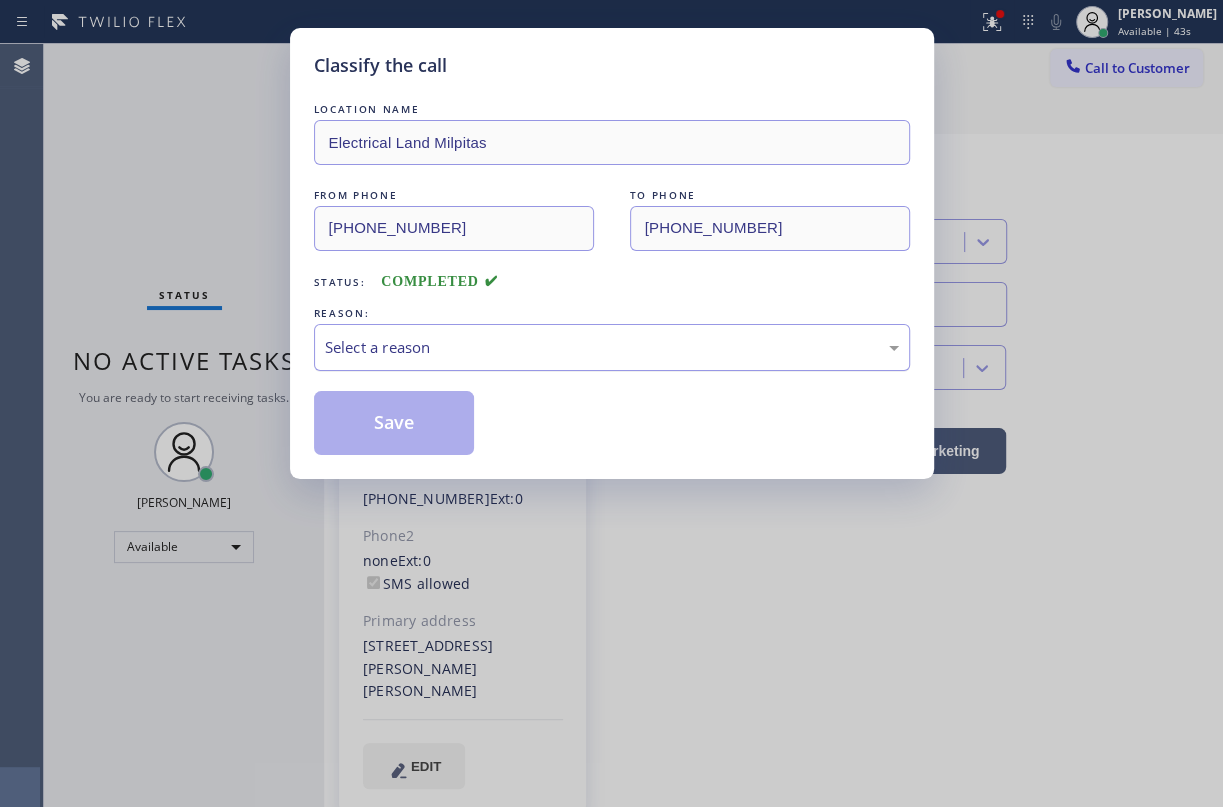 click on "Select a reason" at bounding box center (612, 347) 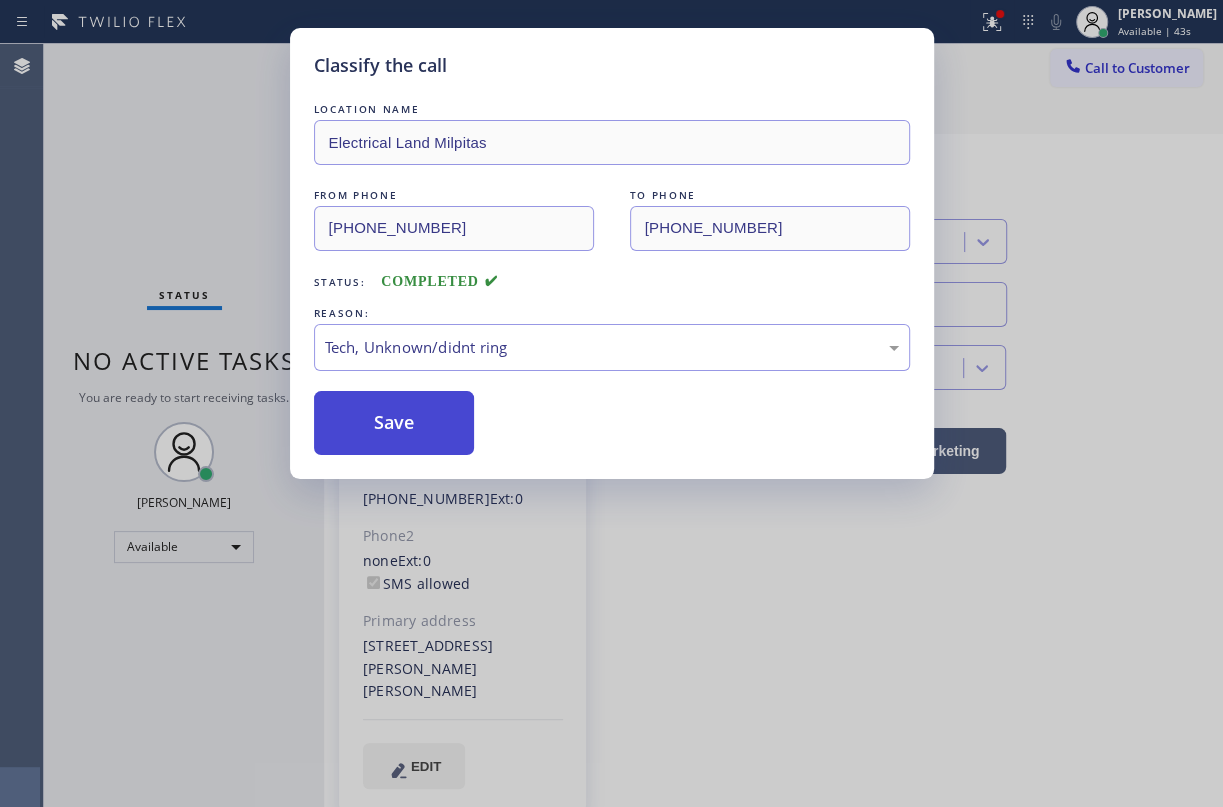 click on "Save" at bounding box center [394, 423] 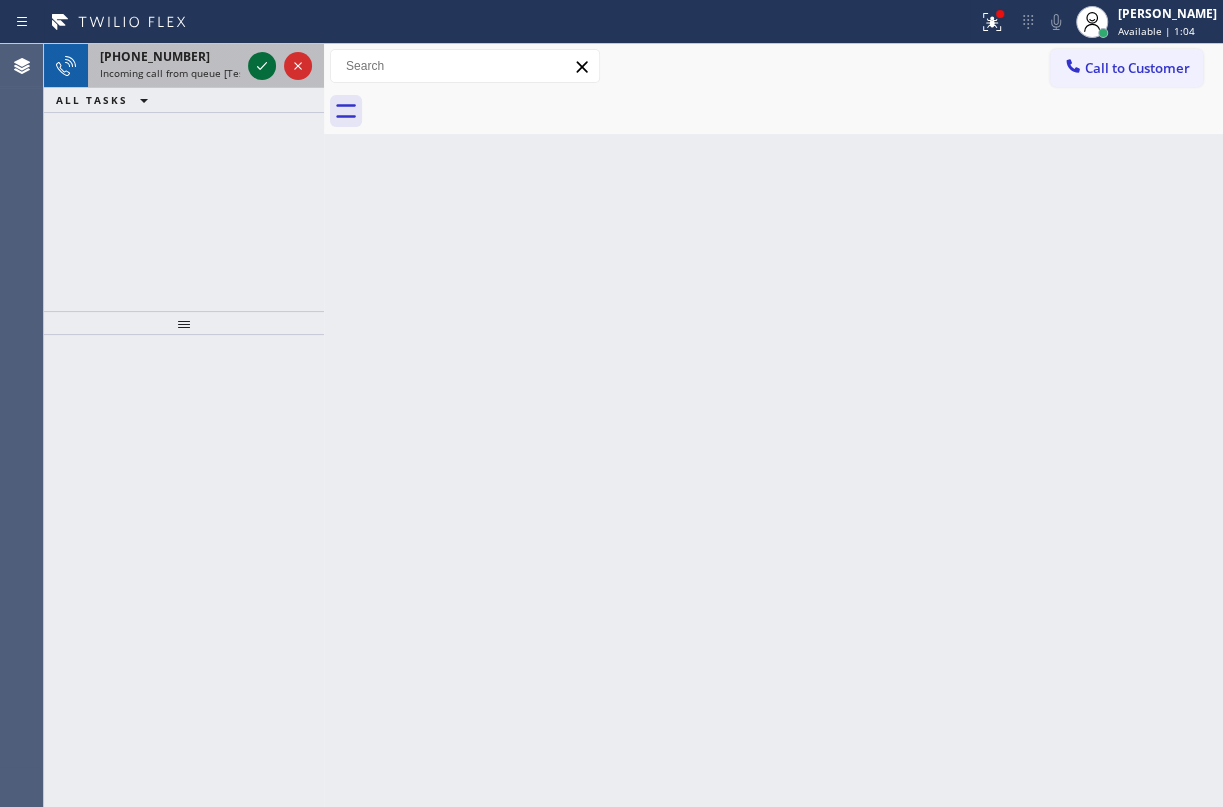 click 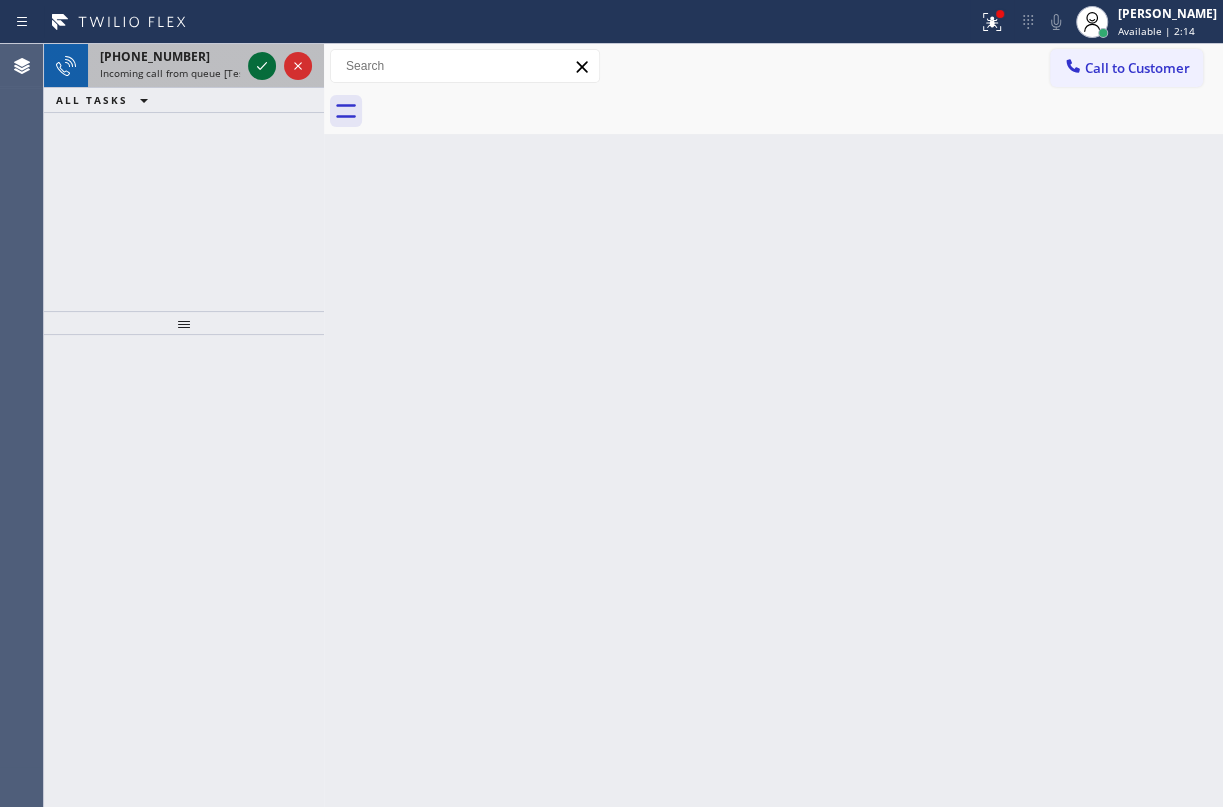click 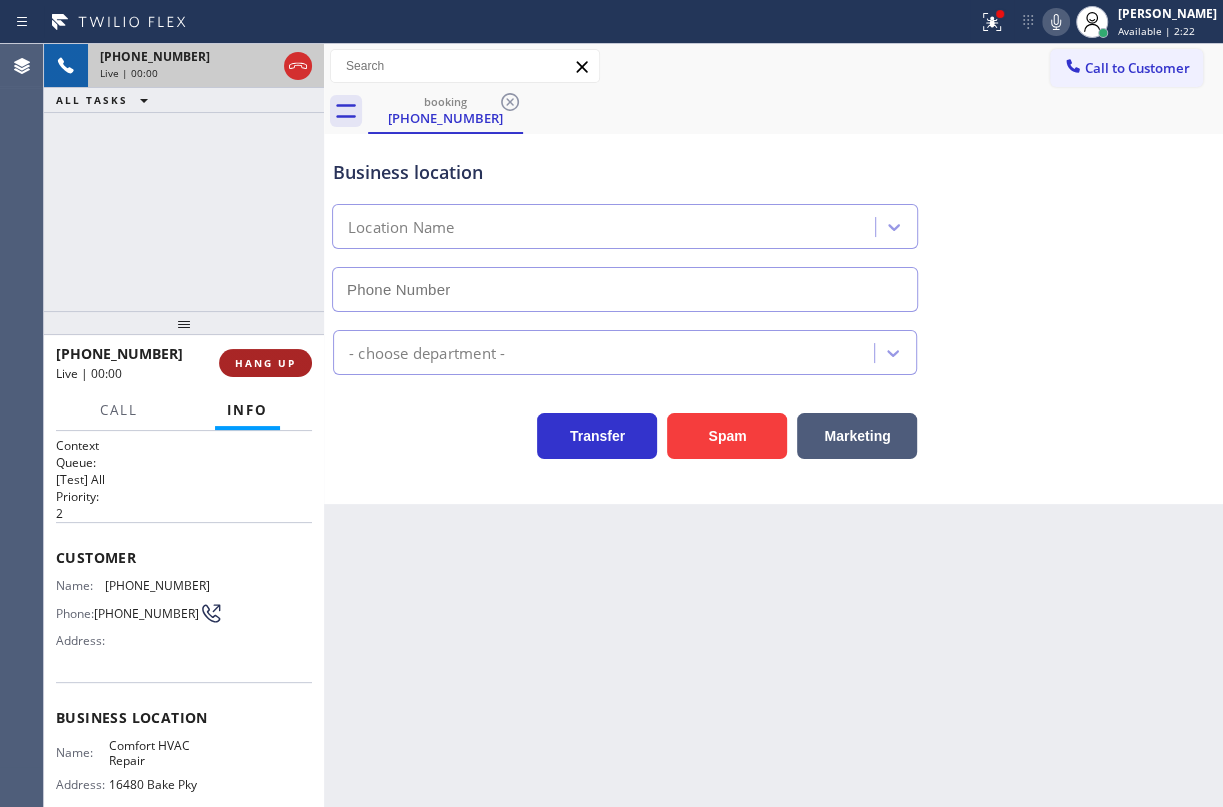 type on "[PHONE_NUMBER]" 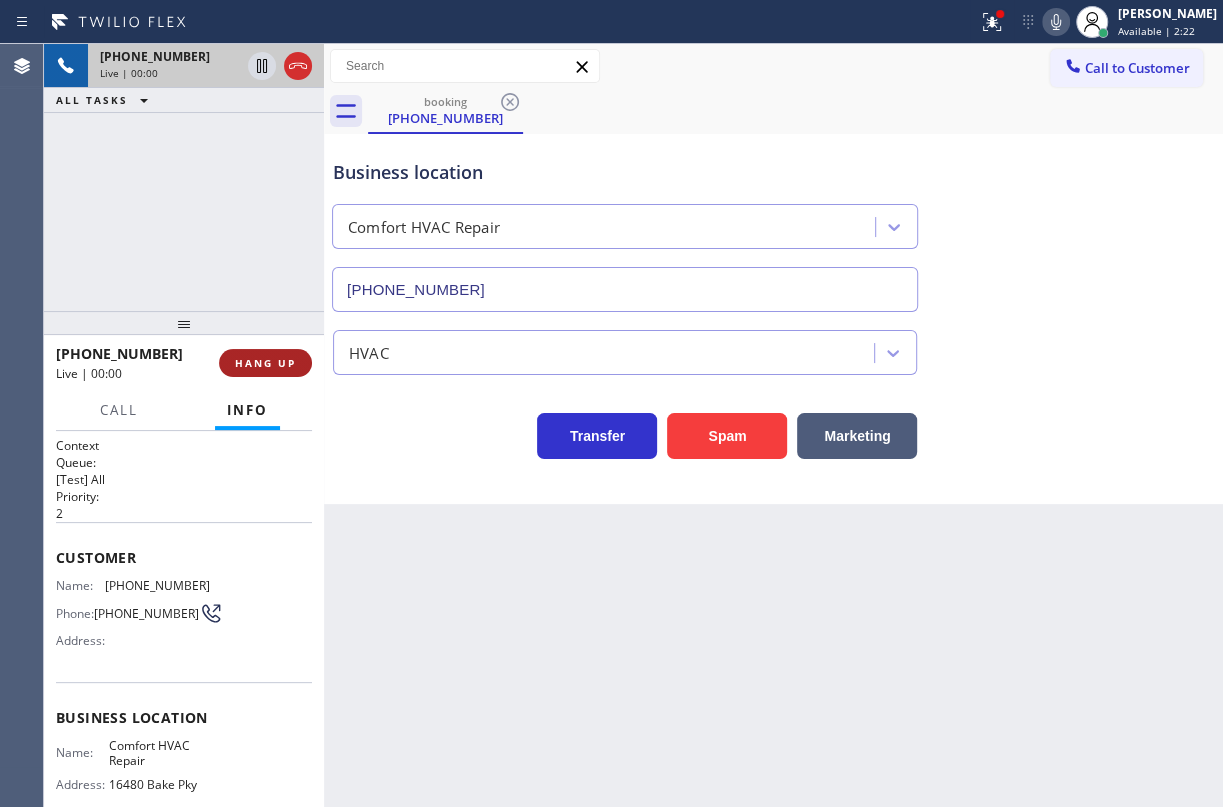 click on "HANG UP" at bounding box center (265, 363) 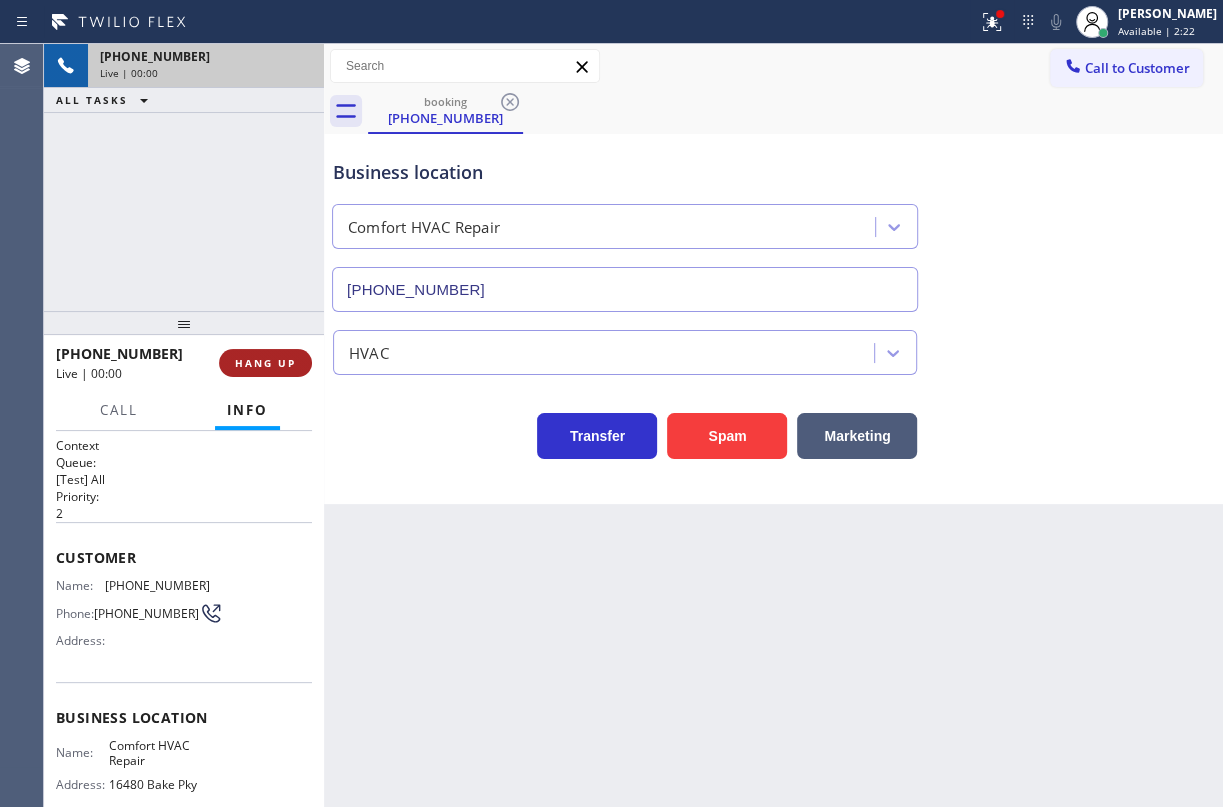 click on "HANG UP" at bounding box center [265, 363] 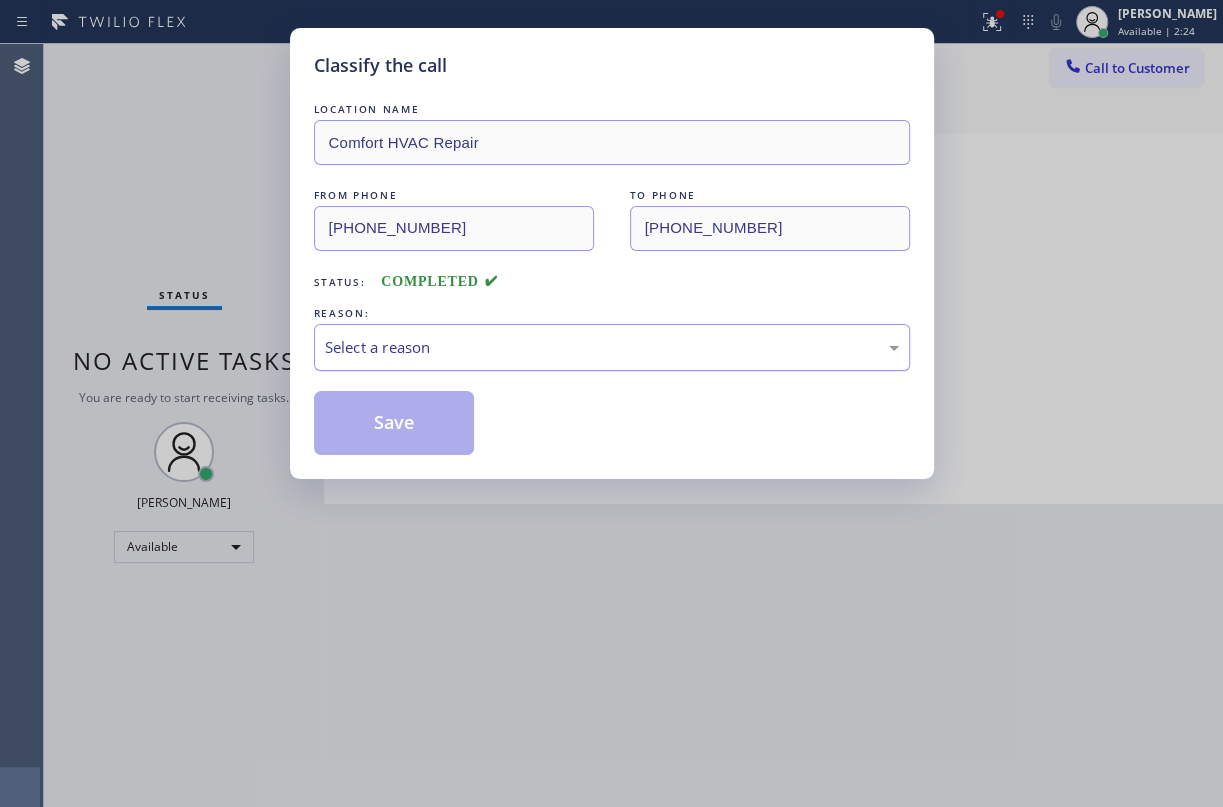 click on "Select a reason" at bounding box center [612, 347] 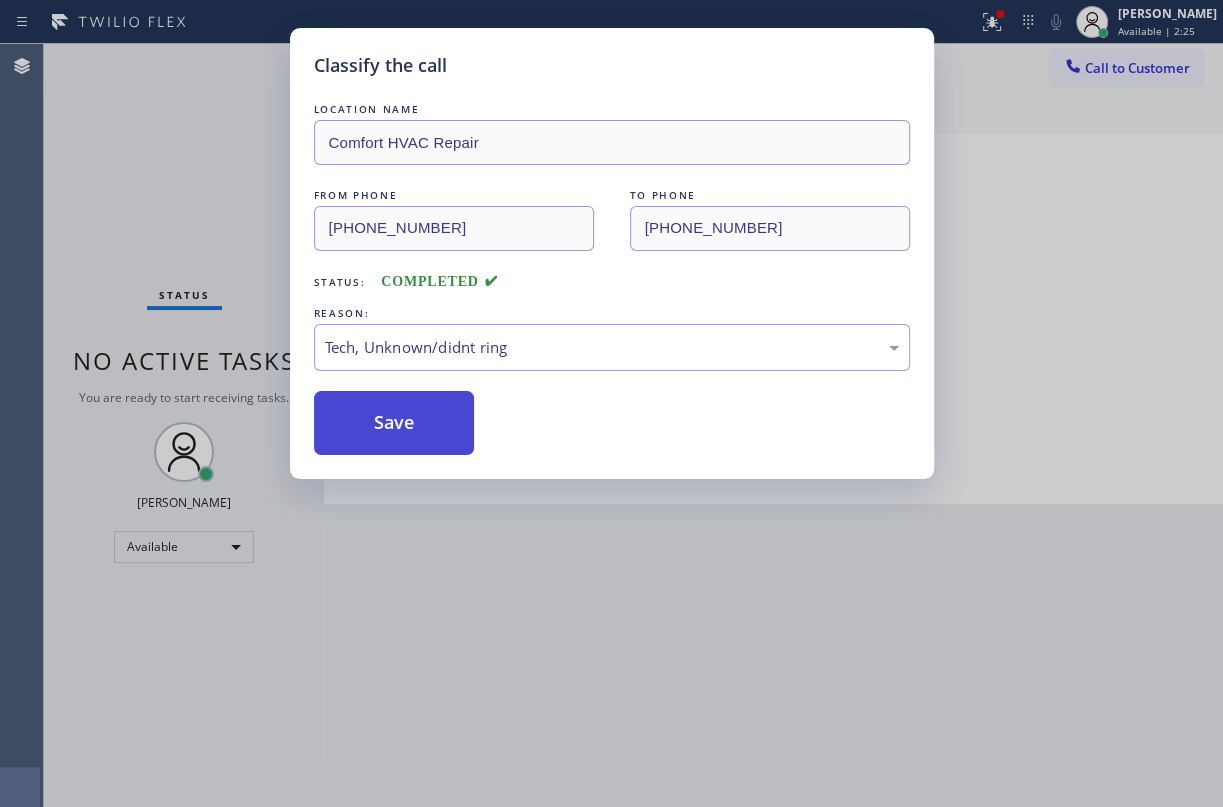 click on "Save" at bounding box center [394, 423] 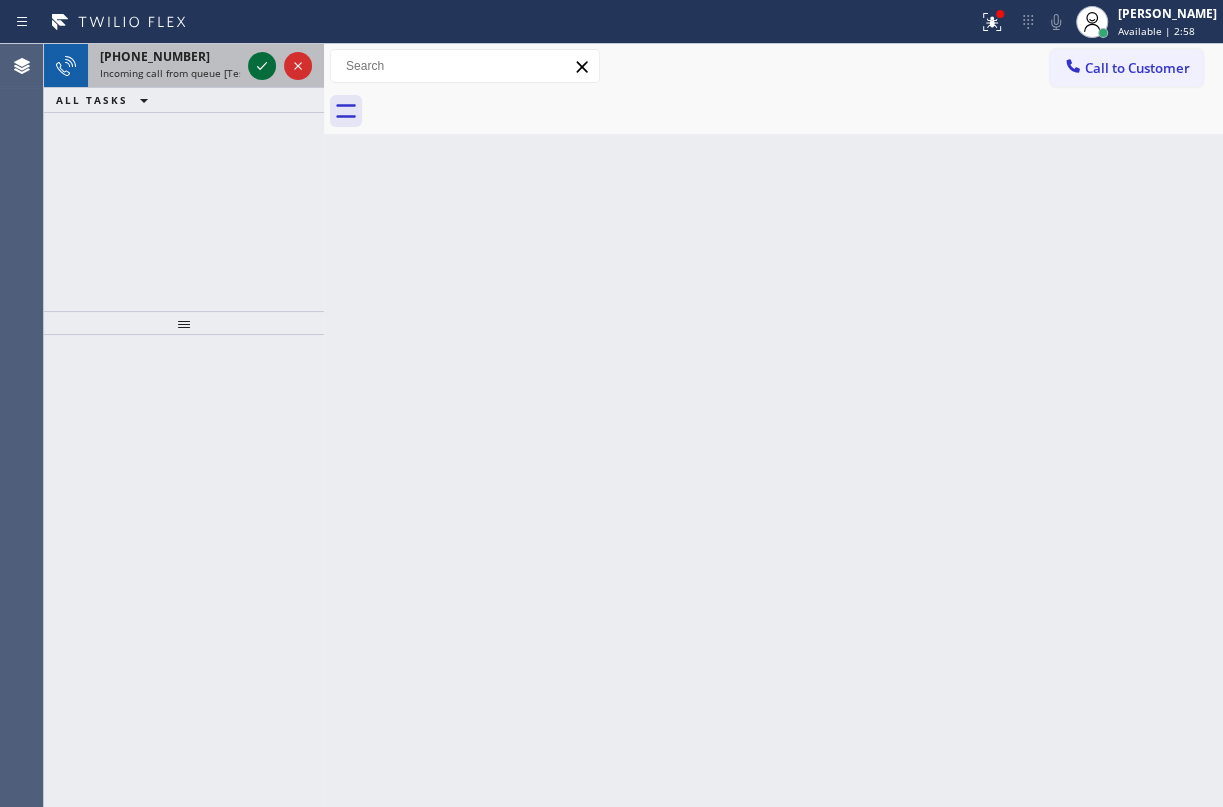 click 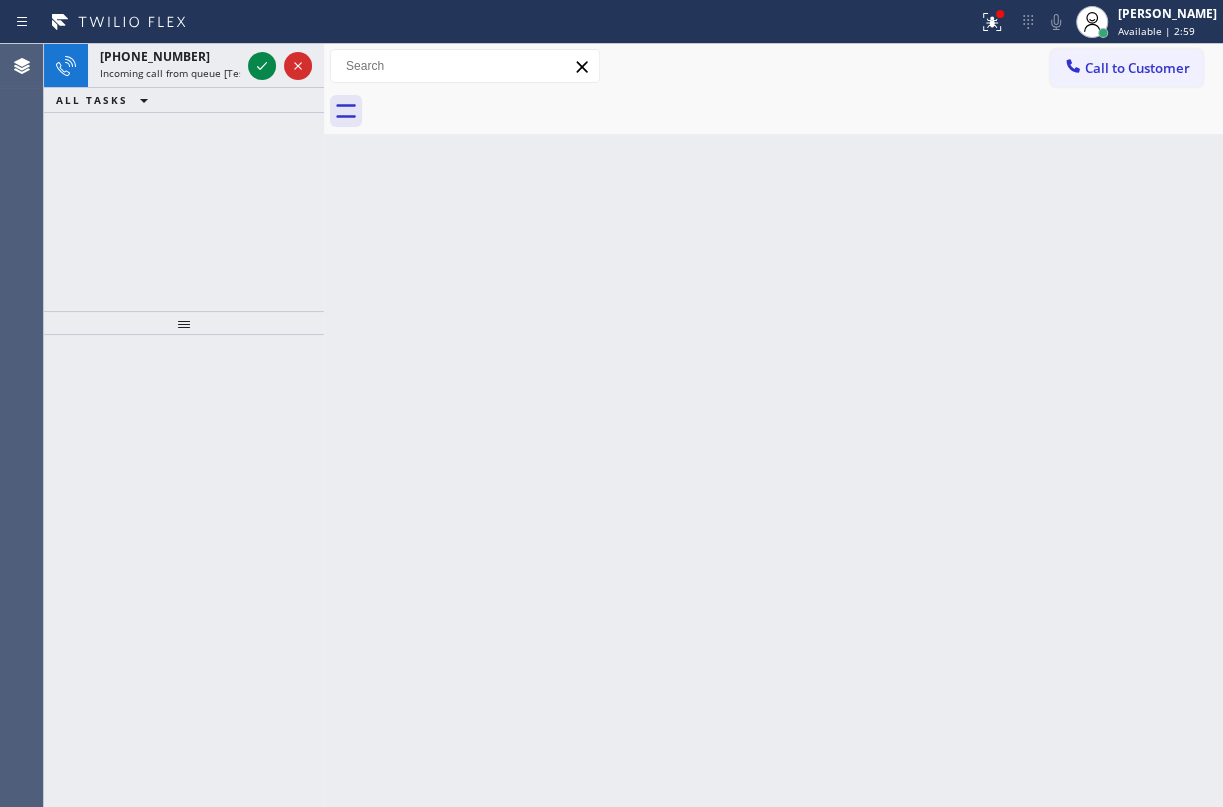 click 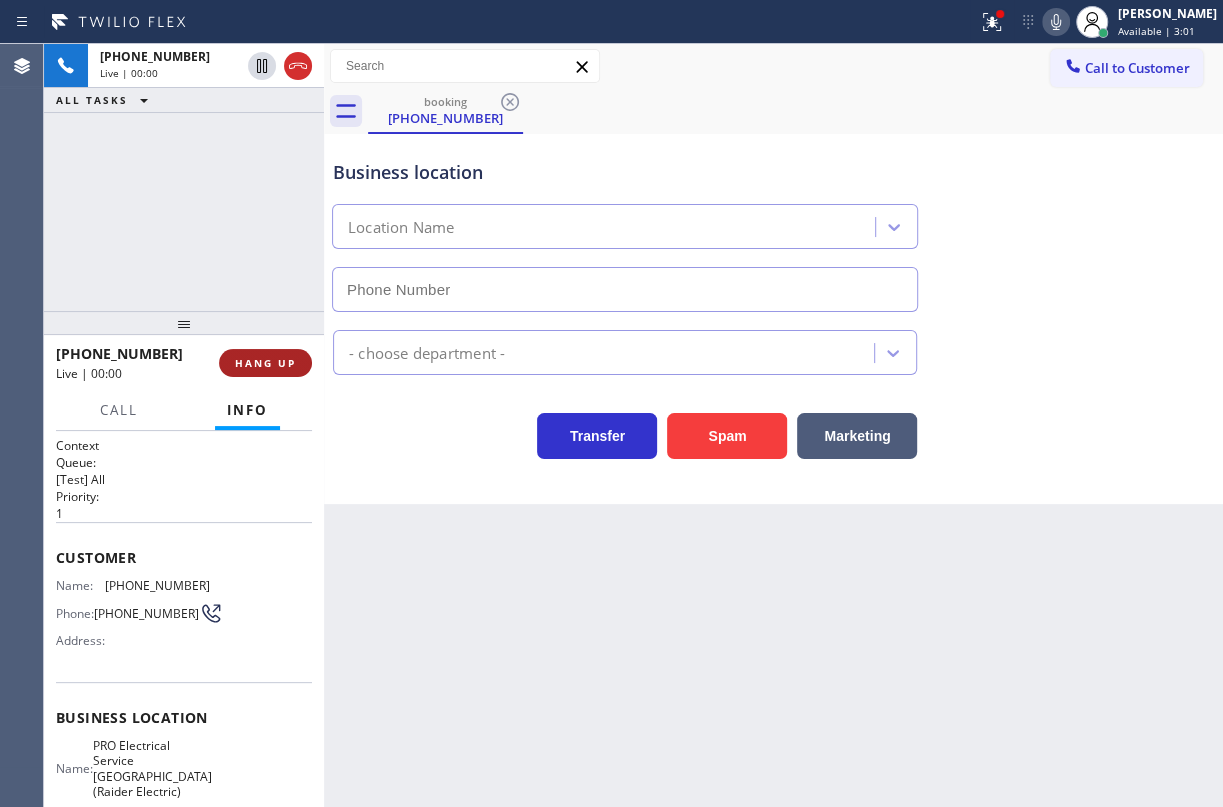 type on "[PHONE_NUMBER]" 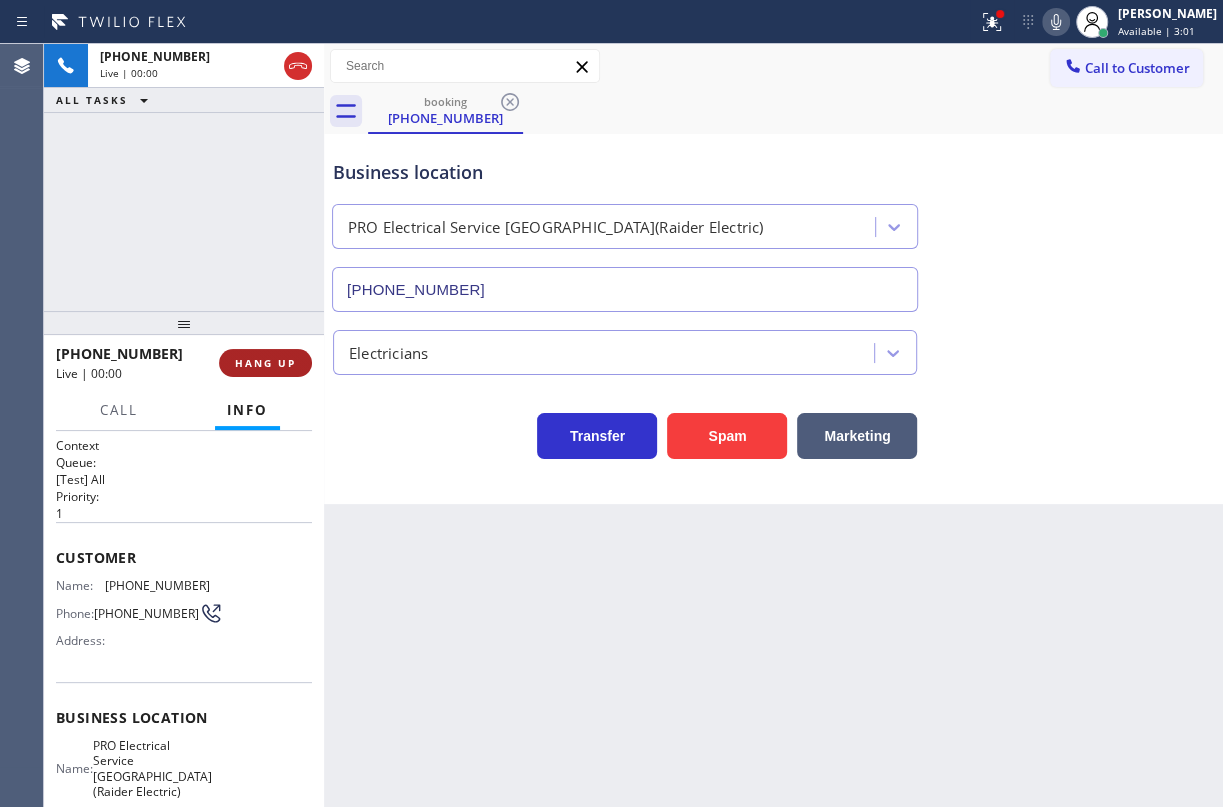 click on "HANG UP" at bounding box center [265, 363] 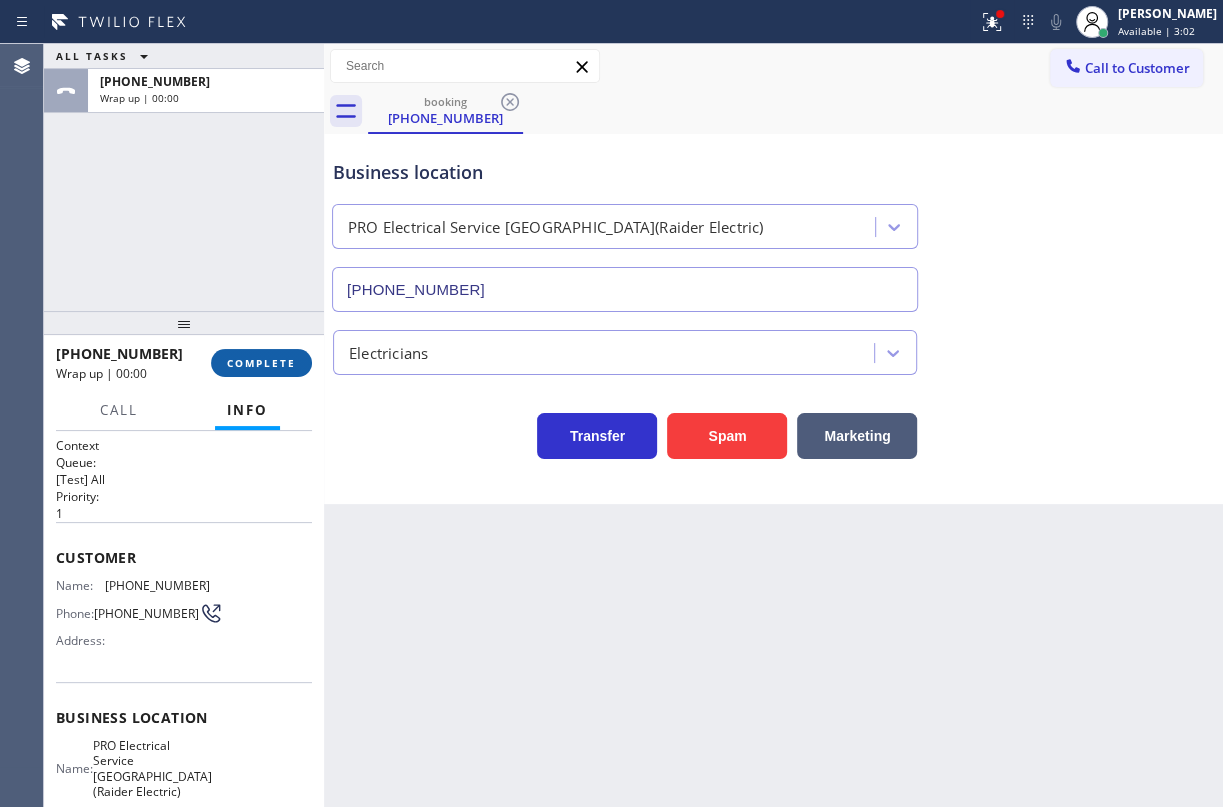 click on "COMPLETE" at bounding box center [261, 363] 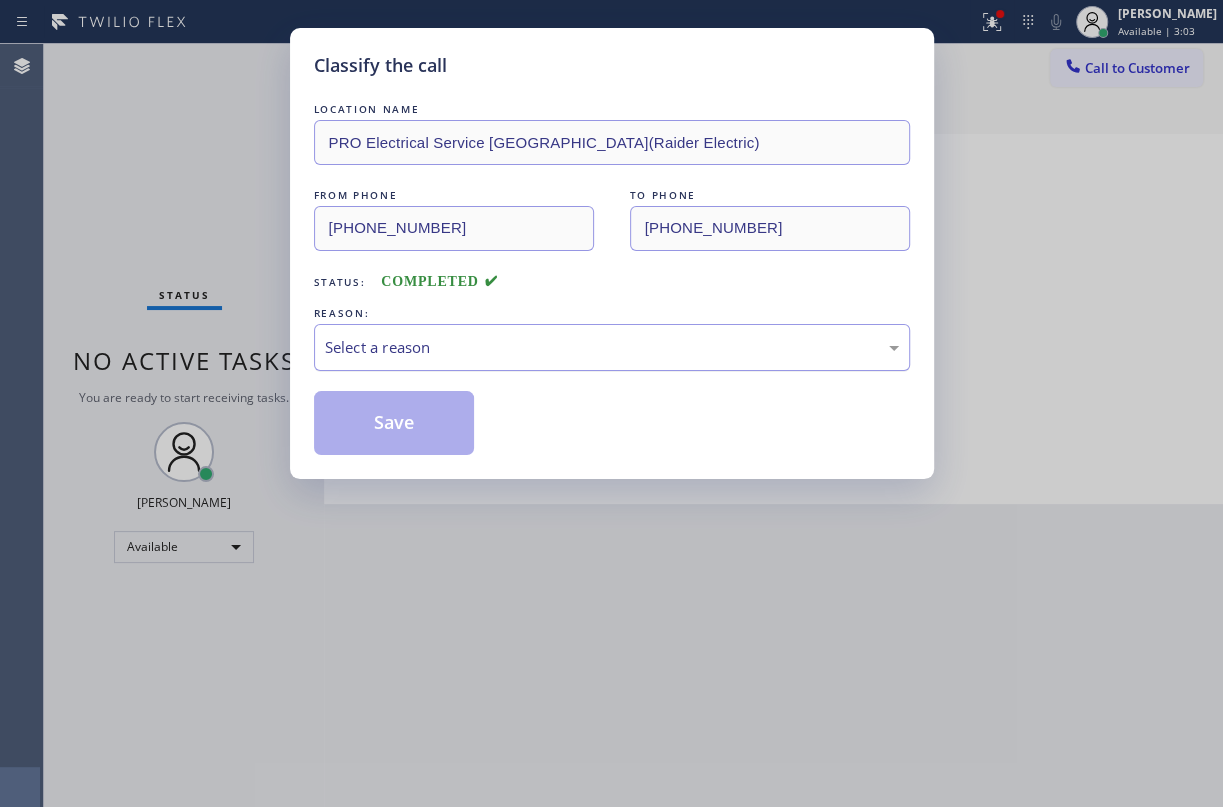 click on "Select a reason" at bounding box center (612, 347) 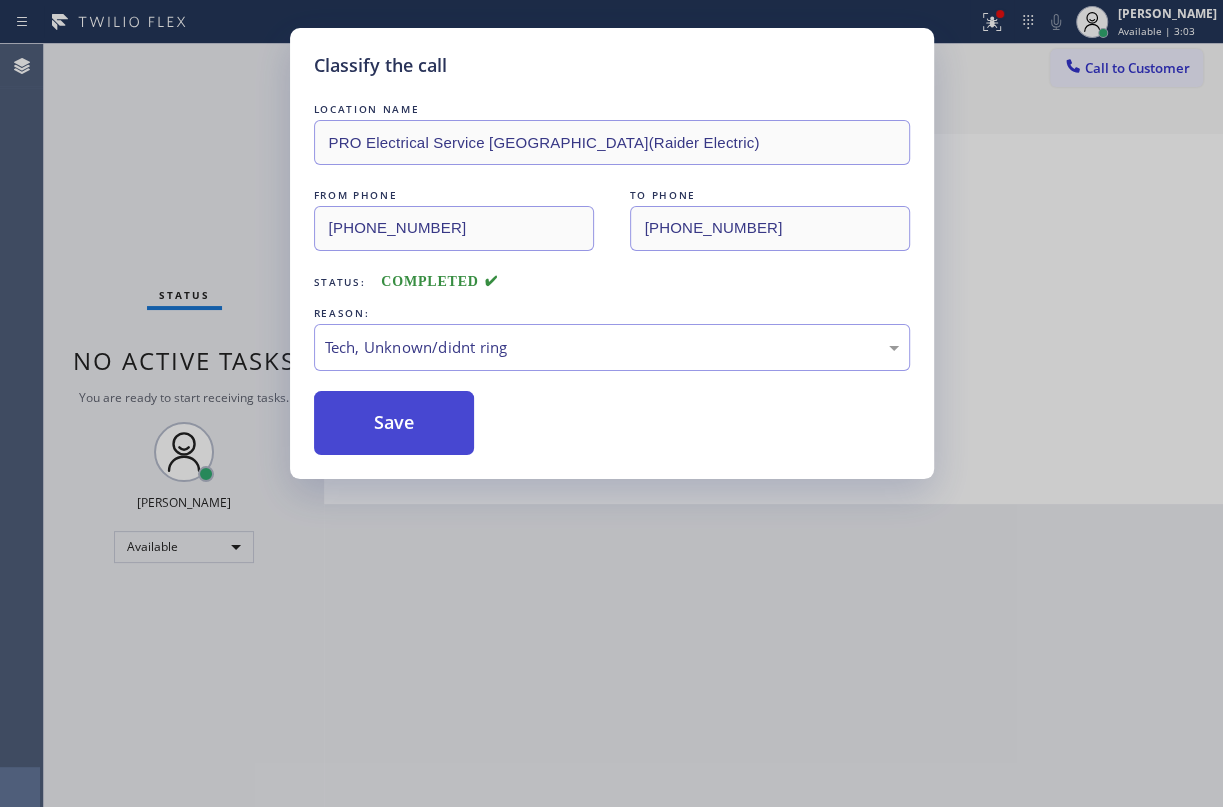 click on "Save" at bounding box center [394, 423] 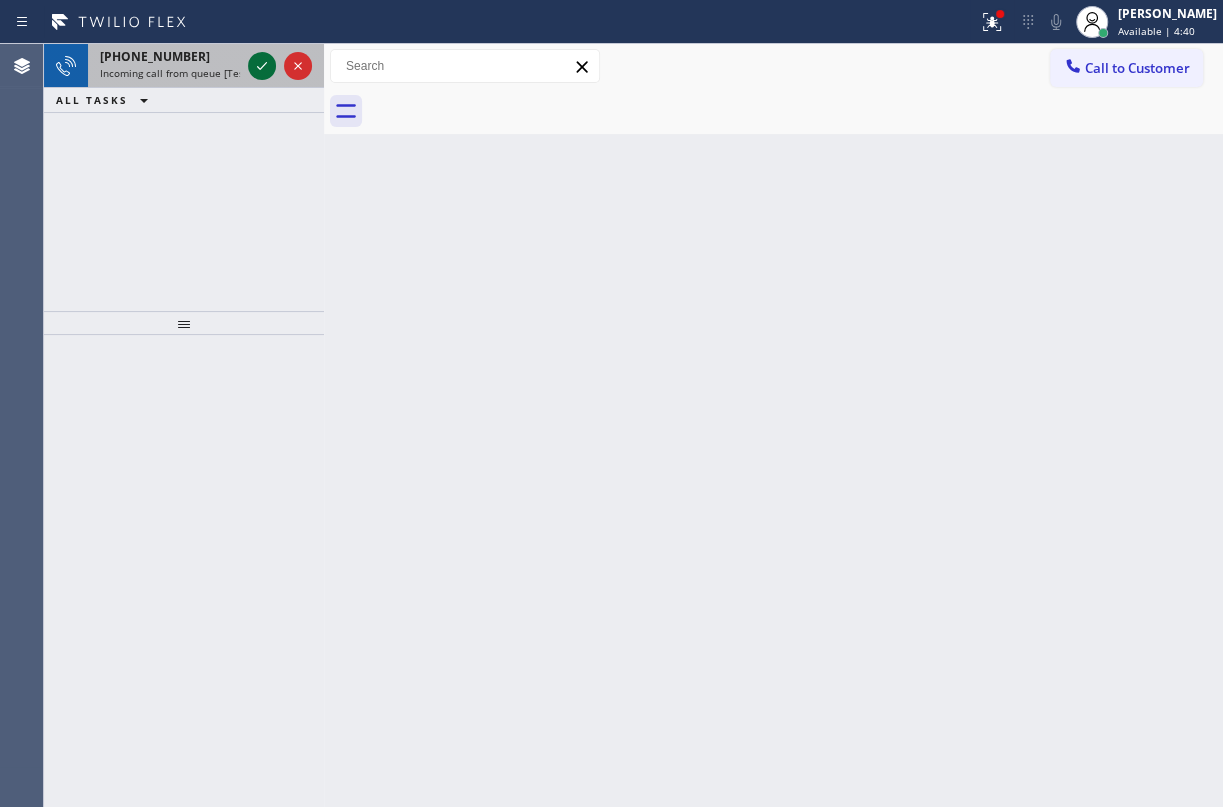 click 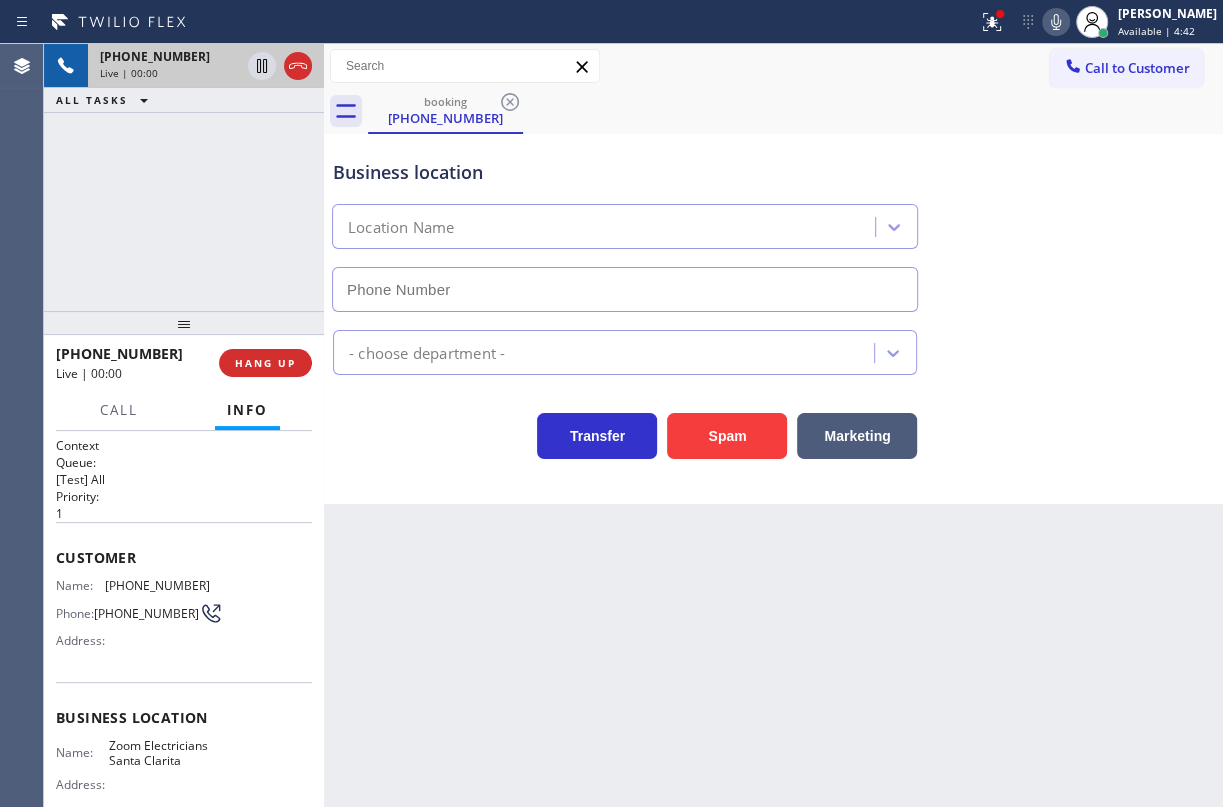 type on "[PHONE_NUMBER]" 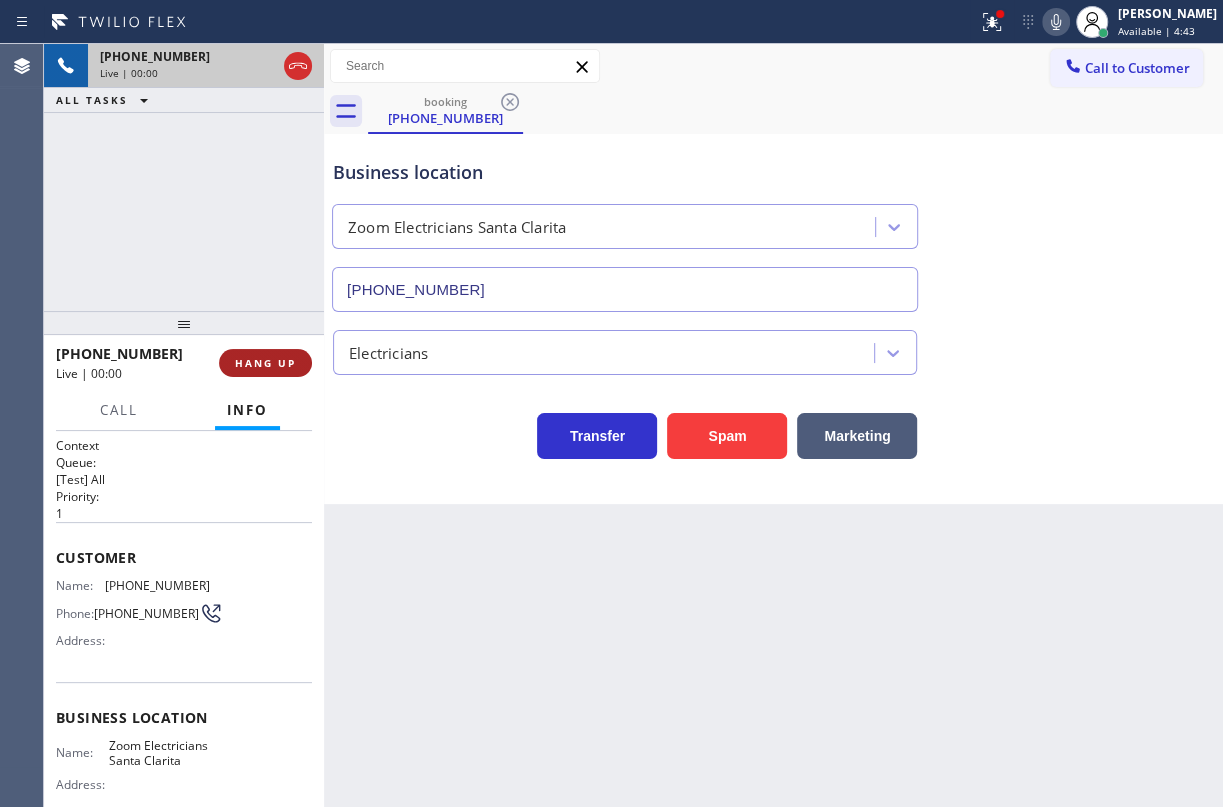 click on "HANG UP" at bounding box center [265, 363] 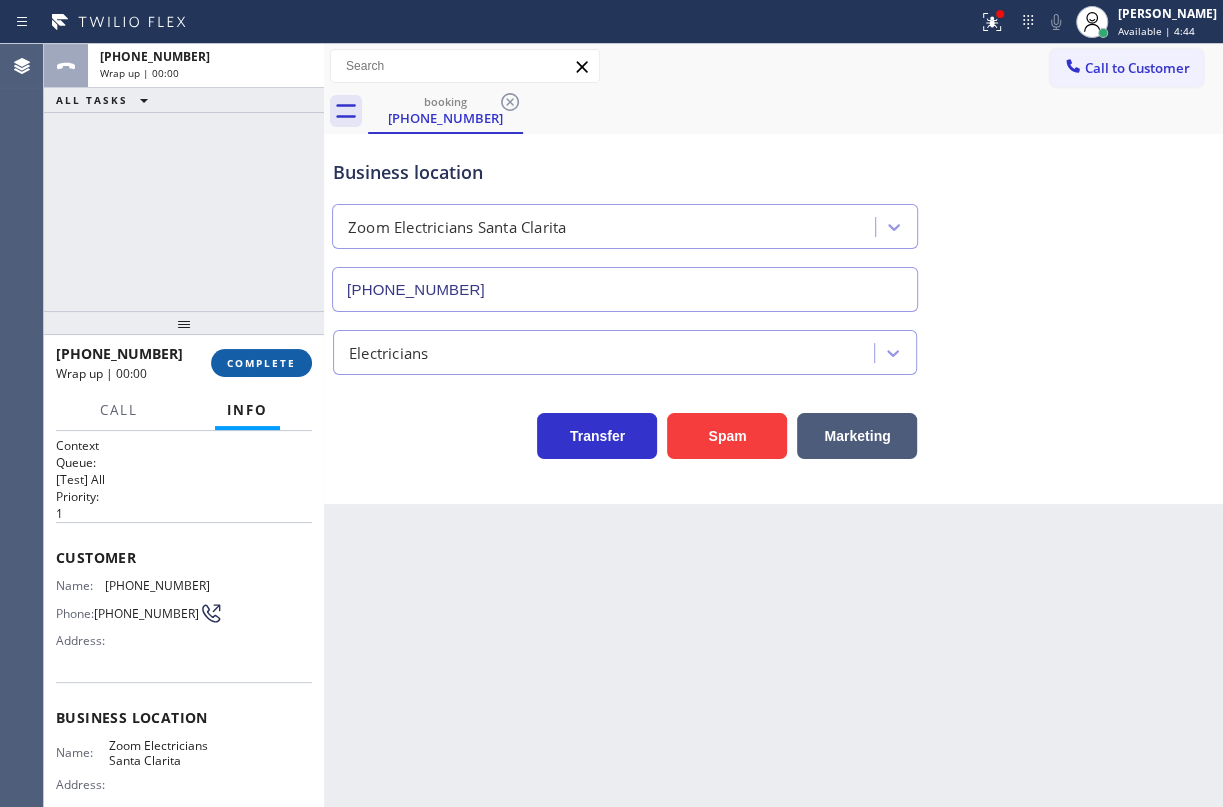click on "COMPLETE" at bounding box center (261, 363) 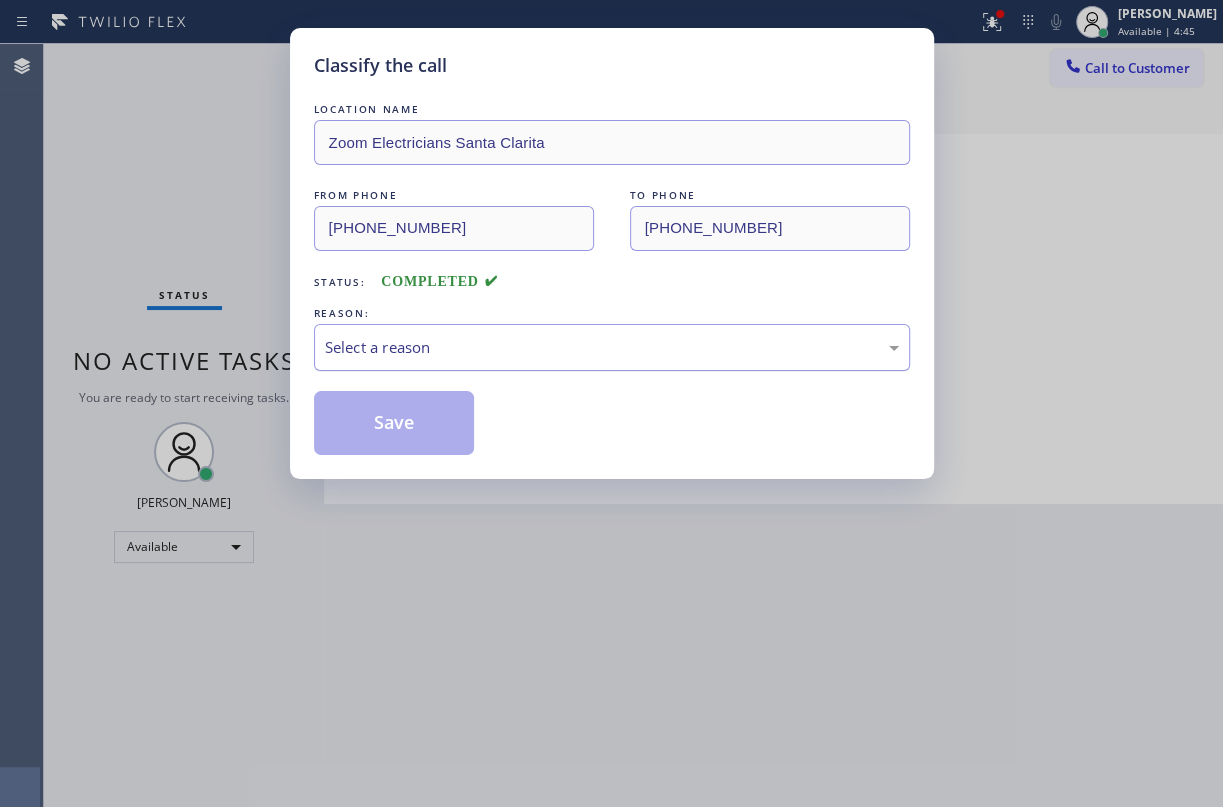 click on "Select a reason" at bounding box center (612, 347) 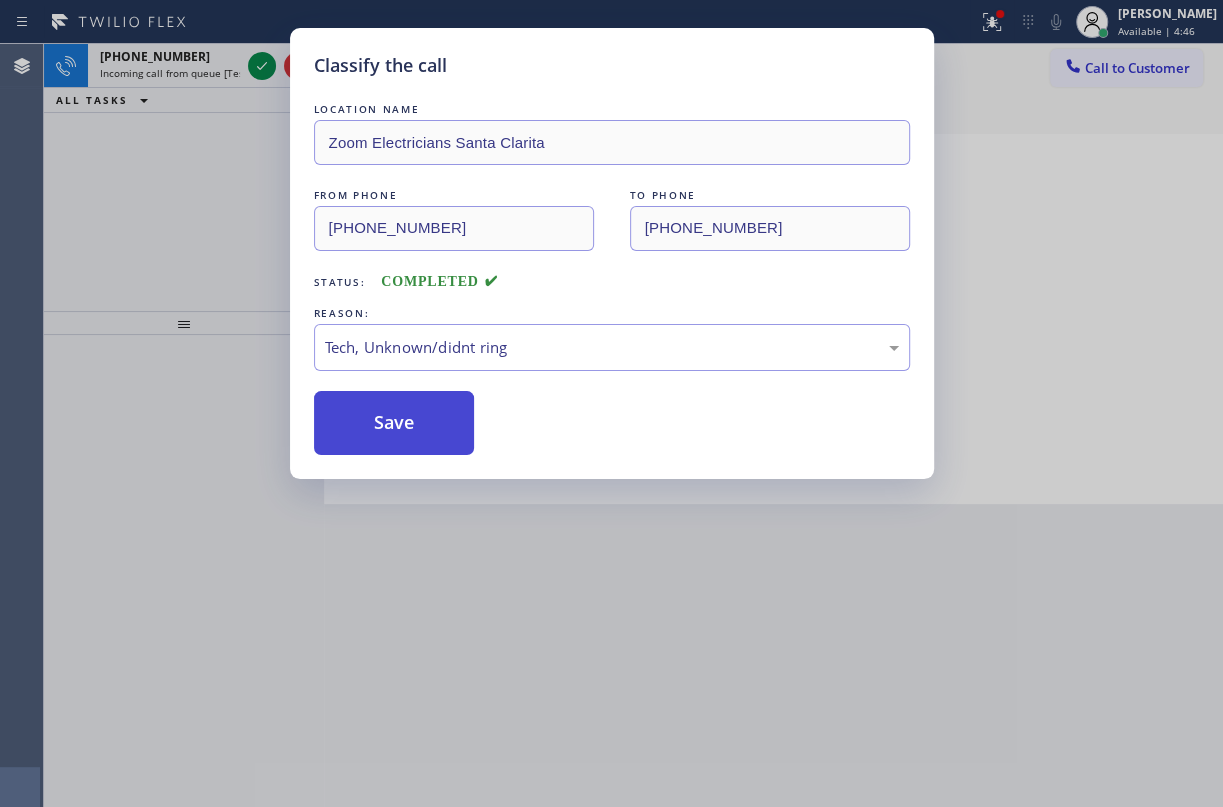 click on "Save" at bounding box center (394, 423) 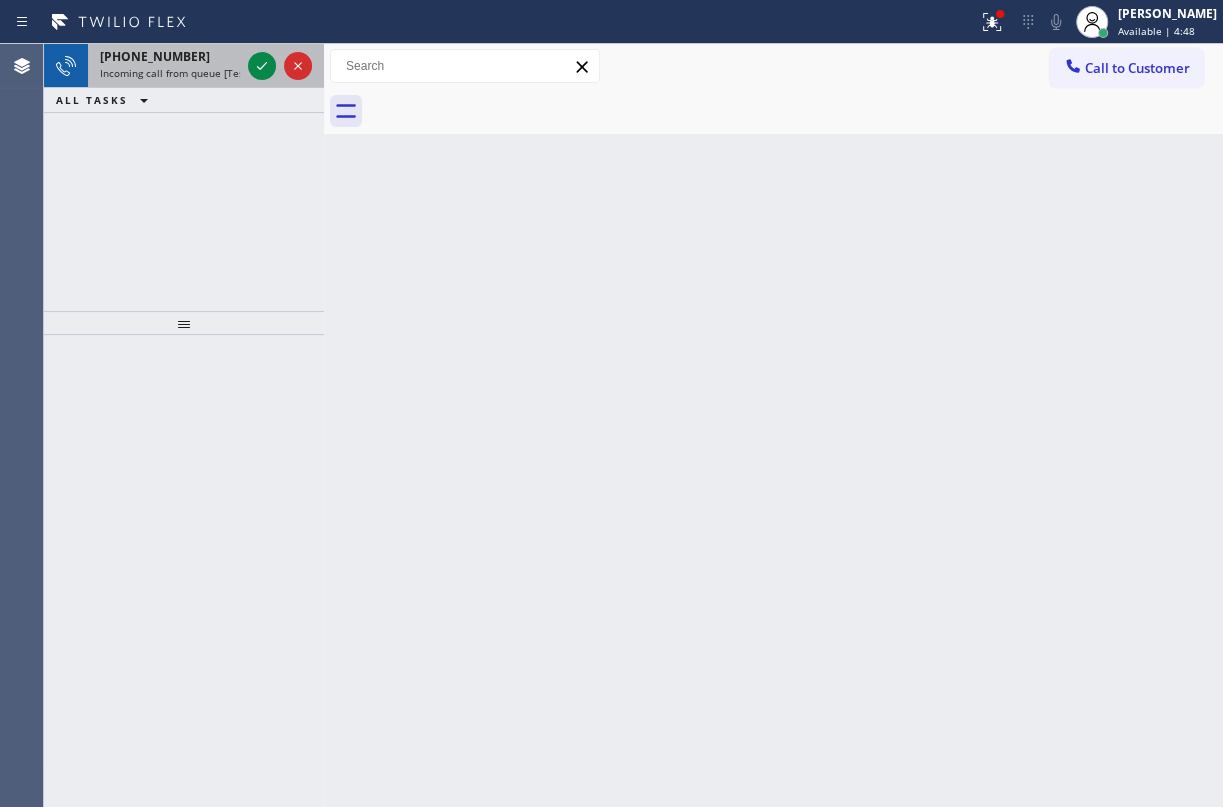 click on "[PHONE_NUMBER] Incoming call from queue [Test] All" at bounding box center [166, 66] 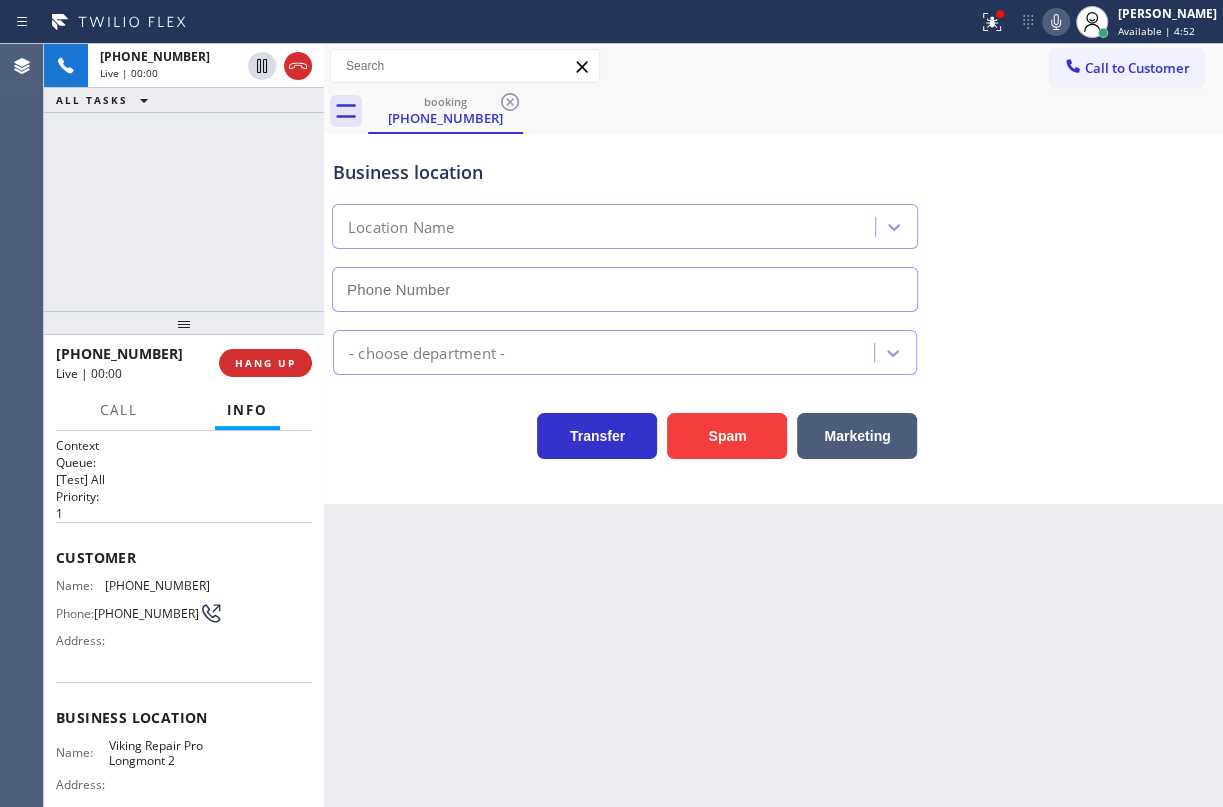 type on "[PHONE_NUMBER]" 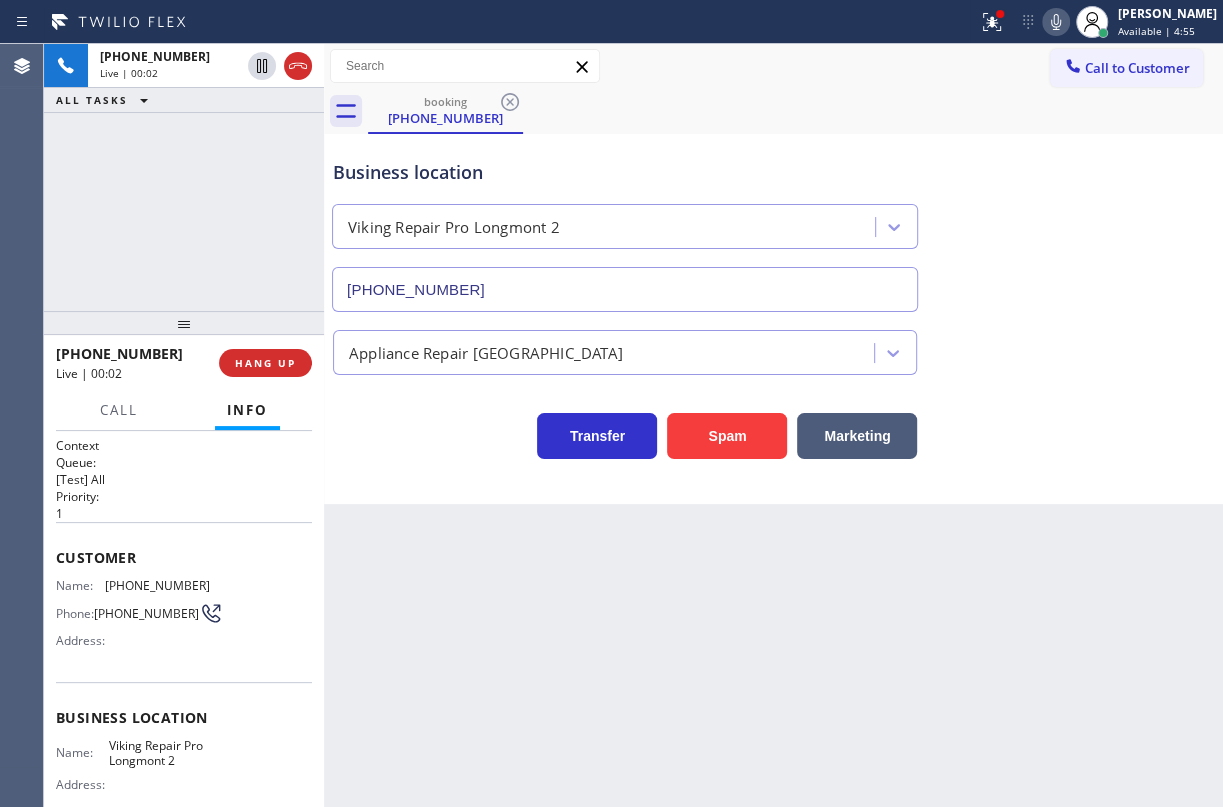 scroll, scrollTop: 90, scrollLeft: 0, axis: vertical 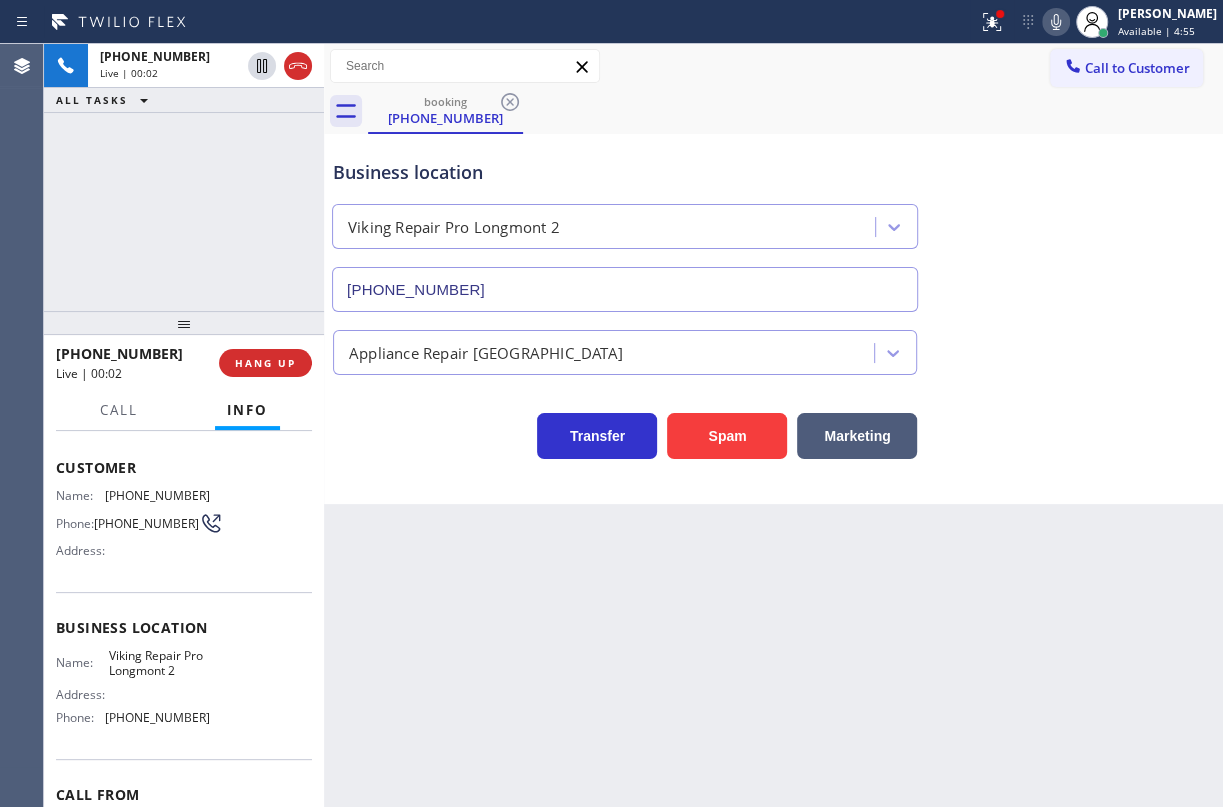 click on "Viking Repair Pro Longmont 2" at bounding box center (159, 663) 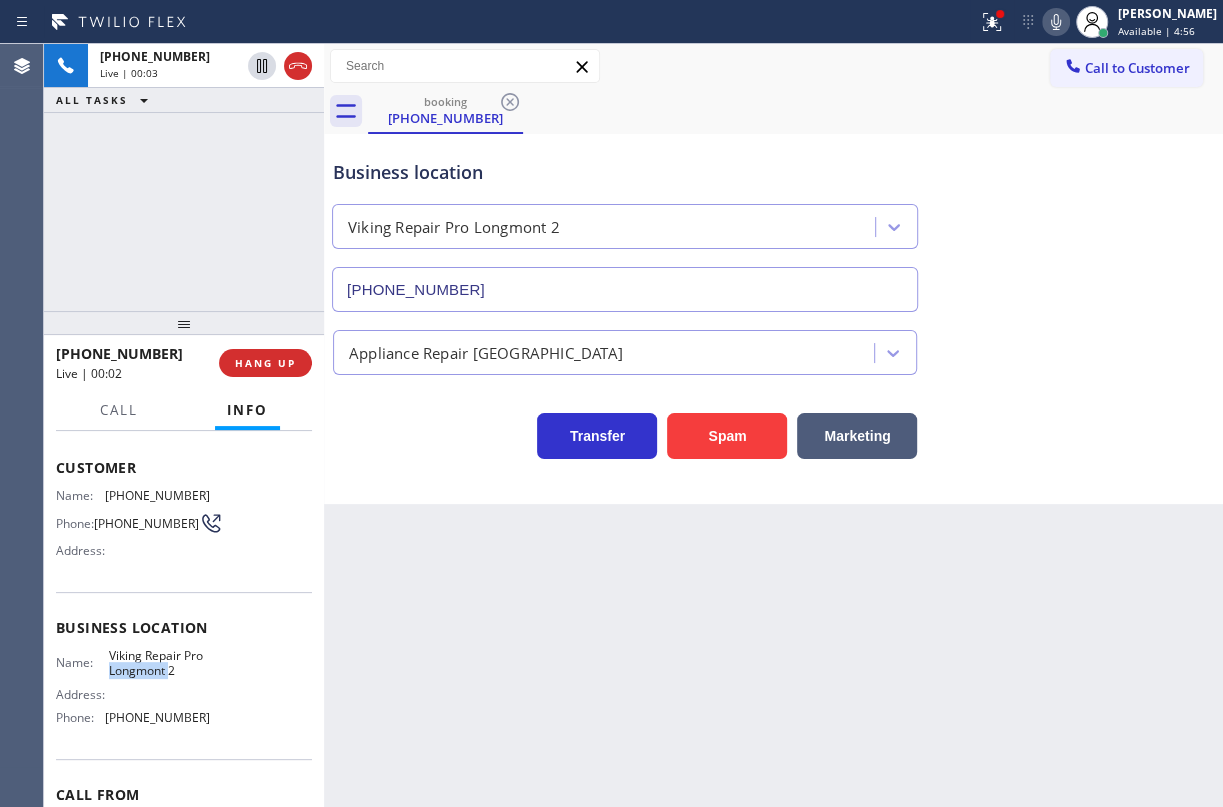 click on "Viking Repair Pro Longmont 2" at bounding box center [159, 663] 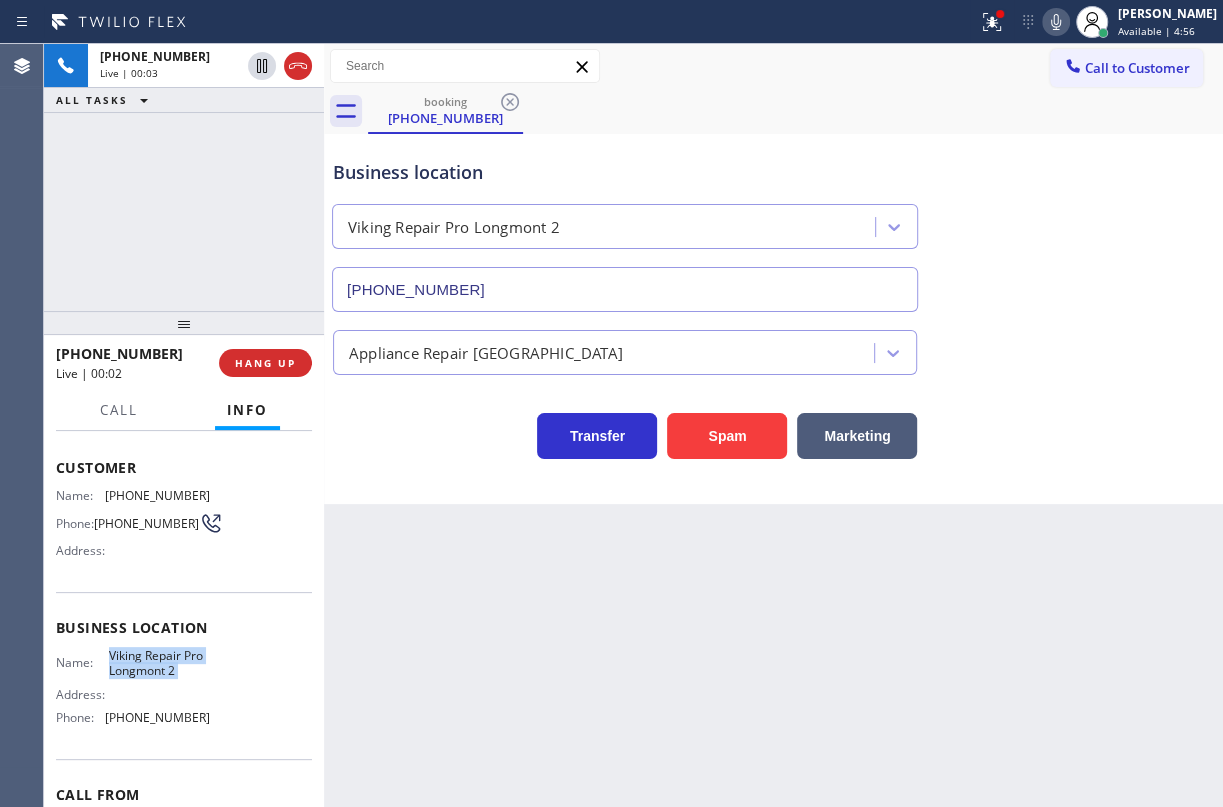click on "Viking Repair Pro Longmont 2" at bounding box center (159, 663) 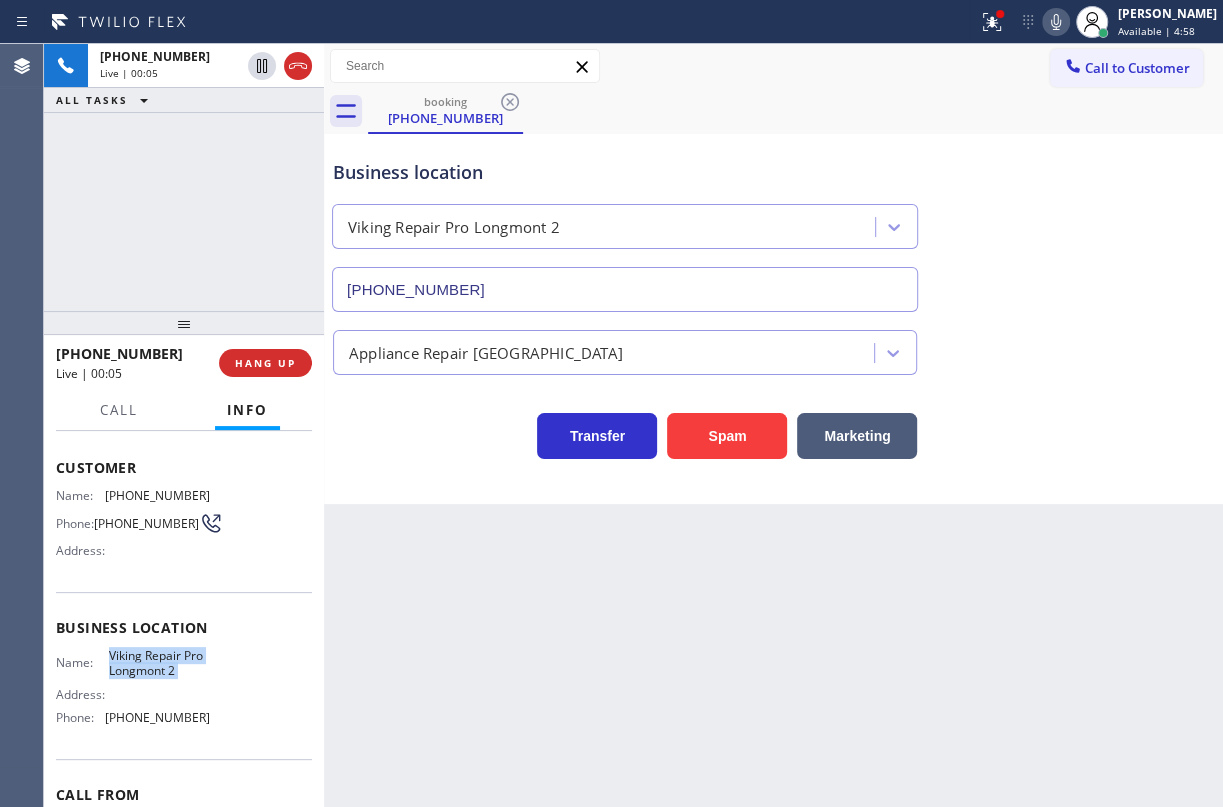 click on "[PHONE_NUMBER]" at bounding box center (625, 289) 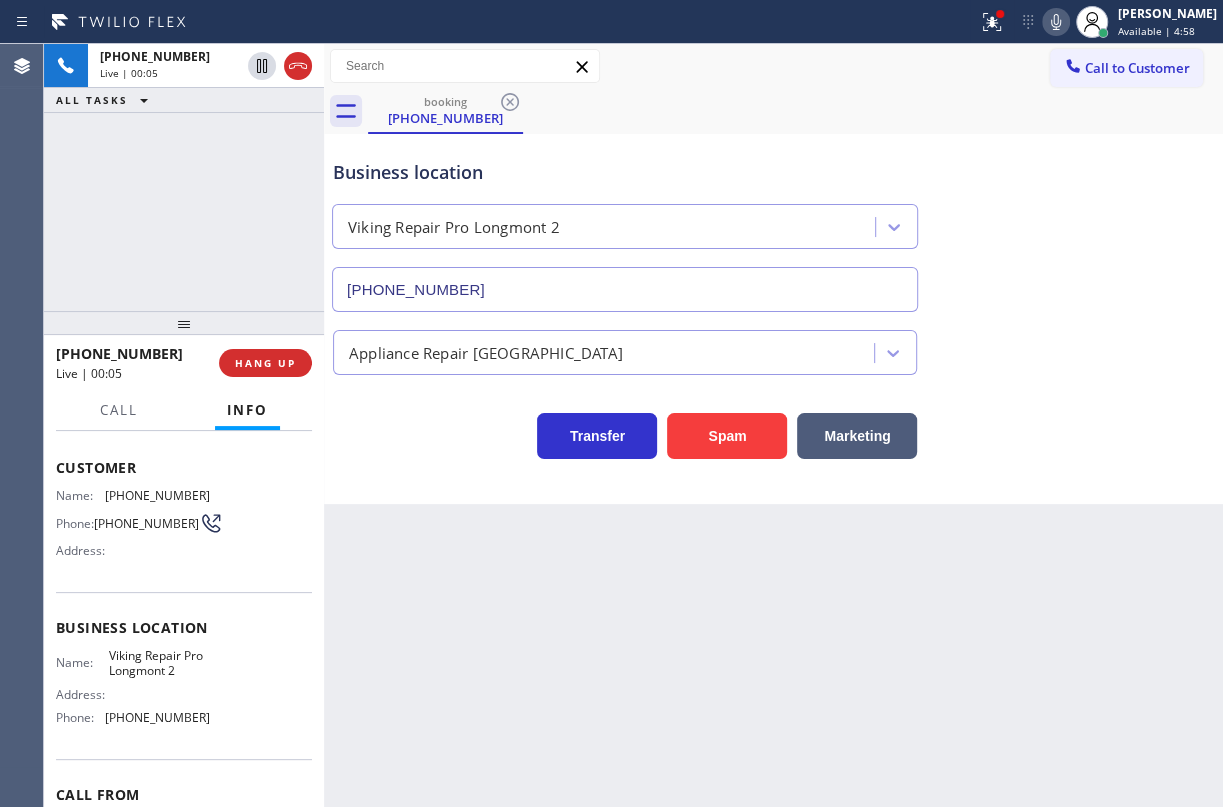 click on "[PHONE_NUMBER]" at bounding box center [625, 289] 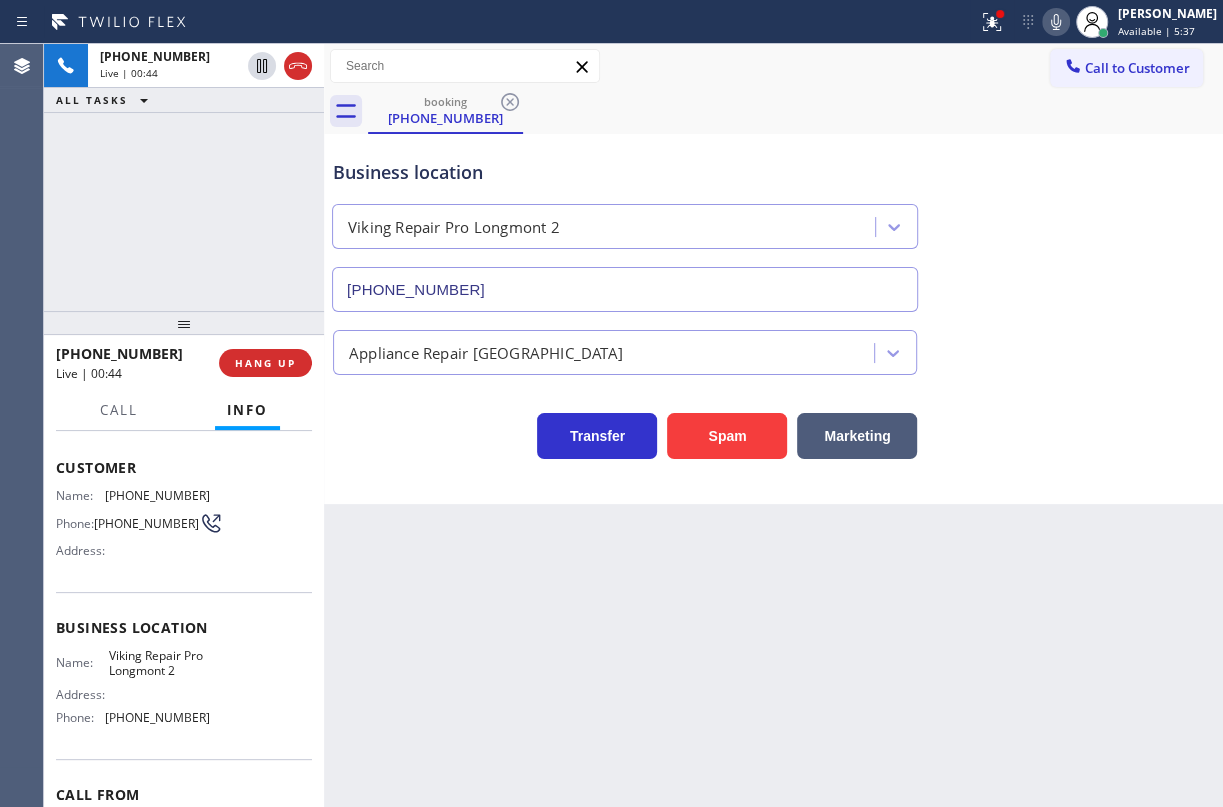 click on "Back to Dashboard Change Sender ID Customers Technicians Select a contact Outbound call Technician Search Technician Your caller id phone number Your caller id phone number Call Technician info Name   Phone none Address none Change Sender ID HVAC [PHONE_NUMBER] 5 Star Appliance [PHONE_NUMBER] Appliance Repair [PHONE_NUMBER] Plumbing [PHONE_NUMBER] Air Duct Cleaning [PHONE_NUMBER]  Electricians [PHONE_NUMBER] Cancel Change Check personal SMS Reset Change booking [PHONE_NUMBER] Call to Customer Outbound call Location Search location Your caller id phone number Customer number Call Outbound call Technician Search Technician Your caller id phone number Your caller id phone number Call booking [PHONE_NUMBER] Business location Viking Repair Pro Longmont [PHONE_NUMBER] Appliance Repair High End Transfer Spam Marketing" at bounding box center [773, 425] 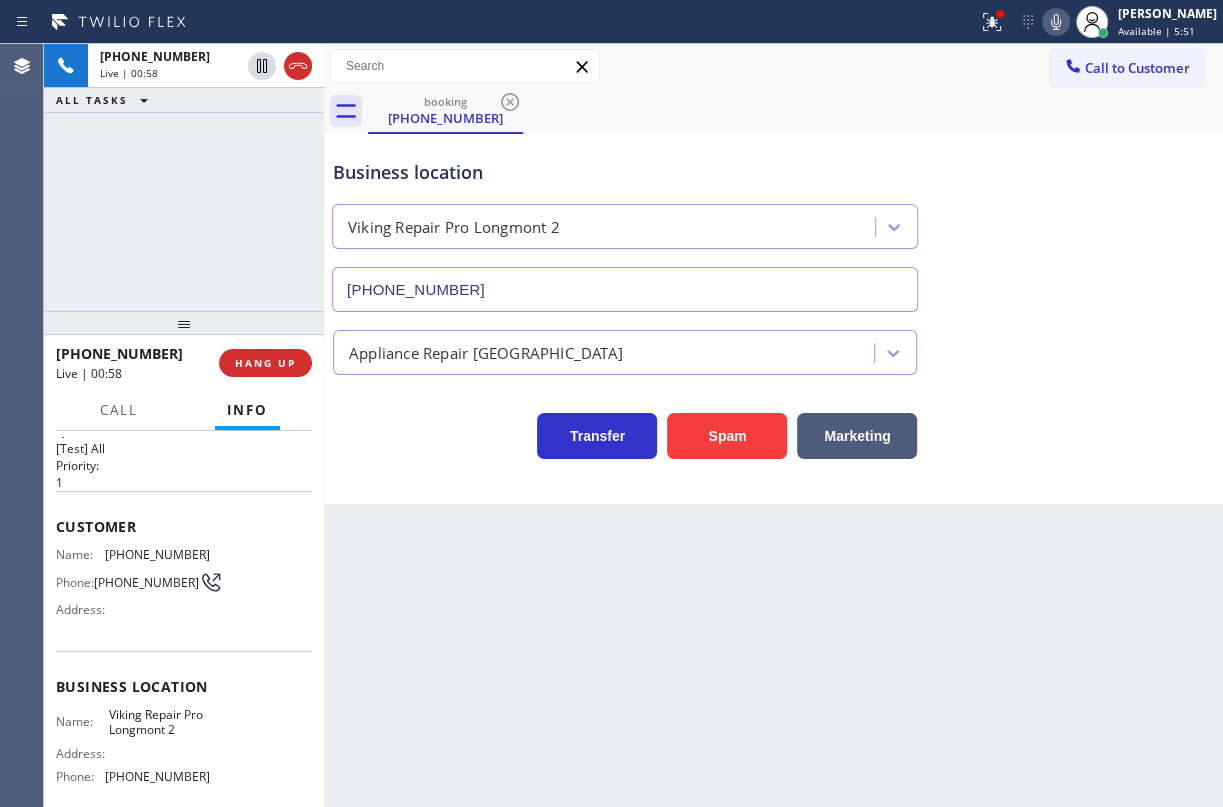 scroll, scrollTop: 0, scrollLeft: 0, axis: both 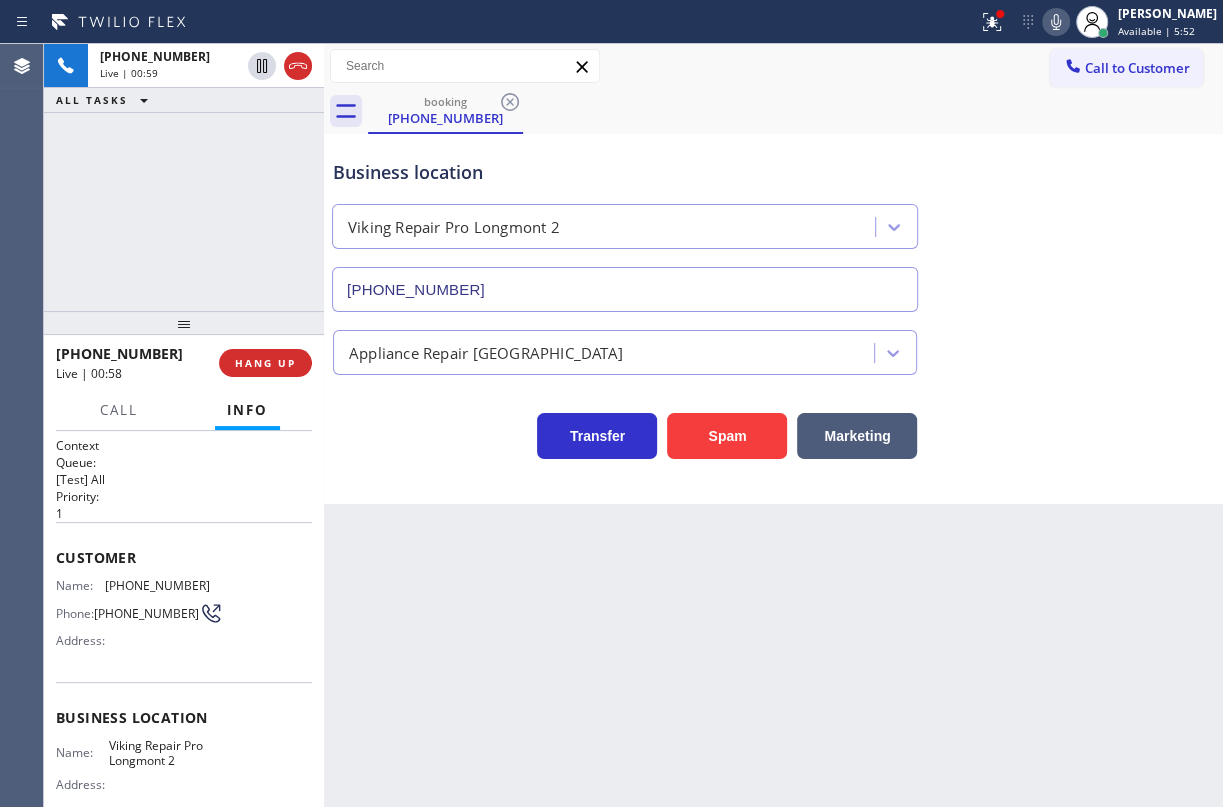 click on "[PHONE_NUMBER]" at bounding box center (157, 585) 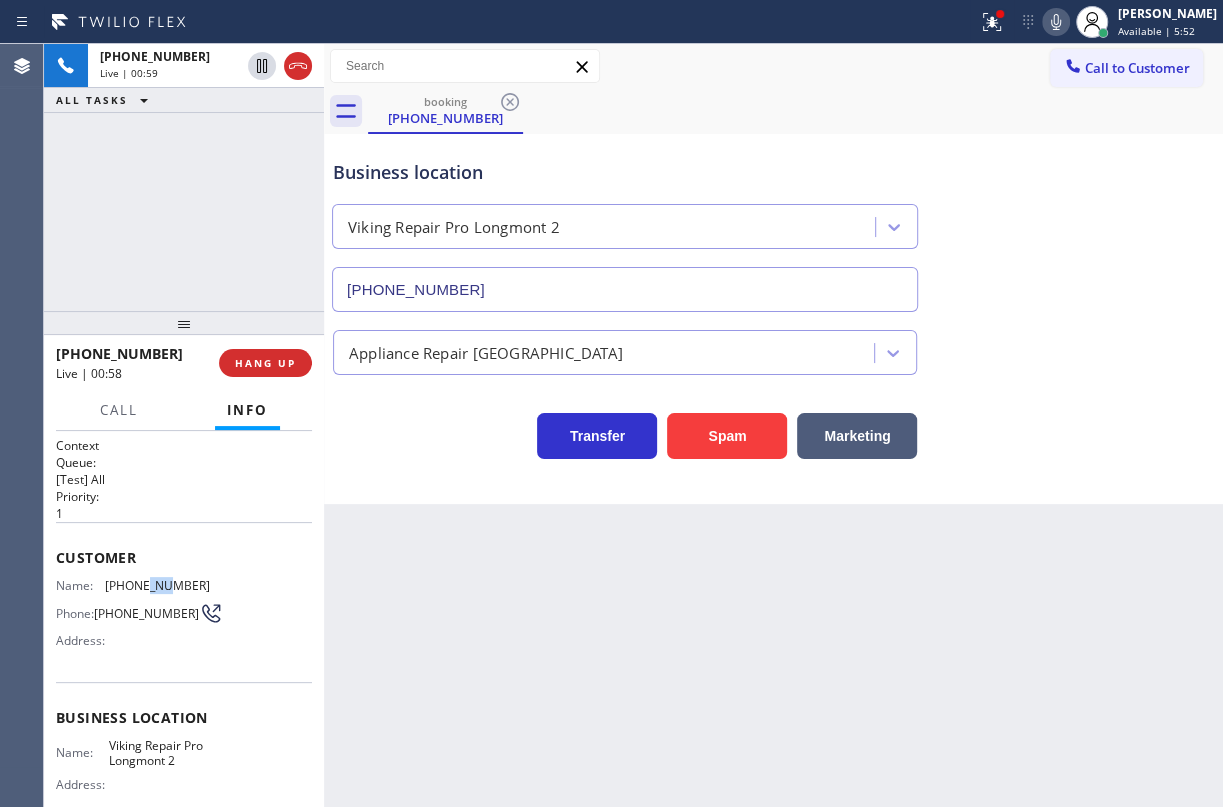 click on "[PHONE_NUMBER]" at bounding box center [157, 585] 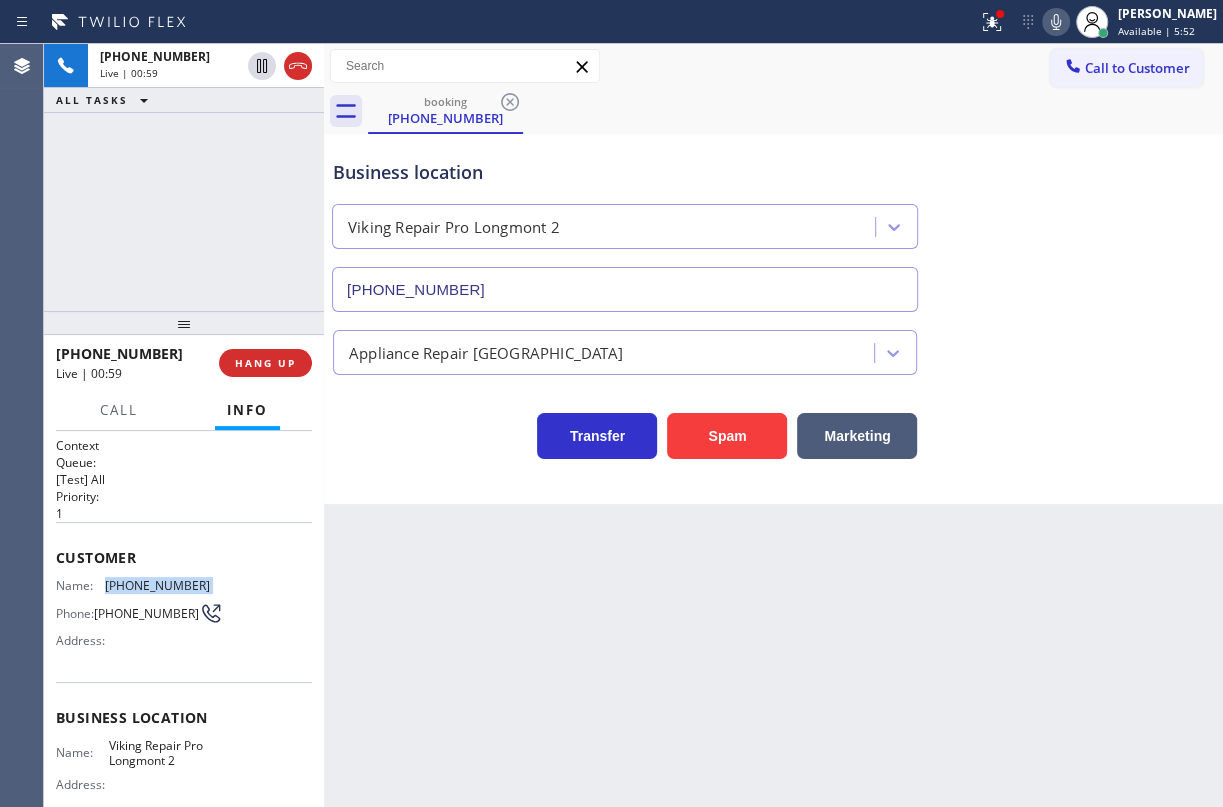 click on "[PHONE_NUMBER]" at bounding box center (157, 585) 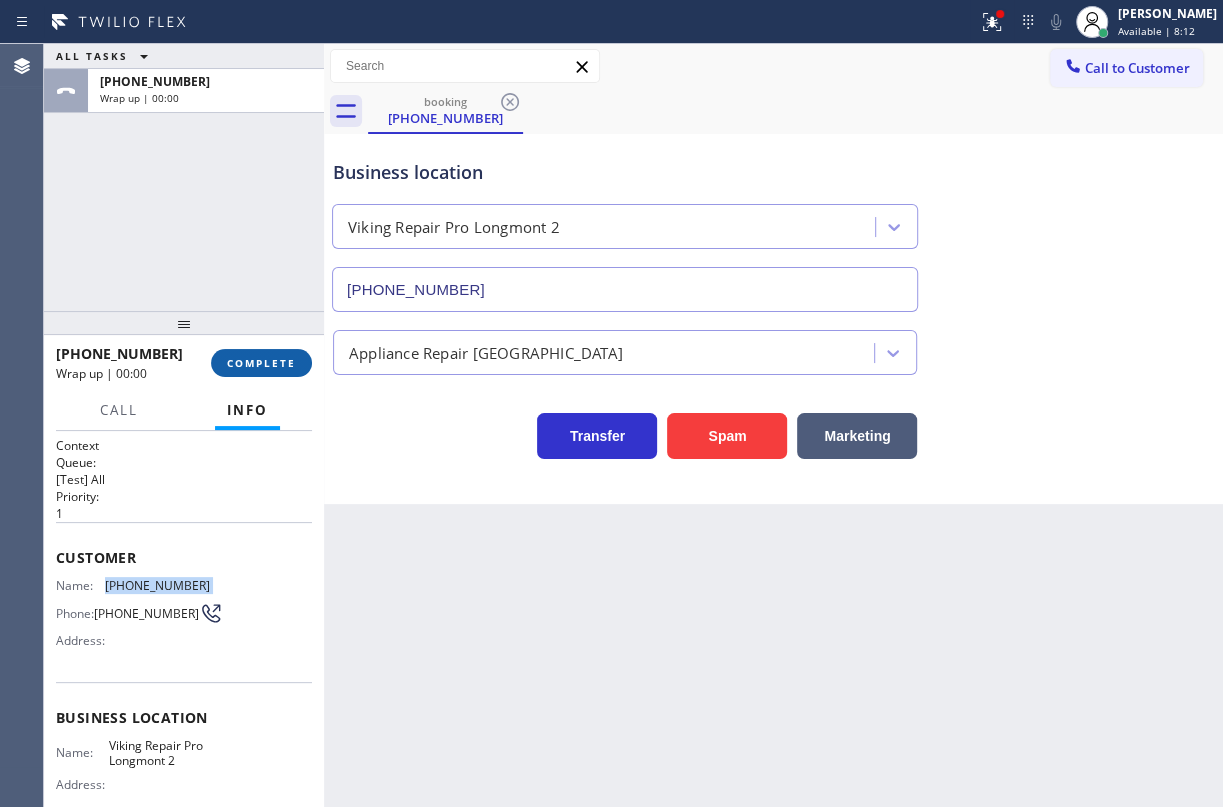 click on "COMPLETE" at bounding box center (261, 363) 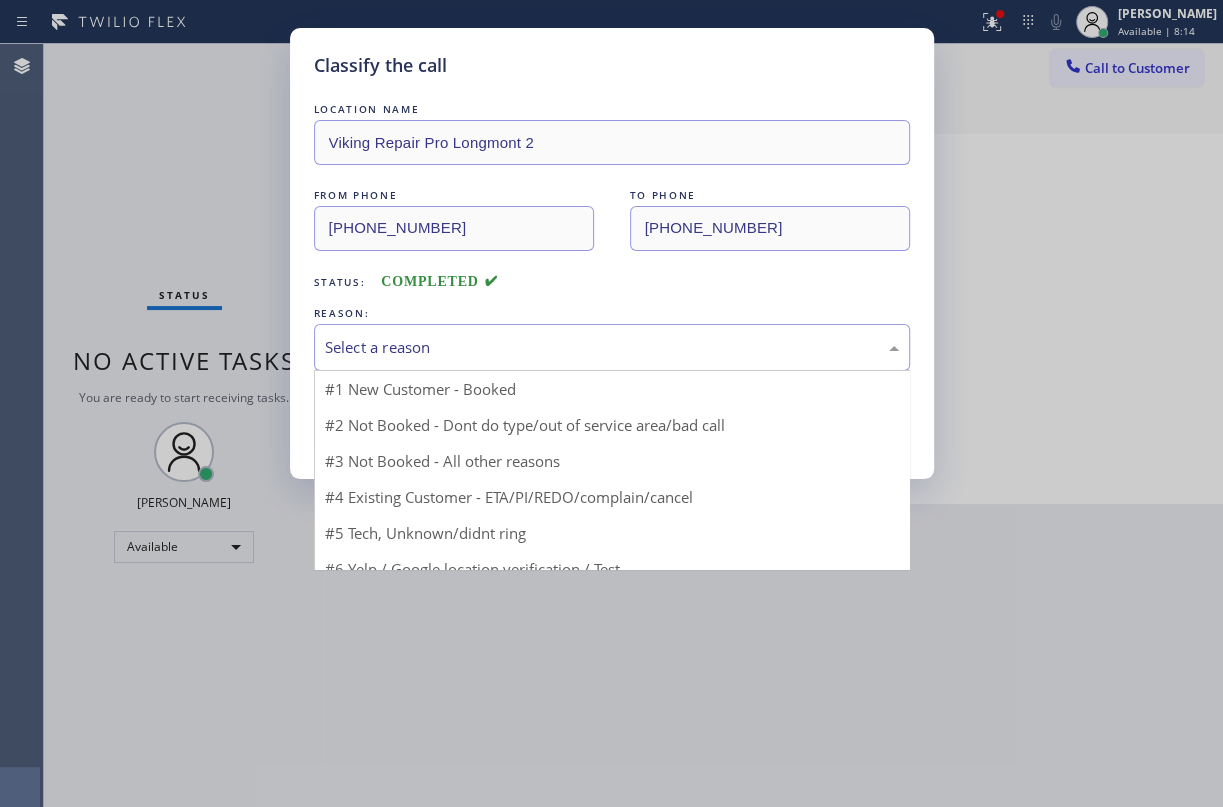 click on "Select a reason" at bounding box center (612, 347) 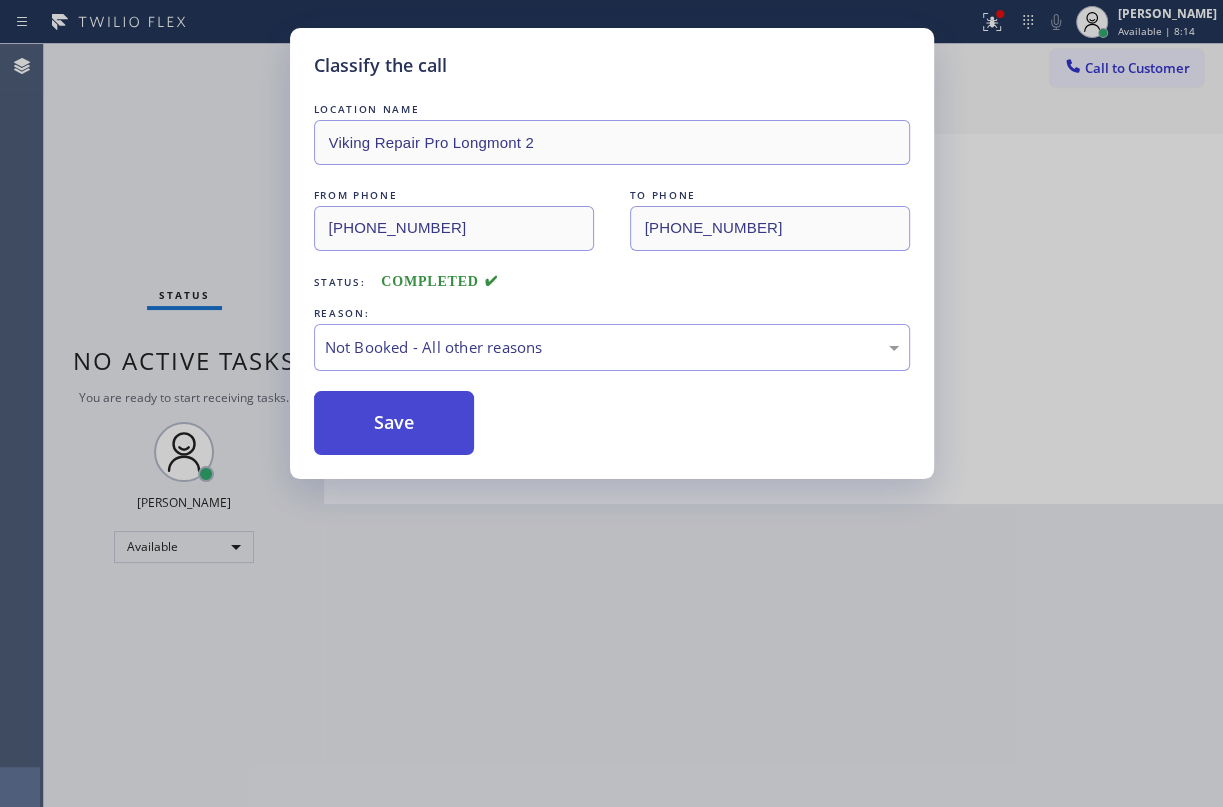 click on "Save" at bounding box center [394, 423] 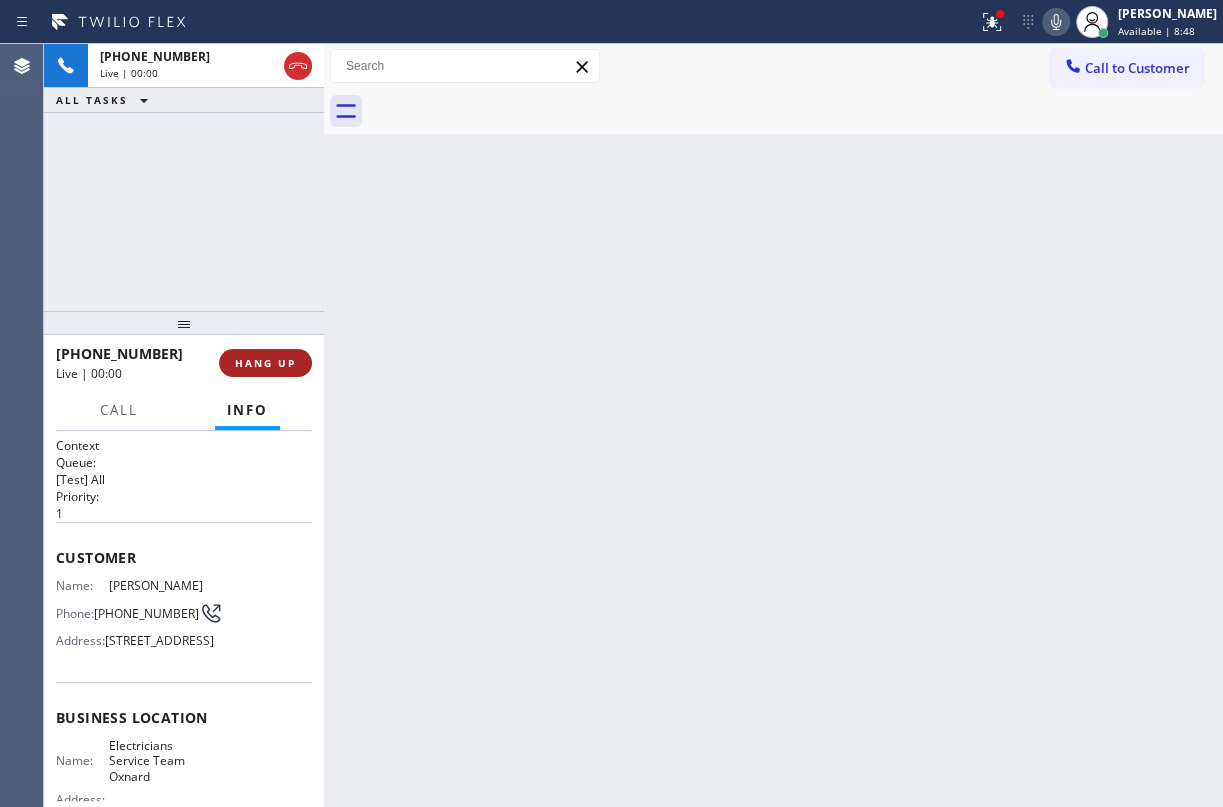 click on "HANG UP" at bounding box center (265, 363) 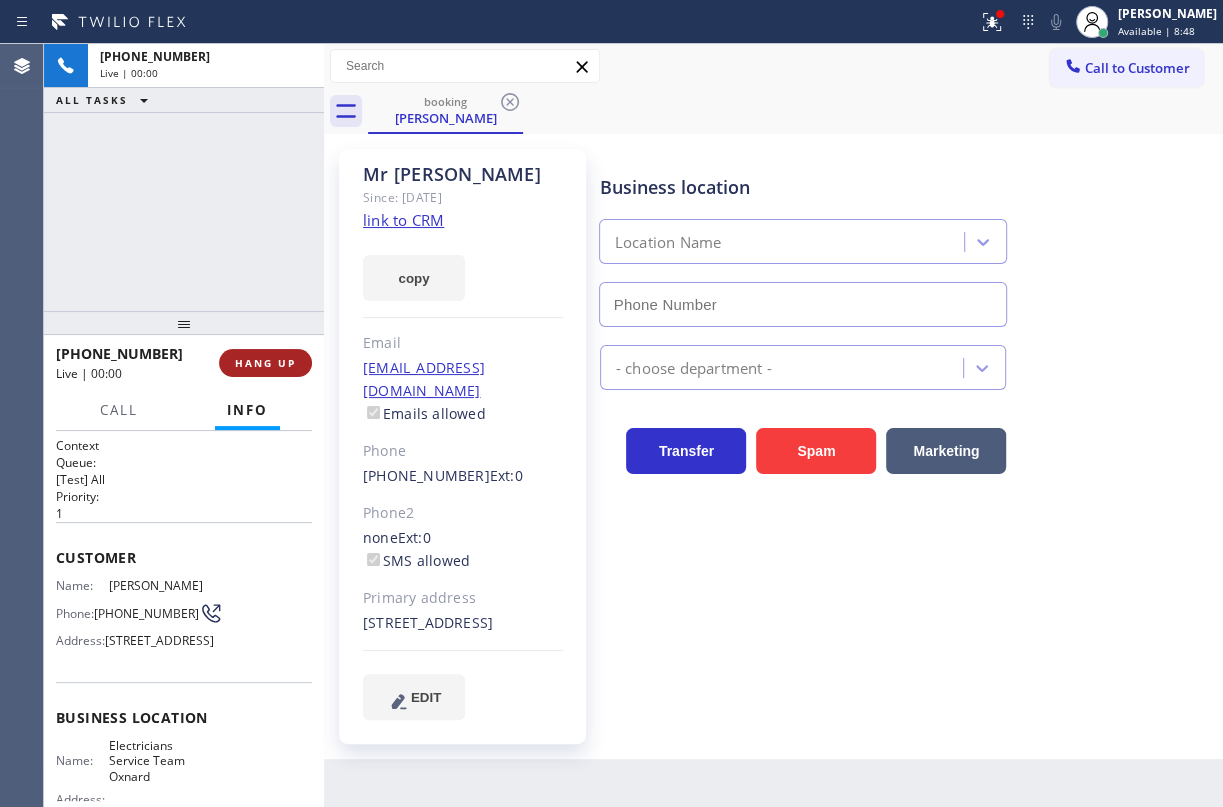 type on "[PHONE_NUMBER]" 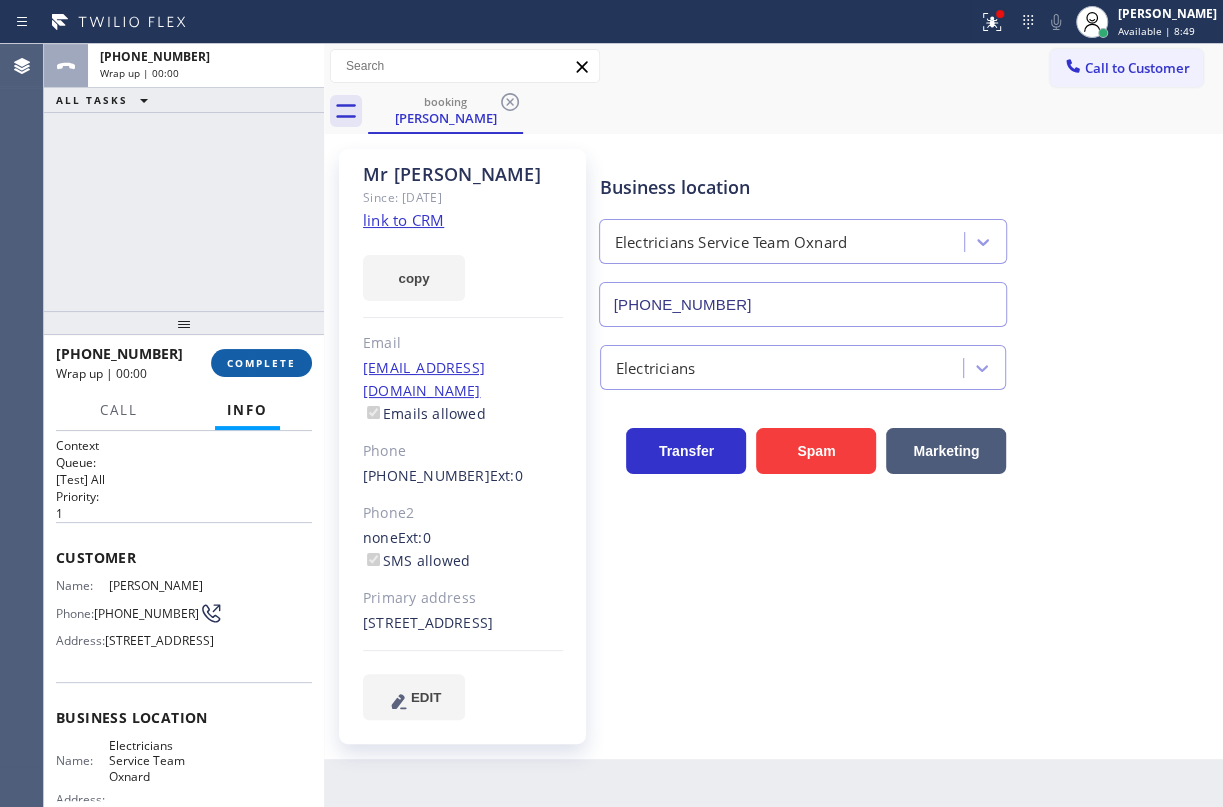 click on "COMPLETE" at bounding box center [261, 363] 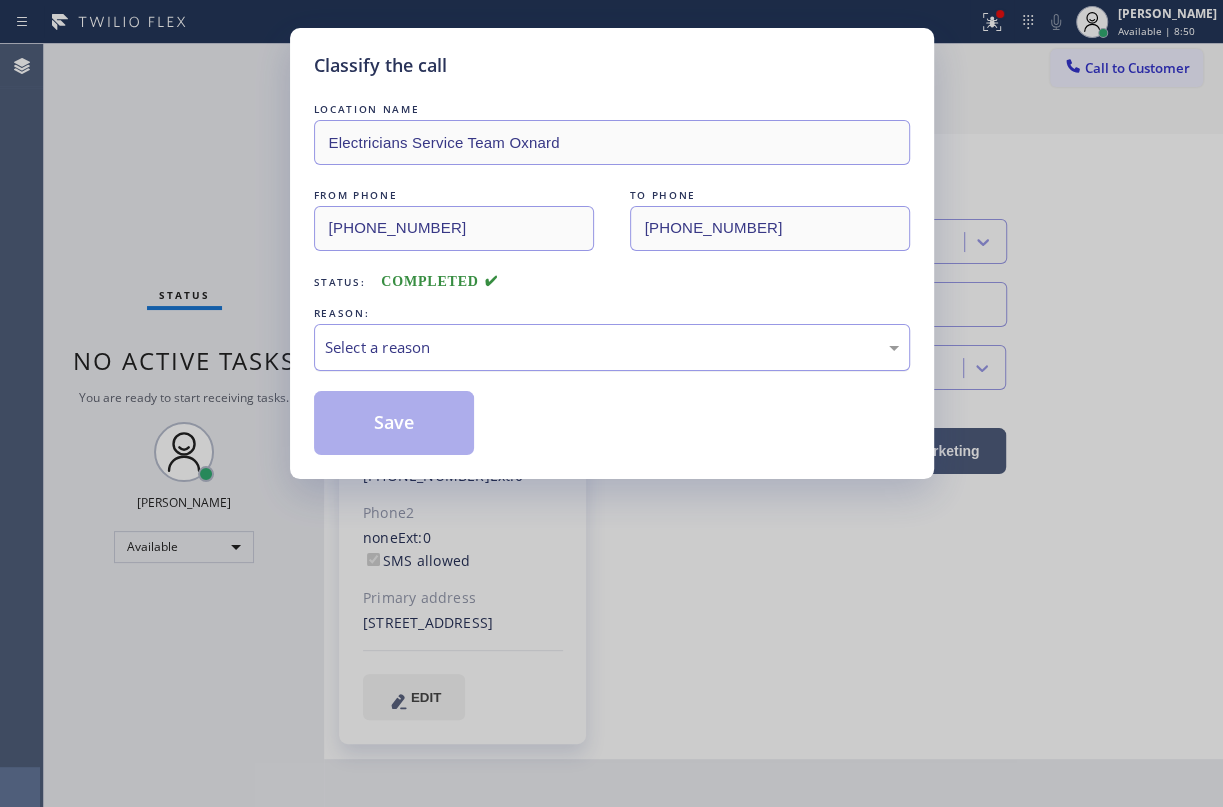 click on "Select a reason" at bounding box center (612, 347) 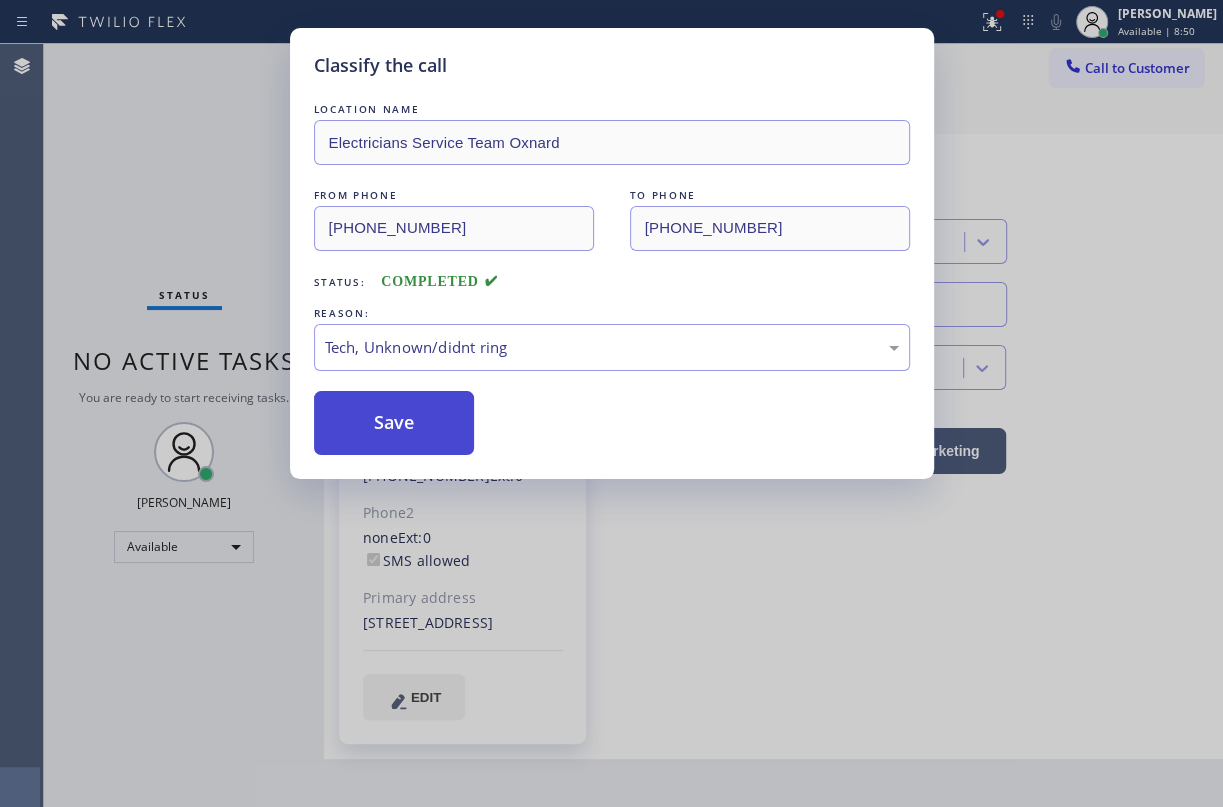 drag, startPoint x: 429, startPoint y: 421, endPoint x: 929, endPoint y: 8, distance: 648.51294 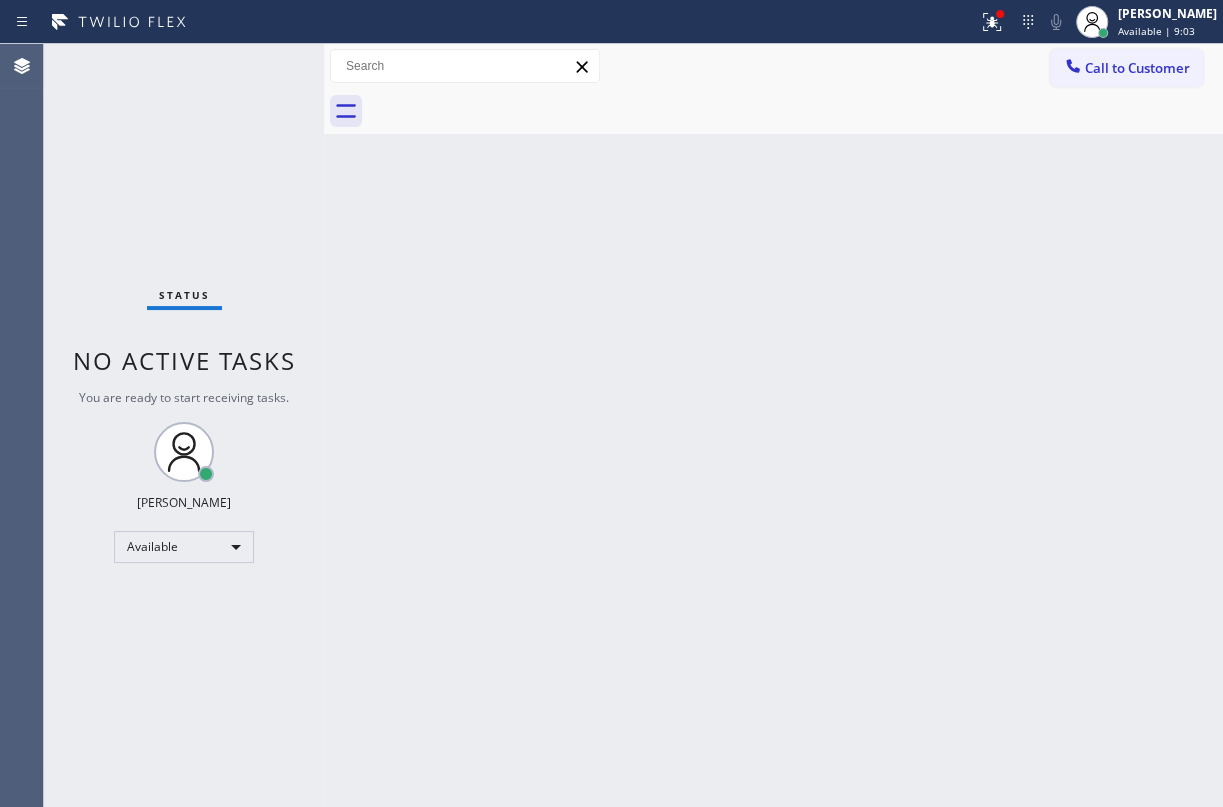 click on "Back to Dashboard Change Sender ID Customers Technicians Select a contact Outbound call Technician Search Technician Your caller id phone number Your caller id phone number Call Technician info Name   Phone none Address none Change Sender ID HVAC [PHONE_NUMBER] 5 Star Appliance [PHONE_NUMBER] Appliance Repair [PHONE_NUMBER] Plumbing [PHONE_NUMBER] Air Duct Cleaning [PHONE_NUMBER]  Electricians [PHONE_NUMBER] Cancel Change Check personal SMS Reset Change No tabs Call to Customer Outbound call Location Search location Your caller id phone number Customer number Call Outbound call Technician Search Technician Your caller id phone number Your caller id phone number Call" at bounding box center (773, 425) 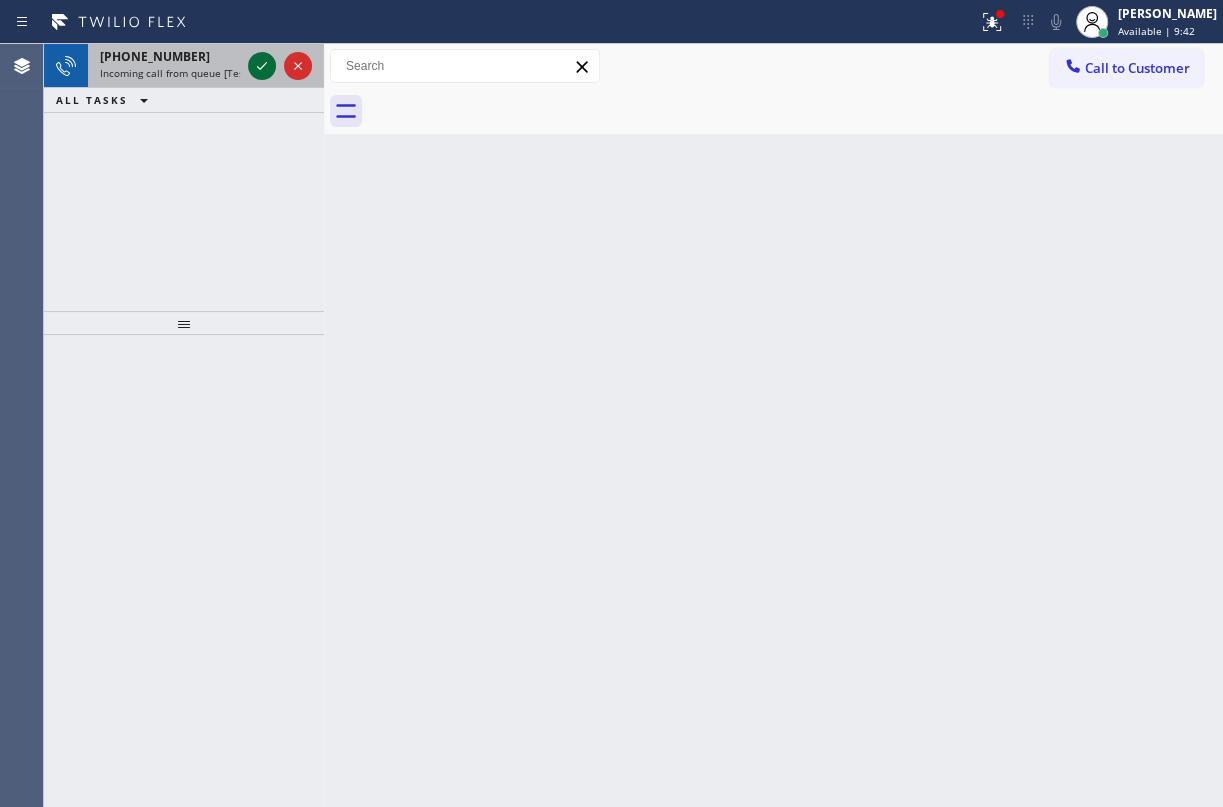click 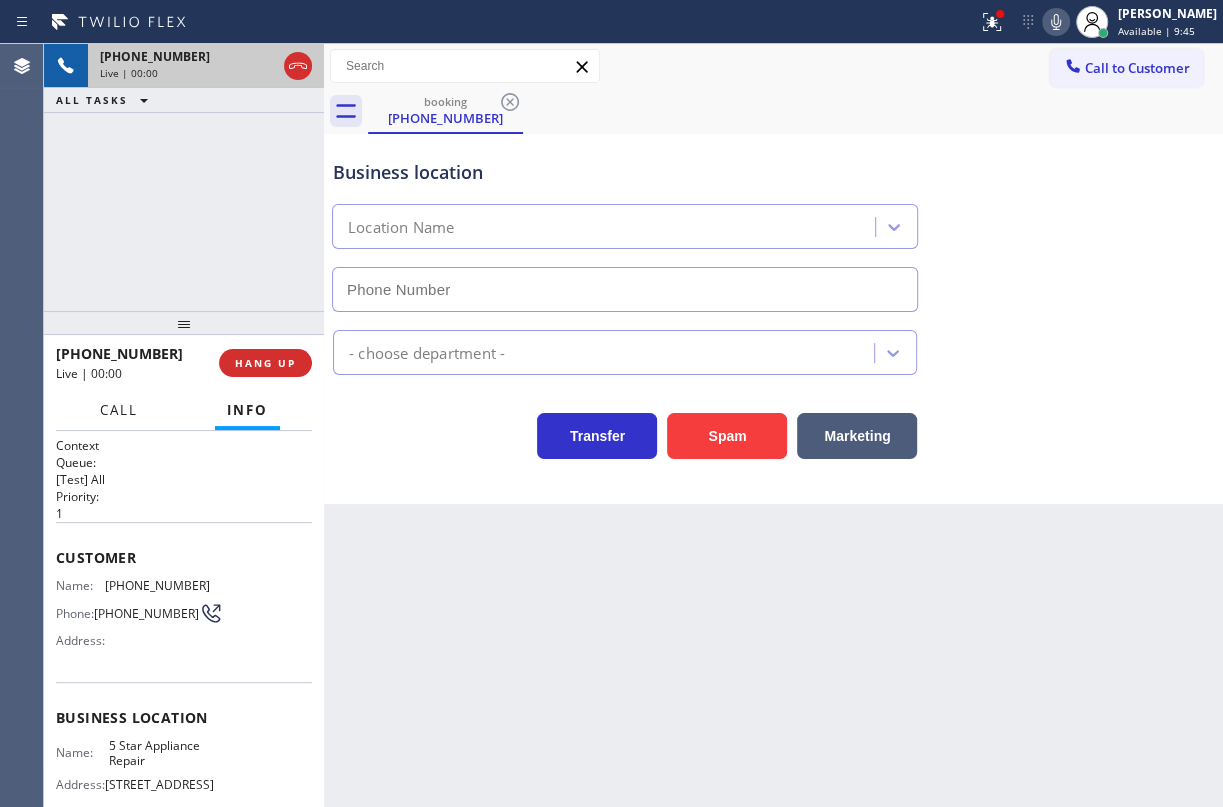 type on "[PHONE_NUMBER]" 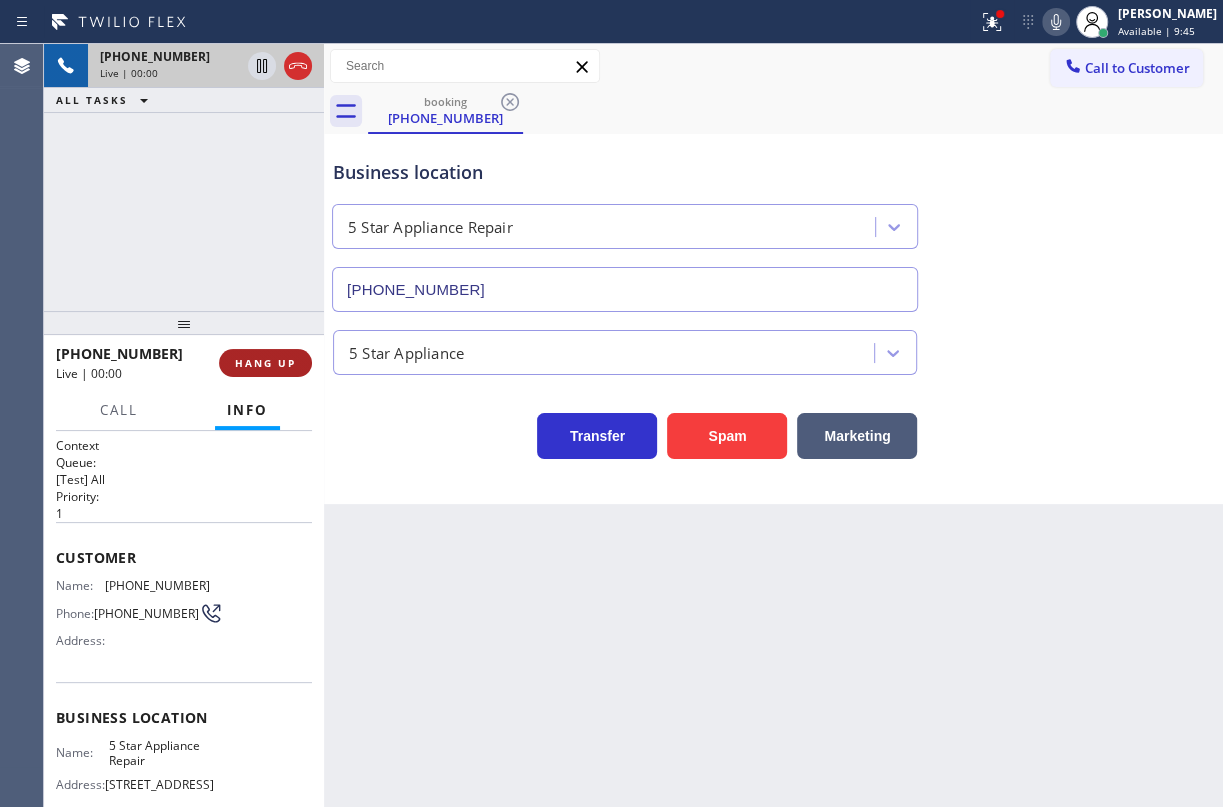 click on "HANG UP" at bounding box center [265, 363] 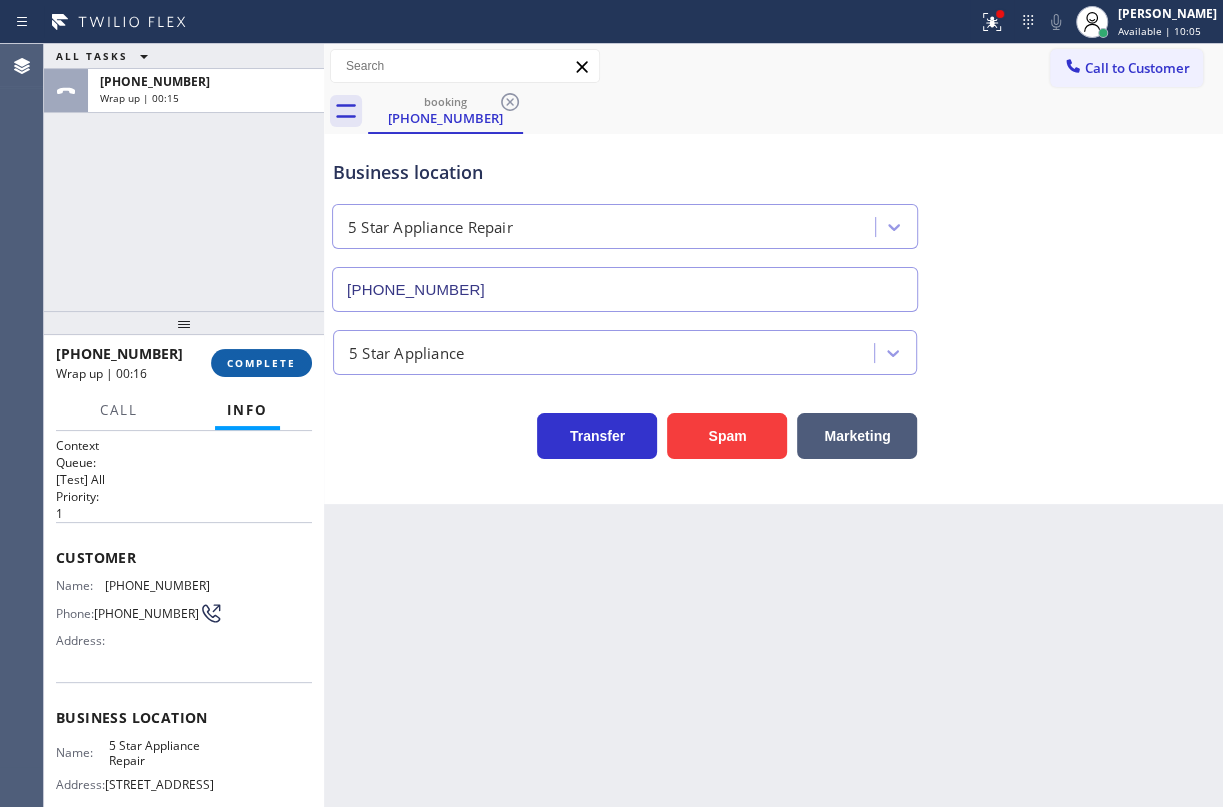 click on "COMPLETE" at bounding box center [261, 363] 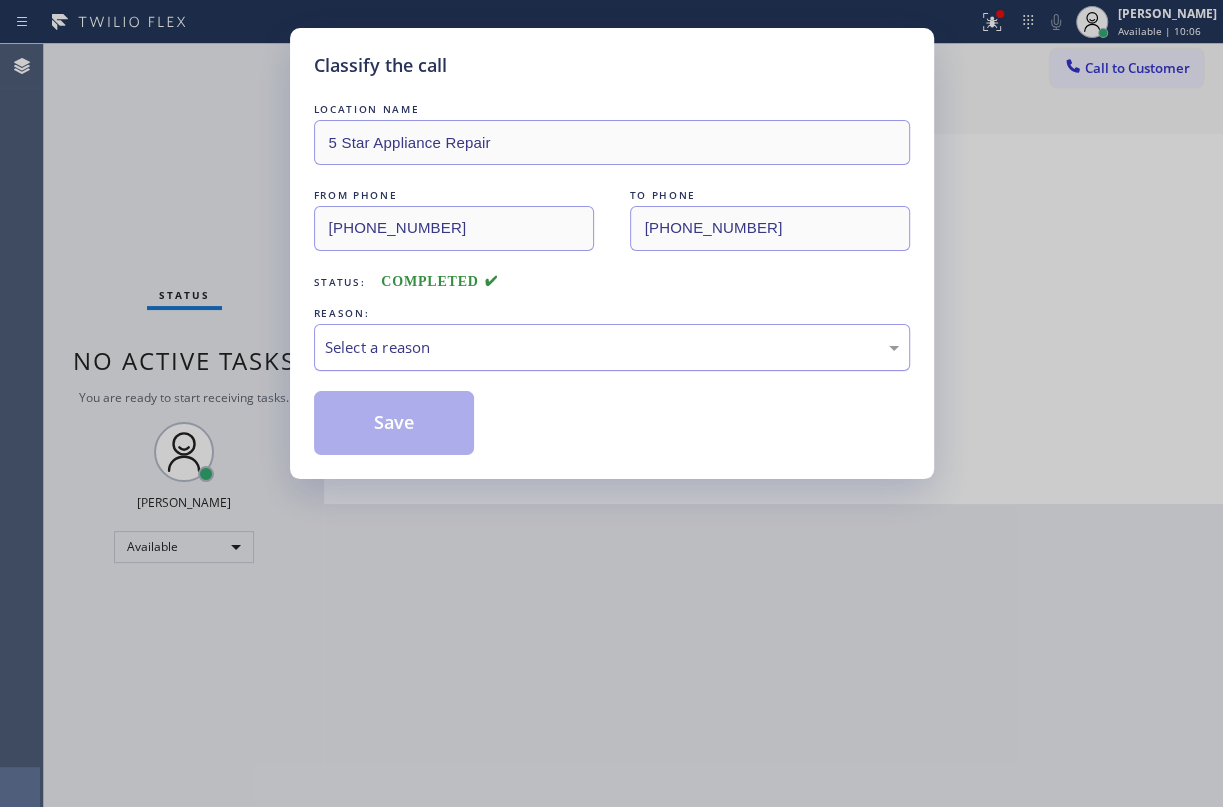 drag, startPoint x: 446, startPoint y: 332, endPoint x: 445, endPoint y: 344, distance: 12.0415945 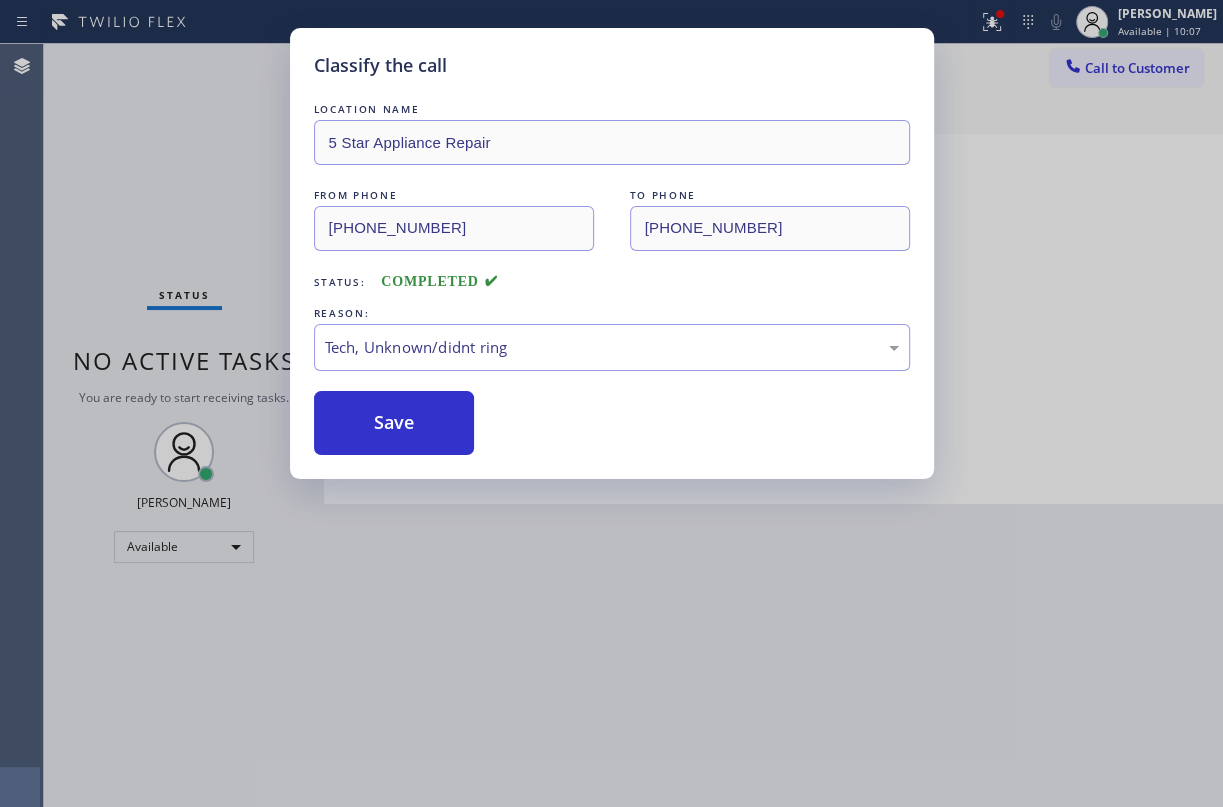 click on "Save" at bounding box center (394, 423) 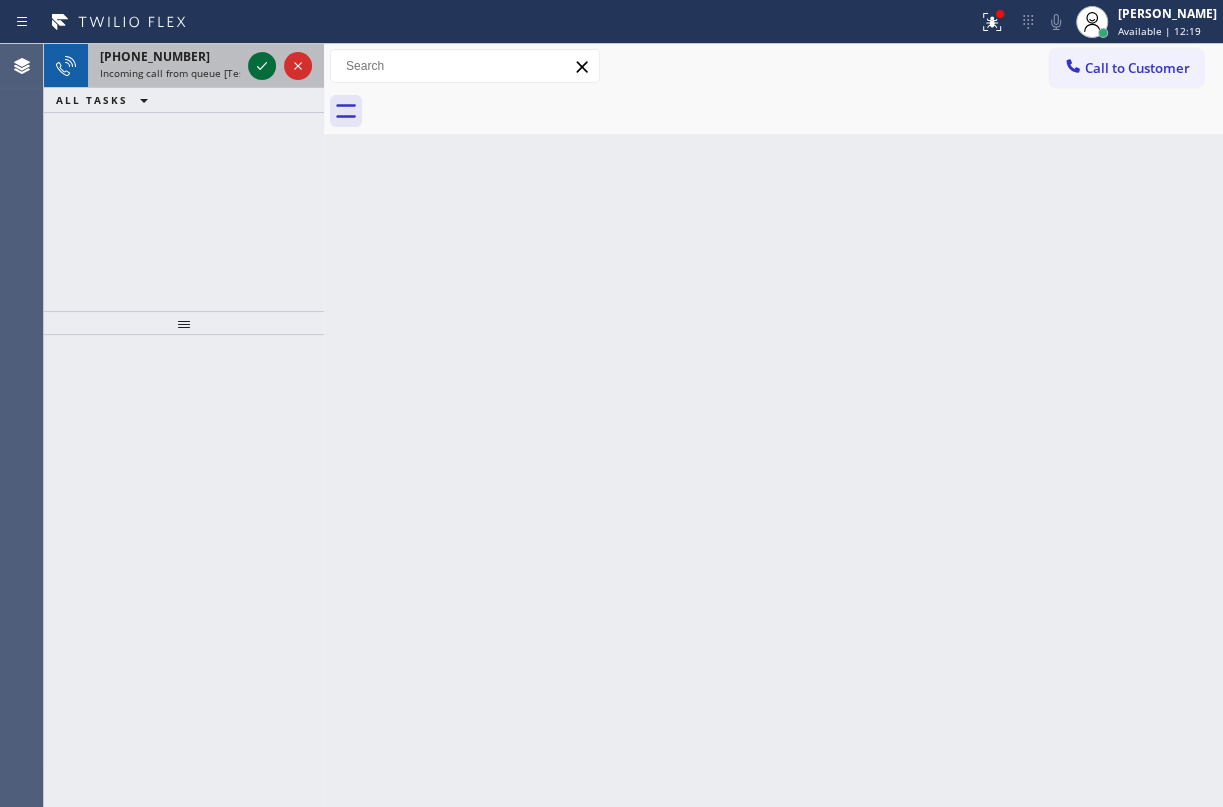 click 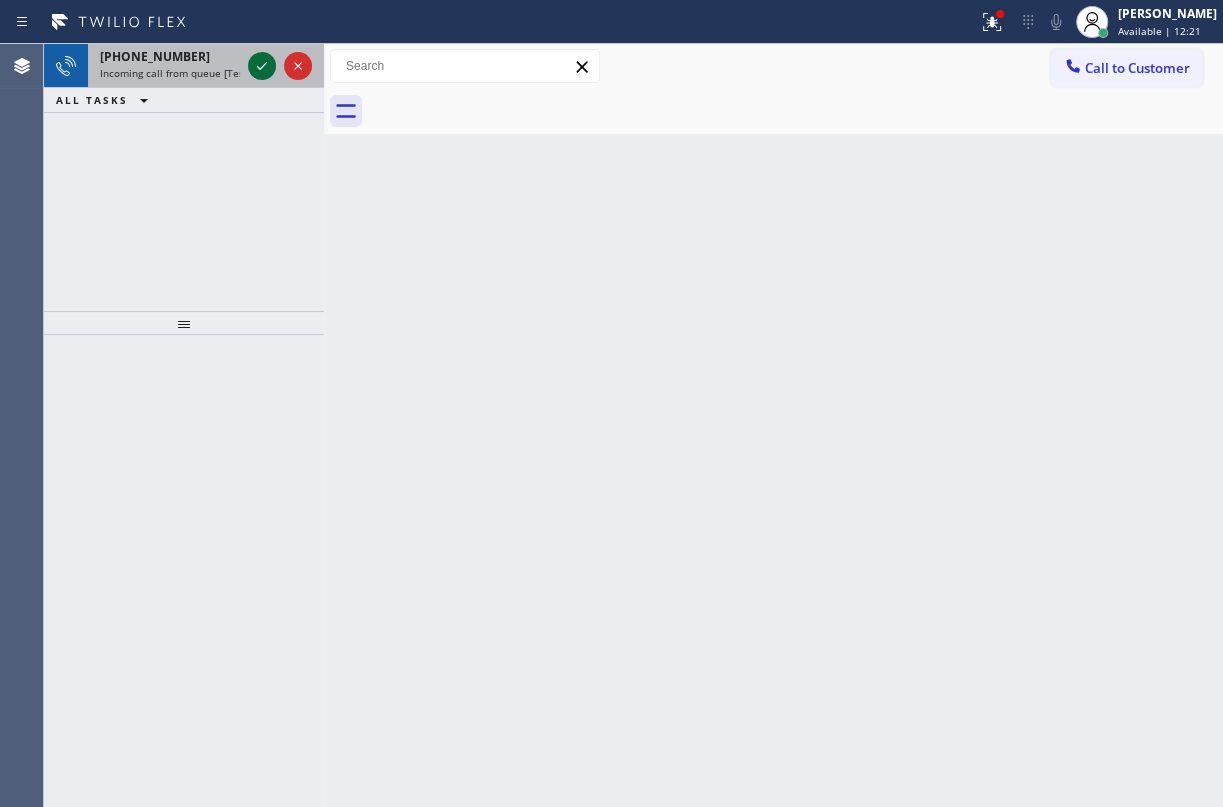 click 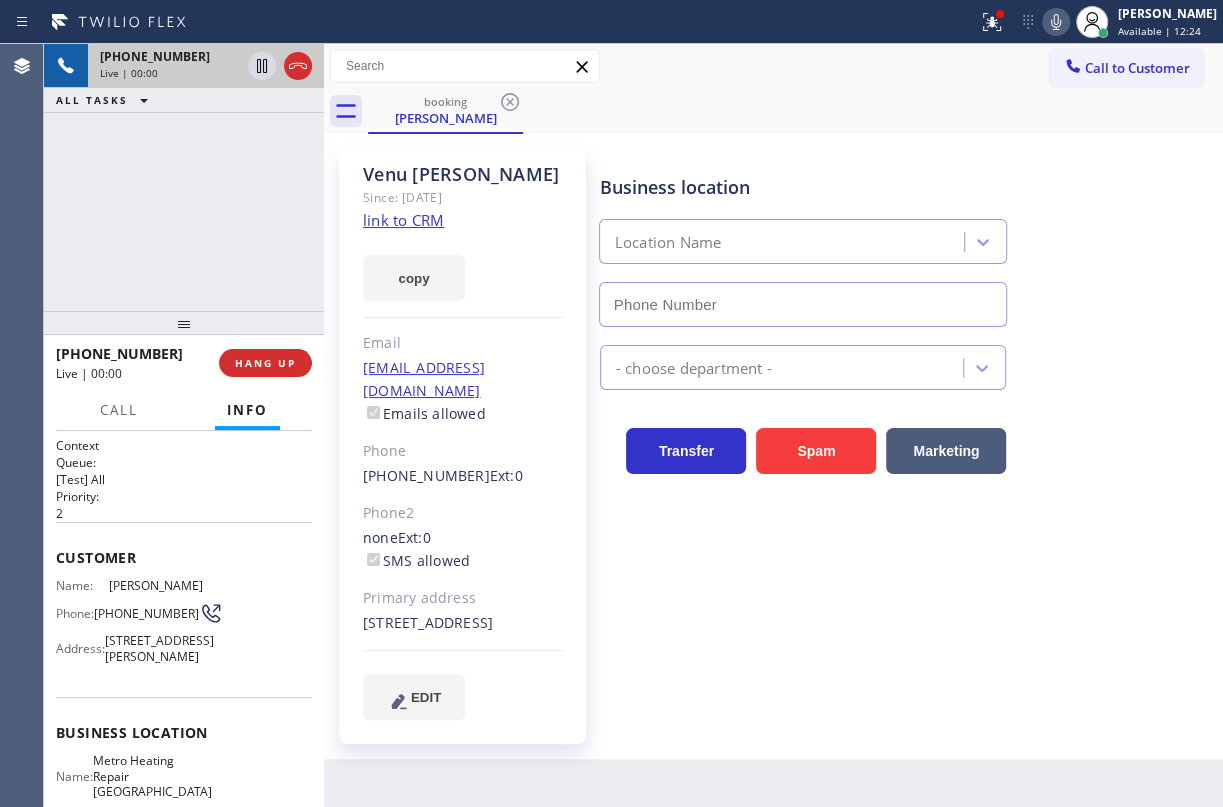 type on "[PHONE_NUMBER]" 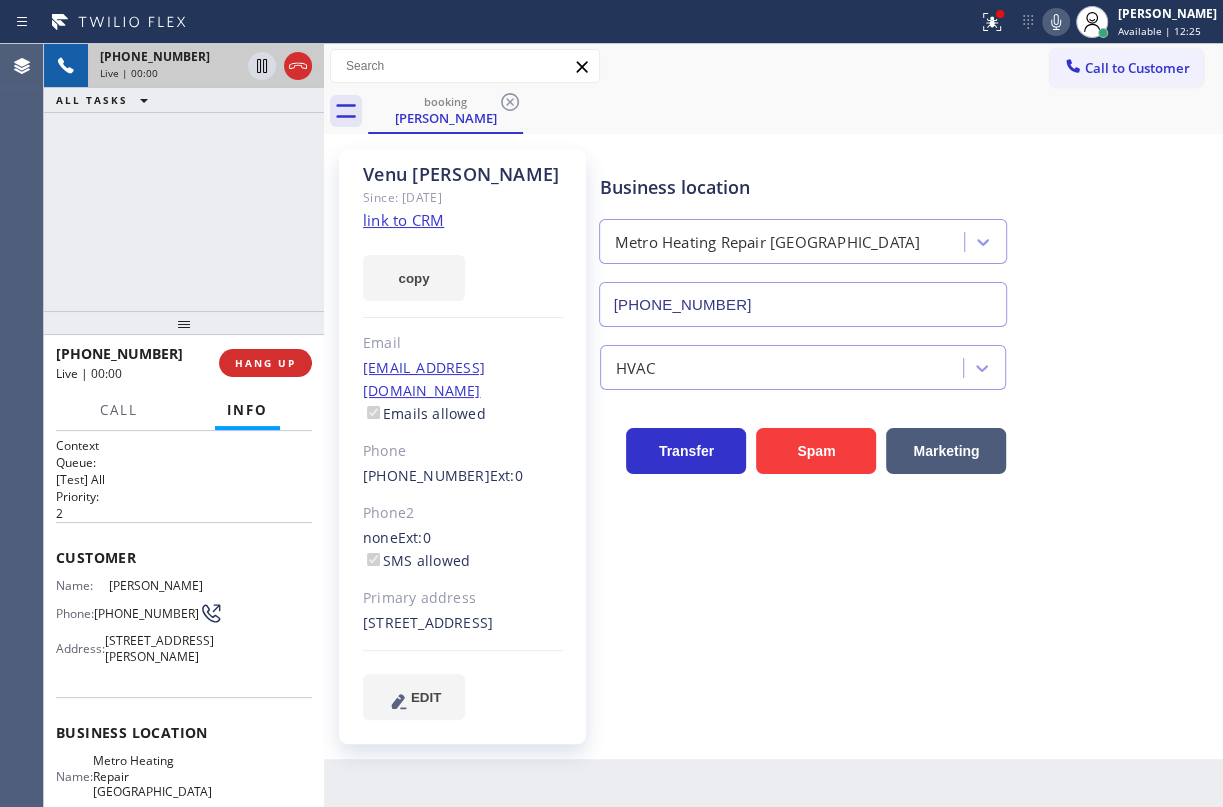 click on "link to CRM" 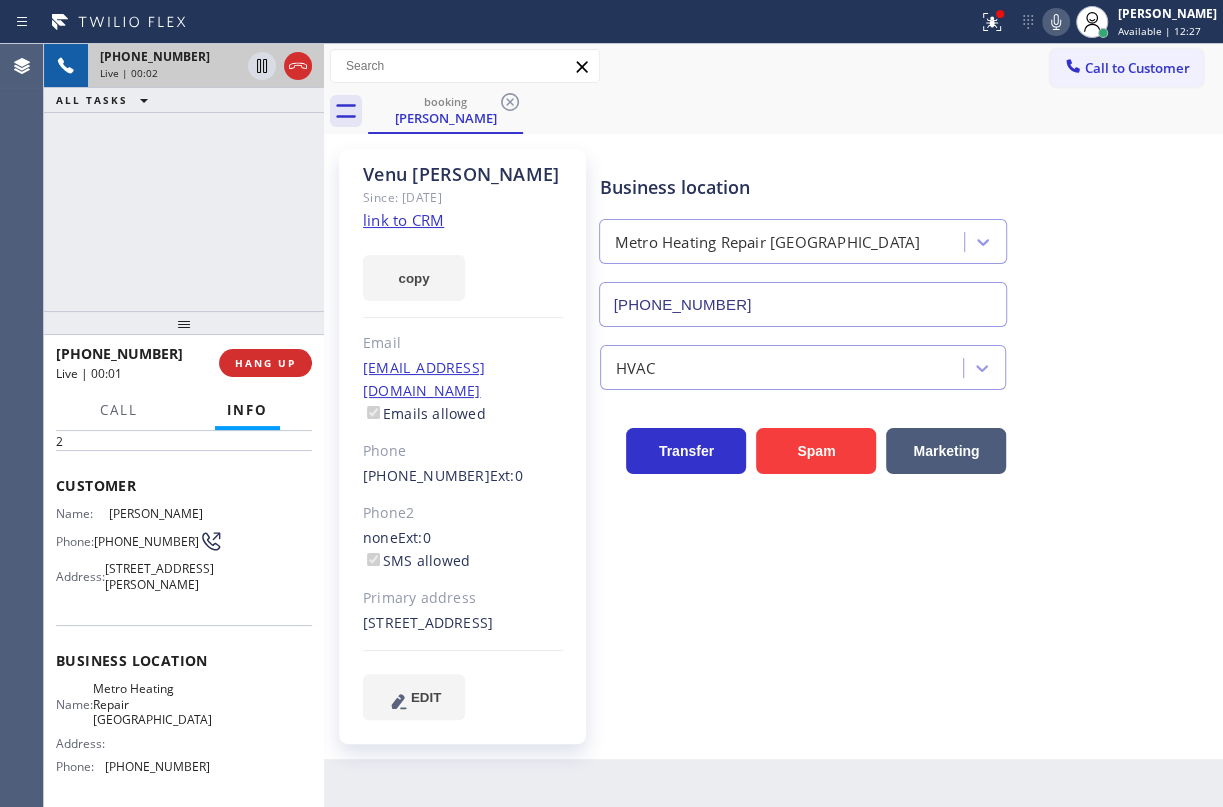 scroll, scrollTop: 181, scrollLeft: 0, axis: vertical 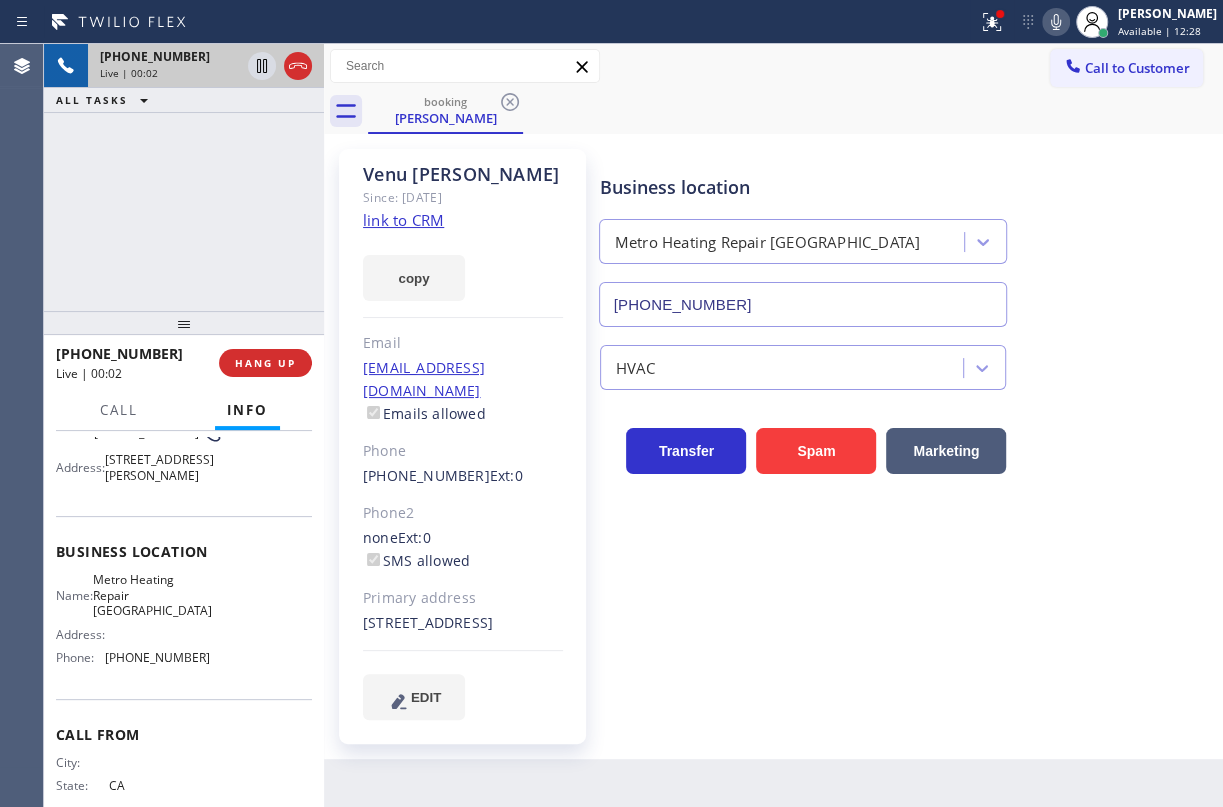 click on "Metro Heating Repair [GEOGRAPHIC_DATA]" at bounding box center [152, 595] 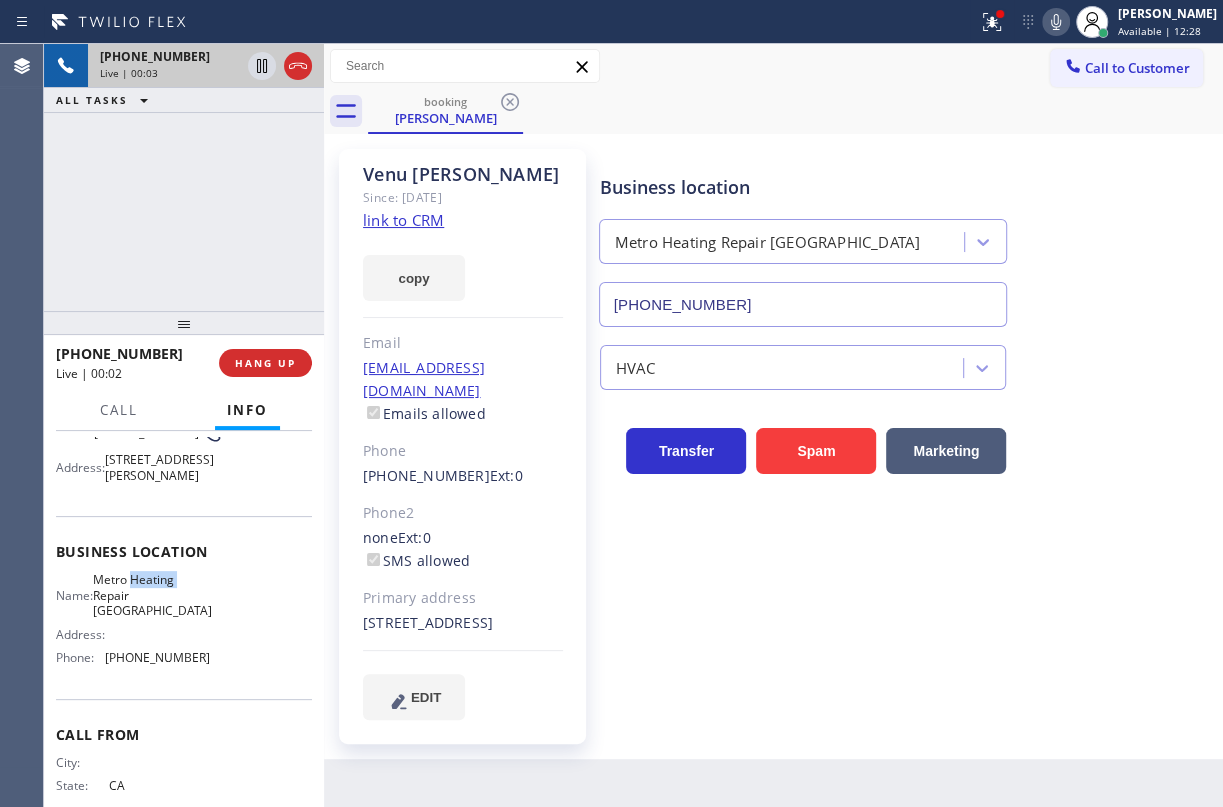 click on "Metro Heating Repair [GEOGRAPHIC_DATA]" at bounding box center (152, 595) 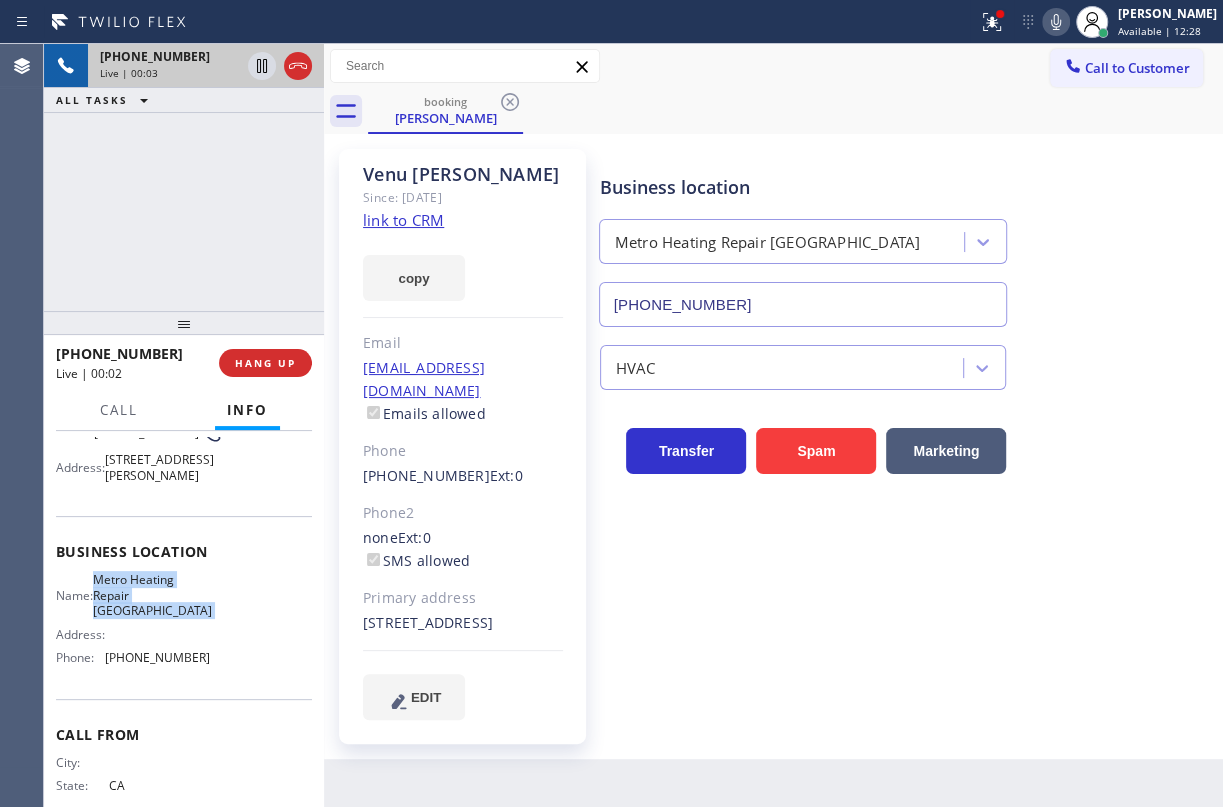 click on "Metro Heating Repair [GEOGRAPHIC_DATA]" at bounding box center [152, 595] 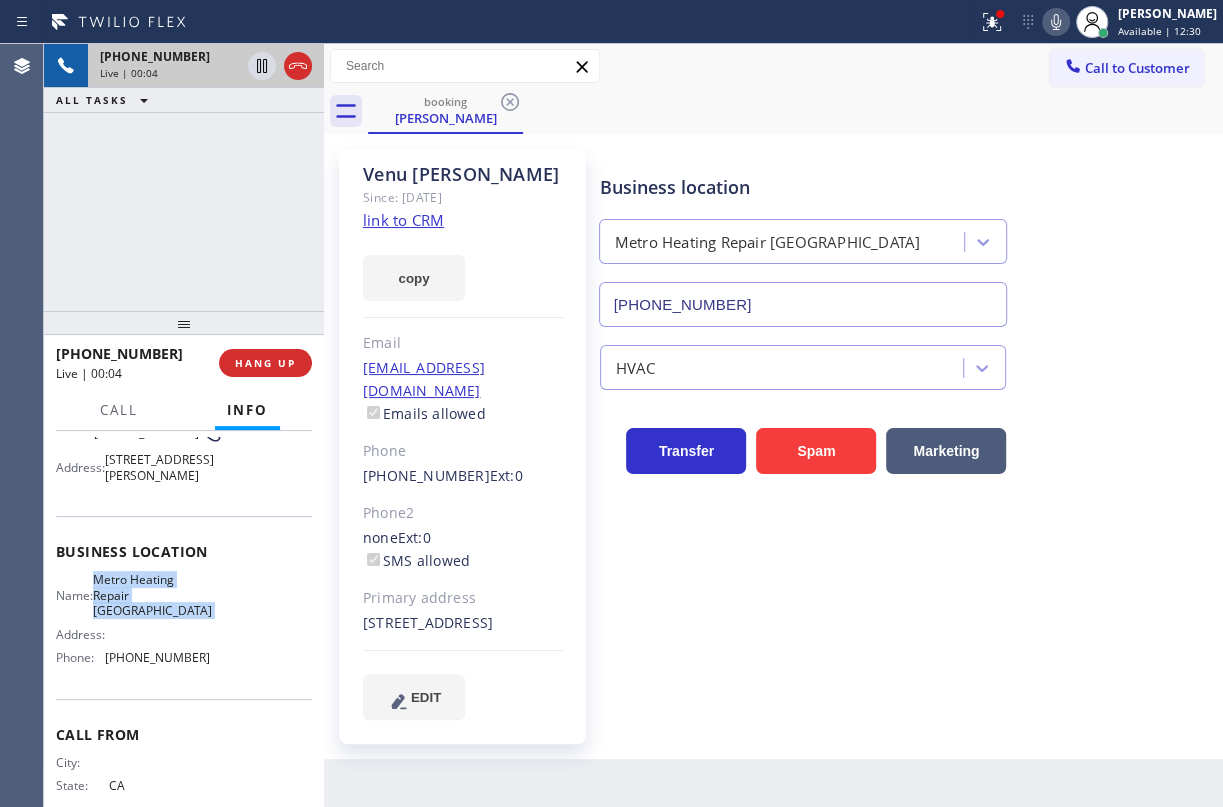 click on "[PHONE_NUMBER]" at bounding box center (803, 304) 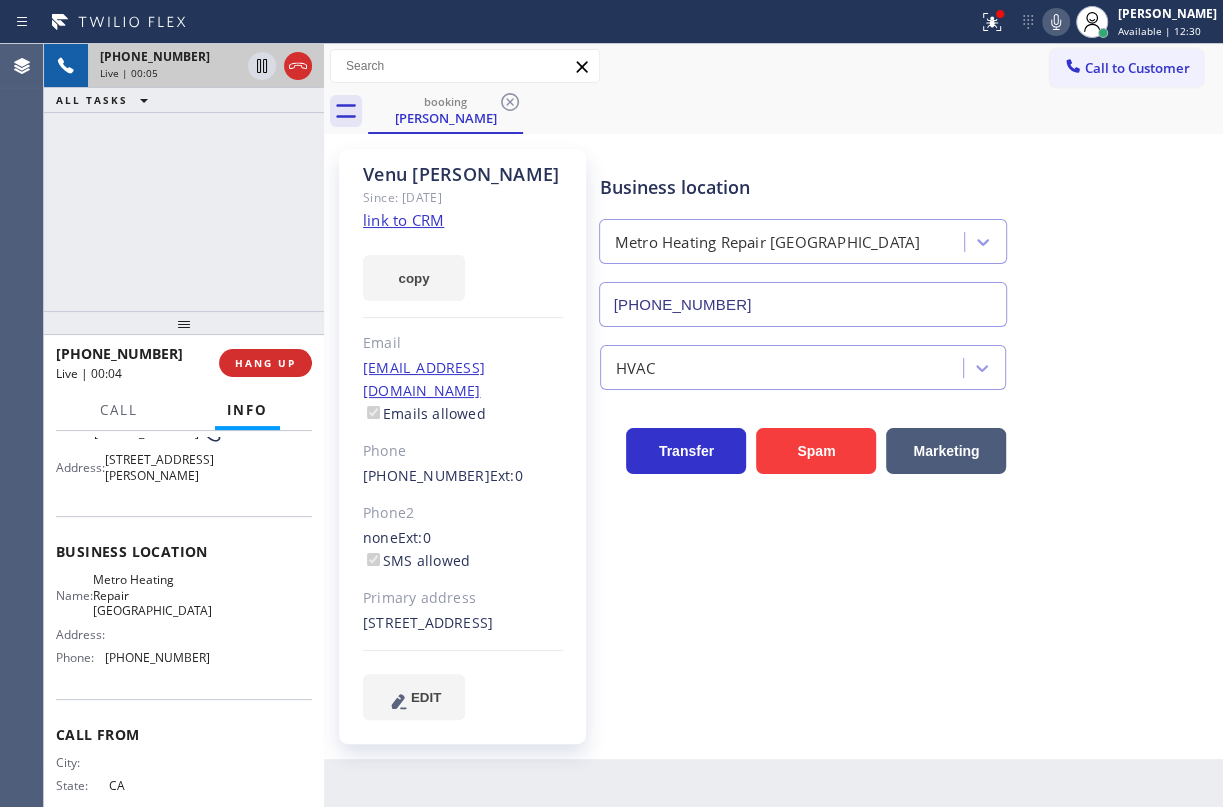 click on "[PHONE_NUMBER]" at bounding box center (803, 304) 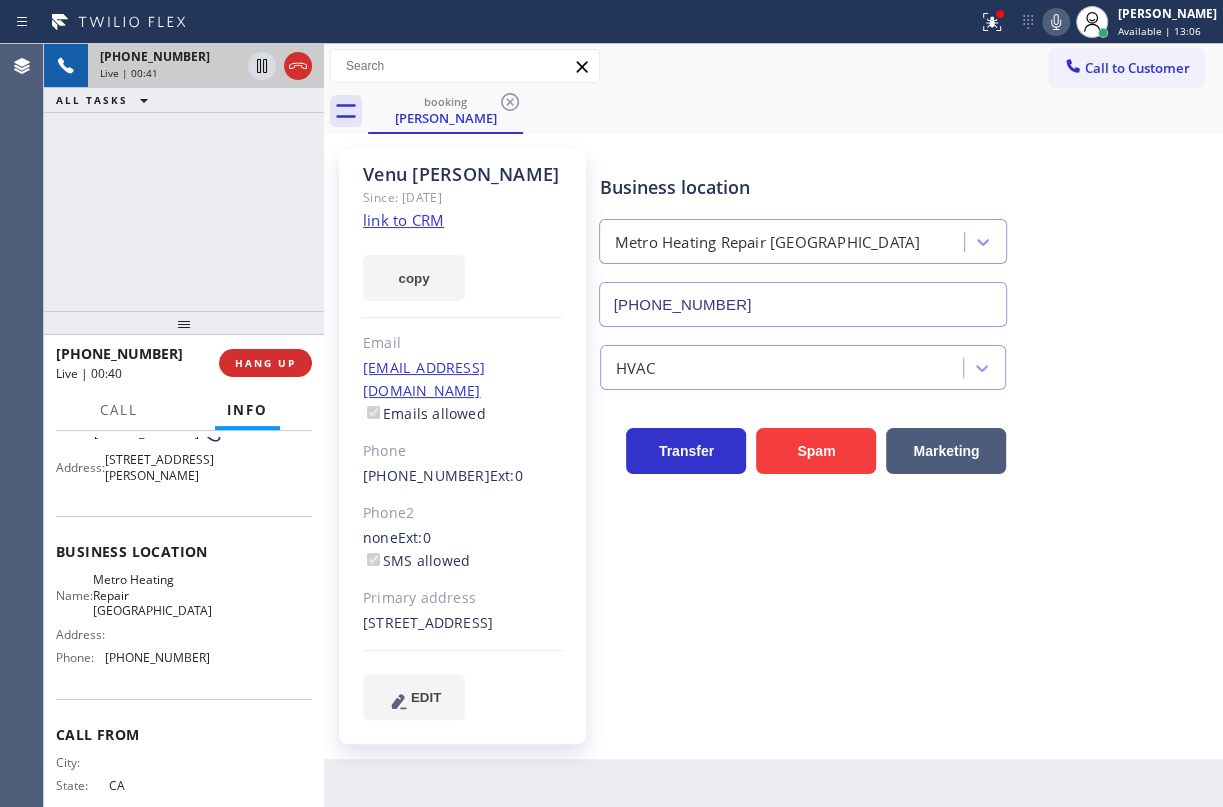 click 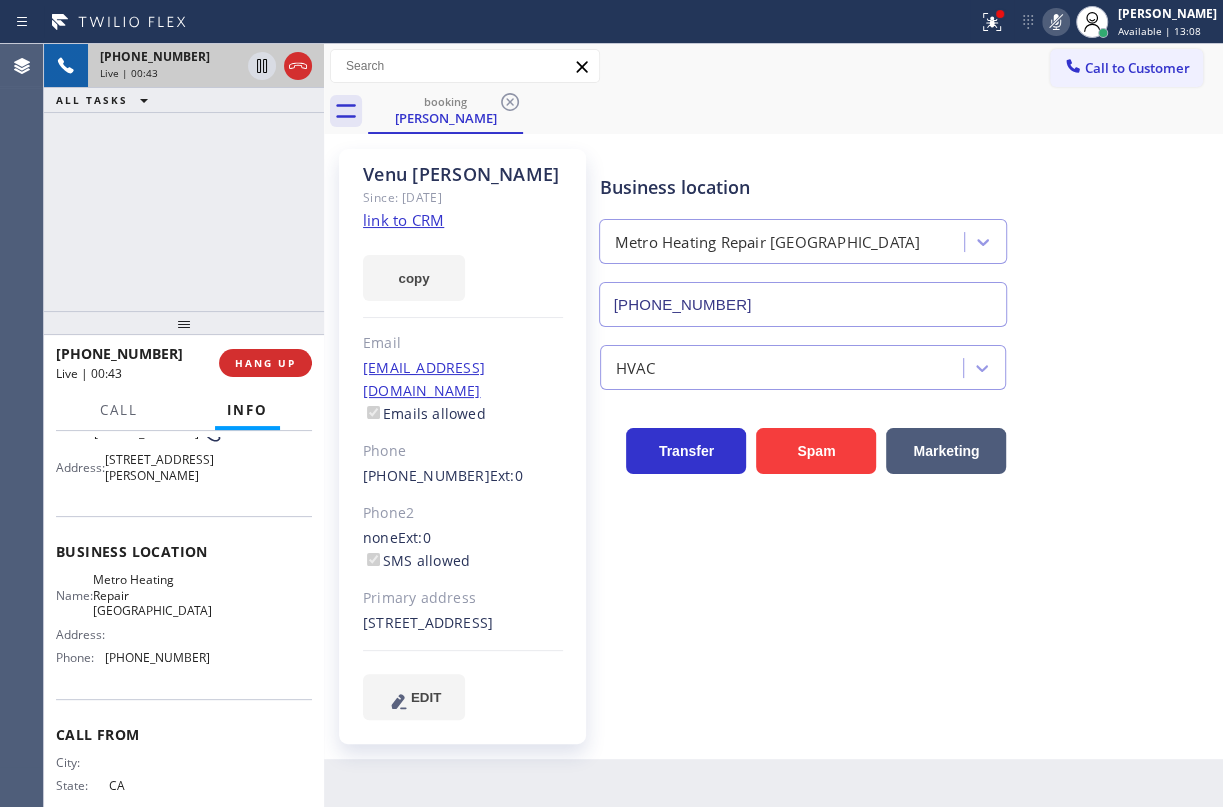 click on "HVAC" at bounding box center [907, 363] 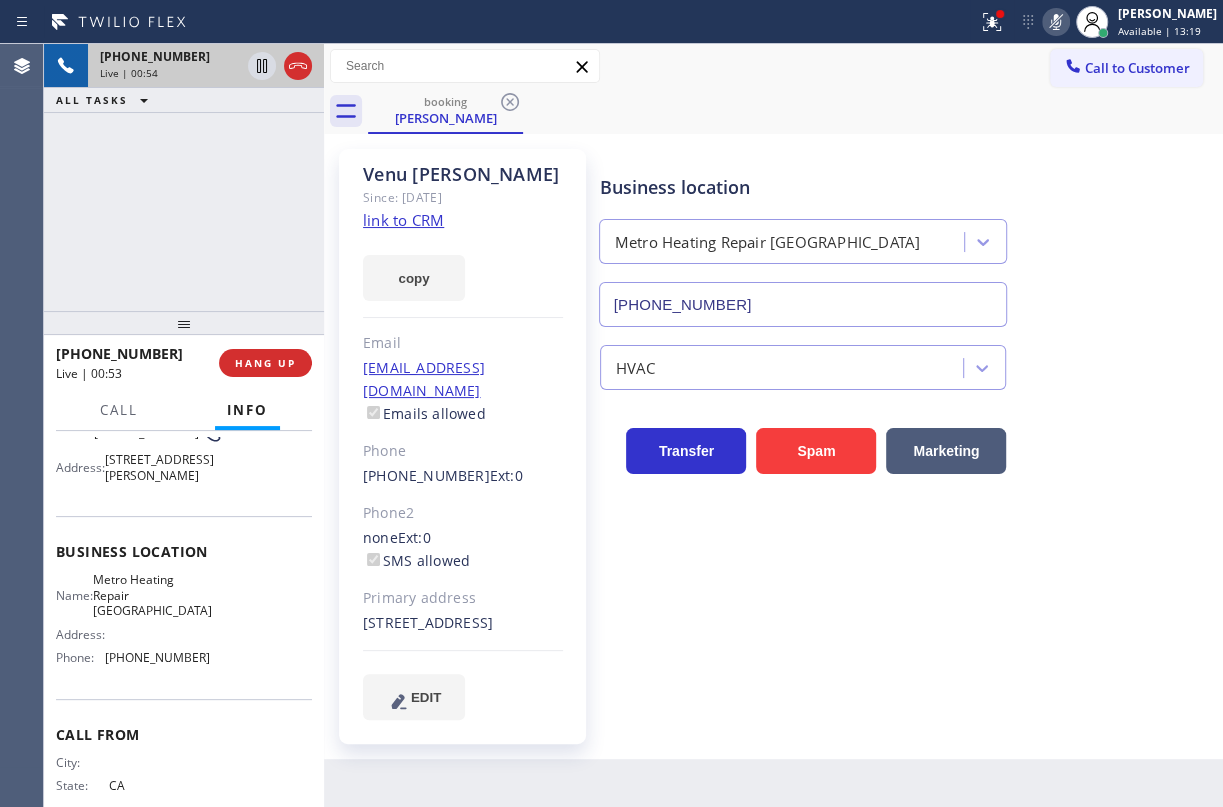 drag, startPoint x: 999, startPoint y: 18, endPoint x: 967, endPoint y: 94, distance: 82.46211 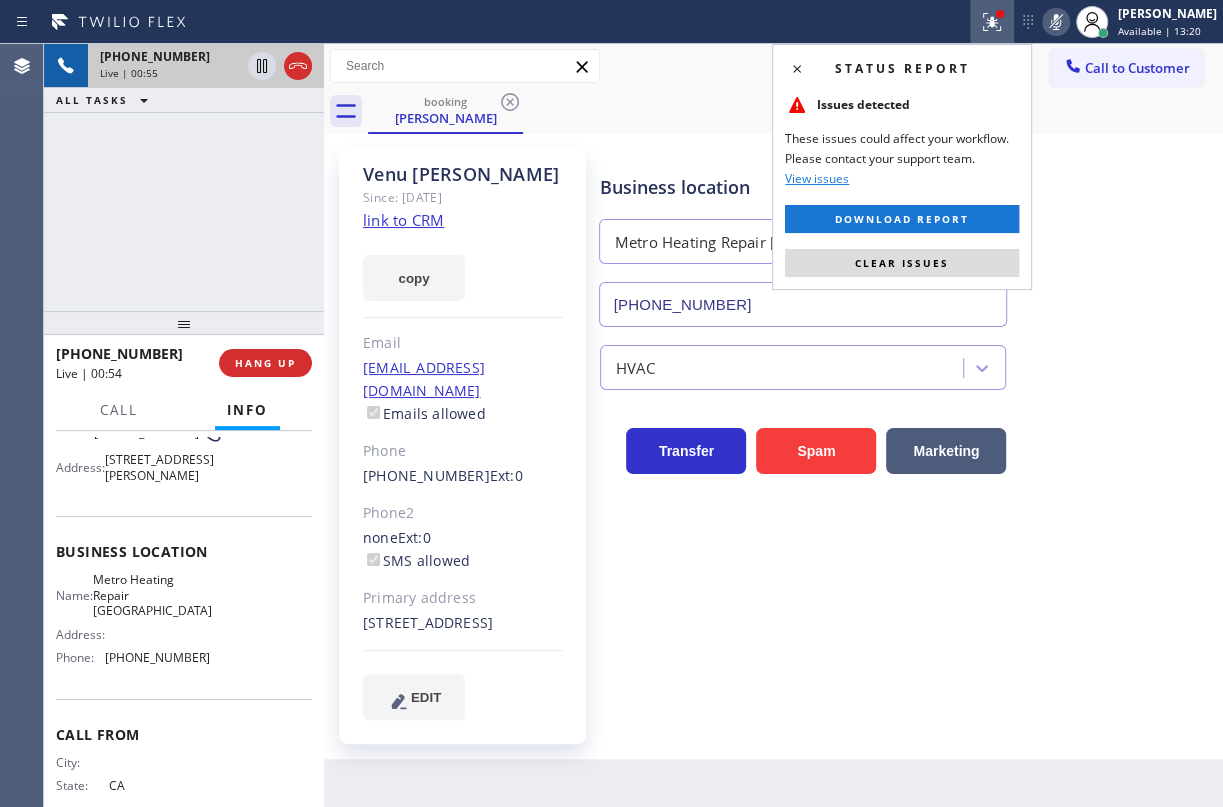 drag, startPoint x: 936, startPoint y: 260, endPoint x: 865, endPoint y: 754, distance: 499.07614 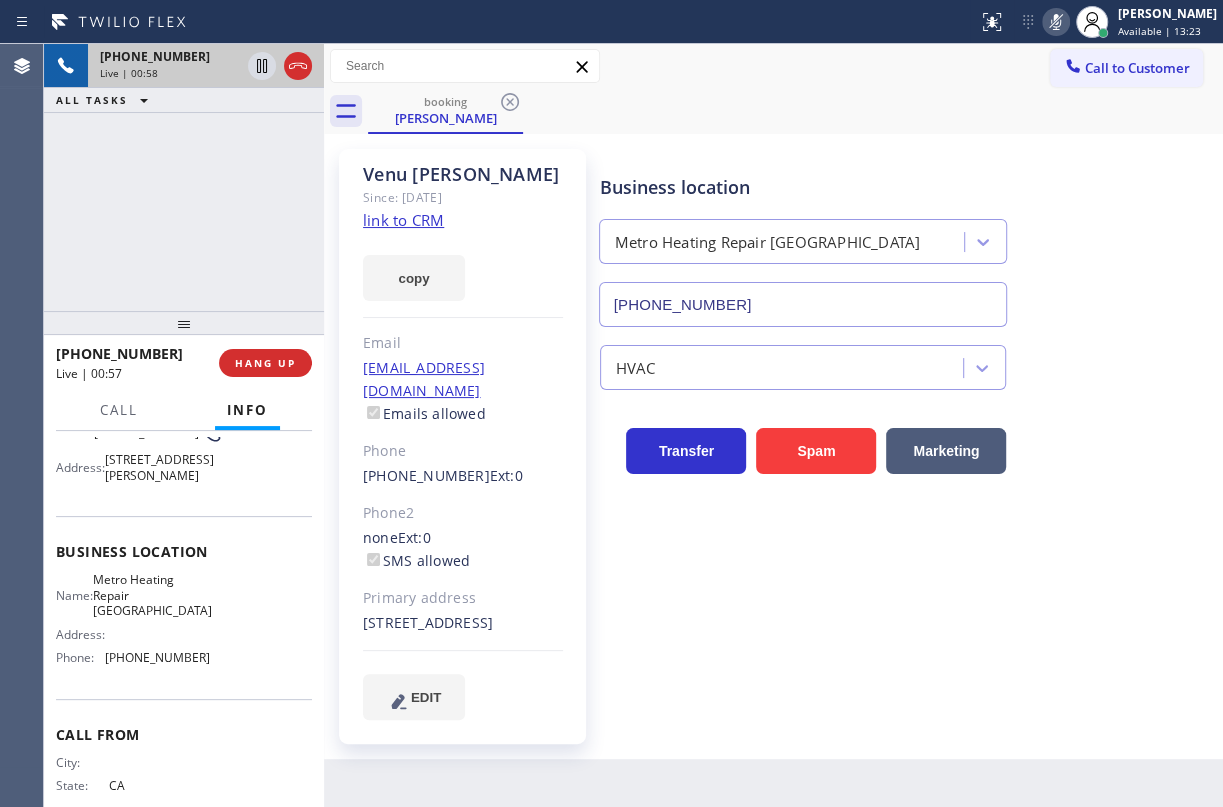 click on "Transfer Spam Marketing" at bounding box center (907, 442) 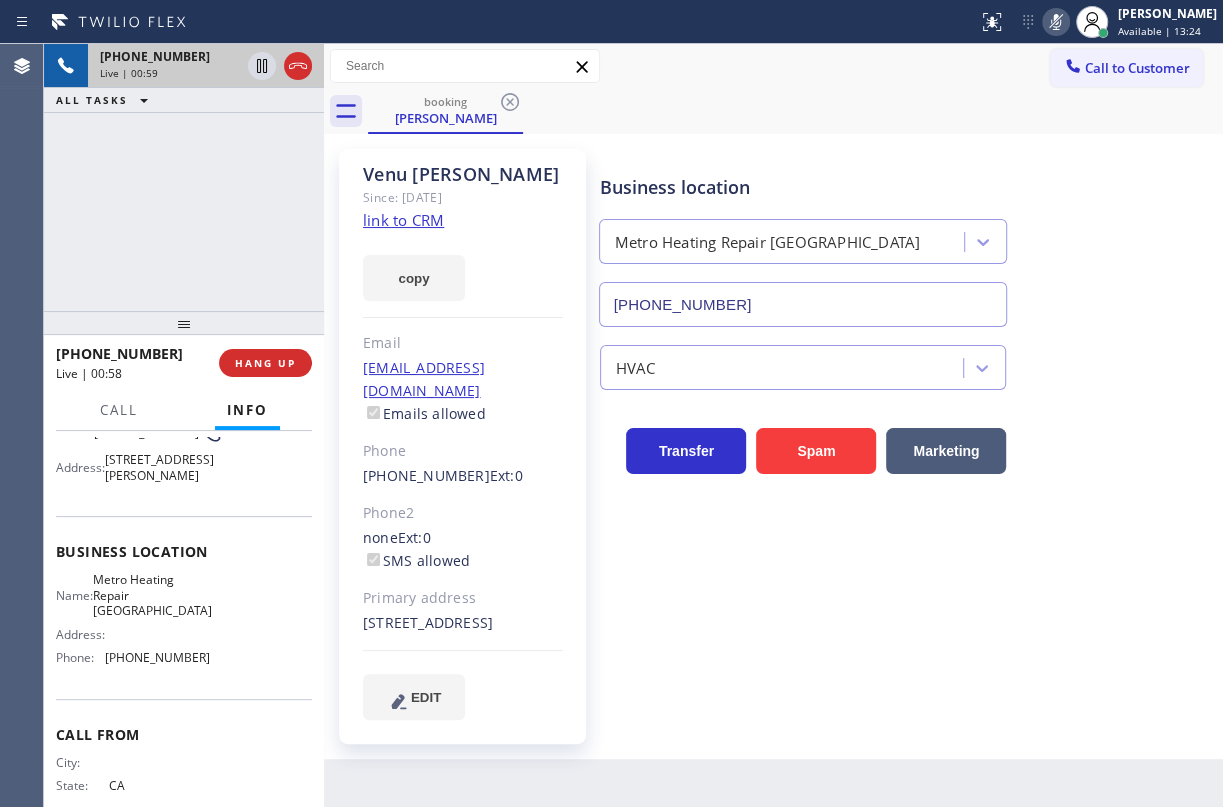 click 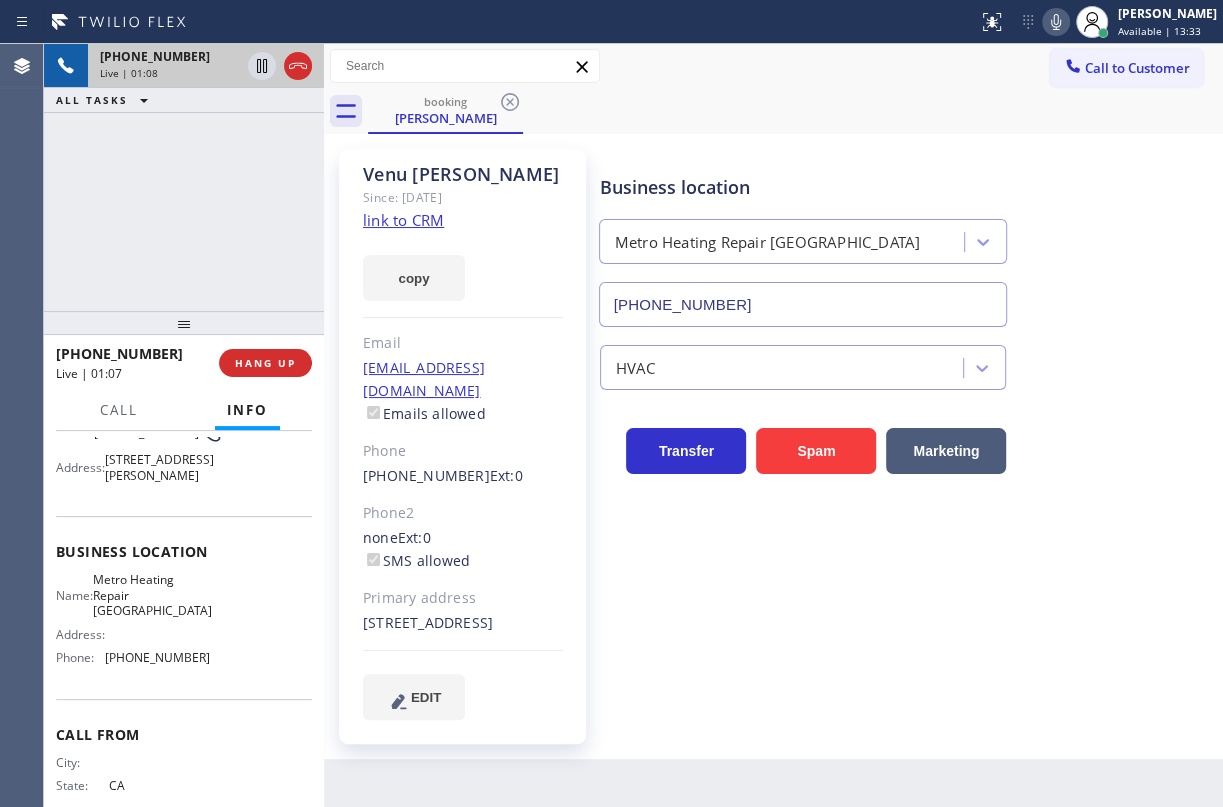 click on "Business location Metro Heating Repair [GEOGRAPHIC_DATA] [PHONE_NUMBER]" at bounding box center (907, 236) 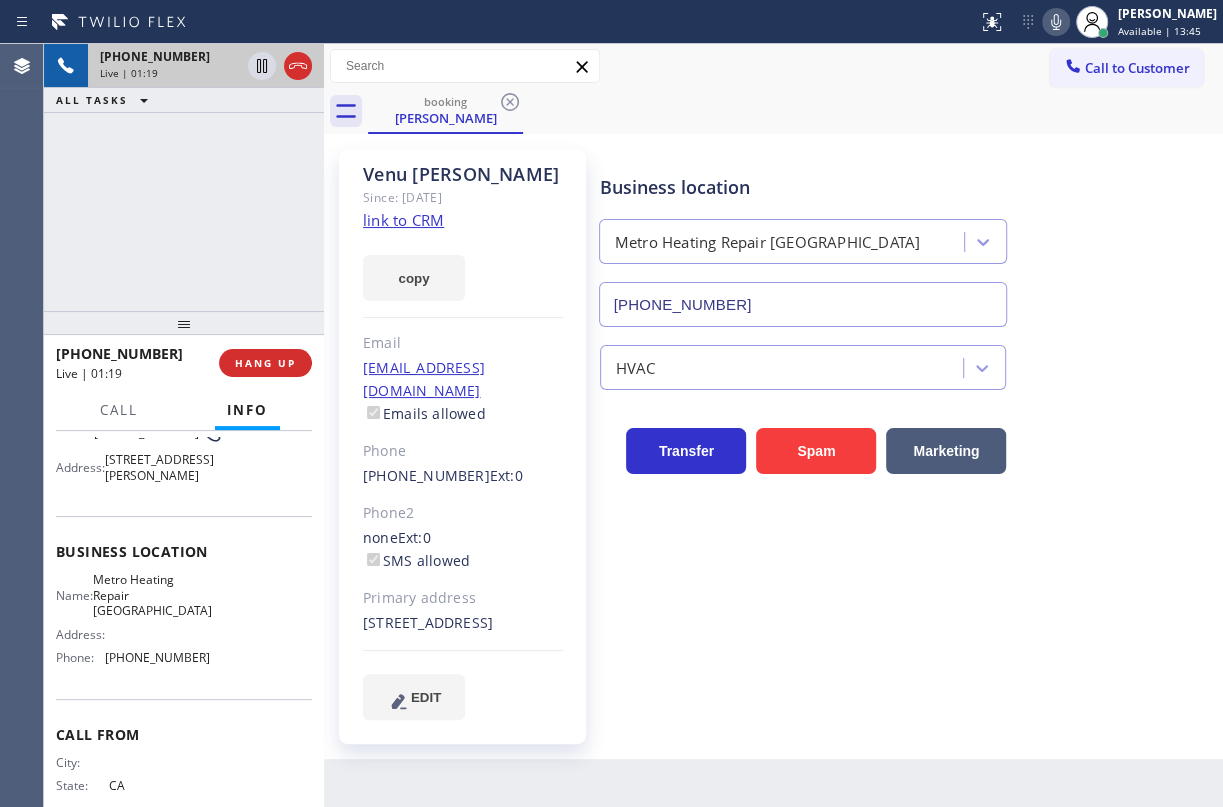 click on "Transfer Spam Marketing" at bounding box center [907, 442] 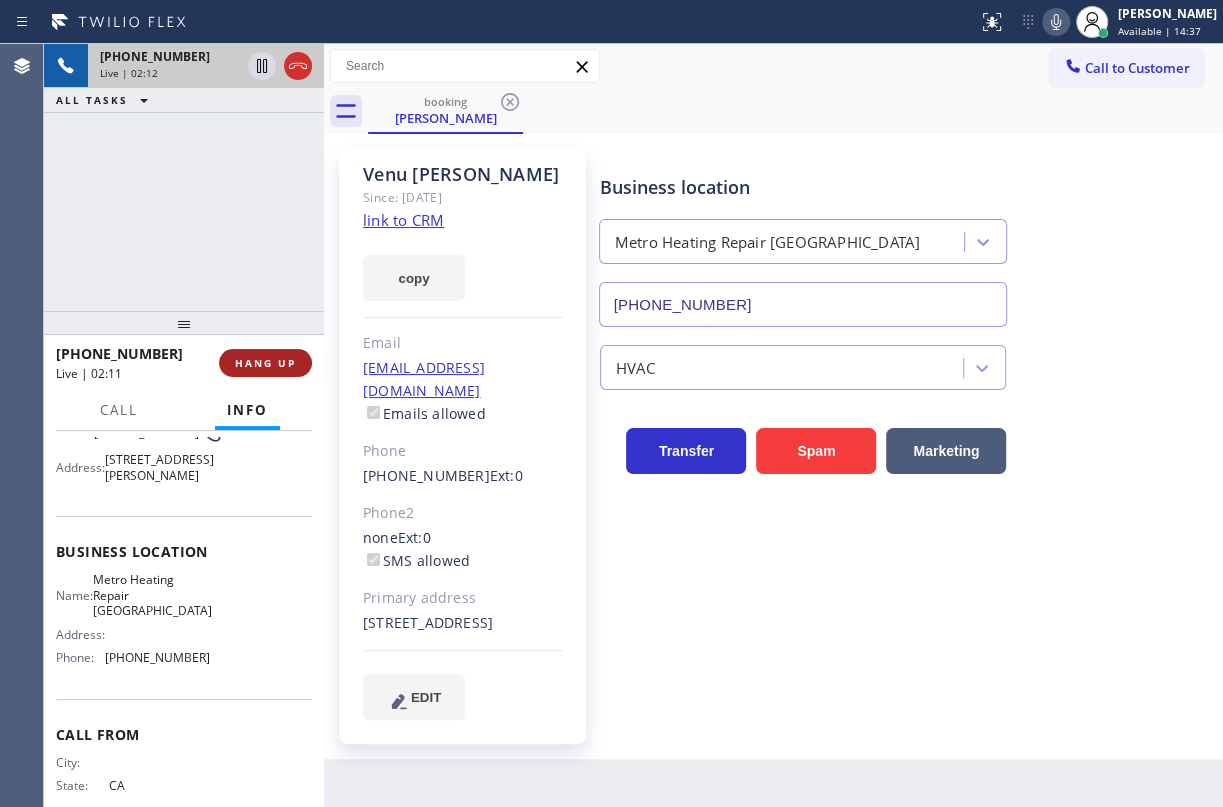 click on "HANG UP" at bounding box center (265, 363) 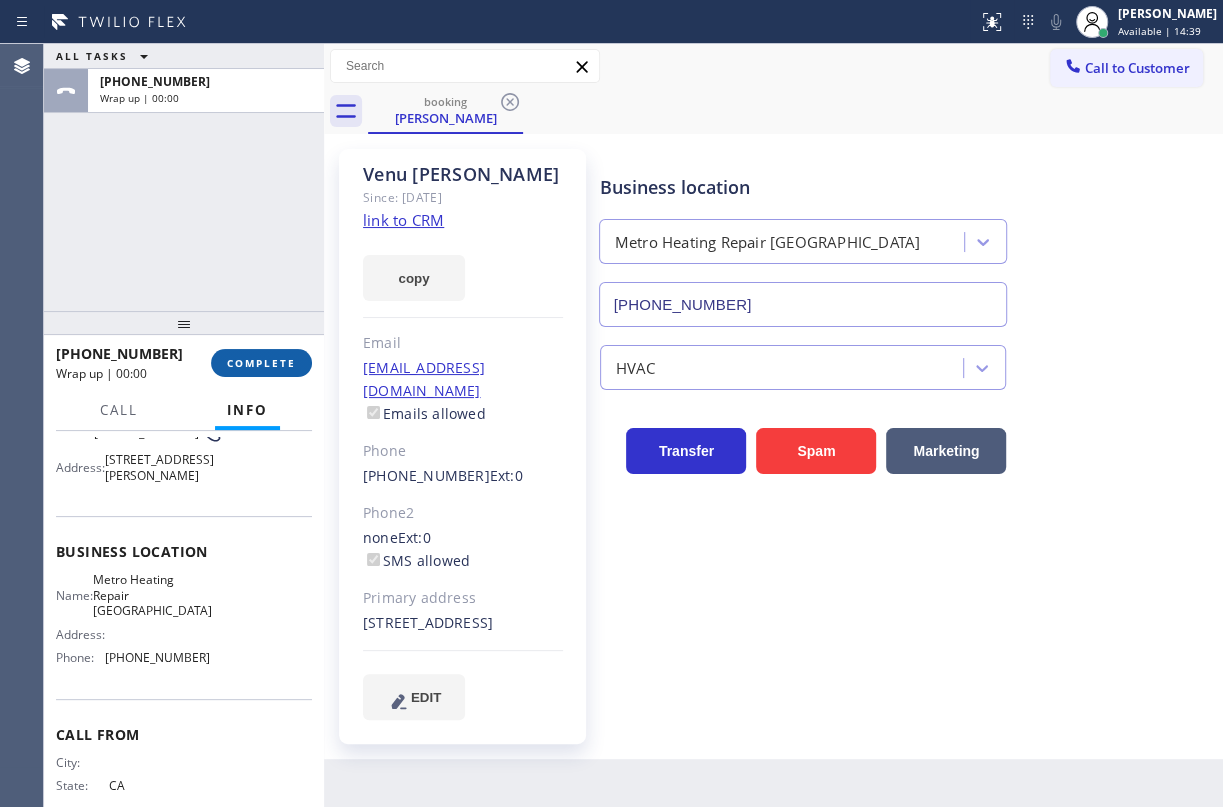 click on "COMPLETE" at bounding box center (261, 363) 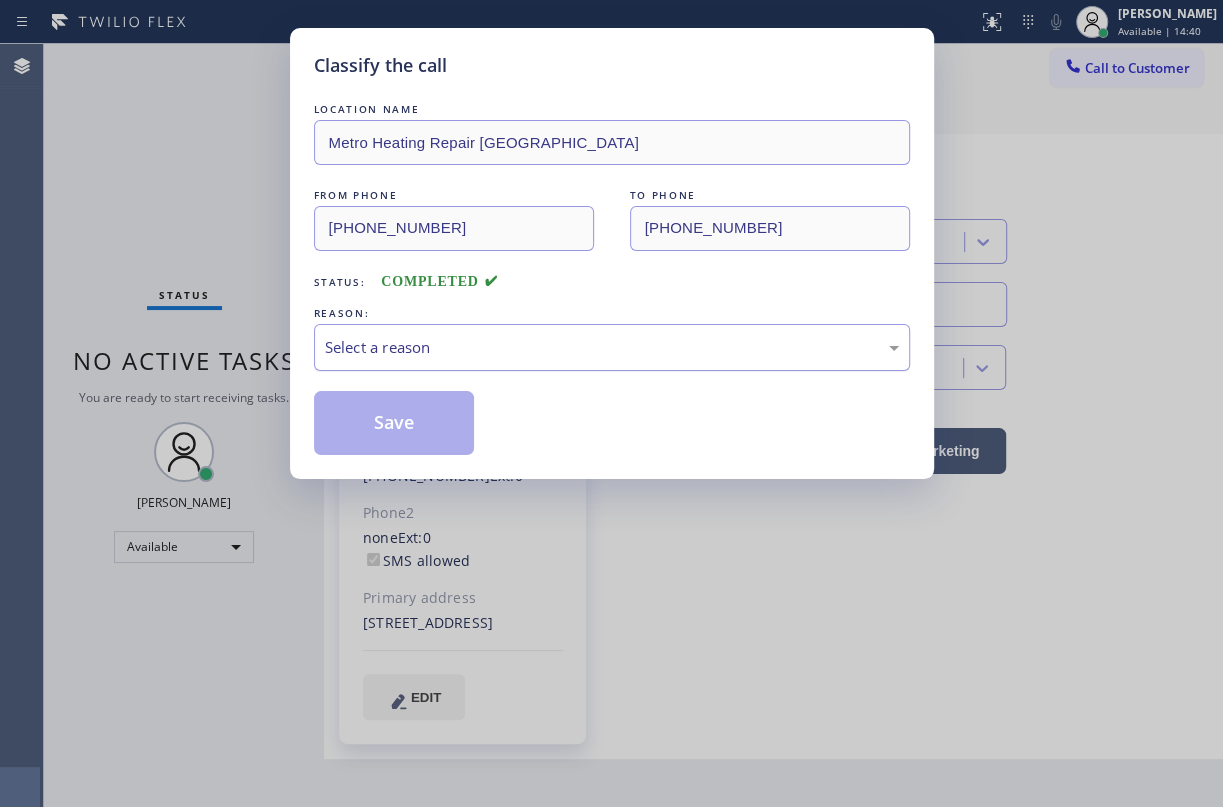 click on "Select a reason" at bounding box center (612, 347) 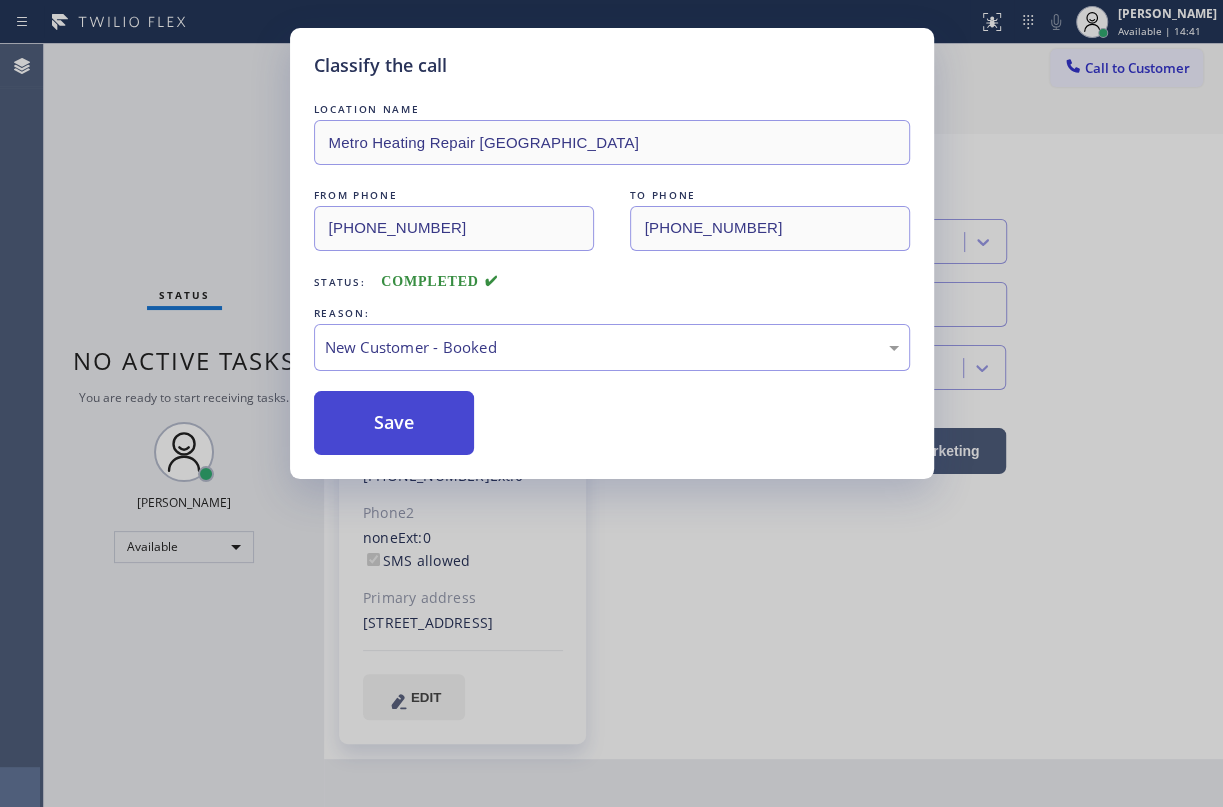 click on "Save" at bounding box center [394, 423] 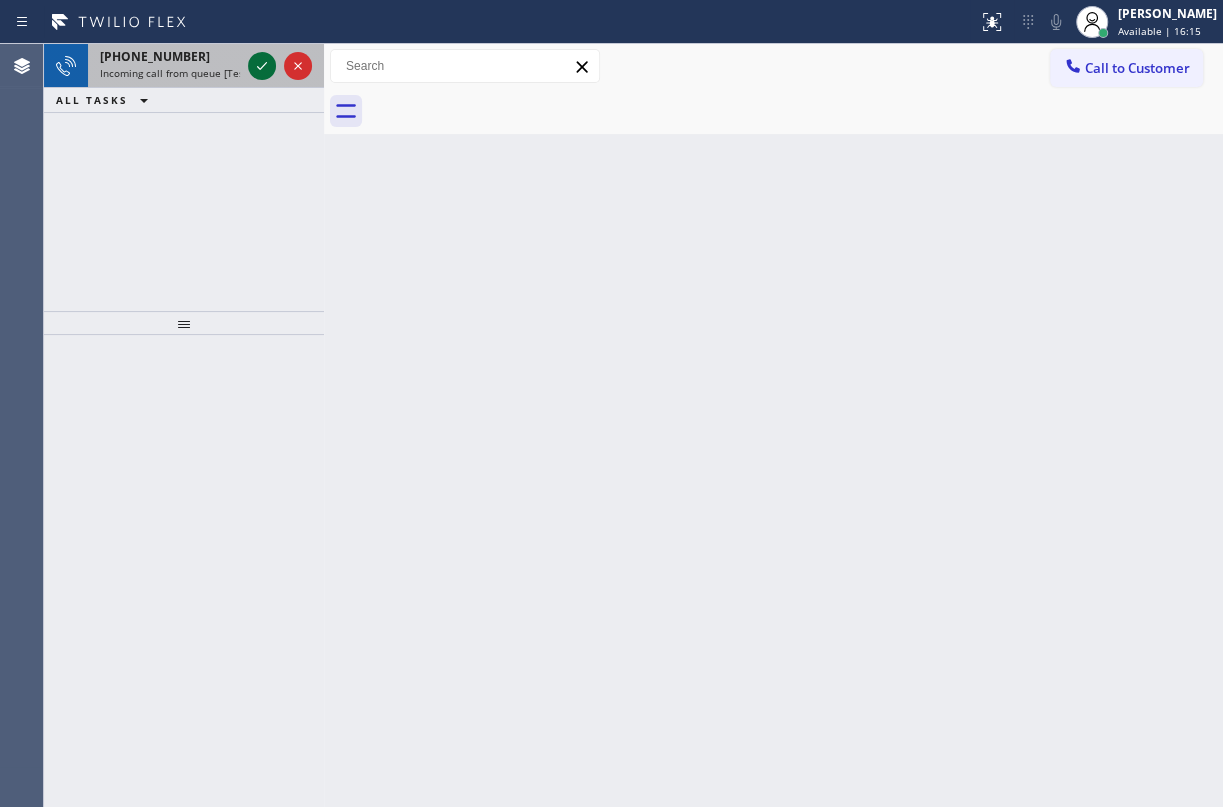 click 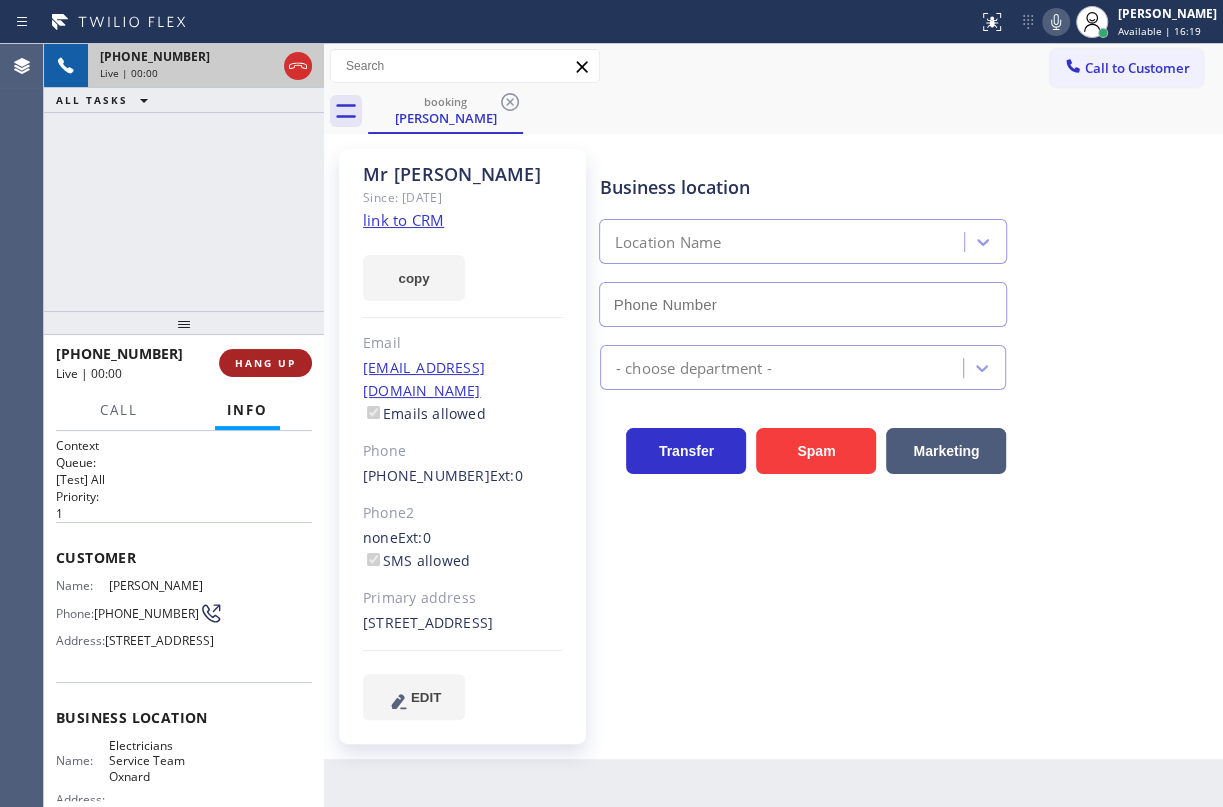 click on "HANG UP" at bounding box center (265, 363) 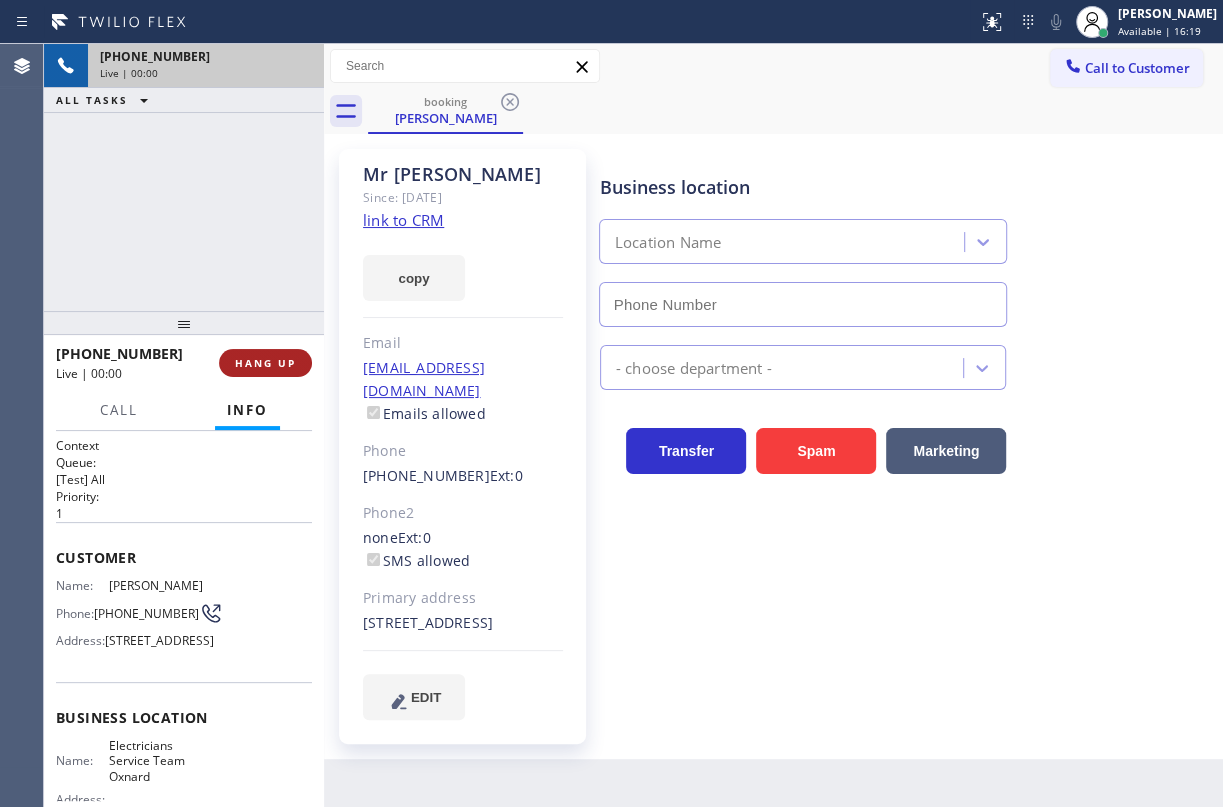 type on "[PHONE_NUMBER]" 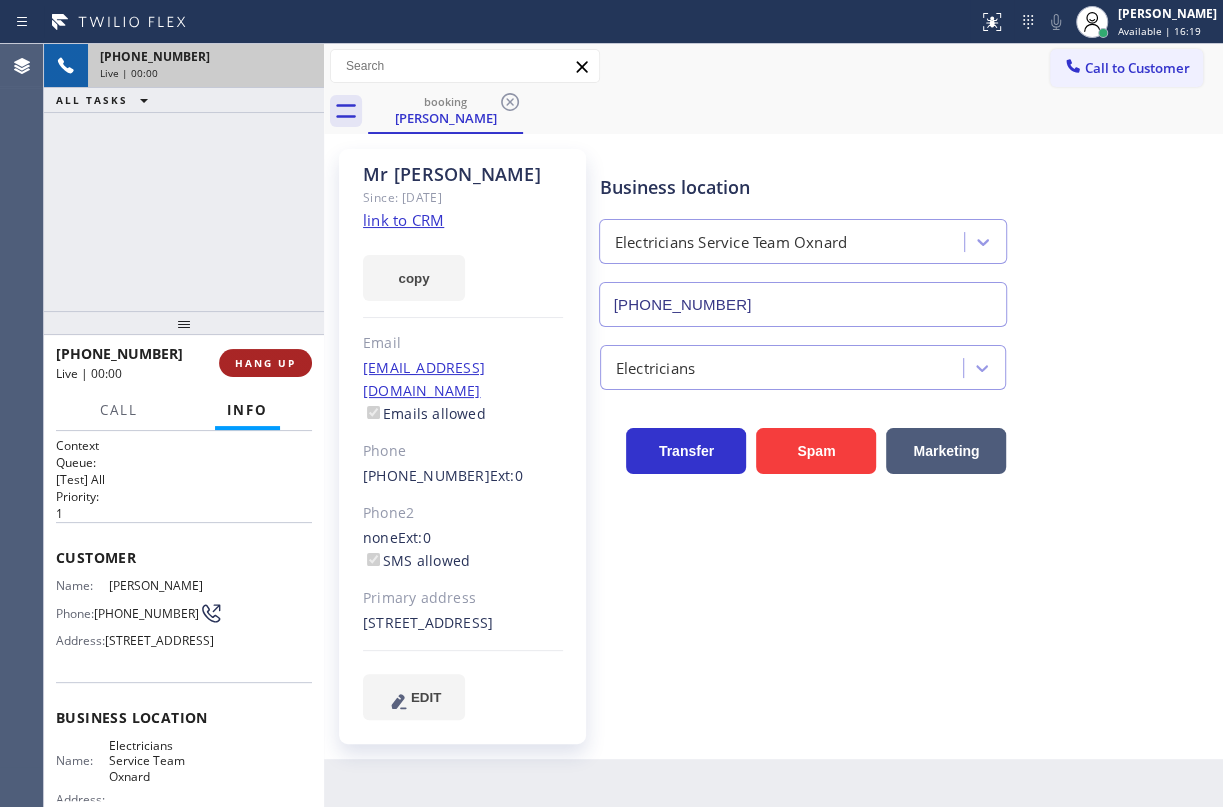 click on "HANG UP" at bounding box center [265, 363] 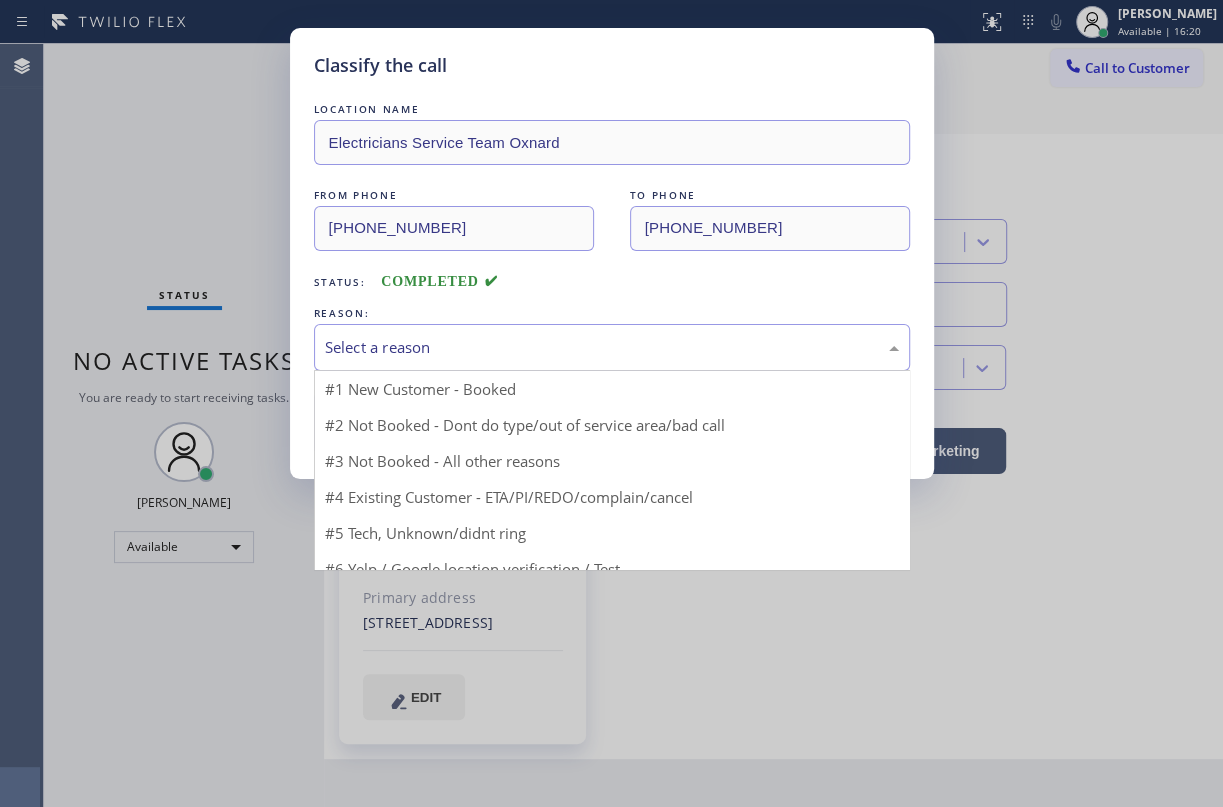 click on "Select a reason" at bounding box center [612, 347] 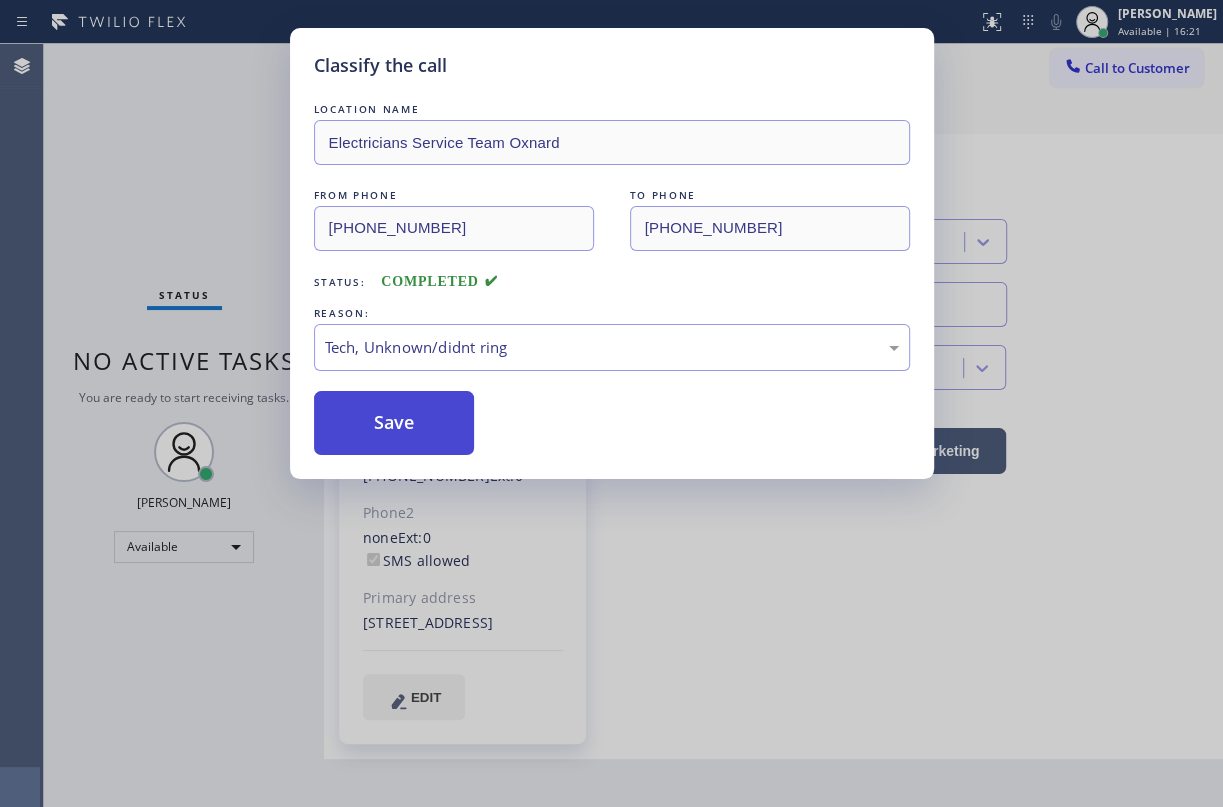 click on "Save" at bounding box center (394, 423) 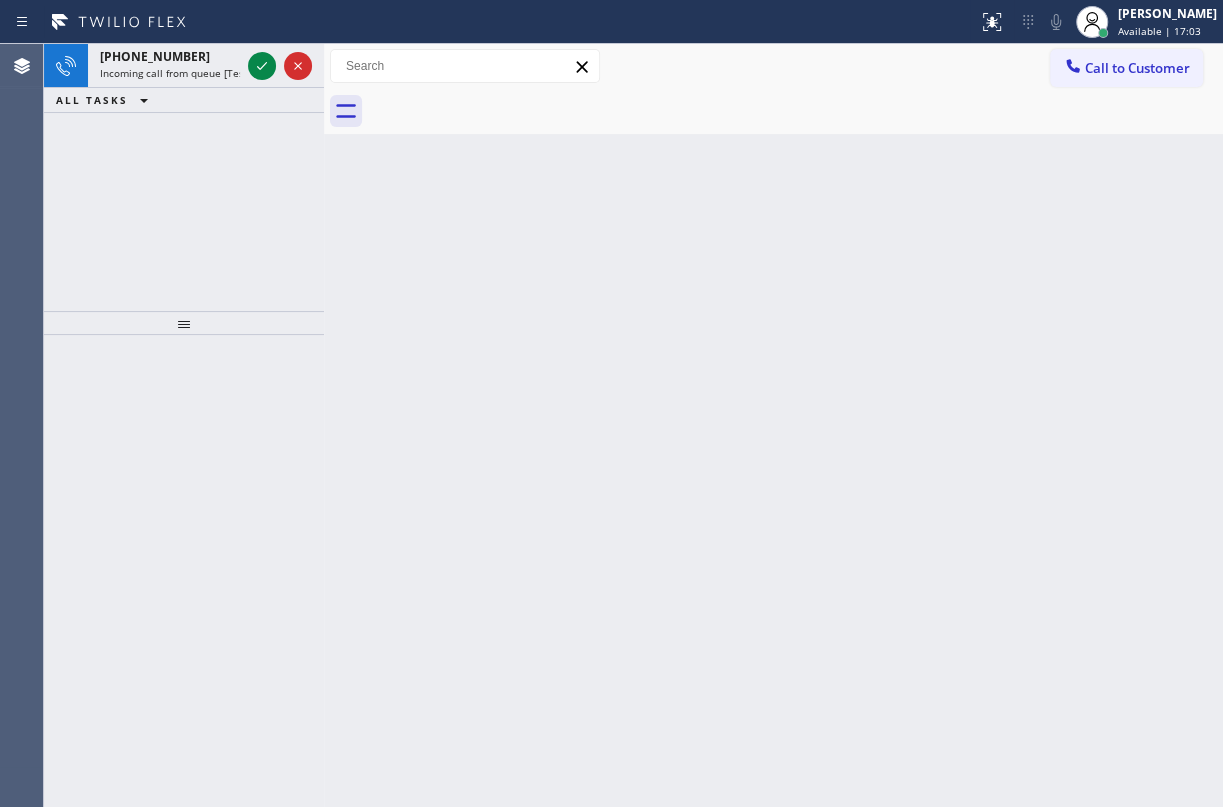 drag, startPoint x: 1148, startPoint y: 157, endPoint x: 845, endPoint y: 143, distance: 303.32327 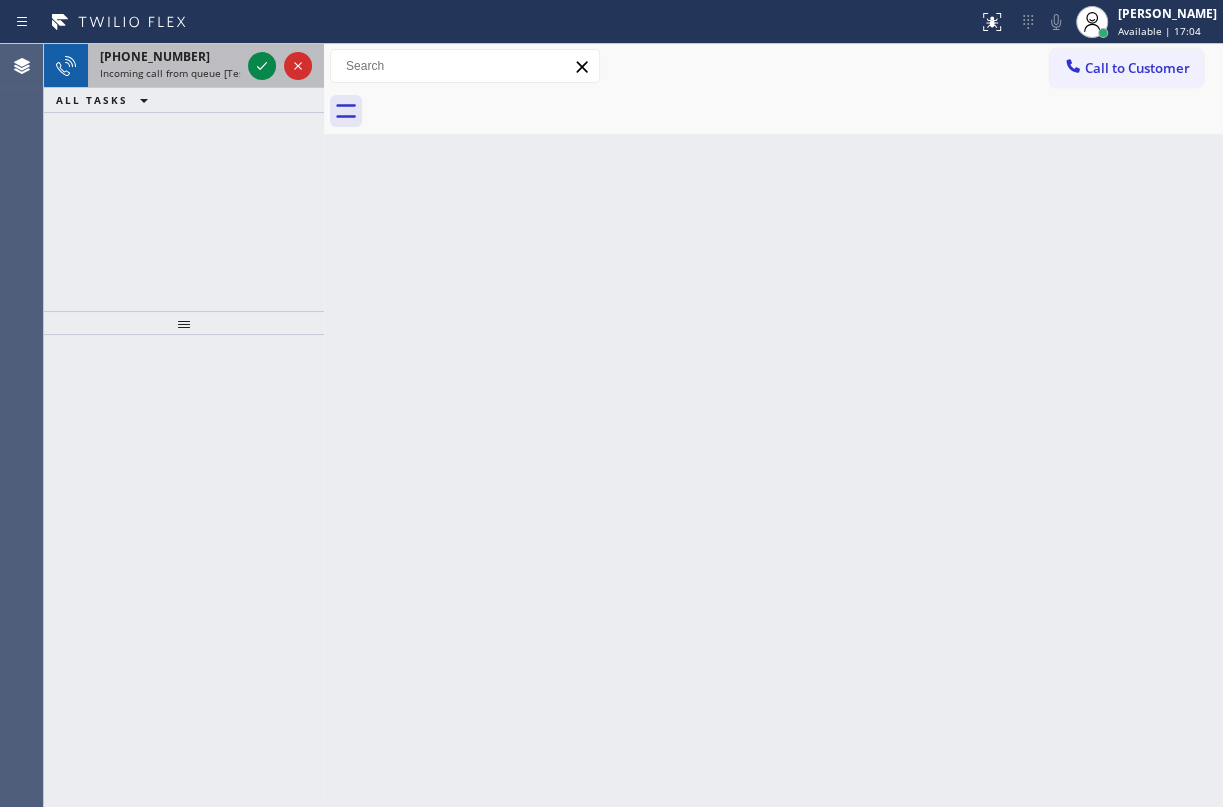 click on "Incoming call from queue [Test] All" at bounding box center [183, 73] 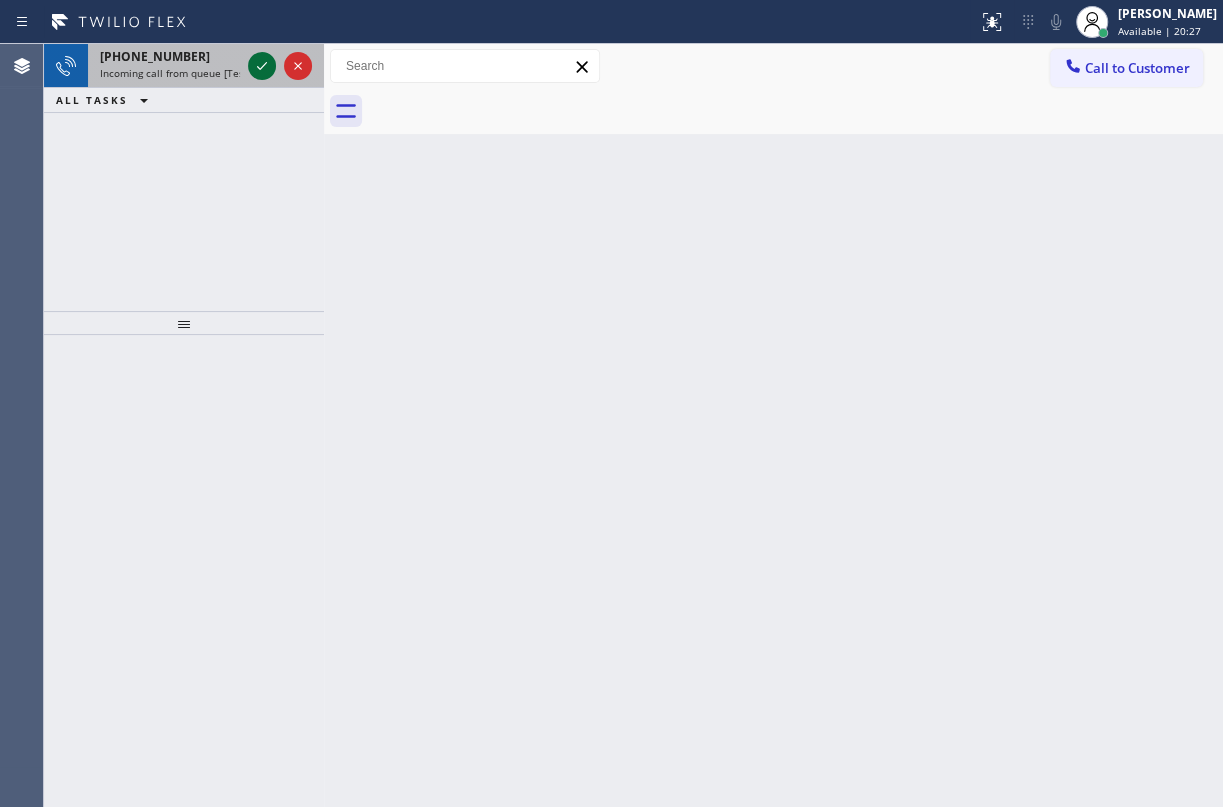 click 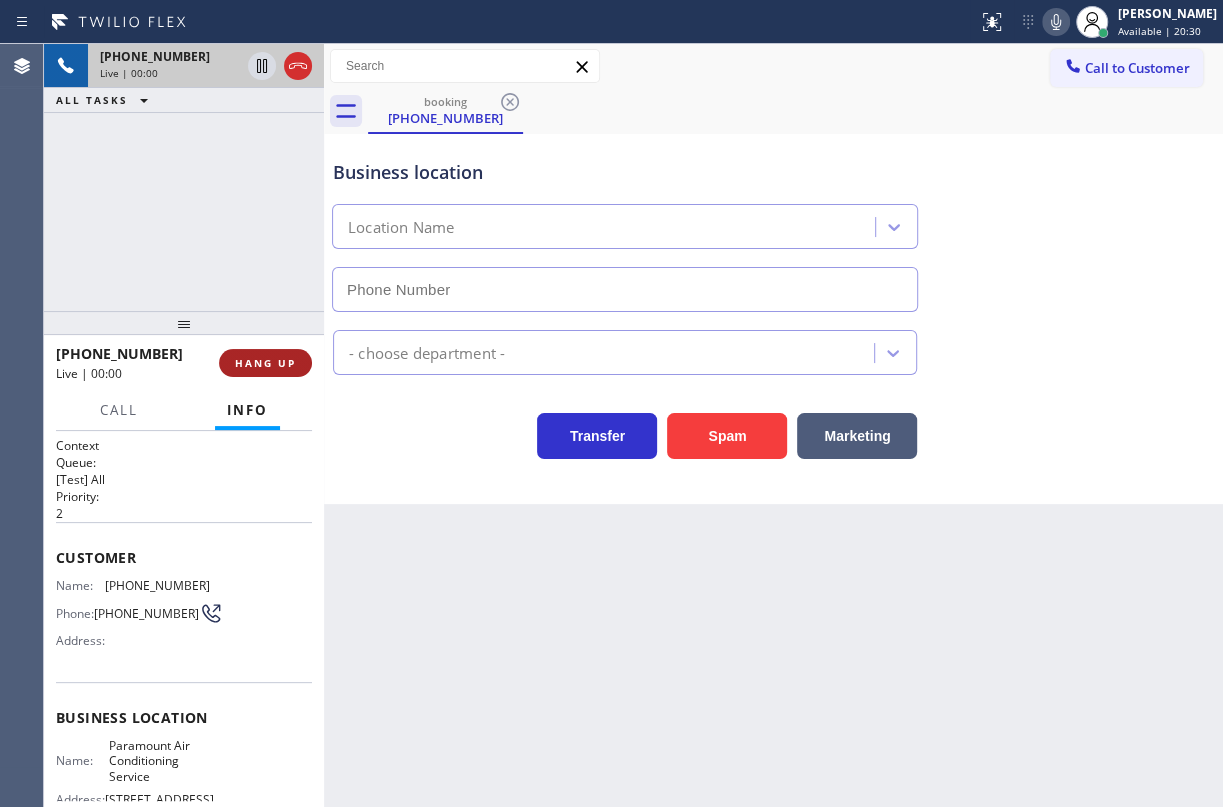 type on "[PHONE_NUMBER]" 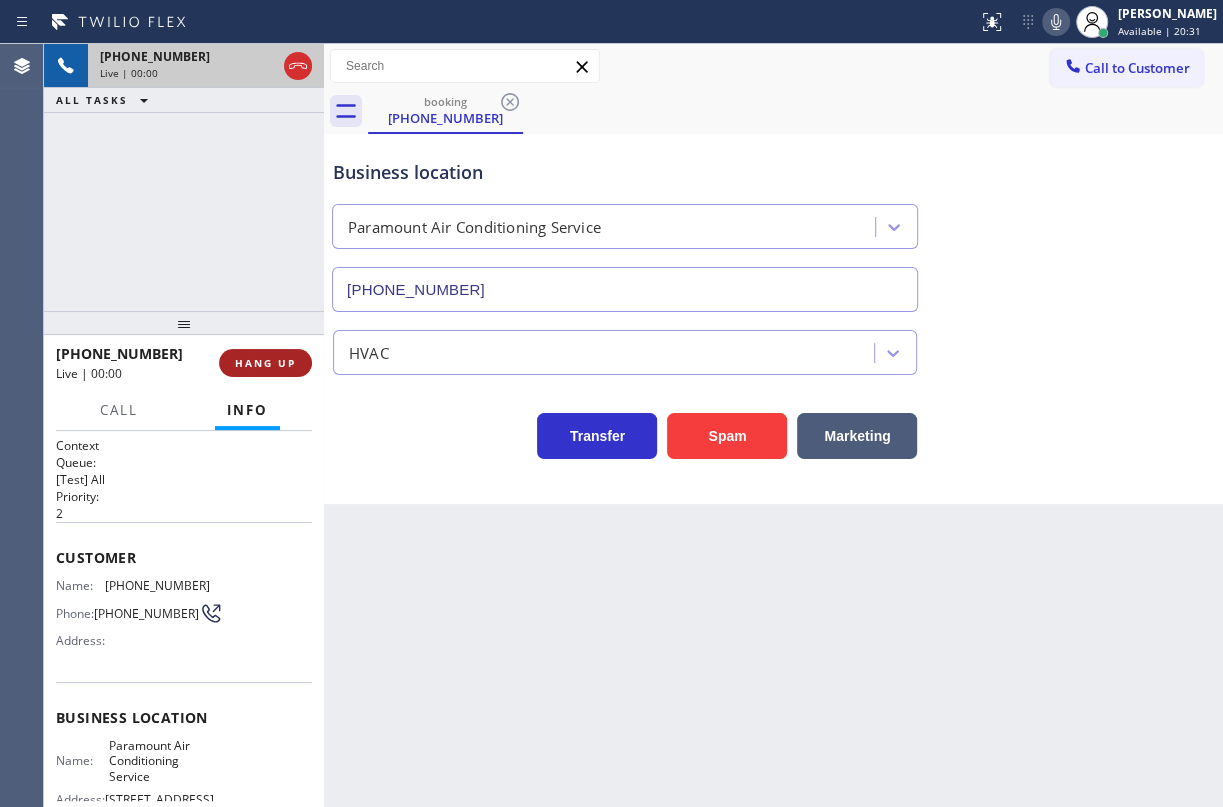 click on "HANG UP" at bounding box center (265, 363) 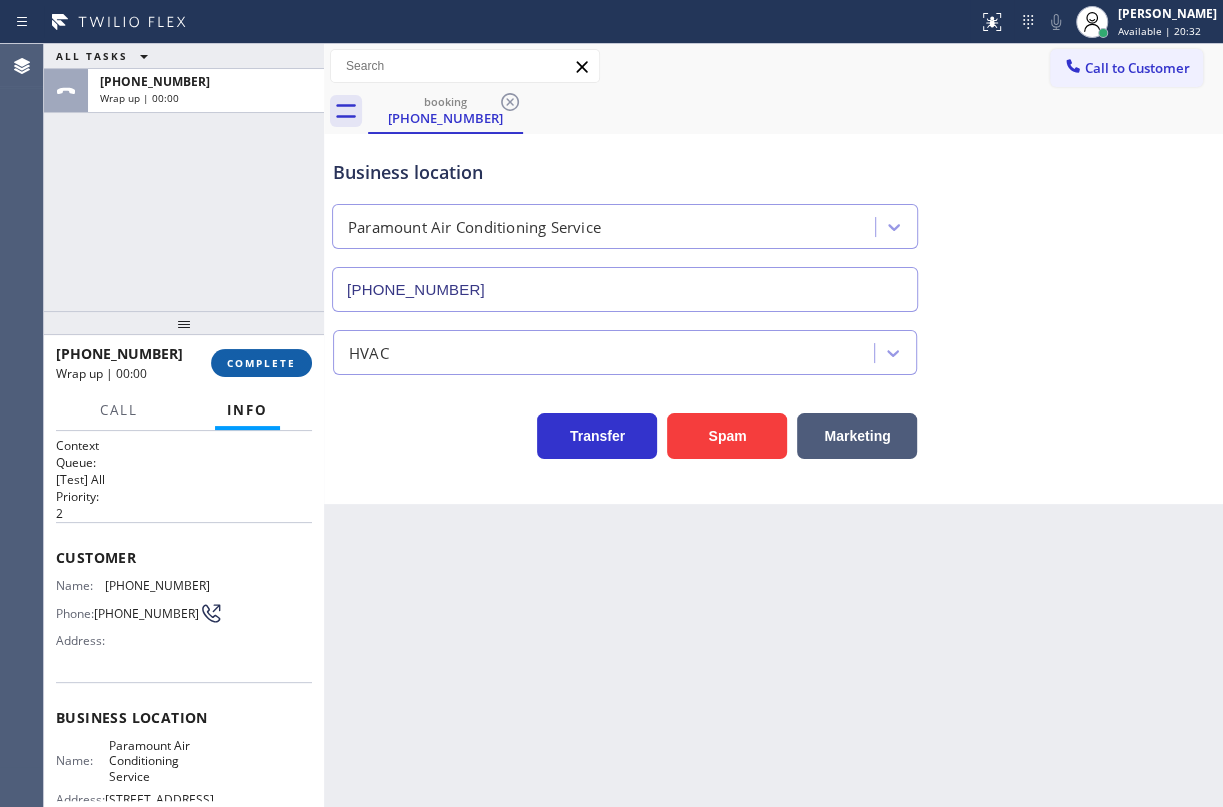 click on "COMPLETE" at bounding box center (261, 363) 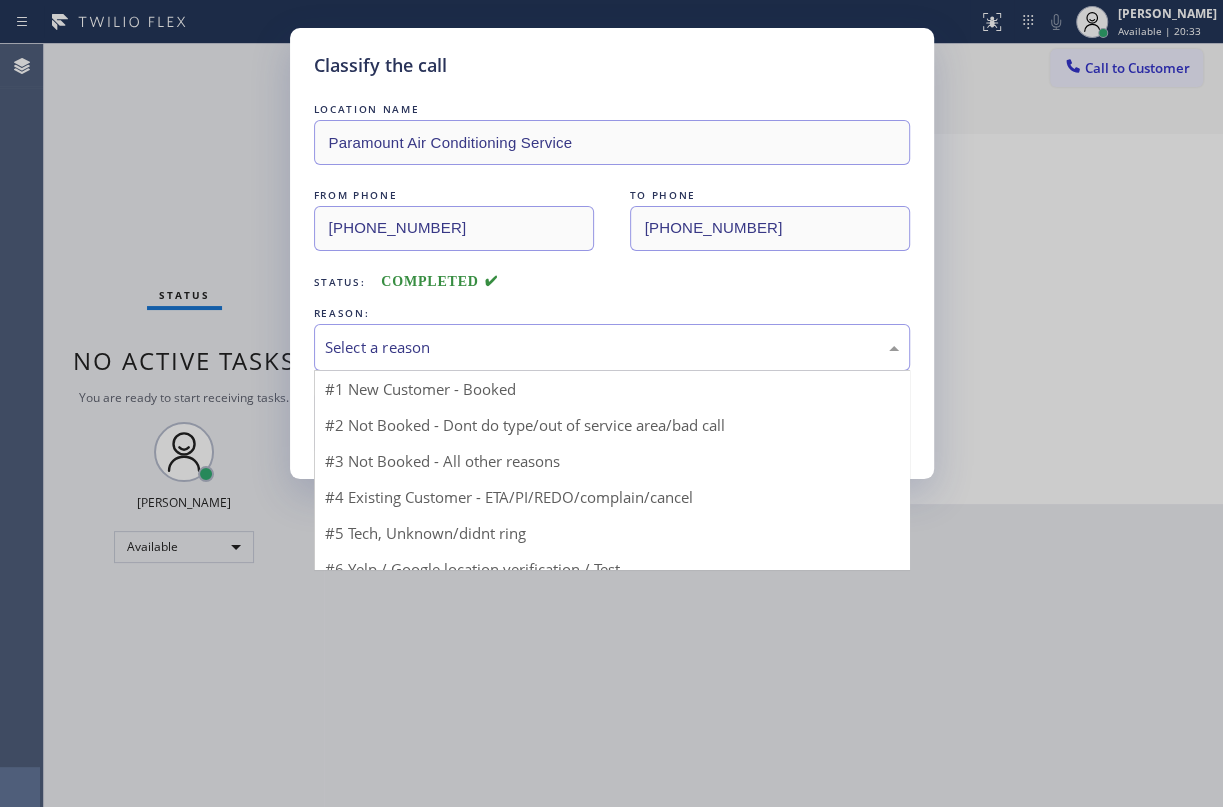 click on "Select a reason" at bounding box center [612, 347] 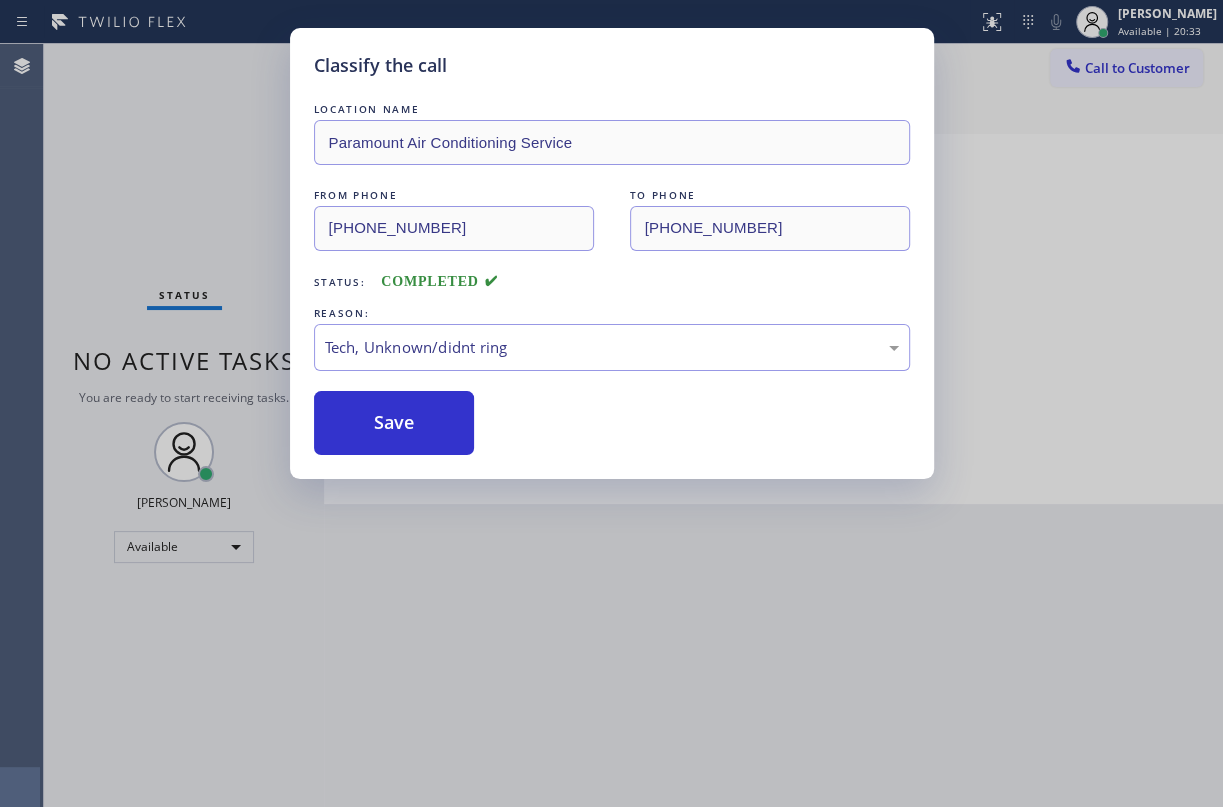 drag, startPoint x: 406, startPoint y: 418, endPoint x: 808, endPoint y: 3, distance: 577.77936 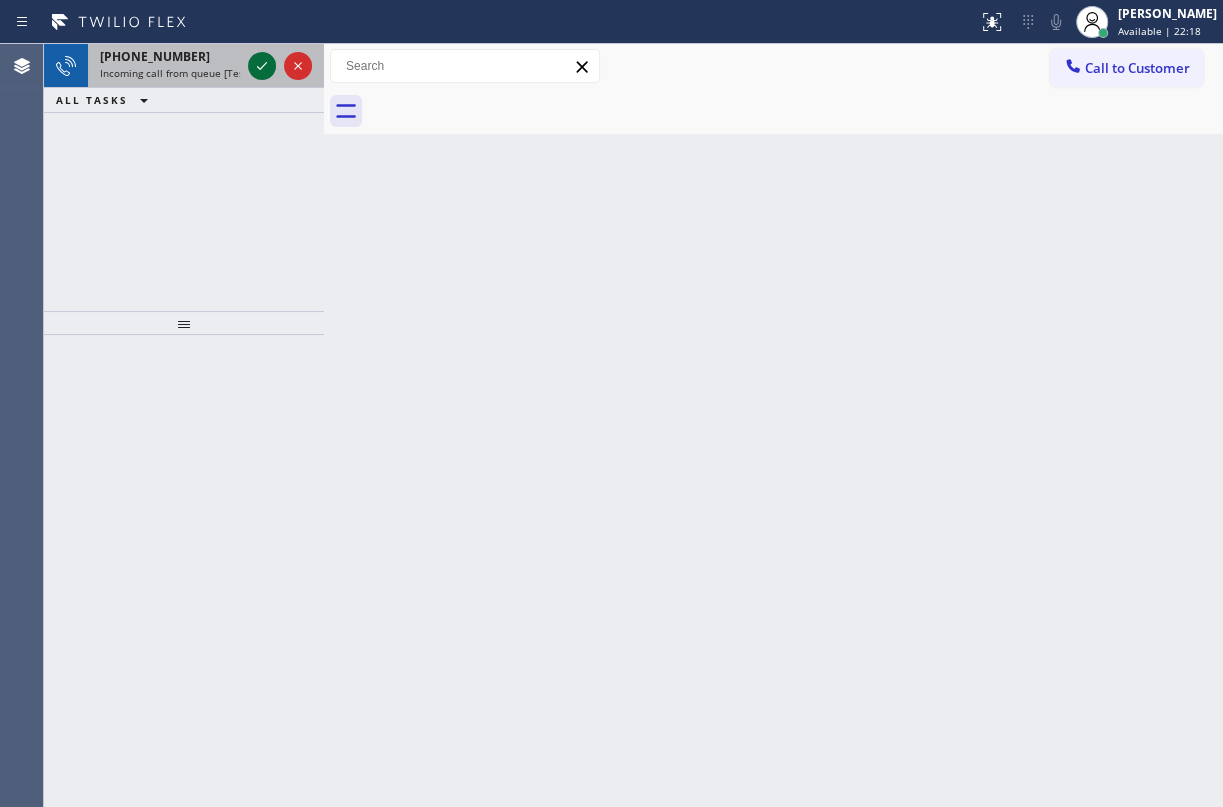 click 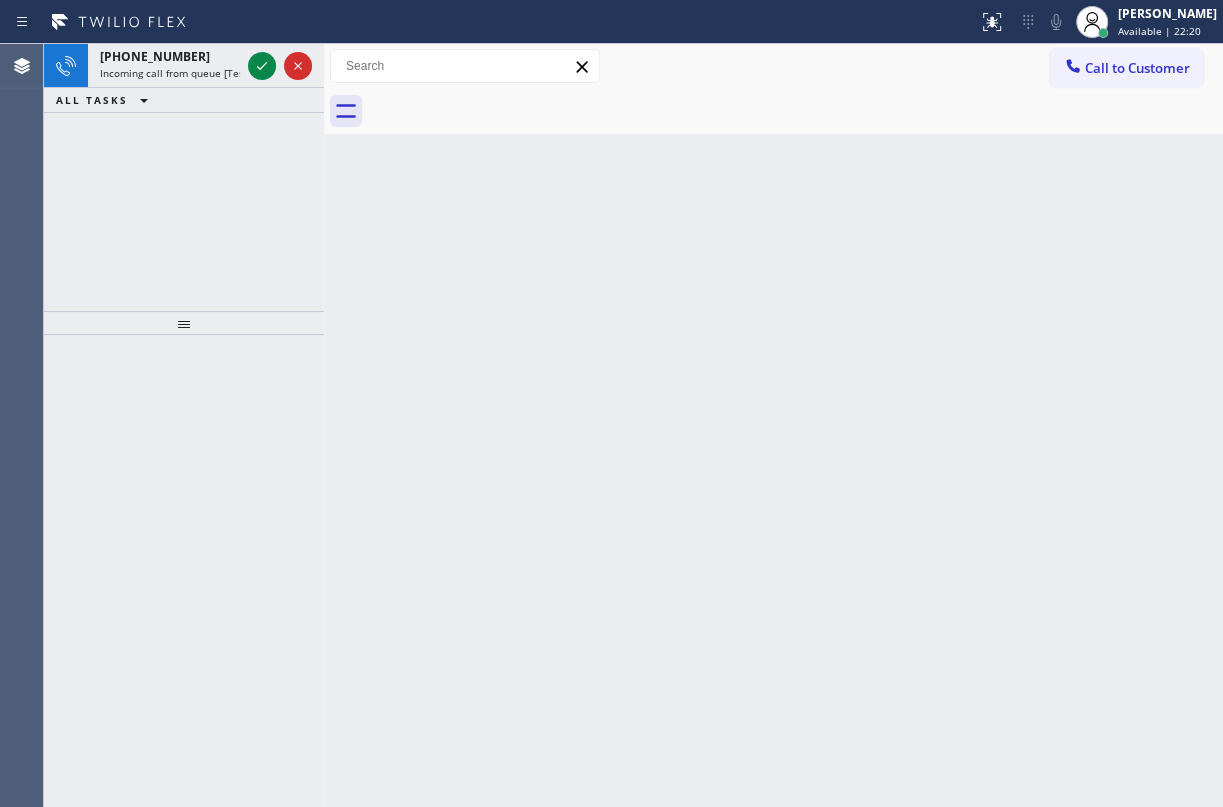 click 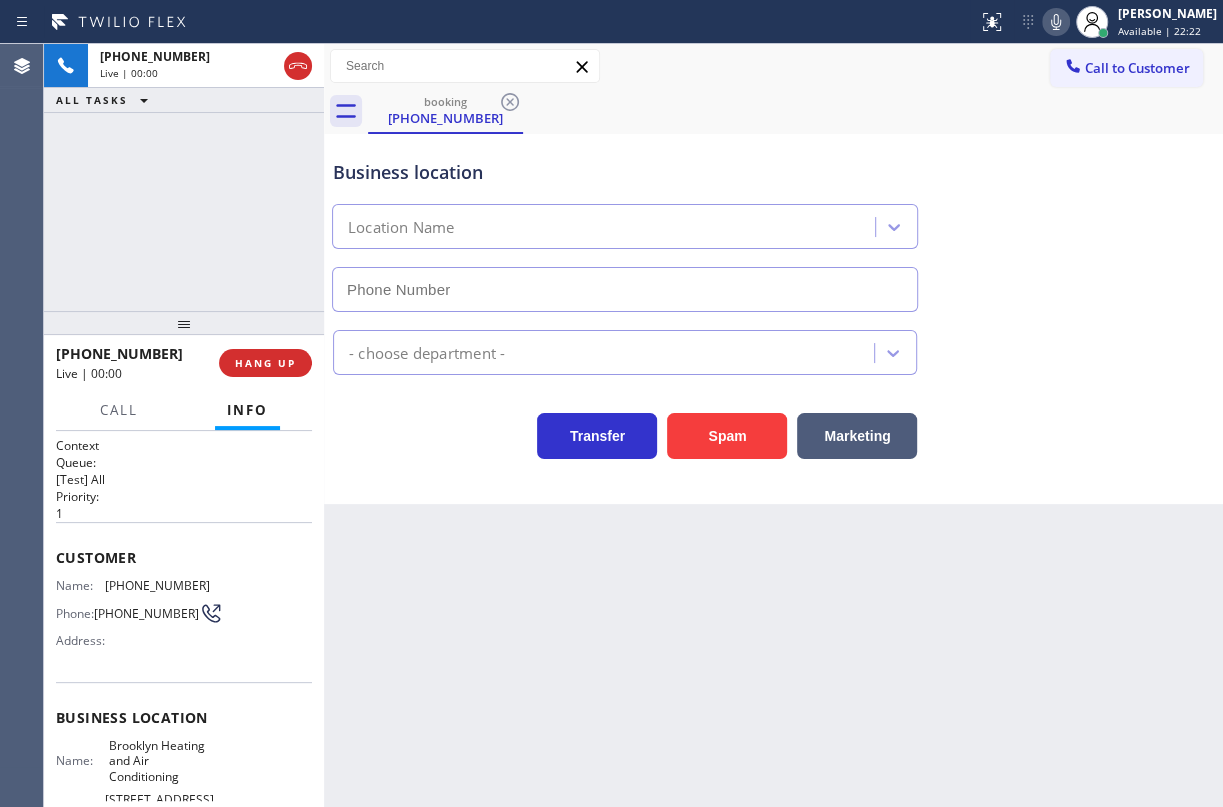 type on "[PHONE_NUMBER]" 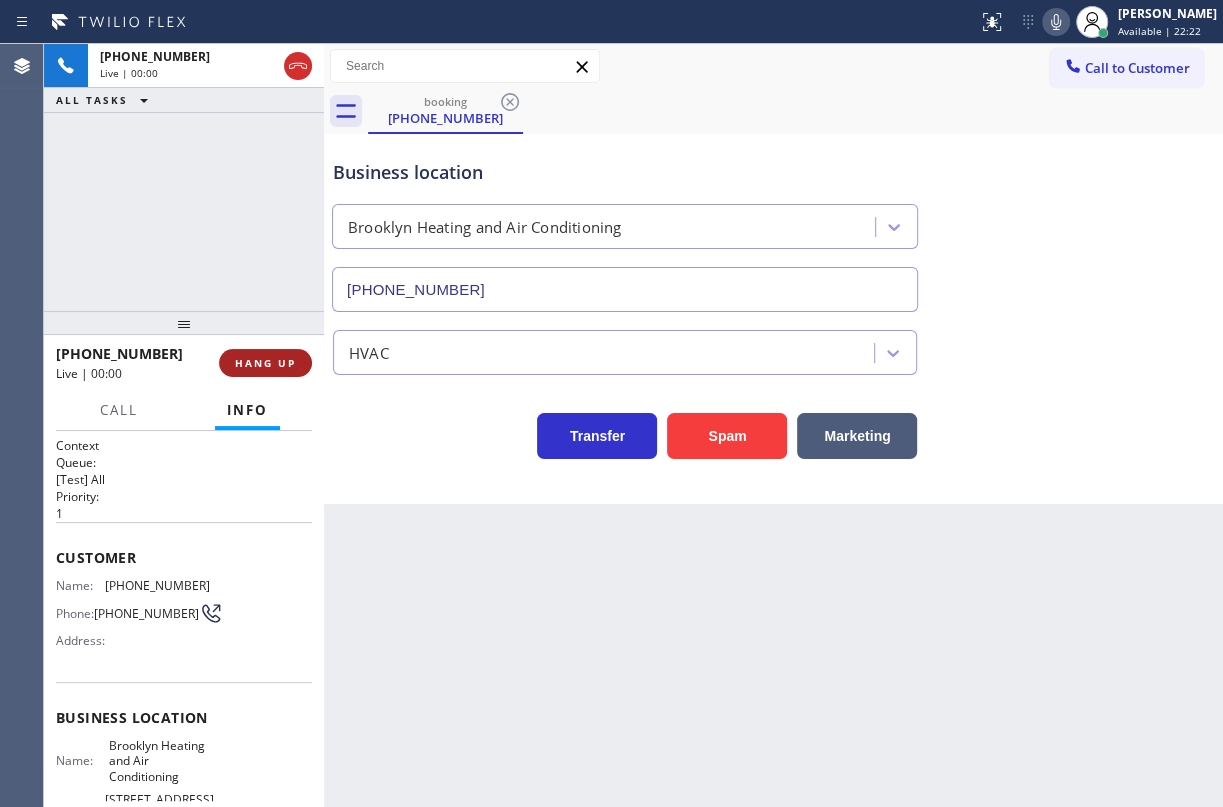click on "HANG UP" at bounding box center [265, 363] 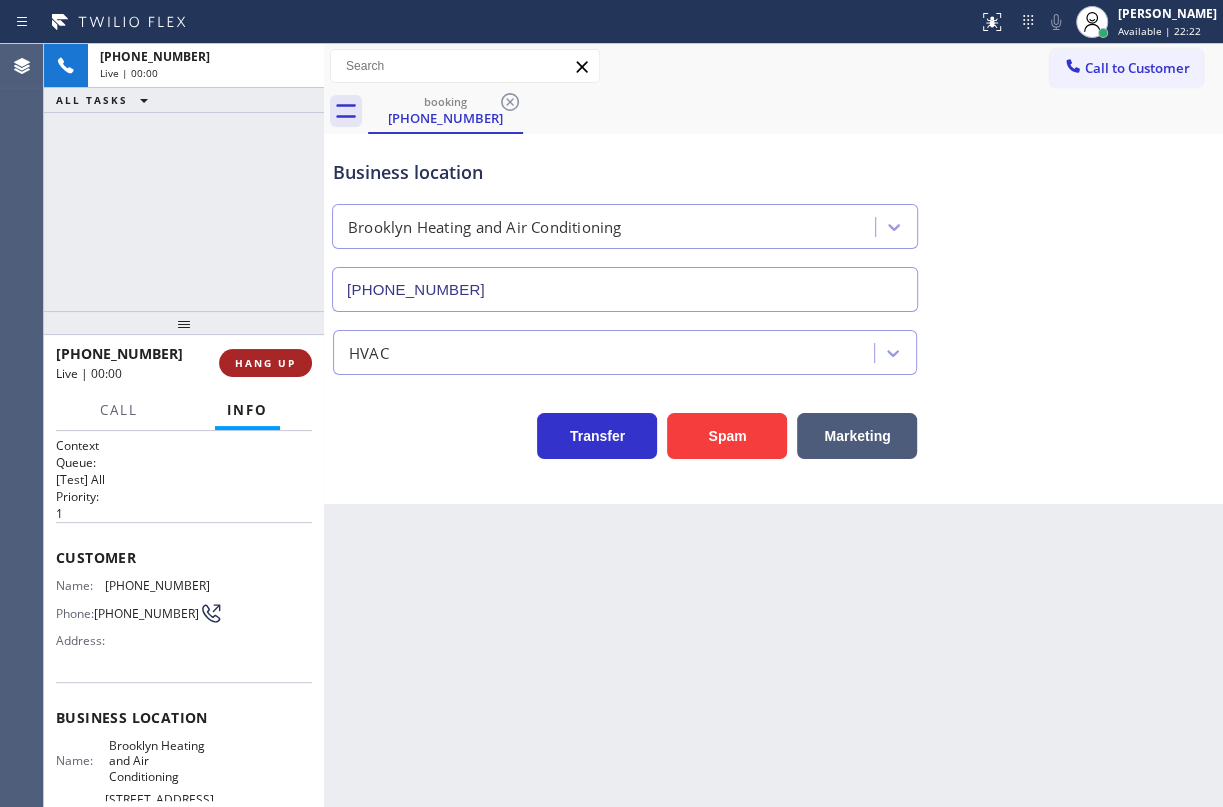 click on "HANG UP" at bounding box center (265, 363) 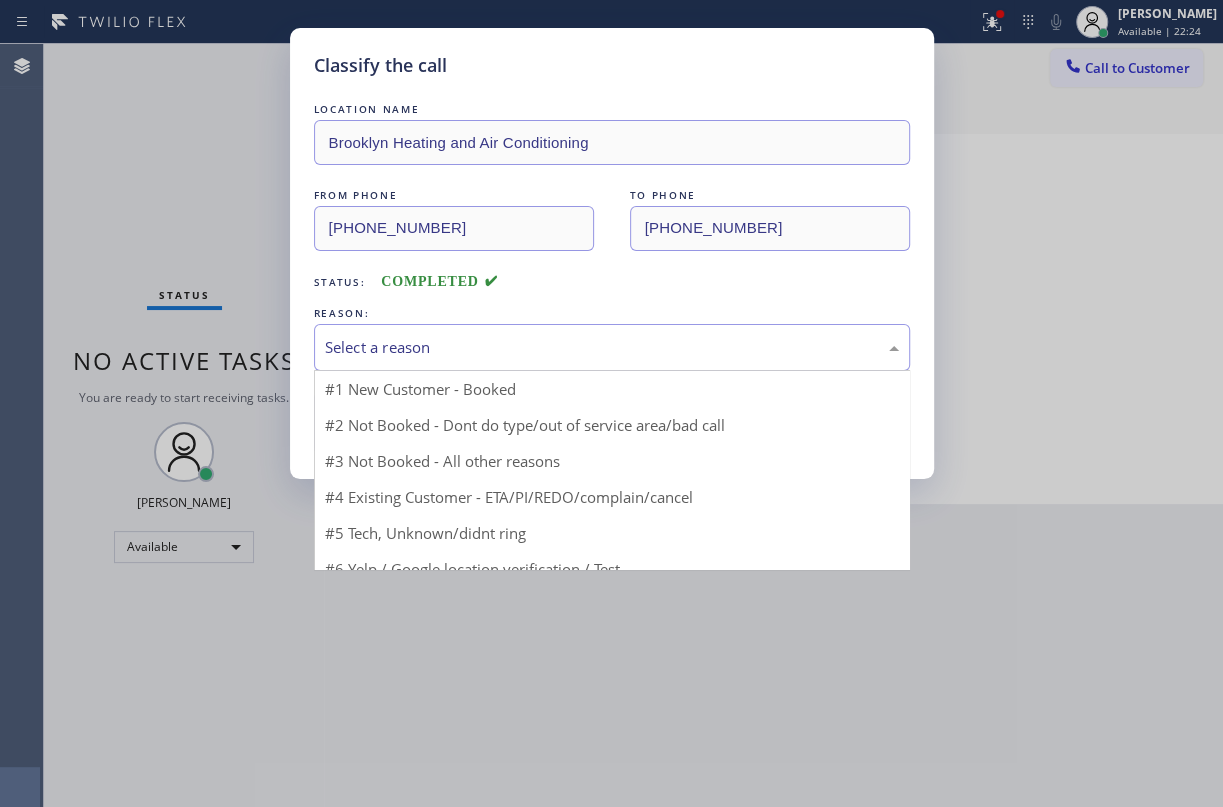 click on "Select a reason" at bounding box center (612, 347) 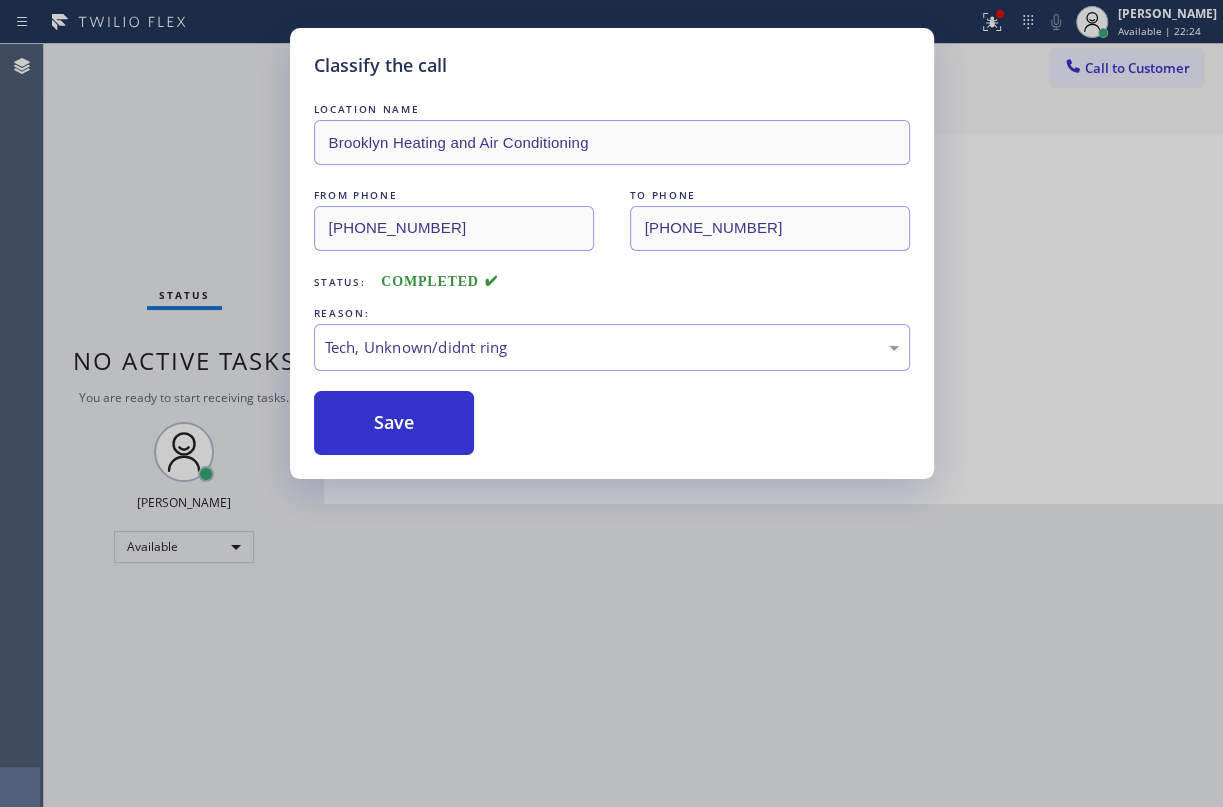click on "Save" at bounding box center (394, 423) 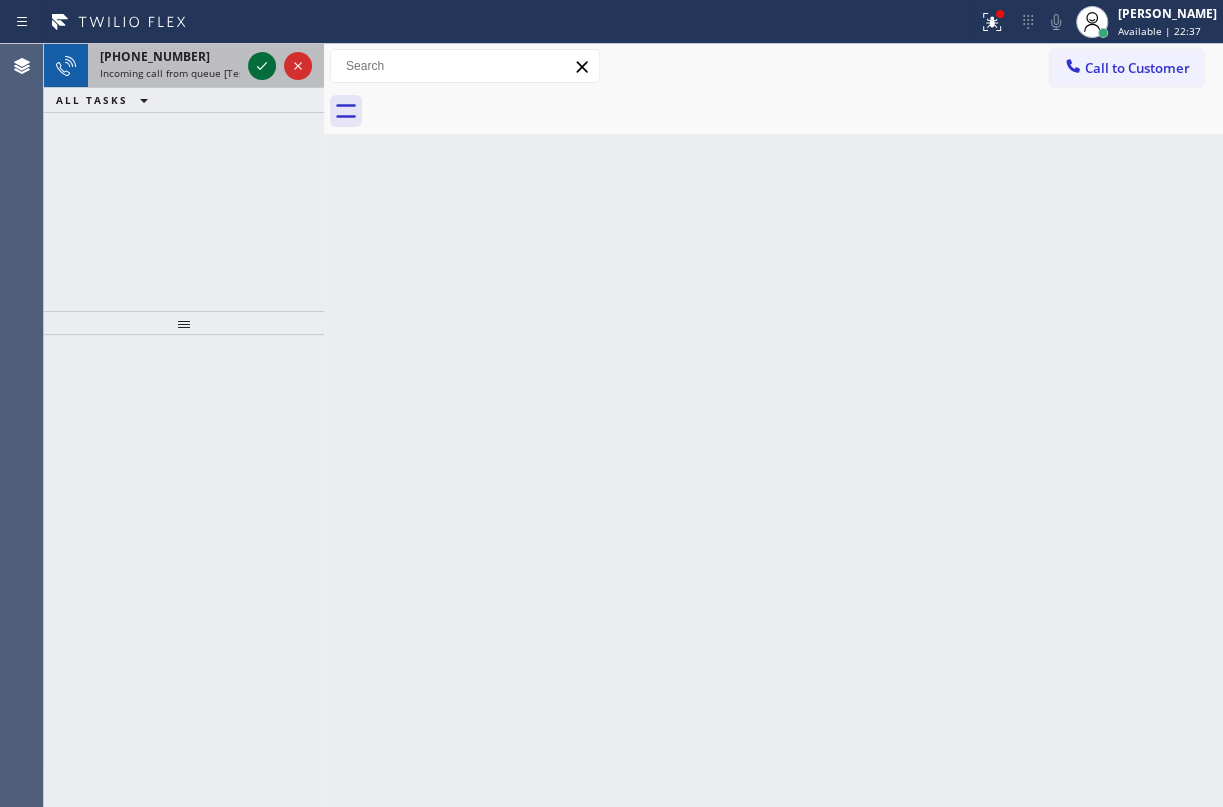 click 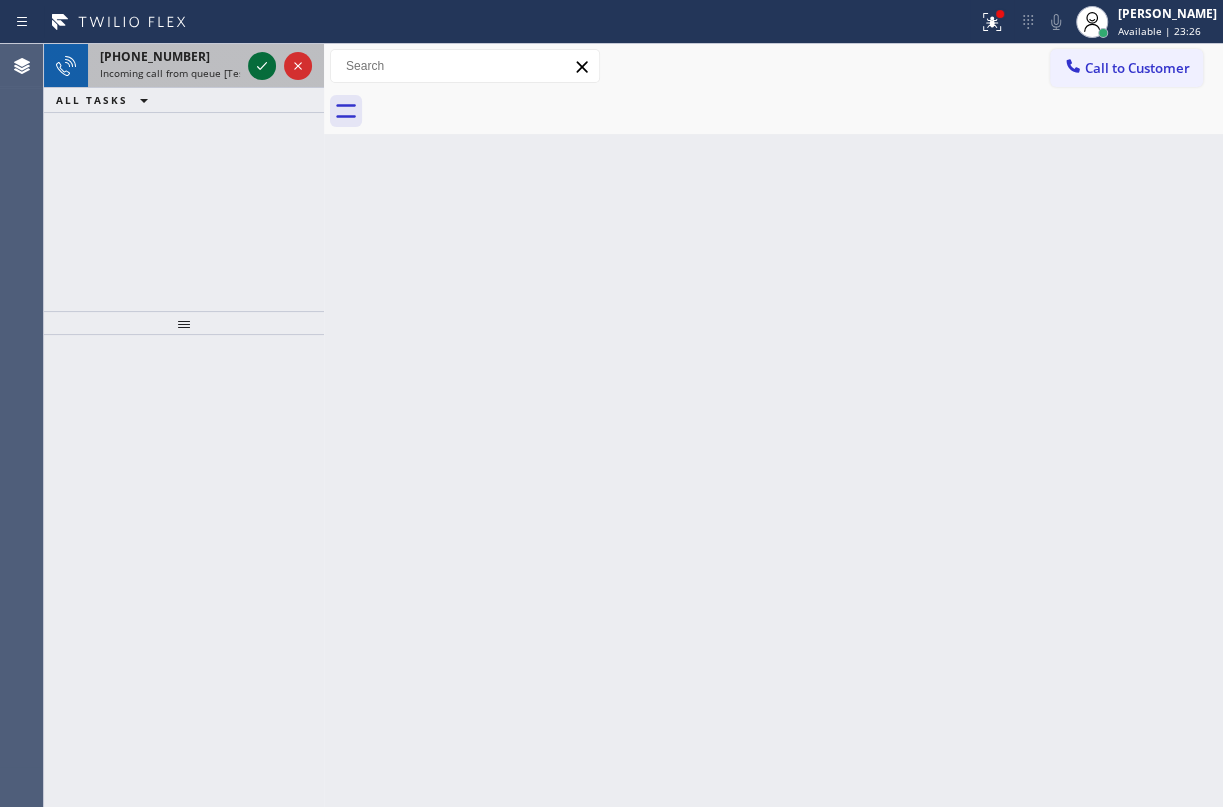 click 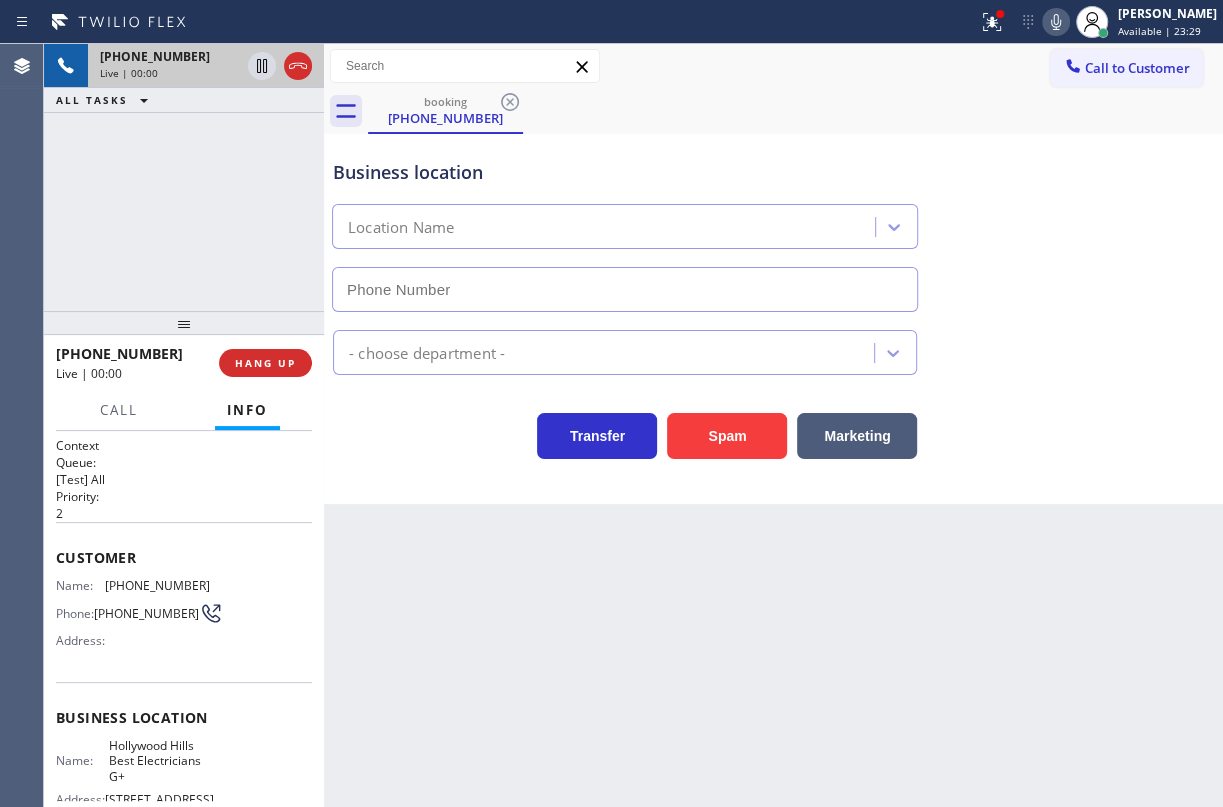 type on "[PHONE_NUMBER]" 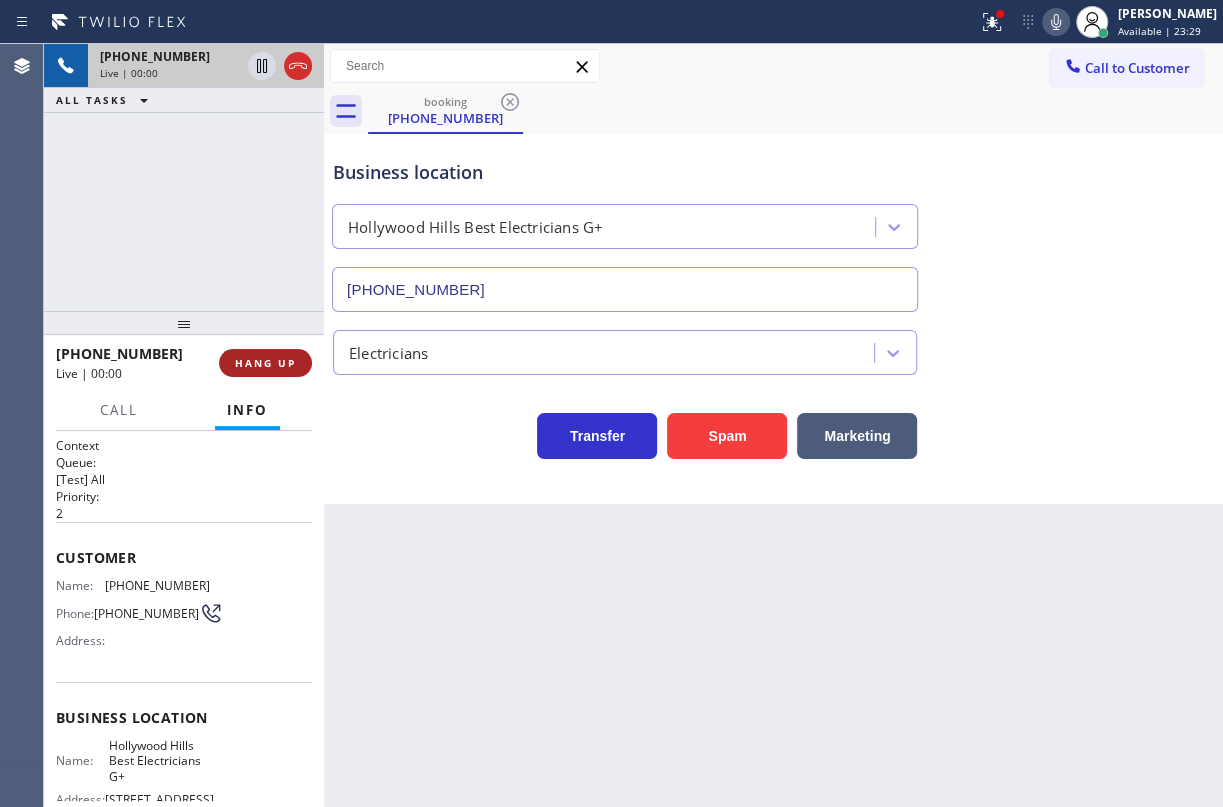 click on "HANG UP" at bounding box center (265, 363) 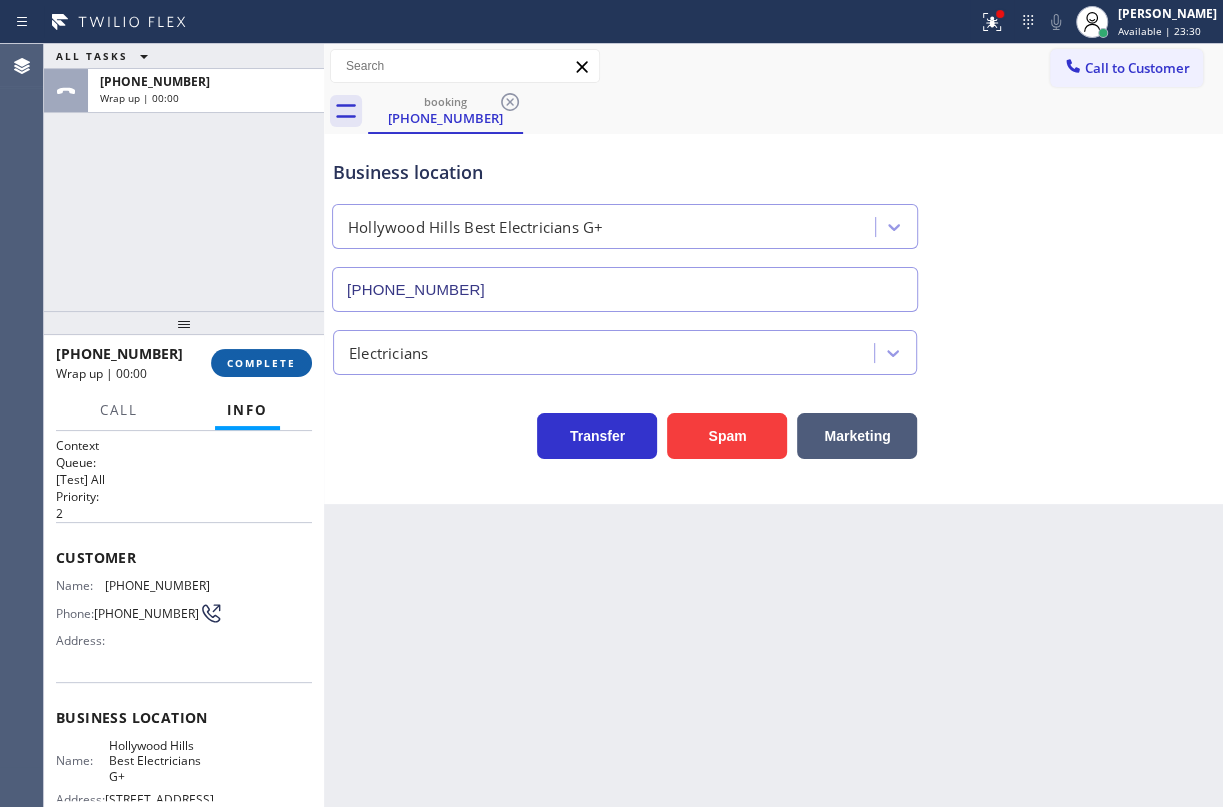 click on "COMPLETE" at bounding box center (261, 363) 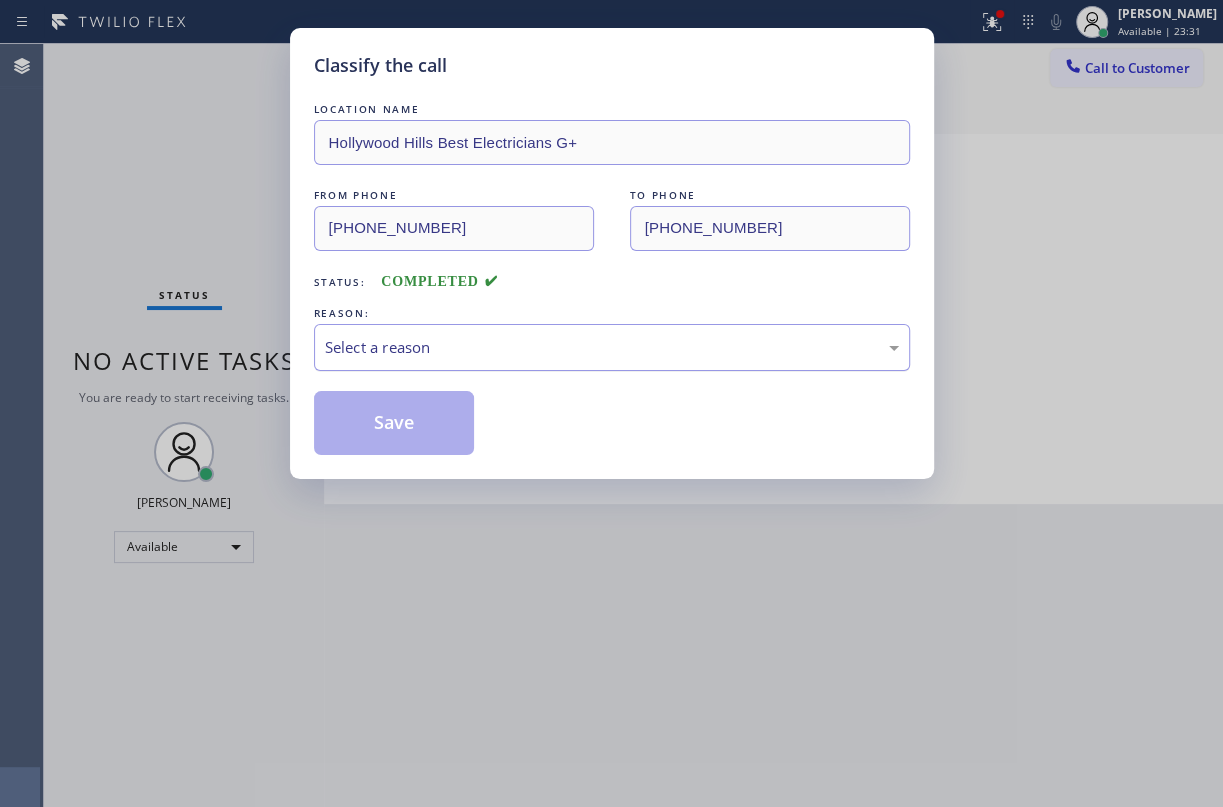 click on "Select a reason" at bounding box center [612, 347] 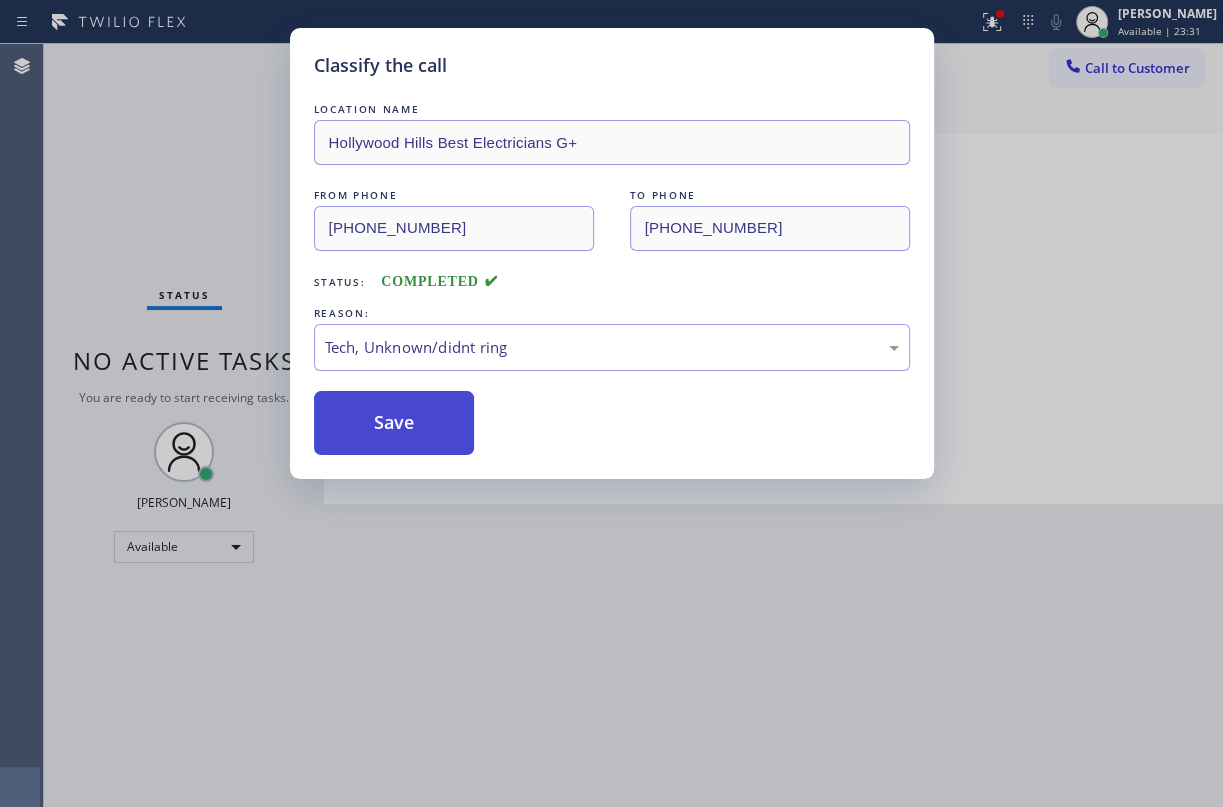 click on "Save" at bounding box center (394, 423) 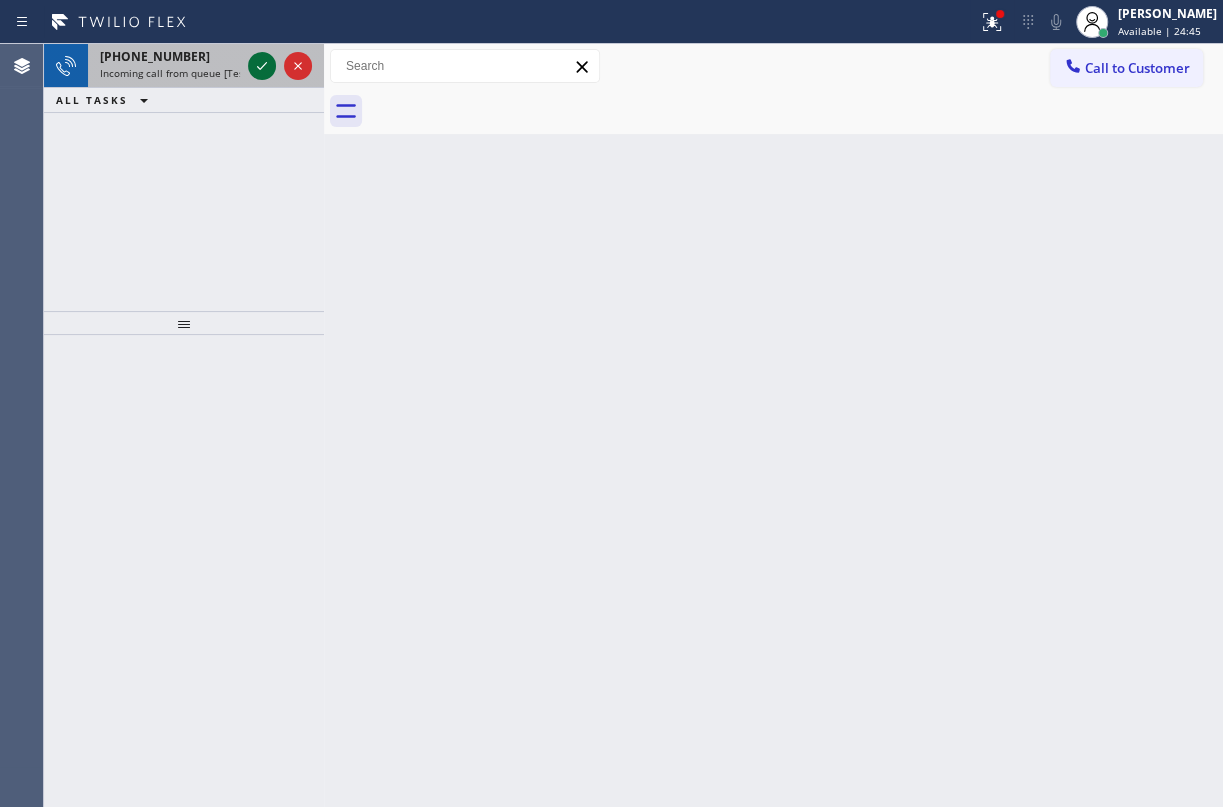 click 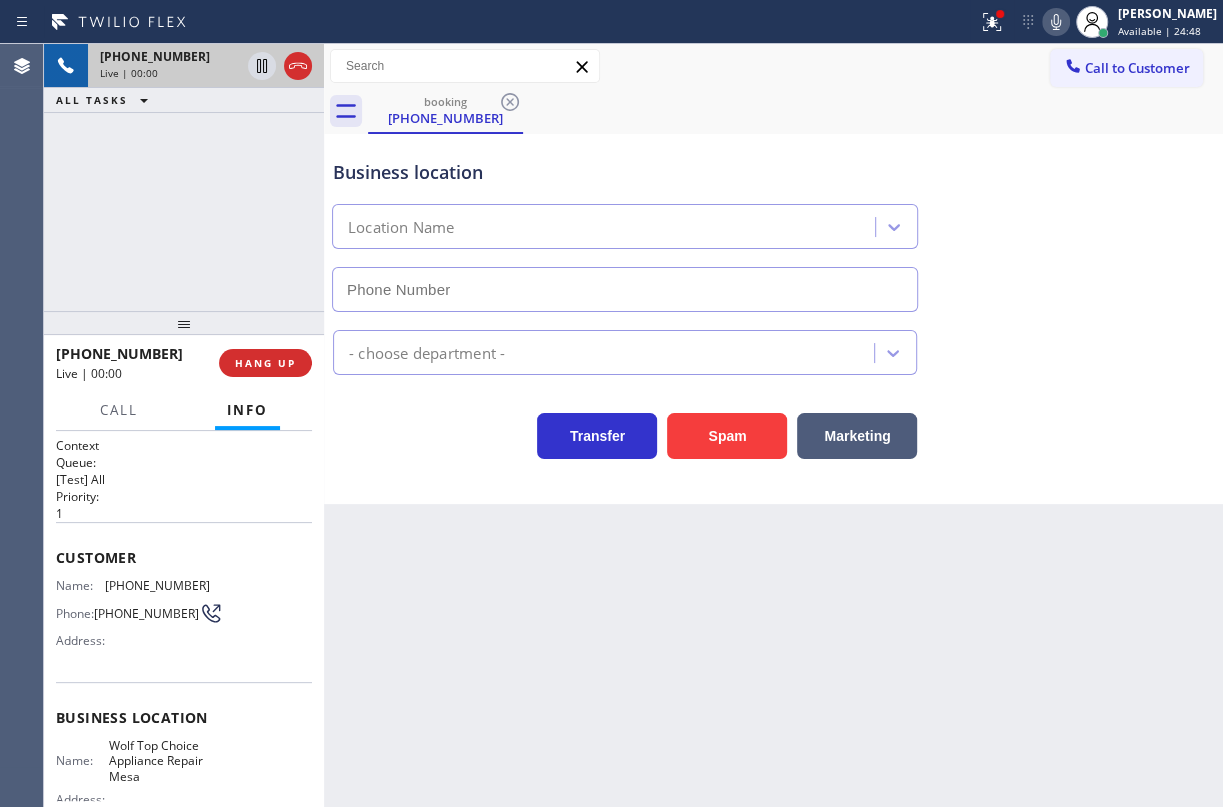type on "[PHONE_NUMBER]" 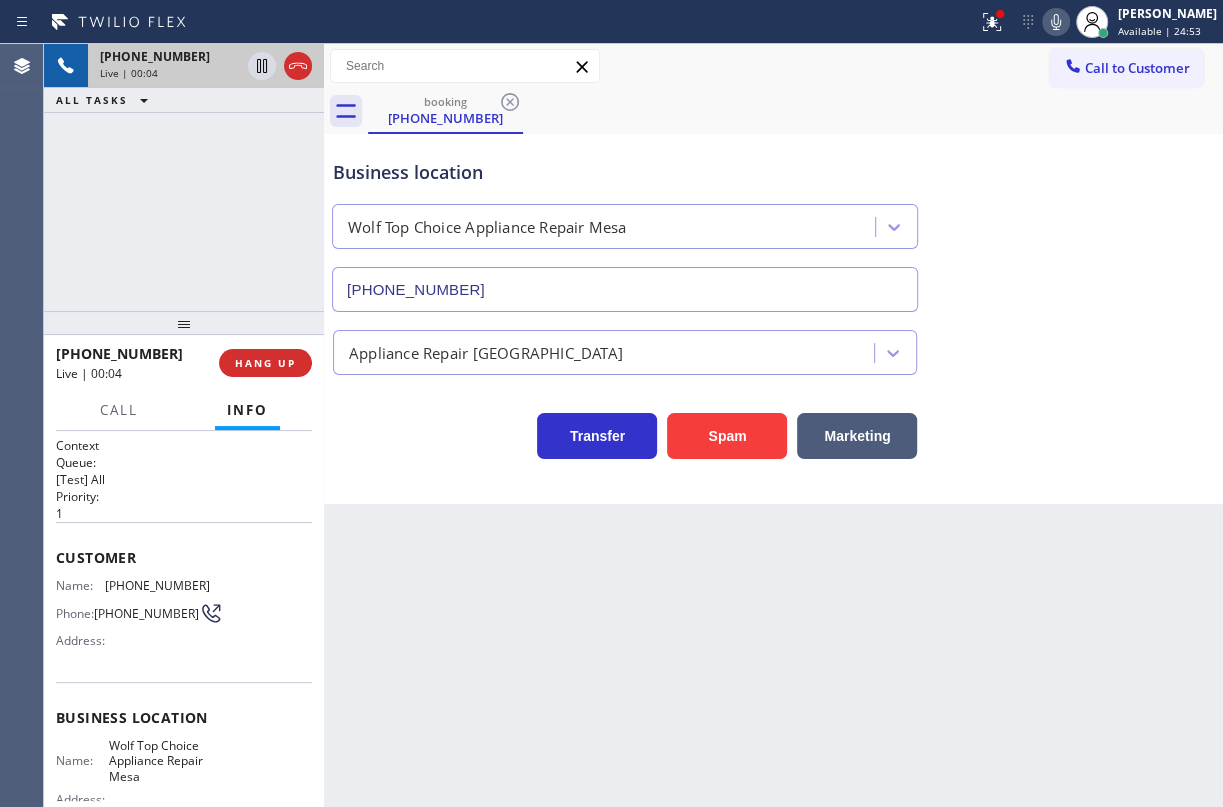 click on "Wolf Top Choice Appliance Repair Mesa" at bounding box center (159, 761) 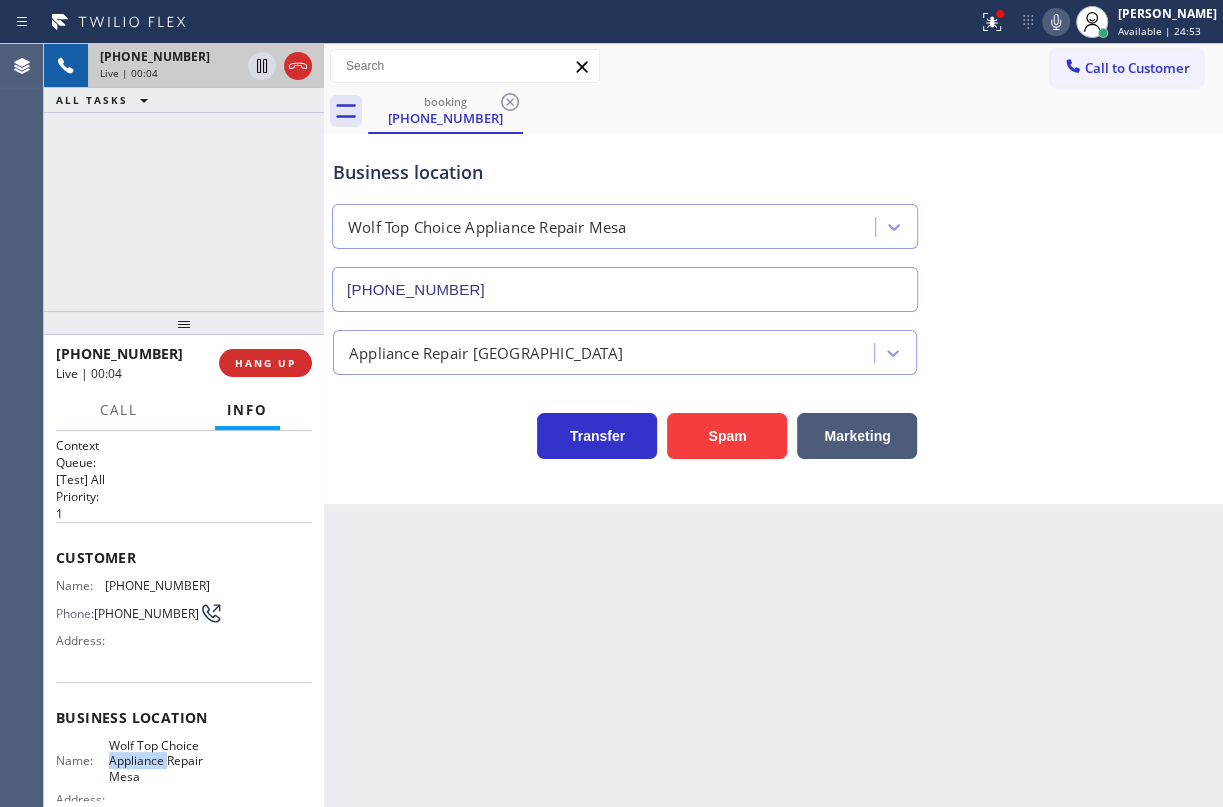 click on "Wolf Top Choice Appliance Repair Mesa" at bounding box center (159, 761) 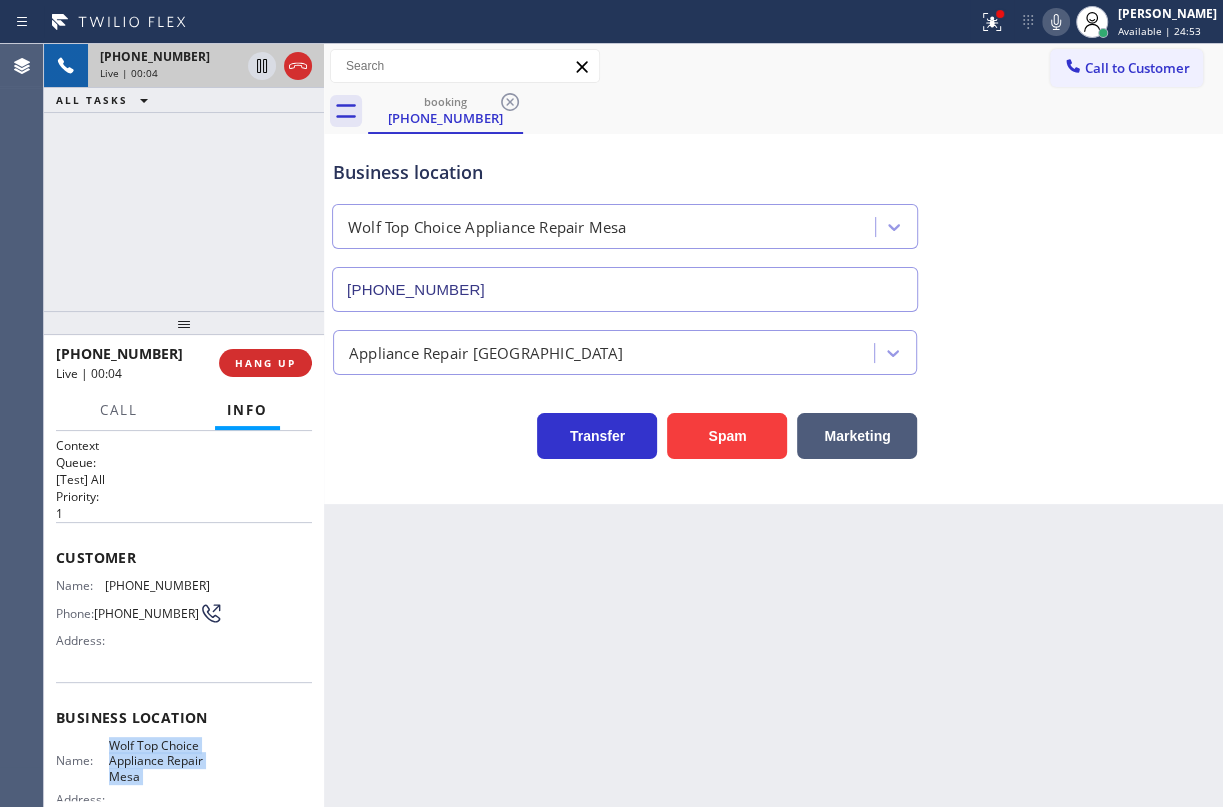 click on "Wolf Top Choice Appliance Repair Mesa" at bounding box center [159, 761] 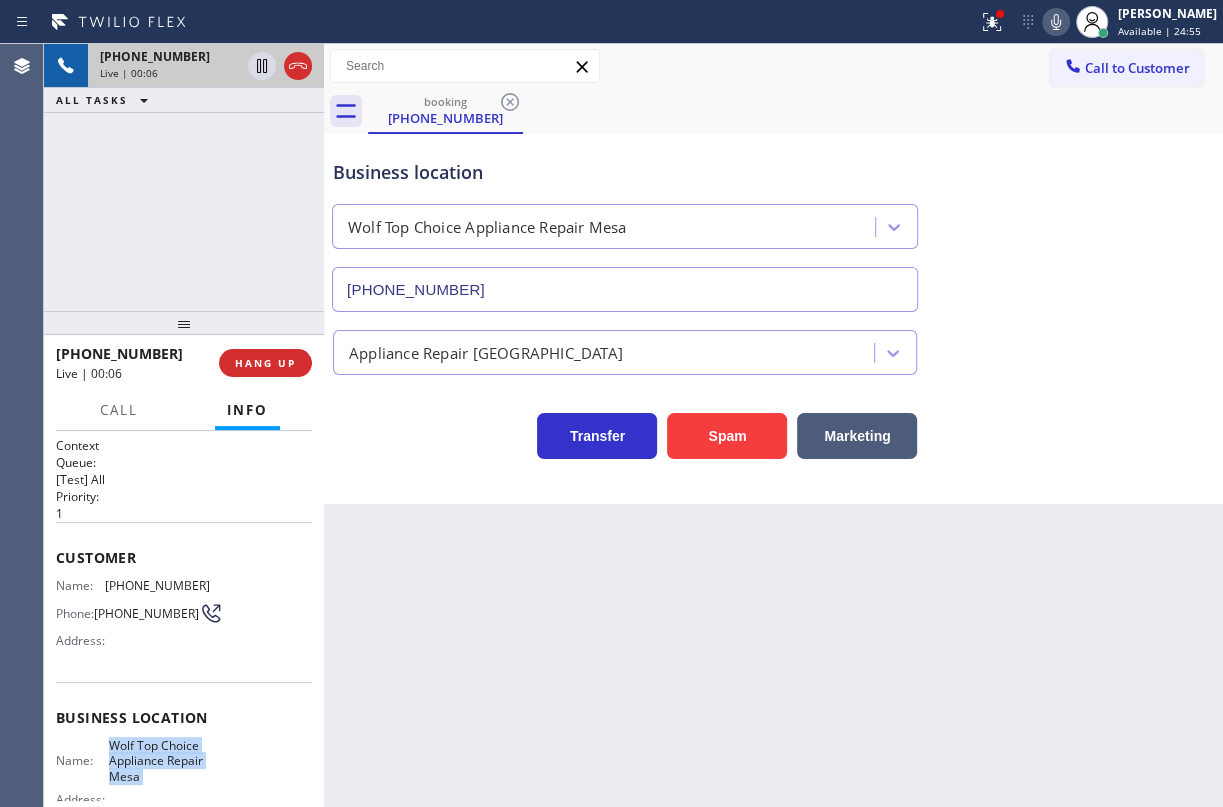 click on "[PHONE_NUMBER]" at bounding box center (625, 289) 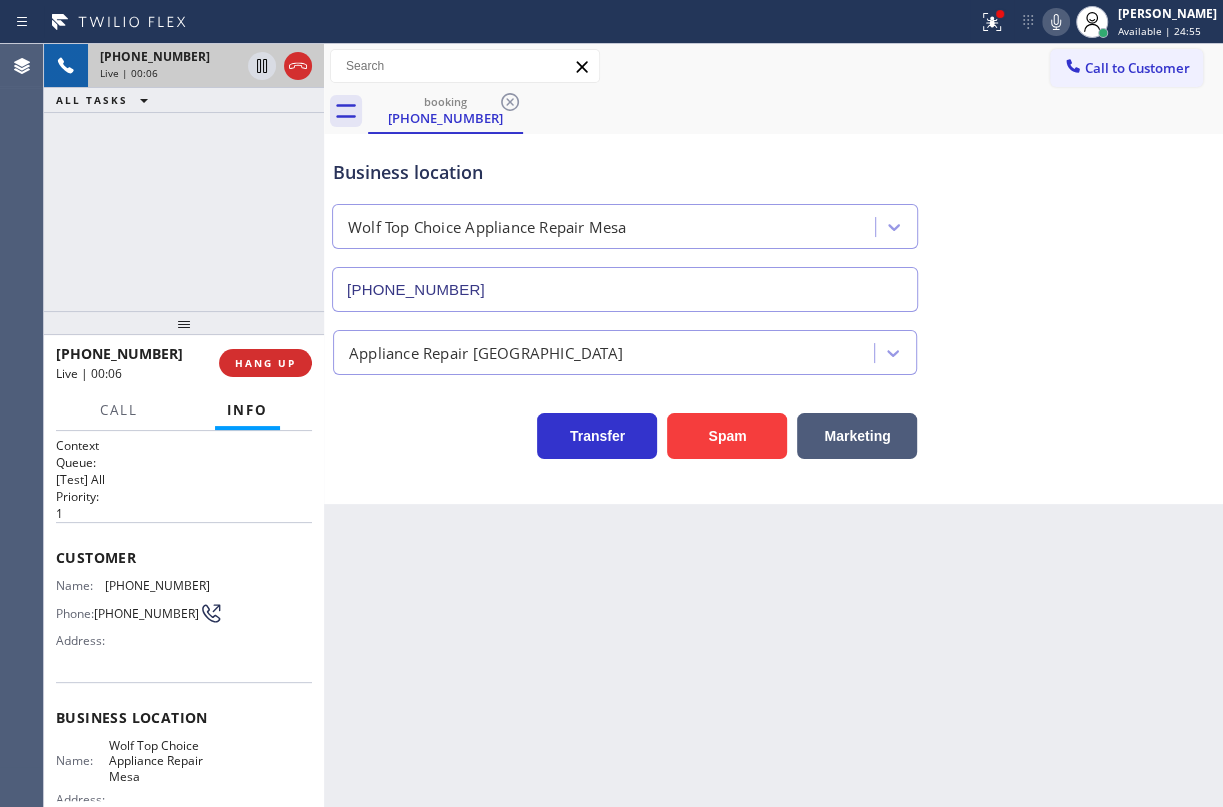 click on "[PHONE_NUMBER]" at bounding box center (625, 289) 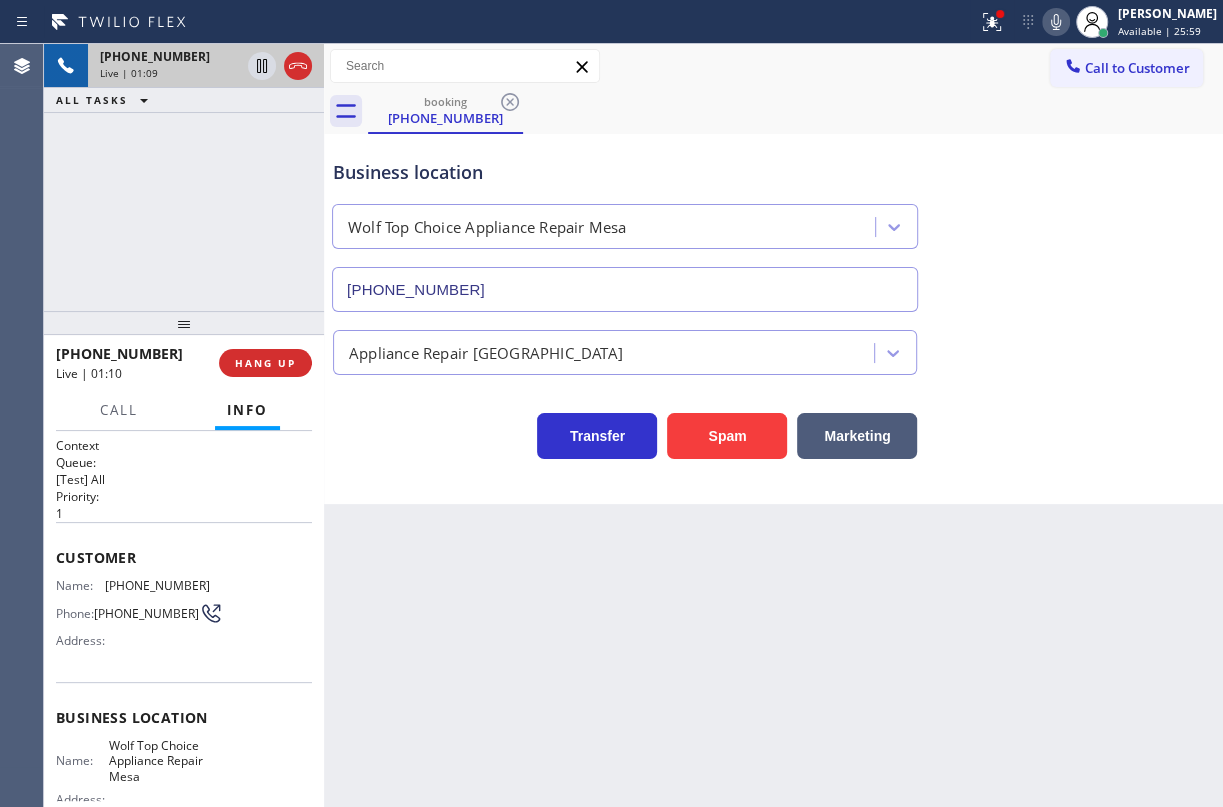 click on "Name: [PHONE_NUMBER] Phone: [PHONE_NUMBER] Address:" at bounding box center (133, 617) 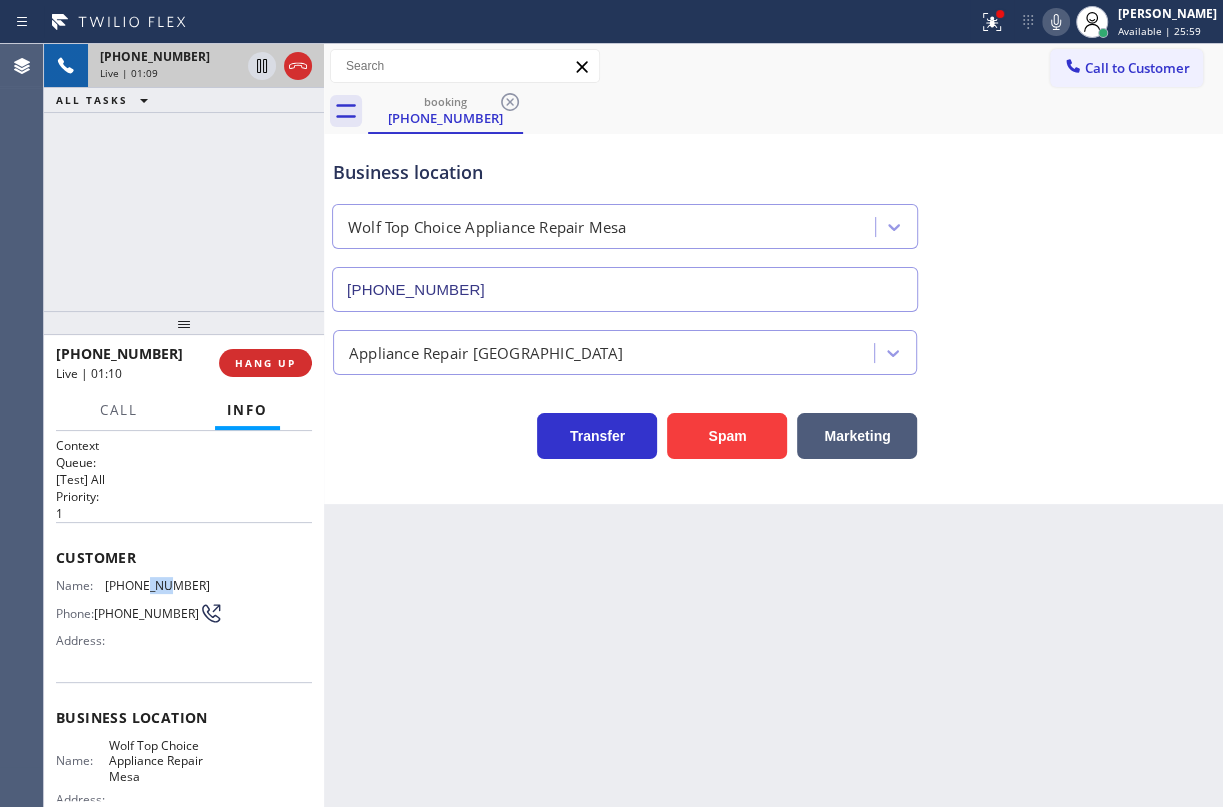 click on "Name: [PHONE_NUMBER] Phone: [PHONE_NUMBER] Address:" at bounding box center (133, 617) 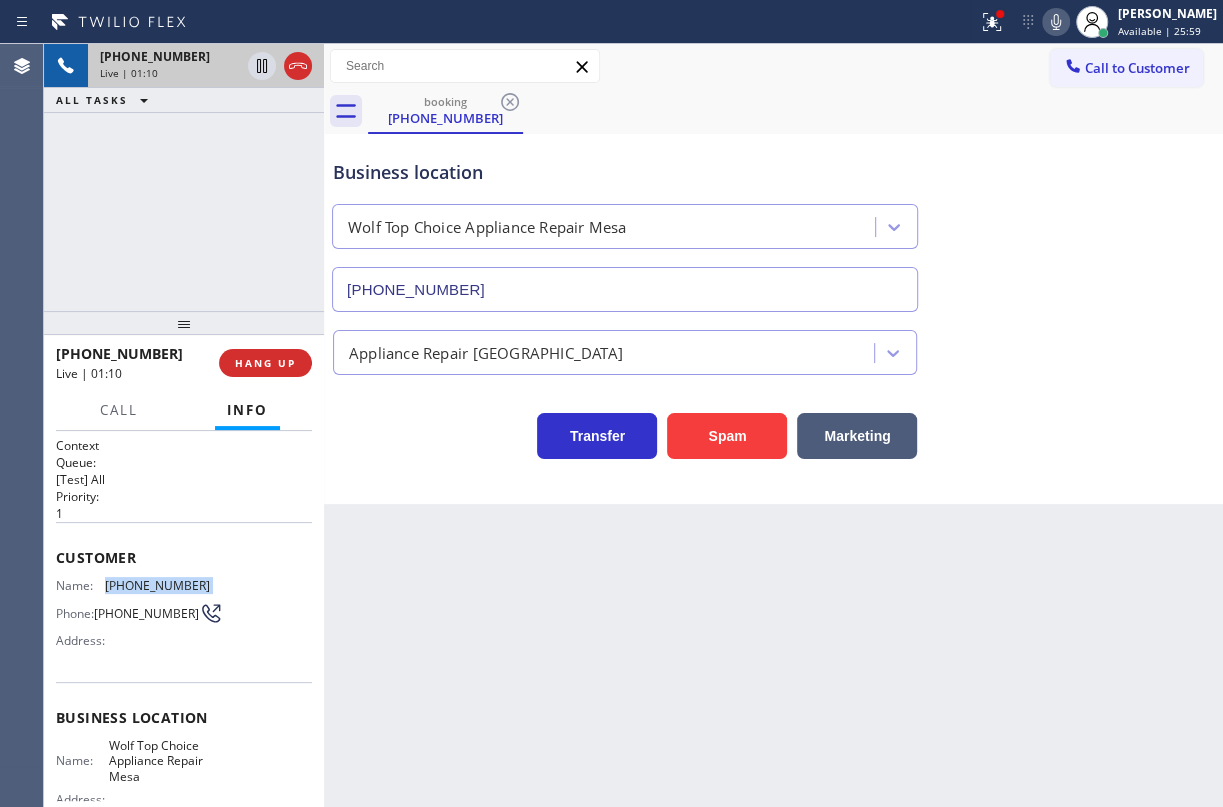 click on "Name: [PHONE_NUMBER] Phone: [PHONE_NUMBER] Address:" at bounding box center [133, 617] 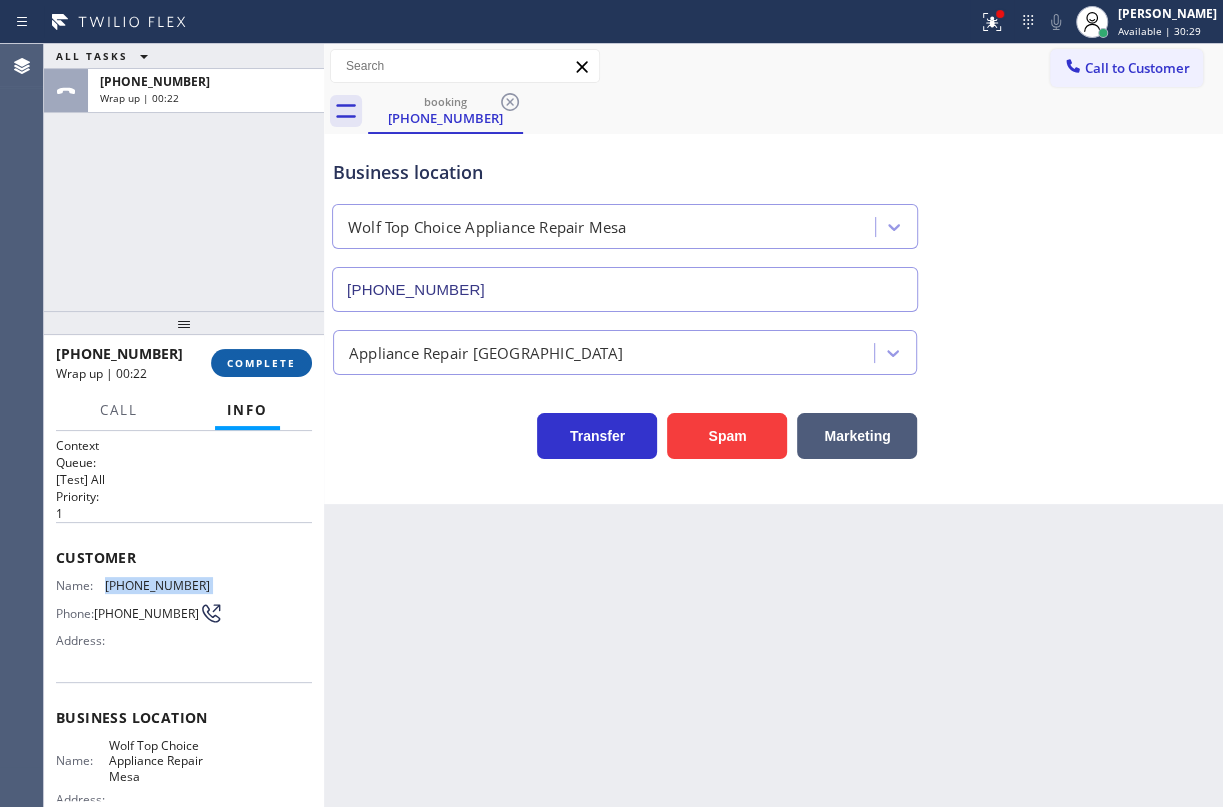 click on "COMPLETE" at bounding box center (261, 363) 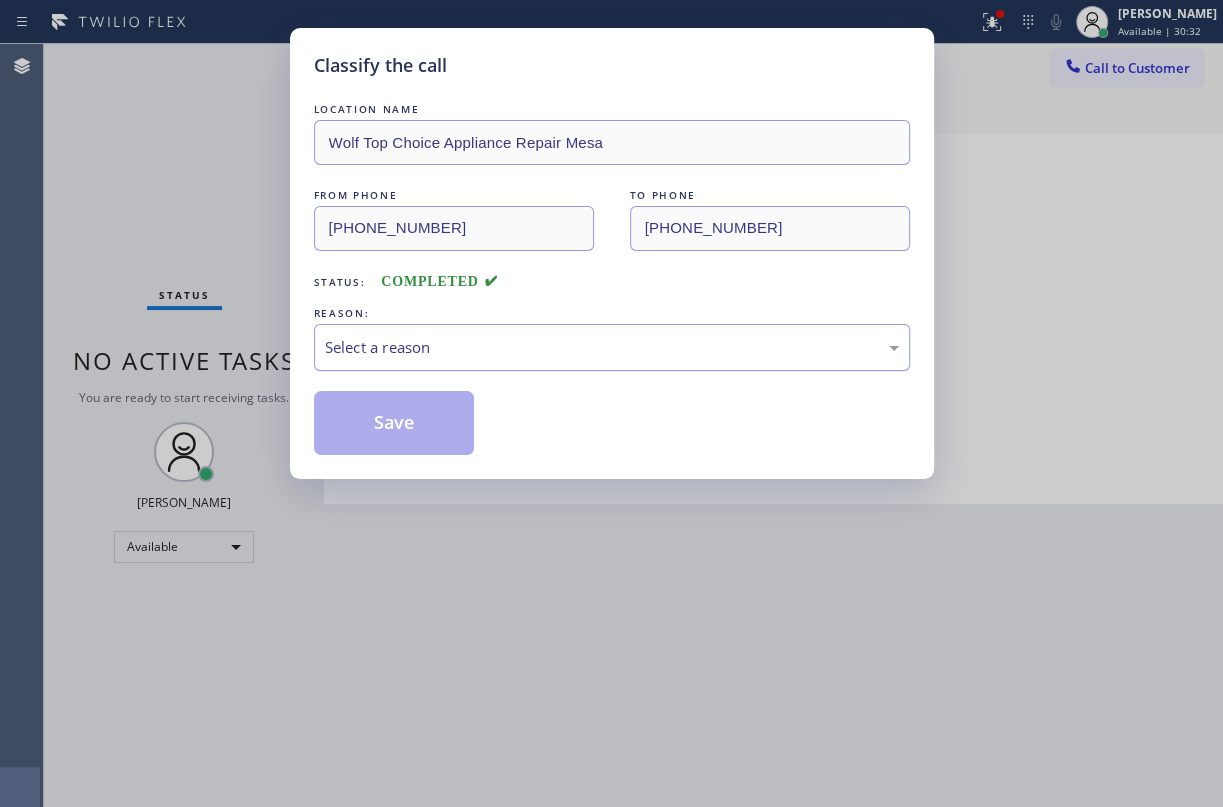 click on "Select a reason" at bounding box center (612, 347) 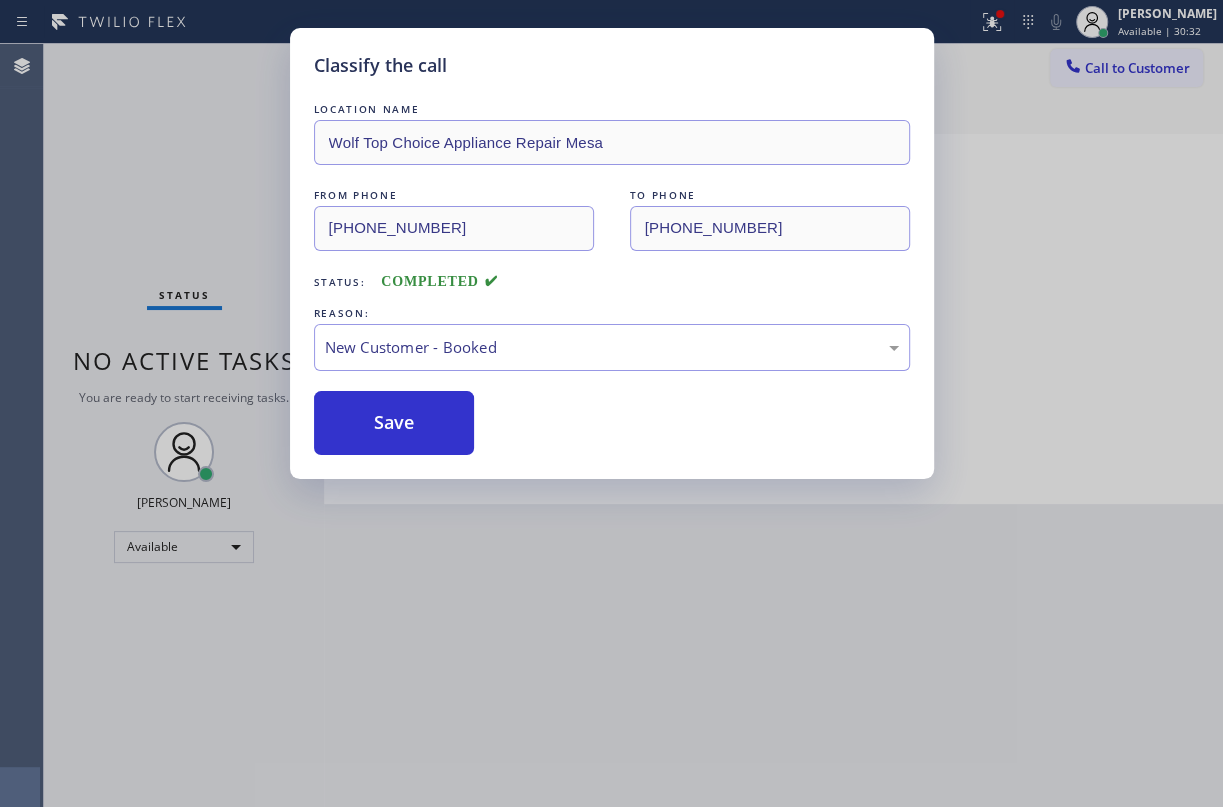 click on "Save" at bounding box center [394, 423] 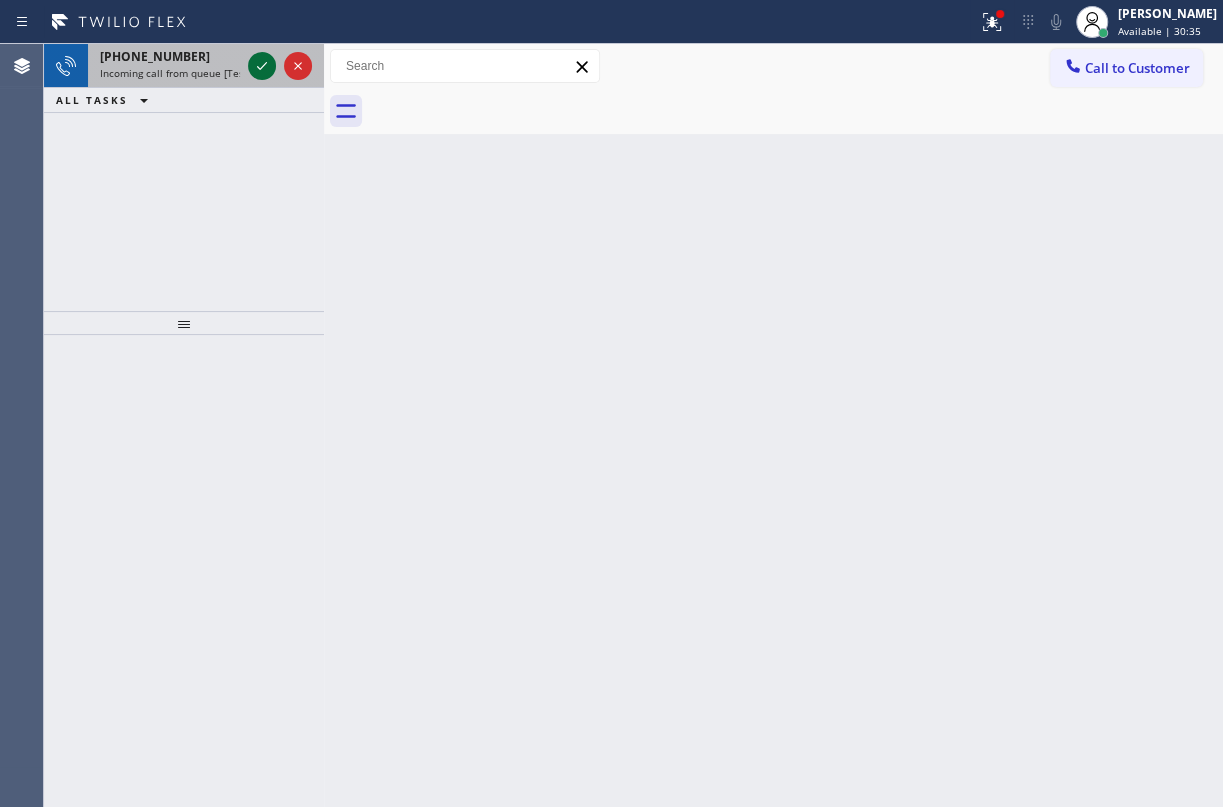 click 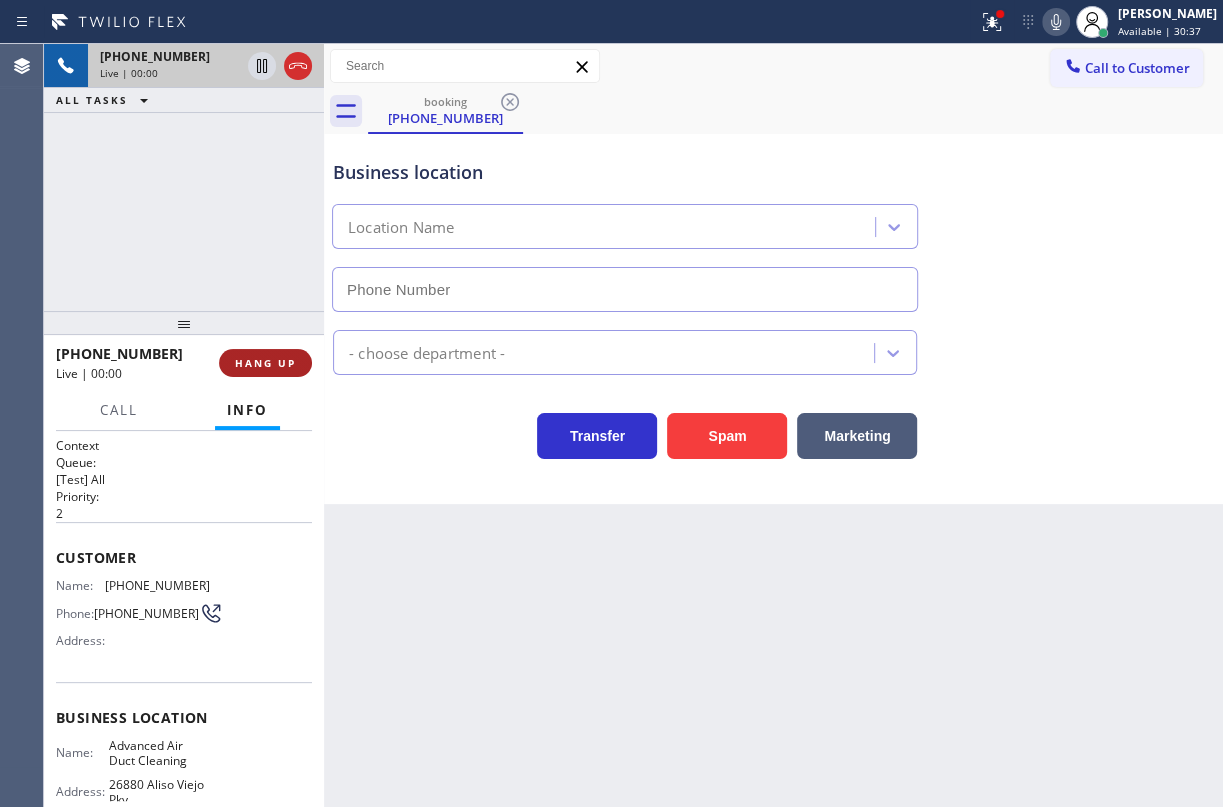 type on "[PHONE_NUMBER]" 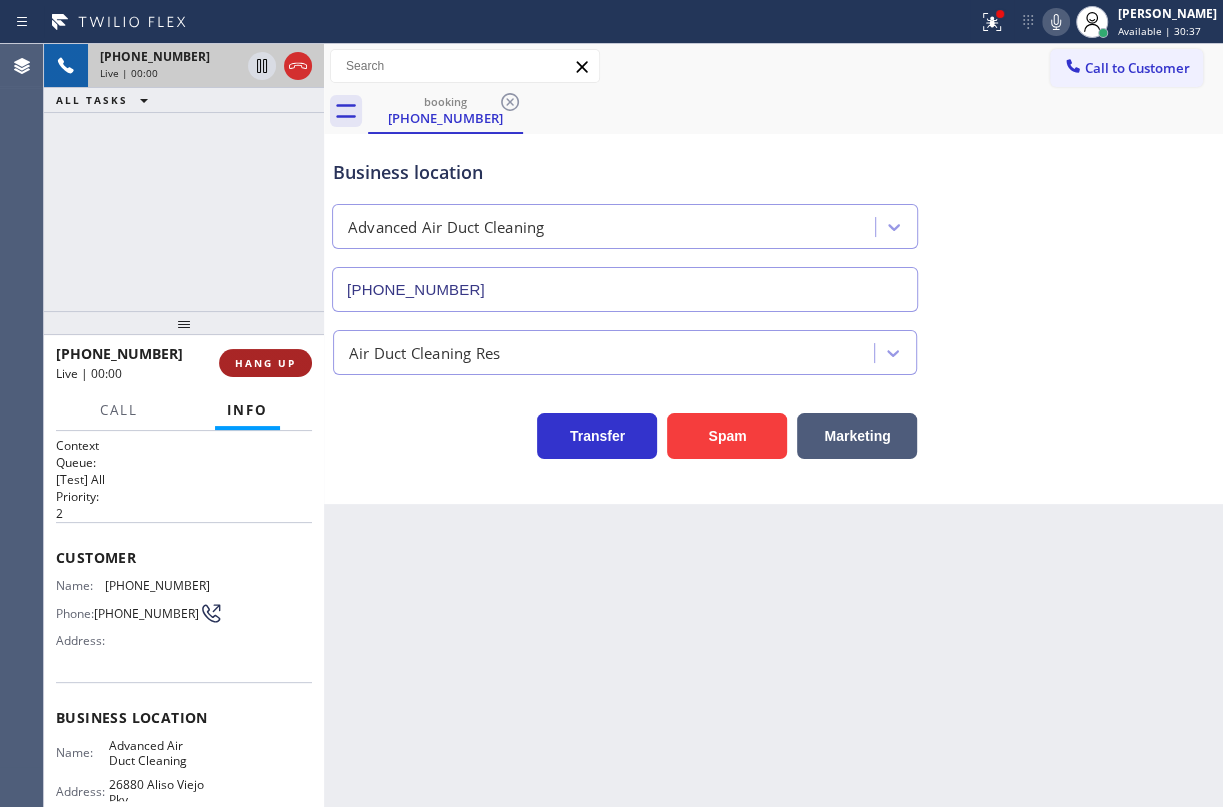 click on "HANG UP" at bounding box center [265, 363] 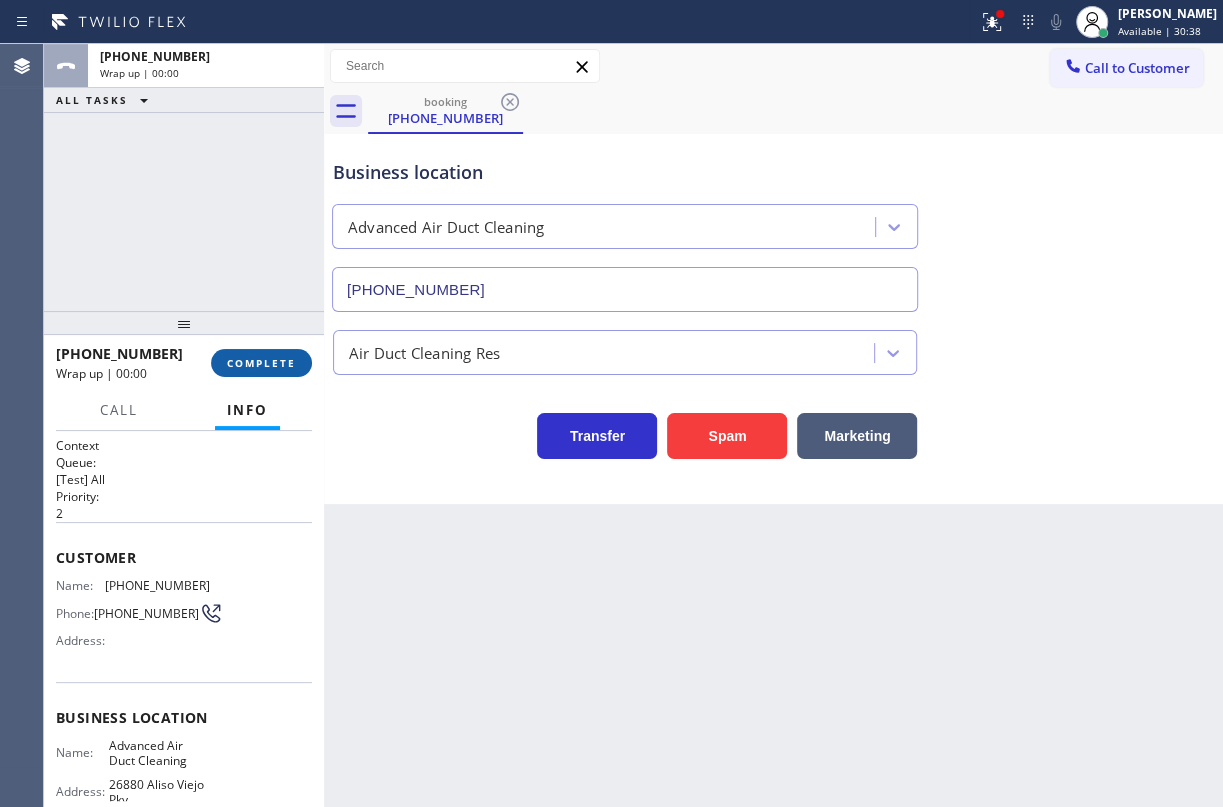 click on "COMPLETE" at bounding box center [261, 363] 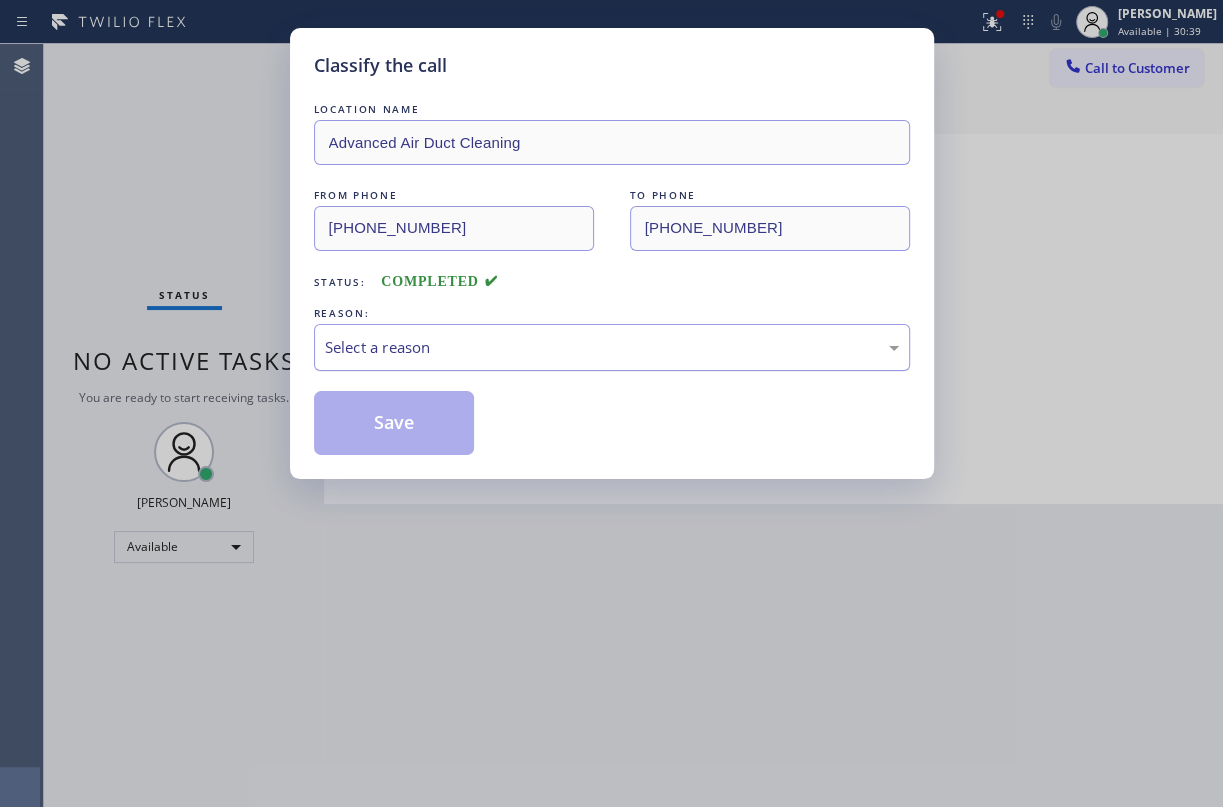 click on "Select a reason" at bounding box center [612, 347] 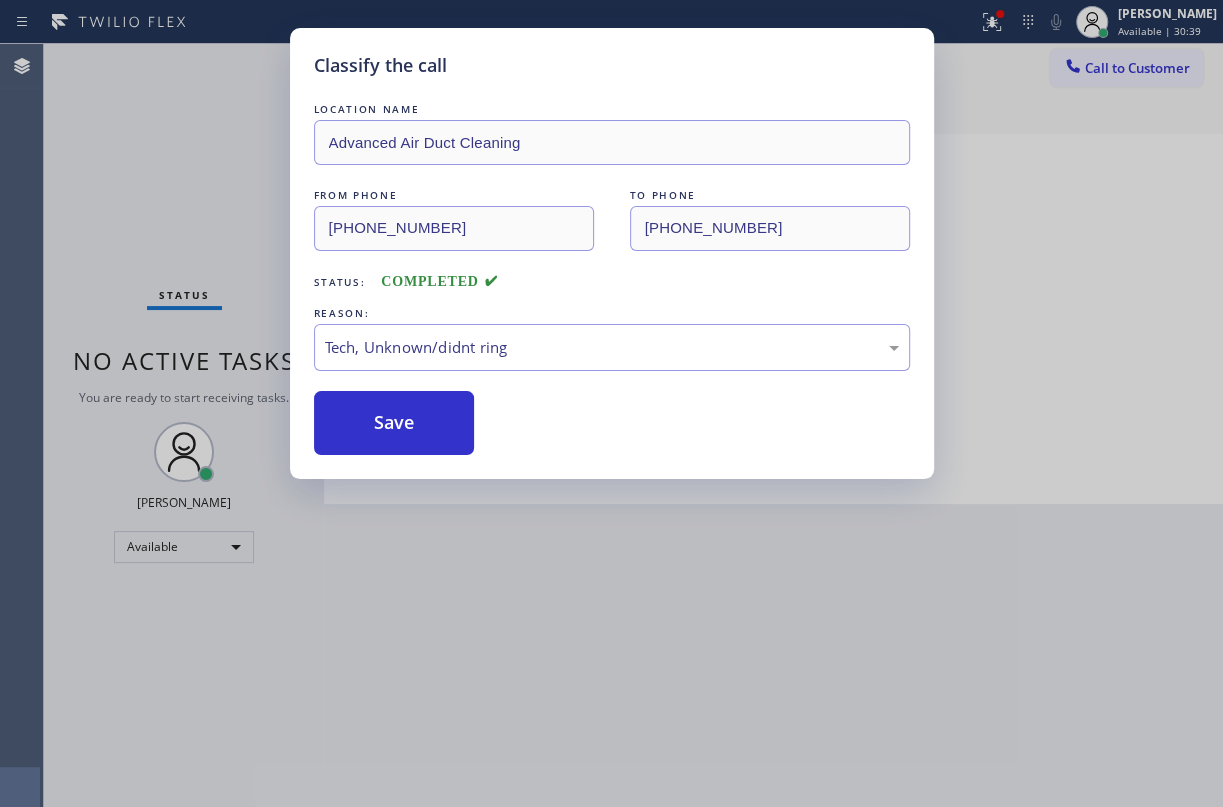 click on "Save" at bounding box center [394, 423] 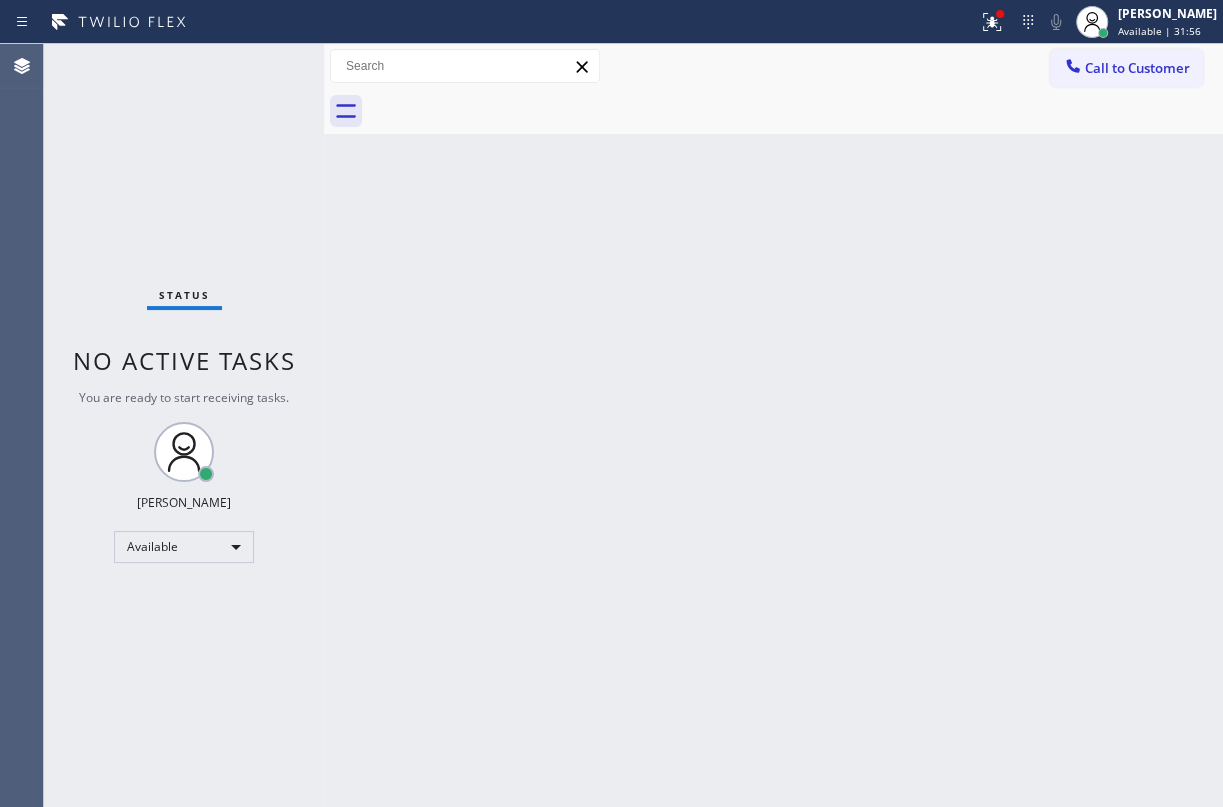 drag, startPoint x: 1114, startPoint y: 232, endPoint x: 1037, endPoint y: 33, distance: 213.3776 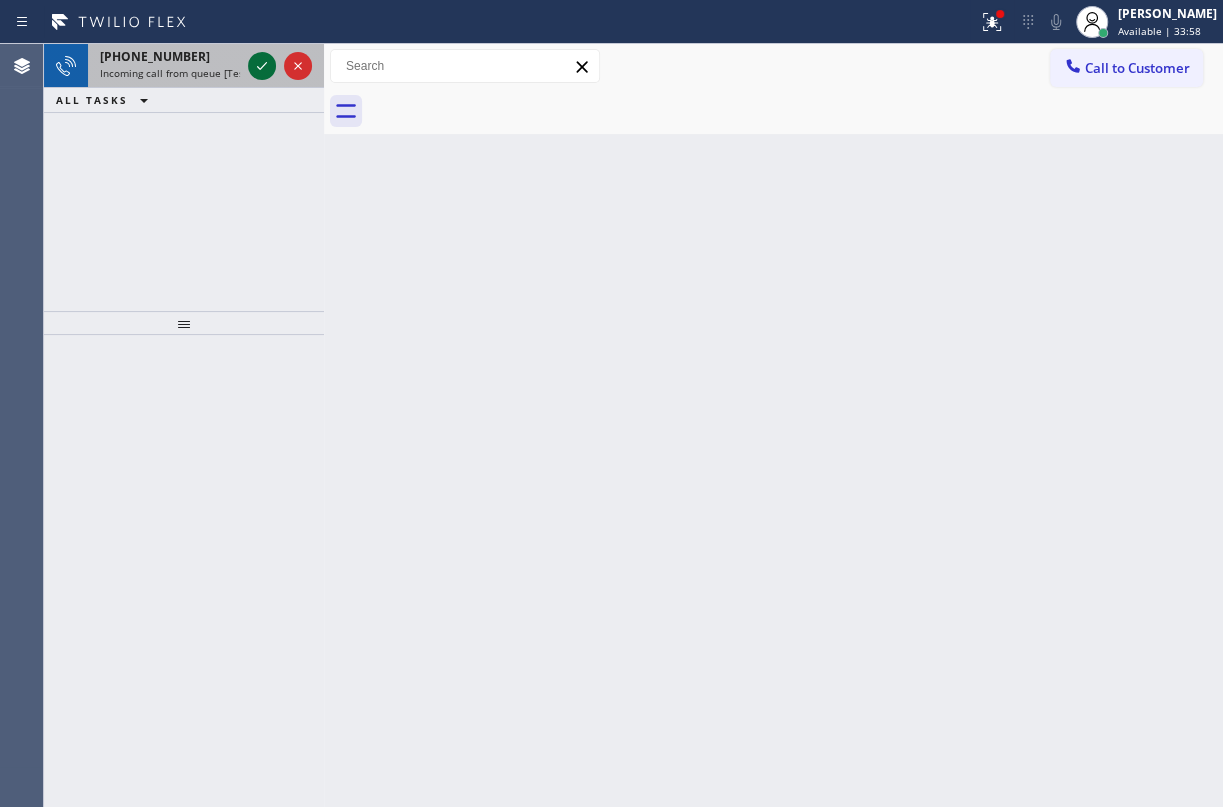 click 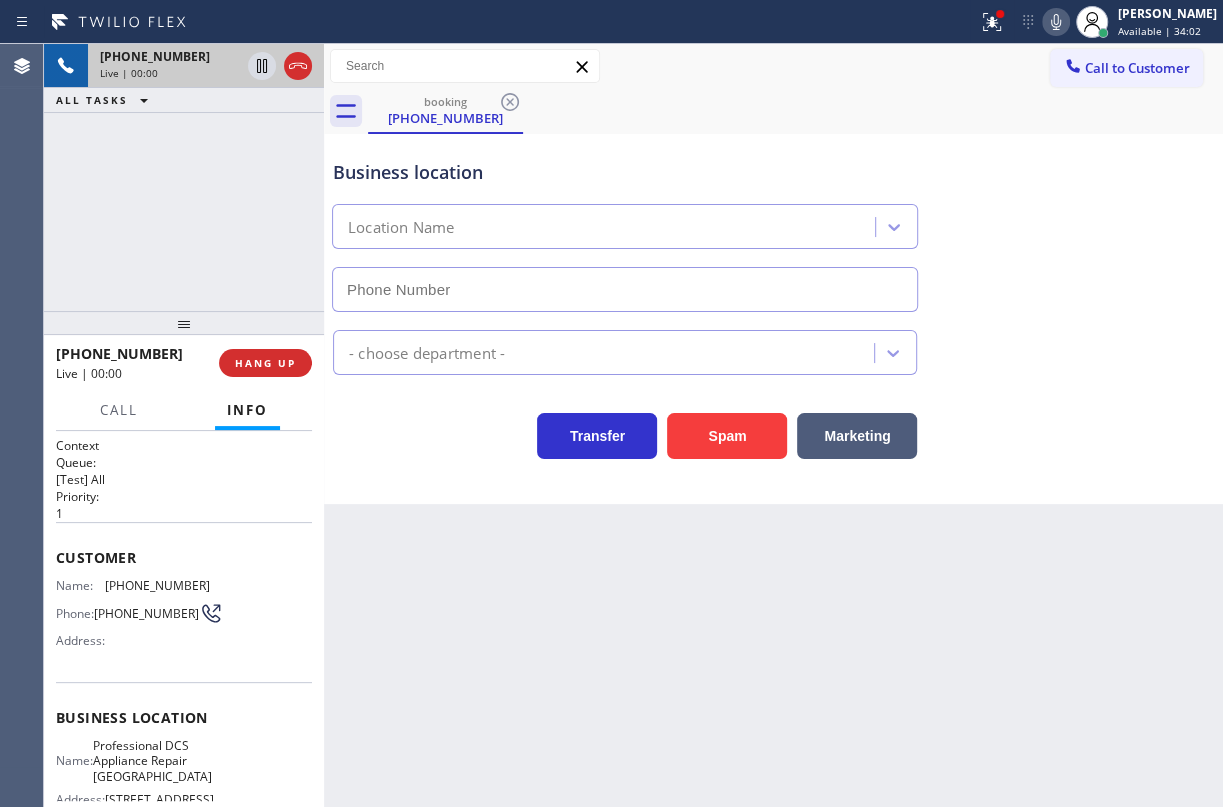 type on "[PHONE_NUMBER]" 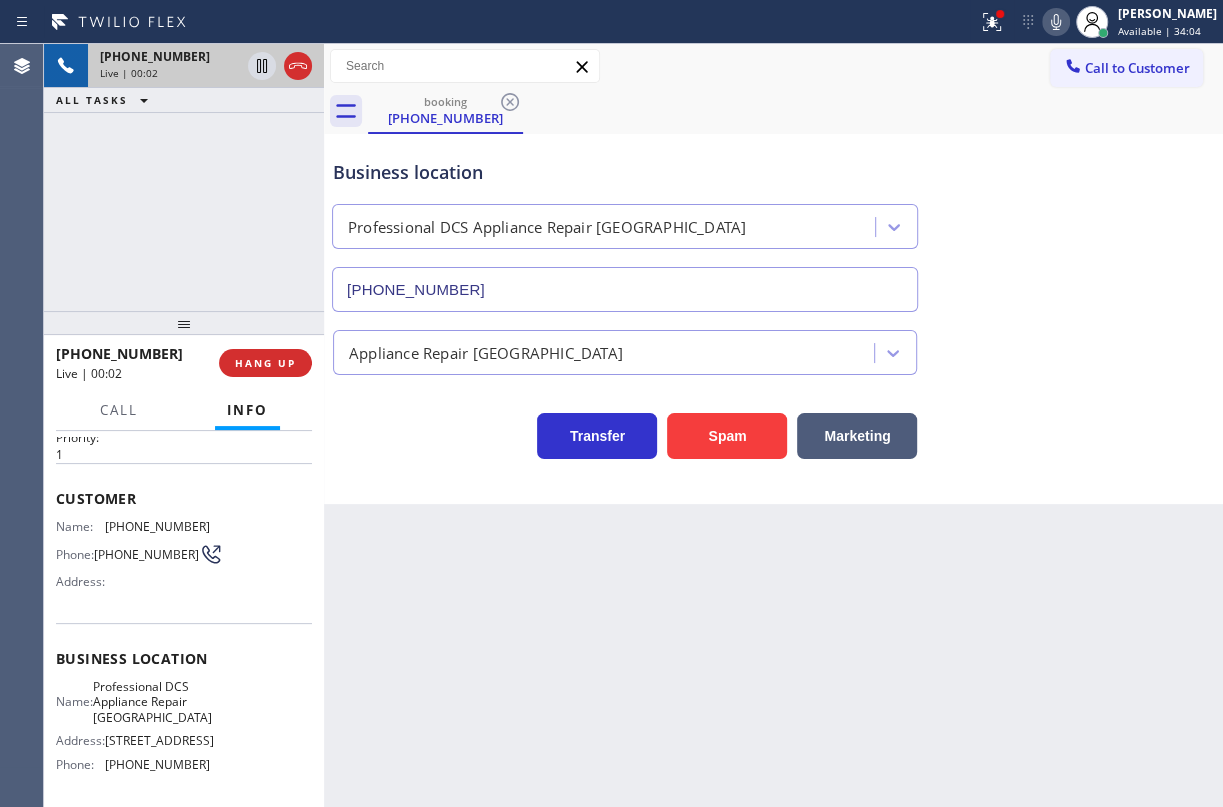 scroll, scrollTop: 90, scrollLeft: 0, axis: vertical 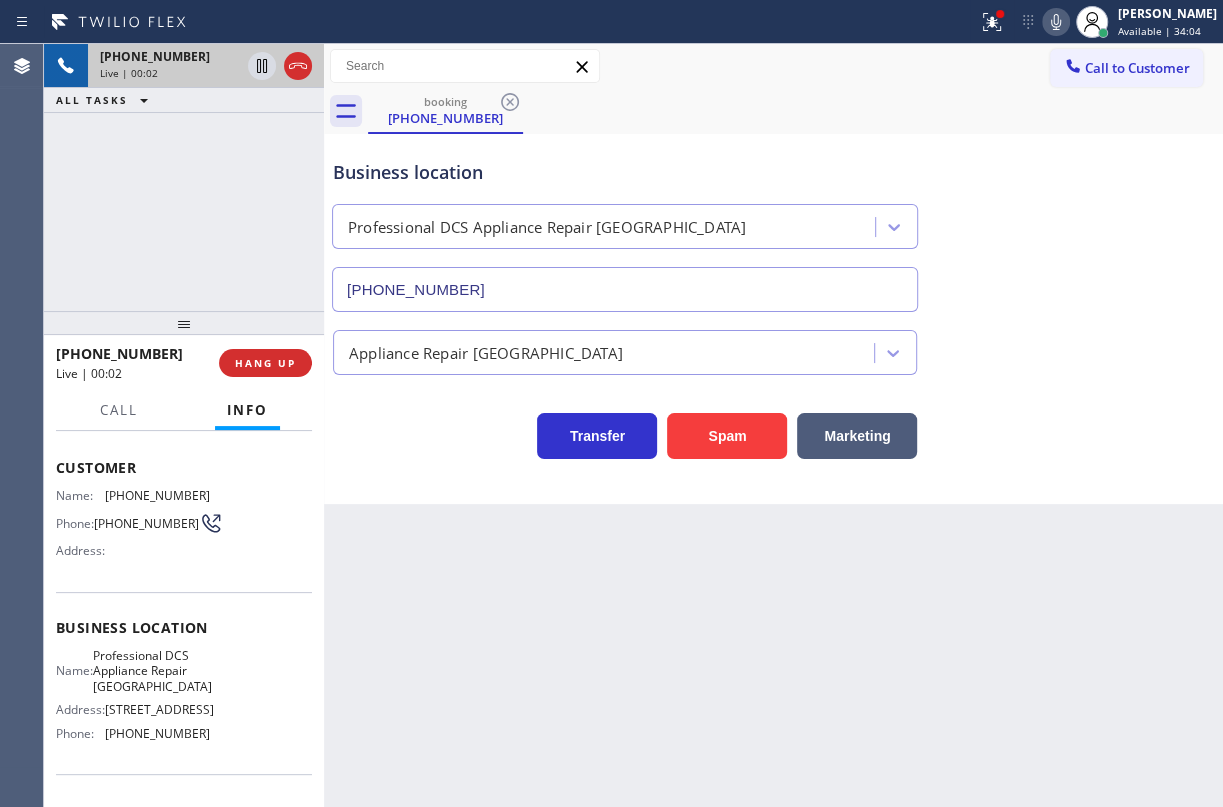 click on "Professional DCS Appliance Repair [GEOGRAPHIC_DATA]" at bounding box center (152, 671) 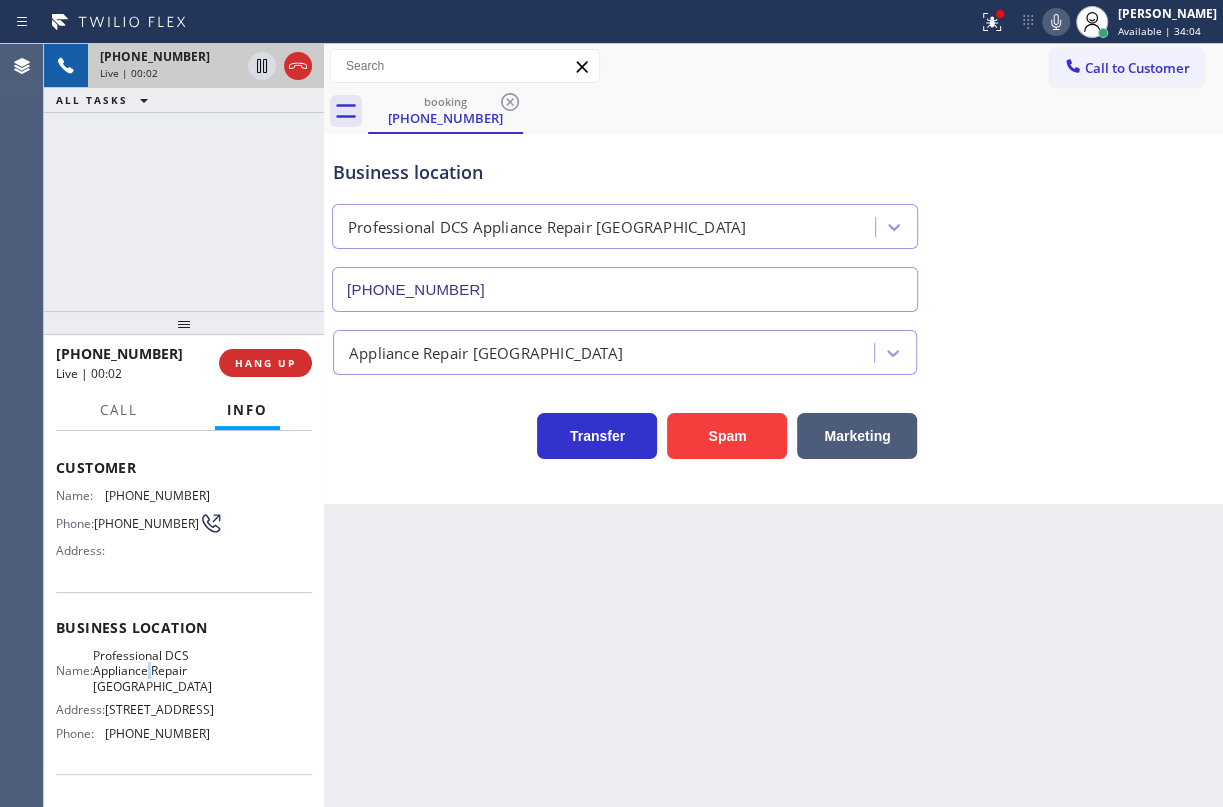 click on "Professional DCS Appliance Repair [GEOGRAPHIC_DATA]" at bounding box center (152, 671) 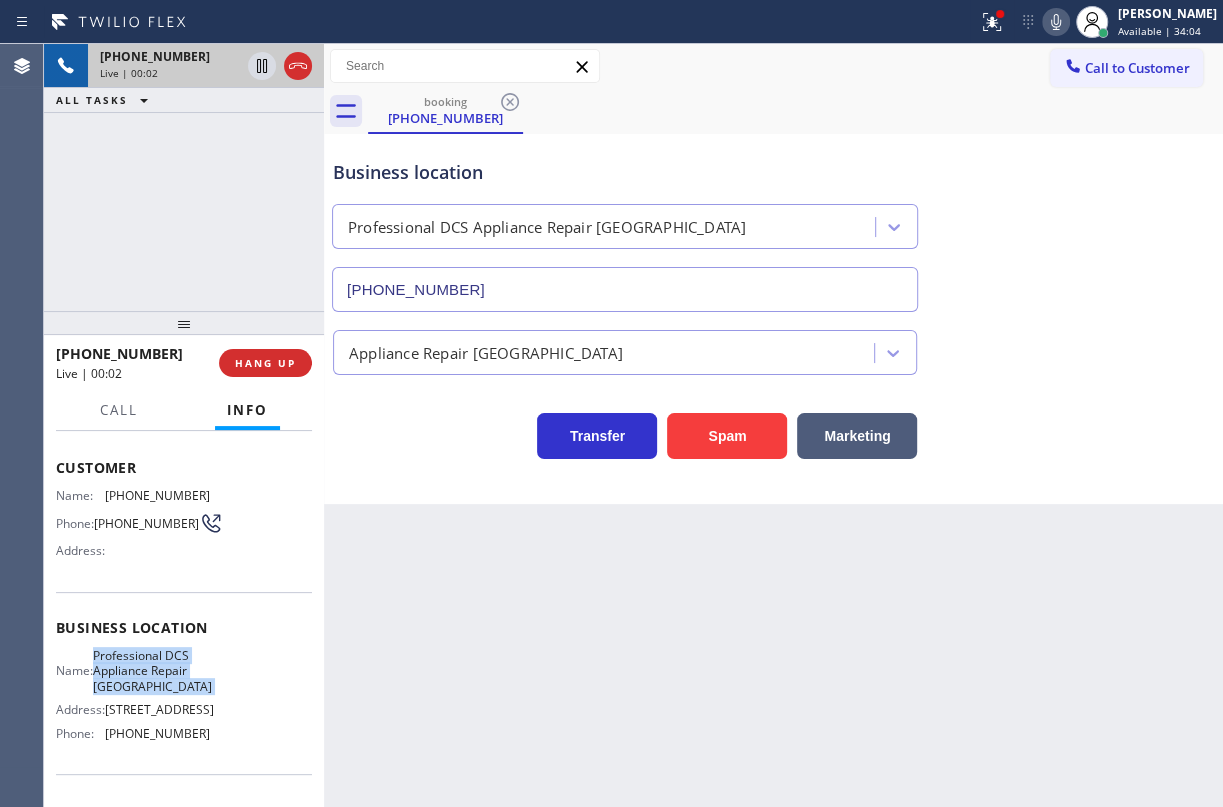 click on "Professional DCS Appliance Repair [GEOGRAPHIC_DATA]" at bounding box center (152, 671) 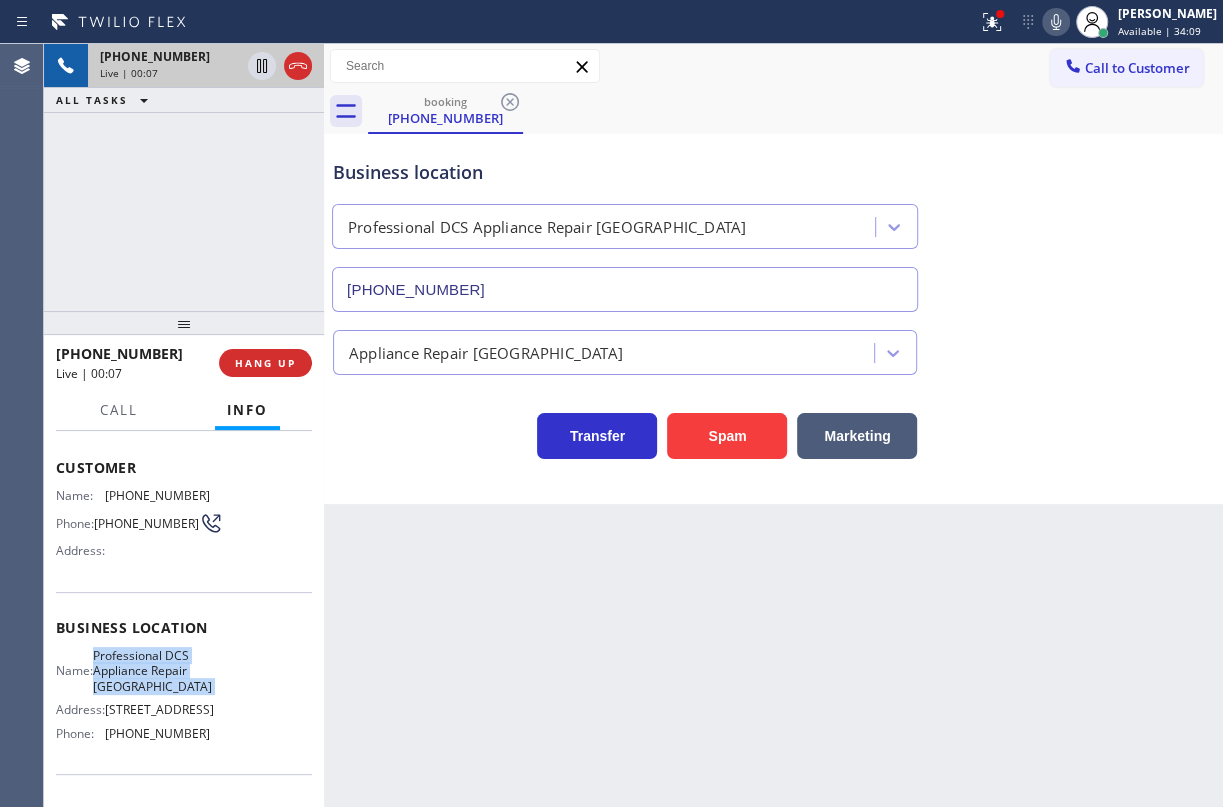 click on "[PHONE_NUMBER]" at bounding box center [625, 289] 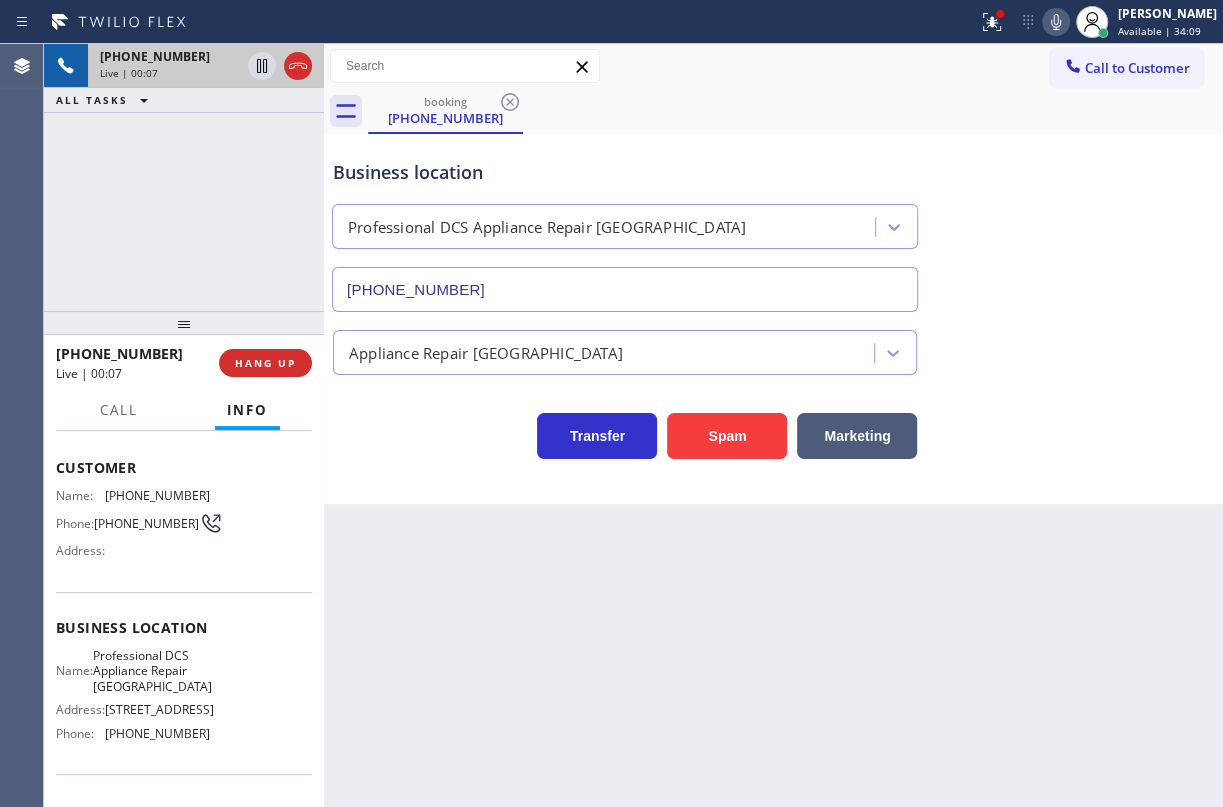 click on "[PHONE_NUMBER]" at bounding box center (625, 289) 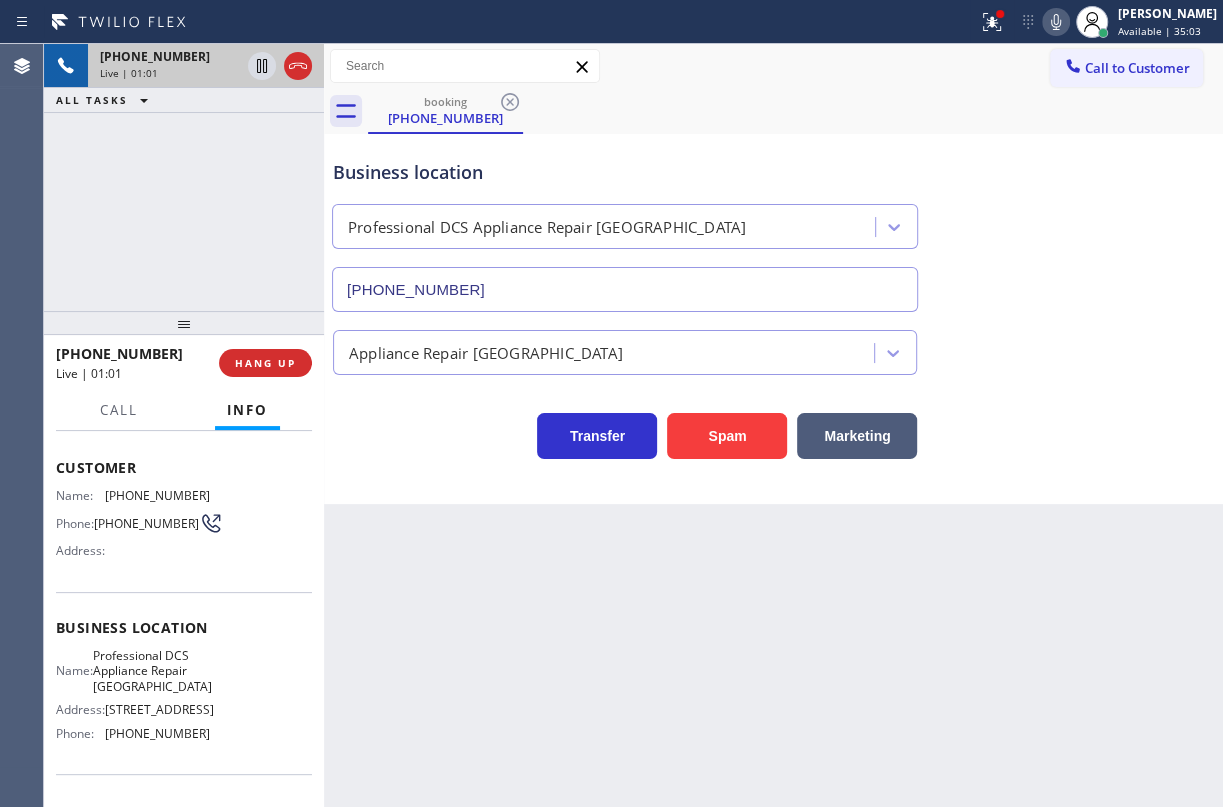 click on "Transfer Spam Marketing" at bounding box center (773, 417) 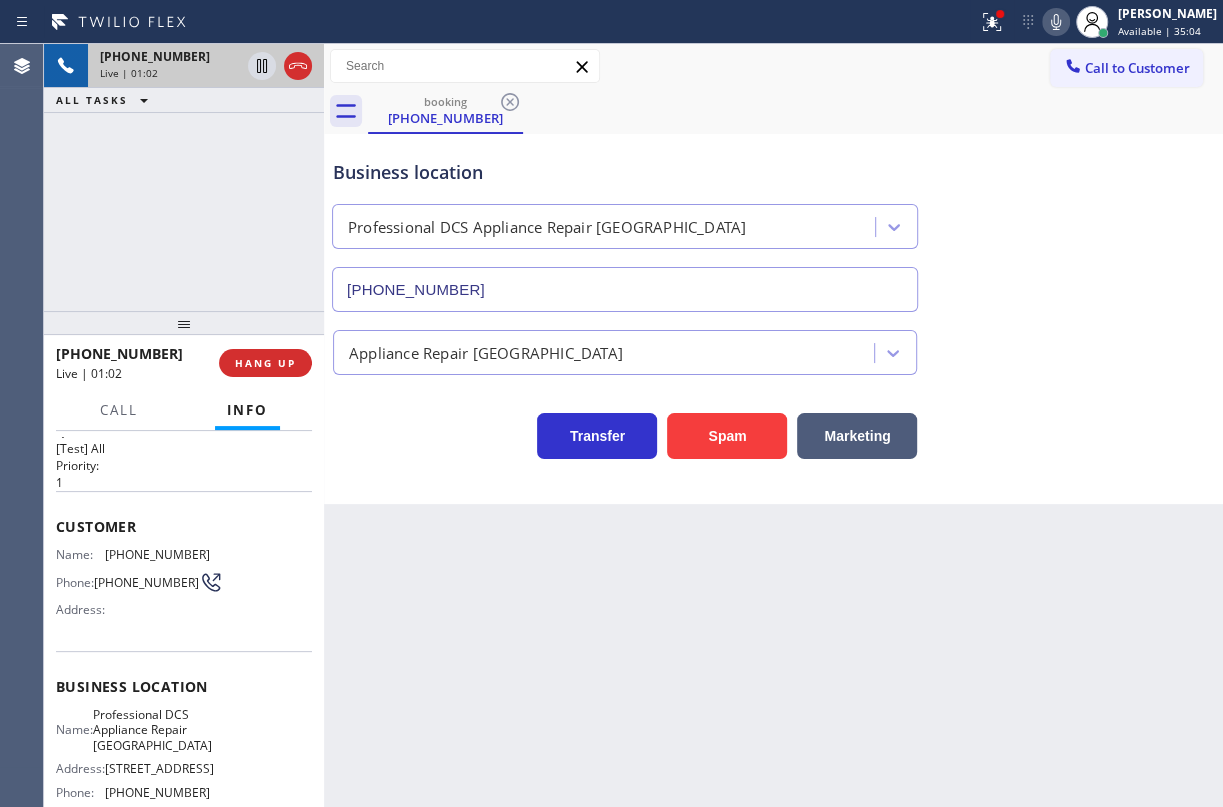 scroll, scrollTop: 0, scrollLeft: 0, axis: both 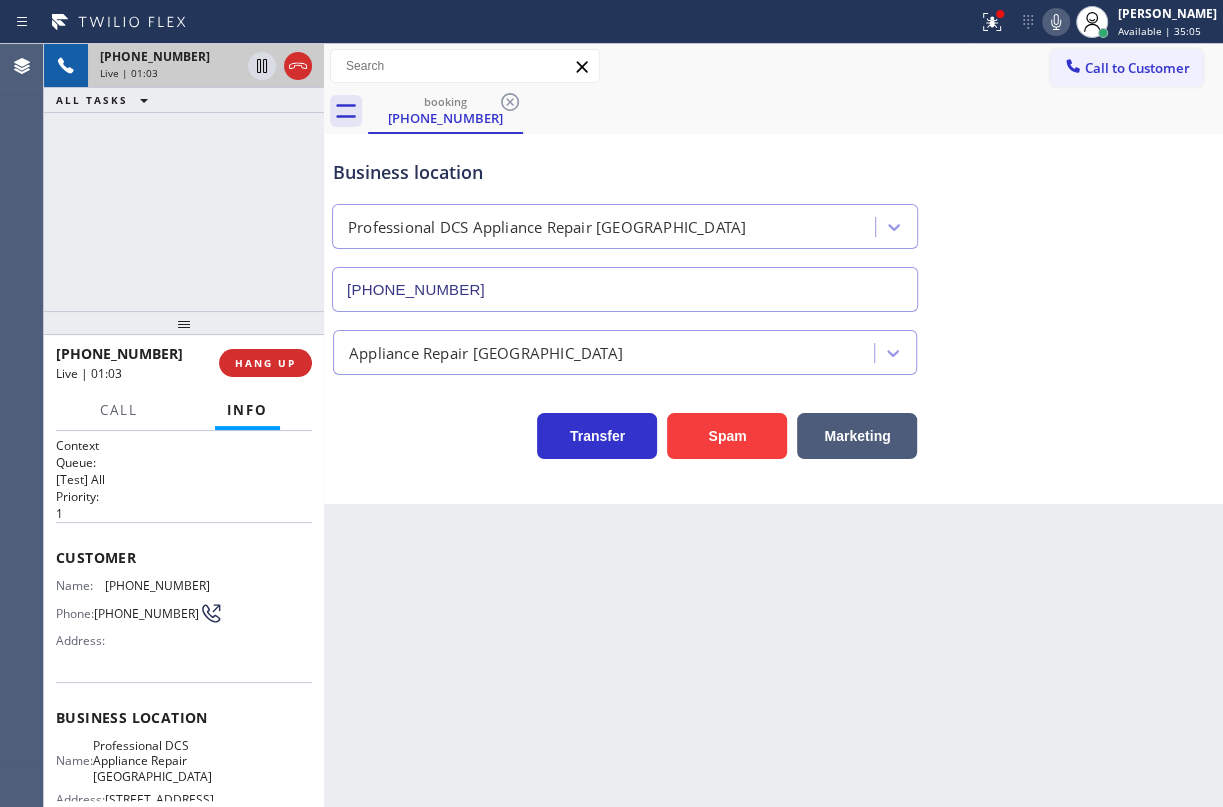 click on "[PHONE_NUMBER]" at bounding box center (157, 585) 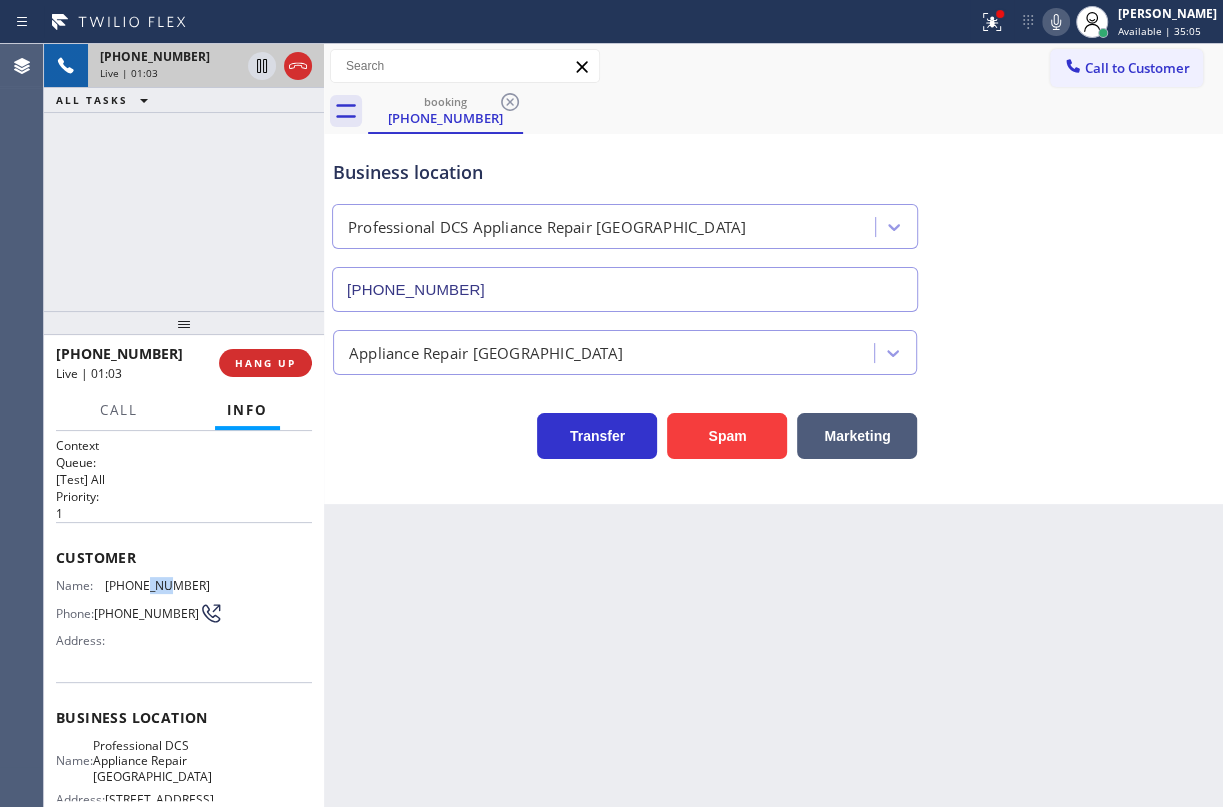 click on "[PHONE_NUMBER]" at bounding box center [157, 585] 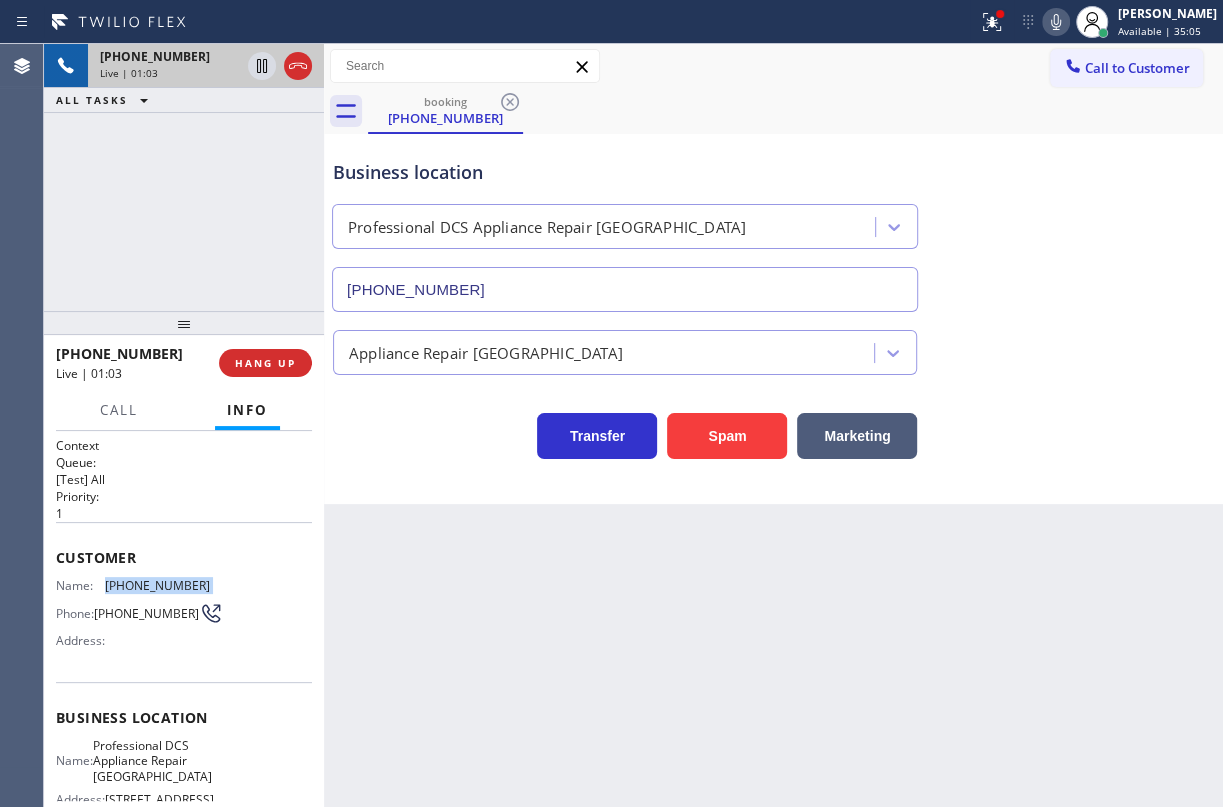 click on "[PHONE_NUMBER]" at bounding box center (157, 585) 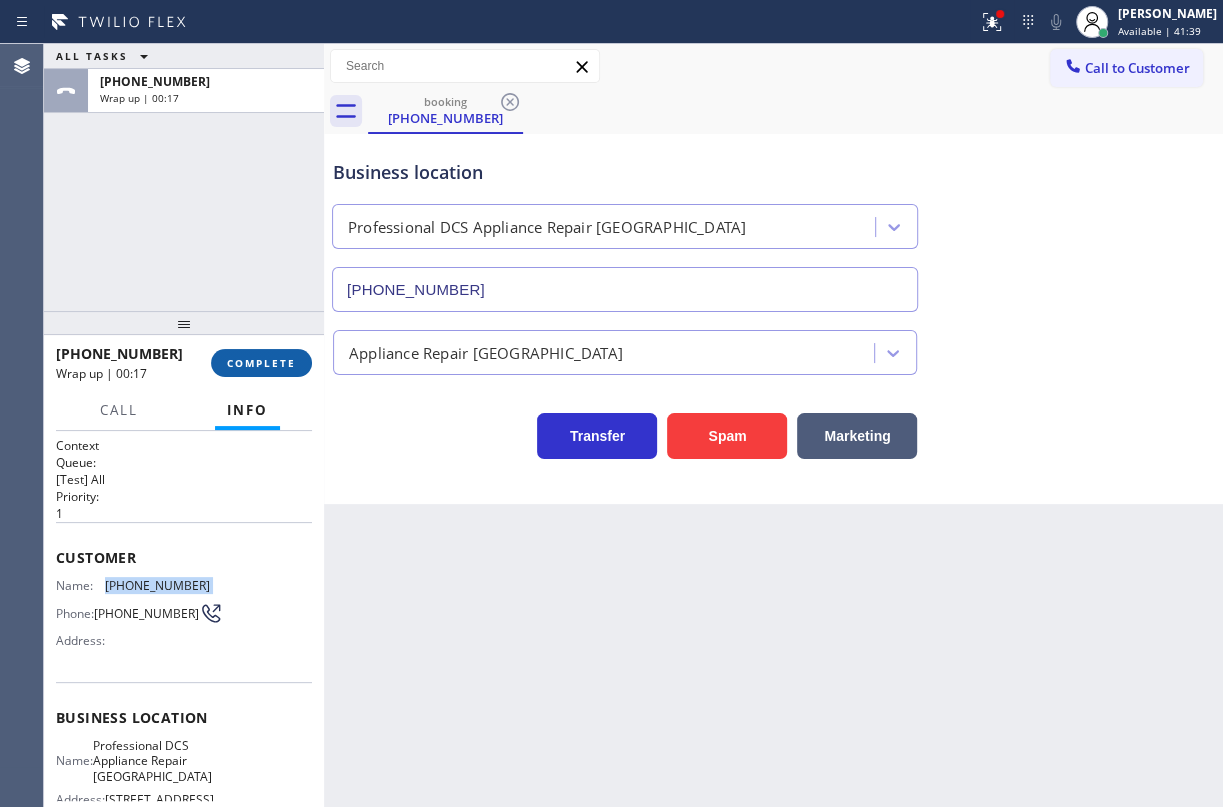 drag, startPoint x: 272, startPoint y: 356, endPoint x: 292, endPoint y: 350, distance: 20.880613 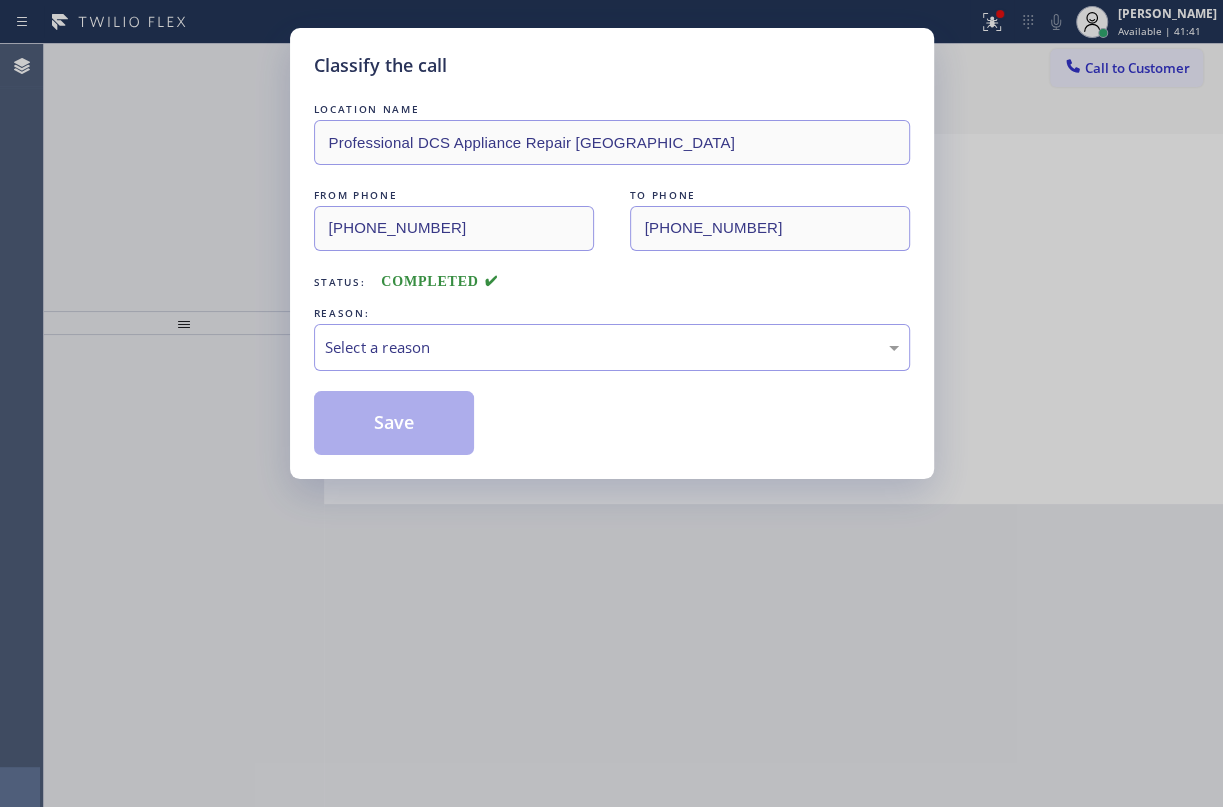 click on "Select a reason" at bounding box center [612, 347] 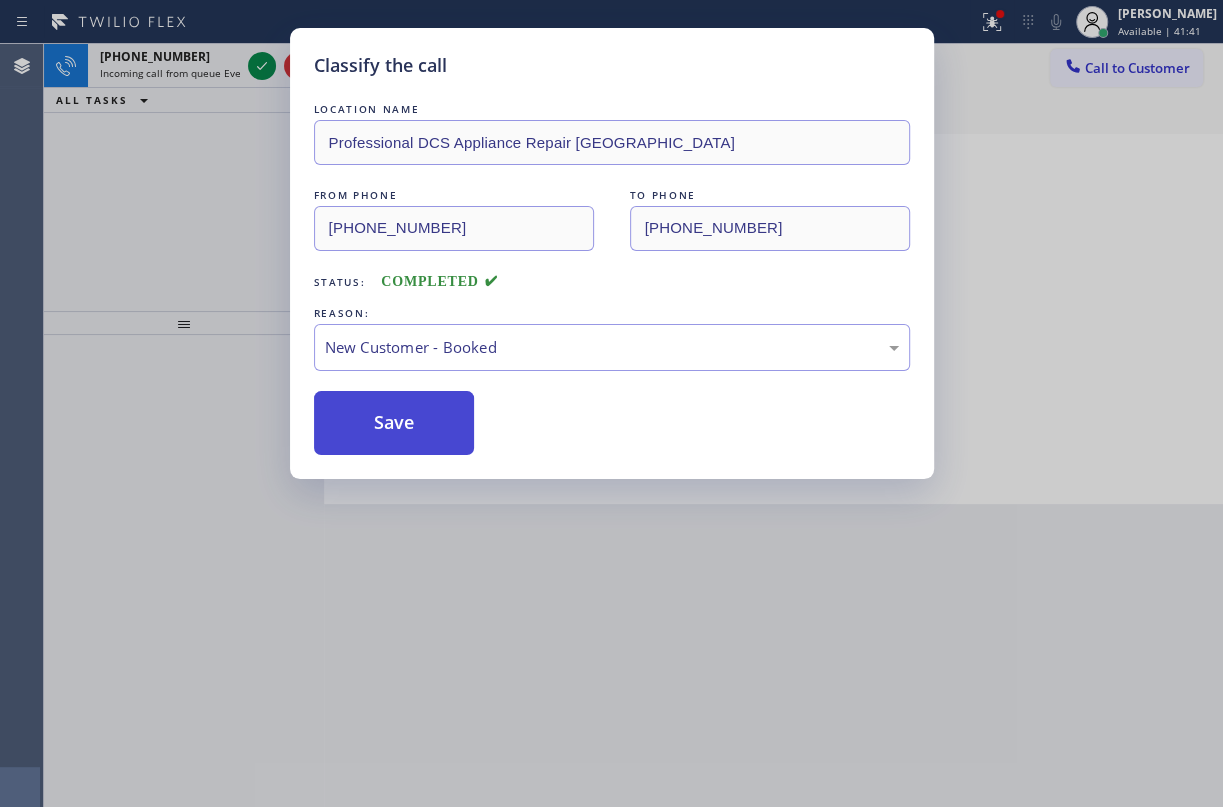 click on "Save" at bounding box center [394, 423] 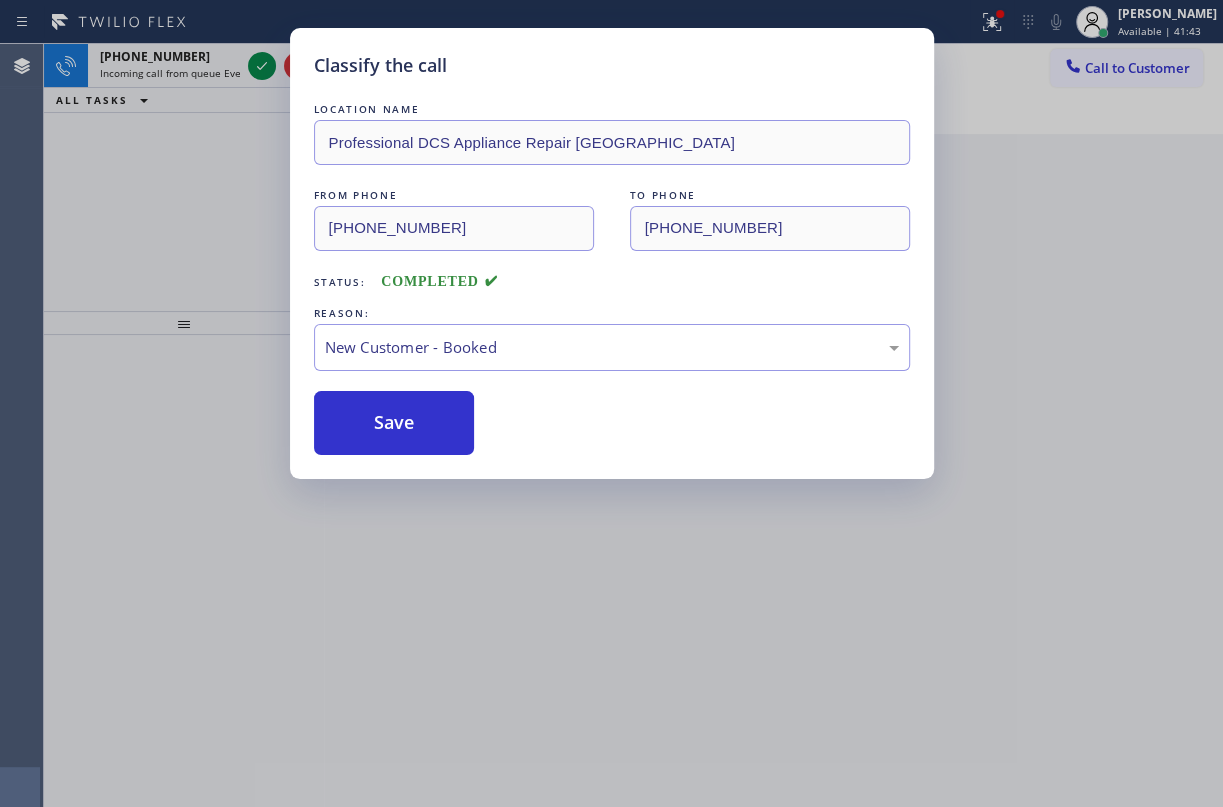 click on "Classify the call LOCATION NAME Professional DCS Appliance Repair Oakland FROM PHONE [PHONE_NUMBER] TO PHONE [PHONE_NUMBER] Status: COMPLETED REASON: New Customer - Booked Save" at bounding box center (612, 253) 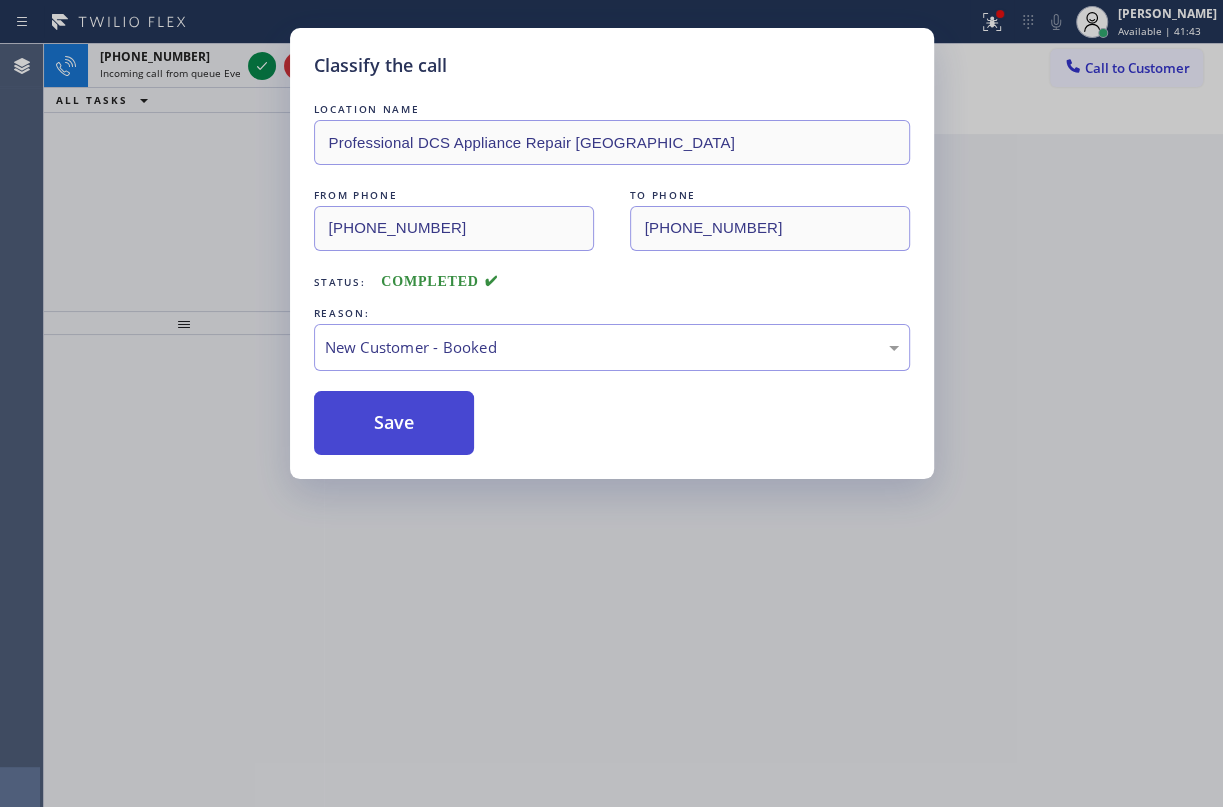 click on "Save" at bounding box center [394, 423] 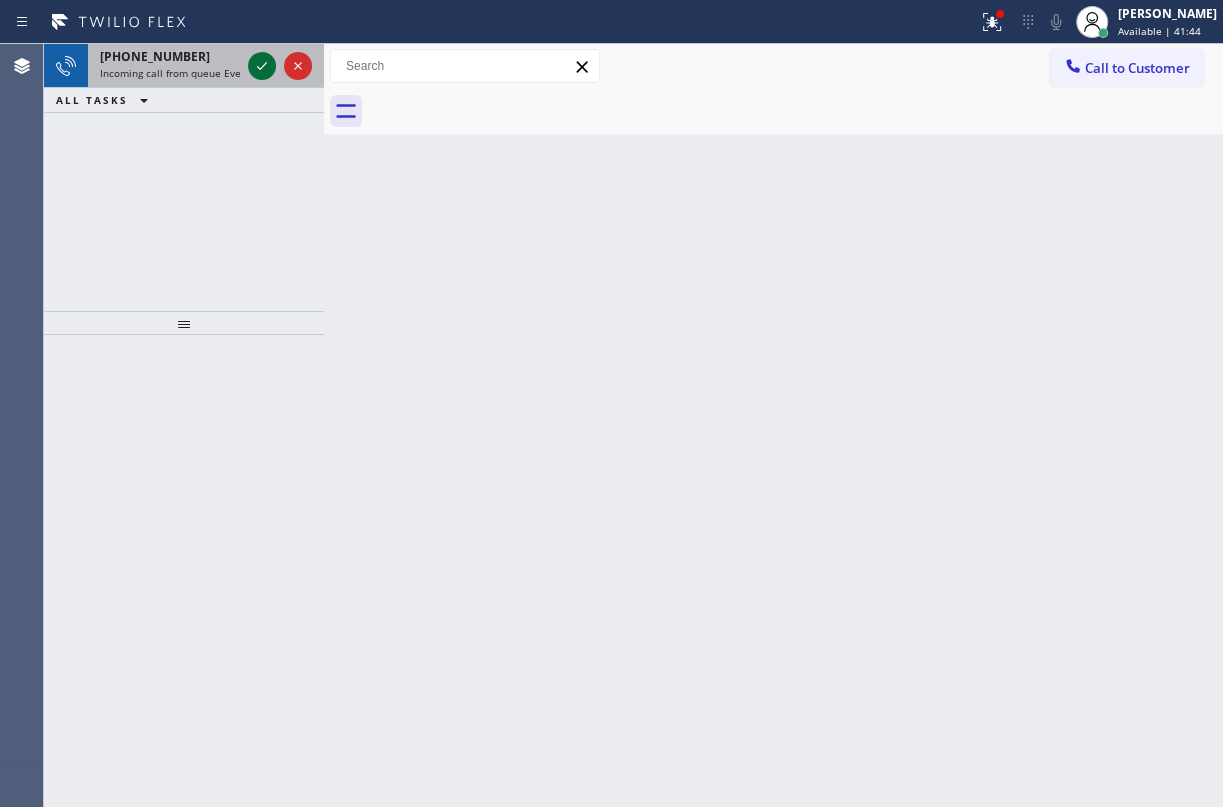 click 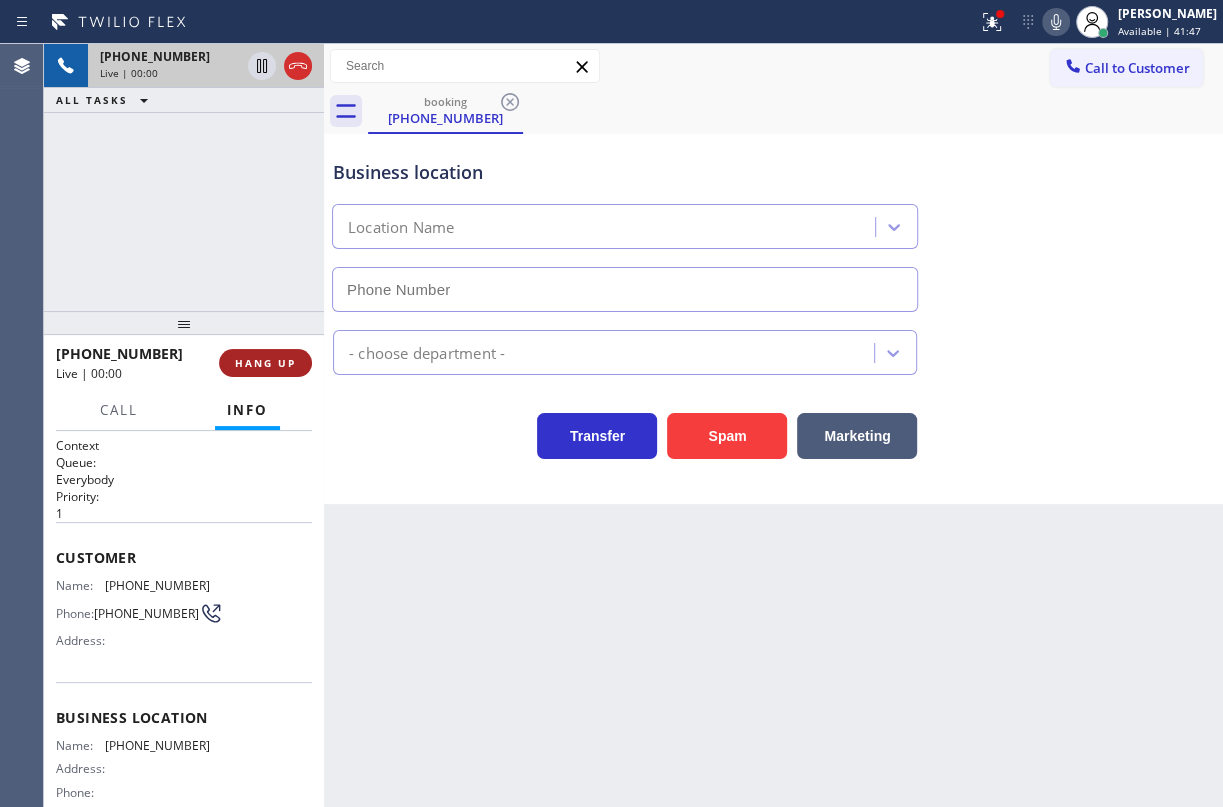 click on "HANG UP" at bounding box center [265, 363] 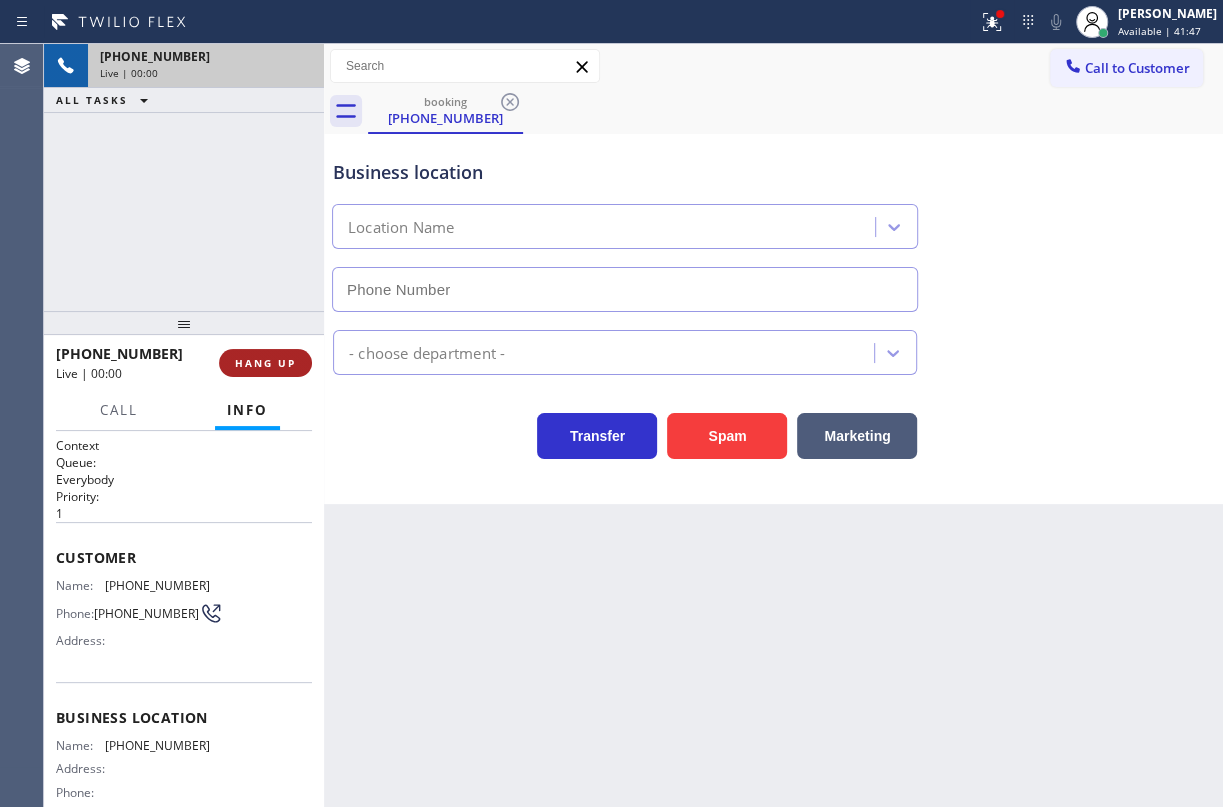 click on "HANG UP" at bounding box center (265, 363) 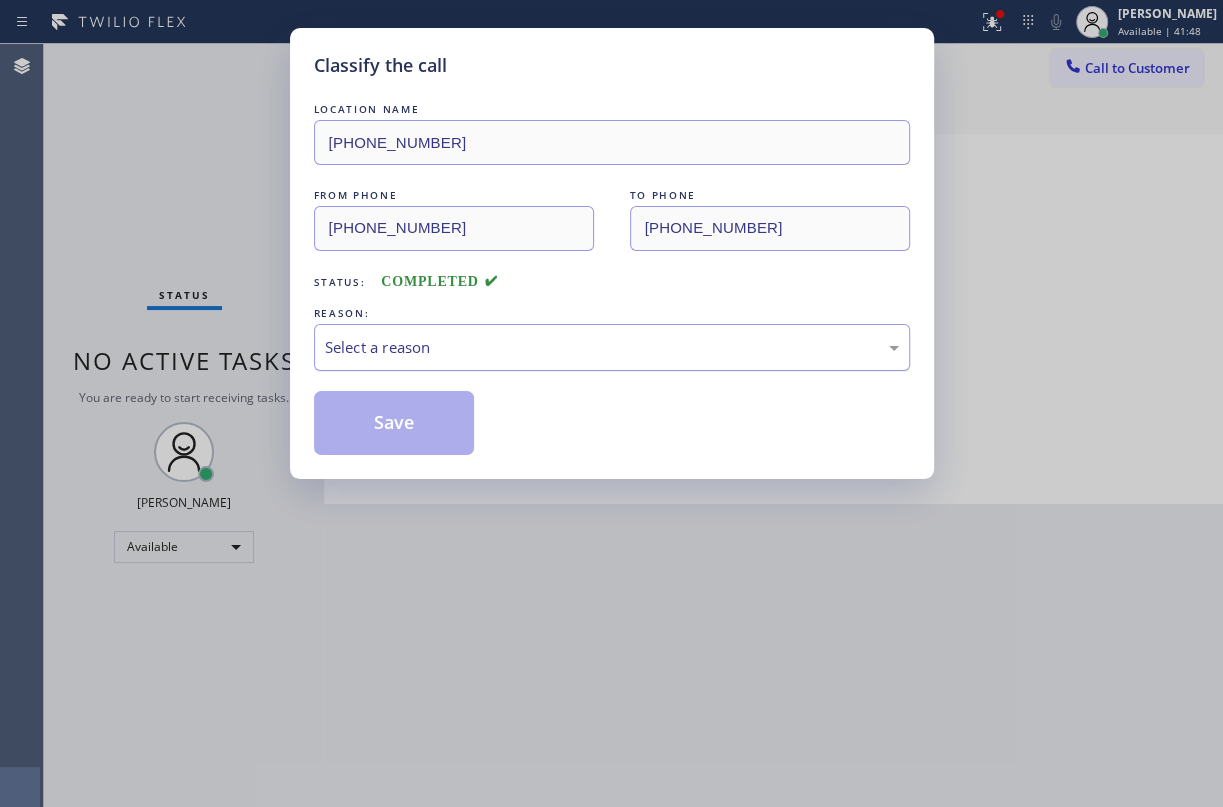 drag, startPoint x: 450, startPoint y: 346, endPoint x: 443, endPoint y: 363, distance: 18.384777 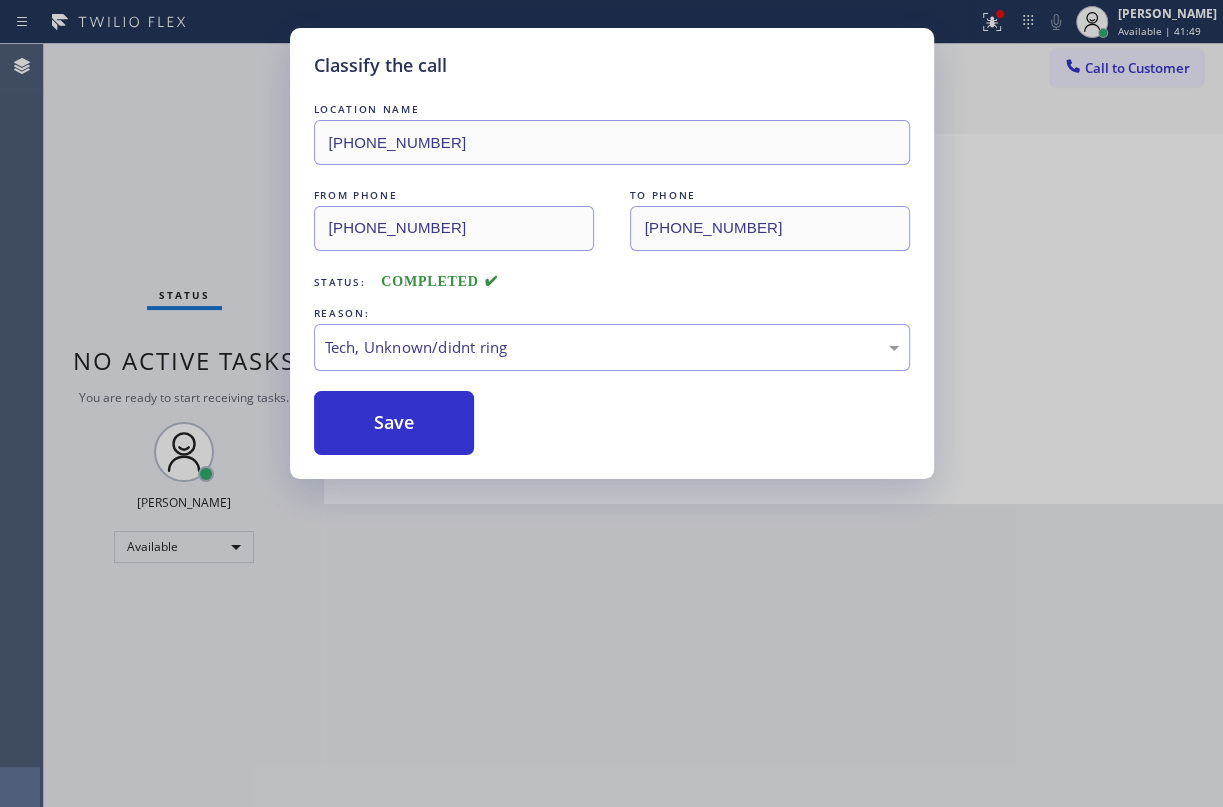 drag, startPoint x: 390, startPoint y: 420, endPoint x: 969, endPoint y: 5, distance: 712.36646 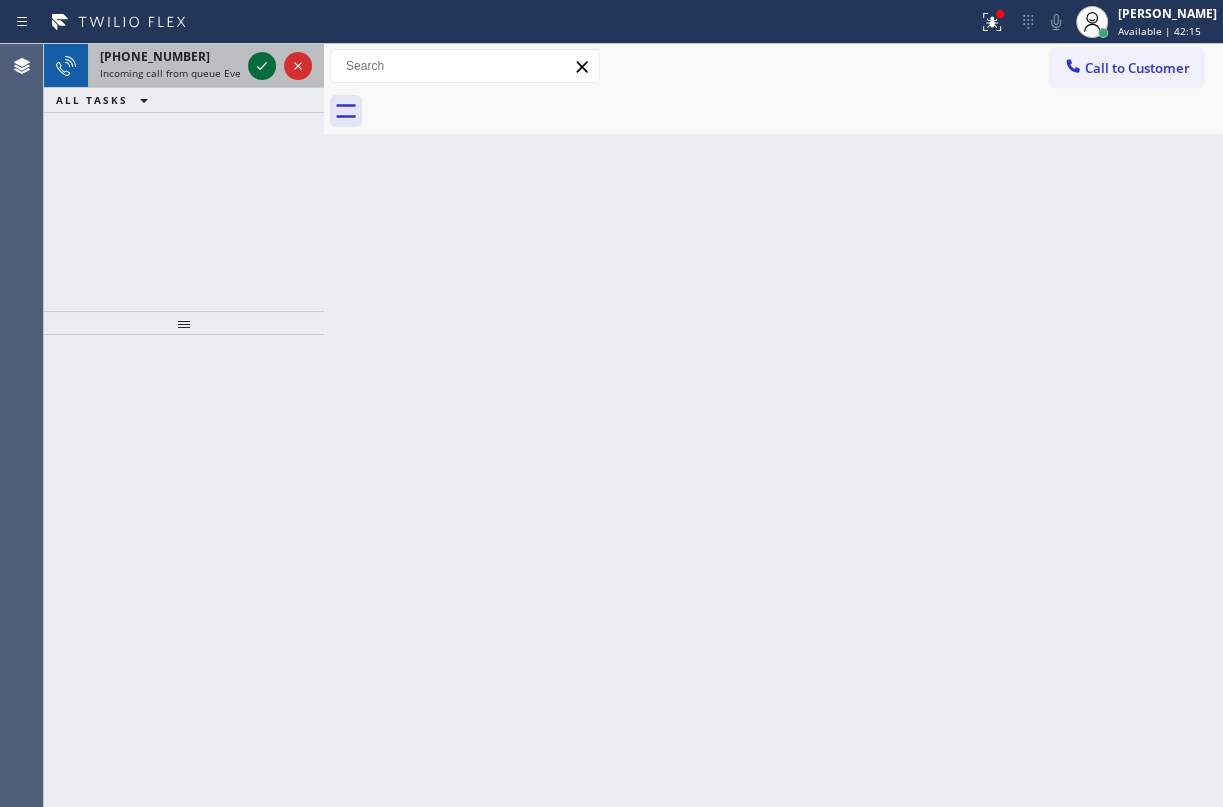 click 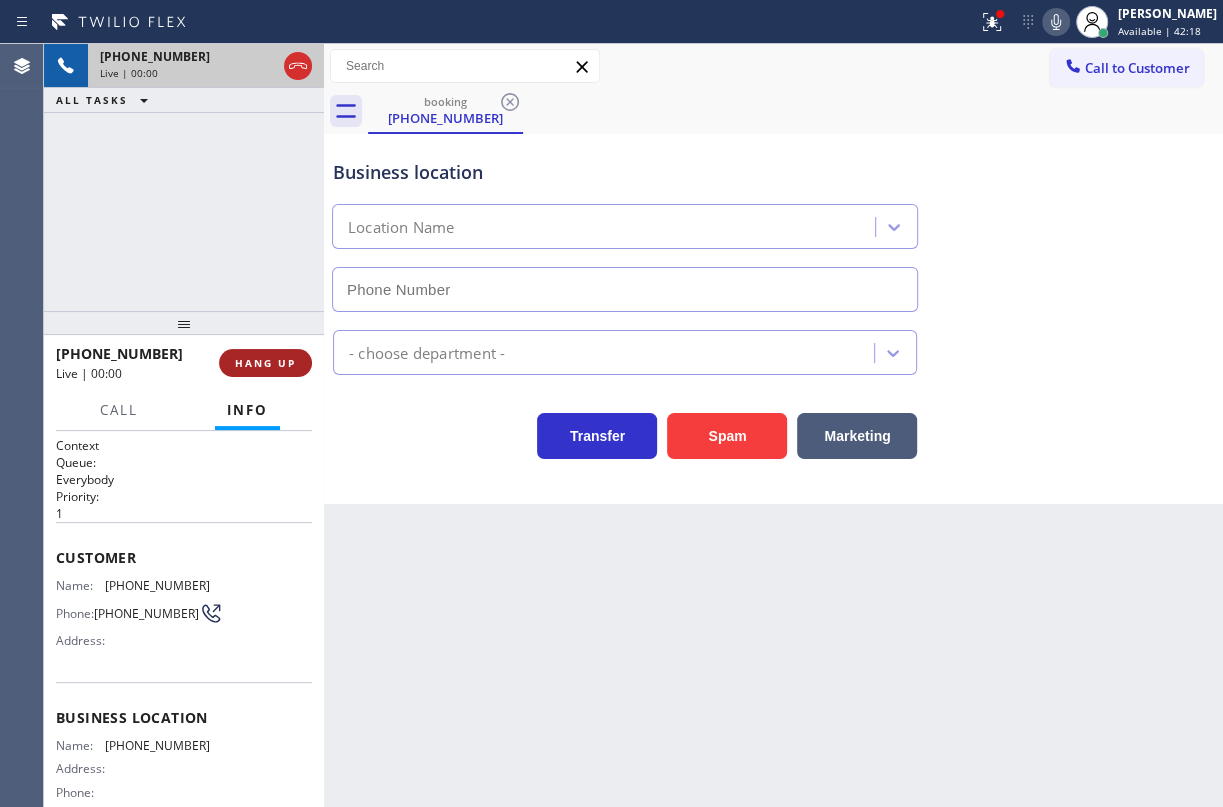 click on "HANG UP" at bounding box center [265, 363] 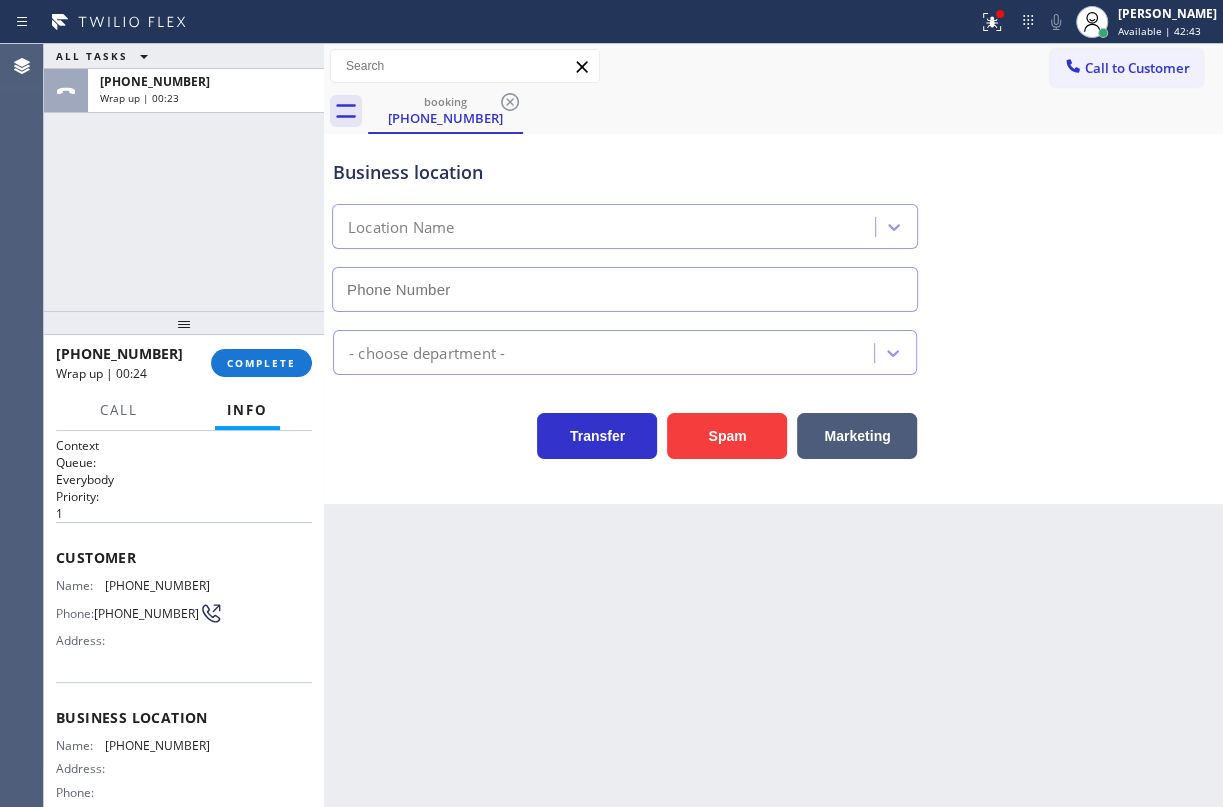 drag, startPoint x: 276, startPoint y: 367, endPoint x: 383, endPoint y: 353, distance: 107.912 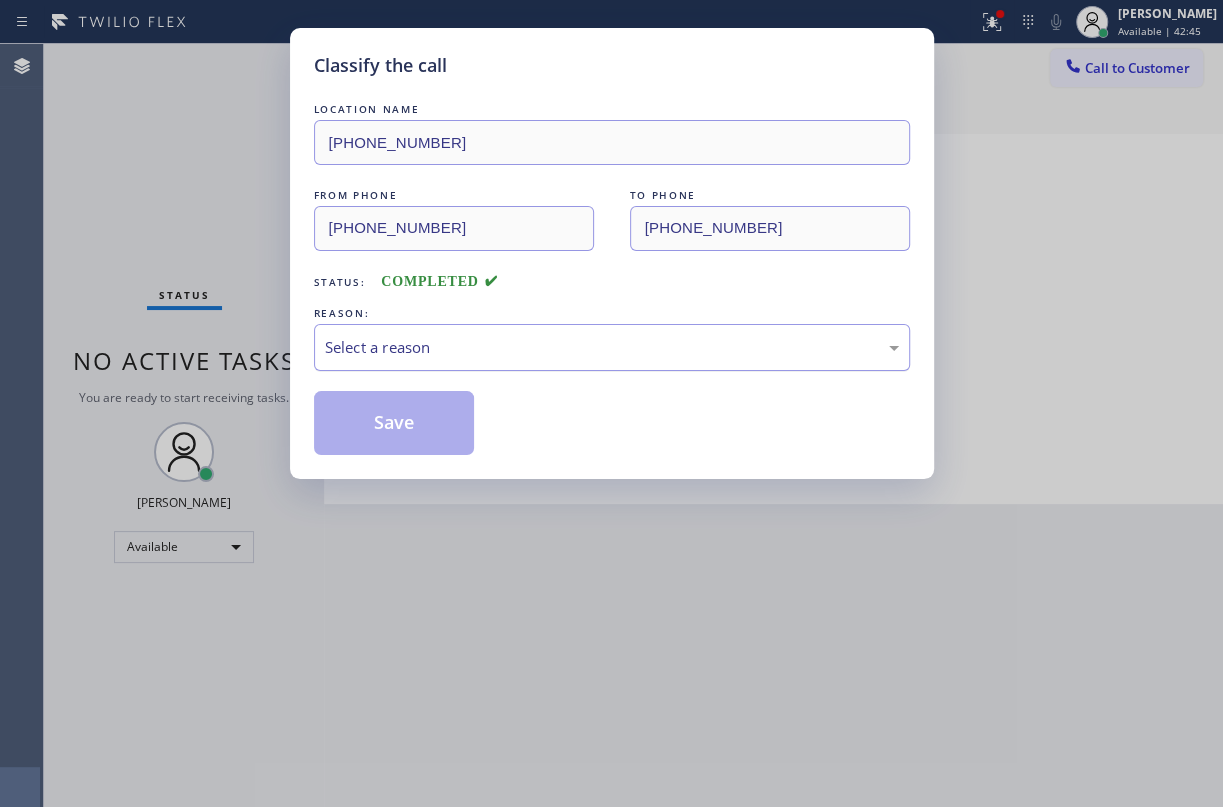 drag, startPoint x: 441, startPoint y: 343, endPoint x: 437, endPoint y: 355, distance: 12.649111 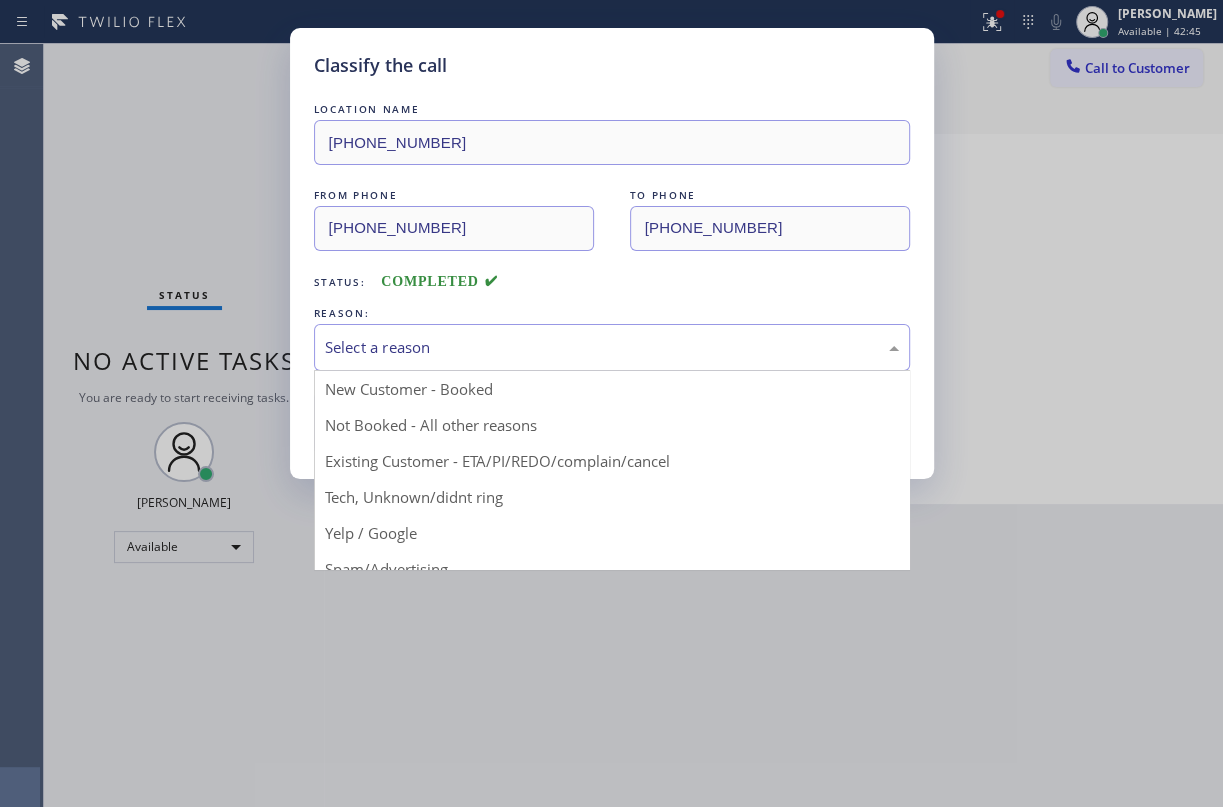 drag, startPoint x: 388, startPoint y: 504, endPoint x: 383, endPoint y: 448, distance: 56.22277 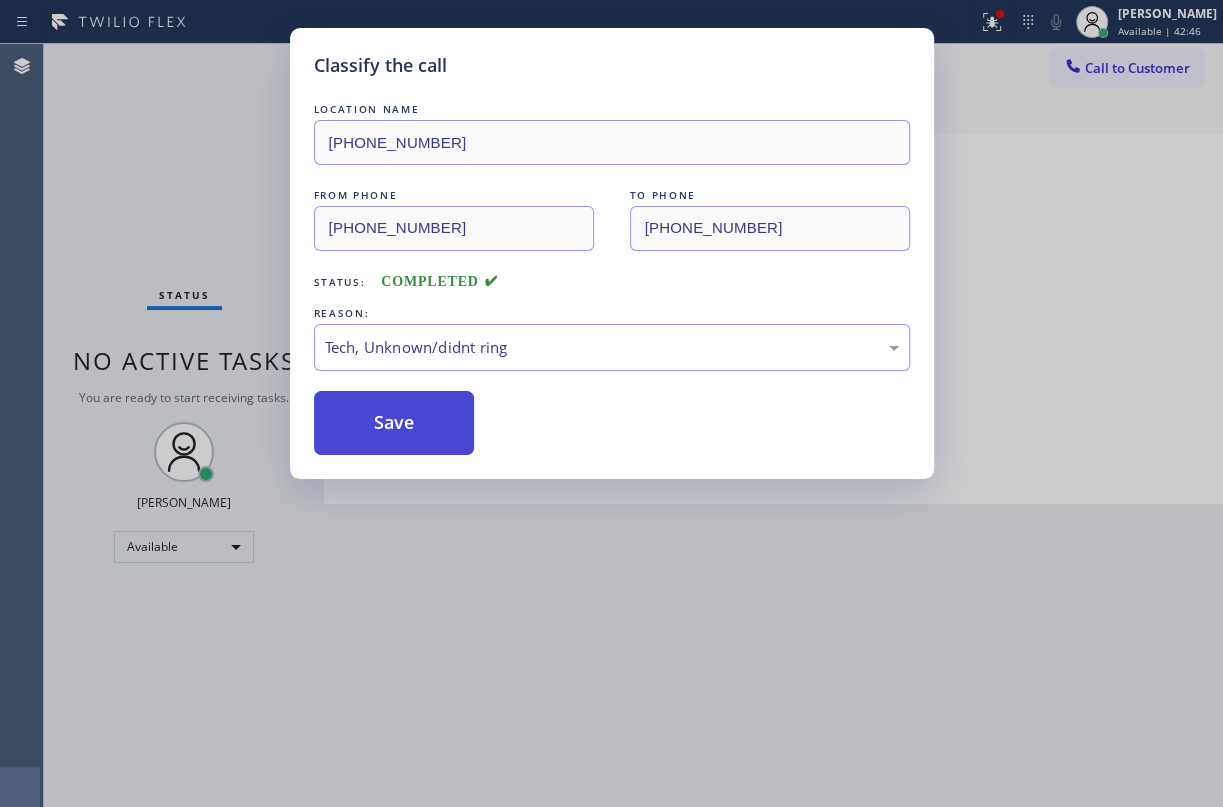 click on "Save" at bounding box center (394, 423) 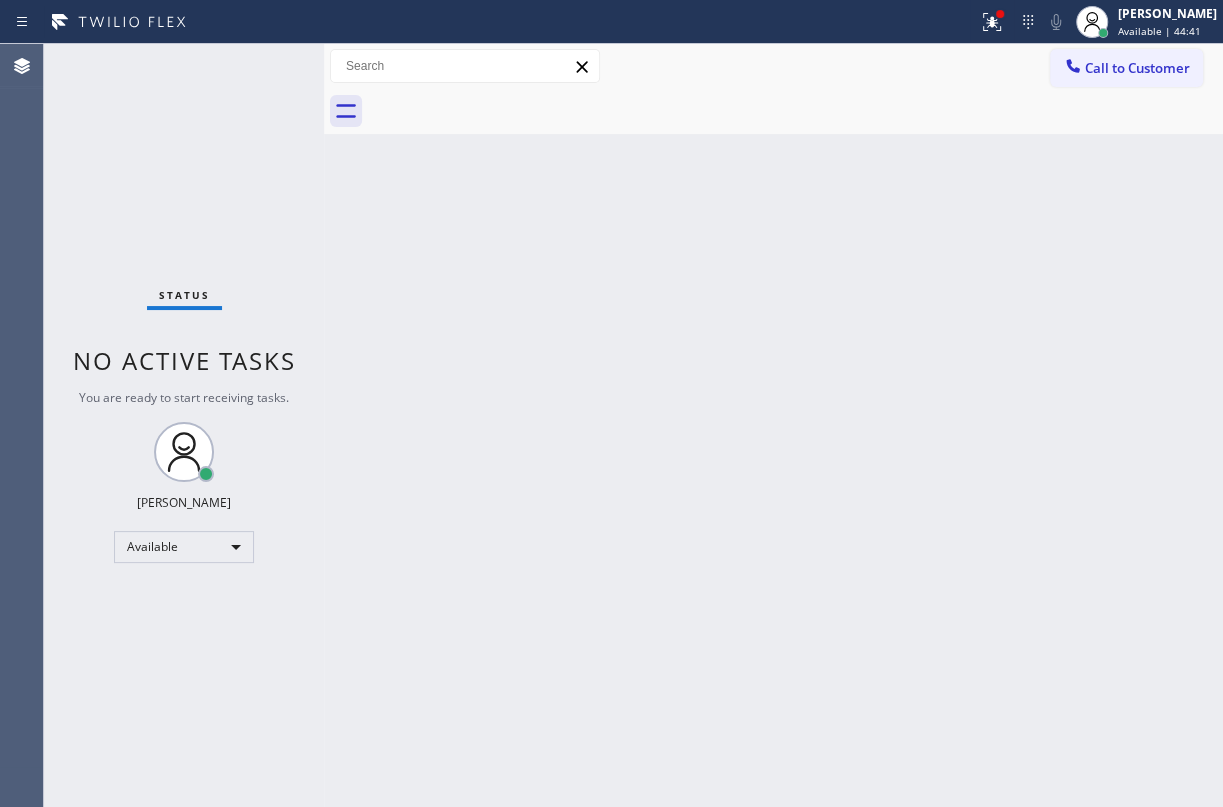 click on "Back to Dashboard Change Sender ID Customers Technicians Select a contact Outbound call Technician Search Technician Your caller id phone number Your caller id phone number Call Technician info Name   Phone none Address none Change Sender ID HVAC [PHONE_NUMBER] 5 Star Appliance [PHONE_NUMBER] Appliance Repair [PHONE_NUMBER] Plumbing [PHONE_NUMBER] Air Duct Cleaning [PHONE_NUMBER]  Electricians [PHONE_NUMBER] Cancel Change Check personal SMS Reset Change No tabs Call to Customer Outbound call Location Search location Your caller id phone number [PHONE_NUMBER] Customer number Call Outbound call Technician Search Technician Your caller id phone number Your caller id phone number Call" at bounding box center [773, 425] 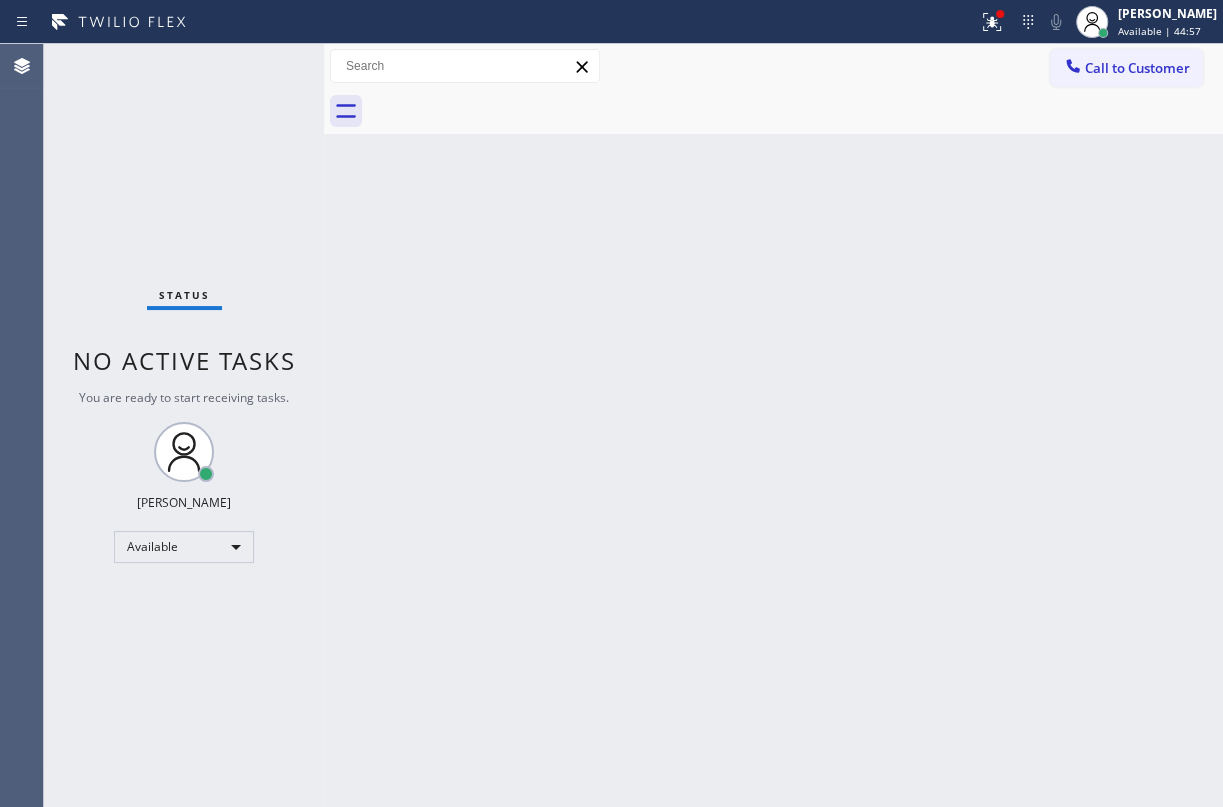 click on "Back to Dashboard Change Sender ID Customers Technicians Select a contact Outbound call Technician Search Technician Your caller id phone number Your caller id phone number Call Technician info Name   Phone none Address none Change Sender ID HVAC [PHONE_NUMBER] 5 Star Appliance [PHONE_NUMBER] Appliance Repair [PHONE_NUMBER] Plumbing [PHONE_NUMBER] Air Duct Cleaning [PHONE_NUMBER]  Electricians [PHONE_NUMBER] Cancel Change Check personal SMS Reset Change No tabs Call to Customer Outbound call Location Search location Your caller id phone number [PHONE_NUMBER] Customer number Call Outbound call Technician Search Technician Your caller id phone number Your caller id phone number Call" at bounding box center [773, 425] 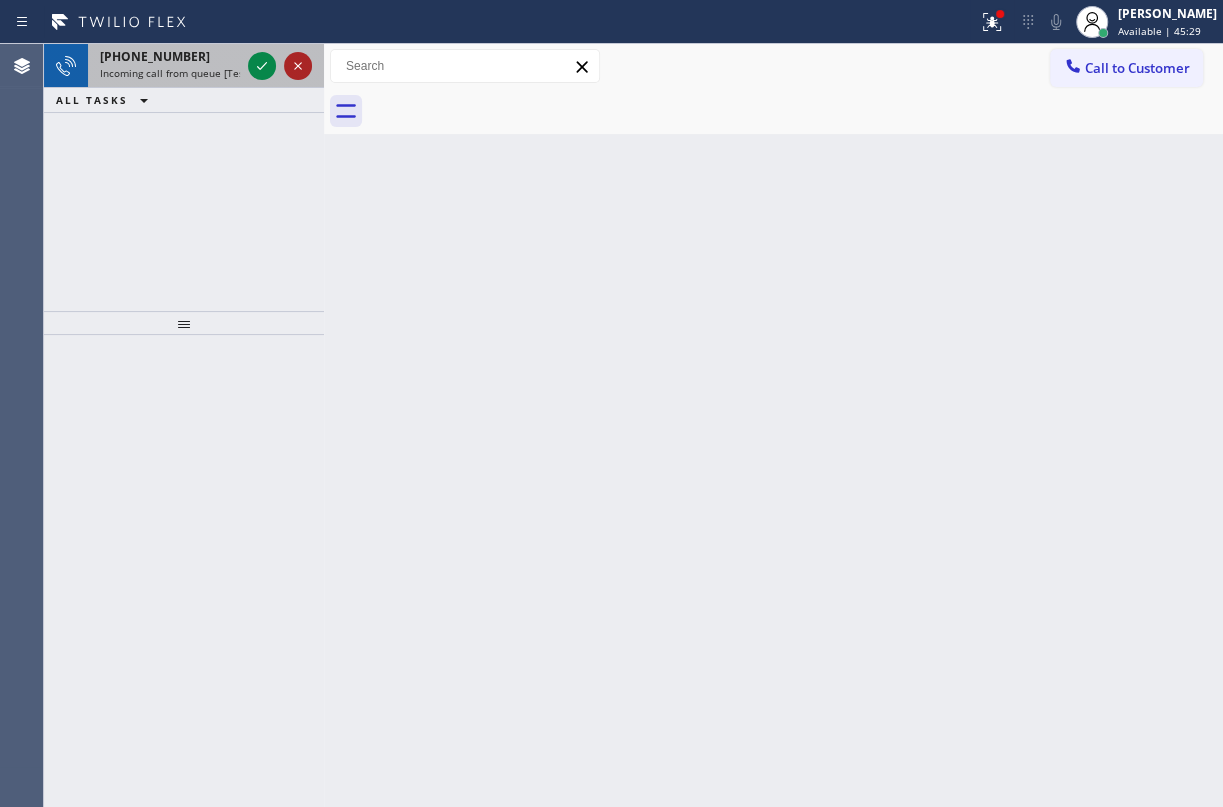 click 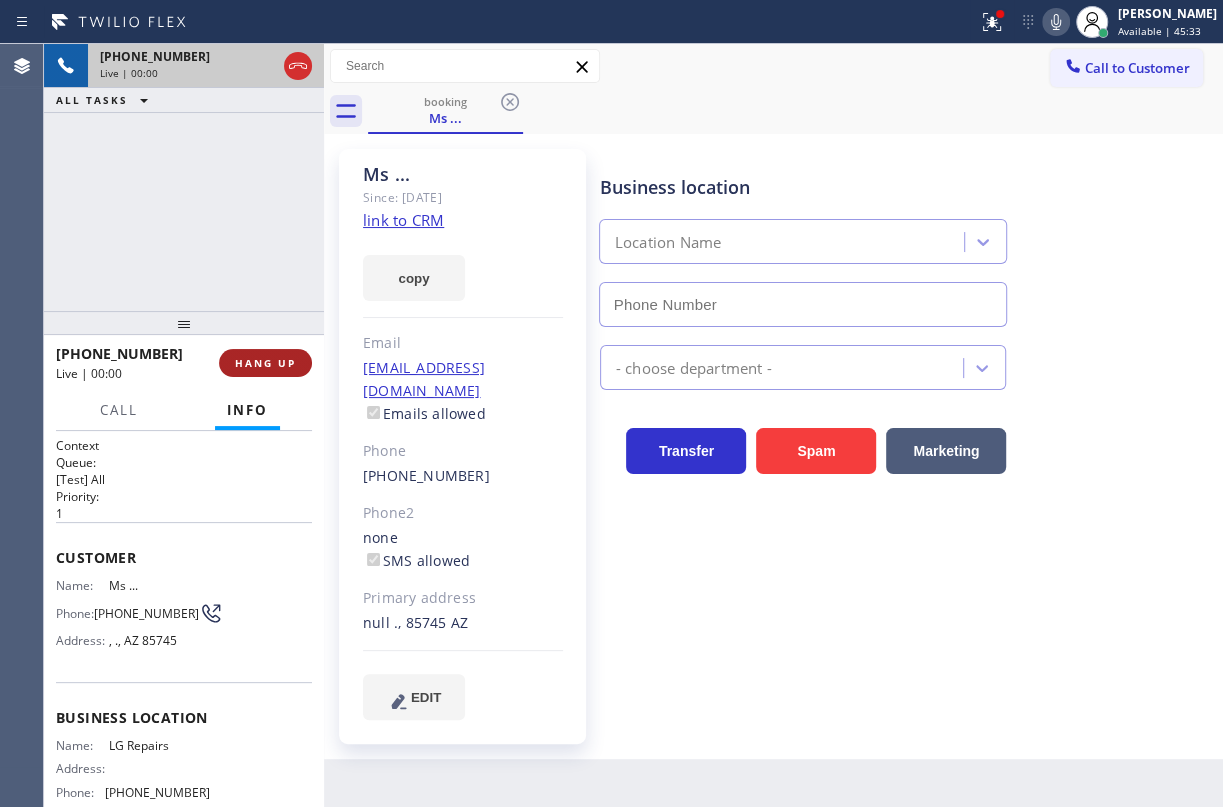 click on "HANG UP" at bounding box center [265, 363] 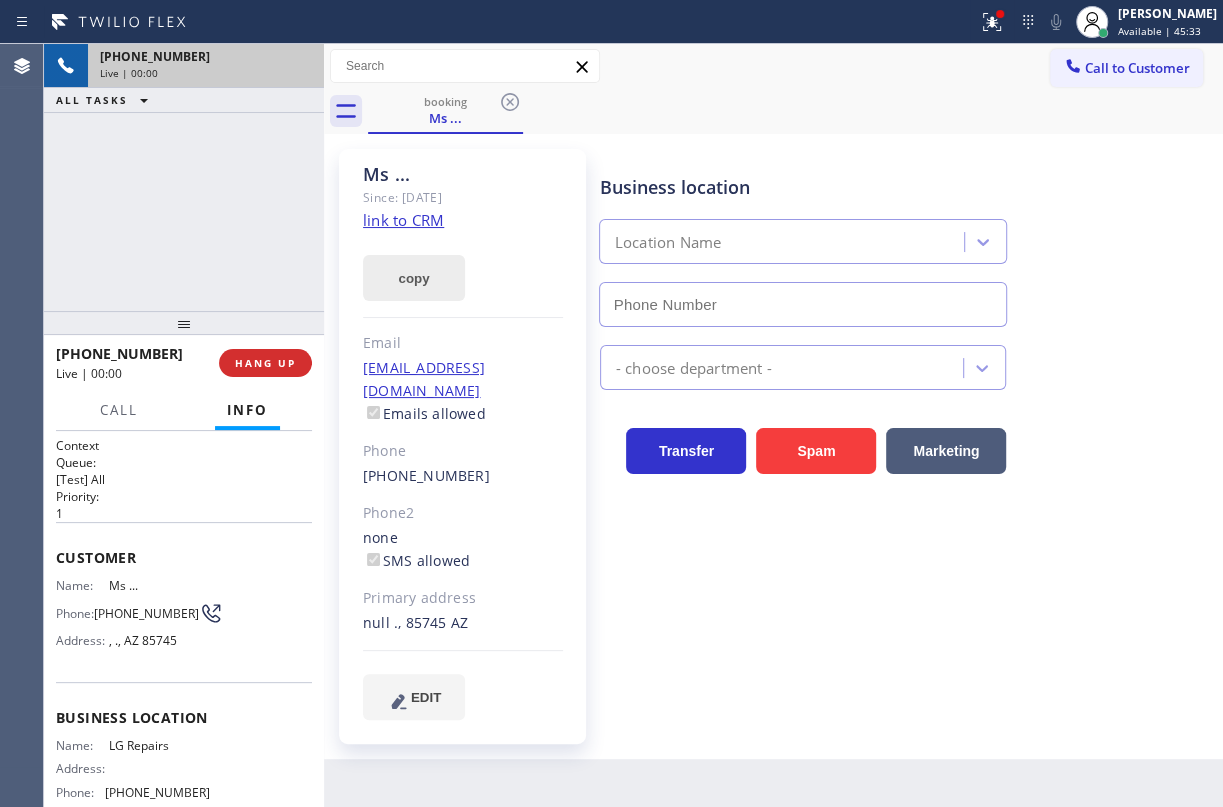 type on "[PHONE_NUMBER]" 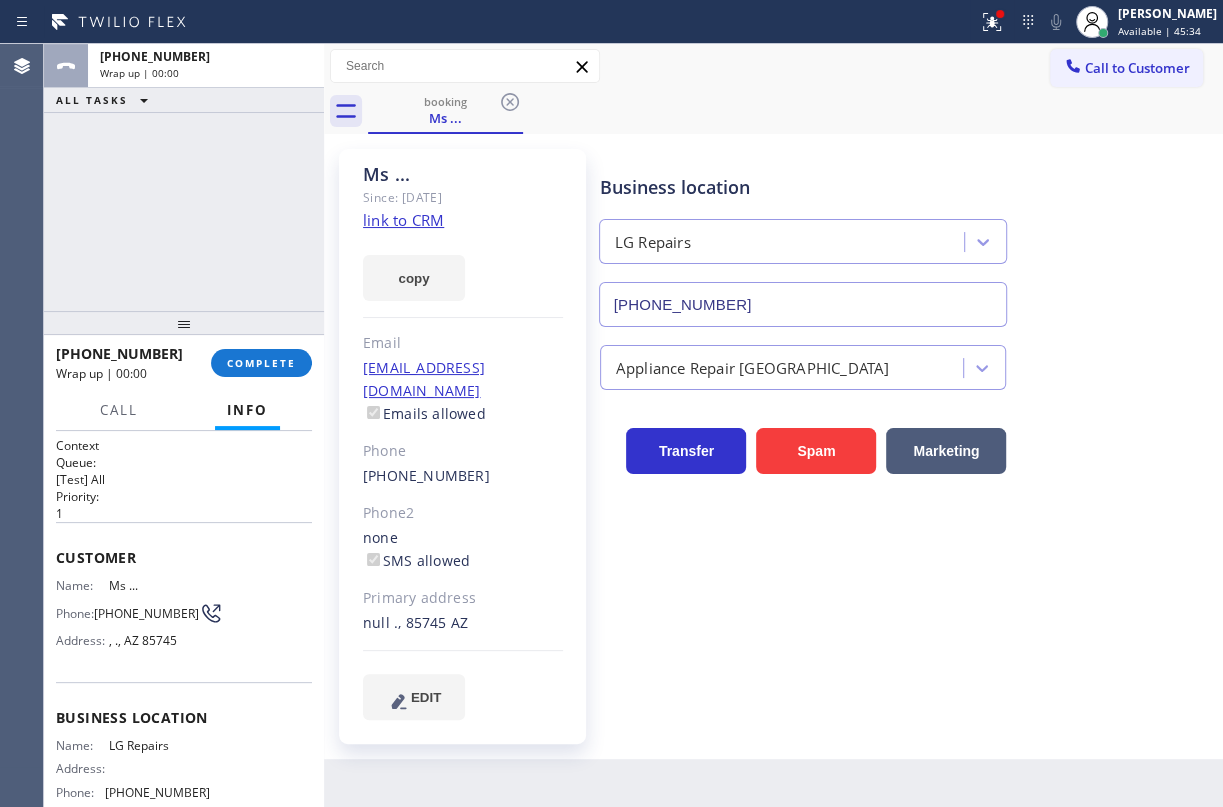 click on "link to CRM" 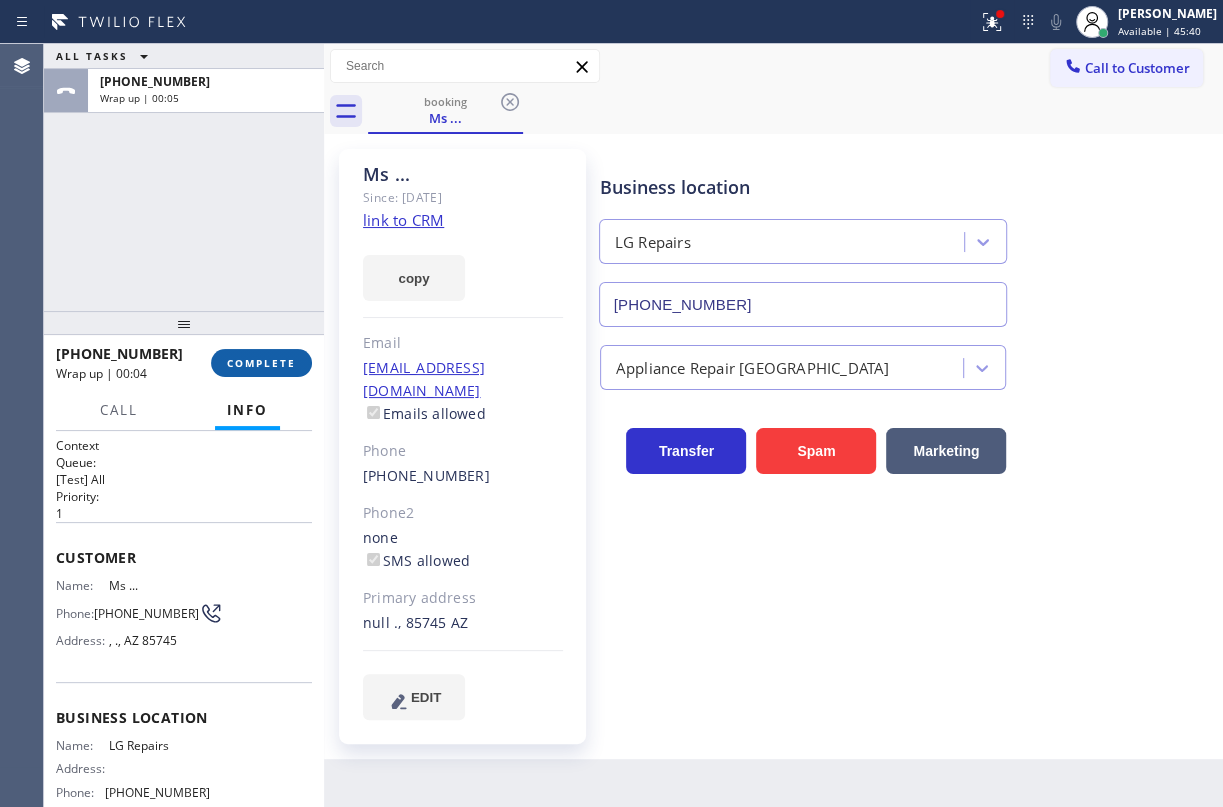 click on "COMPLETE" at bounding box center (261, 363) 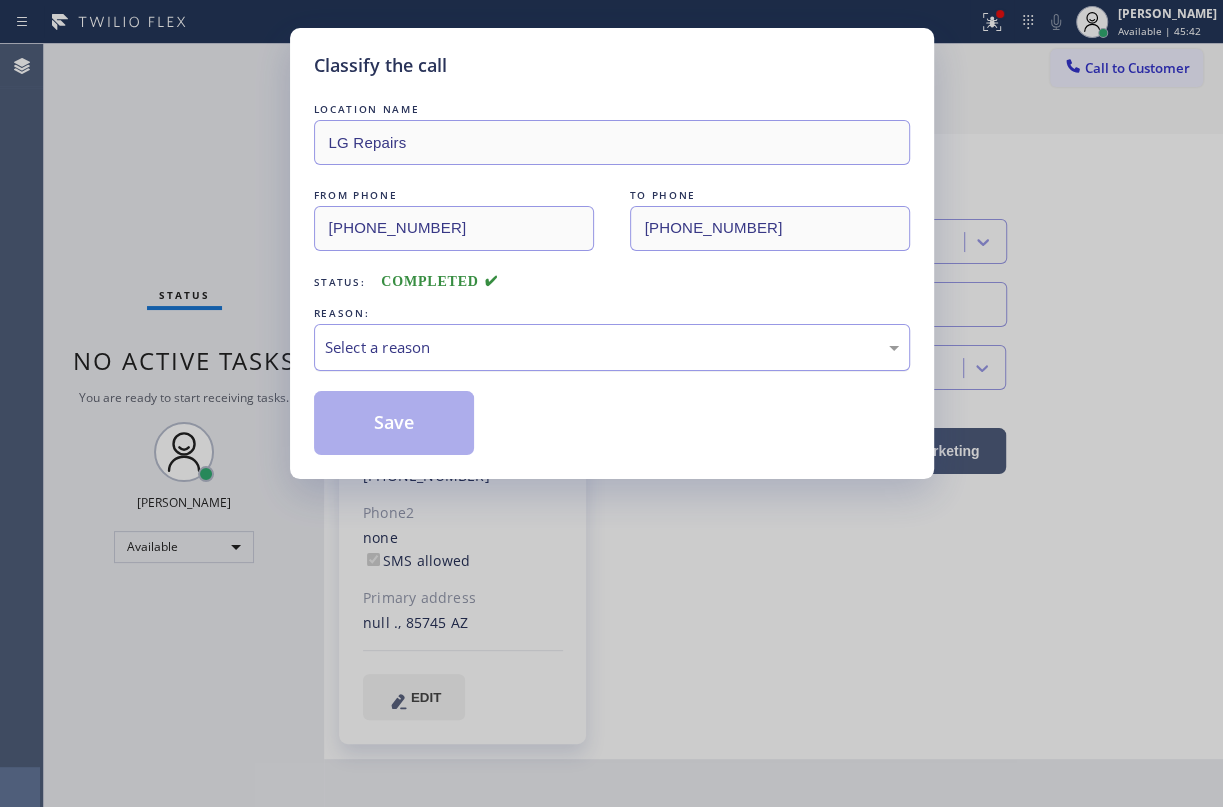 click on "Select a reason" at bounding box center (612, 347) 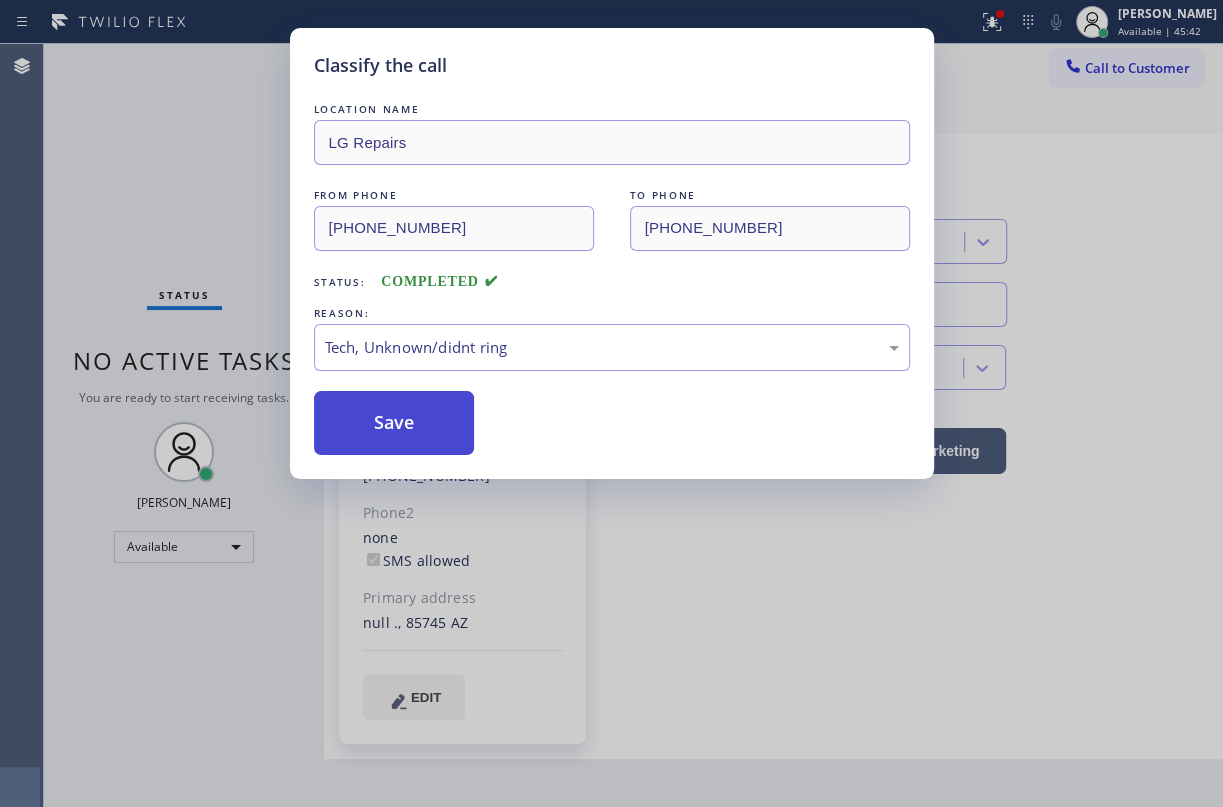 click on "Save" at bounding box center [394, 423] 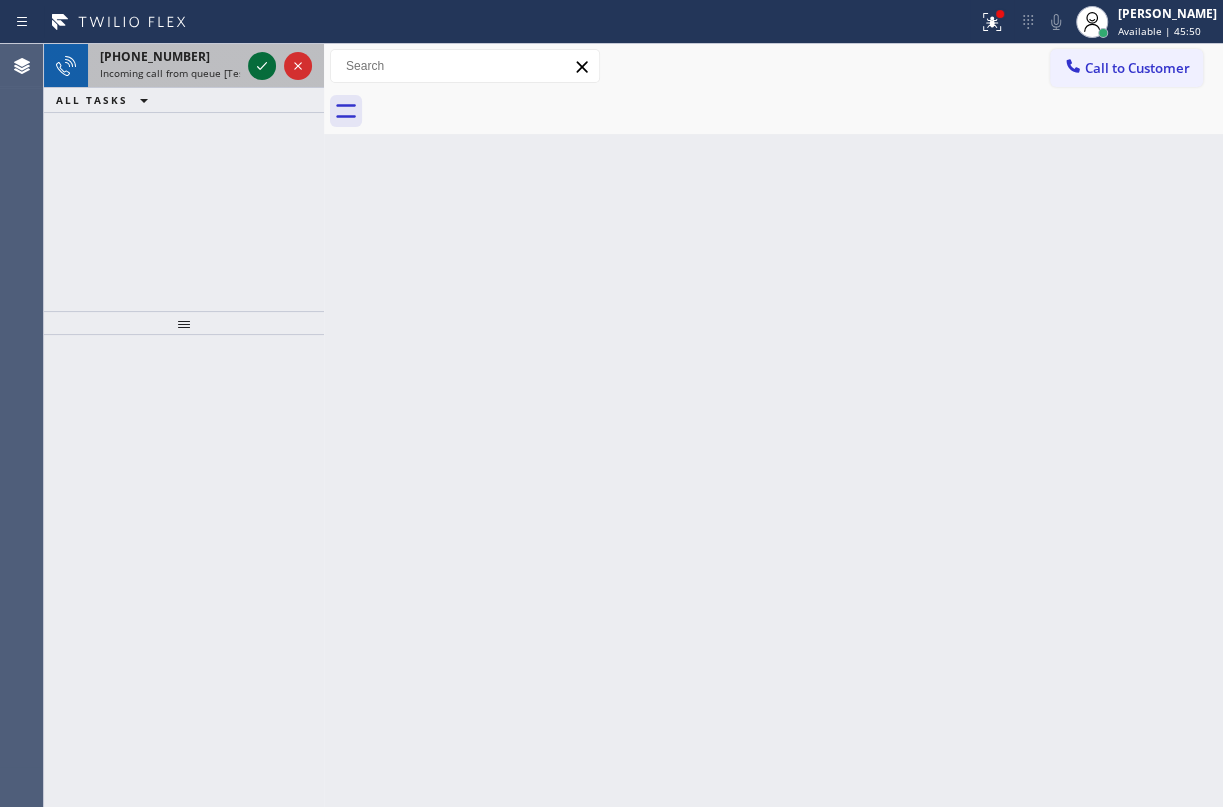 click 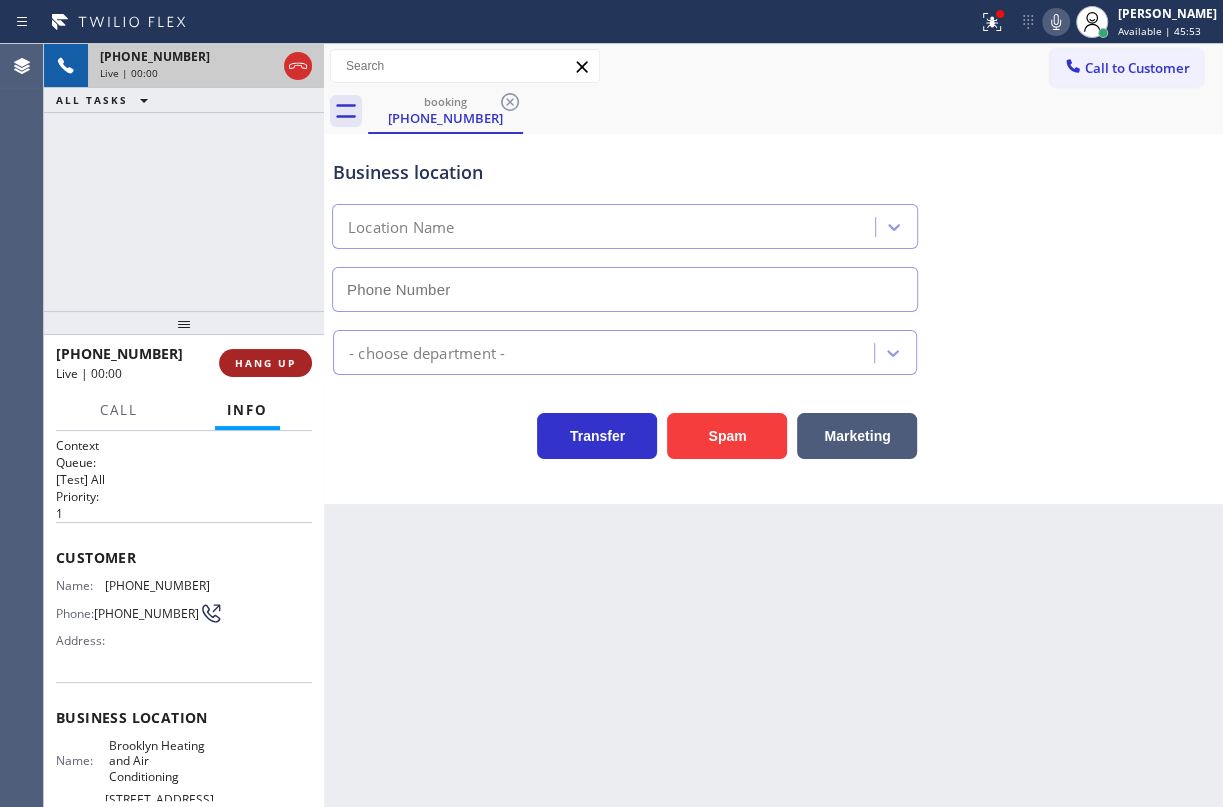 type on "[PHONE_NUMBER]" 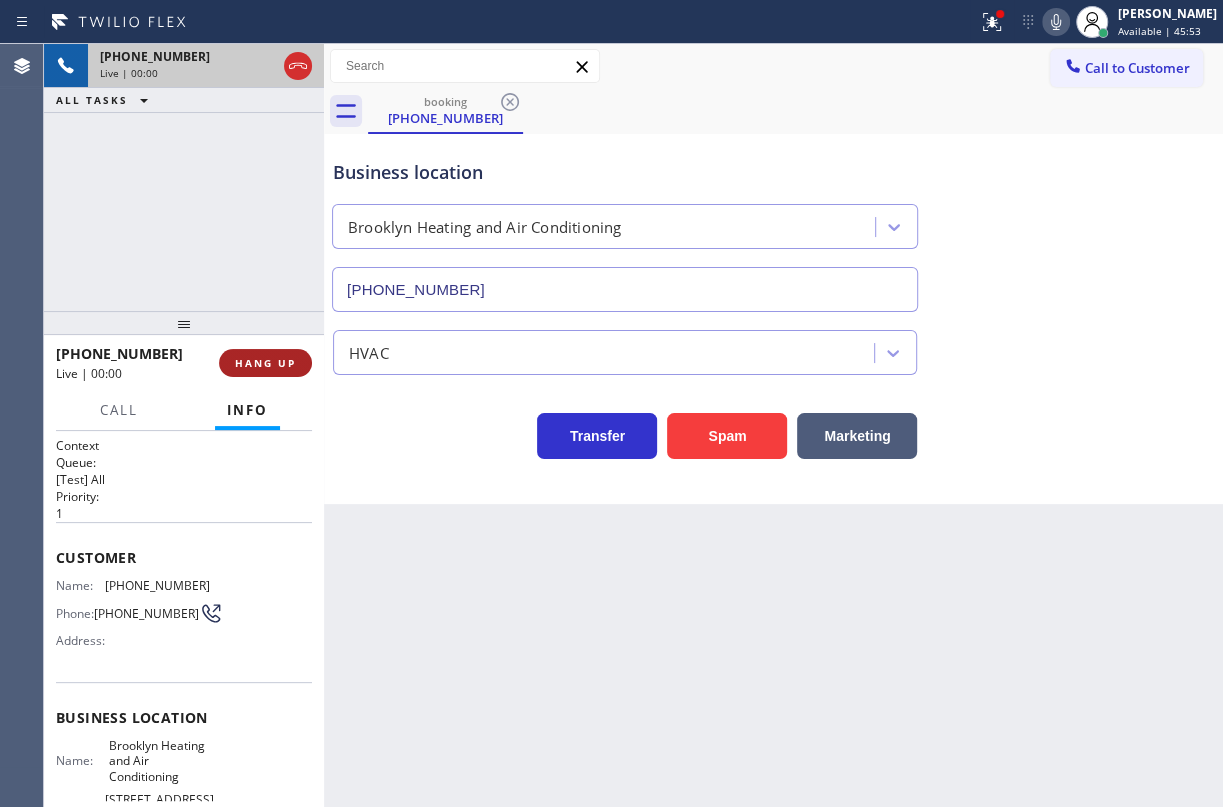 click on "HANG UP" at bounding box center [265, 363] 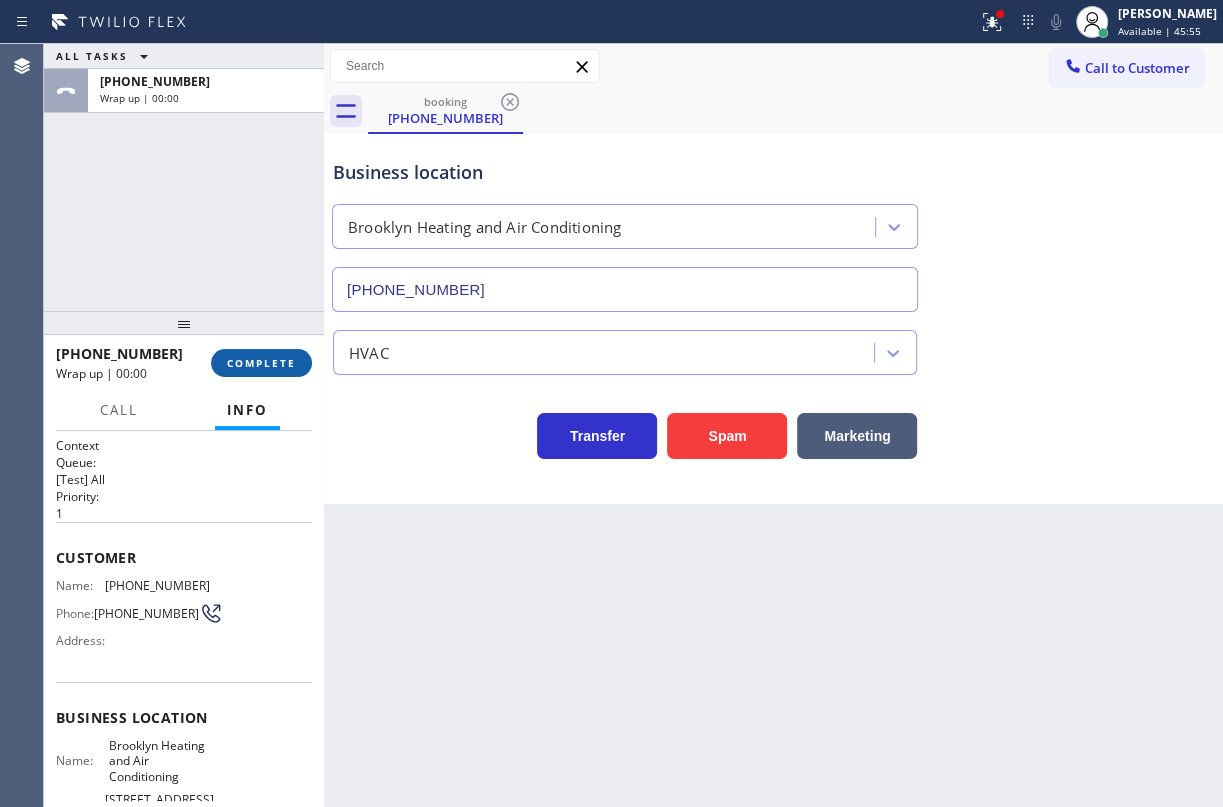 click on "COMPLETE" at bounding box center [261, 363] 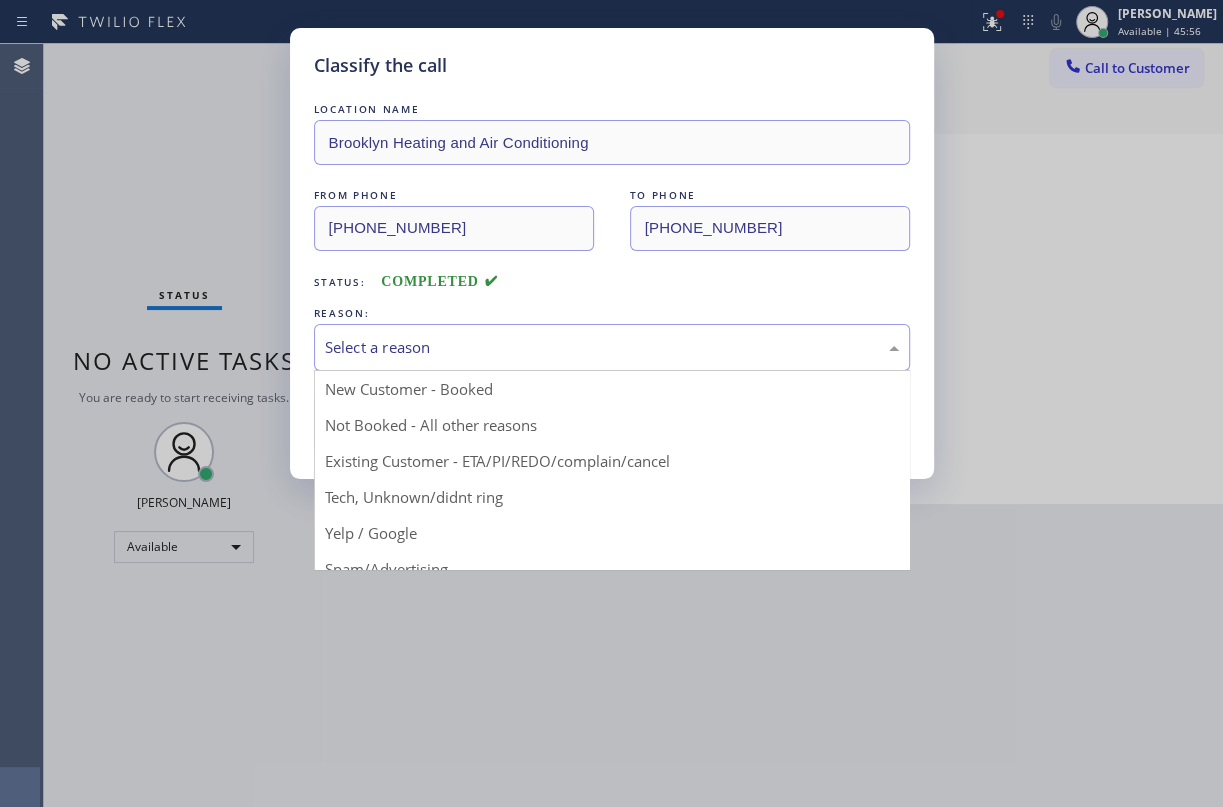click on "Select a reason" at bounding box center [612, 347] 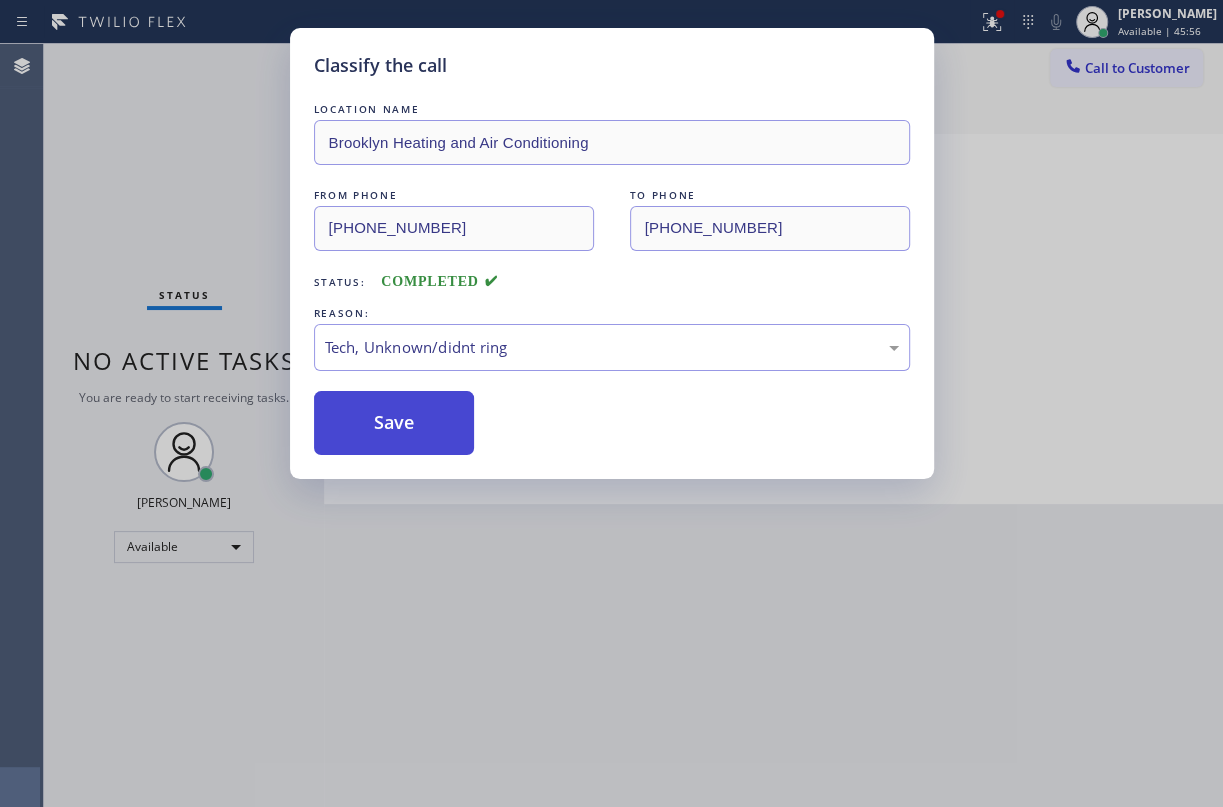 click on "Save" at bounding box center [394, 423] 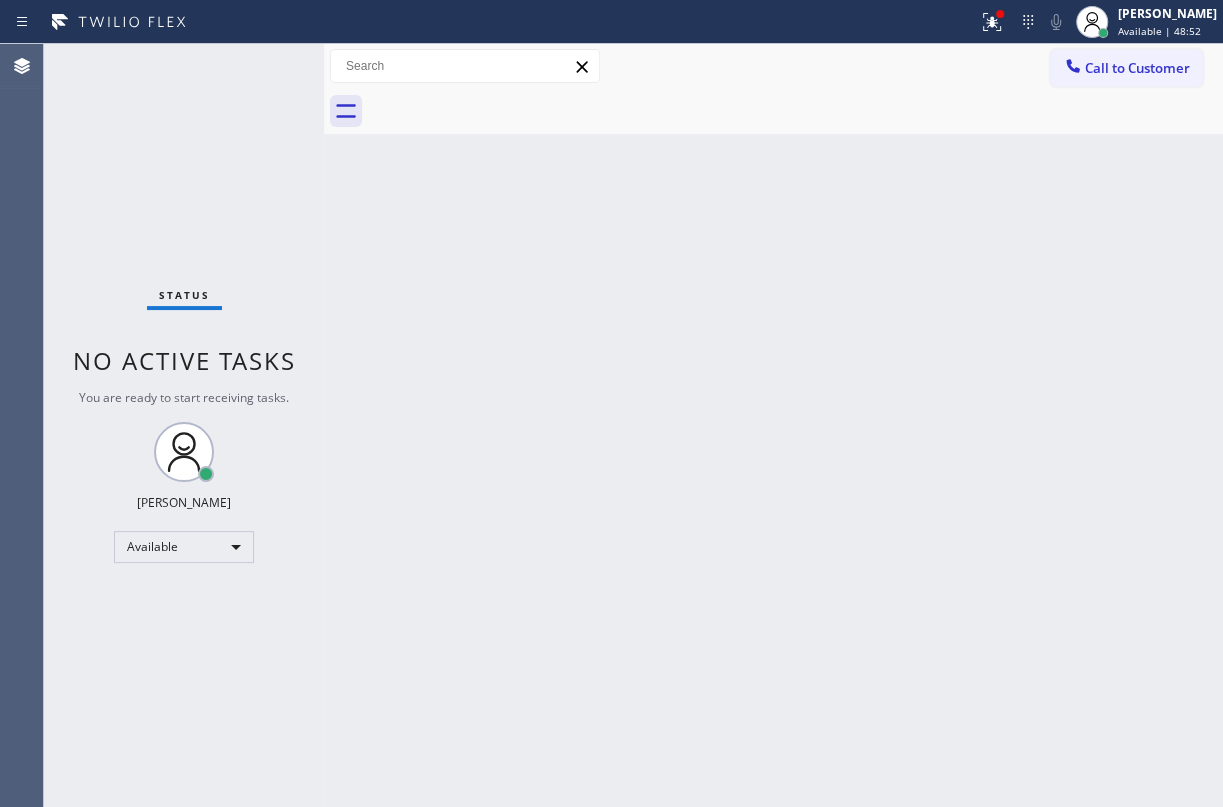 click on "Back to Dashboard Change Sender ID Customers Technicians Select a contact Outbound call Technician Search Technician Your caller id phone number Your caller id phone number Call Technician info Name   Phone none Address none Change Sender ID HVAC [PHONE_NUMBER] 5 Star Appliance [PHONE_NUMBER] Appliance Repair [PHONE_NUMBER] Plumbing [PHONE_NUMBER] Air Duct Cleaning [PHONE_NUMBER]  Electricians [PHONE_NUMBER] Cancel Change Check personal SMS Reset Change No tabs Call to Customer Outbound call Location Search location Your caller id phone number [PHONE_NUMBER] Customer number Call Outbound call Technician Search Technician Your caller id phone number Your caller id phone number Call" at bounding box center [773, 425] 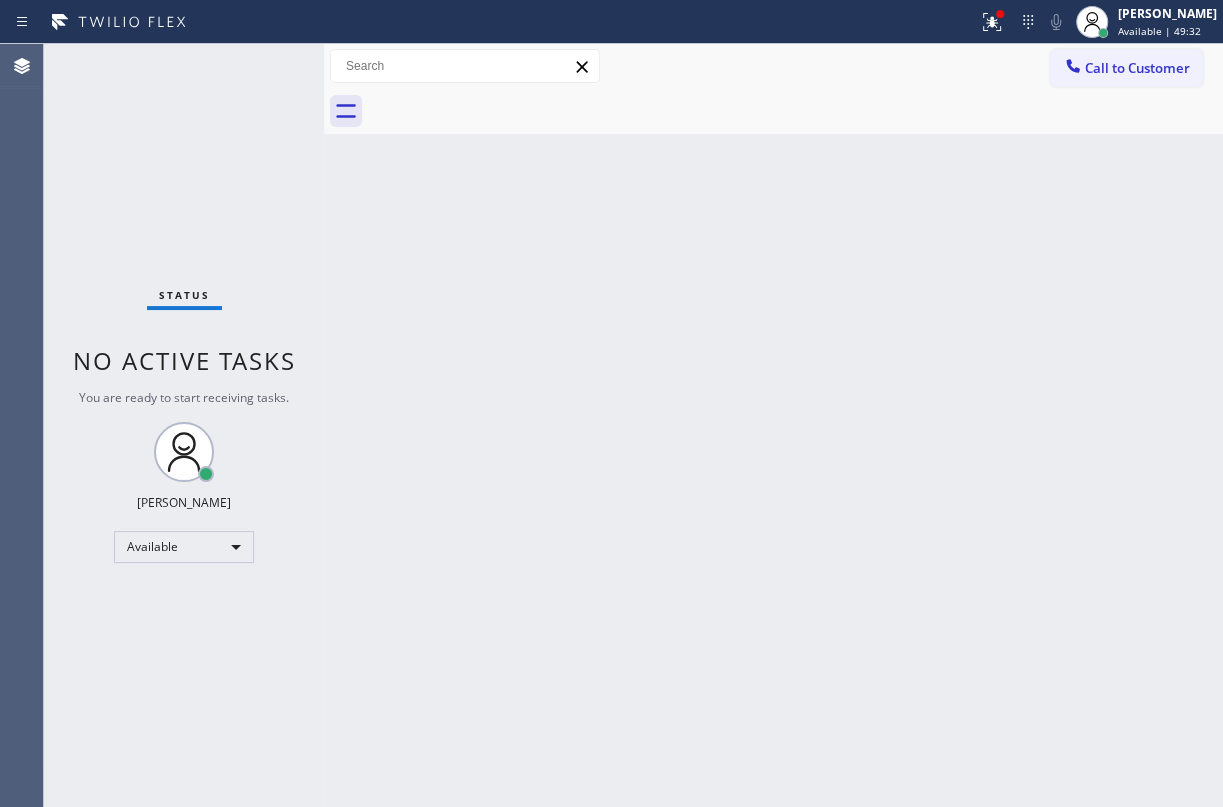 click on "Back to Dashboard Change Sender ID Customers Technicians Select a contact Outbound call Technician Search Technician Your caller id phone number Your caller id phone number Call Technician info Name   Phone none Address none Change Sender ID HVAC [PHONE_NUMBER] 5 Star Appliance [PHONE_NUMBER] Appliance Repair [PHONE_NUMBER] Plumbing [PHONE_NUMBER] Air Duct Cleaning [PHONE_NUMBER]  Electricians [PHONE_NUMBER] Cancel Change Check personal SMS Reset Change No tabs Call to Customer Outbound call Location Search location Your caller id phone number [PHONE_NUMBER] Customer number Call Outbound call Technician Search Technician Your caller id phone number Your caller id phone number Call" at bounding box center [773, 425] 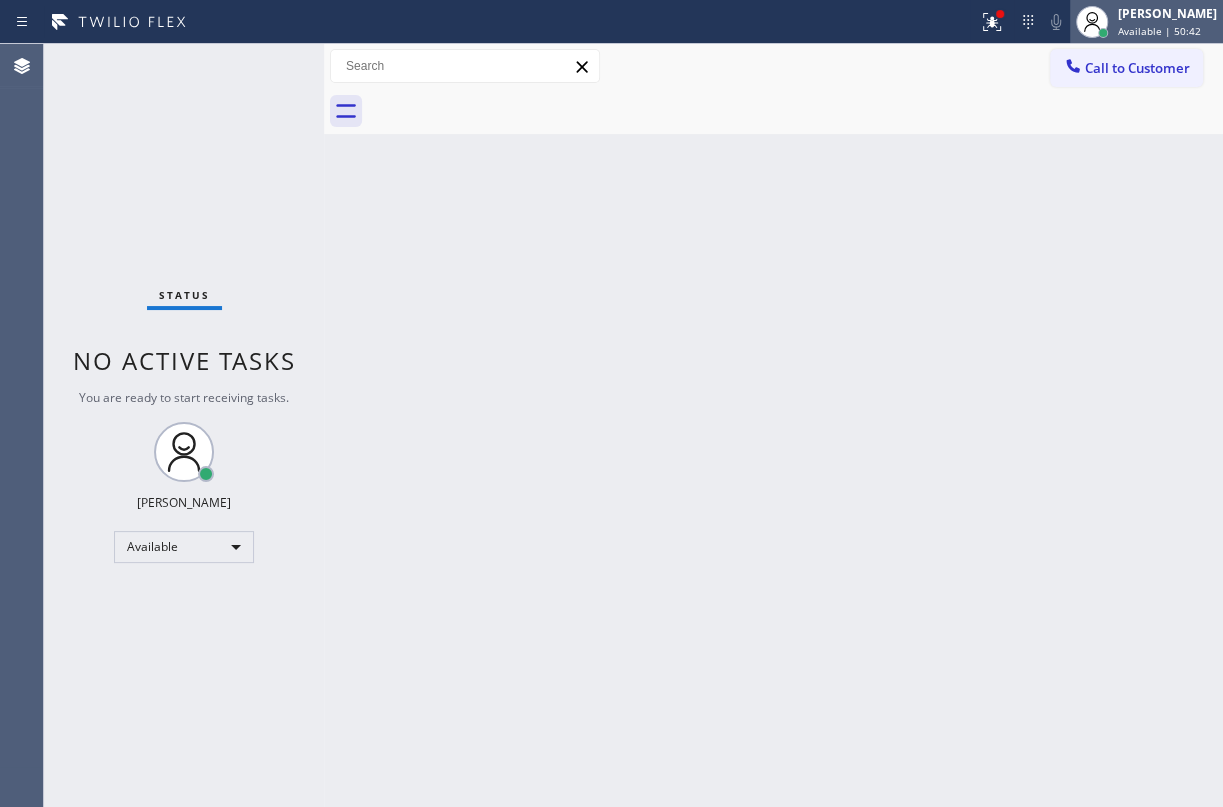 click on "[PERSON_NAME]" at bounding box center [1167, 13] 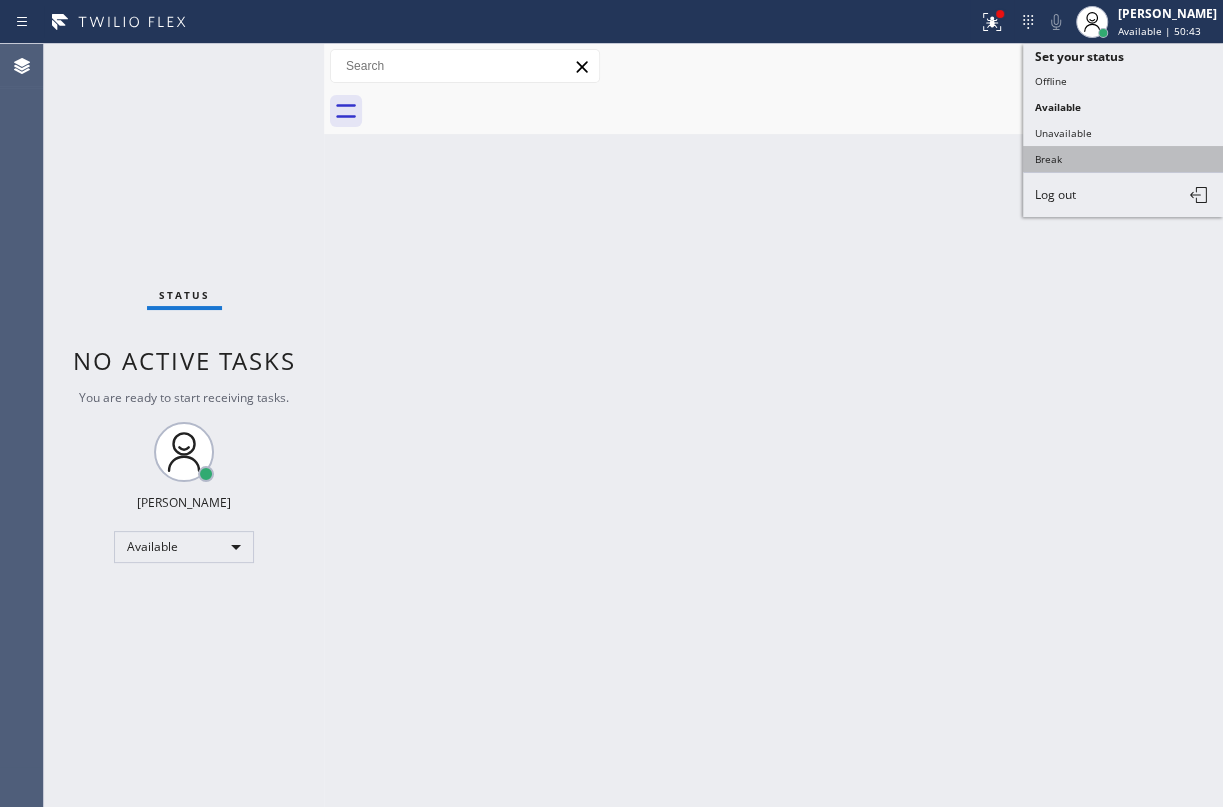 click on "Break" at bounding box center (1123, 159) 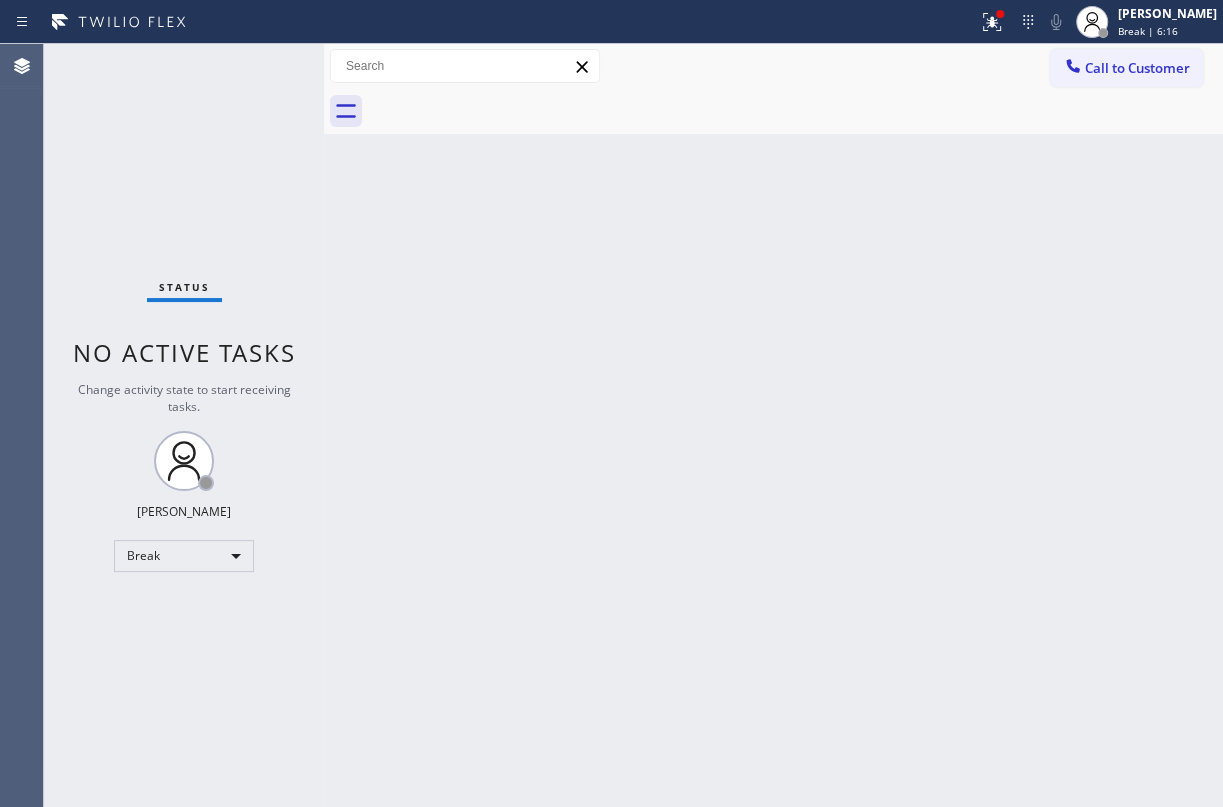 click on "Back to Dashboard Change Sender ID Customers Technicians Select a contact Outbound call Technician Search Technician Your caller id phone number Your caller id phone number Call Technician info Name   Phone none Address none Change Sender ID HVAC [PHONE_NUMBER] 5 Star Appliance [PHONE_NUMBER] Appliance Repair [PHONE_NUMBER] Plumbing [PHONE_NUMBER] Air Duct Cleaning [PHONE_NUMBER]  Electricians [PHONE_NUMBER] Cancel Change Check personal SMS Reset Change No tabs Call to Customer Outbound call Location Search location Your caller id phone number [PHONE_NUMBER] Customer number Call Outbound call Technician Search Technician Your caller id phone number Your caller id phone number Call" at bounding box center [773, 425] 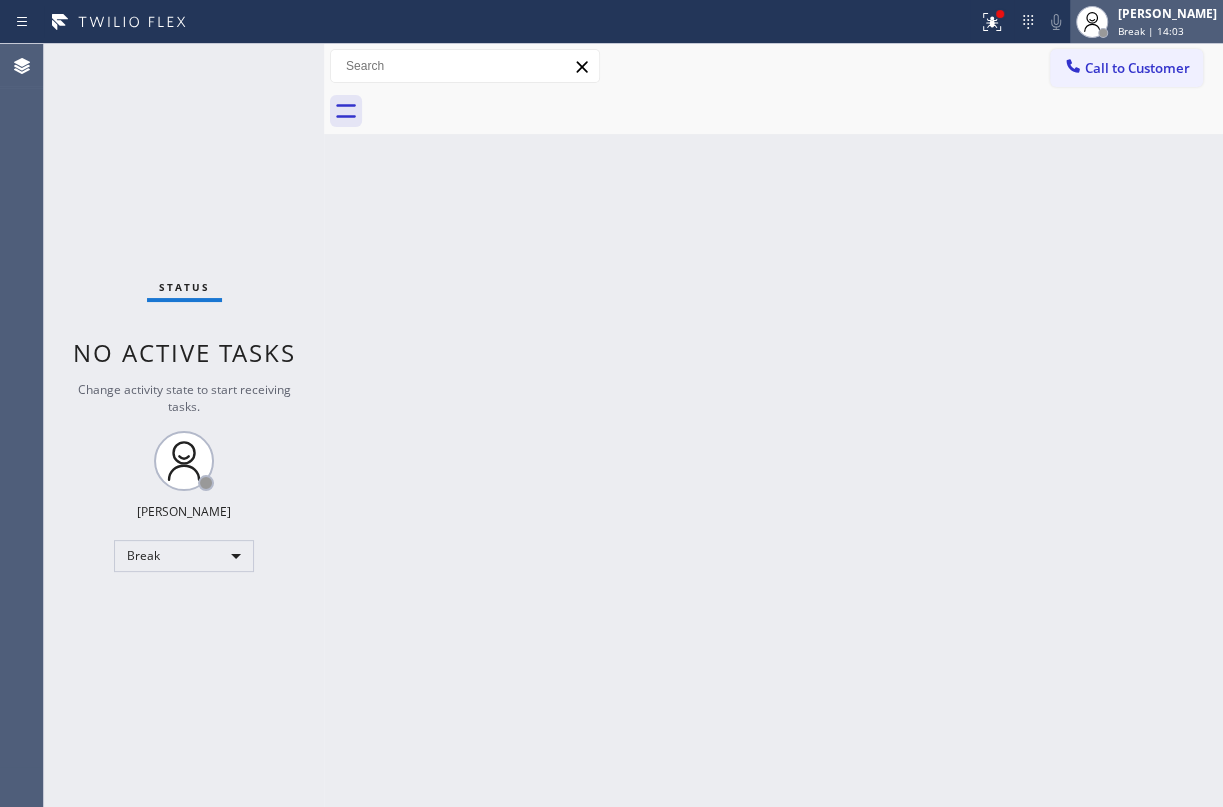 click on "[PERSON_NAME]" at bounding box center [1167, 13] 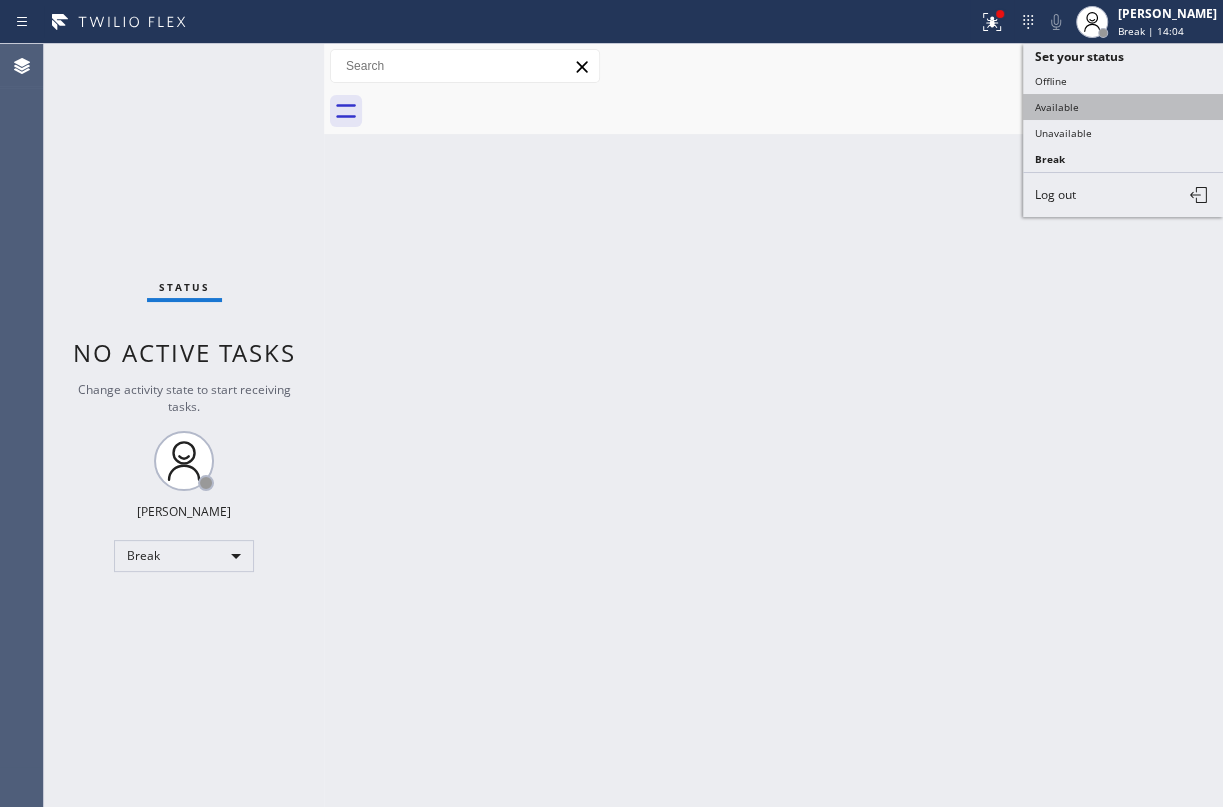 click on "Available" at bounding box center (1123, 107) 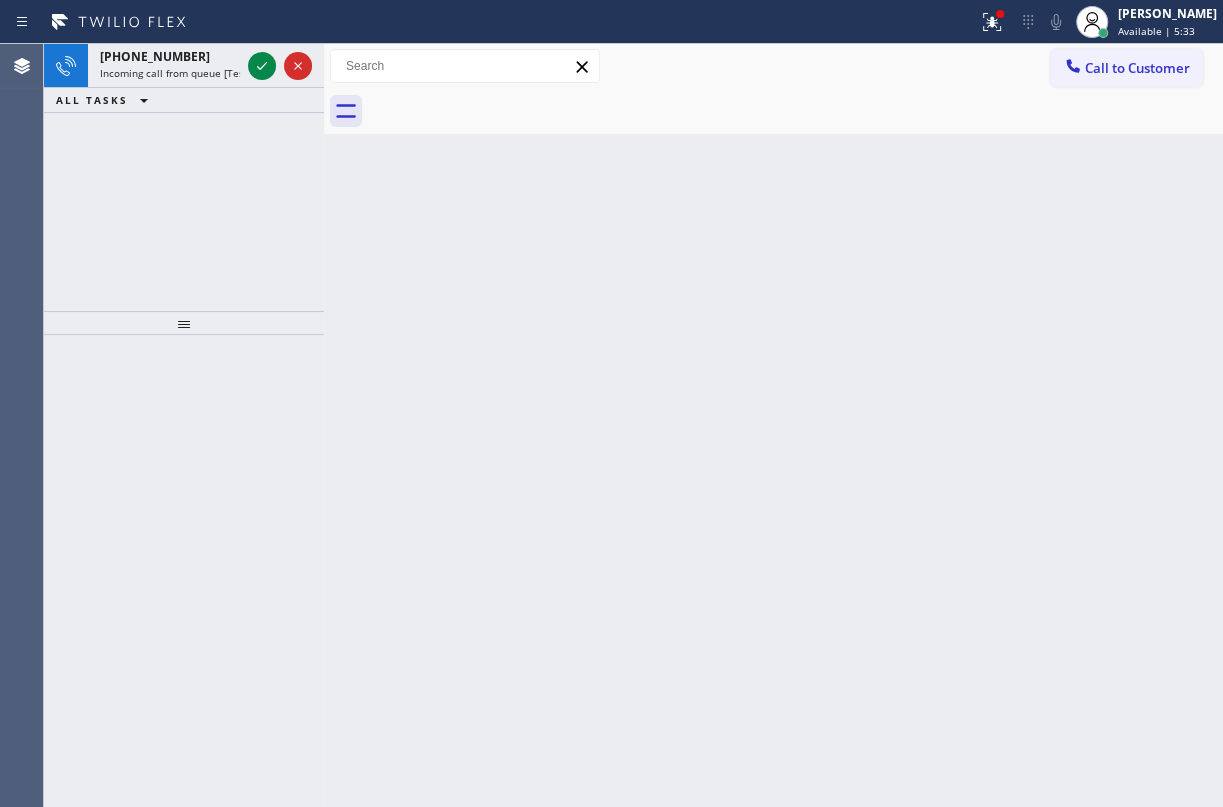 drag, startPoint x: 1175, startPoint y: 382, endPoint x: 1130, endPoint y: 373, distance: 45.891174 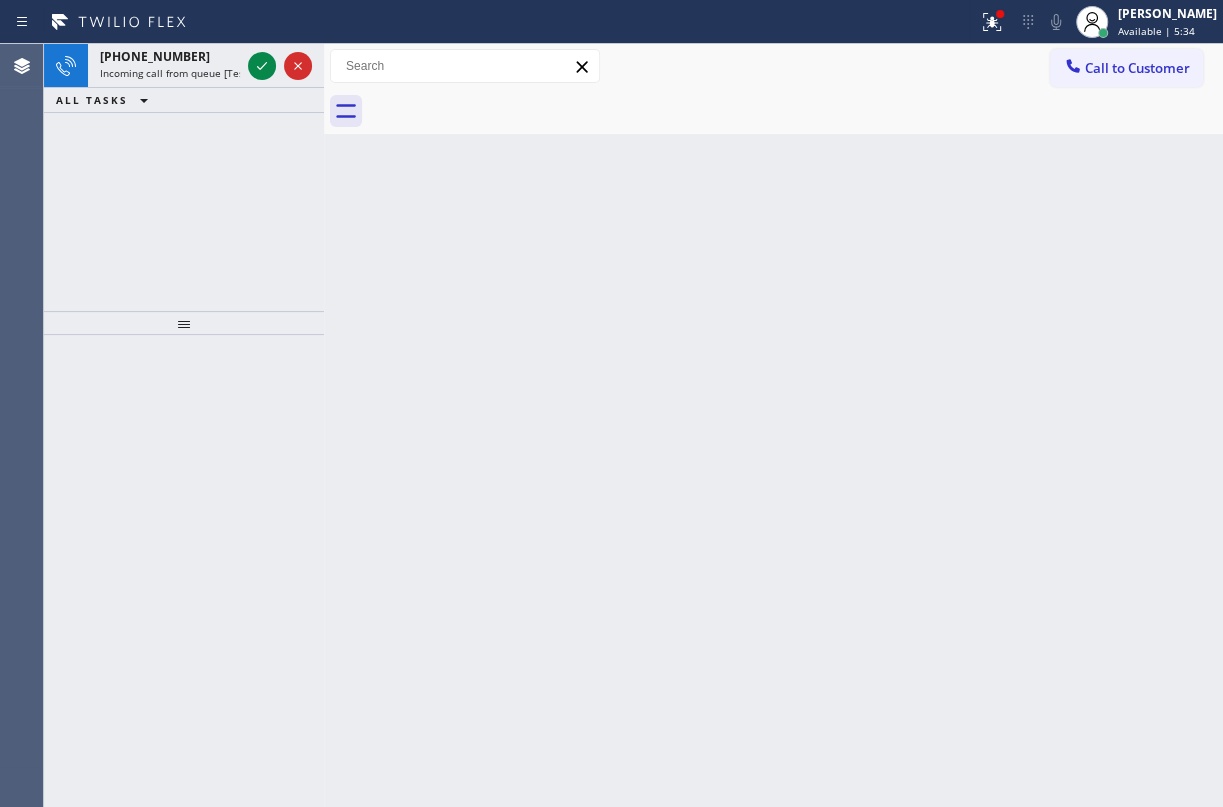 click 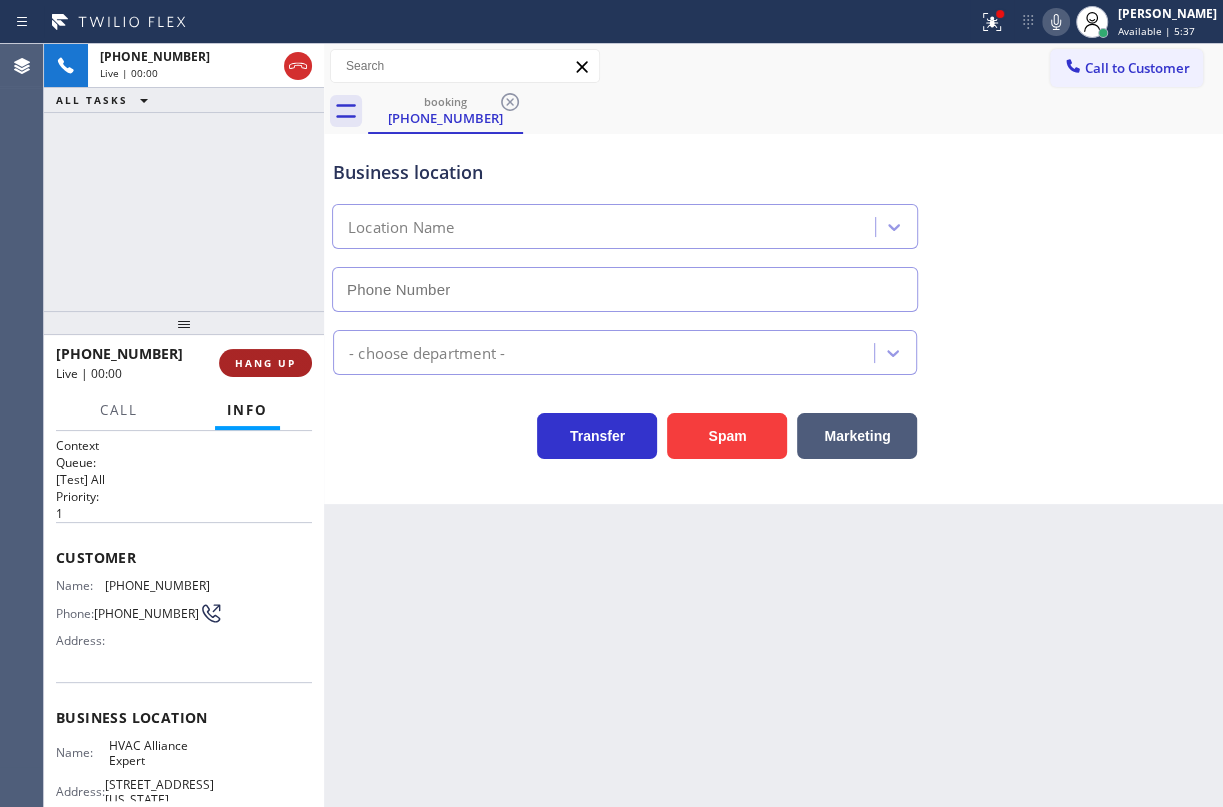 type on "[PHONE_NUMBER]" 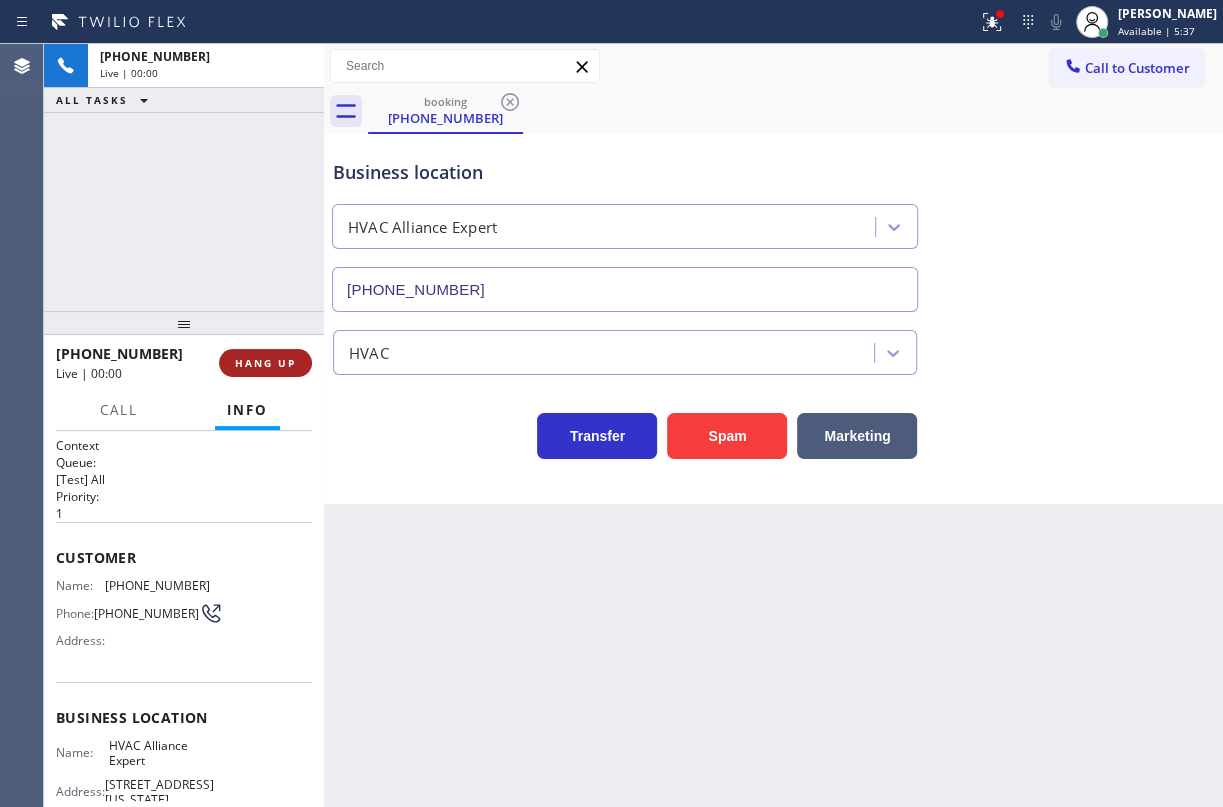 click on "HANG UP" at bounding box center [265, 363] 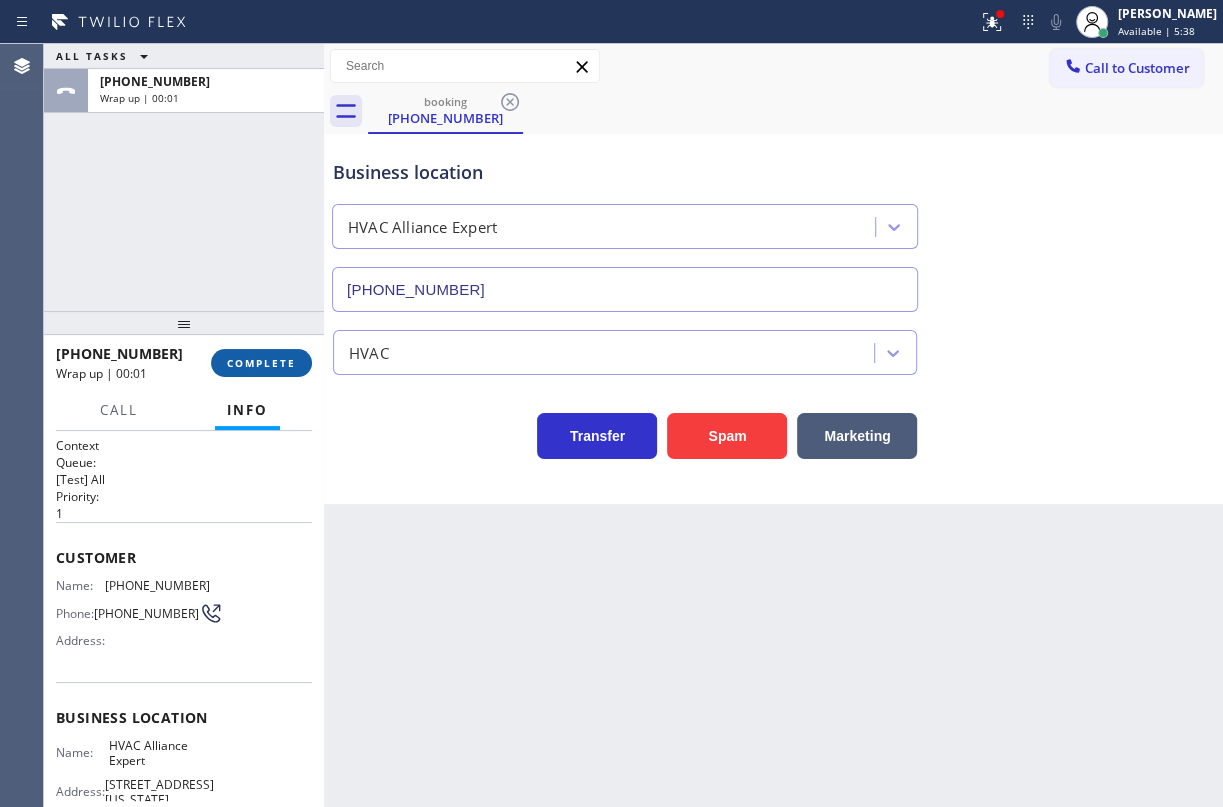 click on "COMPLETE" at bounding box center (261, 363) 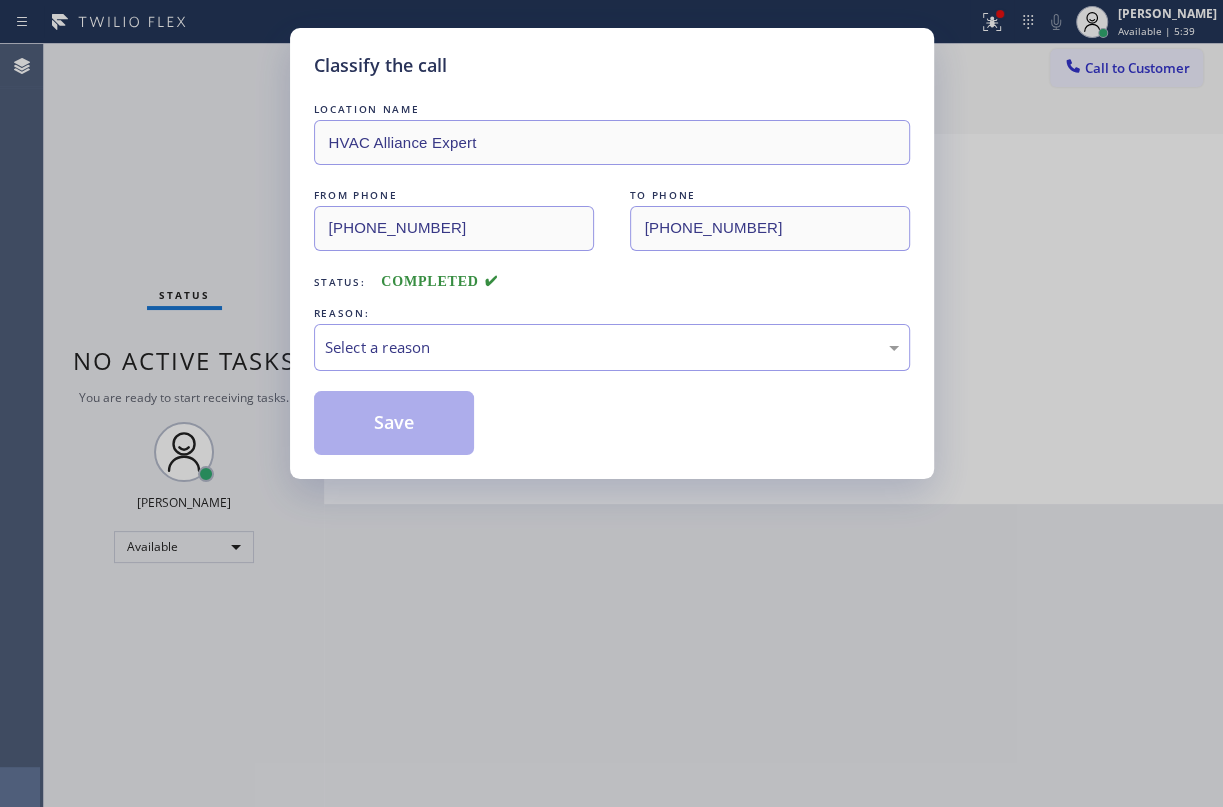 click on "Select a reason" at bounding box center [612, 347] 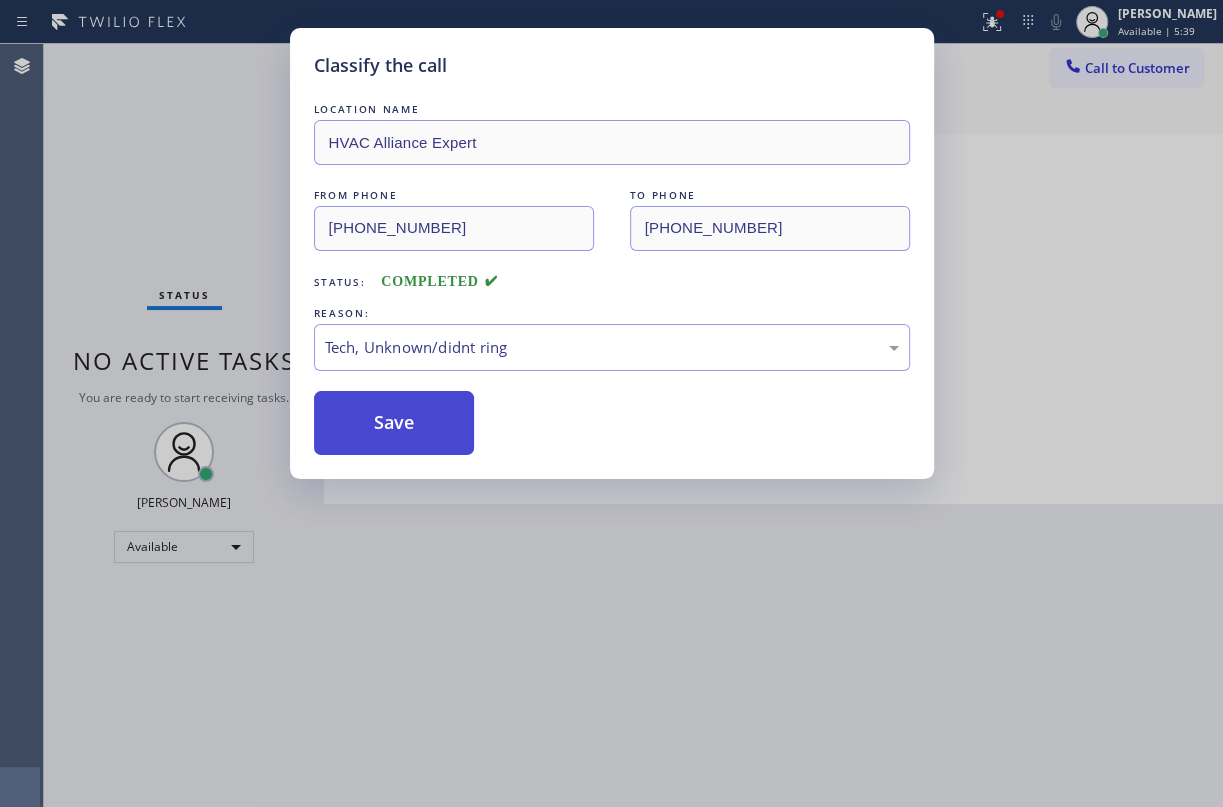 click on "Save" at bounding box center (394, 423) 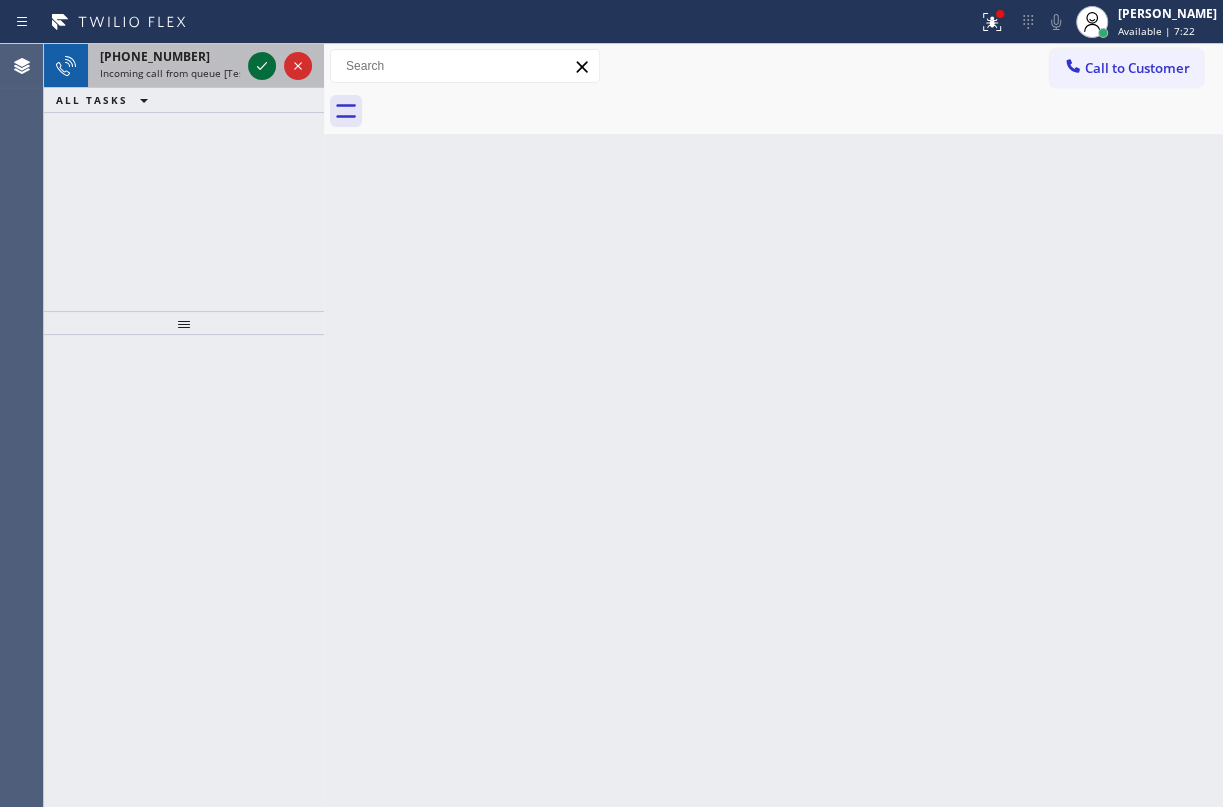 click 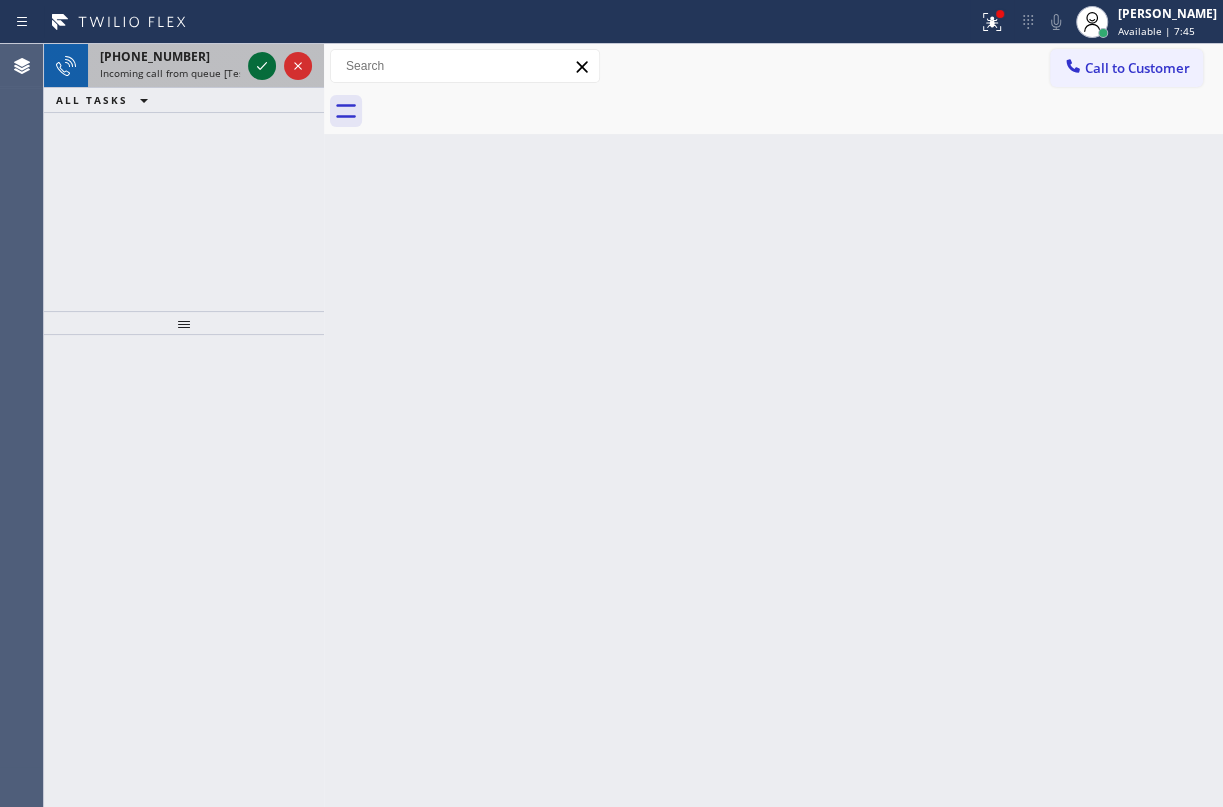 click 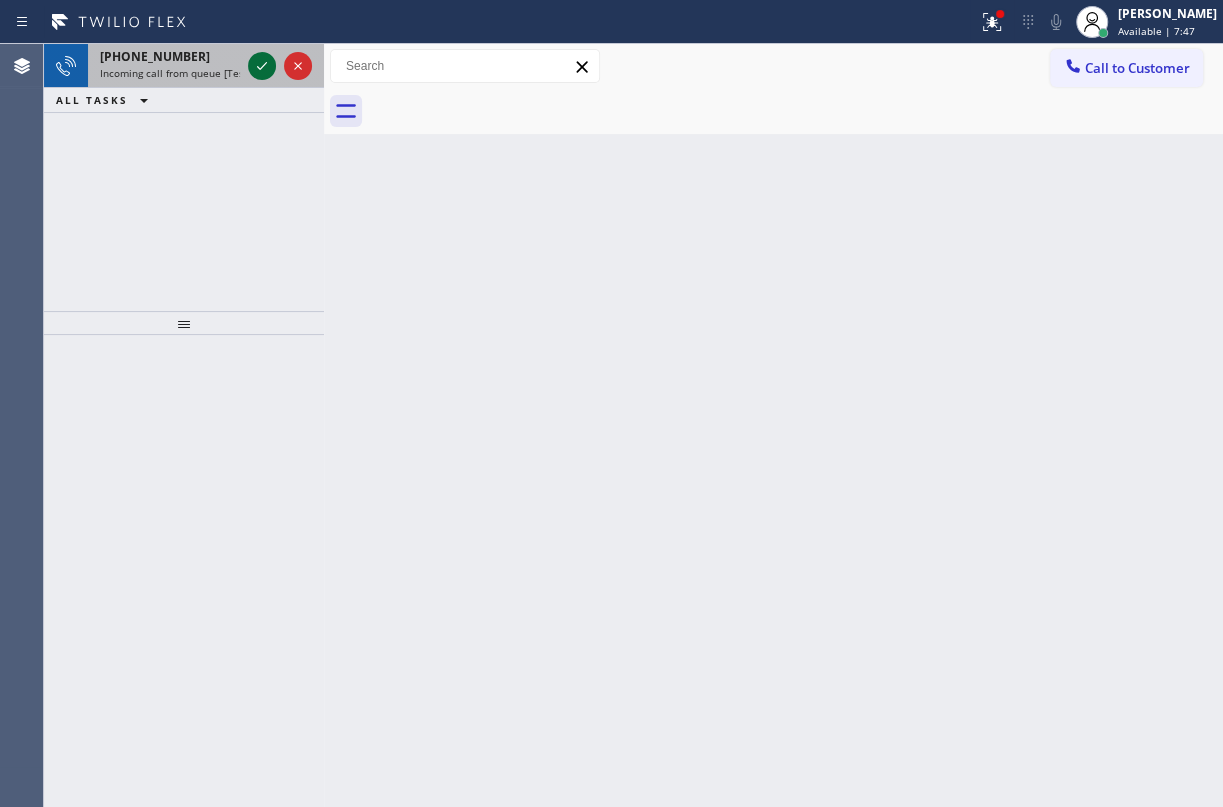 click 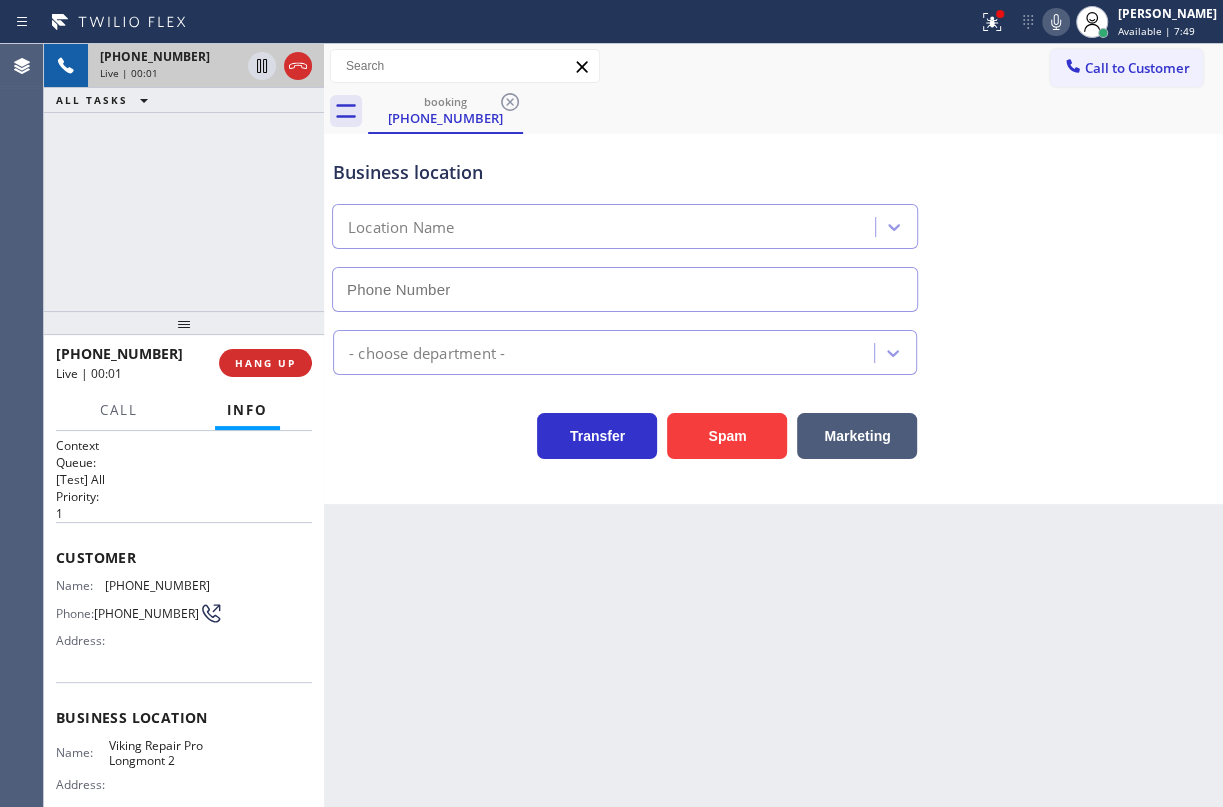type on "[PHONE_NUMBER]" 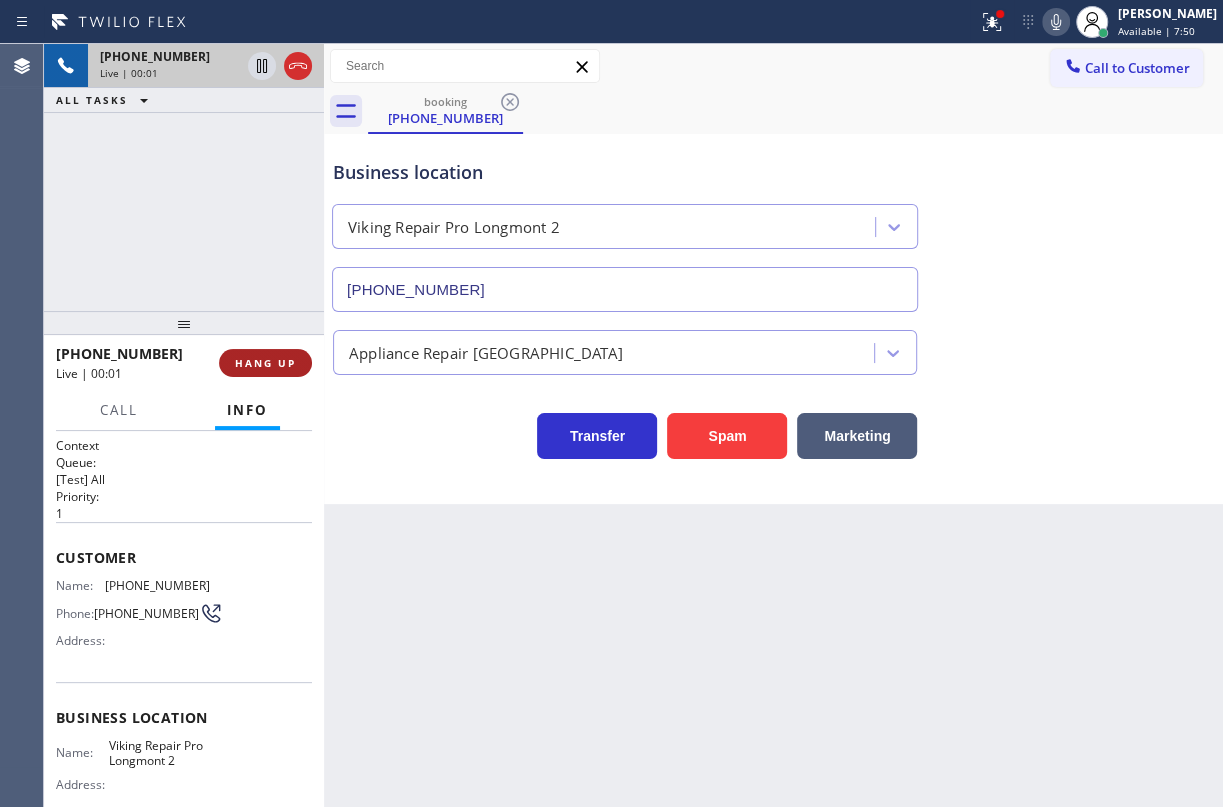 click on "HANG UP" at bounding box center (265, 363) 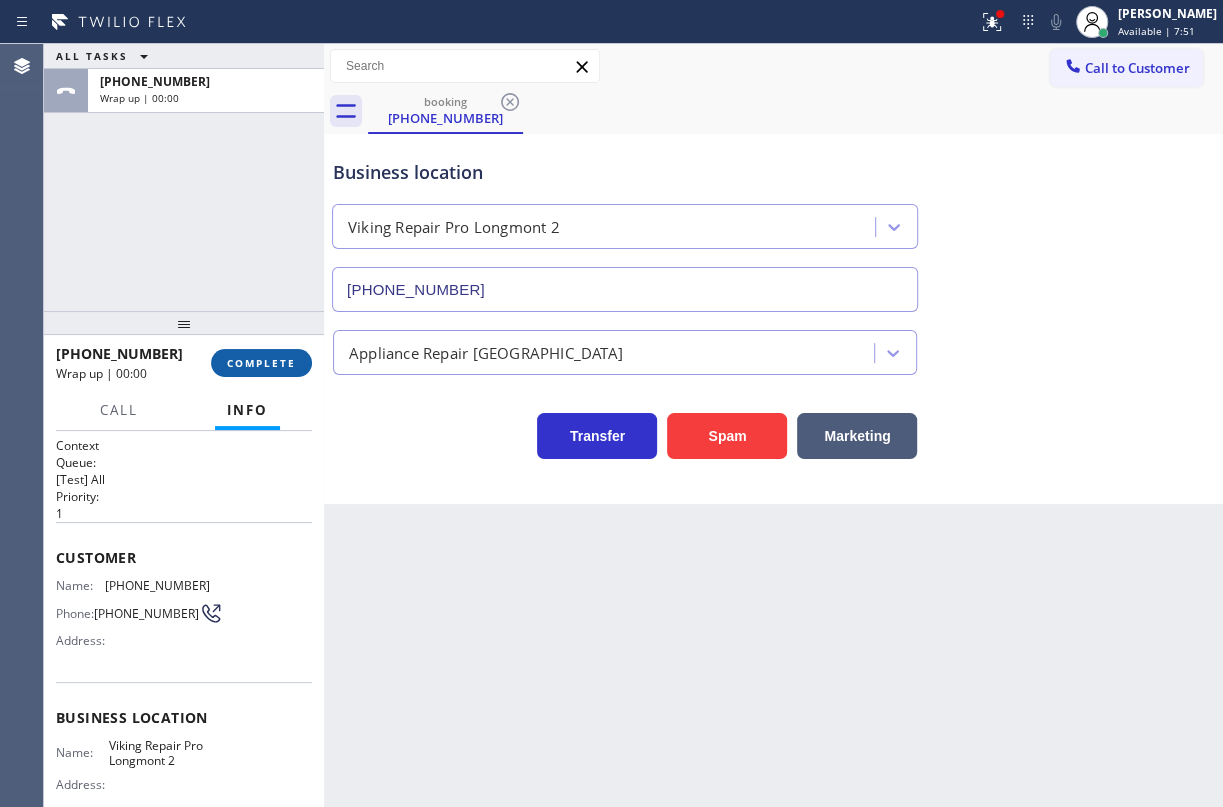 click on "COMPLETE" at bounding box center [261, 363] 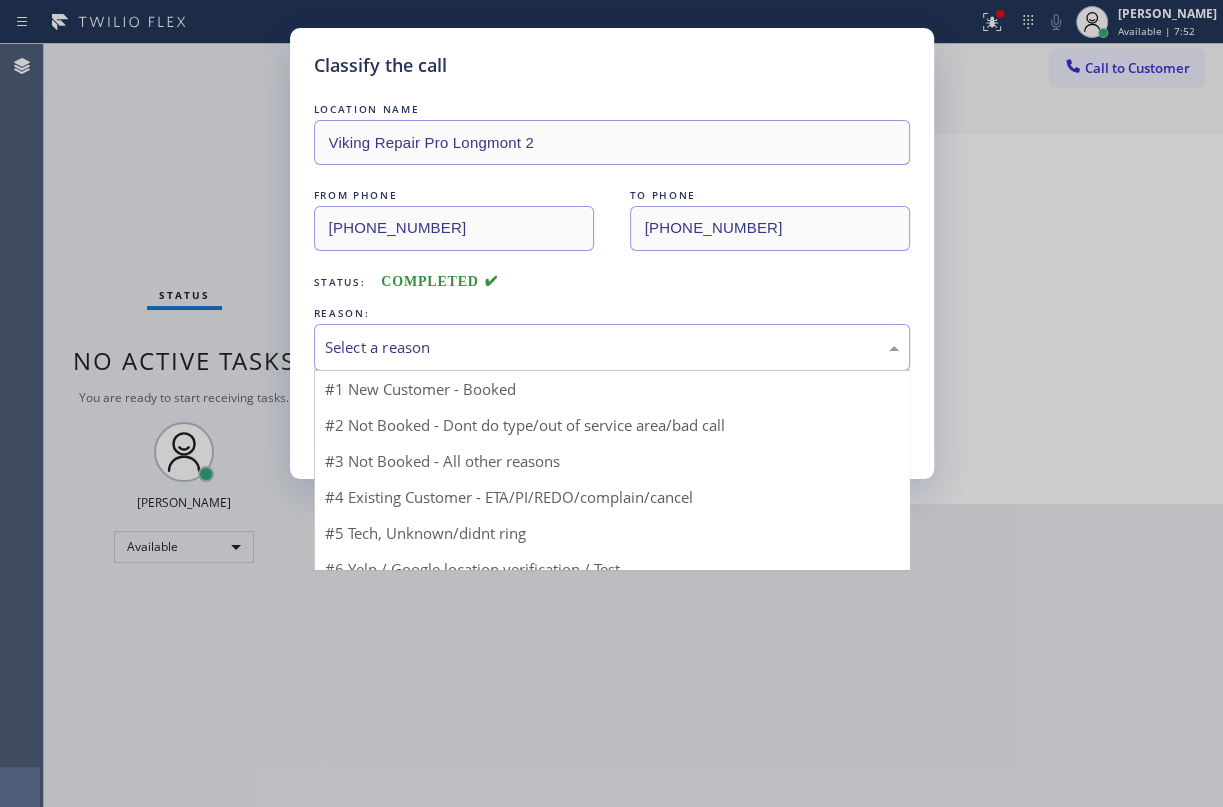 click on "Select a reason" at bounding box center [612, 347] 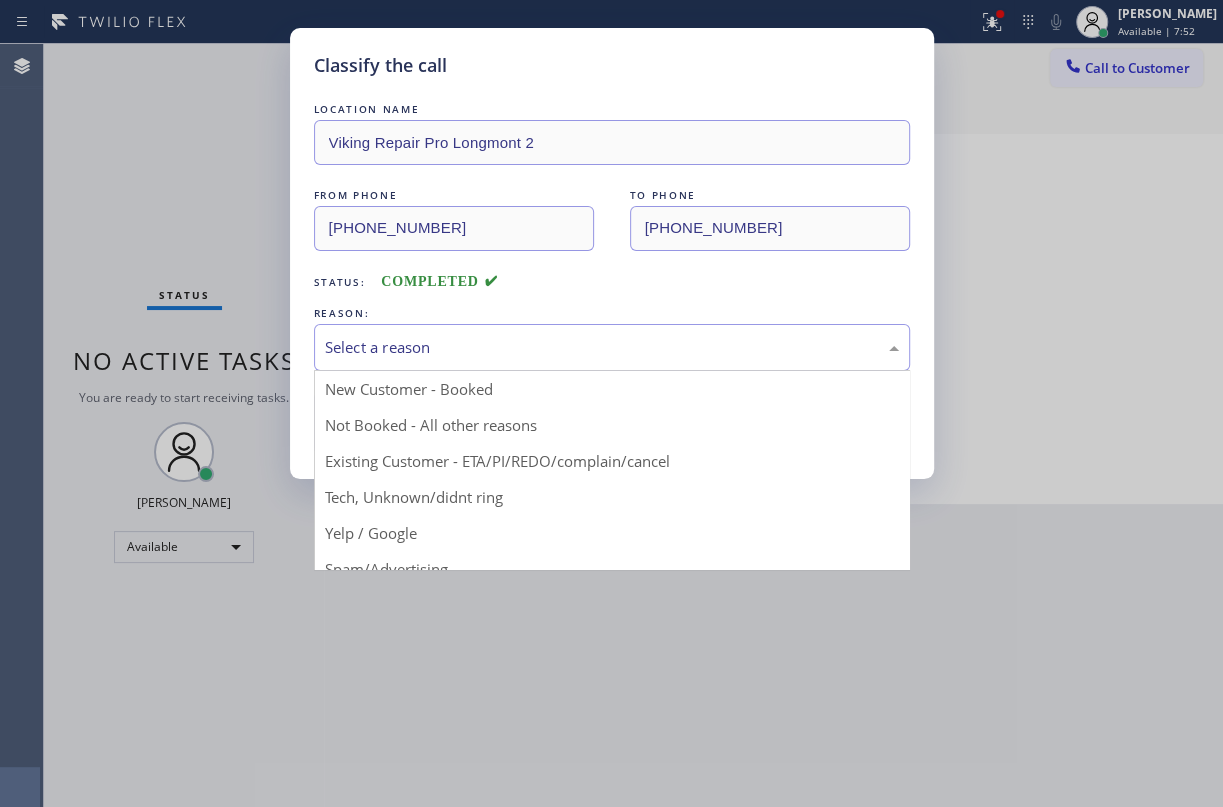 drag, startPoint x: 470, startPoint y: 497, endPoint x: 449, endPoint y: 451, distance: 50.566788 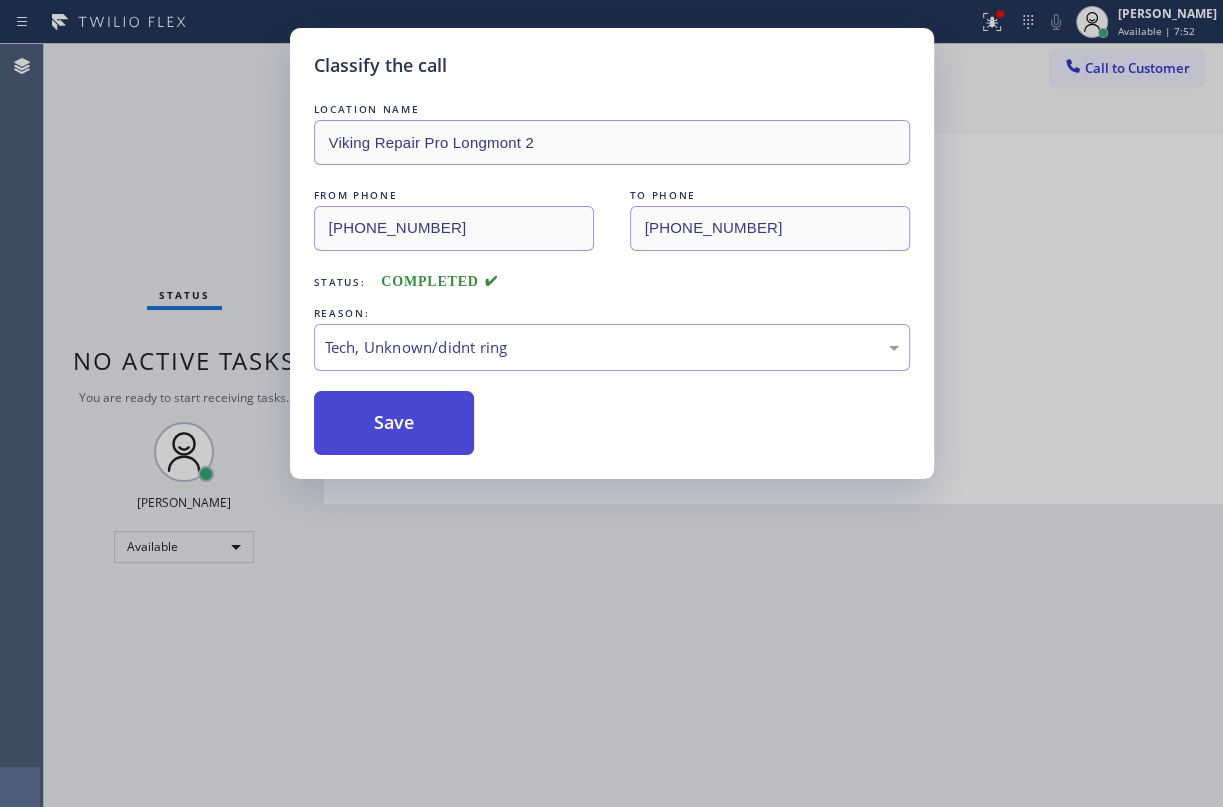 click on "Save" at bounding box center (394, 423) 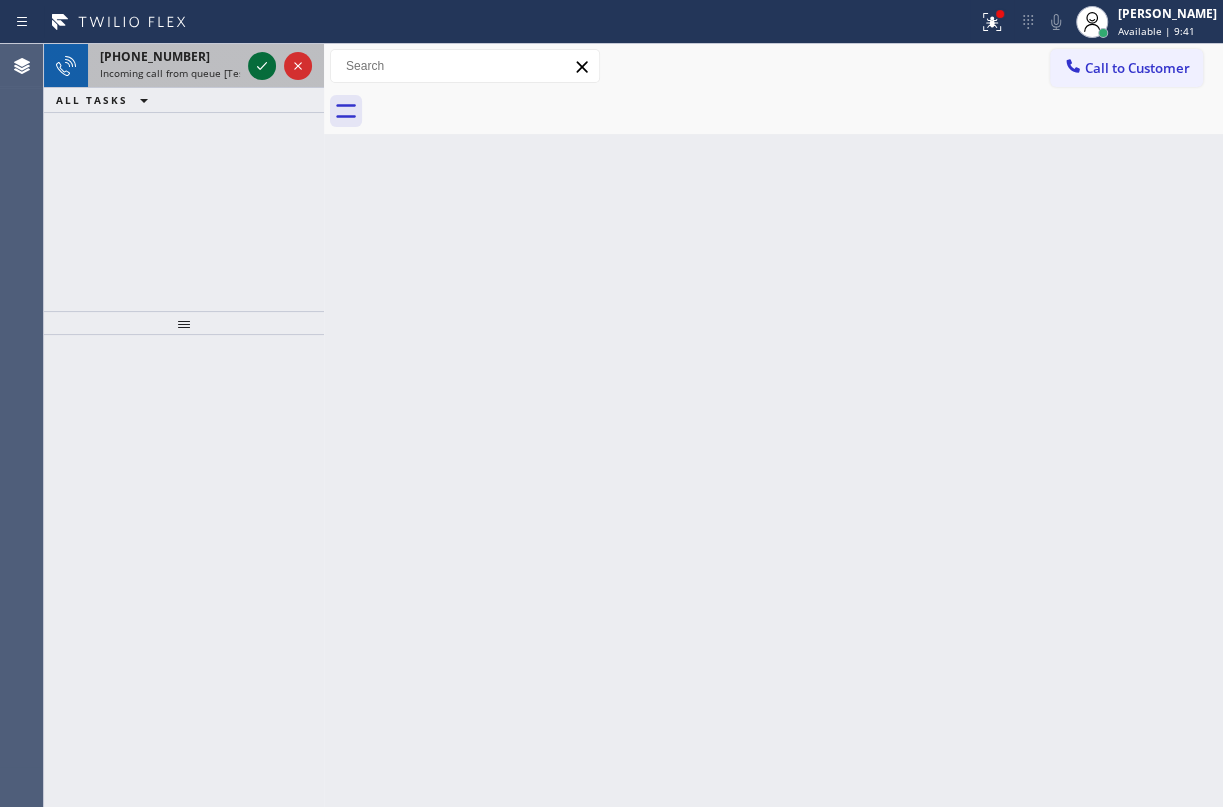 click 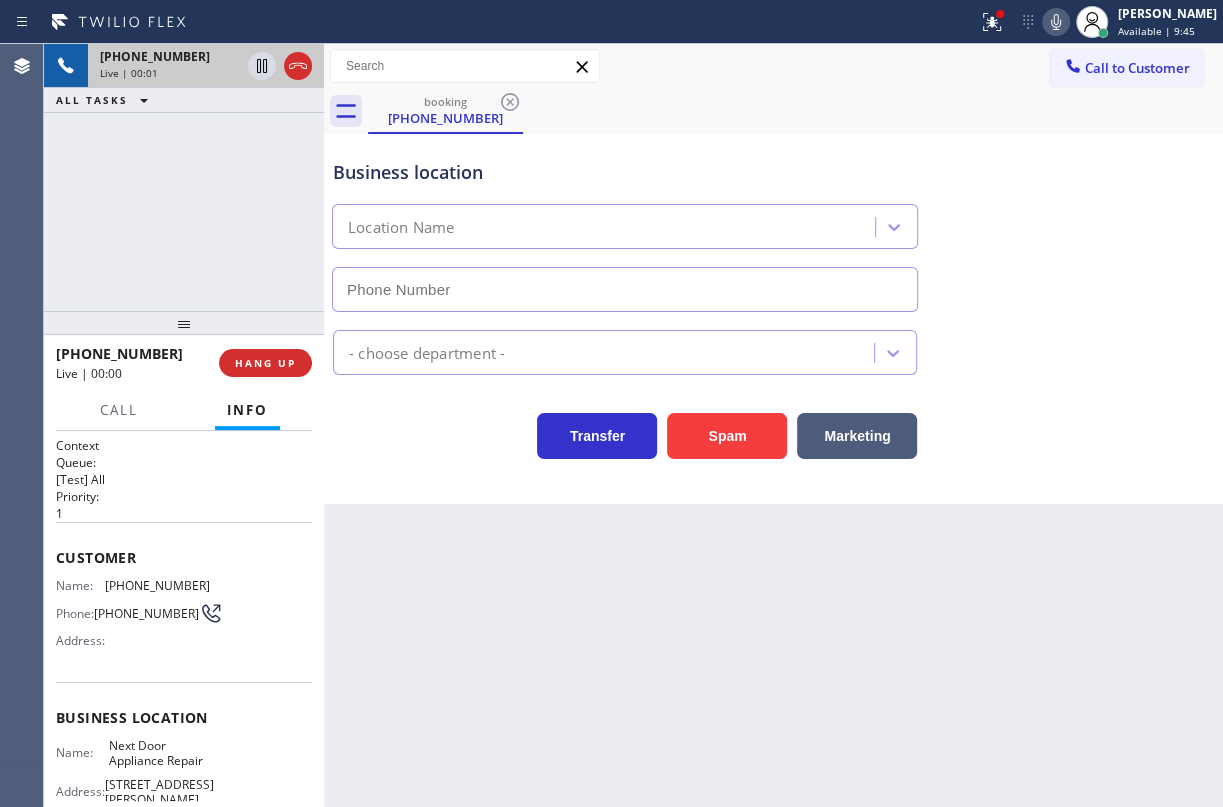 type on "[PHONE_NUMBER]" 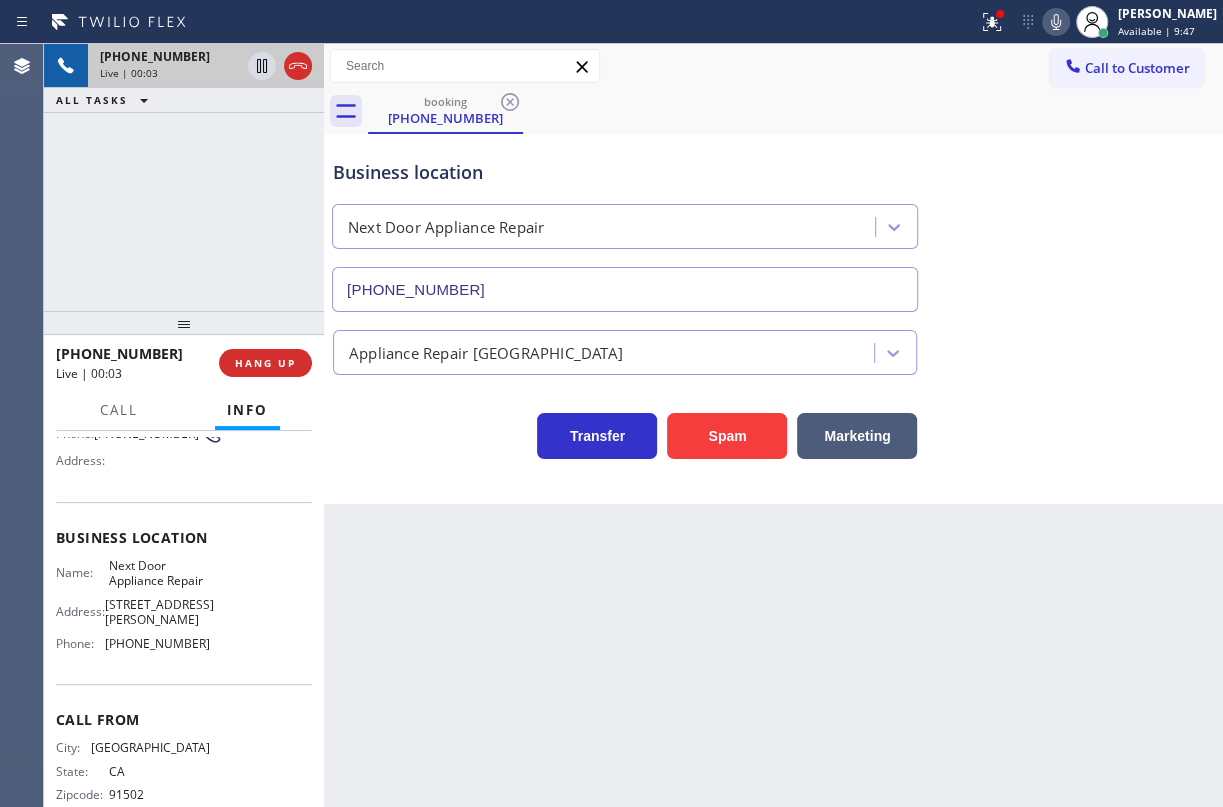 scroll, scrollTop: 181, scrollLeft: 0, axis: vertical 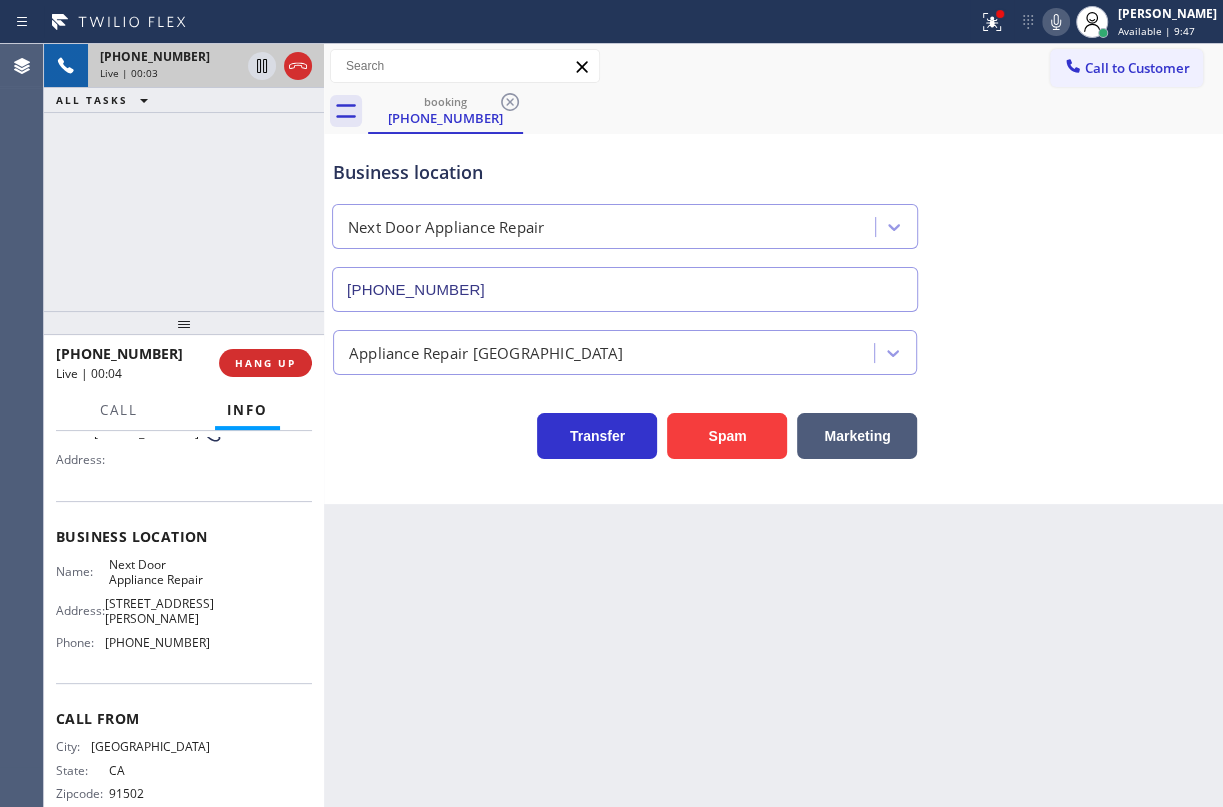 click on "Next Door Appliance Repair" at bounding box center [159, 572] 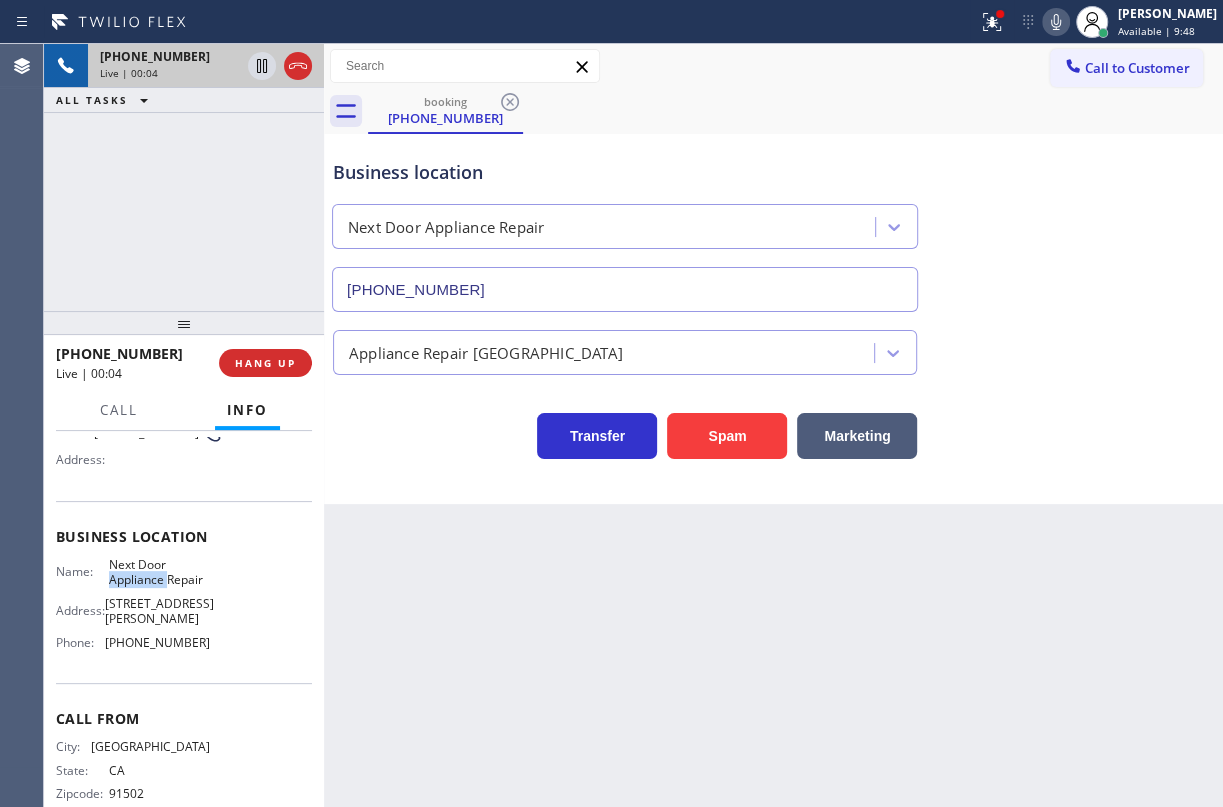click on "Next Door Appliance Repair" at bounding box center [159, 572] 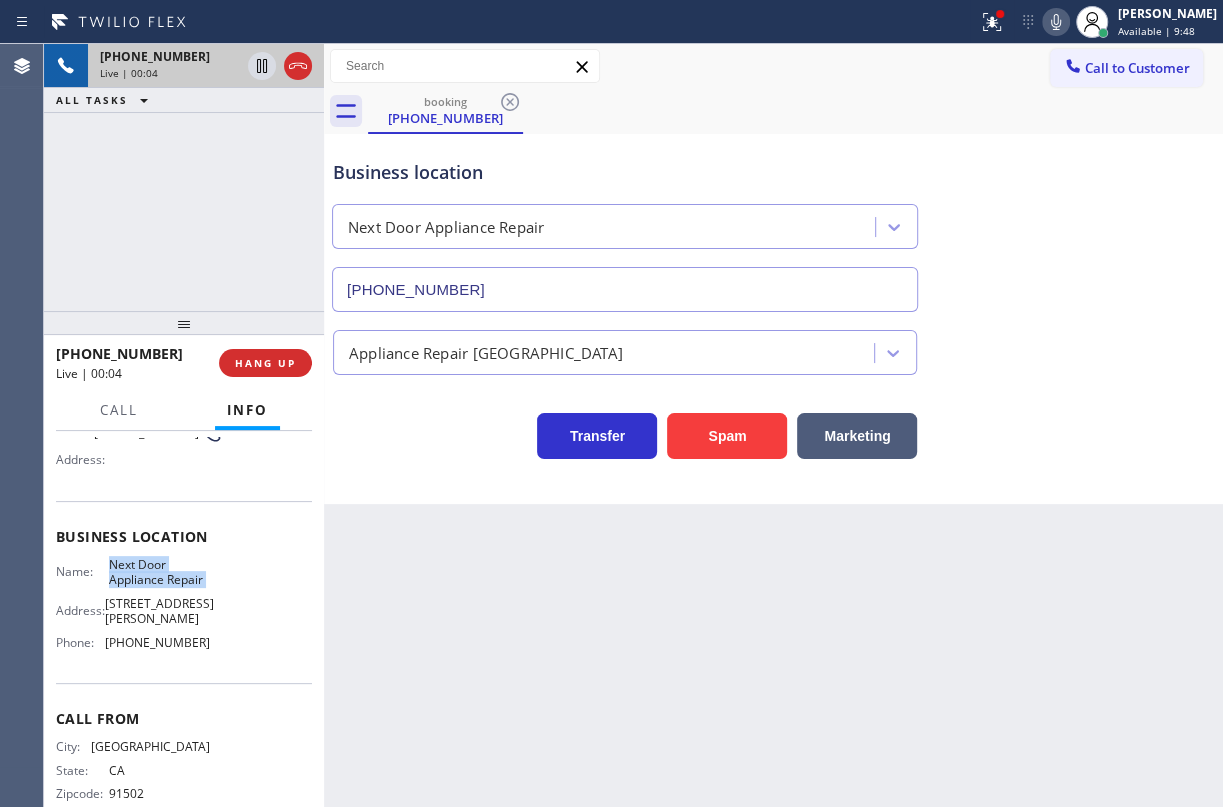 click on "Next Door Appliance Repair" at bounding box center [159, 572] 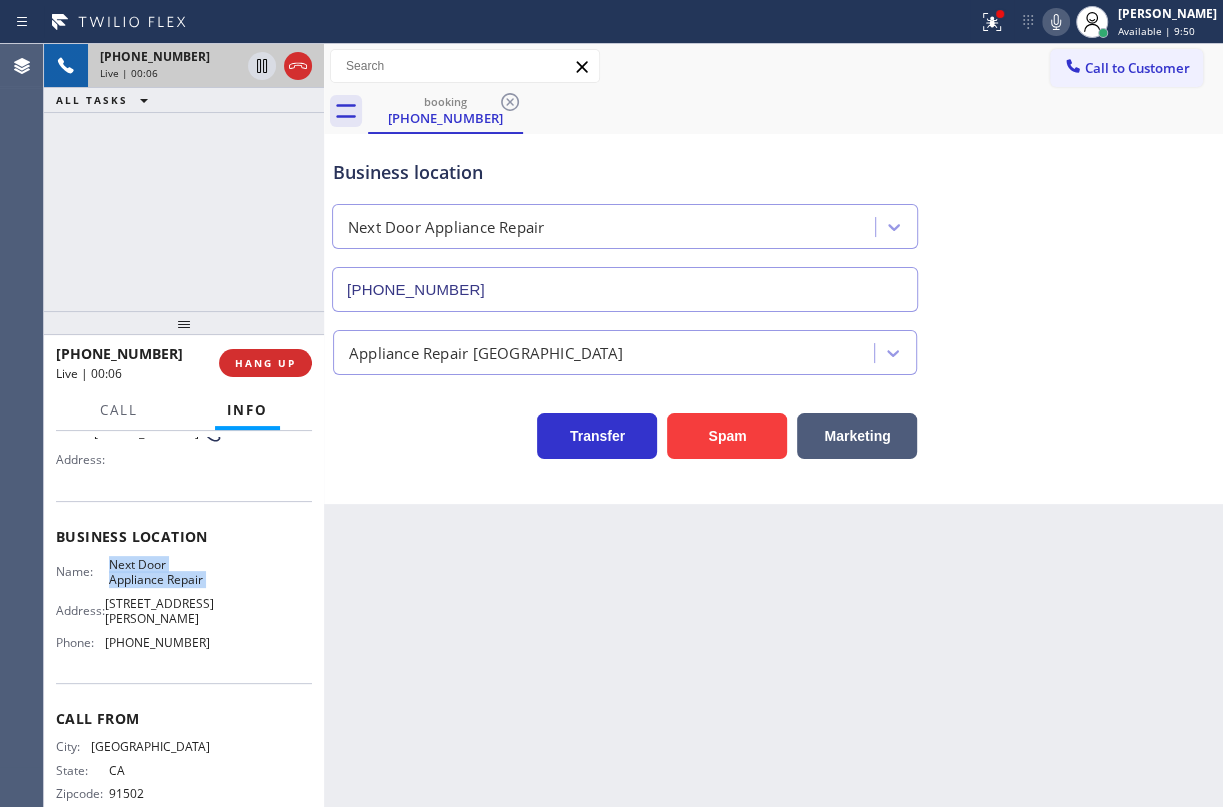 click on "[PHONE_NUMBER]" at bounding box center [625, 289] 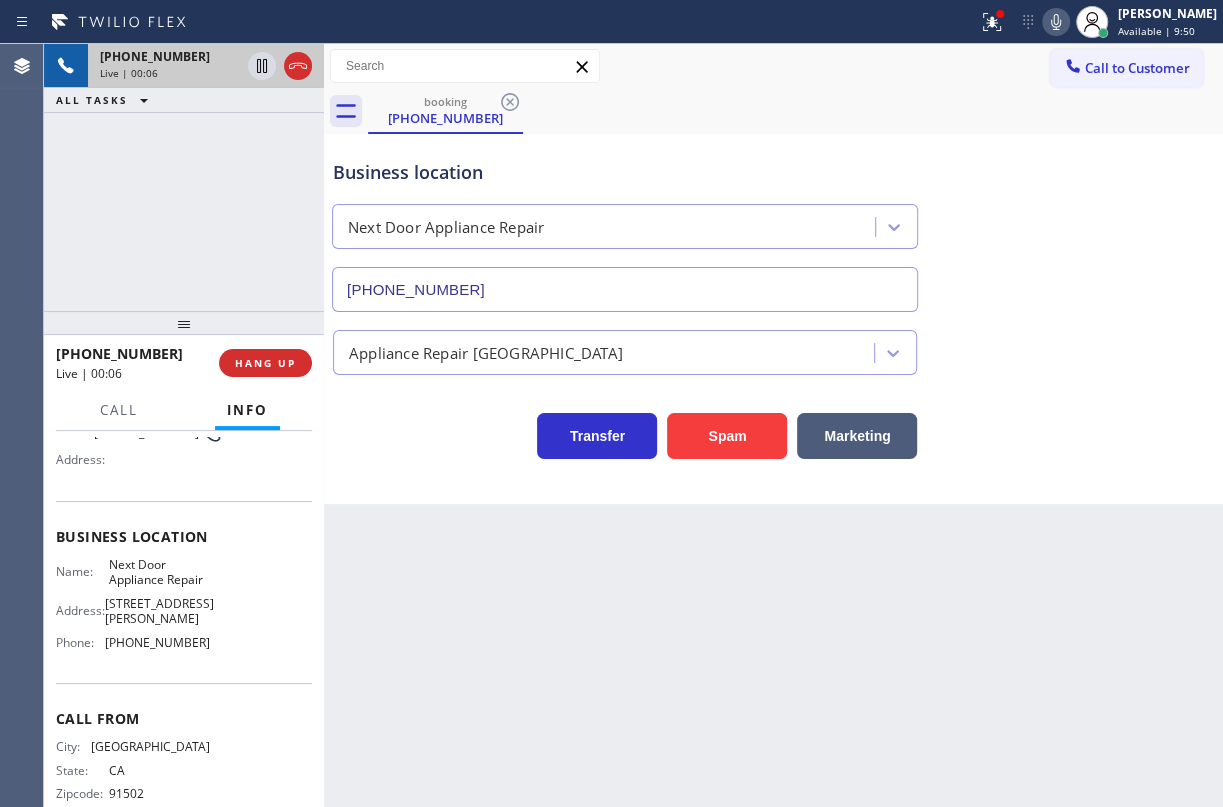click on "[PHONE_NUMBER]" at bounding box center [625, 289] 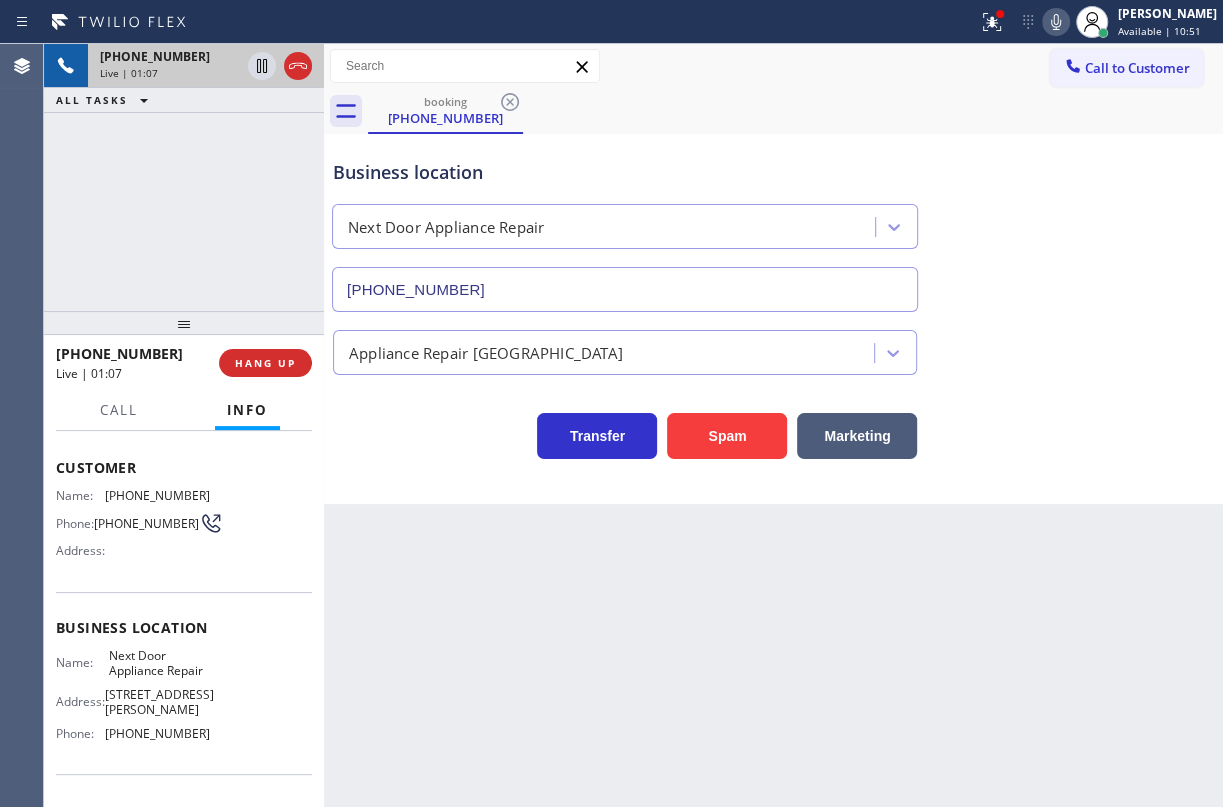 scroll, scrollTop: 0, scrollLeft: 0, axis: both 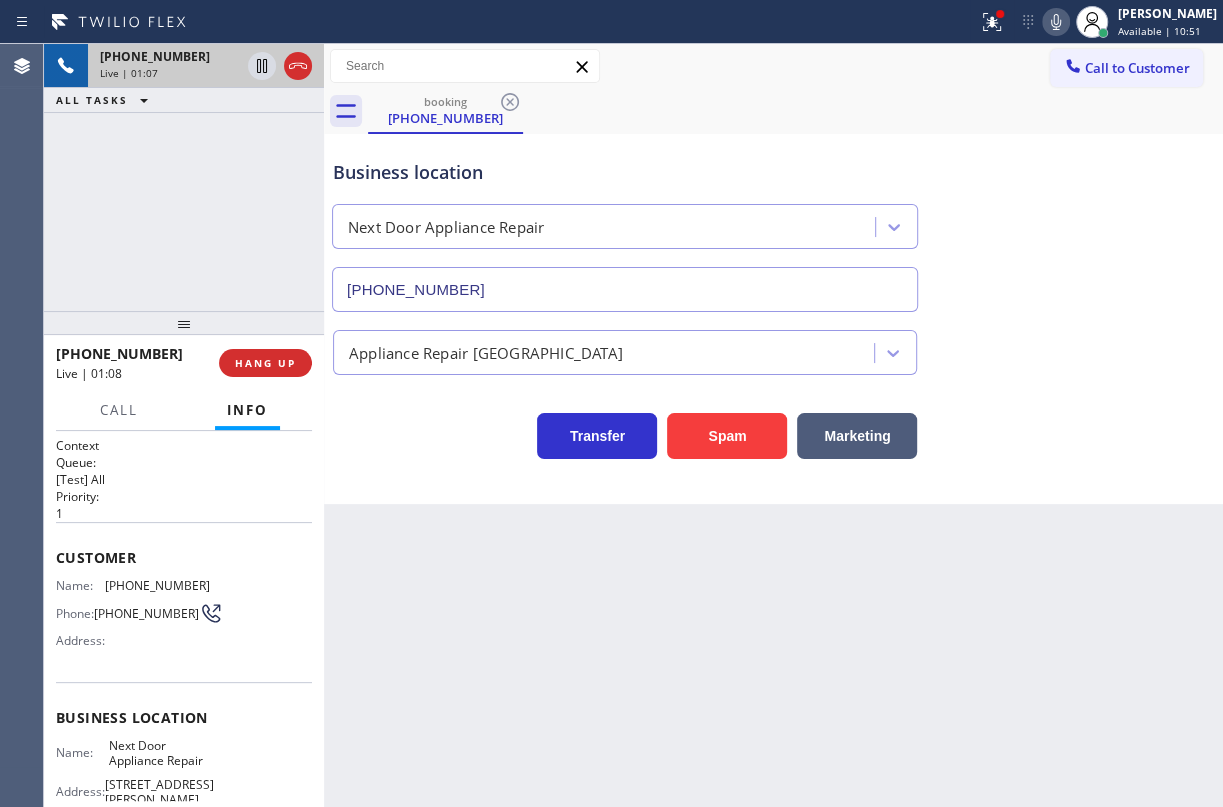 click on "[PHONE_NUMBER]" at bounding box center (157, 585) 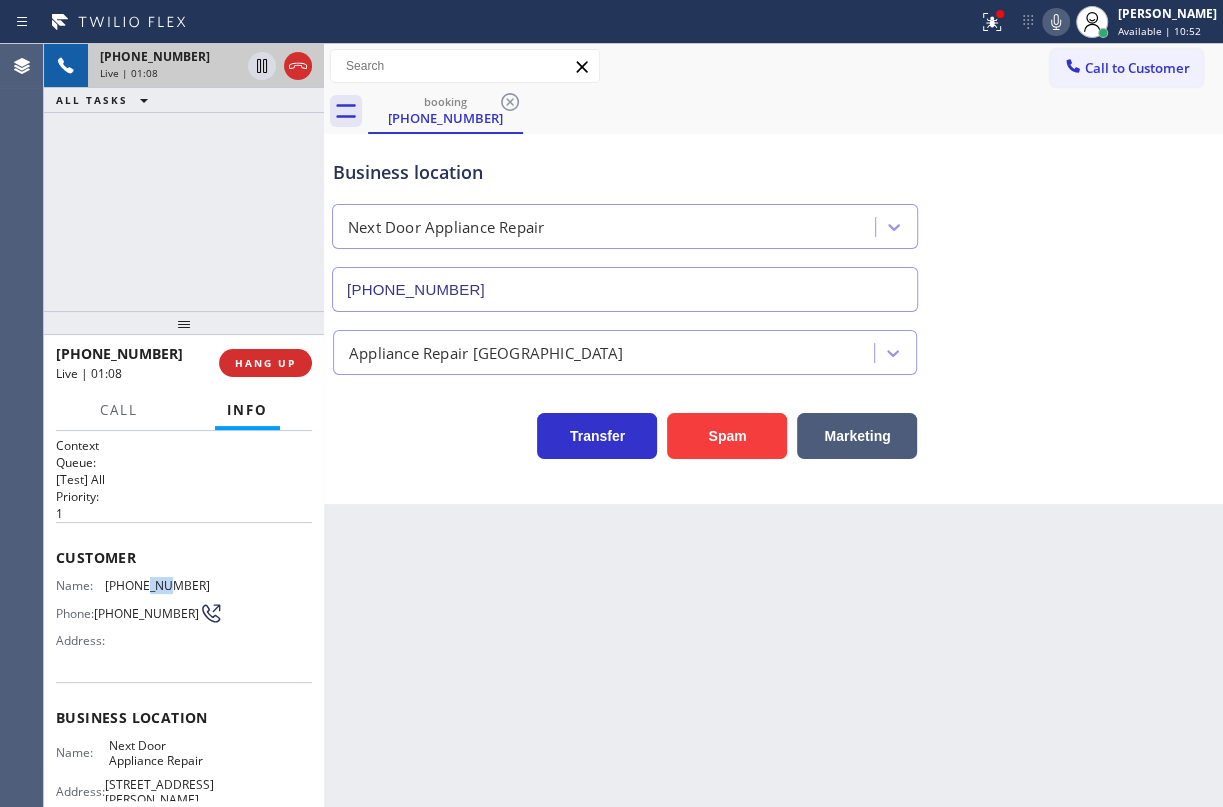 click on "[PHONE_NUMBER]" at bounding box center [157, 585] 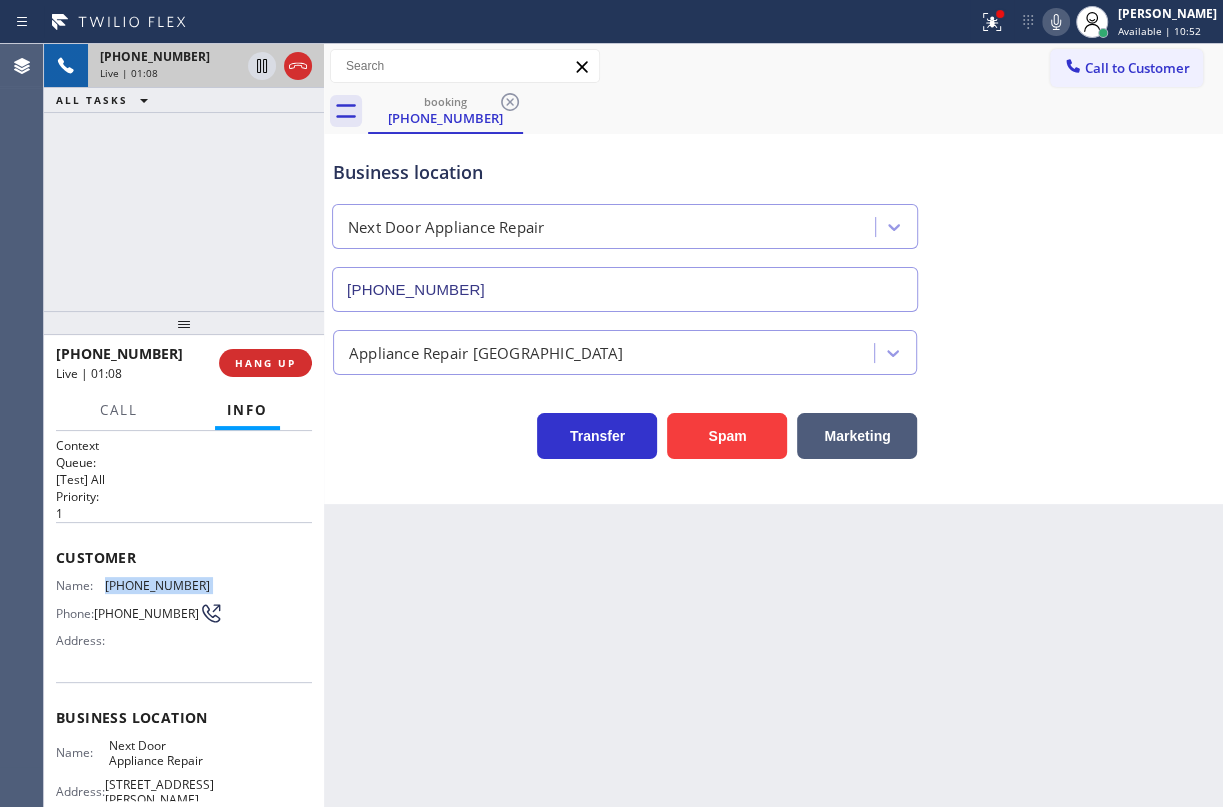 click on "[PHONE_NUMBER]" at bounding box center [157, 585] 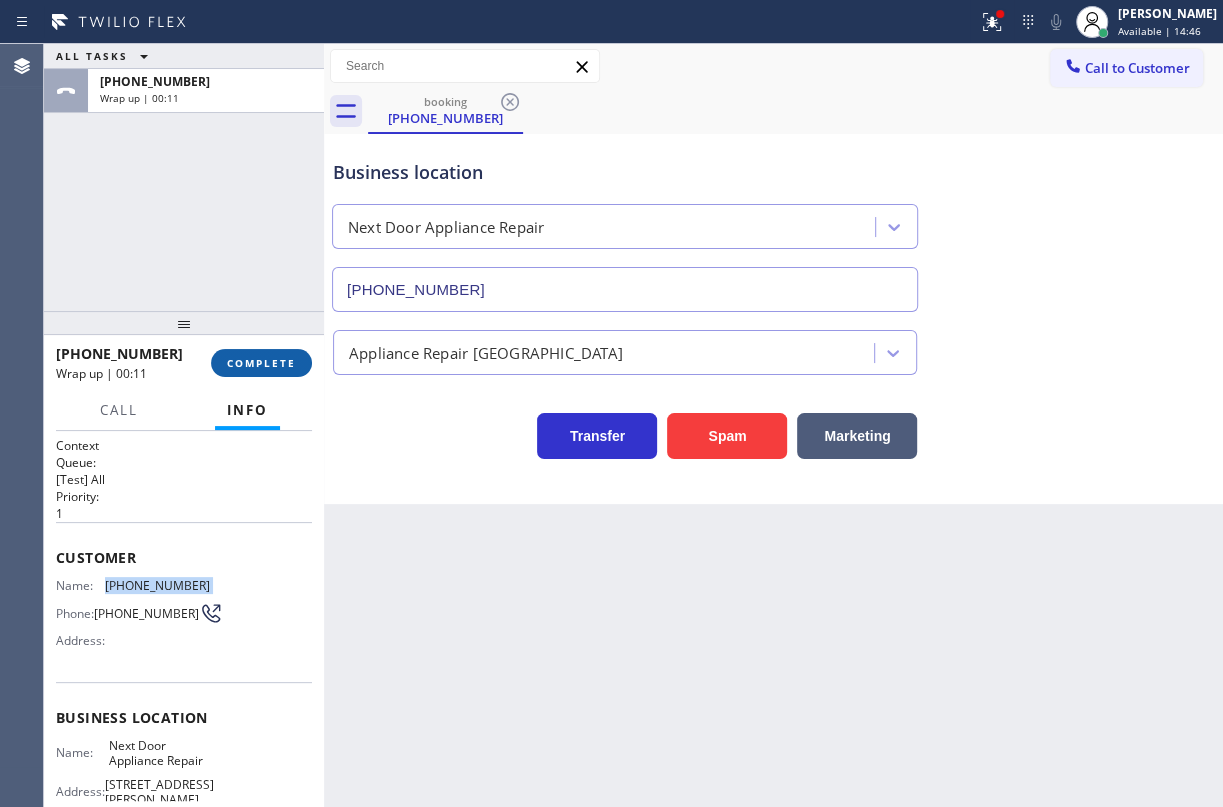 click on "COMPLETE" at bounding box center [261, 363] 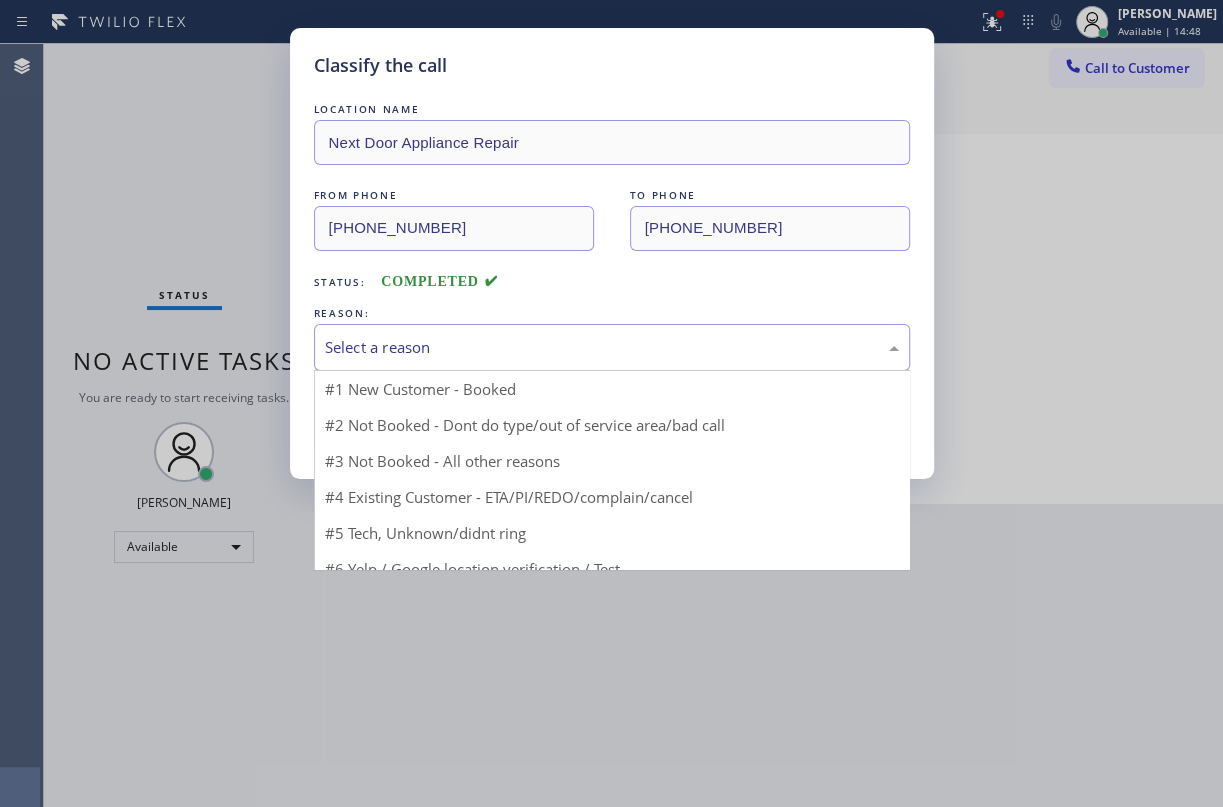 click on "Select a reason" at bounding box center (612, 347) 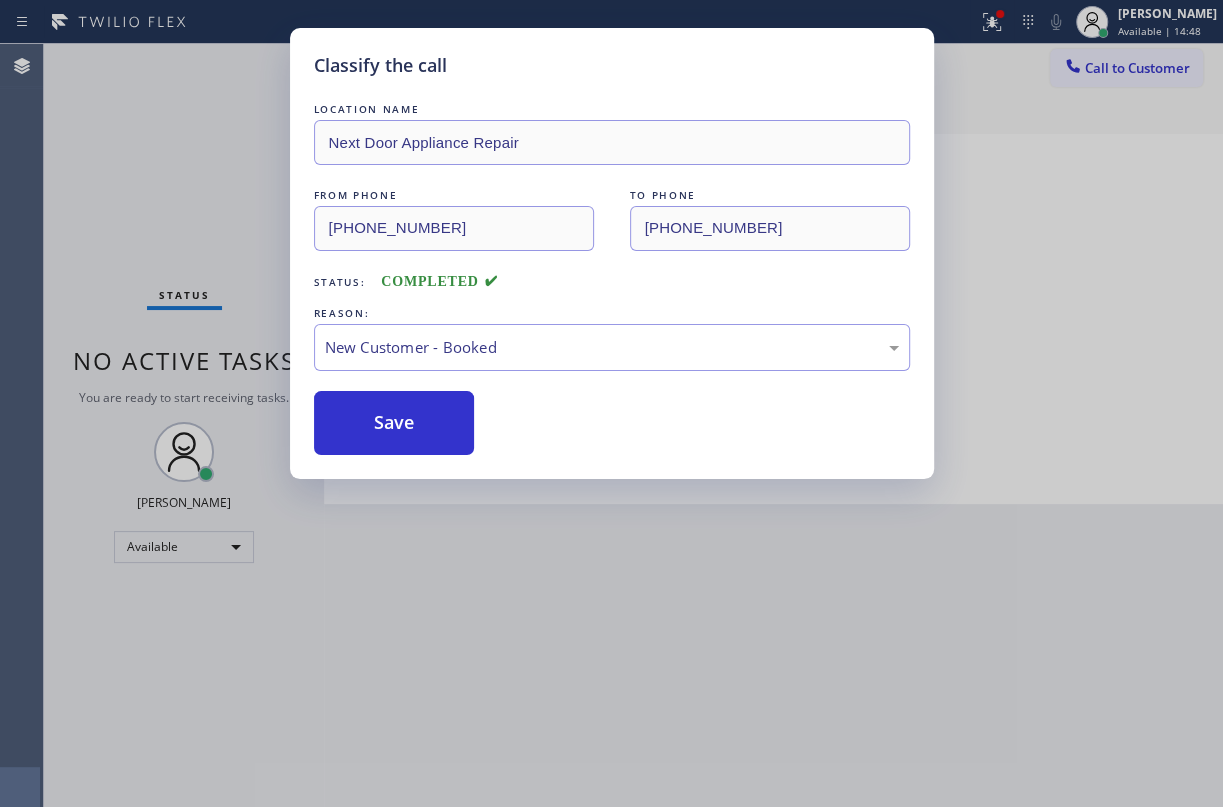 click on "Save" at bounding box center (394, 423) 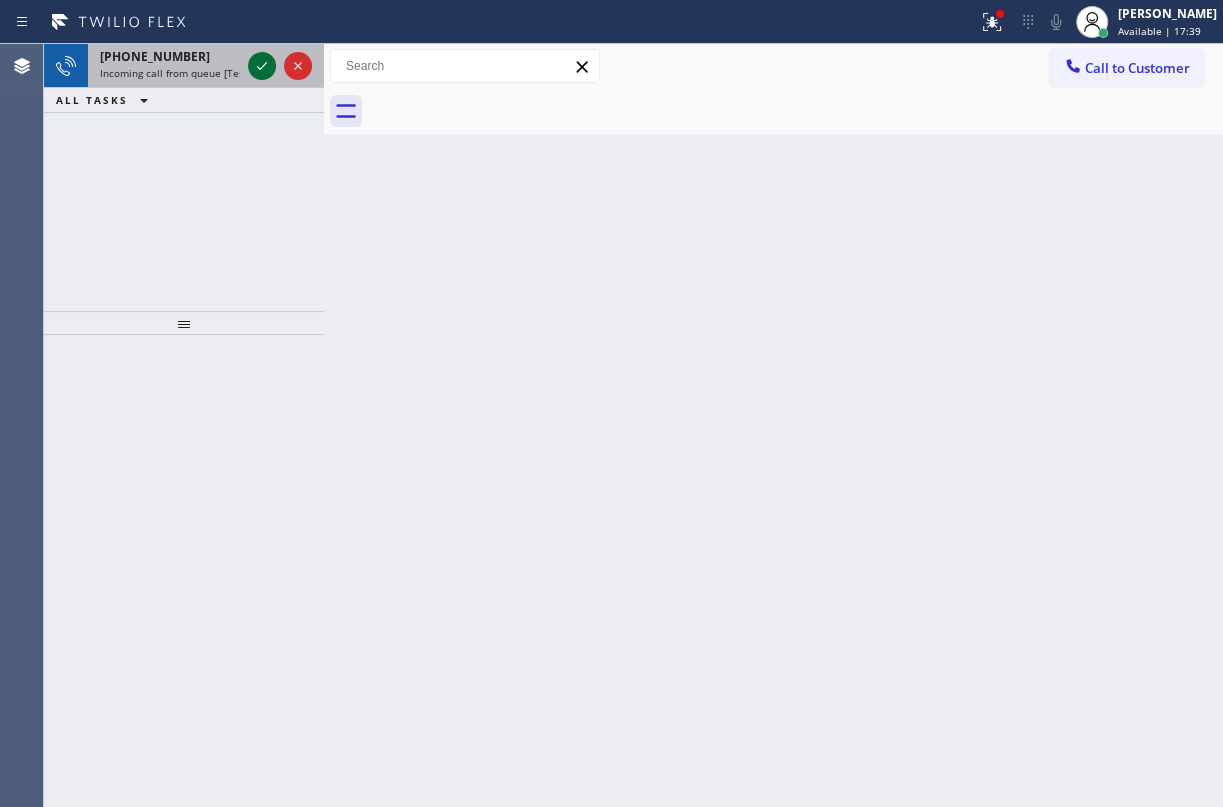 click 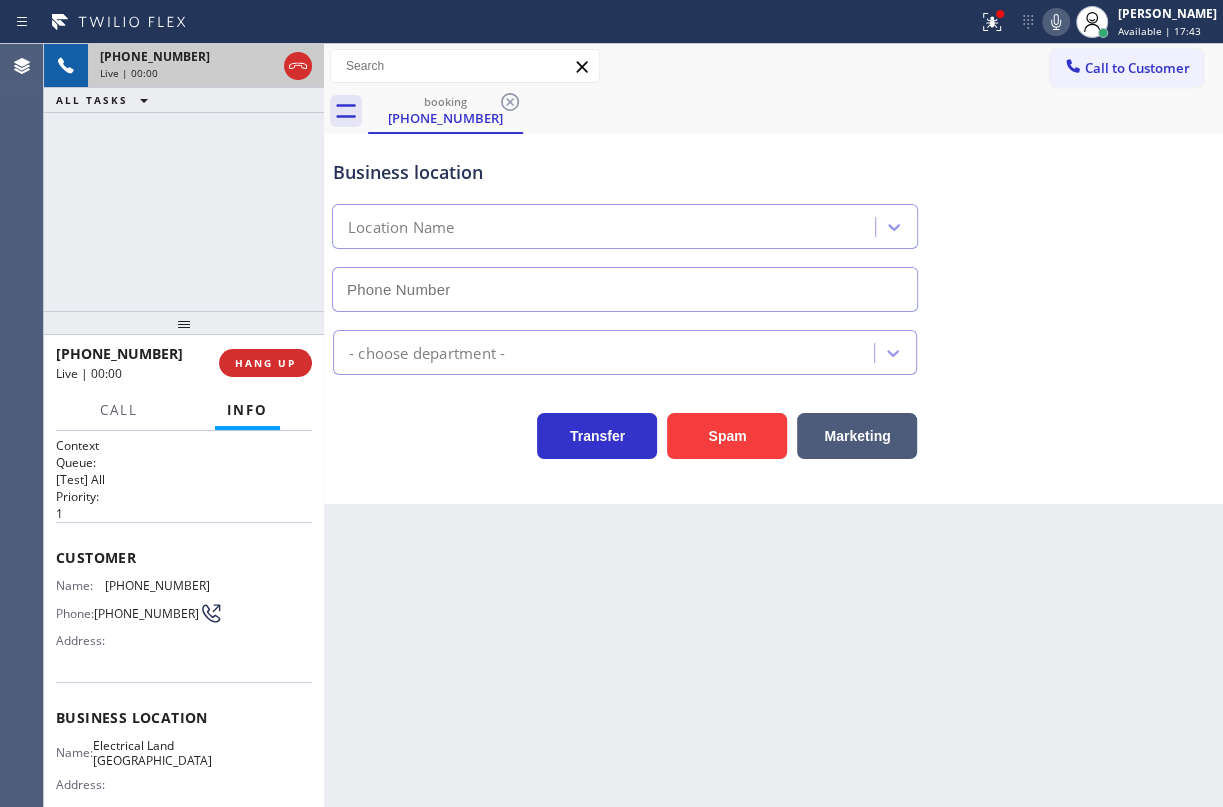 type on "[PHONE_NUMBER]" 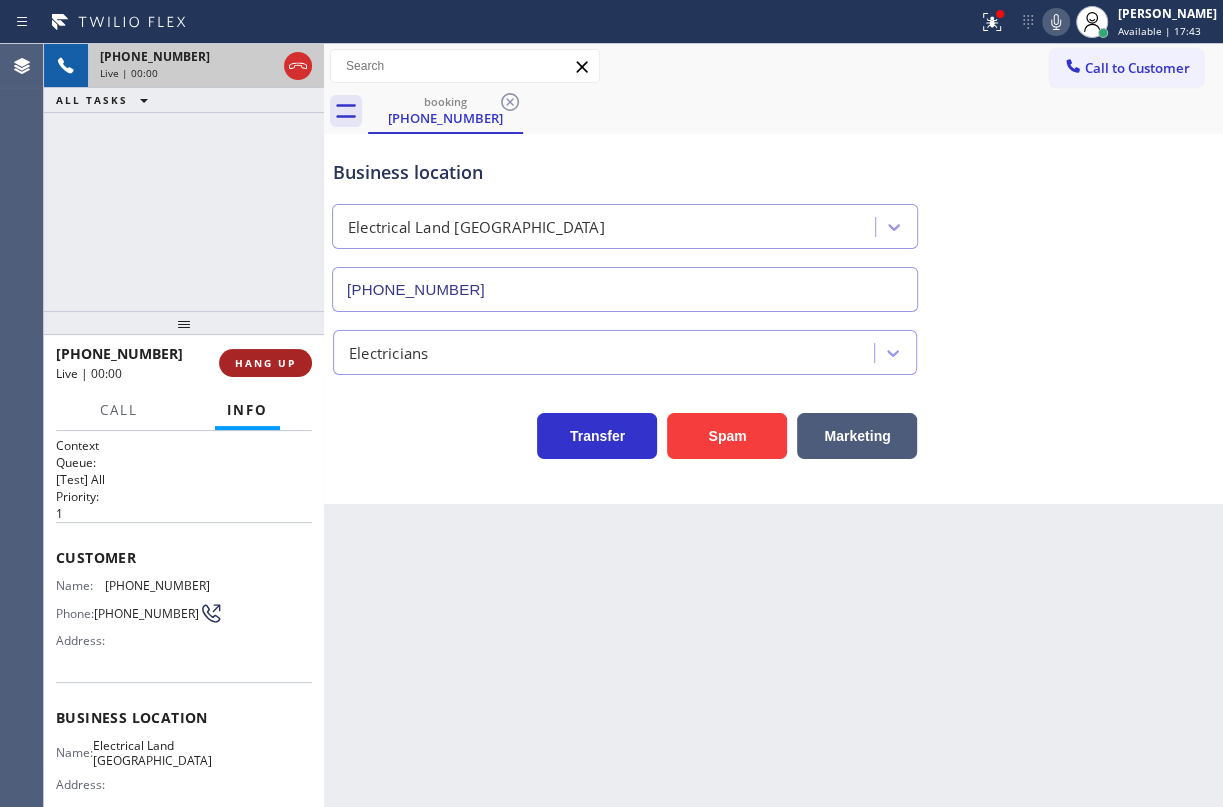 click on "HANG UP" at bounding box center [265, 363] 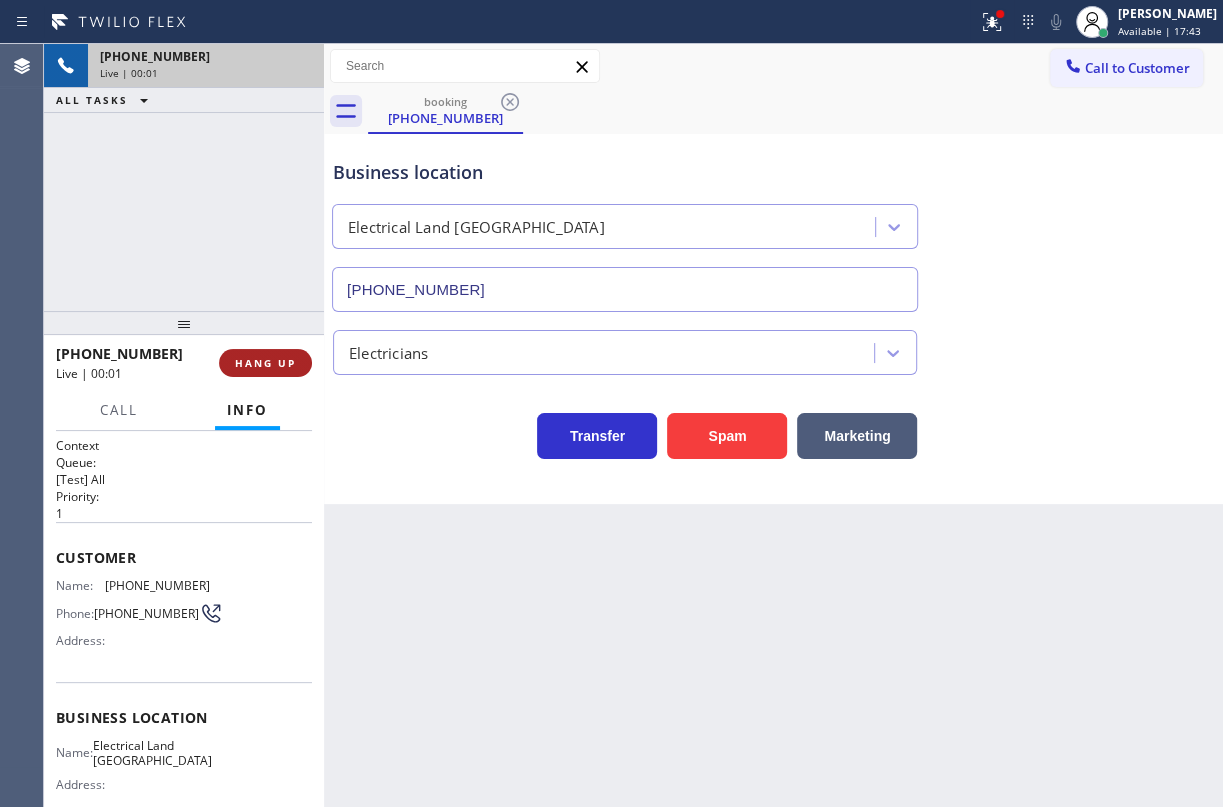click on "HANG UP" at bounding box center [265, 363] 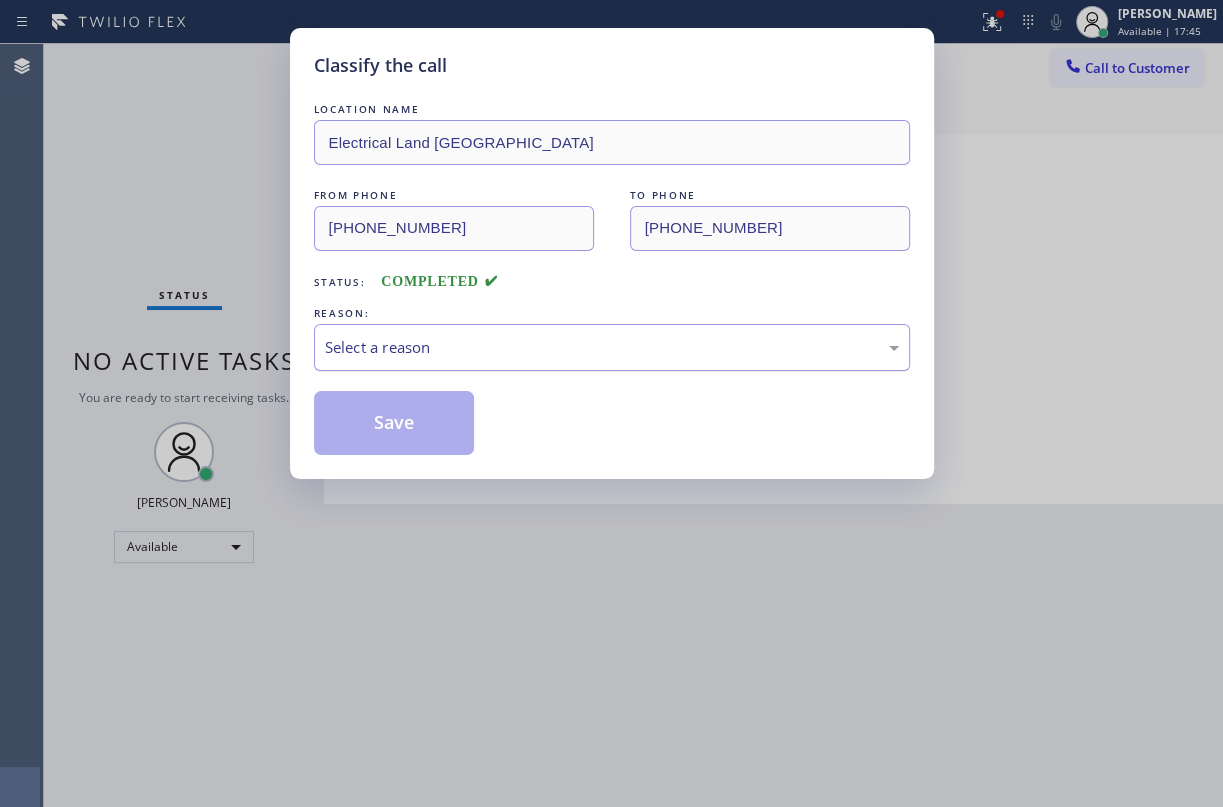 click on "Select a reason" at bounding box center [612, 347] 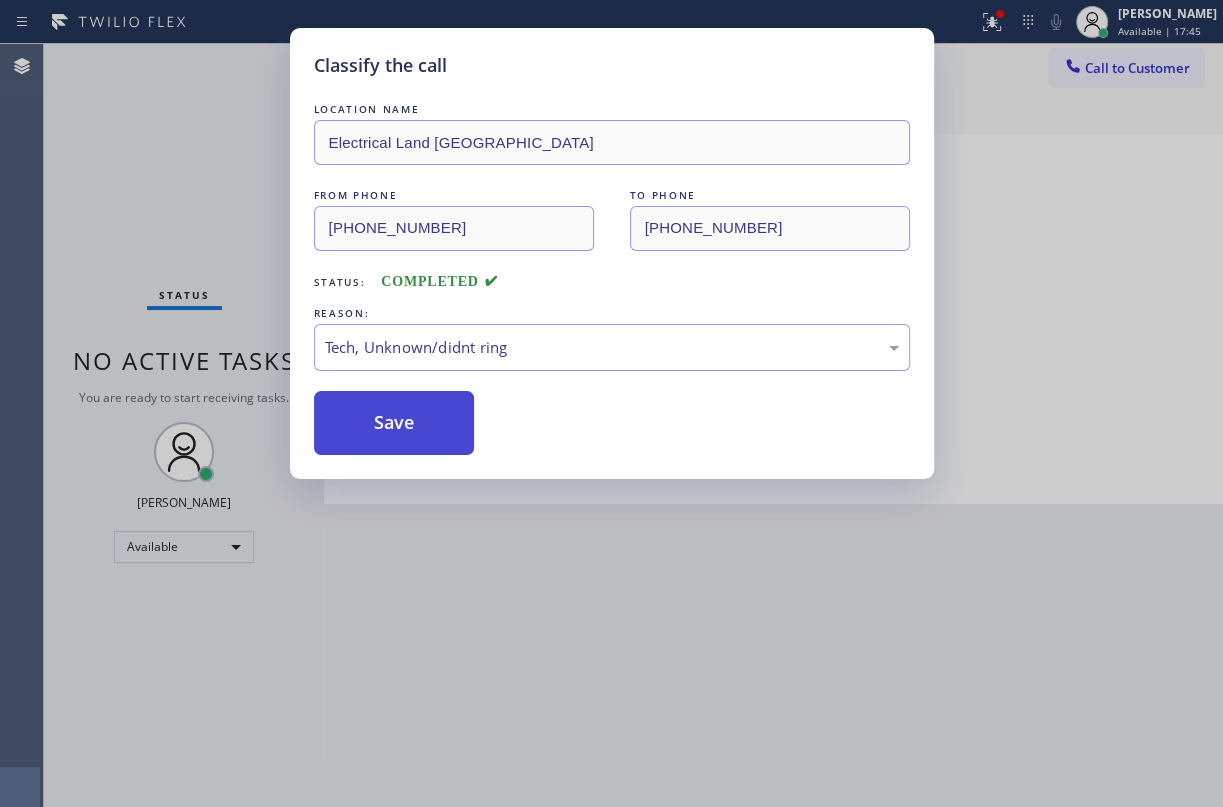 click on "Save" at bounding box center [394, 423] 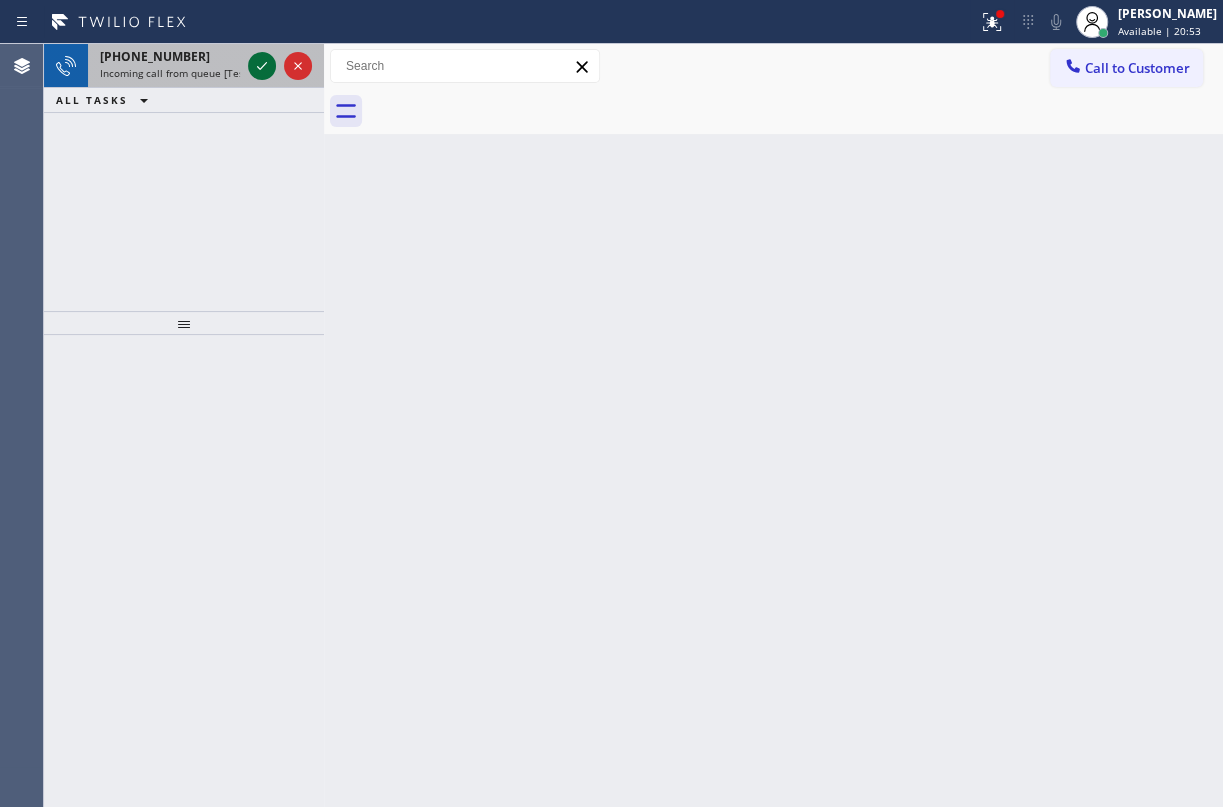 click 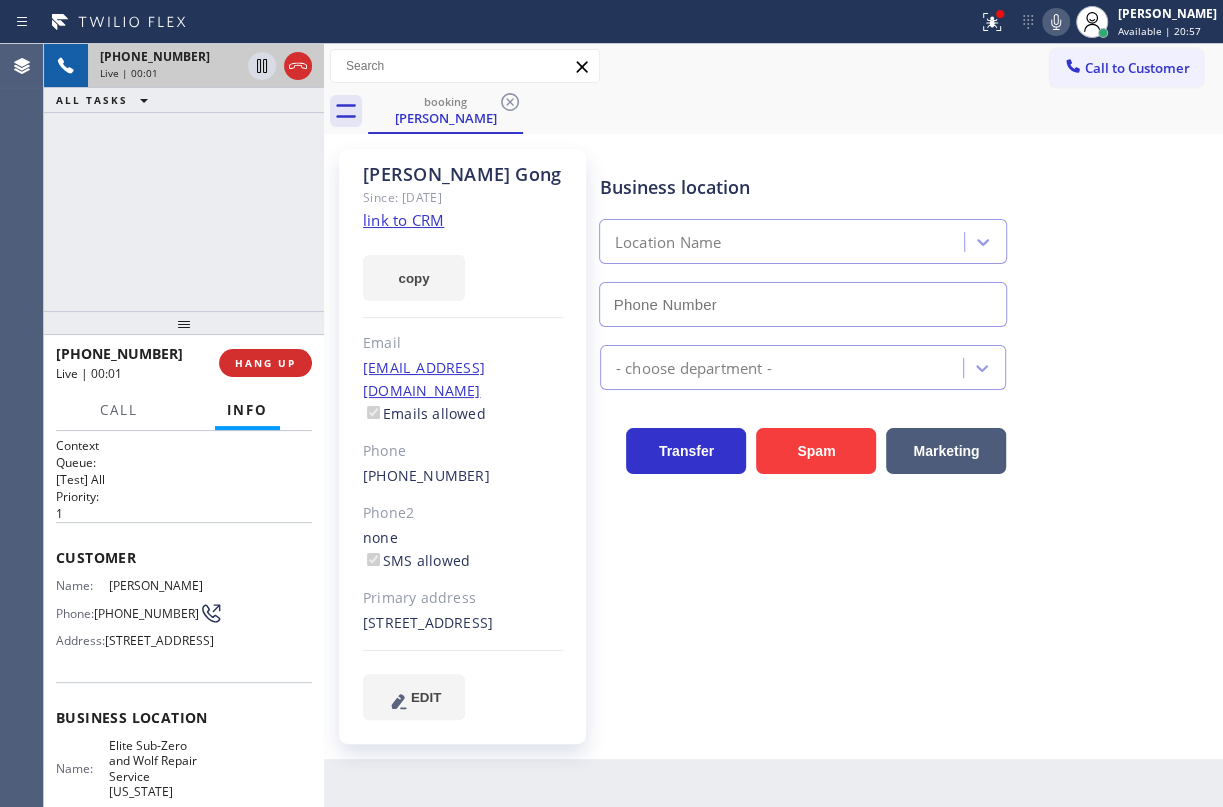 type on "[PHONE_NUMBER]" 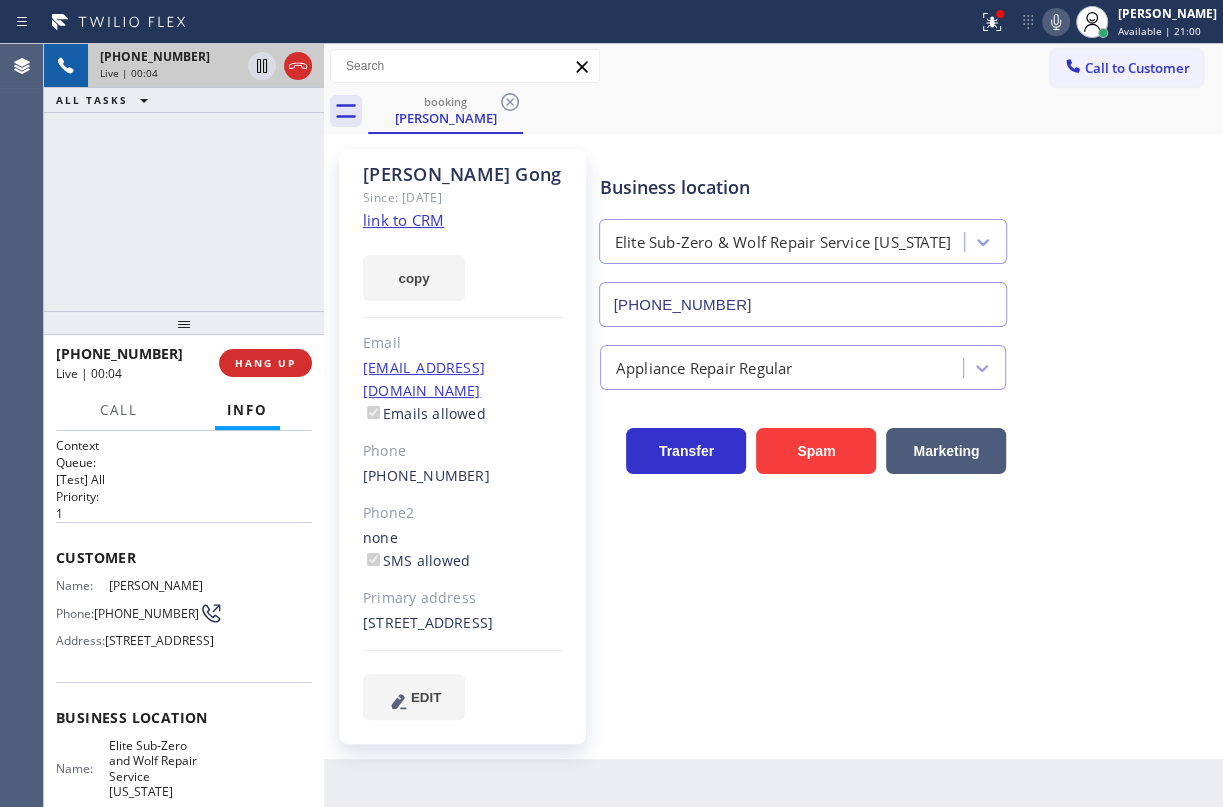 click on "link to CRM" 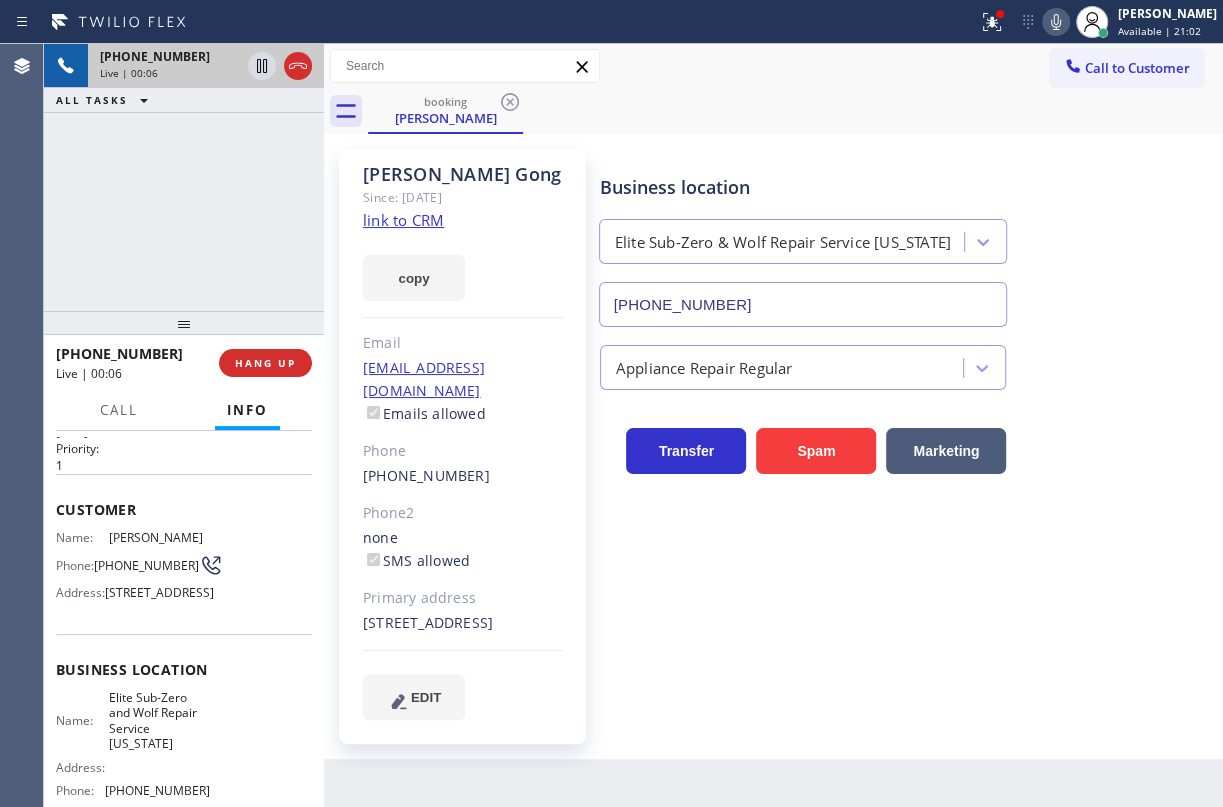 scroll, scrollTop: 90, scrollLeft: 0, axis: vertical 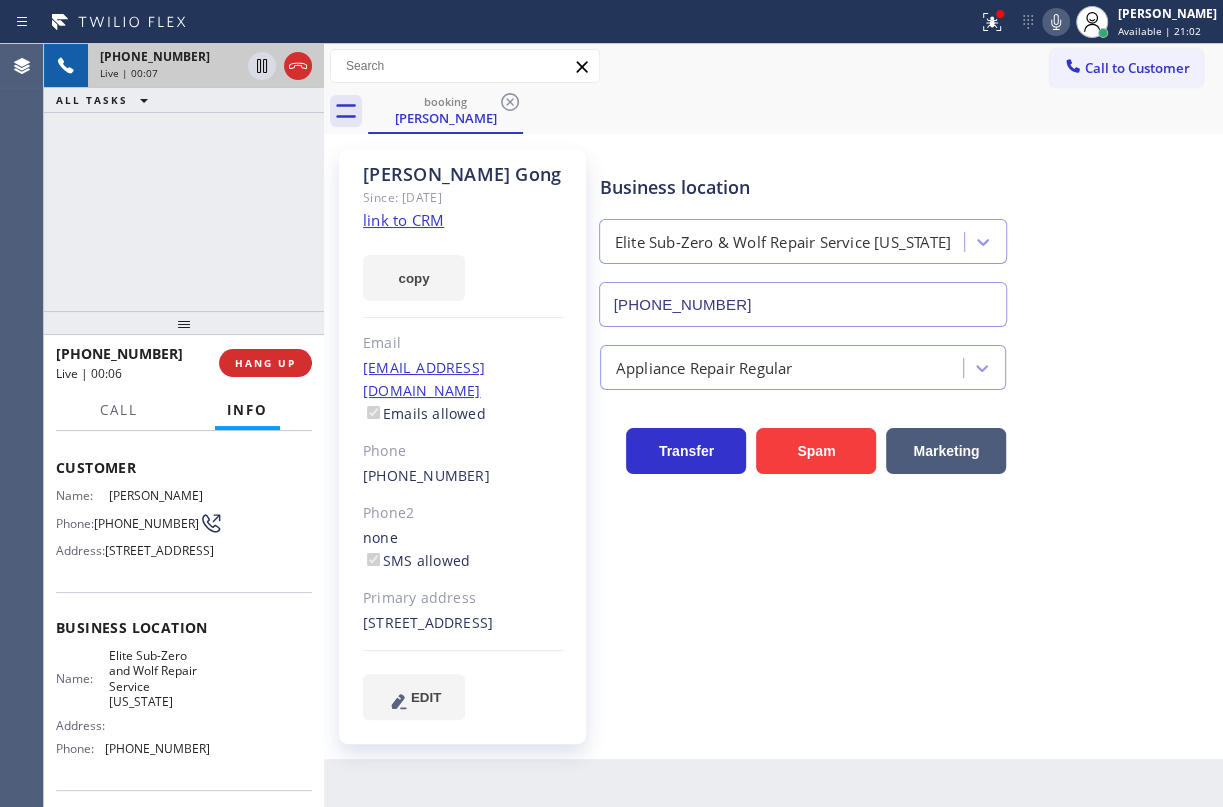 click on "Elite Sub-Zero  and  Wolf Repair Service [US_STATE]" at bounding box center [159, 679] 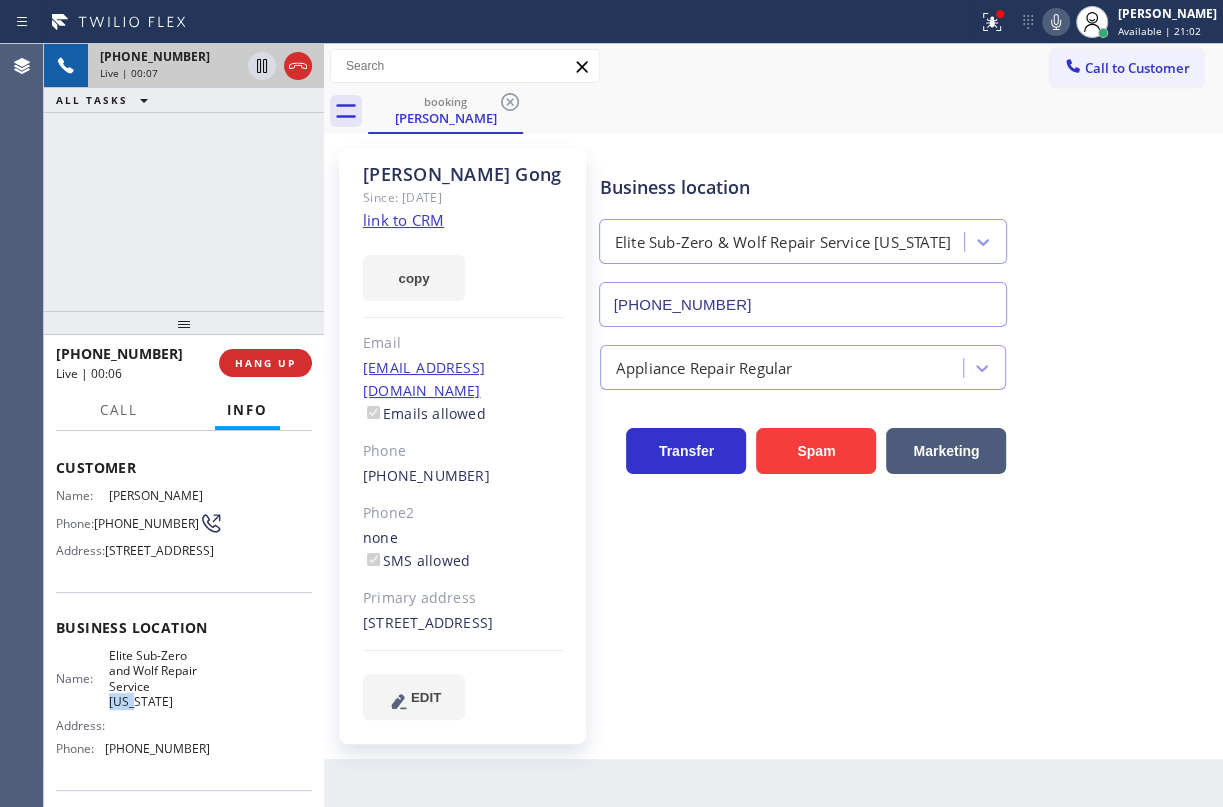 click on "Elite Sub-Zero  and  Wolf Repair Service [US_STATE]" at bounding box center [159, 679] 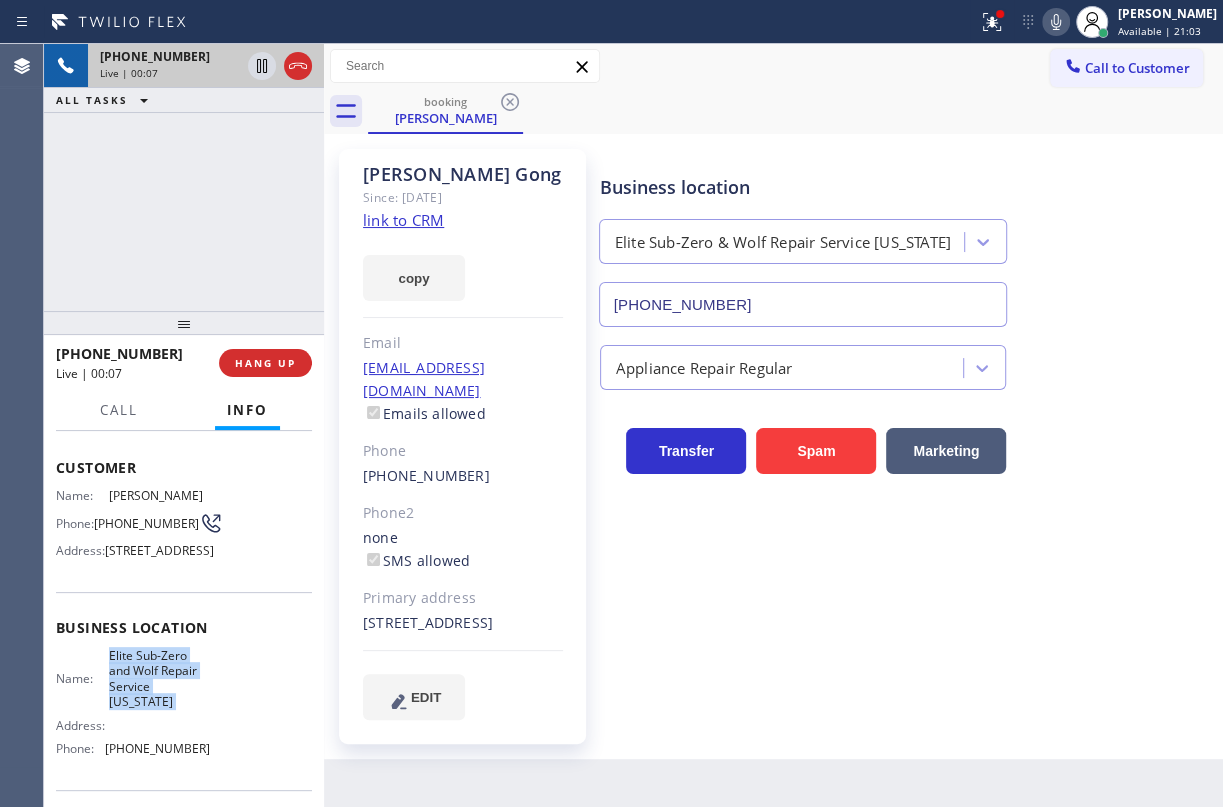 click on "Elite Sub-Zero  and  Wolf Repair Service [US_STATE]" at bounding box center (159, 679) 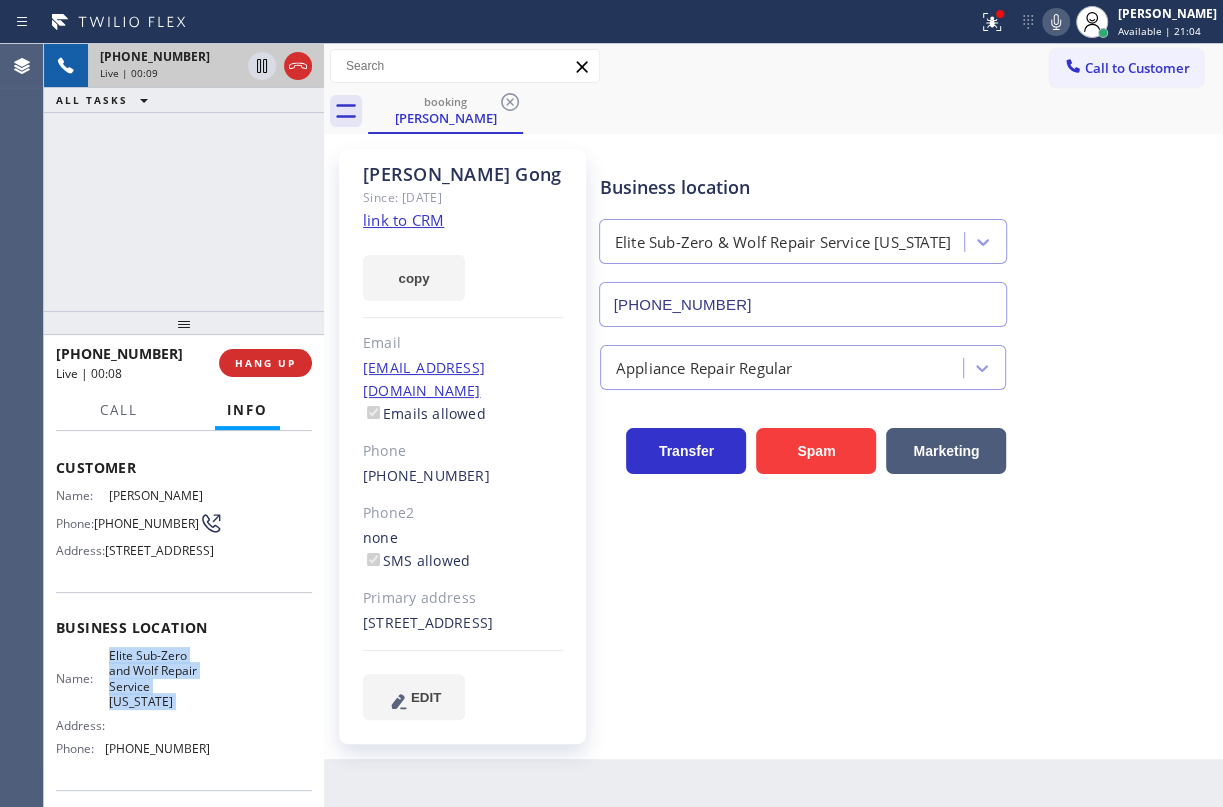 click on "[PHONE_NUMBER]" at bounding box center (803, 304) 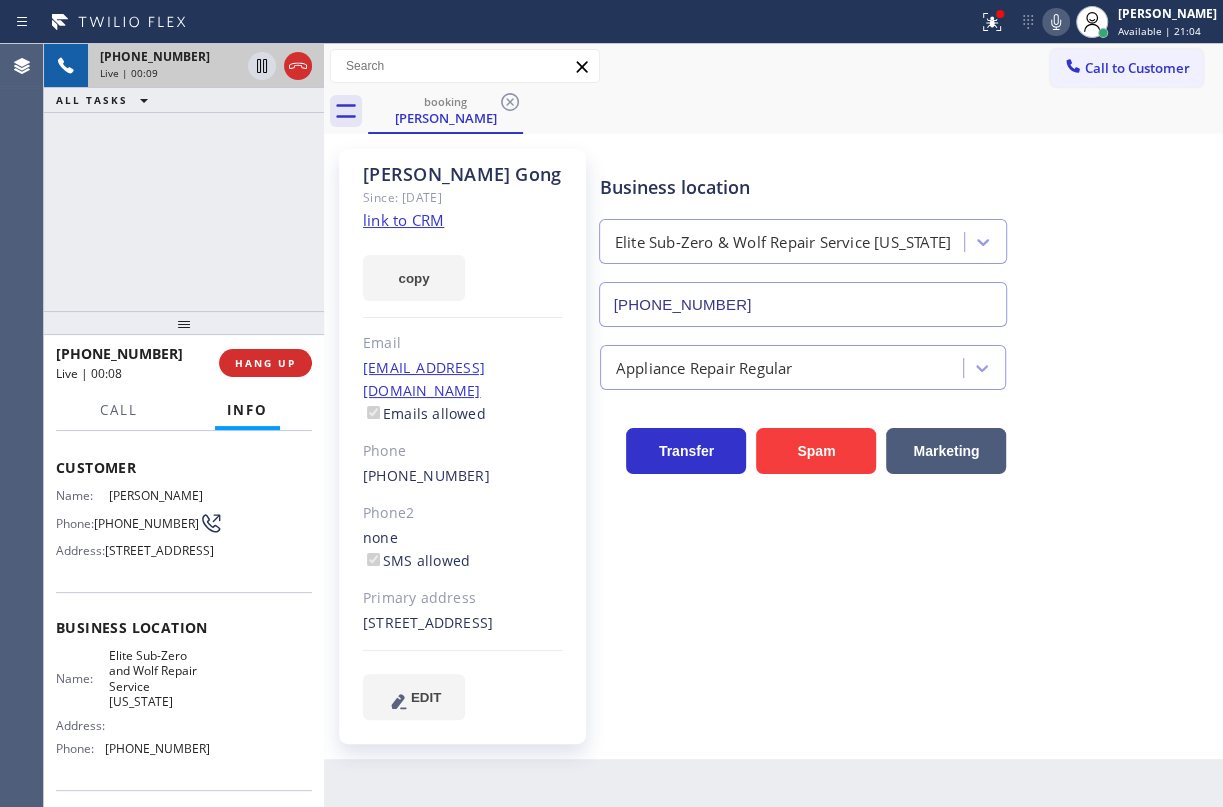 click on "[PHONE_NUMBER]" at bounding box center [803, 304] 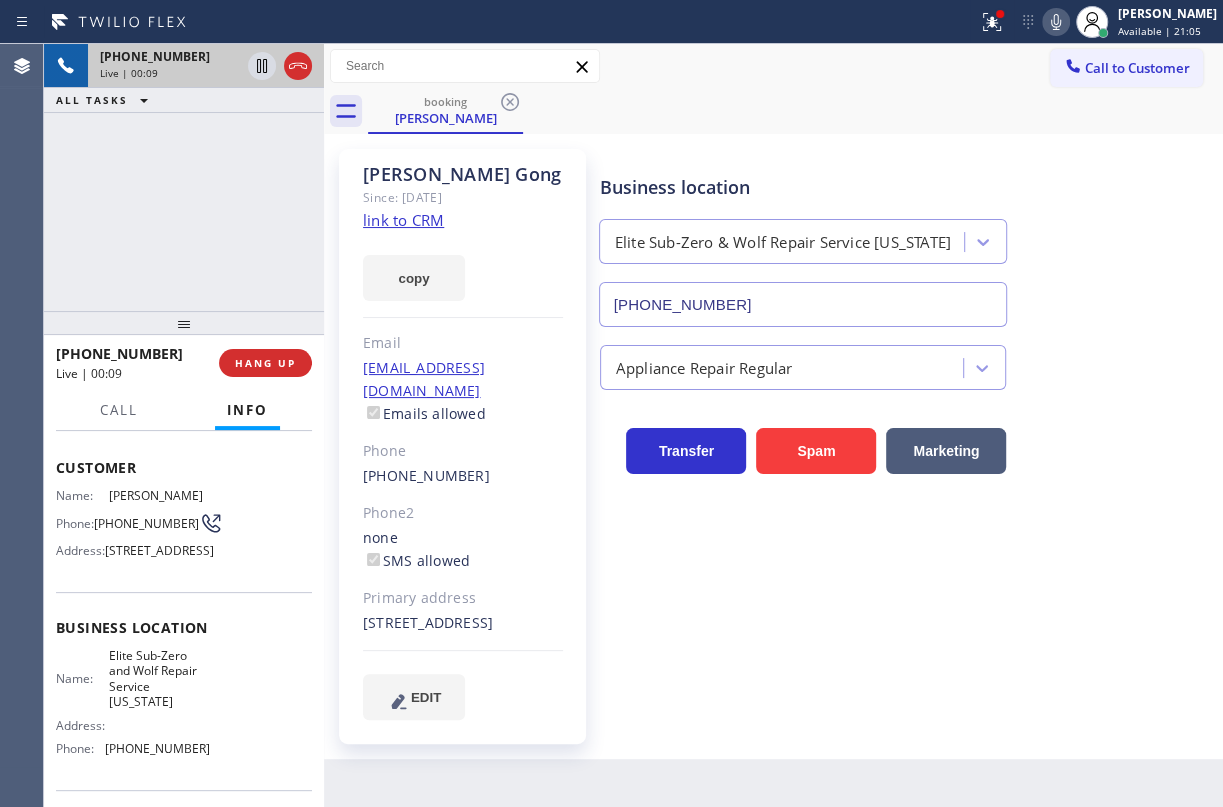 click on "[PHONE_NUMBER]" at bounding box center (803, 304) 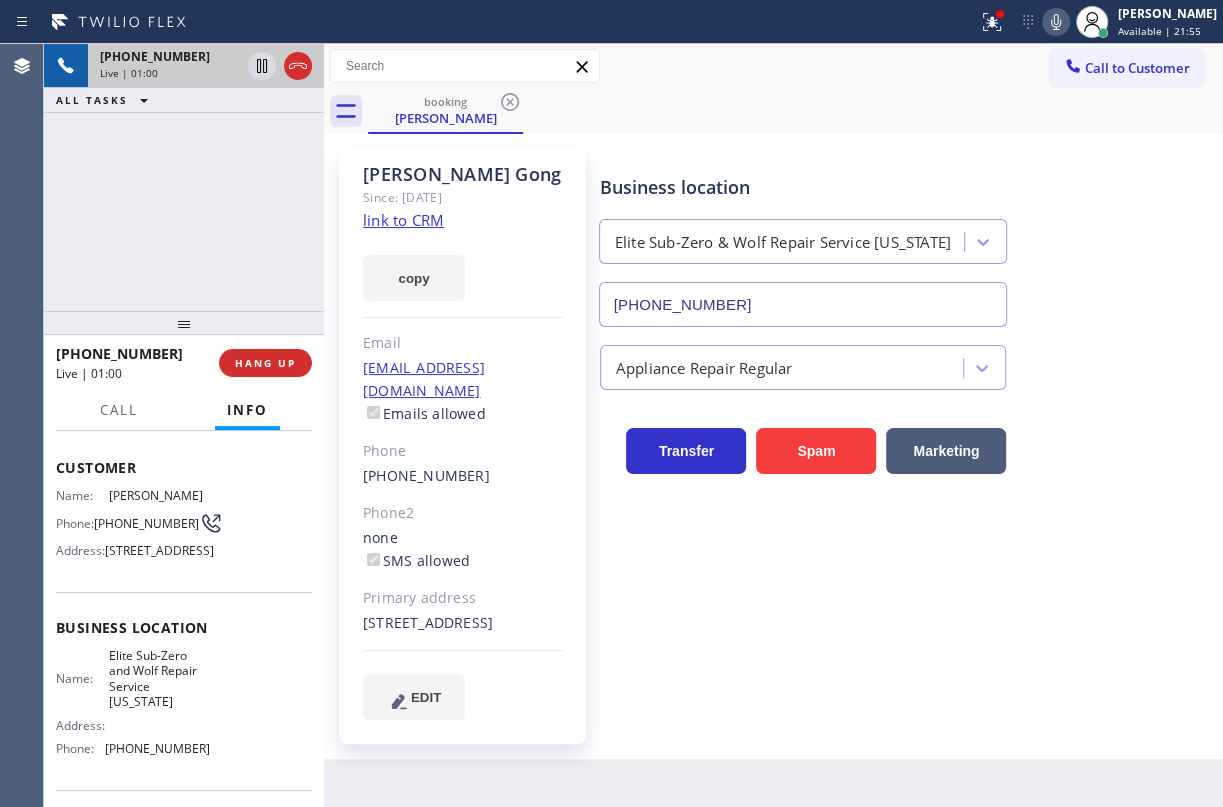 click 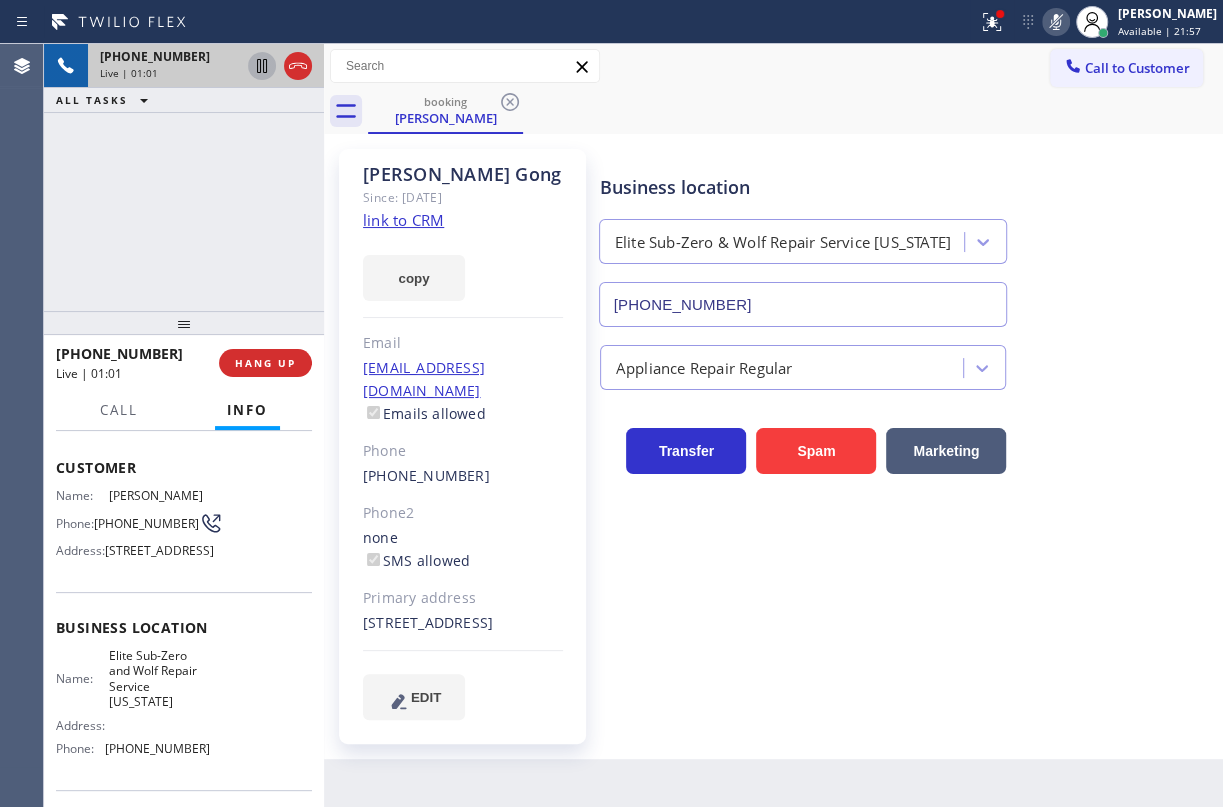 click 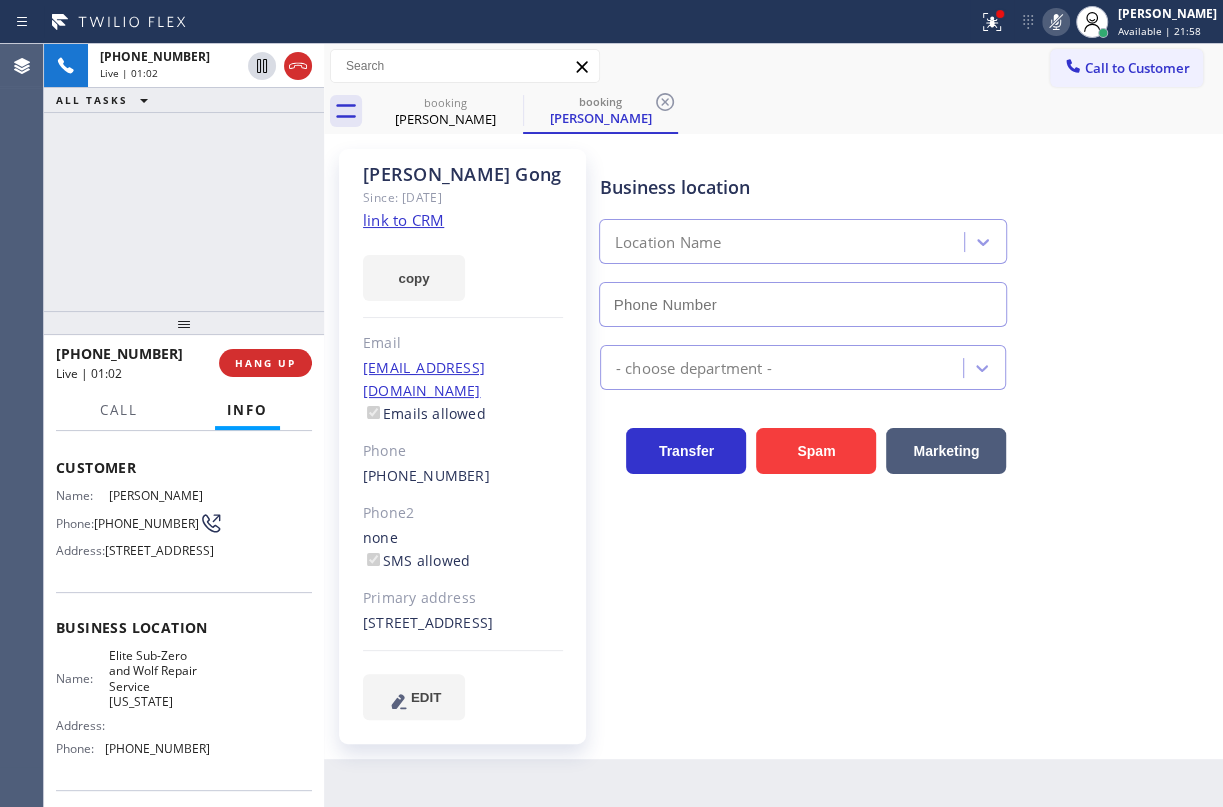 type on "[PHONE_NUMBER]" 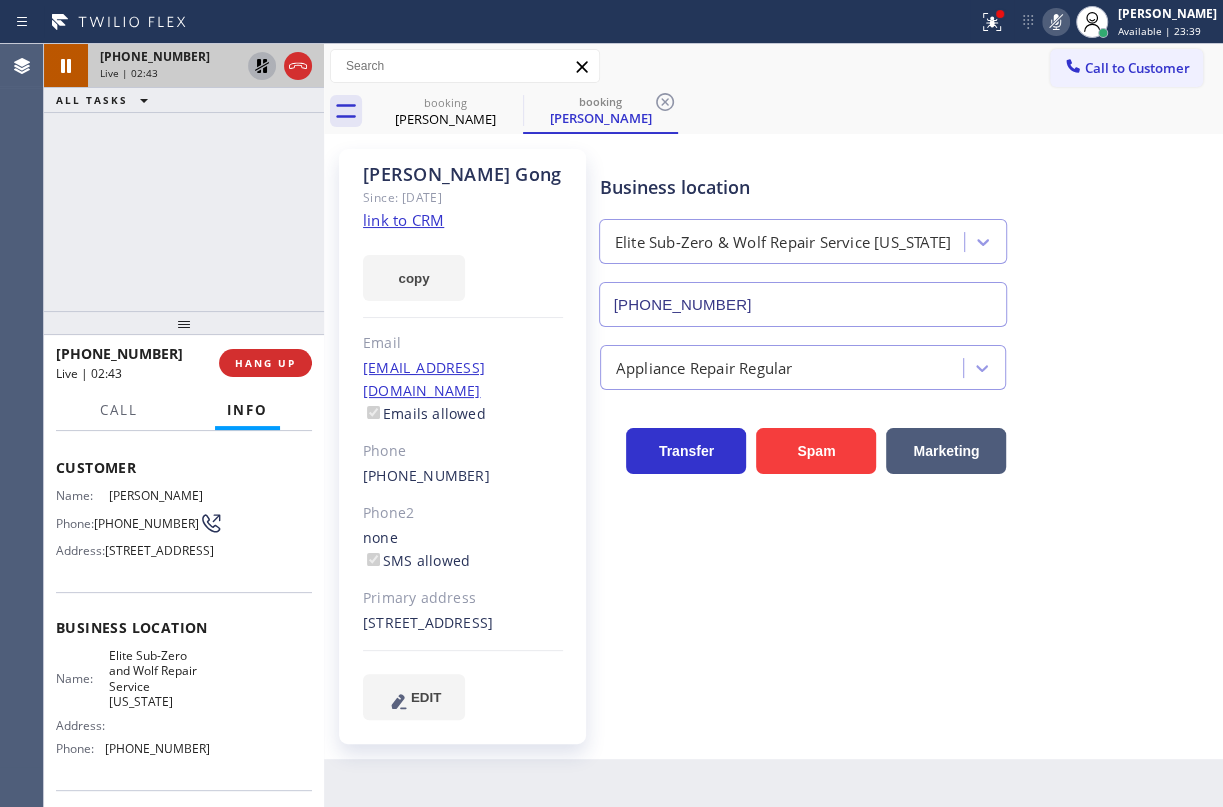 click 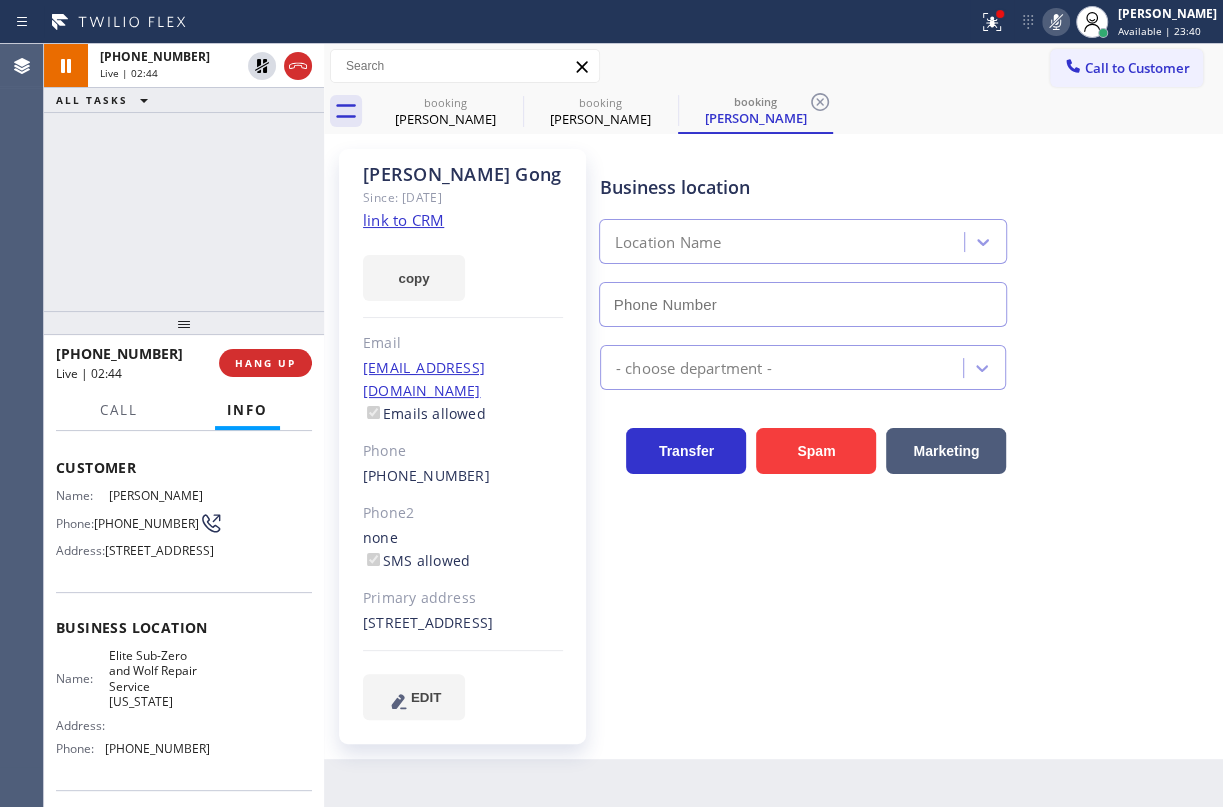 click 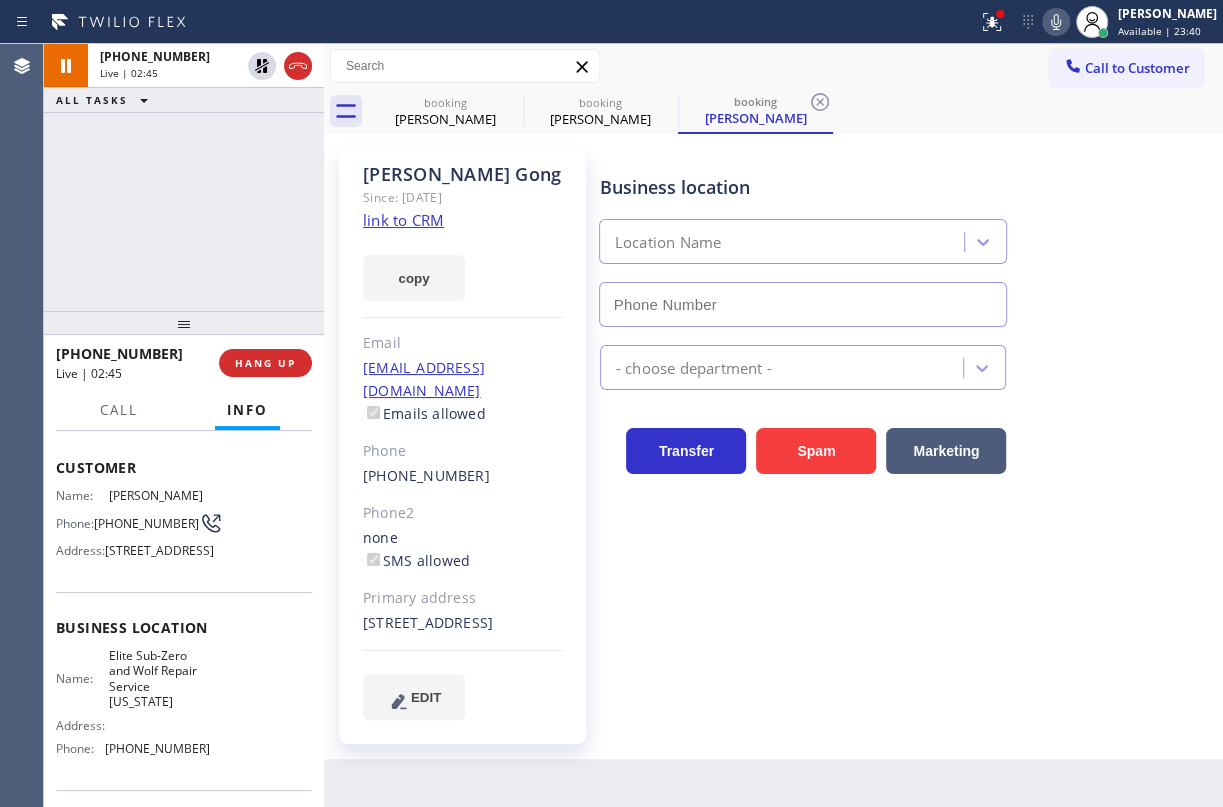 type on "[PHONE_NUMBER]" 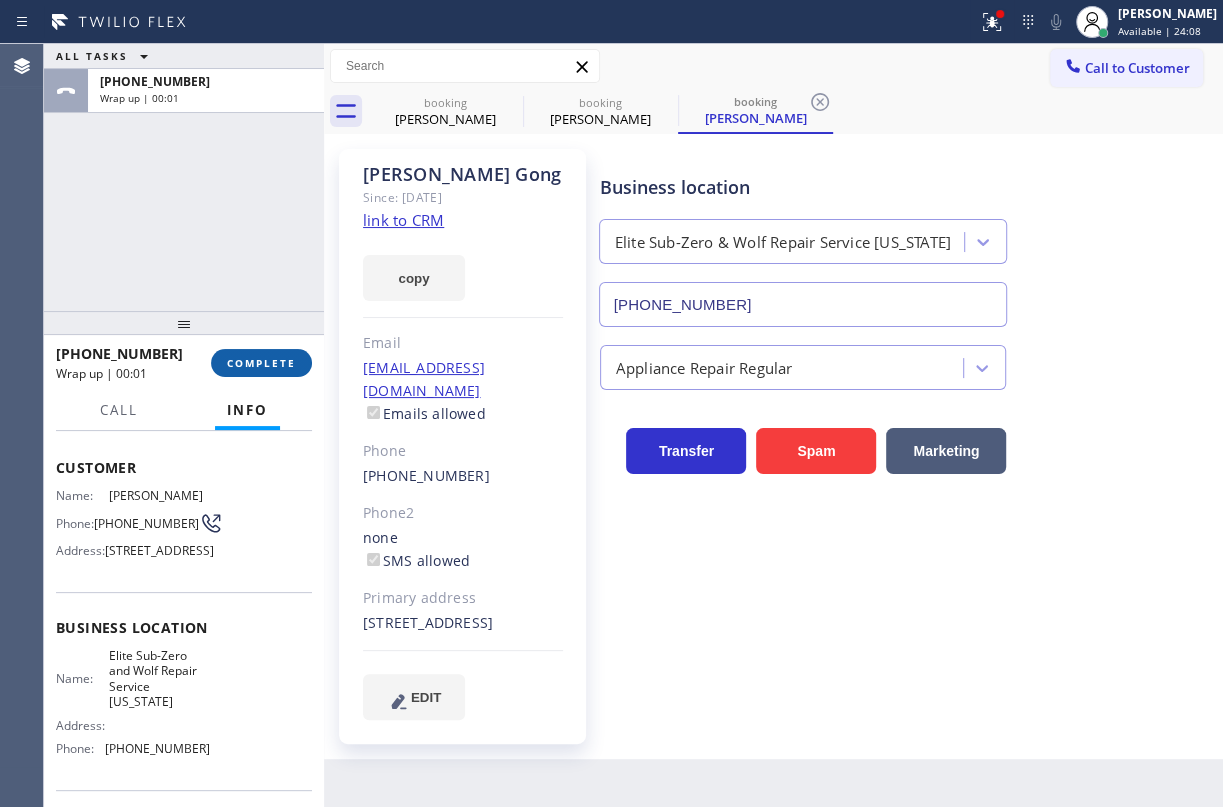 click on "COMPLETE" at bounding box center (261, 363) 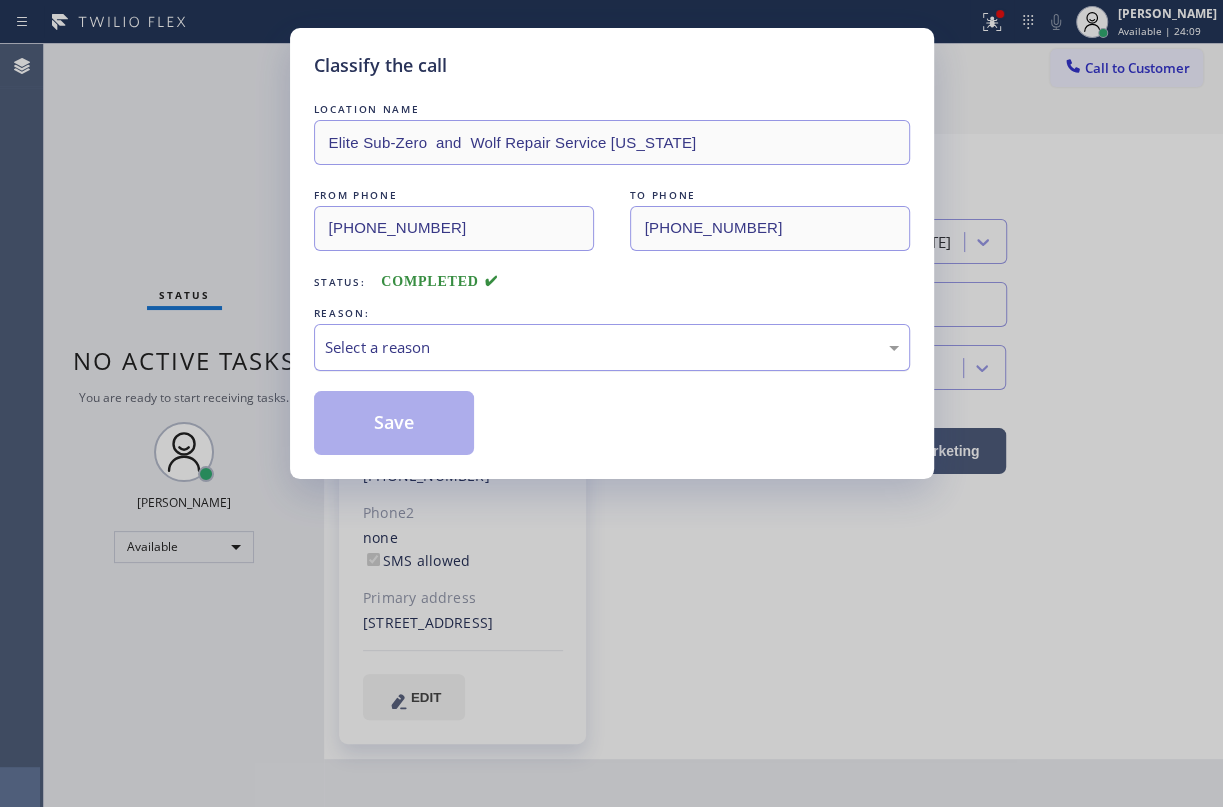 click on "Select a reason" at bounding box center (612, 347) 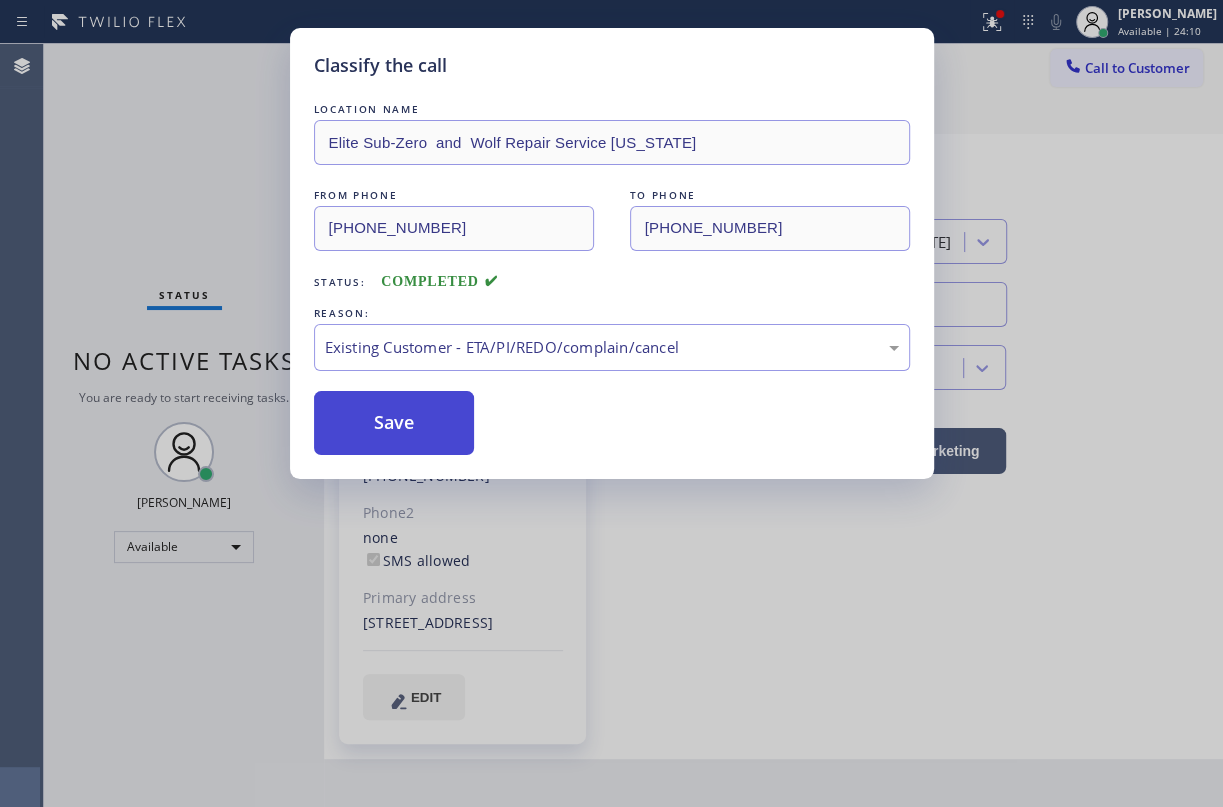 click on "Save" at bounding box center [394, 423] 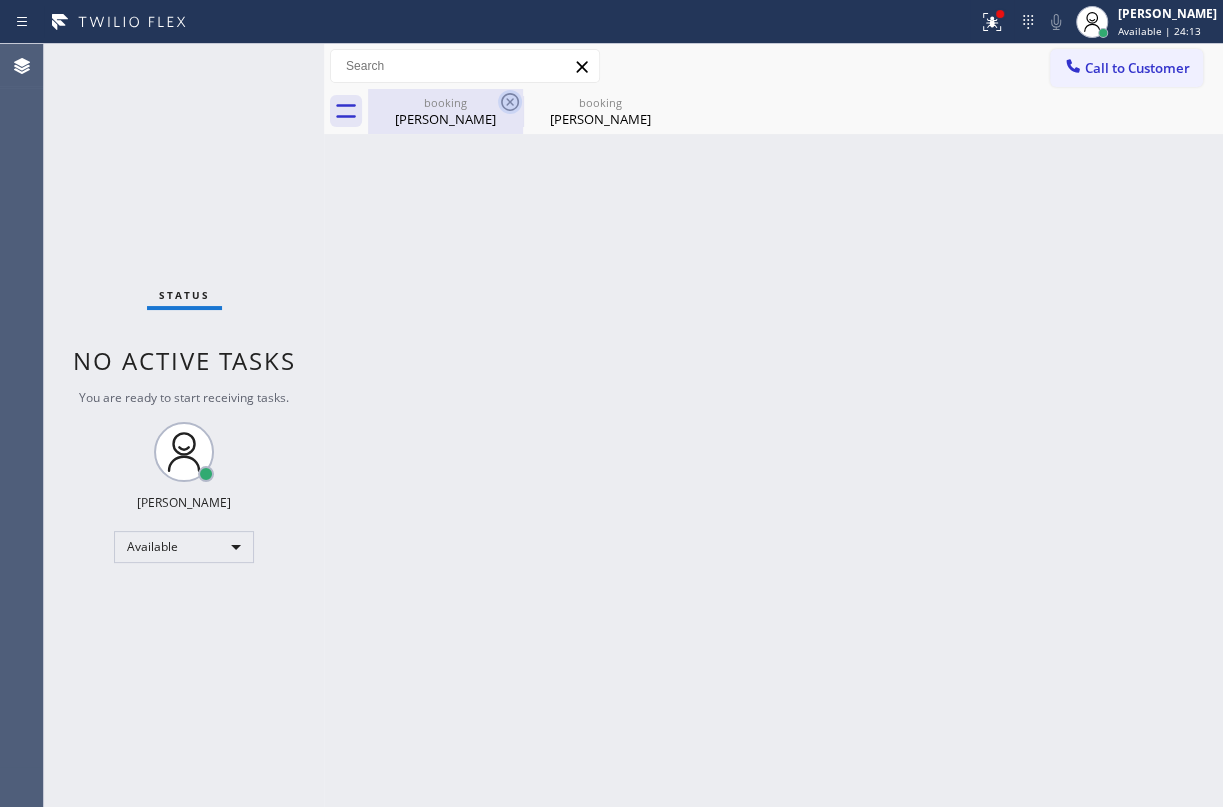 click 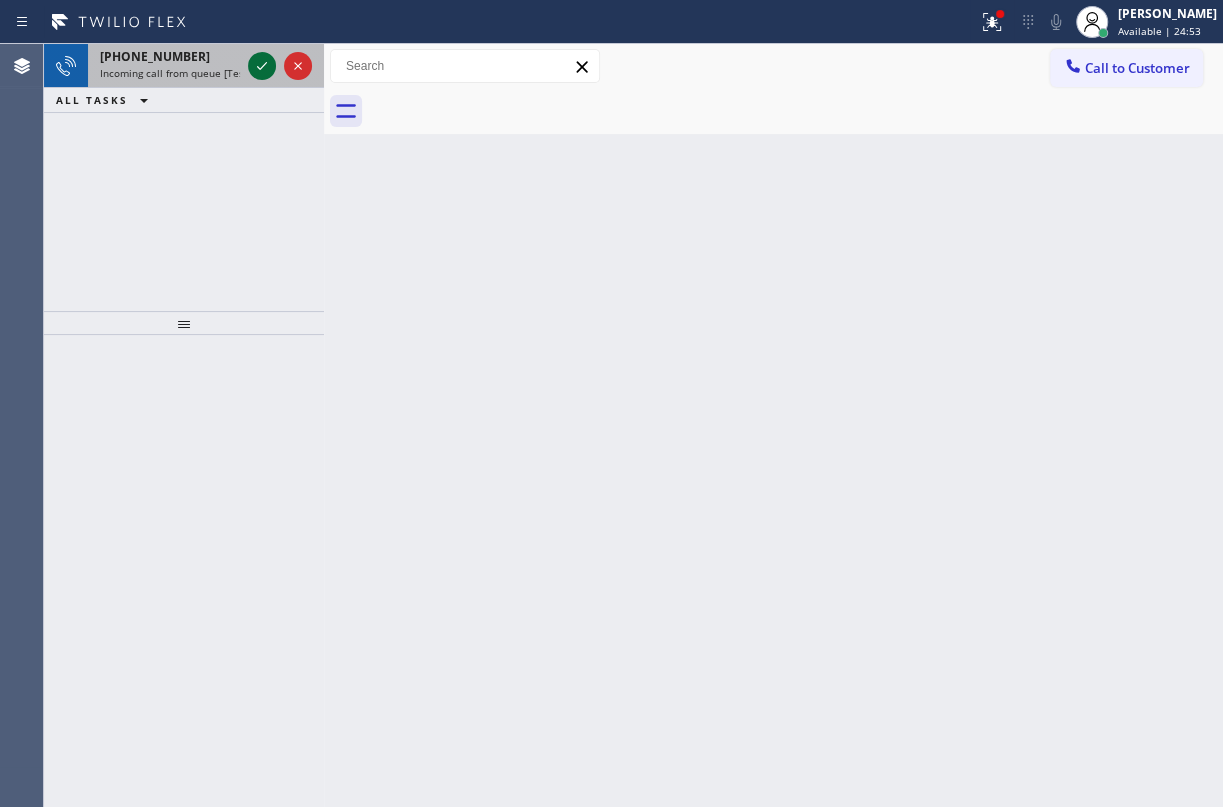 click 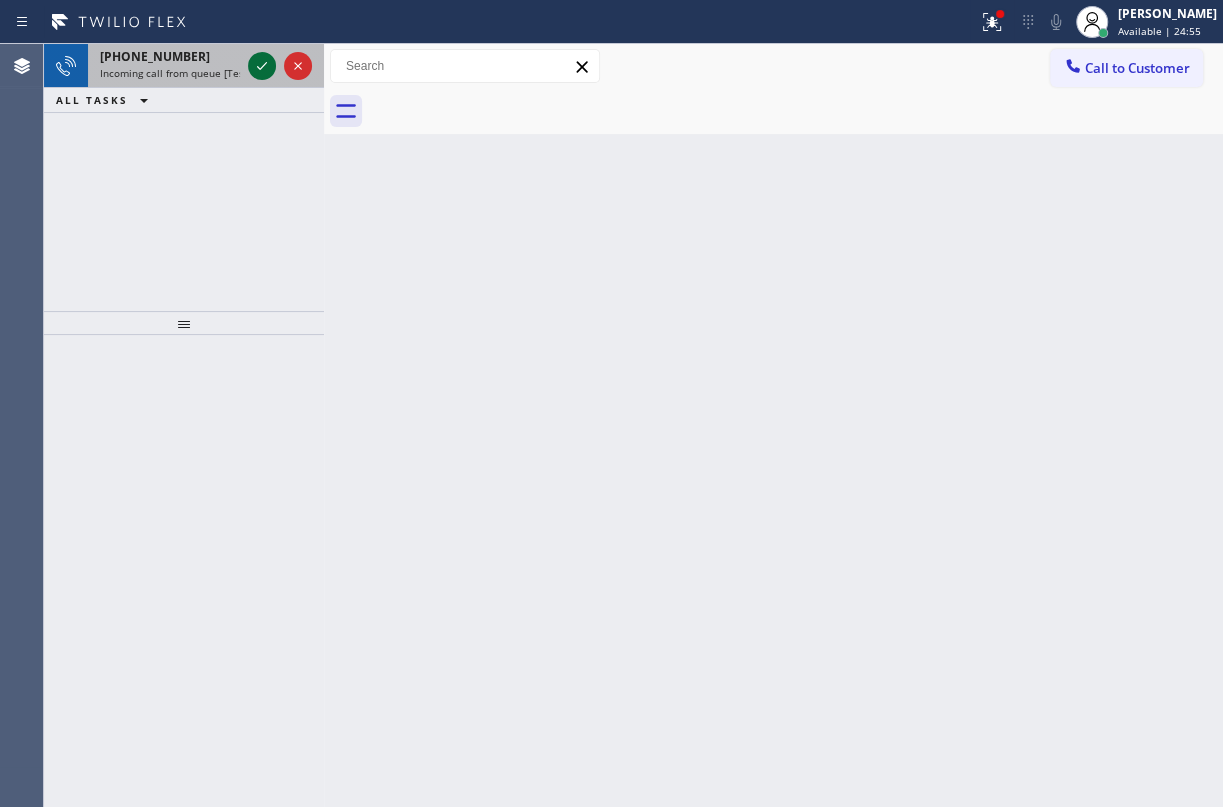 click 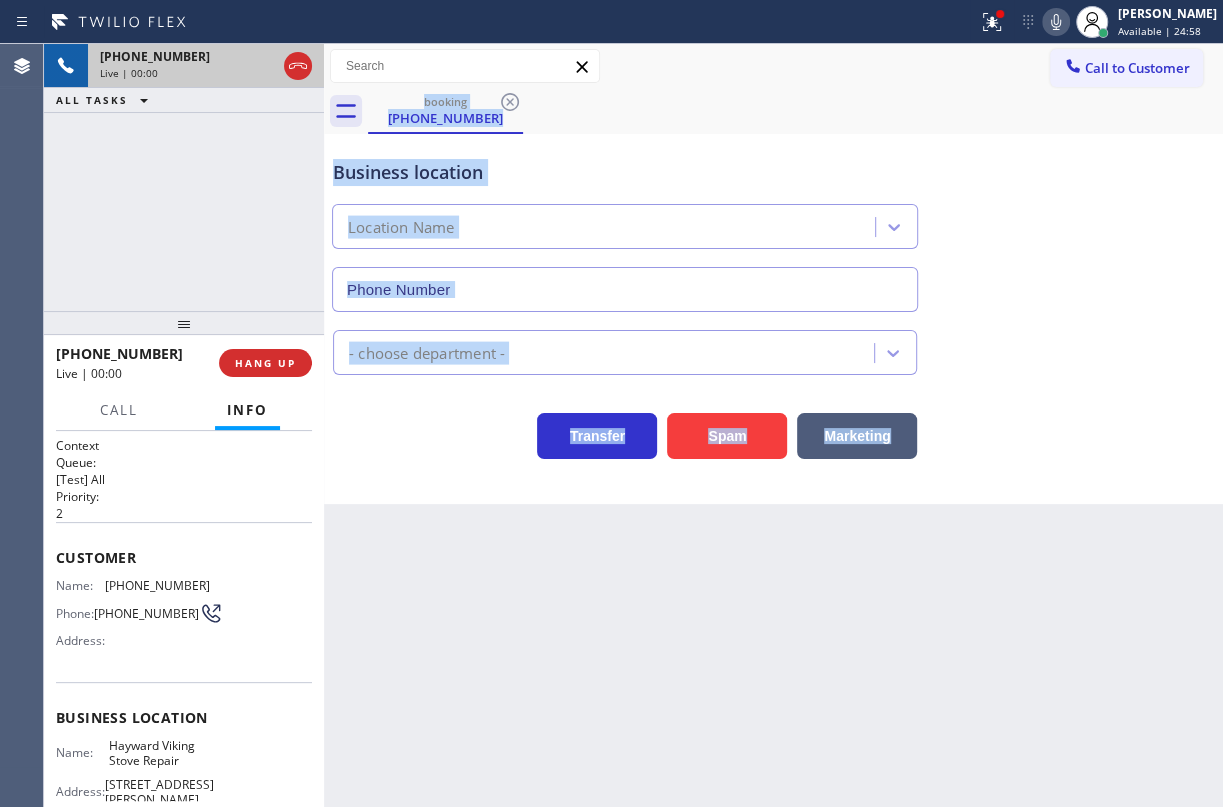 type on "[PHONE_NUMBER]" 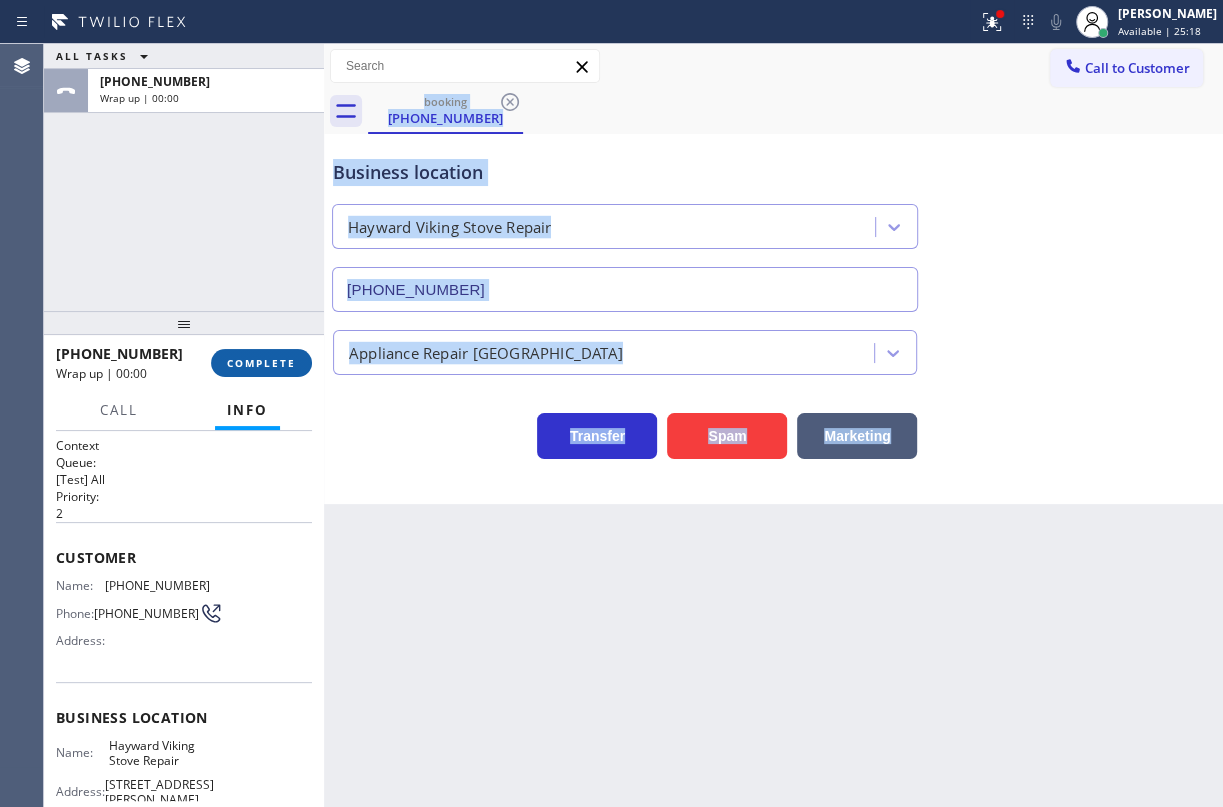 click on "COMPLETE" at bounding box center [261, 363] 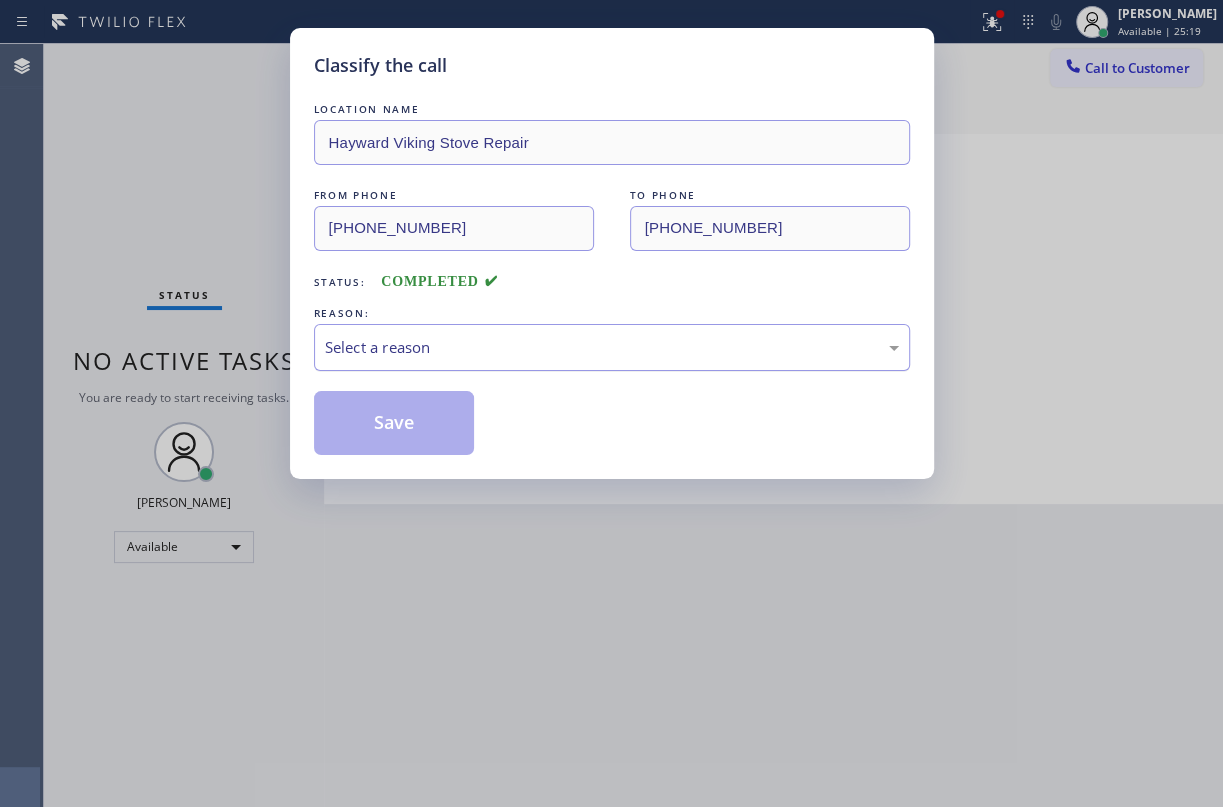 click on "Select a reason" at bounding box center (612, 347) 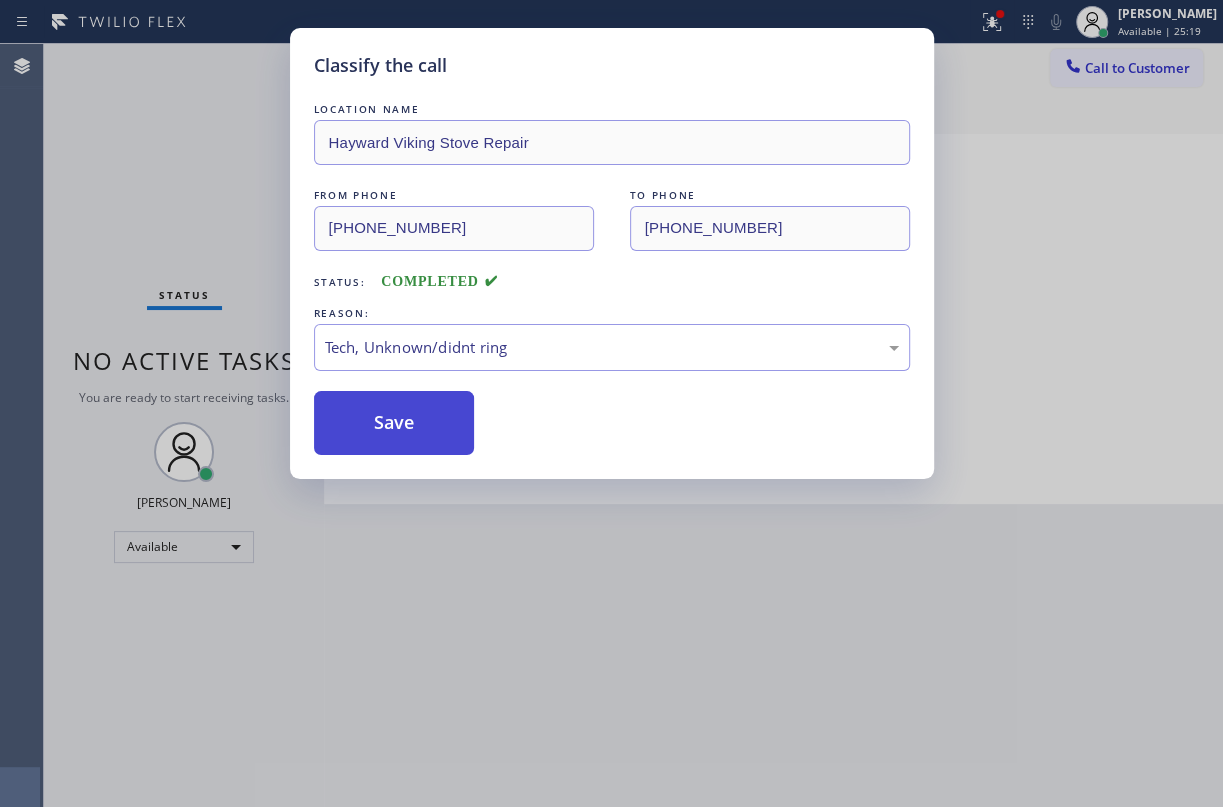 click on "Save" at bounding box center (394, 423) 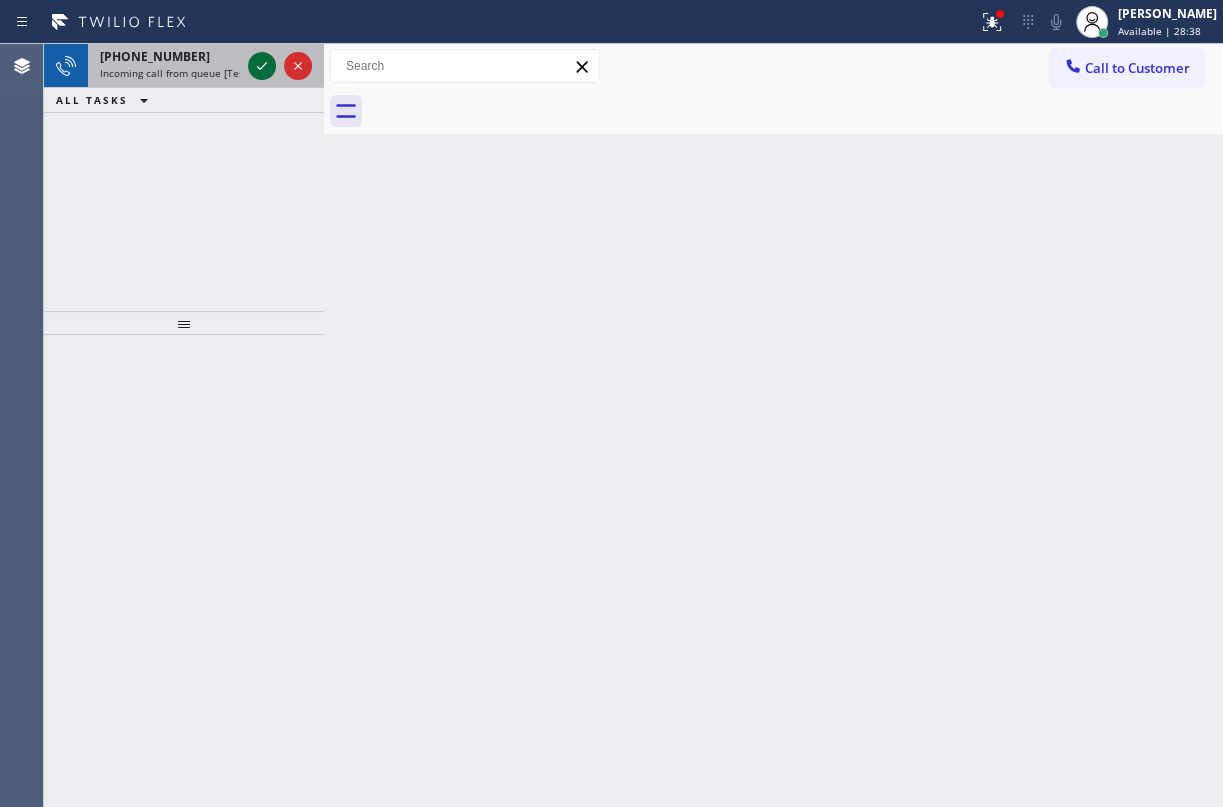click 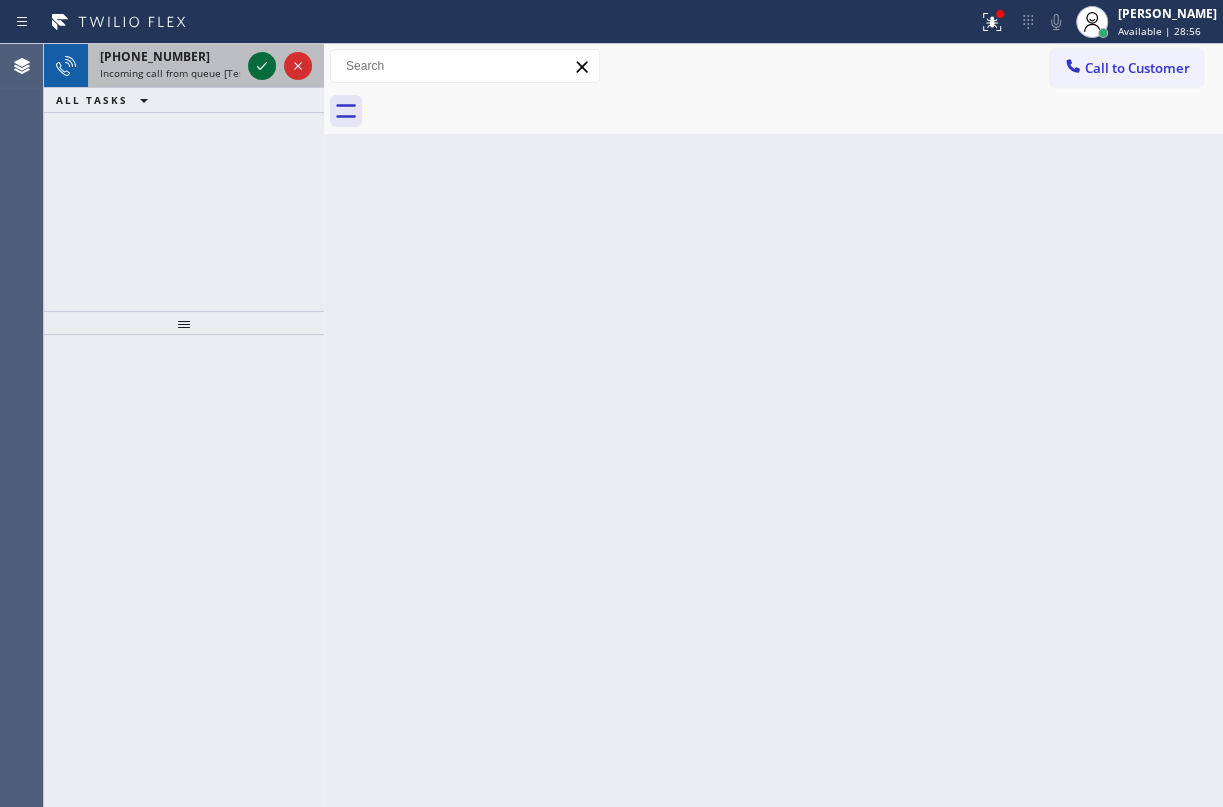 click 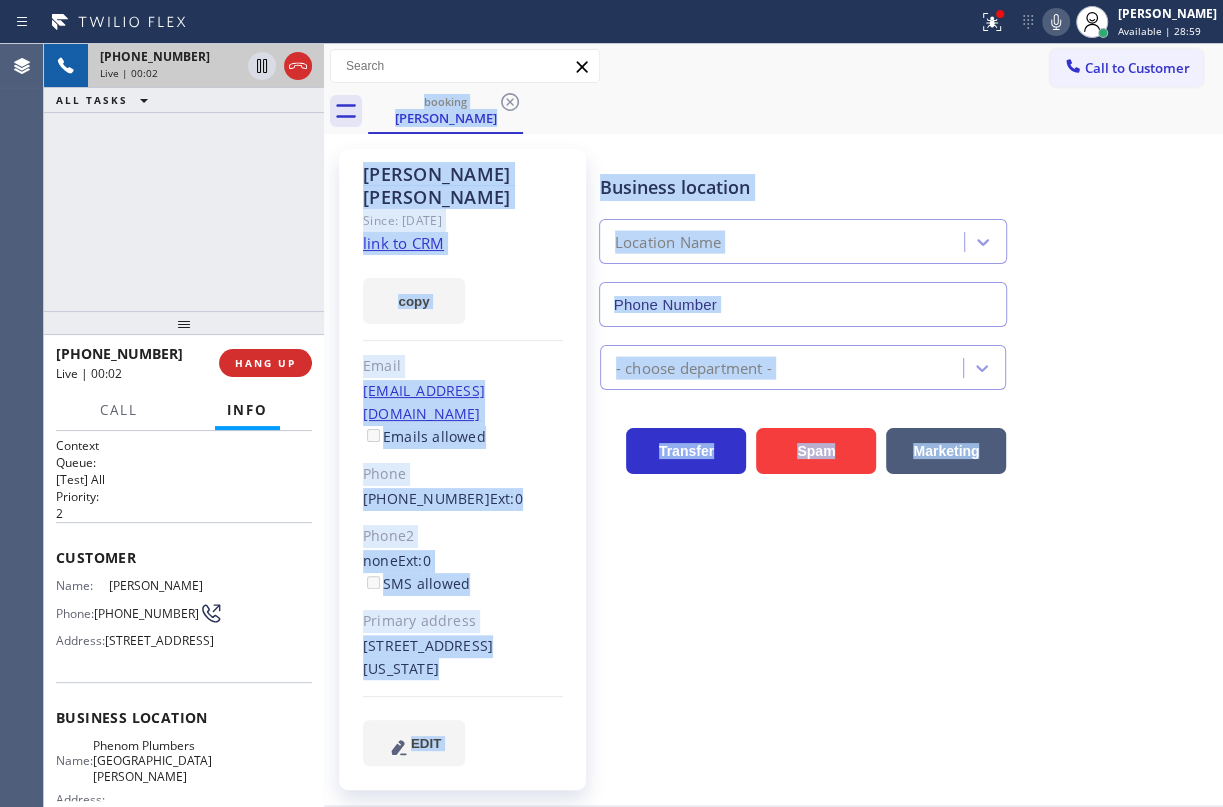 type on "[PHONE_NUMBER]" 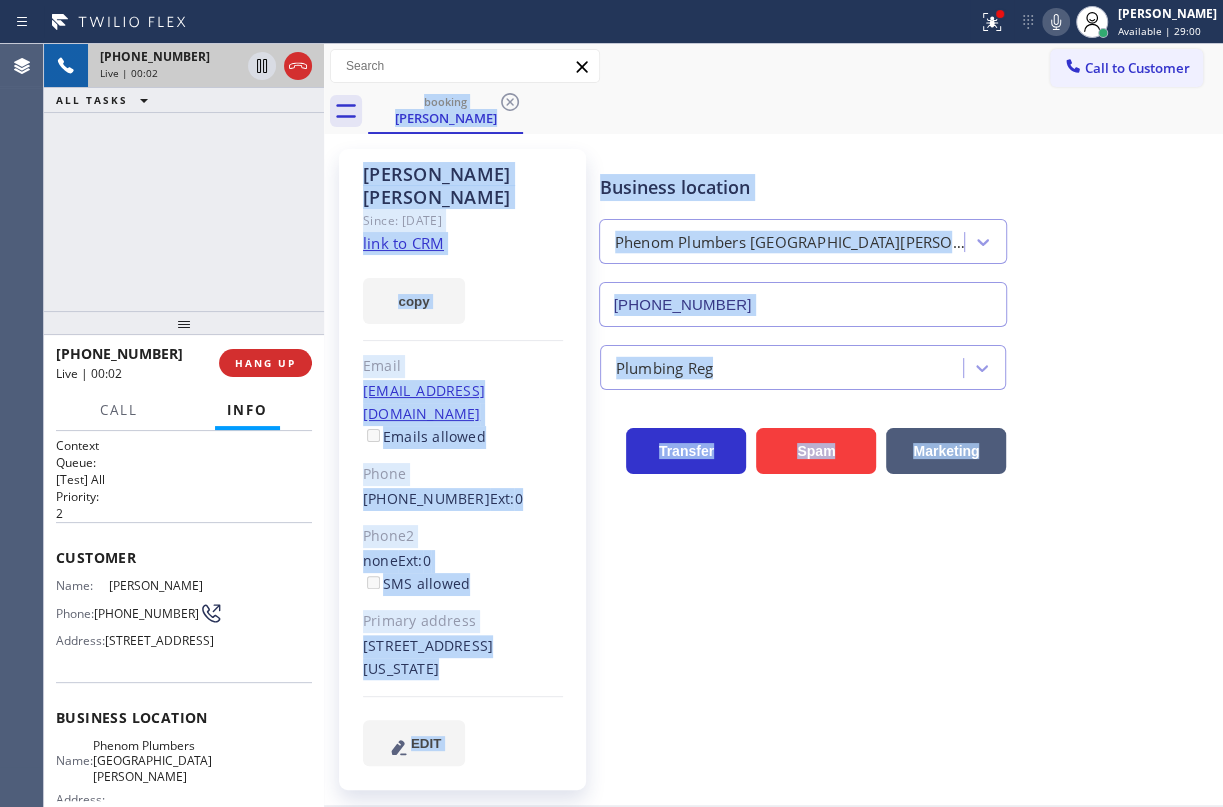 click on "Business location Phenom Plumbers [GEOGRAPHIC_DATA][PERSON_NAME] [PHONE_NUMBER] Plumbing Reg Transfer Spam Marketing" at bounding box center [907, 457] 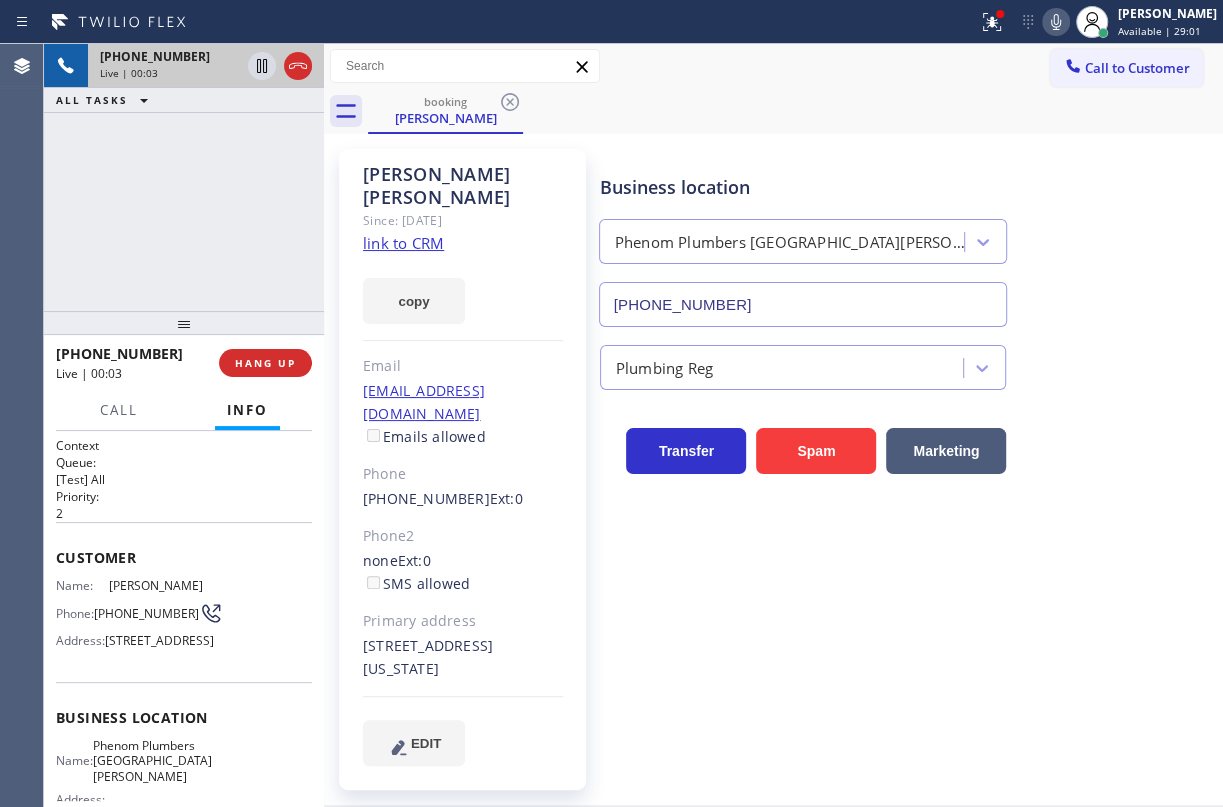 click on "link to CRM" 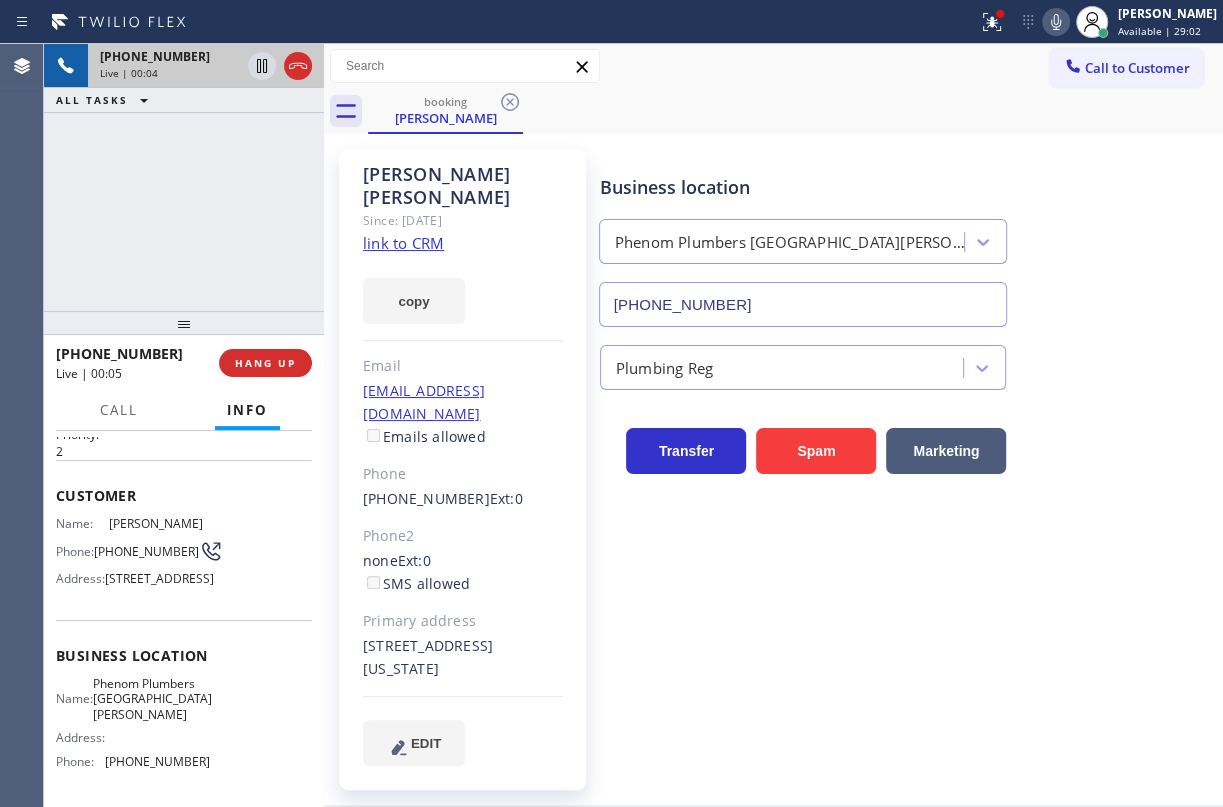 scroll, scrollTop: 90, scrollLeft: 0, axis: vertical 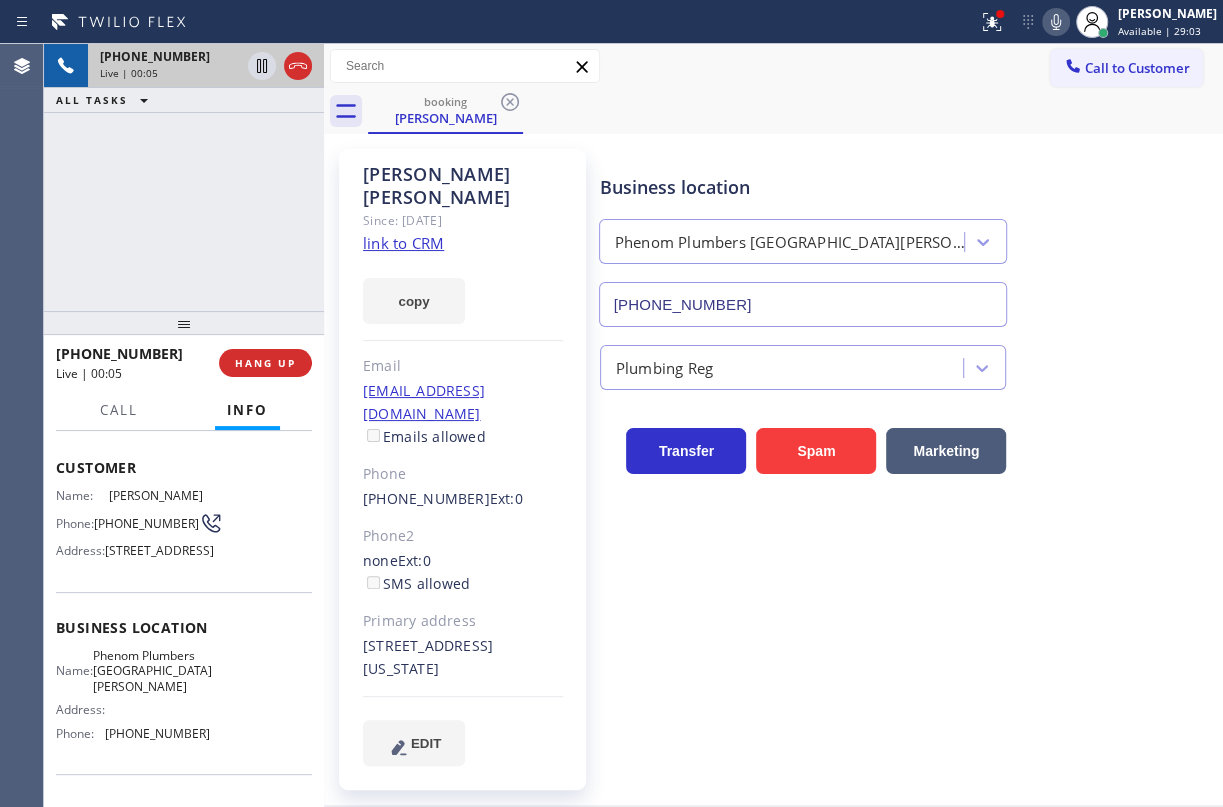 click on "Phenom Plumbers [GEOGRAPHIC_DATA][PERSON_NAME]" at bounding box center [152, 671] 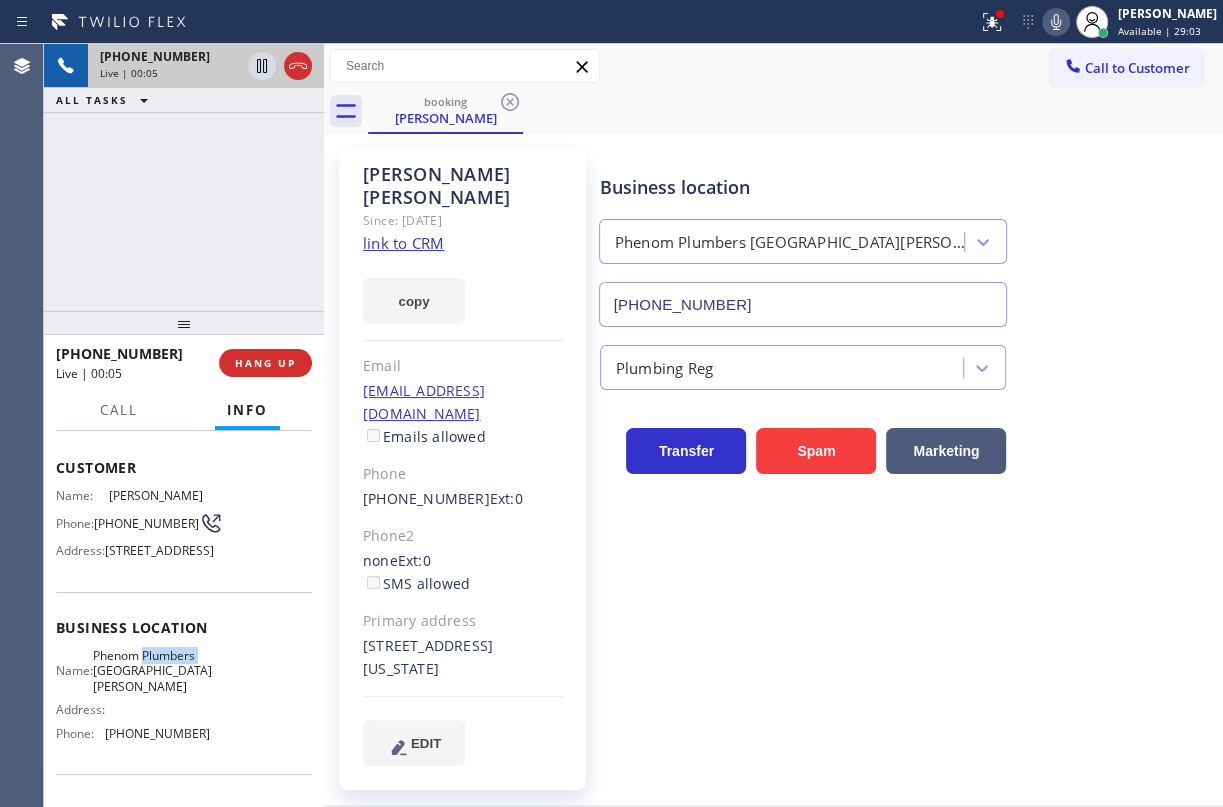 click on "Phenom Plumbers [GEOGRAPHIC_DATA][PERSON_NAME]" at bounding box center (152, 671) 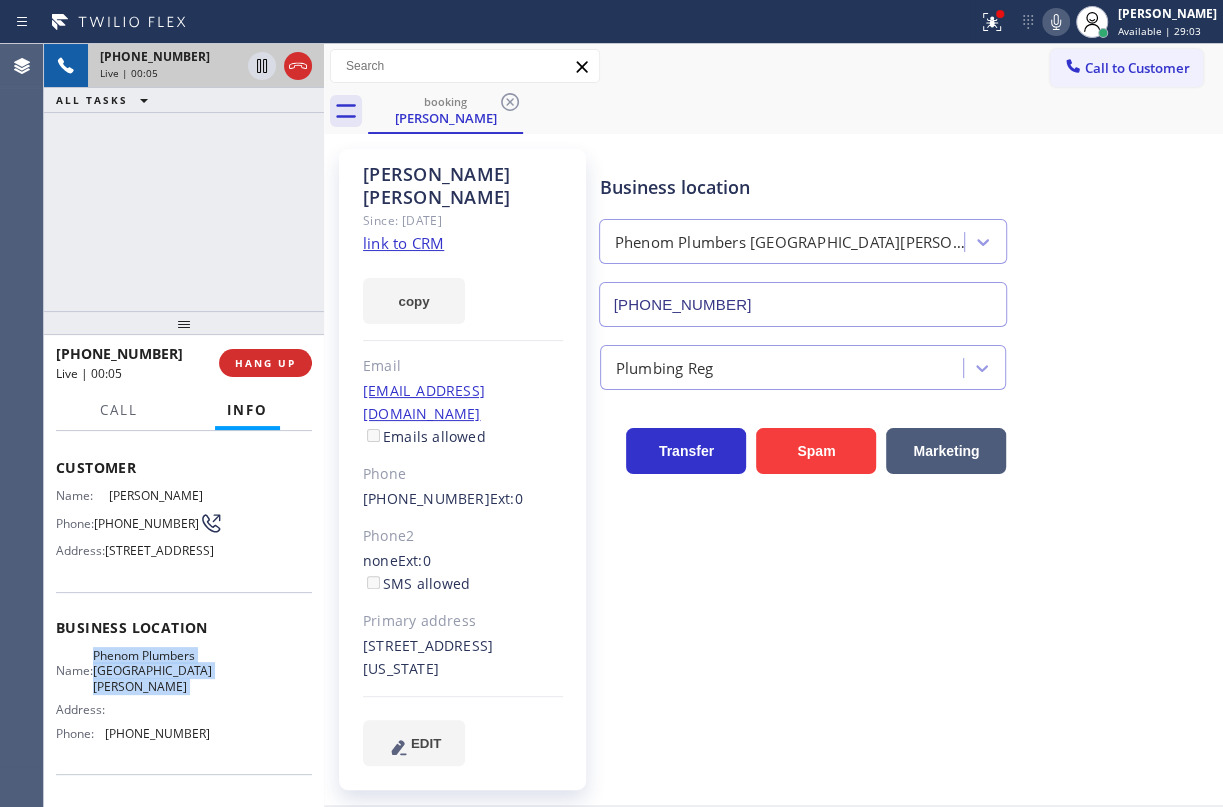click on "Phenom Plumbers [GEOGRAPHIC_DATA][PERSON_NAME]" at bounding box center [152, 671] 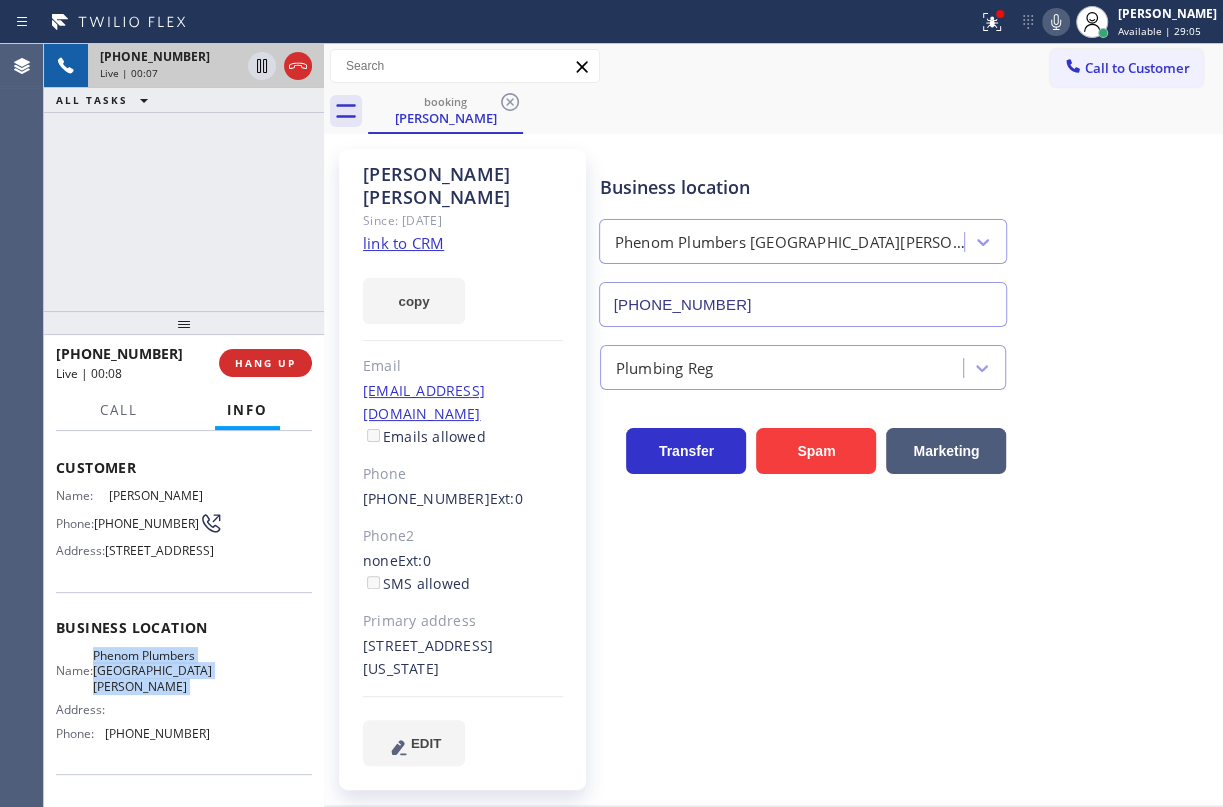 click on "[PHONE_NUMBER]" at bounding box center (803, 304) 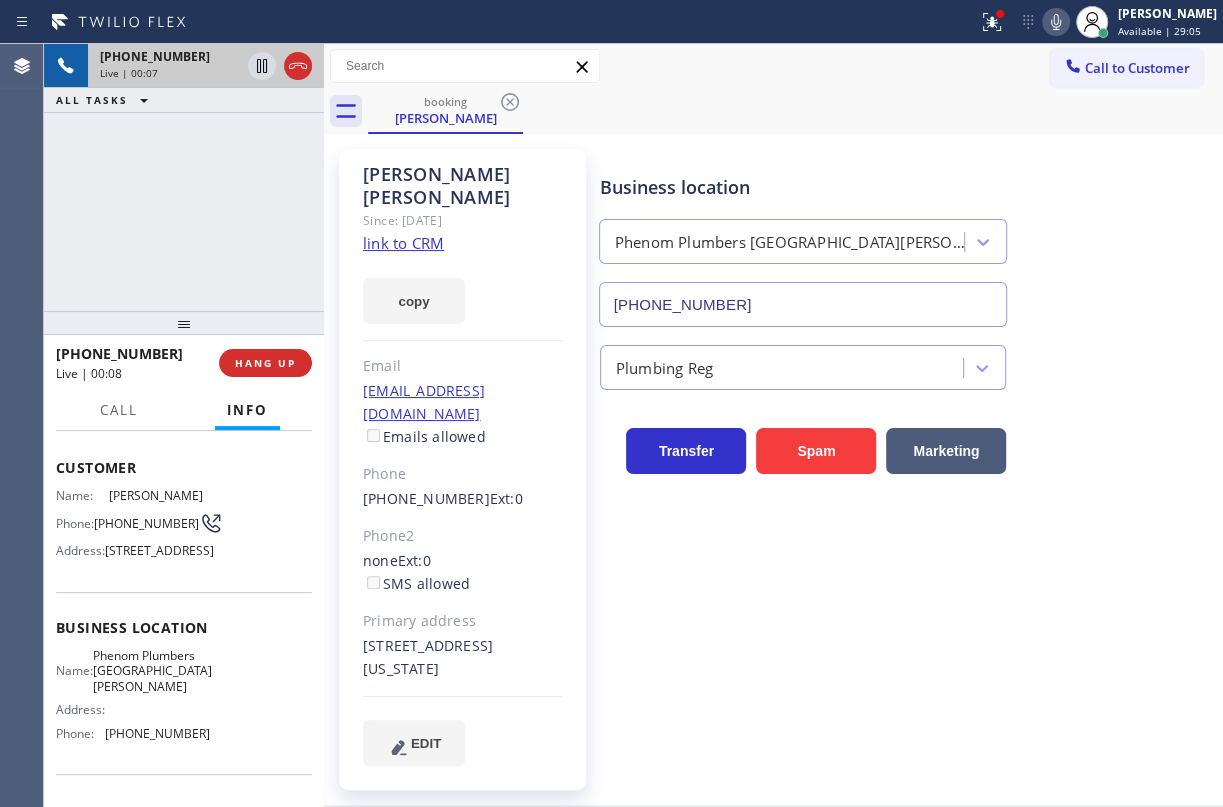 click on "[PHONE_NUMBER]" at bounding box center [803, 304] 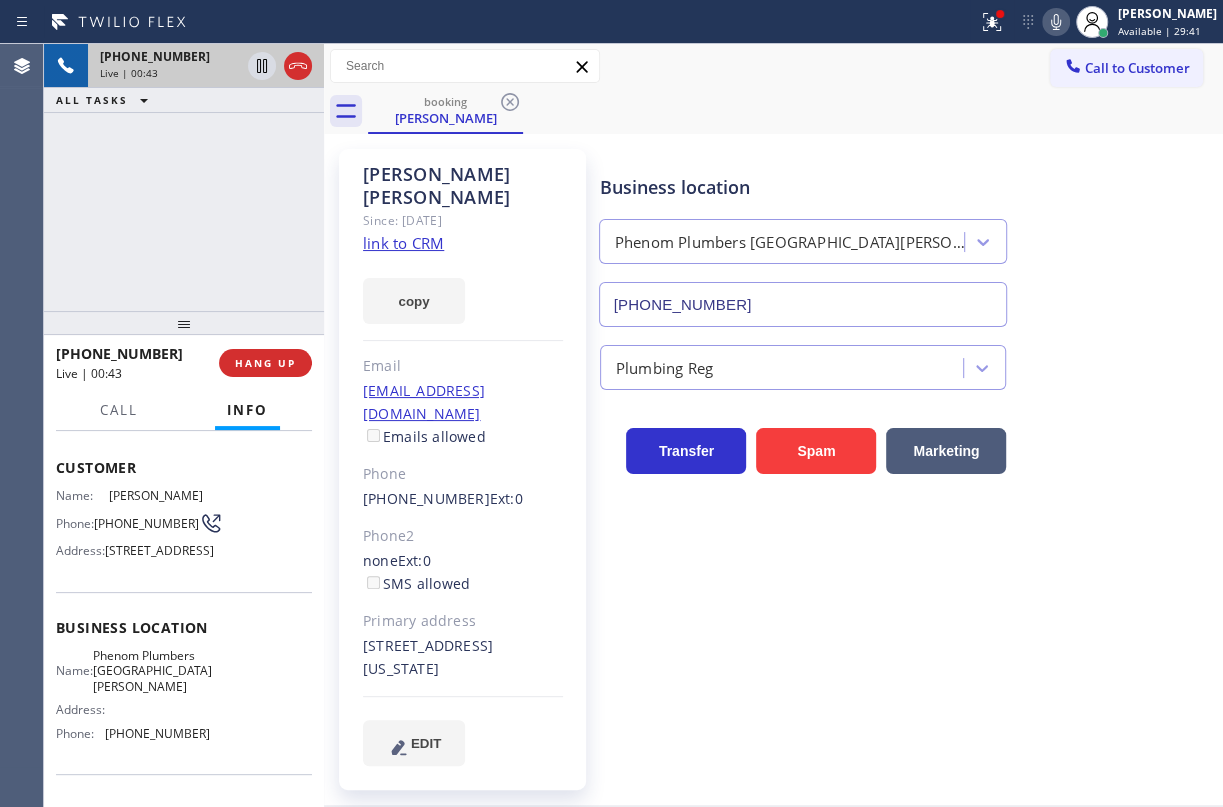 click on "[PERSON_NAME]" at bounding box center (159, 495) 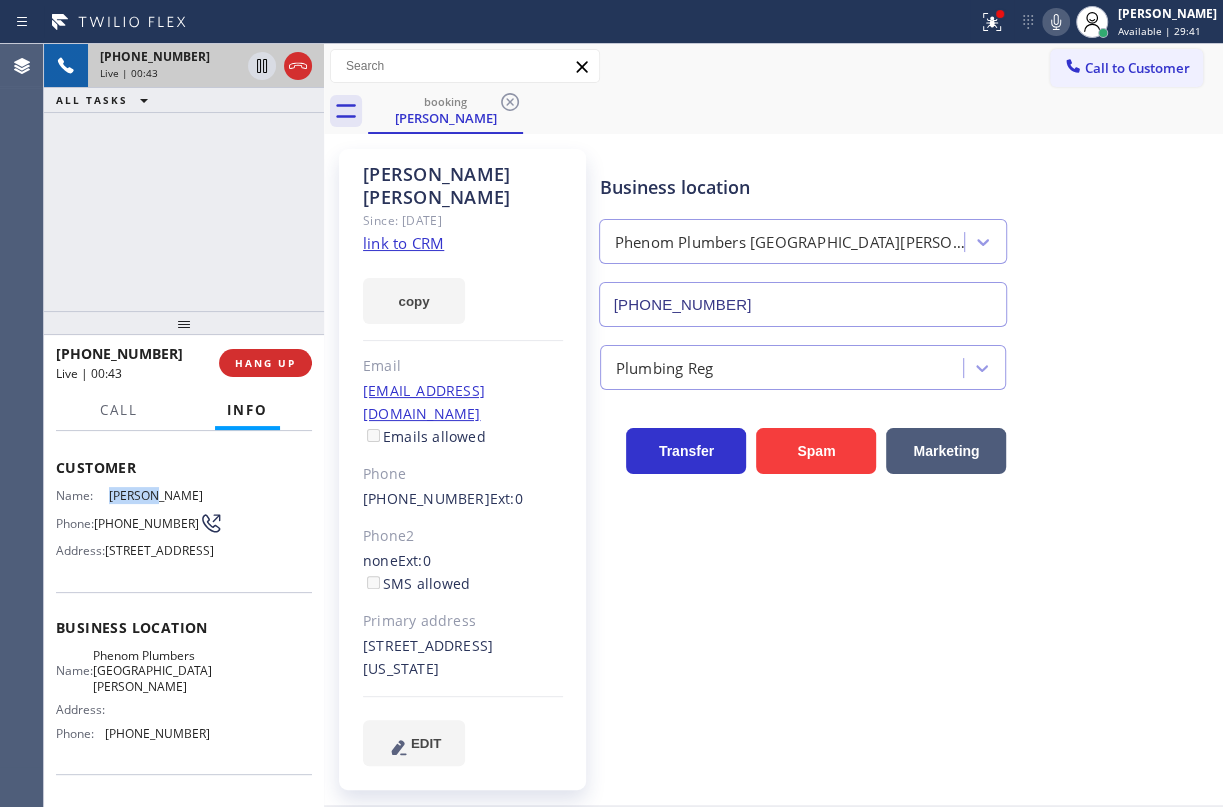 click on "[PERSON_NAME]" at bounding box center (159, 495) 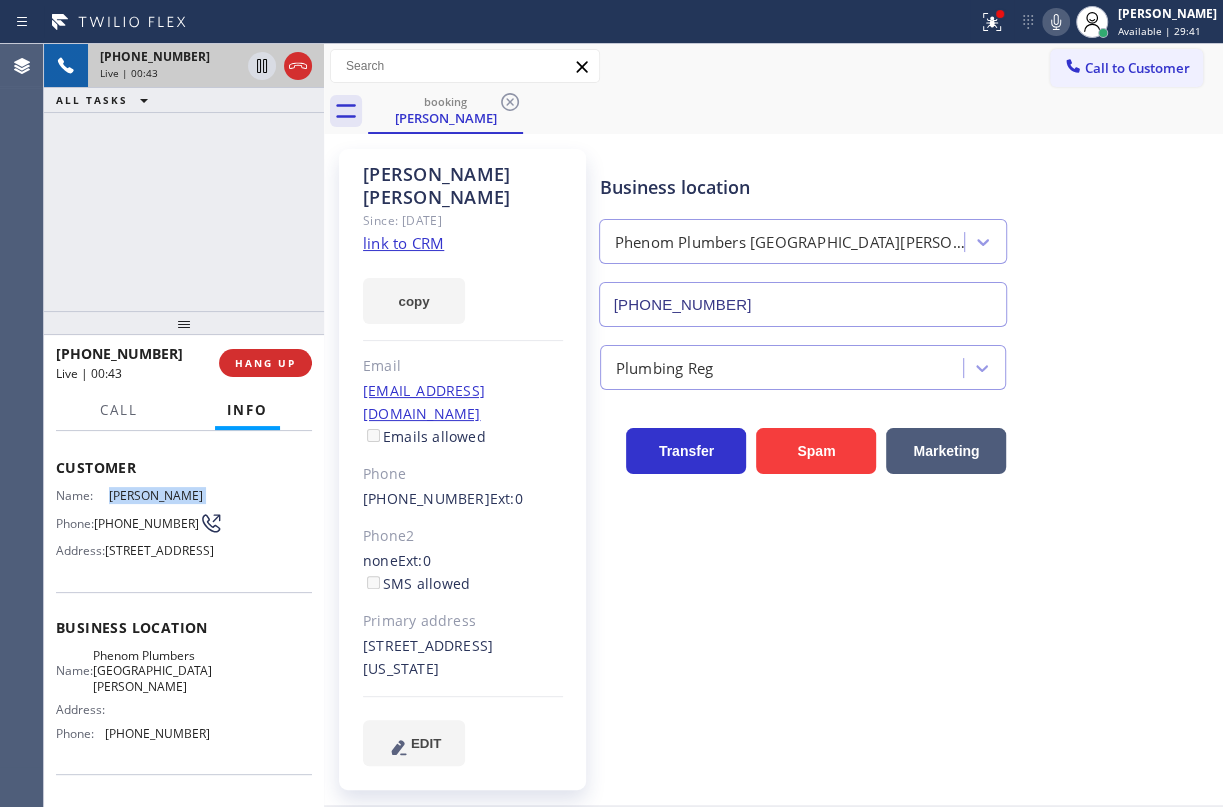 click on "[PERSON_NAME]" at bounding box center (159, 495) 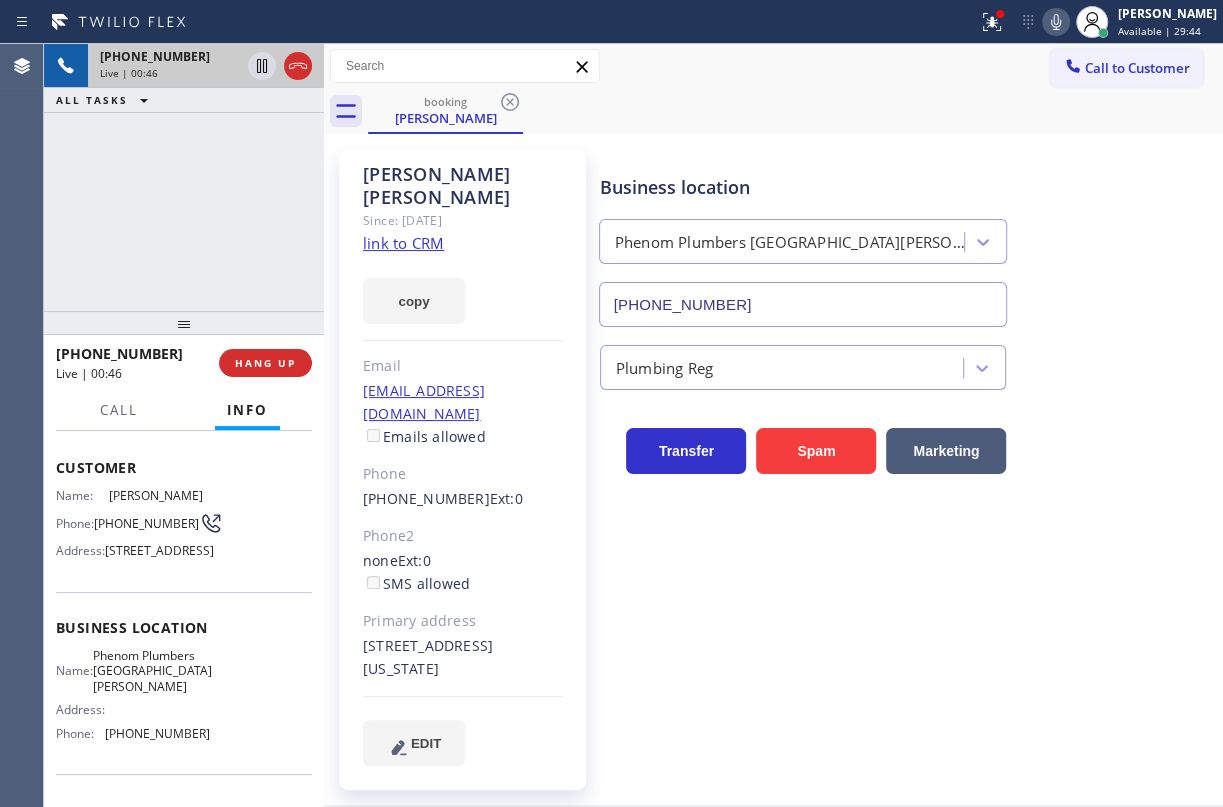 click on "Name: [PERSON_NAME] Phone: [PHONE_NUMBER] Address: [STREET_ADDRESS]" at bounding box center (133, 527) 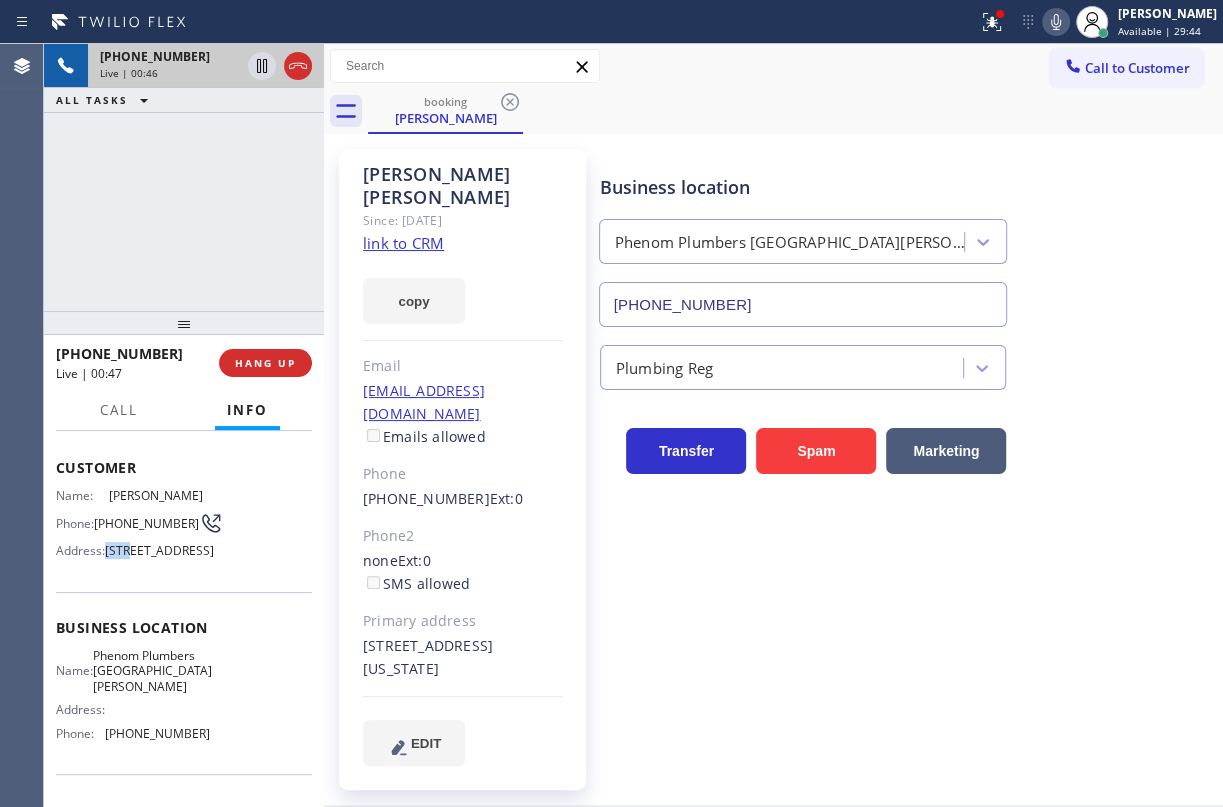 click on "Name: [PERSON_NAME] Phone: [PHONE_NUMBER] Address: [STREET_ADDRESS]" at bounding box center [133, 527] 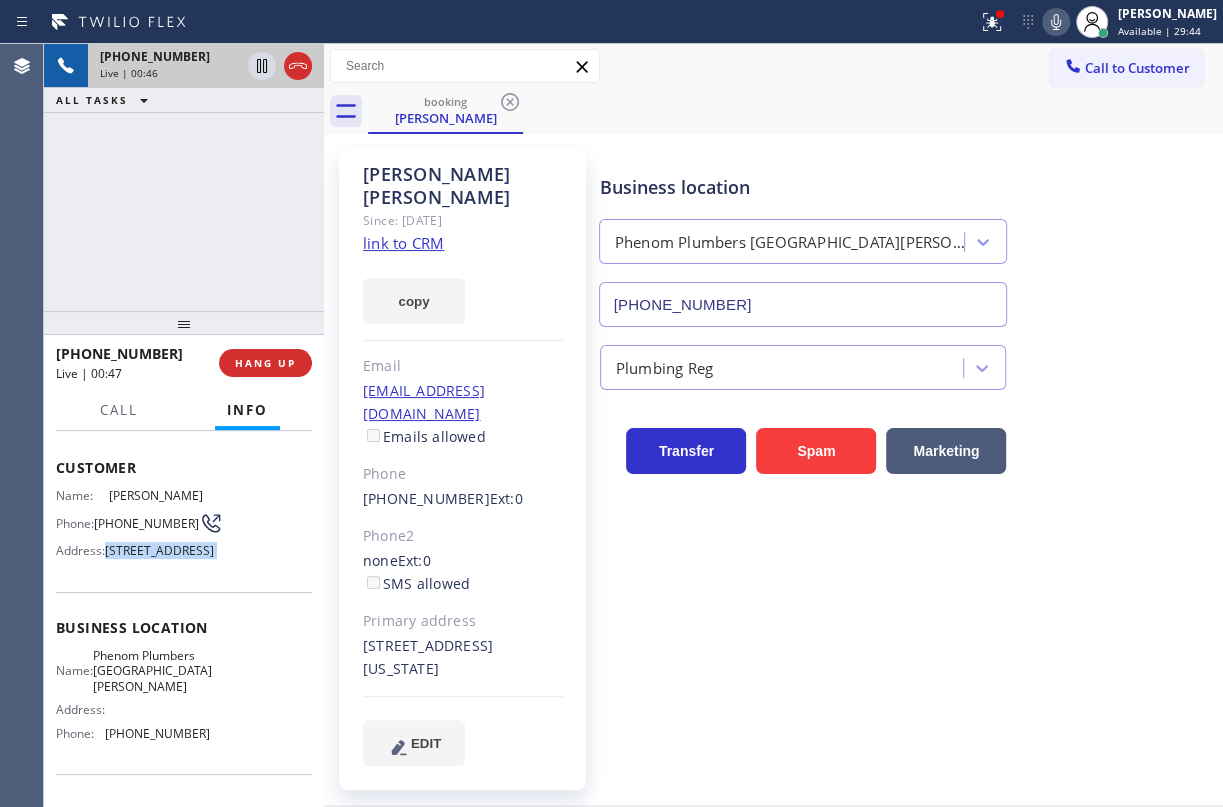 click on "Name: [PERSON_NAME] Phone: [PHONE_NUMBER] Address: [STREET_ADDRESS]" at bounding box center [133, 527] 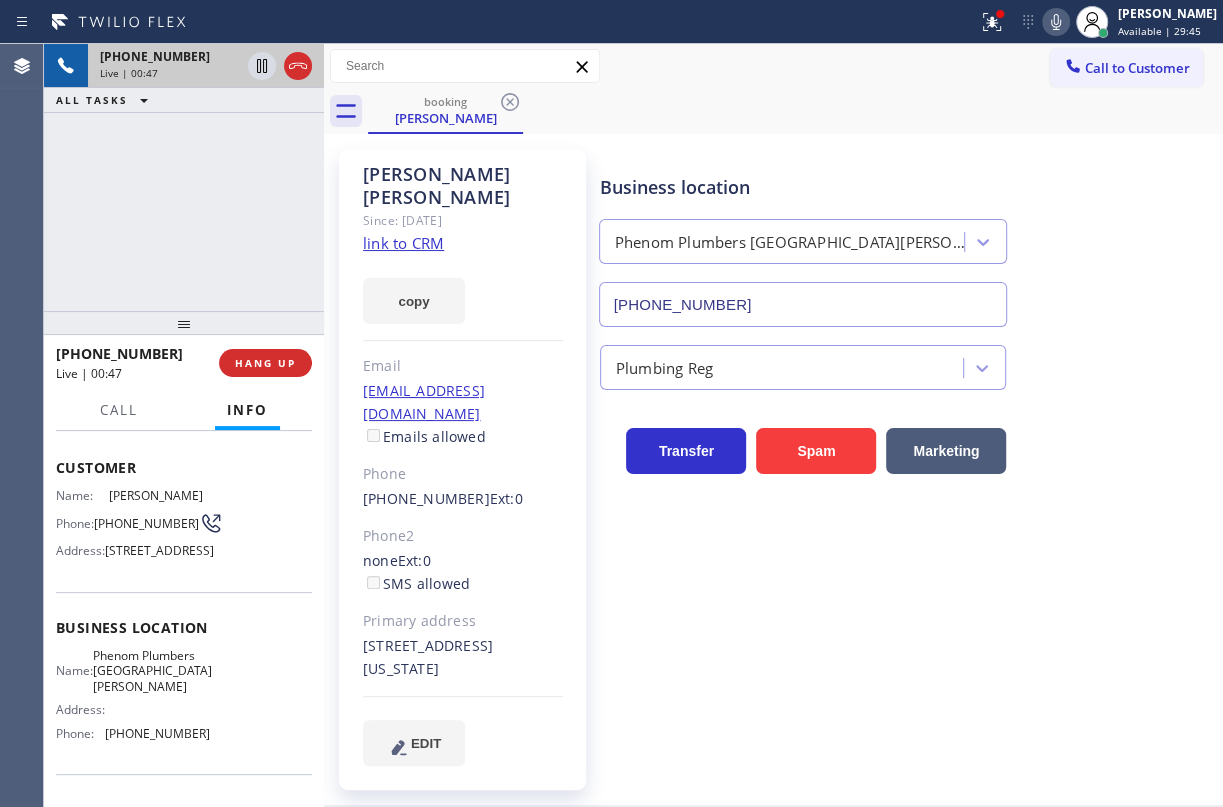 click on "[PHONE_NUMBER]" at bounding box center (146, 523) 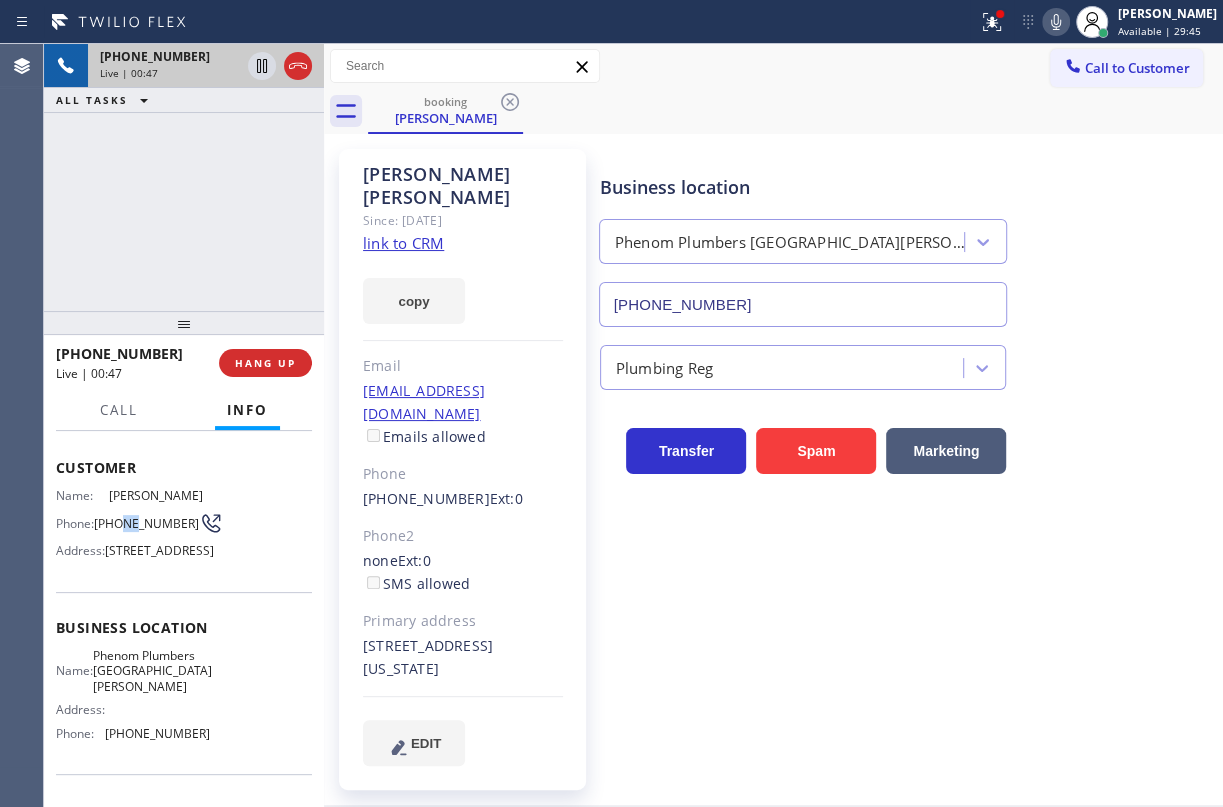 click on "[PHONE_NUMBER]" at bounding box center (146, 523) 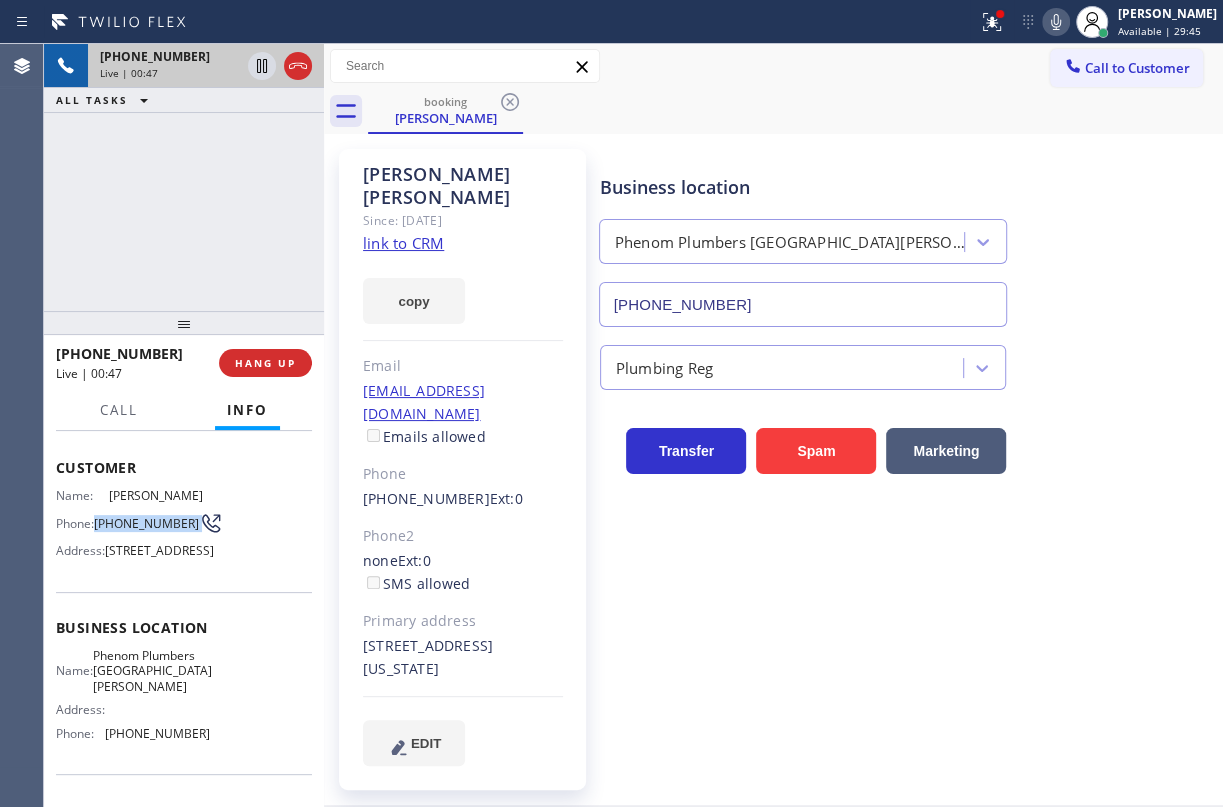 click on "[PHONE_NUMBER]" at bounding box center [146, 523] 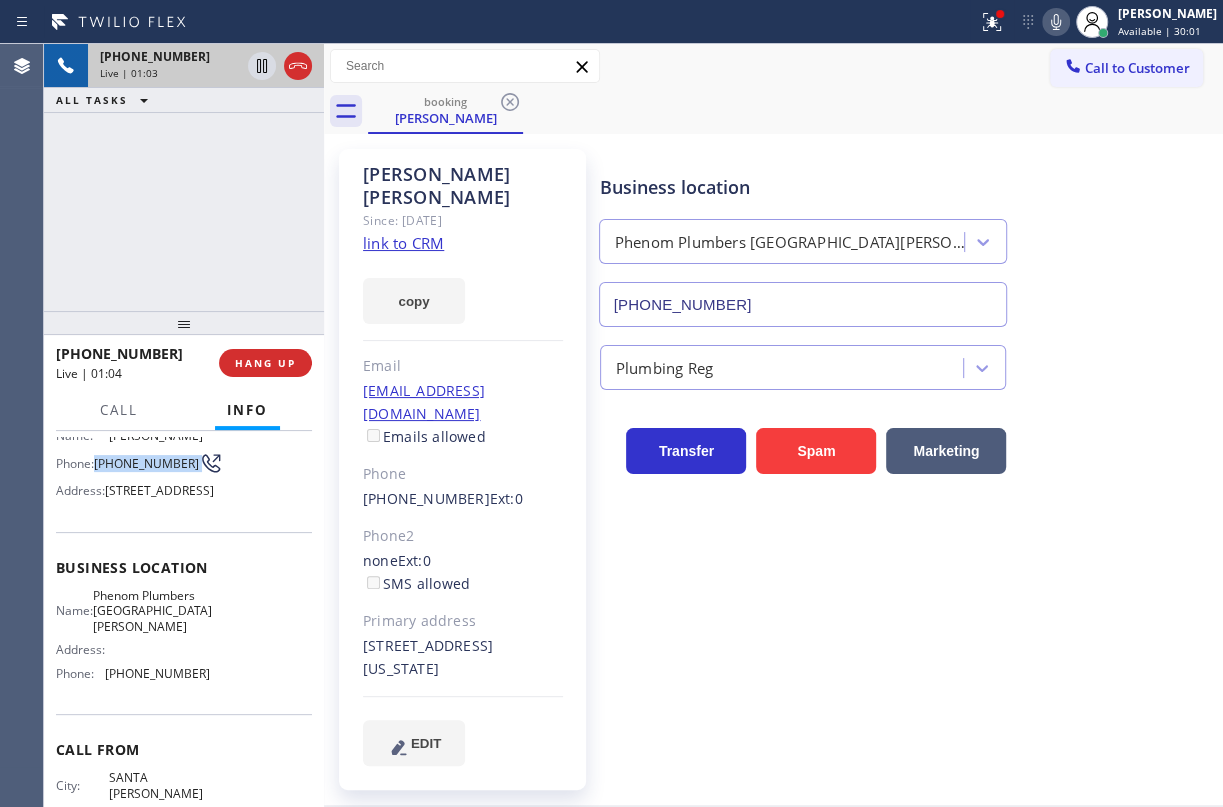 scroll, scrollTop: 181, scrollLeft: 0, axis: vertical 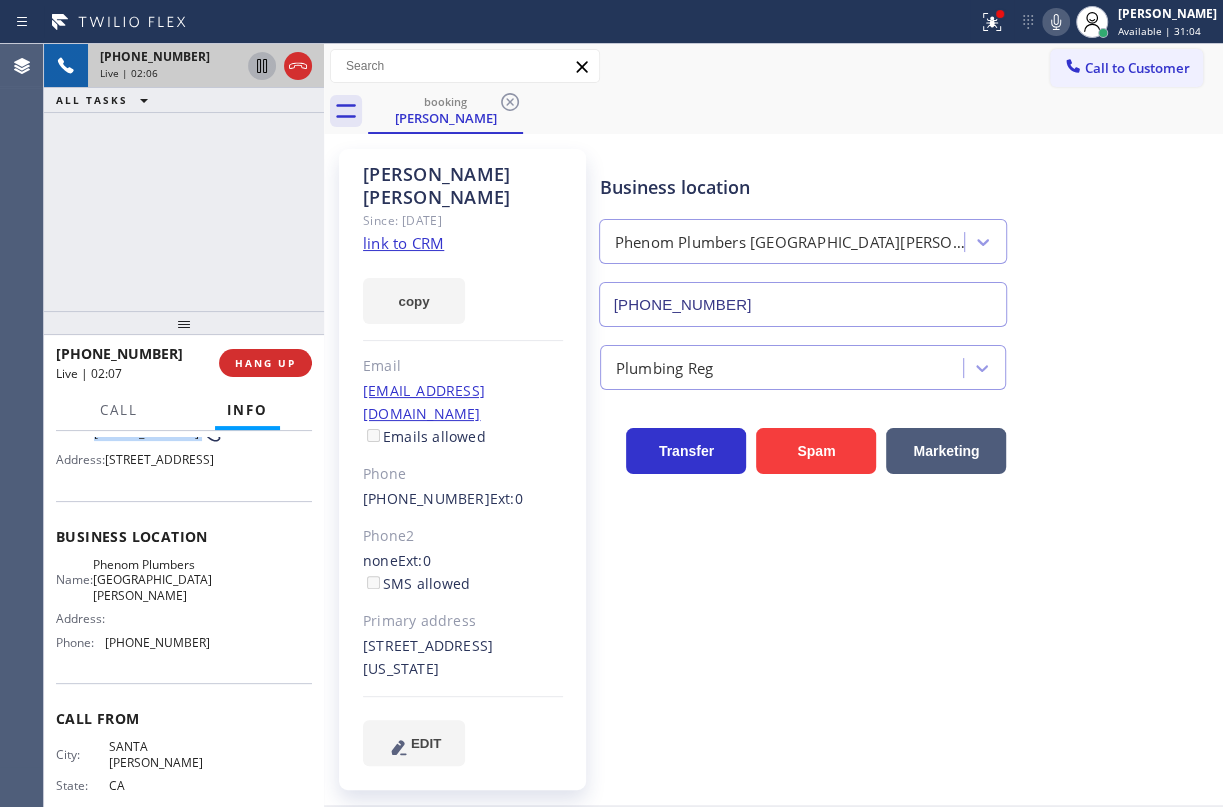 click 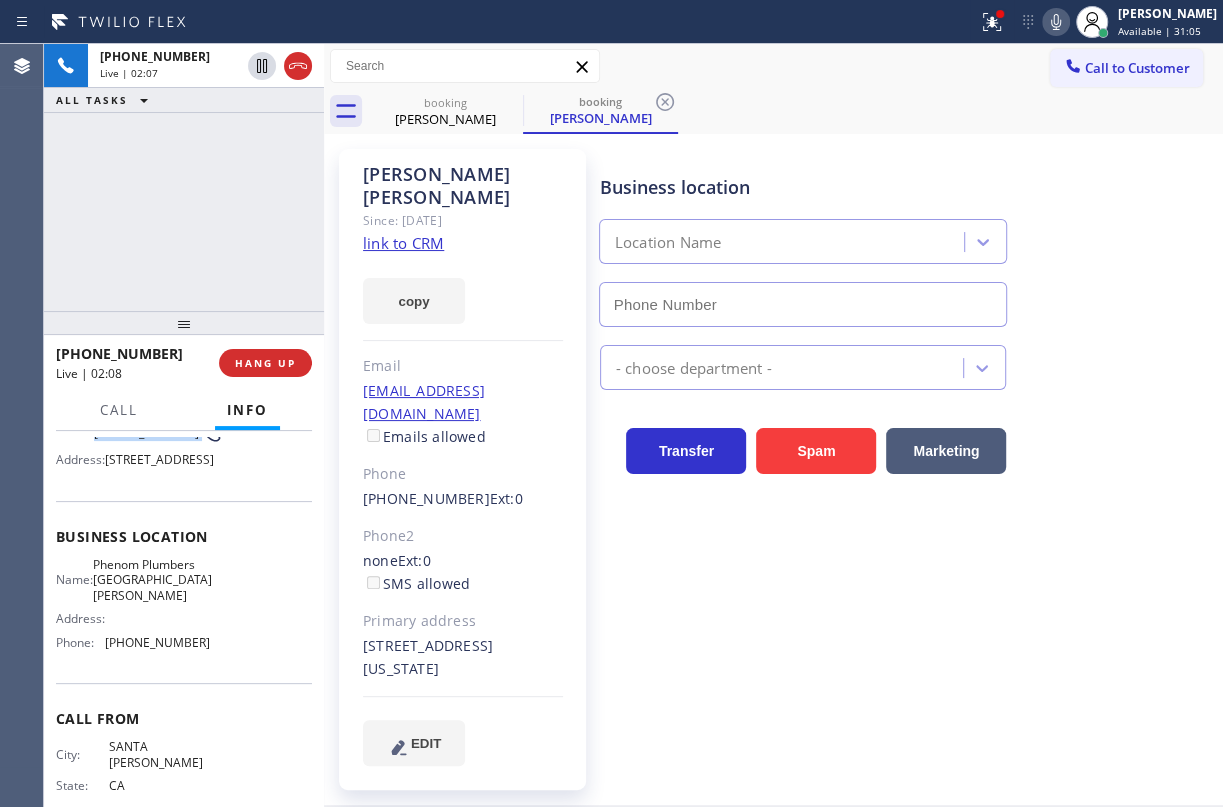click 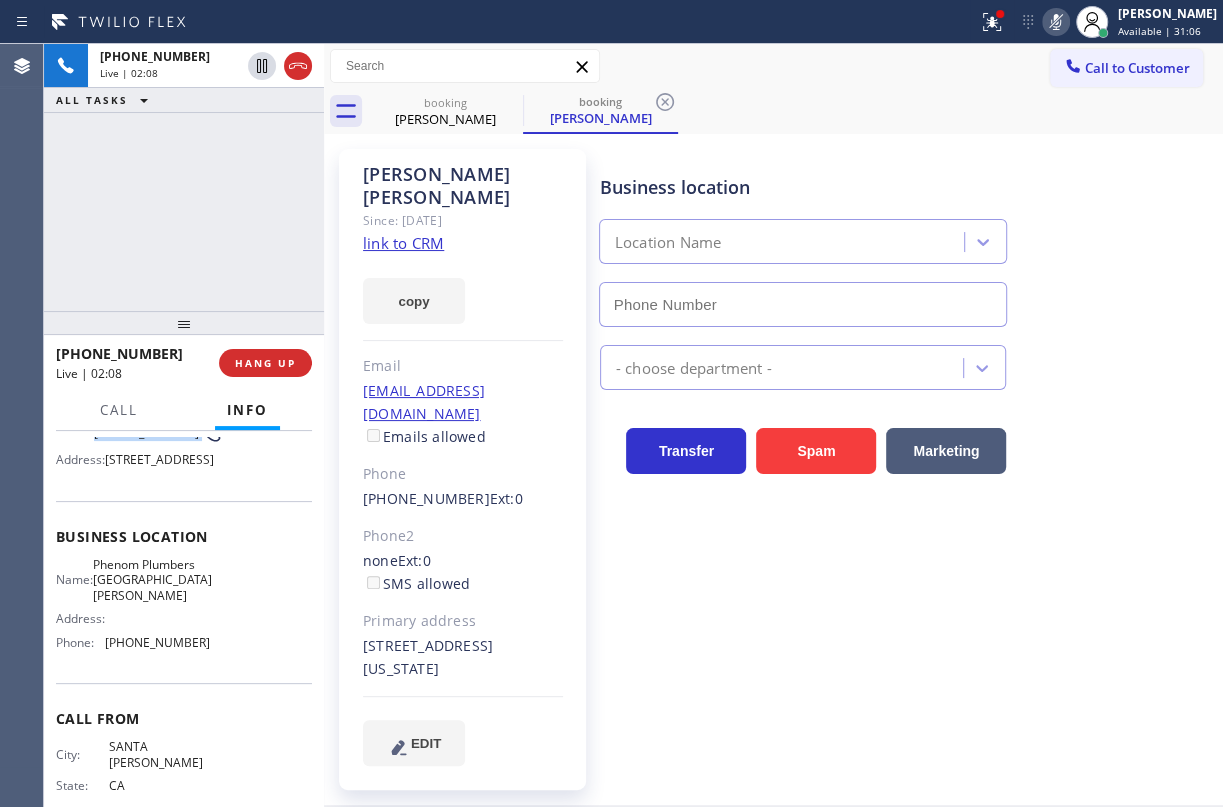 type on "[PHONE_NUMBER]" 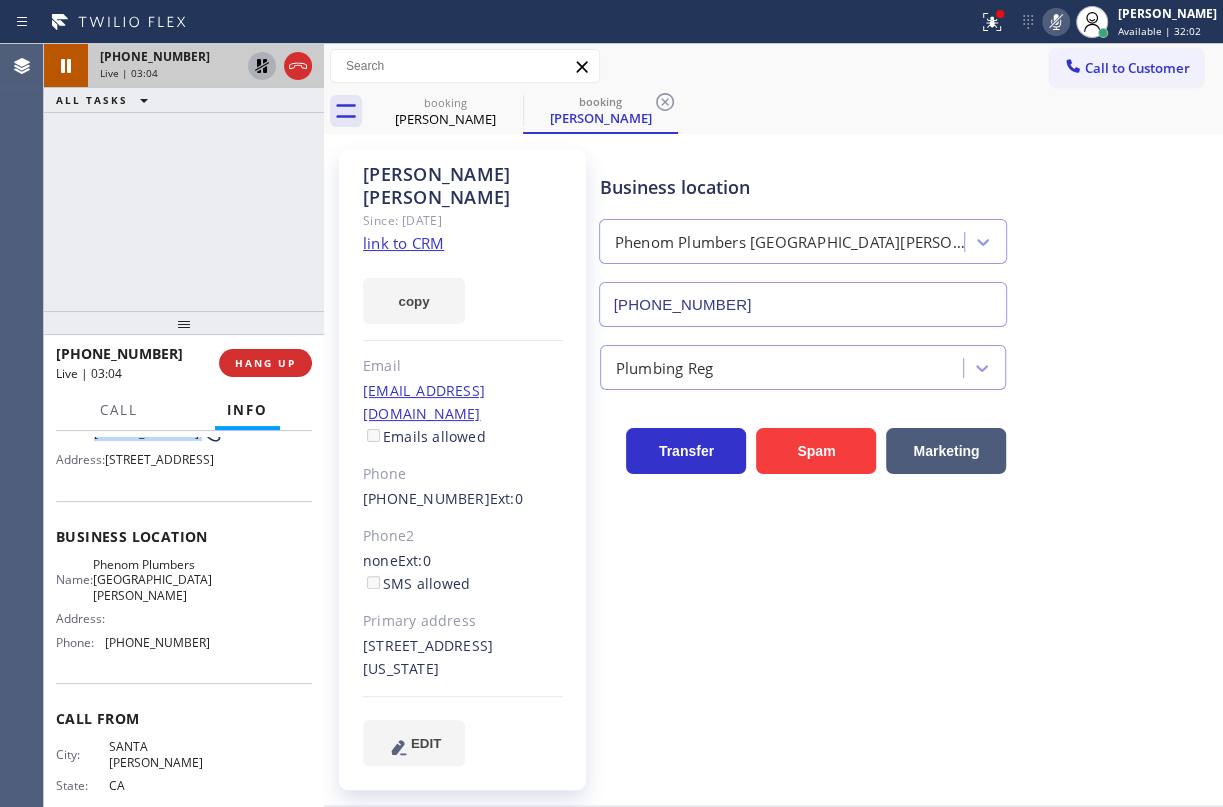 drag, startPoint x: 254, startPoint y: 71, endPoint x: 783, endPoint y: 28, distance: 530.74475 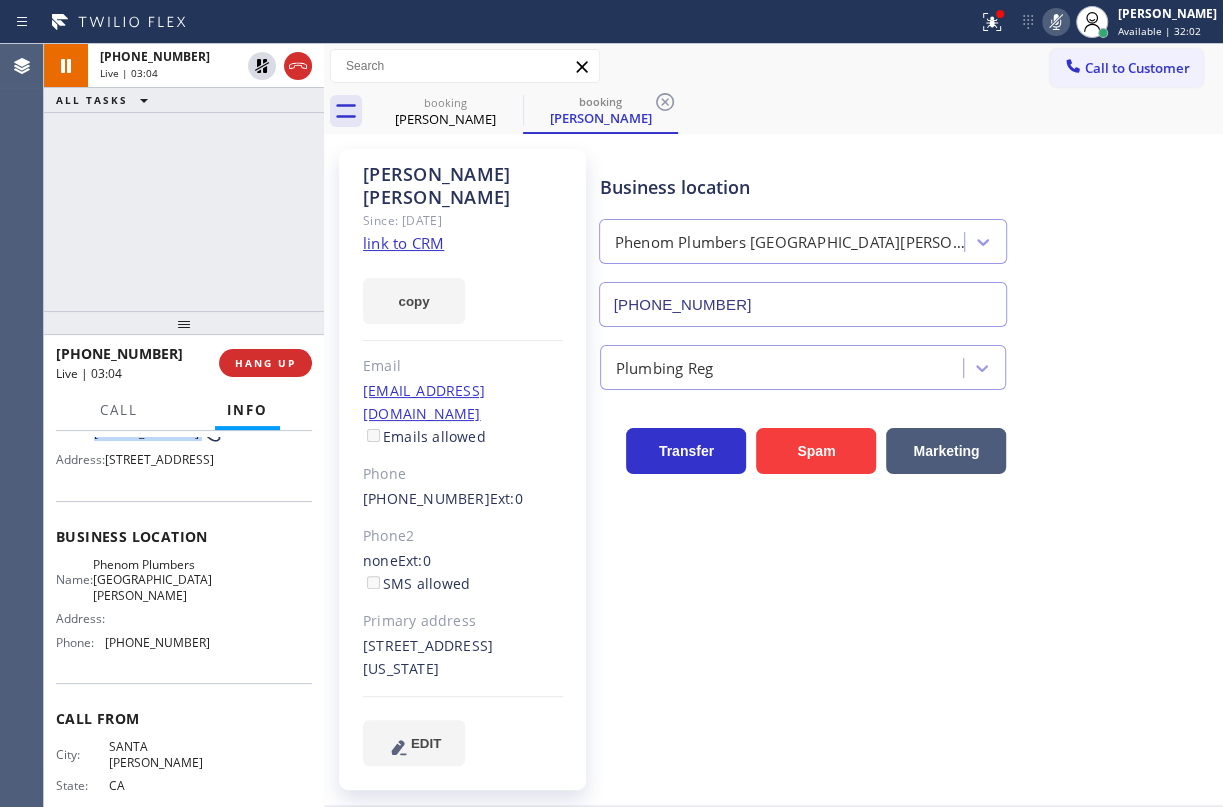 click 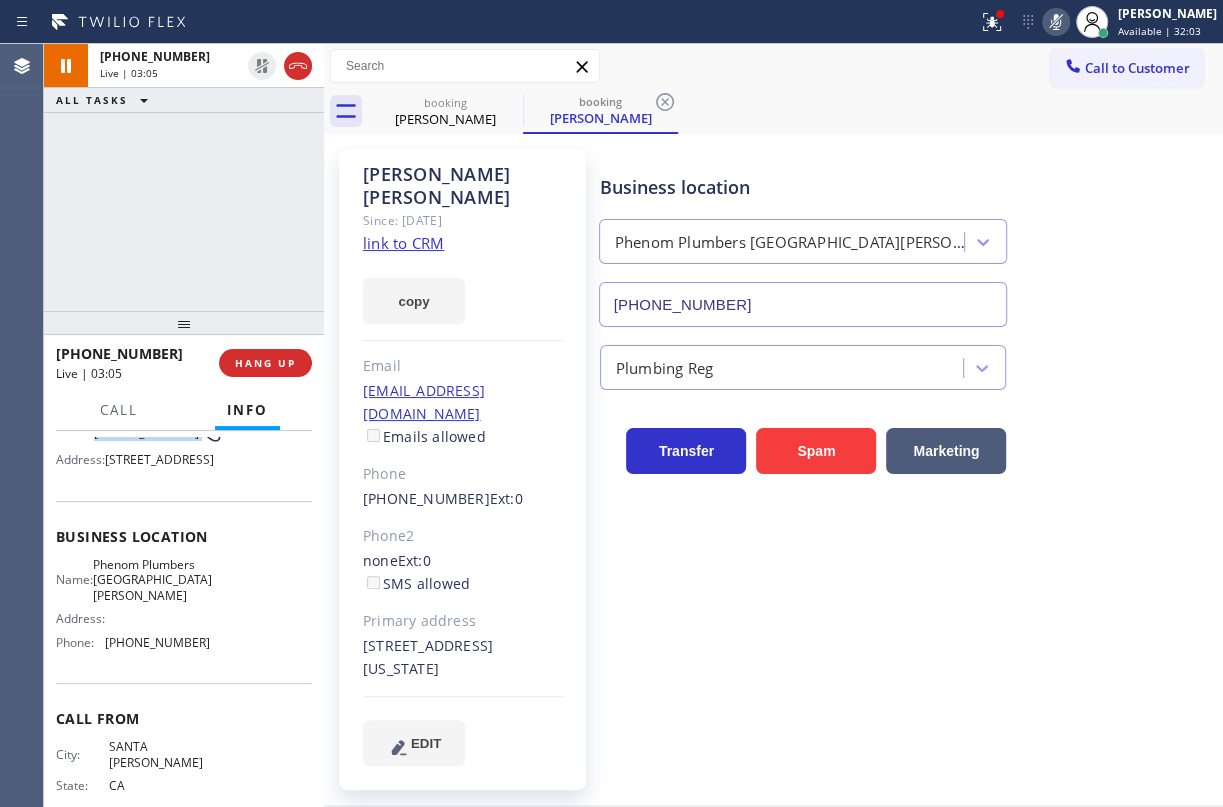 click 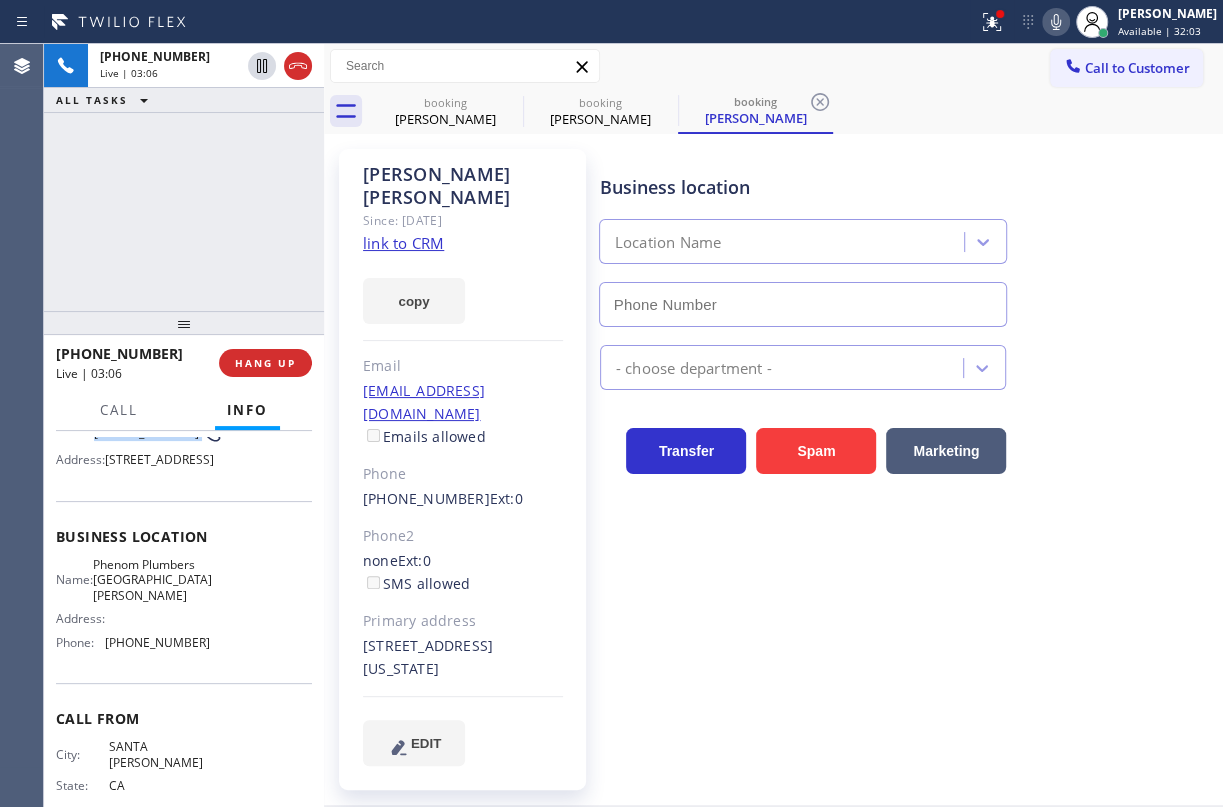 type on "[PHONE_NUMBER]" 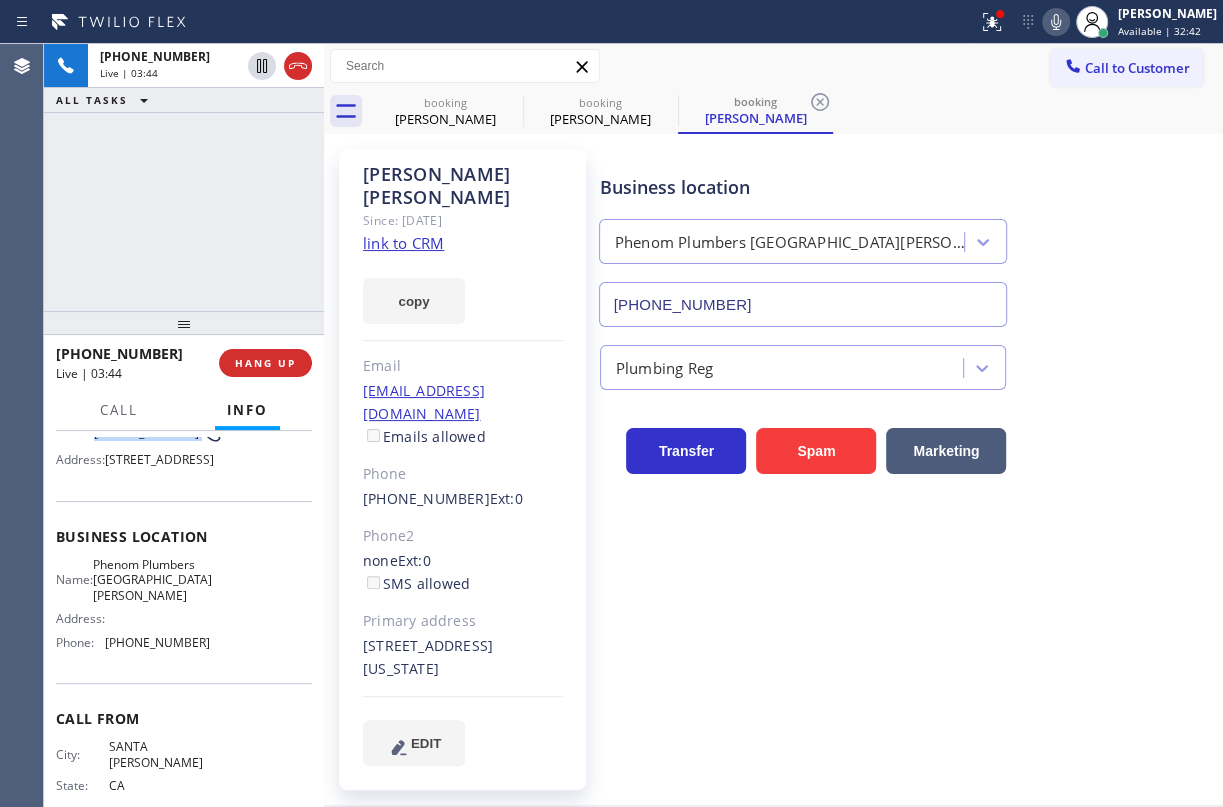 click 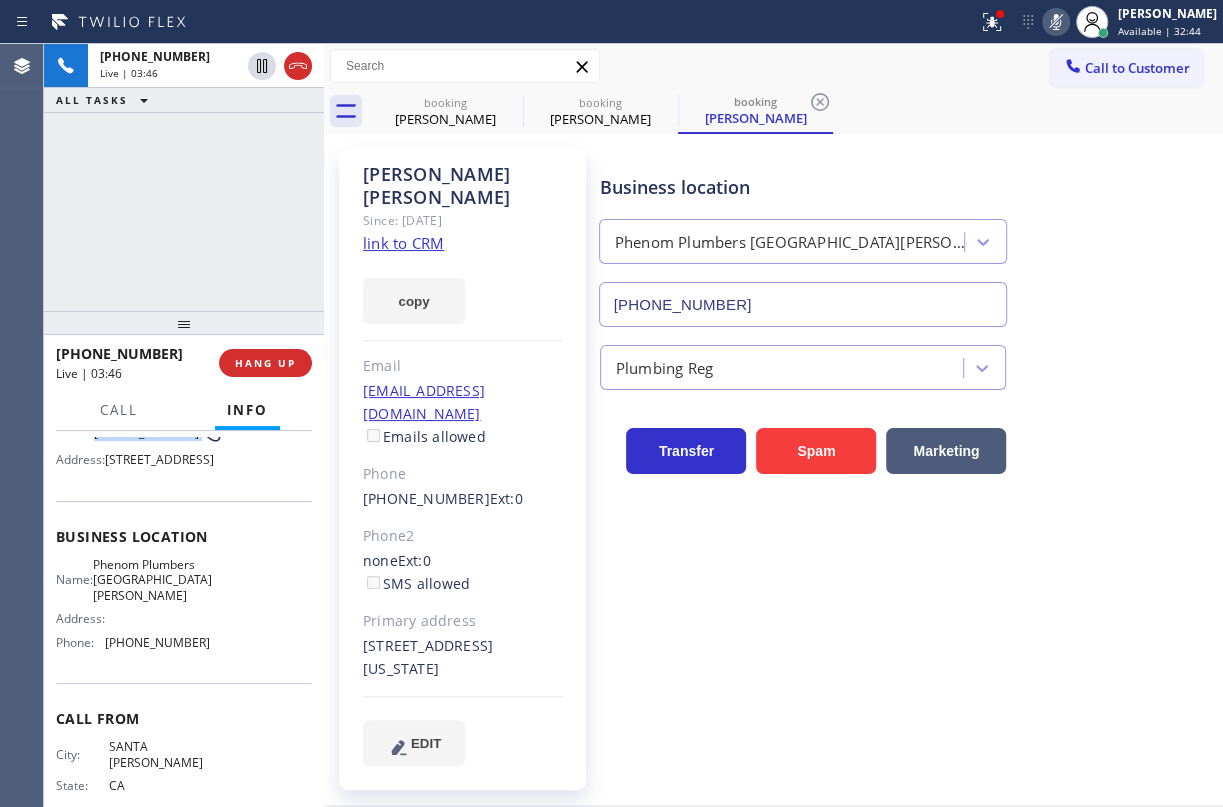 click 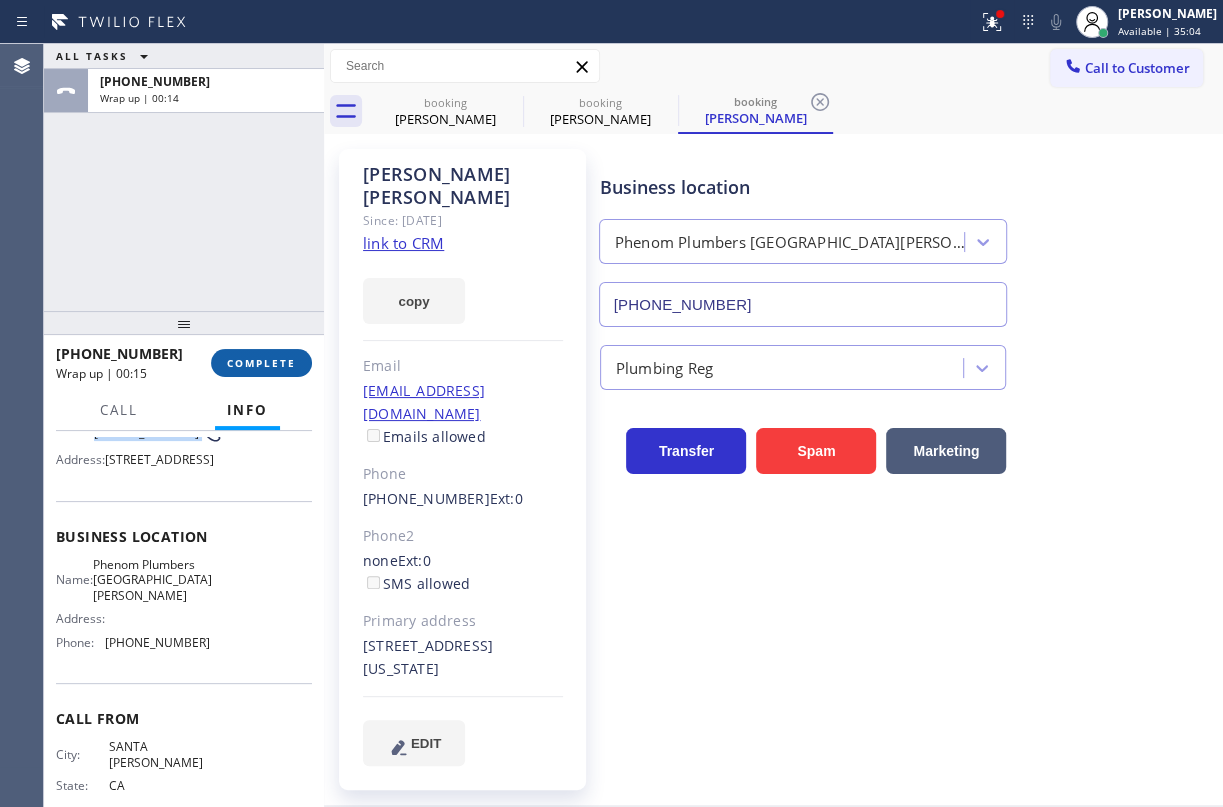 click on "COMPLETE" at bounding box center (261, 363) 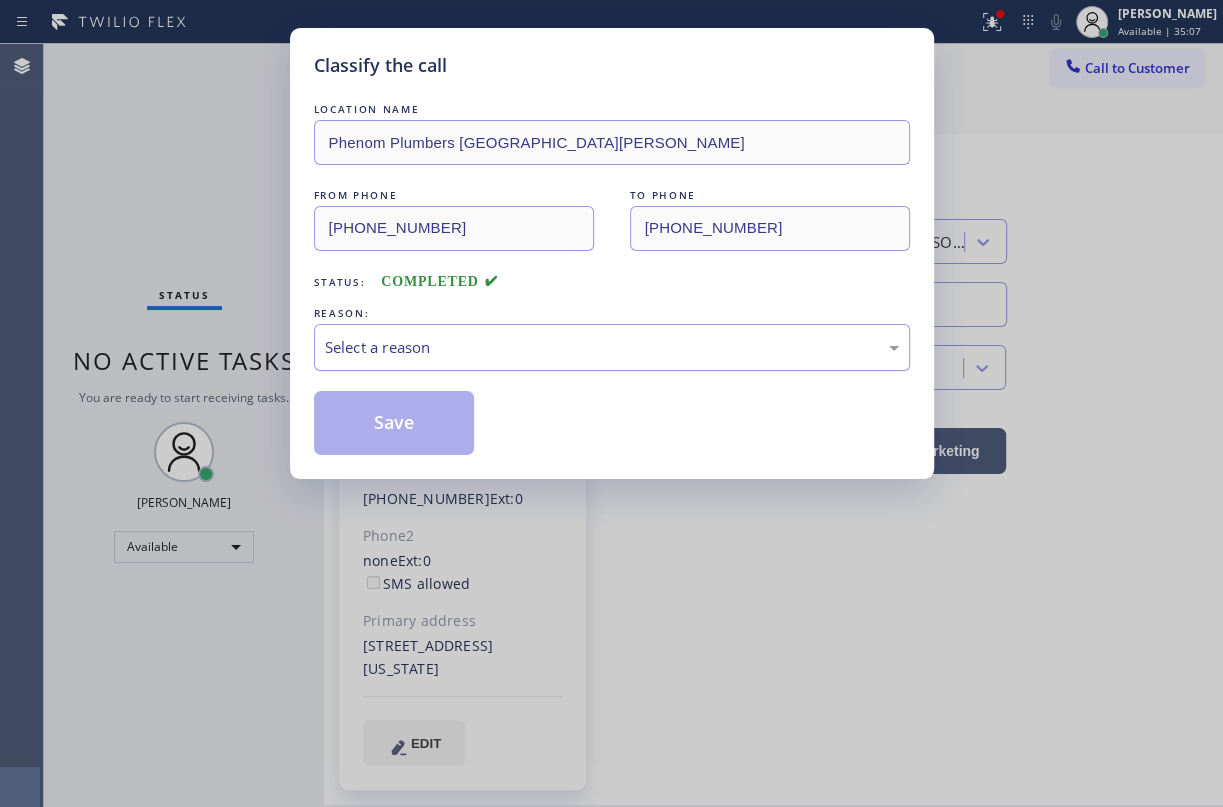 click on "Select a reason" at bounding box center [612, 347] 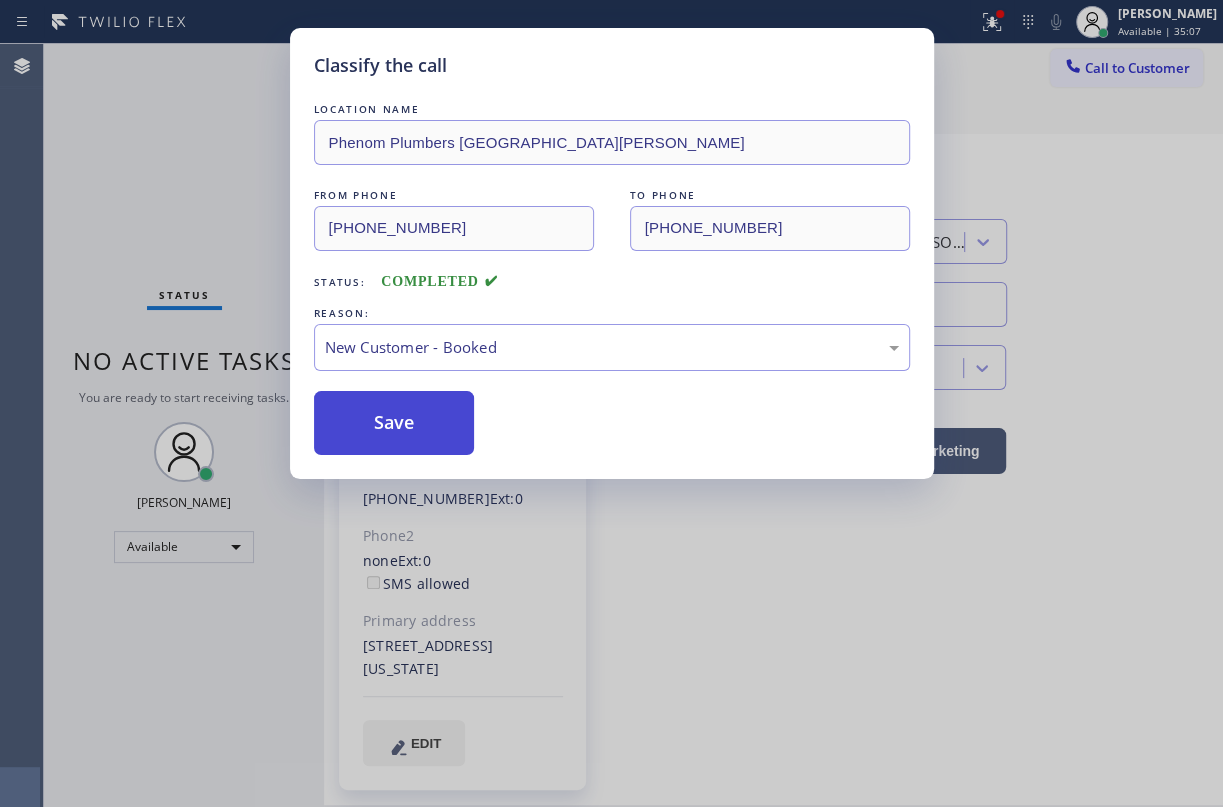 click on "Save" at bounding box center [394, 423] 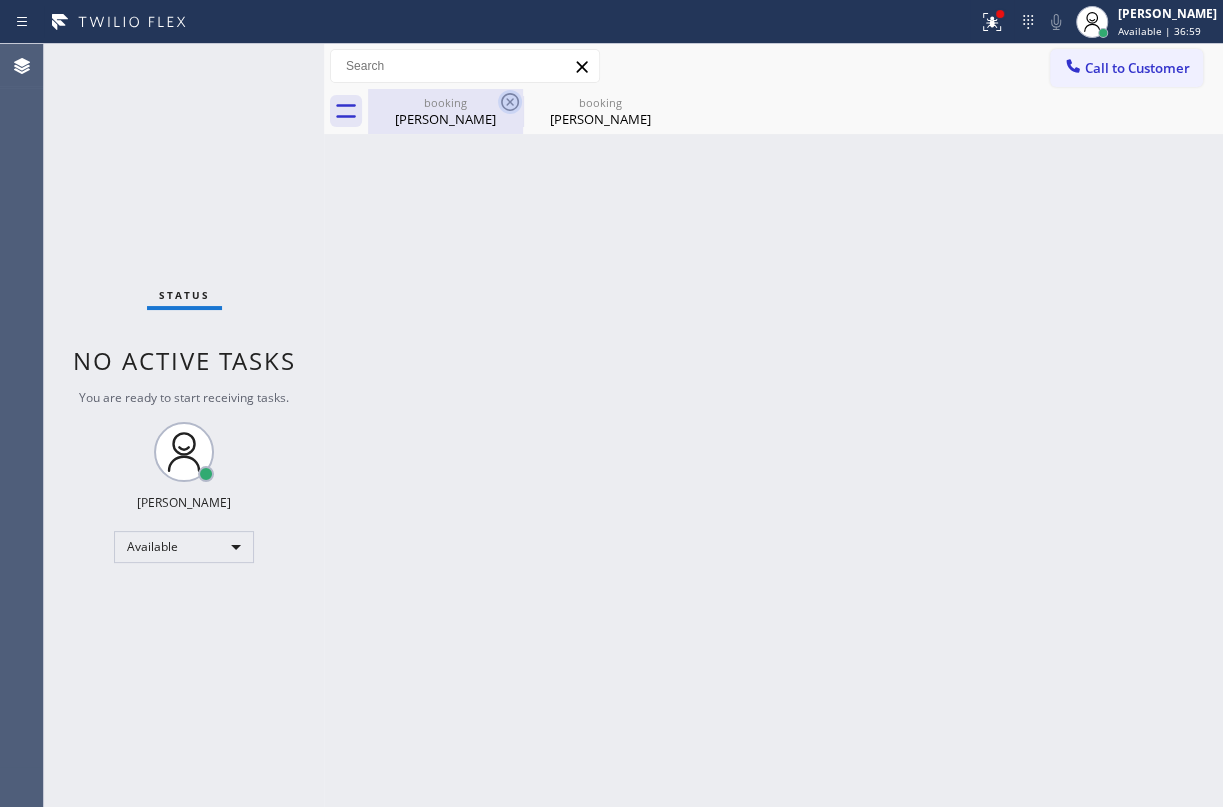 click 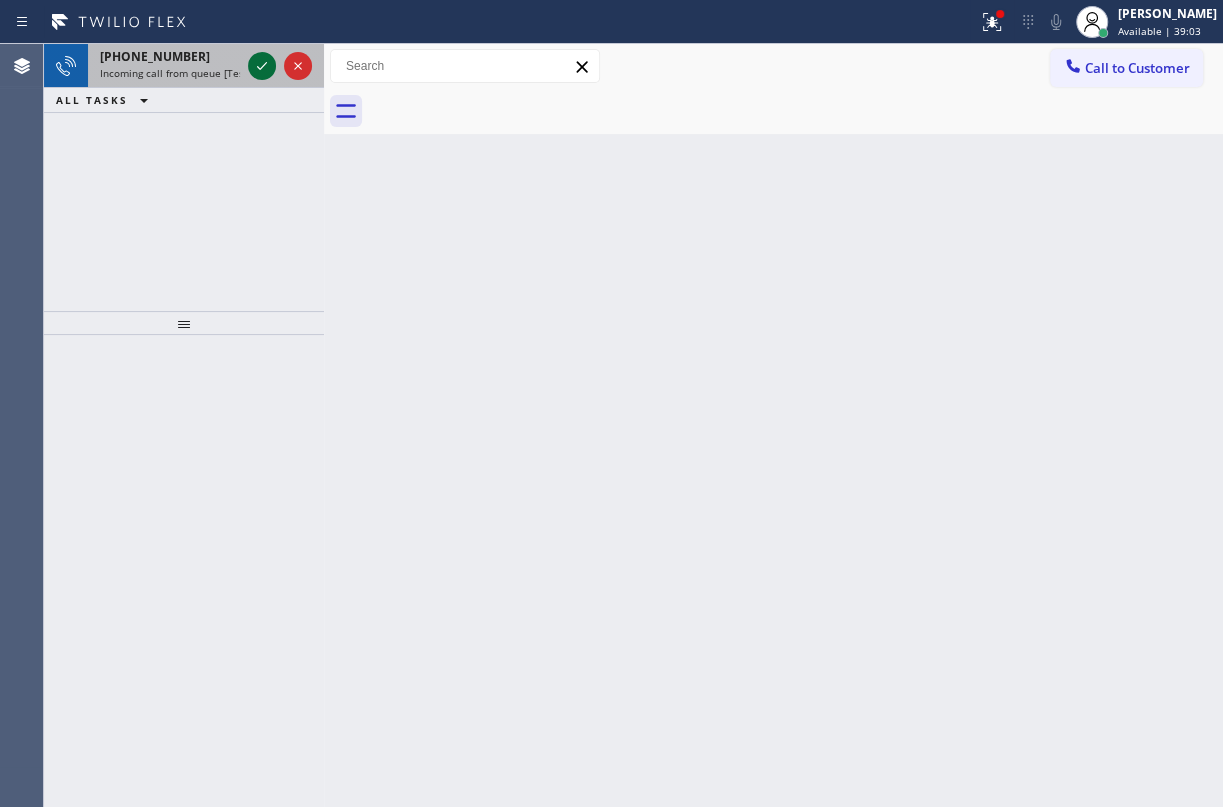 click 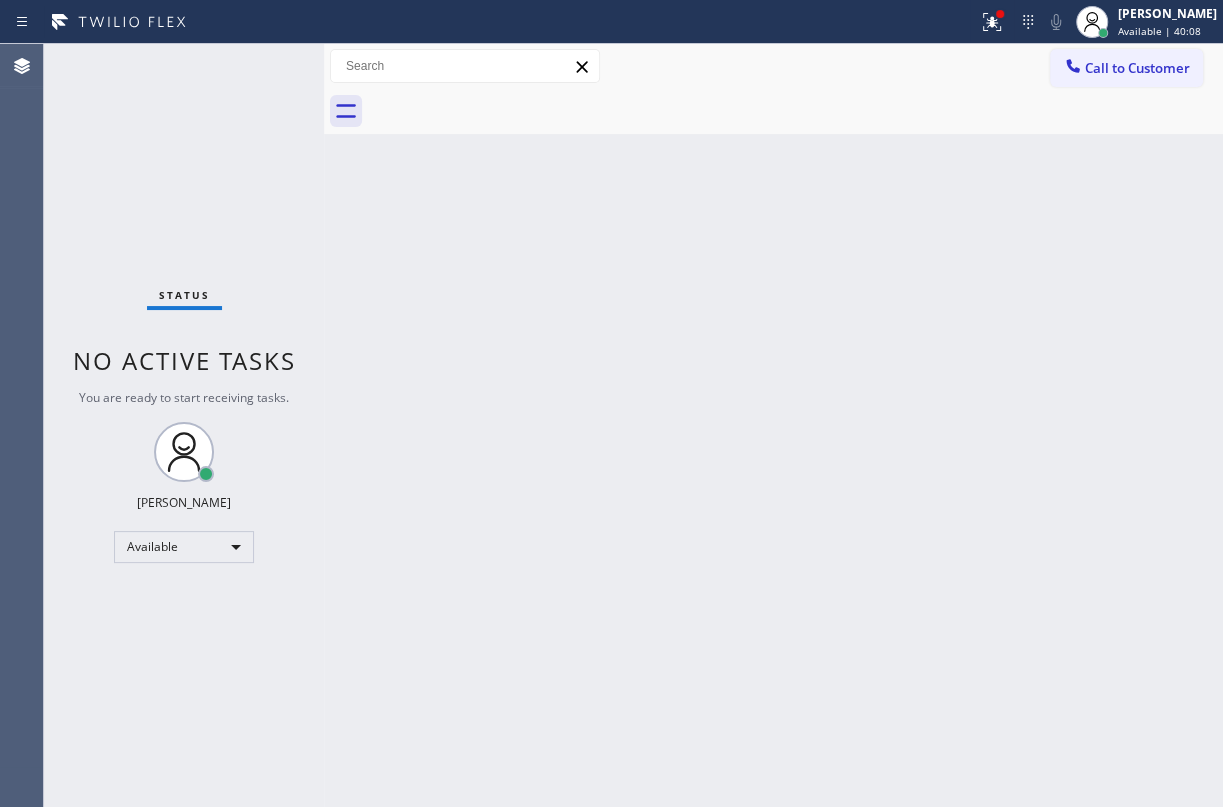click on "Back to Dashboard Change Sender ID Customers Technicians Select a contact Outbound call Technician Search Technician Your caller id phone number Your caller id phone number Call Technician info Name   Phone none Address none Change Sender ID HVAC [PHONE_NUMBER] 5 Star Appliance [PHONE_NUMBER] Appliance Repair [PHONE_NUMBER] Plumbing [PHONE_NUMBER] Air Duct Cleaning [PHONE_NUMBER]  Electricians [PHONE_NUMBER] Cancel Change Check personal SMS Reset Change No tabs Call to Customer Outbound call Location Search location Your caller id phone number [PHONE_NUMBER] Customer number Call Outbound call Technician Search Technician Your caller id phone number Your caller id phone number Call" at bounding box center [773, 425] 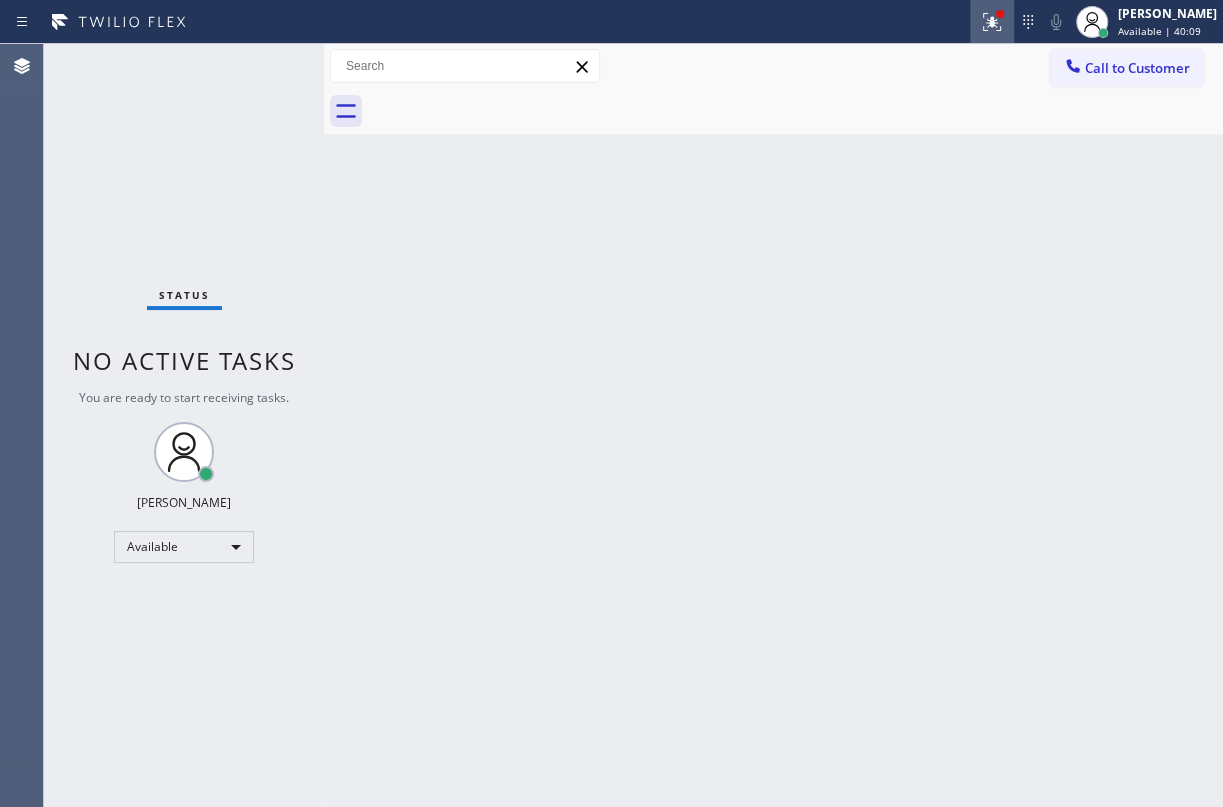 click 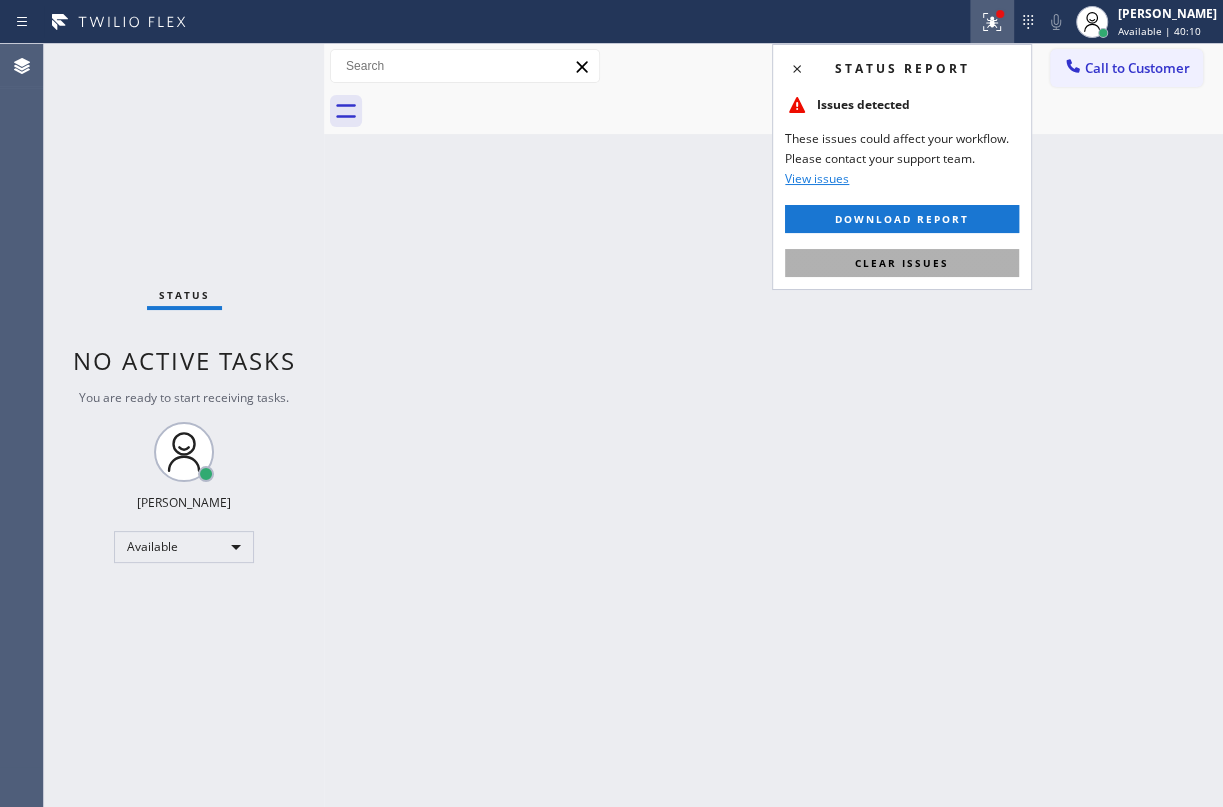 click on "Clear issues" at bounding box center [902, 263] 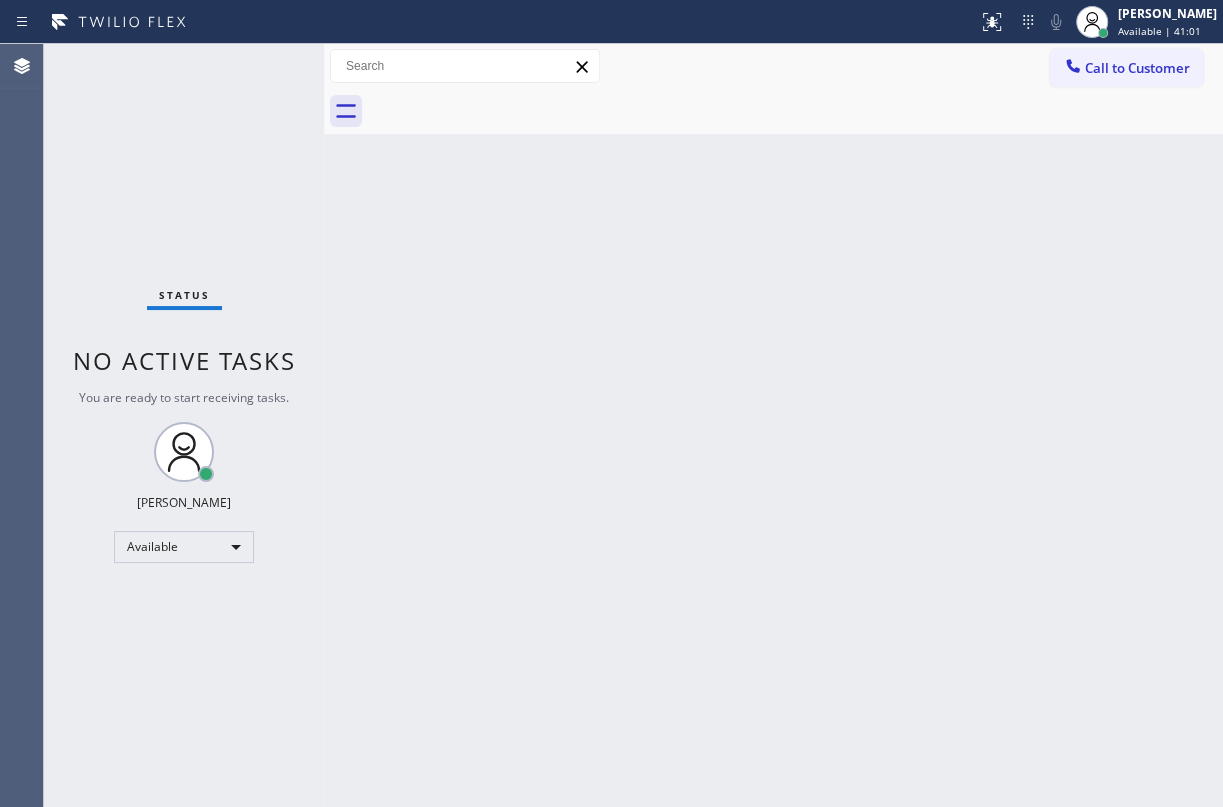 click on "Back to Dashboard Change Sender ID Customers Technicians Select a contact Outbound call Technician Search Technician Your caller id phone number Your caller id phone number Call Technician info Name   Phone none Address none Change Sender ID HVAC [PHONE_NUMBER] 5 Star Appliance [PHONE_NUMBER] Appliance Repair [PHONE_NUMBER] Plumbing [PHONE_NUMBER] Air Duct Cleaning [PHONE_NUMBER]  Electricians [PHONE_NUMBER] Cancel Change Check personal SMS Reset Change No tabs Call to Customer Outbound call Location Search location Your caller id phone number [PHONE_NUMBER] Customer number Call Outbound call Technician Search Technician Your caller id phone number Your caller id phone number Call" at bounding box center [773, 425] 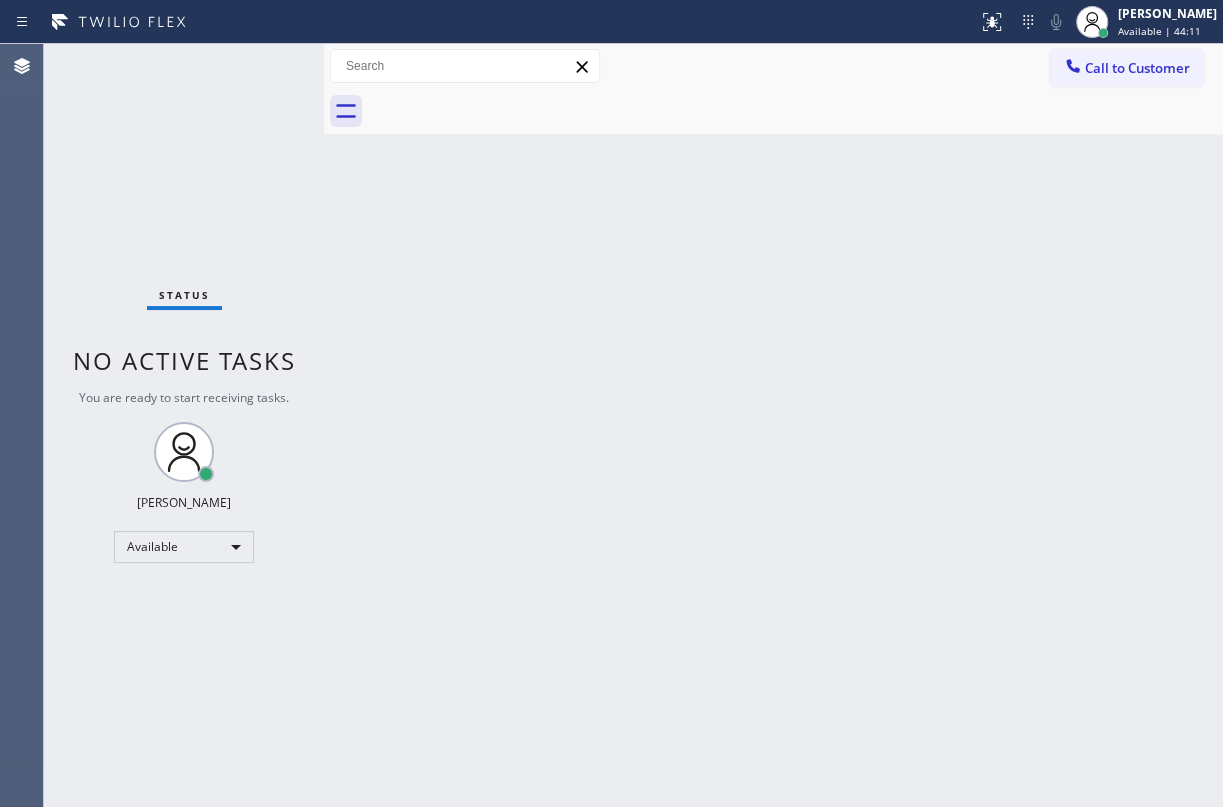 click on "Back to Dashboard Change Sender ID Customers Technicians Select a contact Outbound call Technician Search Technician Your caller id phone number Your caller id phone number Call Technician info Name   Phone none Address none Change Sender ID HVAC [PHONE_NUMBER] 5 Star Appliance [PHONE_NUMBER] Appliance Repair [PHONE_NUMBER] Plumbing [PHONE_NUMBER] Air Duct Cleaning [PHONE_NUMBER]  Electricians [PHONE_NUMBER] Cancel Change Check personal SMS Reset Change No tabs Call to Customer Outbound call Location Search location Your caller id phone number [PHONE_NUMBER] Customer number Call Outbound call Technician Search Technician Your caller id phone number Your caller id phone number Call" at bounding box center (773, 425) 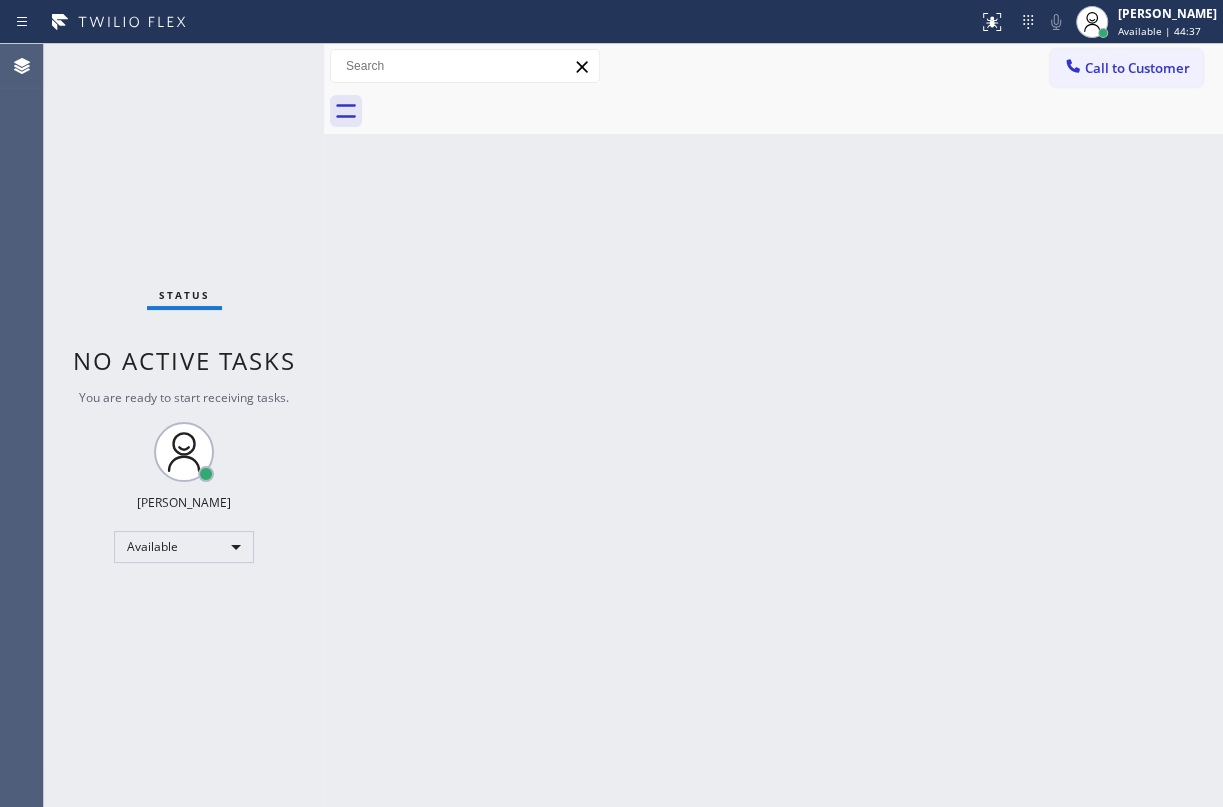 click on "Status   No active tasks     You are ready to start receiving tasks.   [PERSON_NAME] Available" at bounding box center [184, 425] 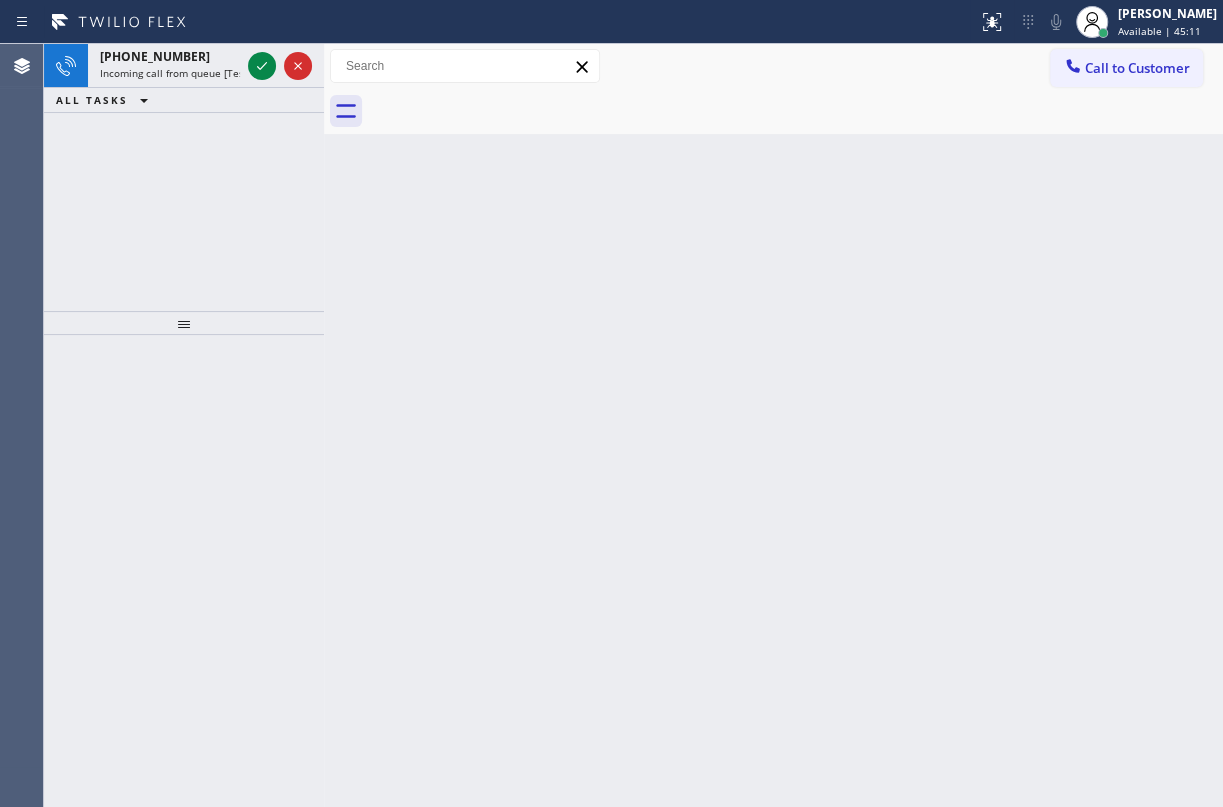 click on "Back to Dashboard Change Sender ID Customers Technicians Select a contact Outbound call Technician Search Technician Your caller id phone number Your caller id phone number Call Technician info Name   Phone none Address none Change Sender ID HVAC [PHONE_NUMBER] 5 Star Appliance [PHONE_NUMBER] Appliance Repair [PHONE_NUMBER] Plumbing [PHONE_NUMBER] Air Duct Cleaning [PHONE_NUMBER]  Electricians [PHONE_NUMBER] Cancel Change Check personal SMS Reset Change No tabs Call to Customer Outbound call Location Search location Your caller id phone number [PHONE_NUMBER] Customer number Call Outbound call Technician Search Technician Your caller id phone number Your caller id phone number Call" at bounding box center [773, 425] 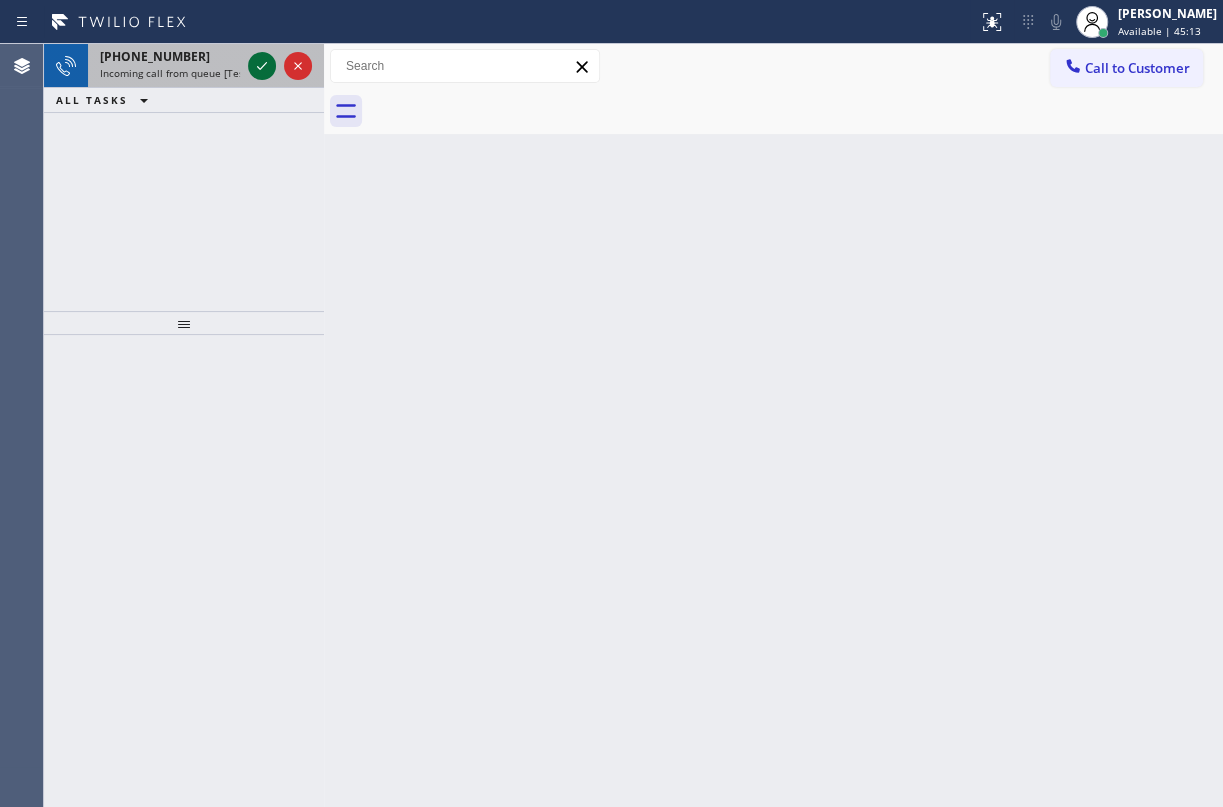 click 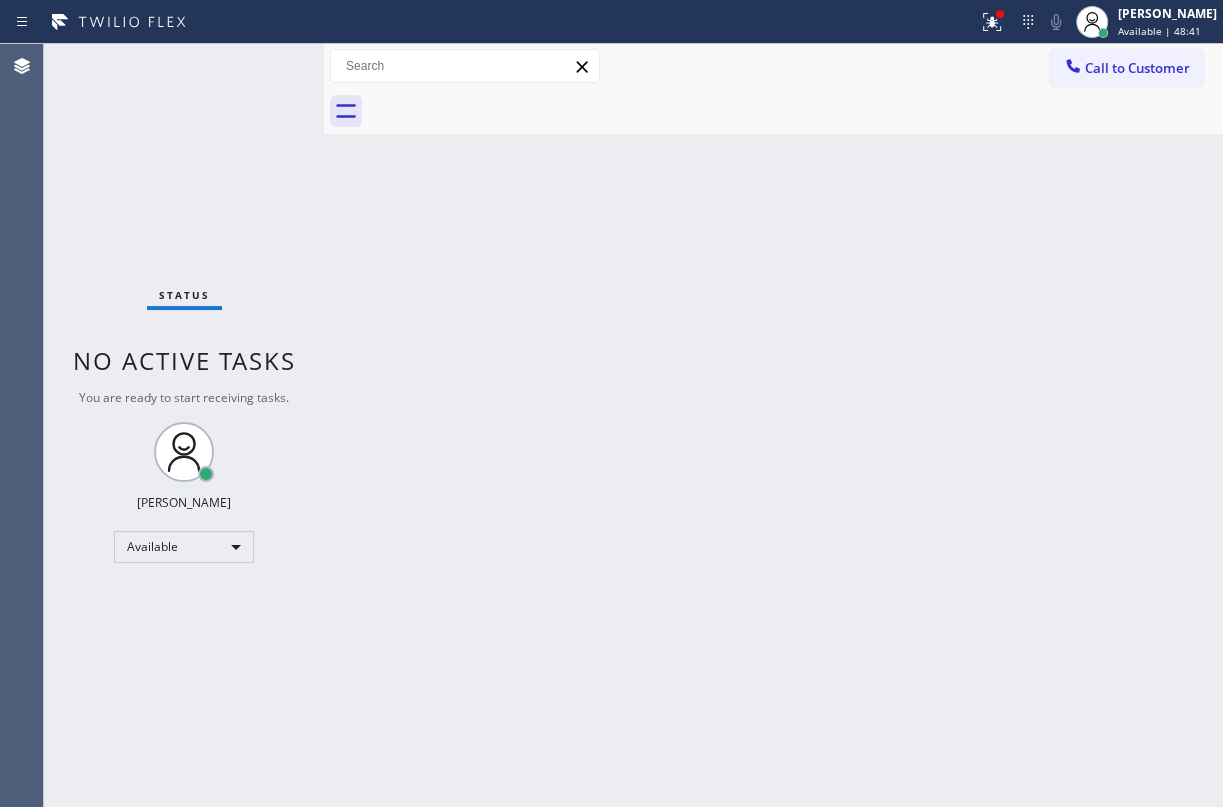 click on "Back to Dashboard Change Sender ID Customers Technicians Select a contact Outbound call Technician Search Technician Your caller id phone number Your caller id phone number Call Technician info Name   Phone none Address none Change Sender ID HVAC [PHONE_NUMBER] 5 Star Appliance [PHONE_NUMBER] Appliance Repair [PHONE_NUMBER] Plumbing [PHONE_NUMBER] Air Duct Cleaning [PHONE_NUMBER]  Electricians [PHONE_NUMBER] Cancel Change Check personal SMS Reset Change No tabs Call to Customer Outbound call Location Search location Your caller id phone number [PHONE_NUMBER] Customer number Call Outbound call Technician Search Technician Your caller id phone number Your caller id phone number Call" at bounding box center (773, 425) 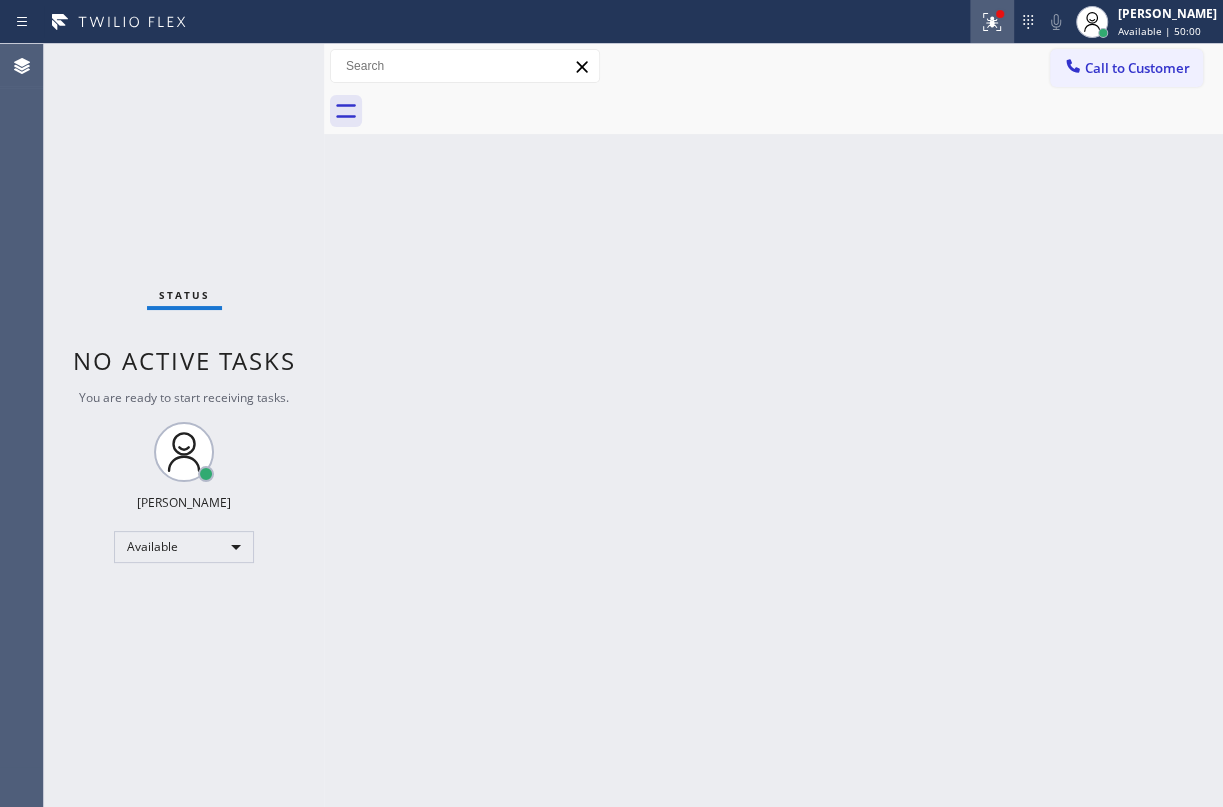 click at bounding box center [992, 22] 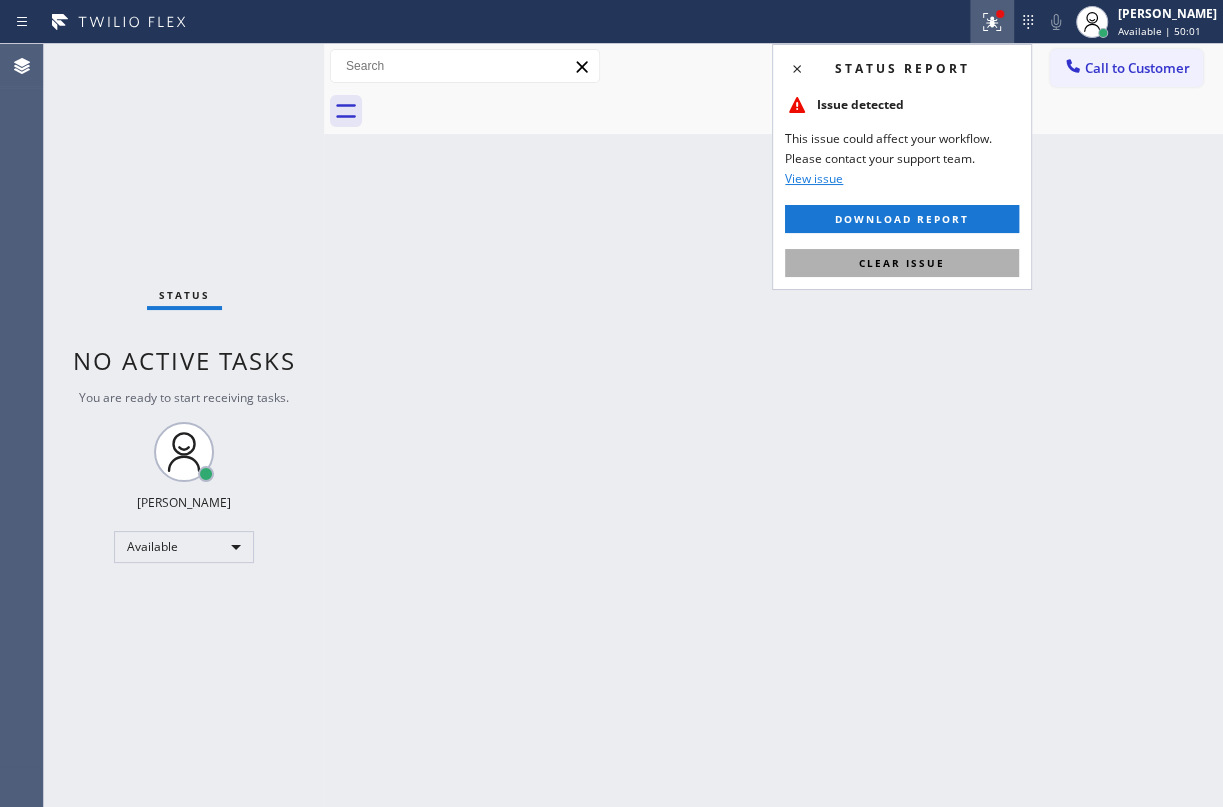 click on "Clear issue" at bounding box center (902, 263) 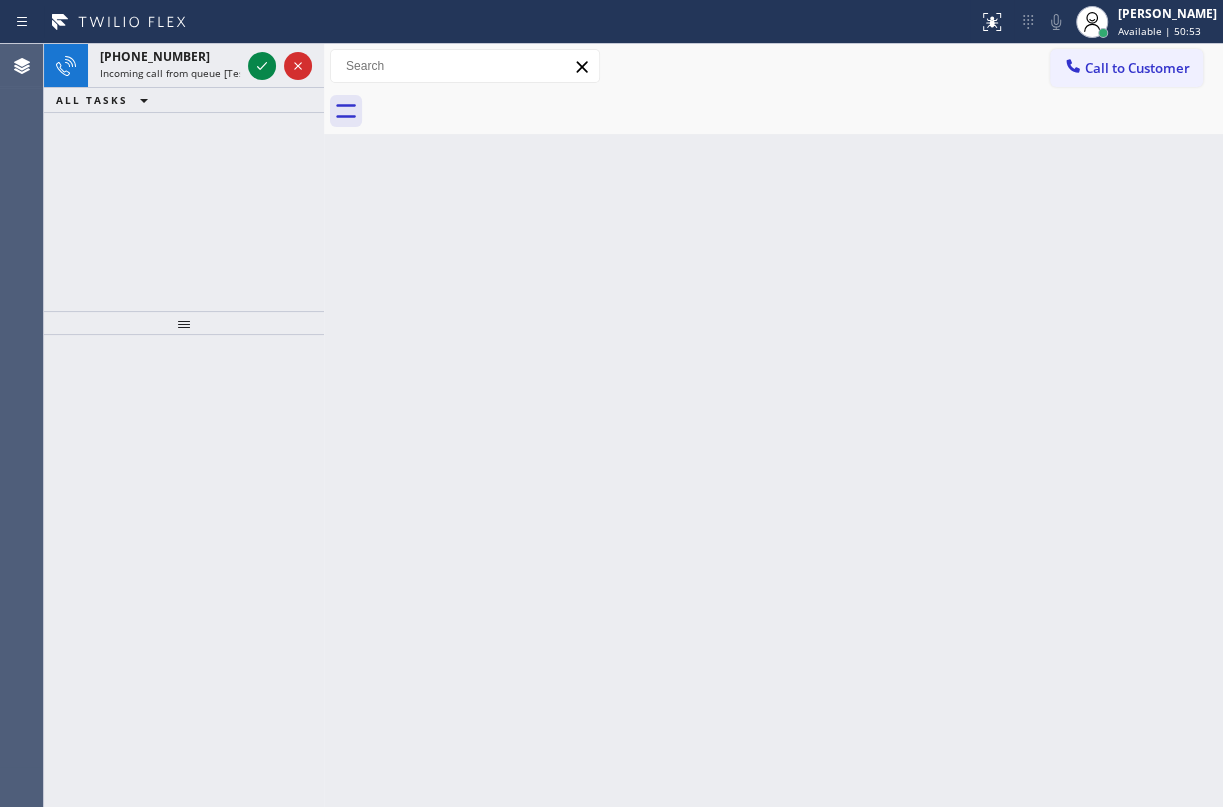 click on "Back to Dashboard Change Sender ID Customers Technicians Select a contact Outbound call Technician Search Technician Your caller id phone number Your caller id phone number Call Technician info Name   Phone none Address none Change Sender ID HVAC [PHONE_NUMBER] 5 Star Appliance [PHONE_NUMBER] Appliance Repair [PHONE_NUMBER] Plumbing [PHONE_NUMBER] Air Duct Cleaning [PHONE_NUMBER]  Electricians [PHONE_NUMBER] Cancel Change Check personal SMS Reset Change No tabs Call to Customer Outbound call Location Search location Your caller id phone number [PHONE_NUMBER] Customer number Call Outbound call Technician Search Technician Your caller id phone number Your caller id phone number Call" at bounding box center (773, 425) 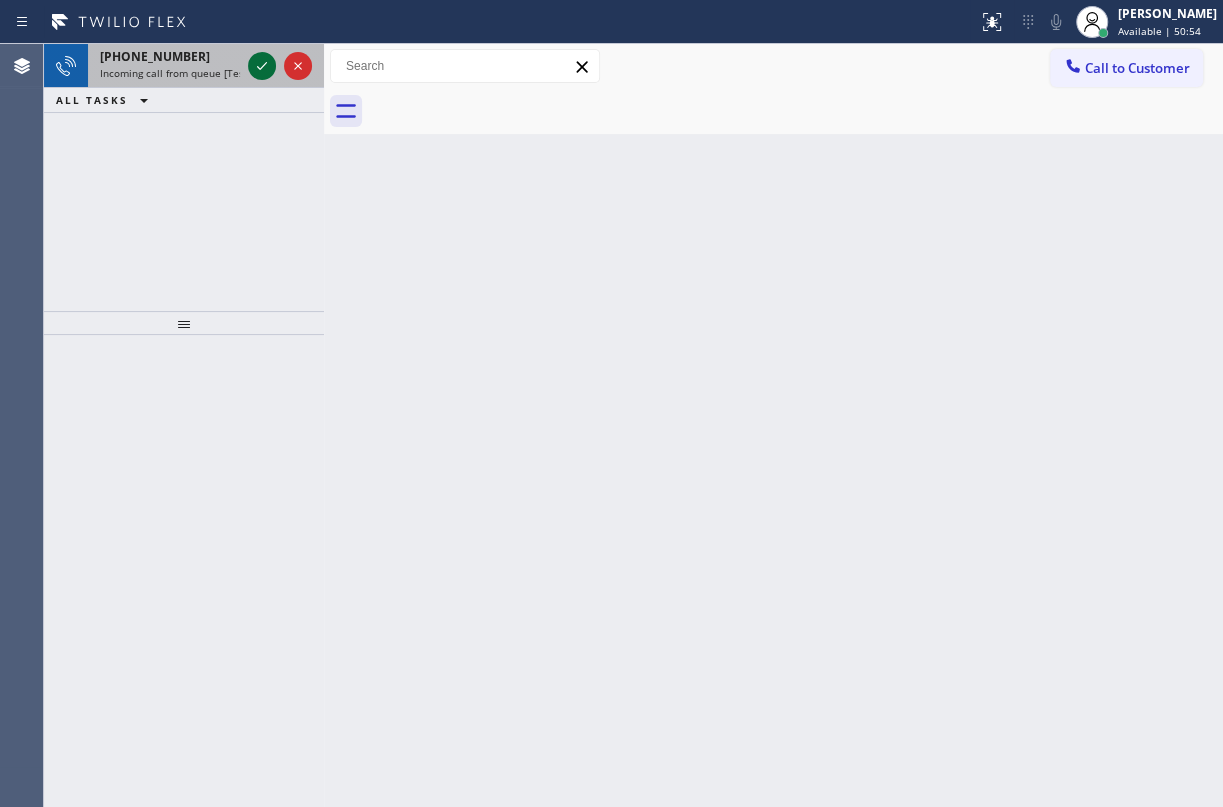 click 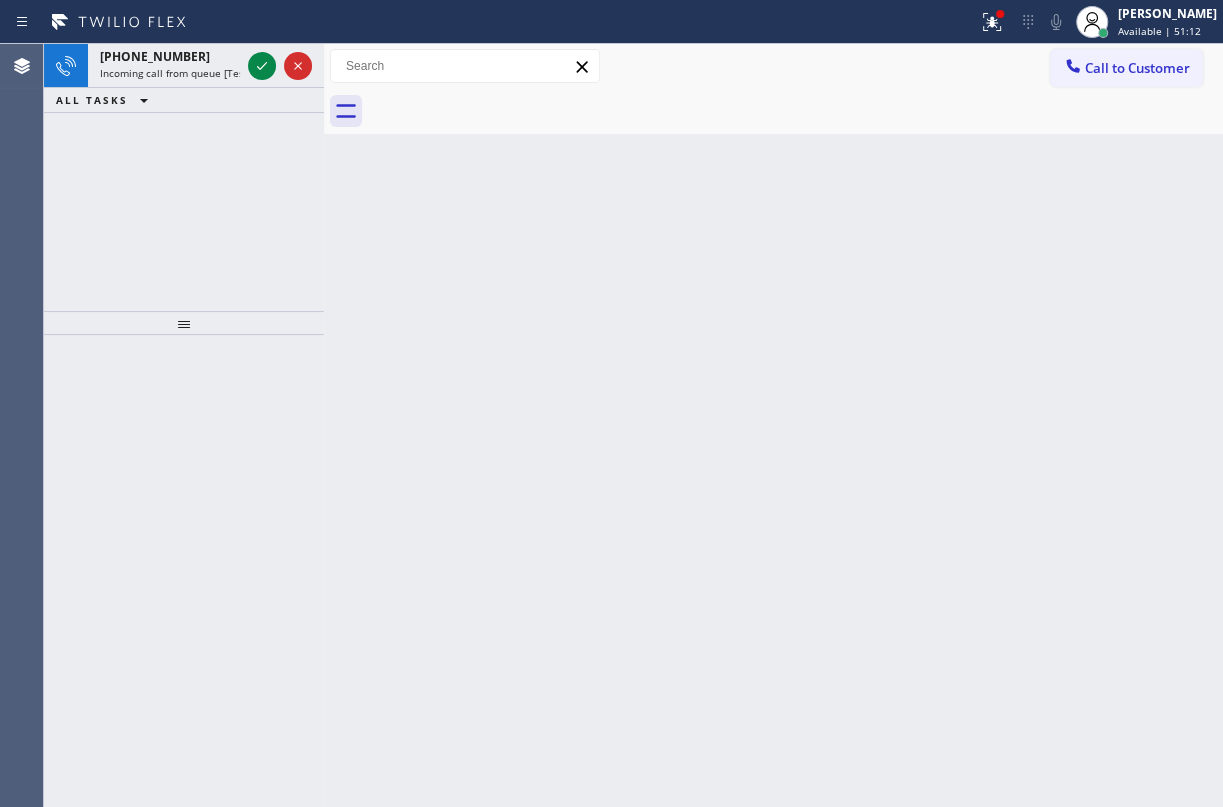 click on "Back to Dashboard Change Sender ID Customers Technicians Select a contact Outbound call Technician Search Technician Your caller id phone number Your caller id phone number Call Technician info Name   Phone none Address none Change Sender ID HVAC [PHONE_NUMBER] 5 Star Appliance [PHONE_NUMBER] Appliance Repair [PHONE_NUMBER] Plumbing [PHONE_NUMBER] Air Duct Cleaning [PHONE_NUMBER]  Electricians [PHONE_NUMBER] Cancel Change Check personal SMS Reset Change No tabs Call to Customer Outbound call Location Search location Your caller id phone number [PHONE_NUMBER] Customer number Call Outbound call Technician Search Technician Your caller id phone number Your caller id phone number Call" at bounding box center (773, 425) 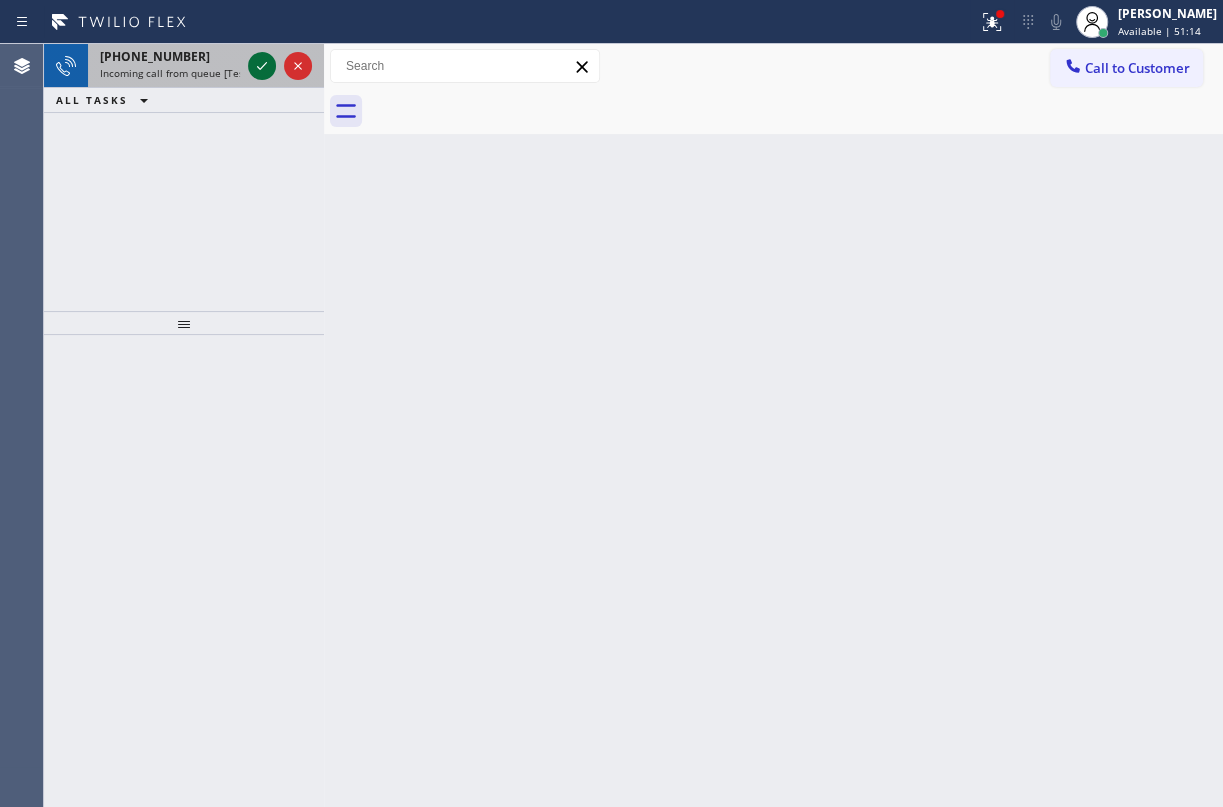click 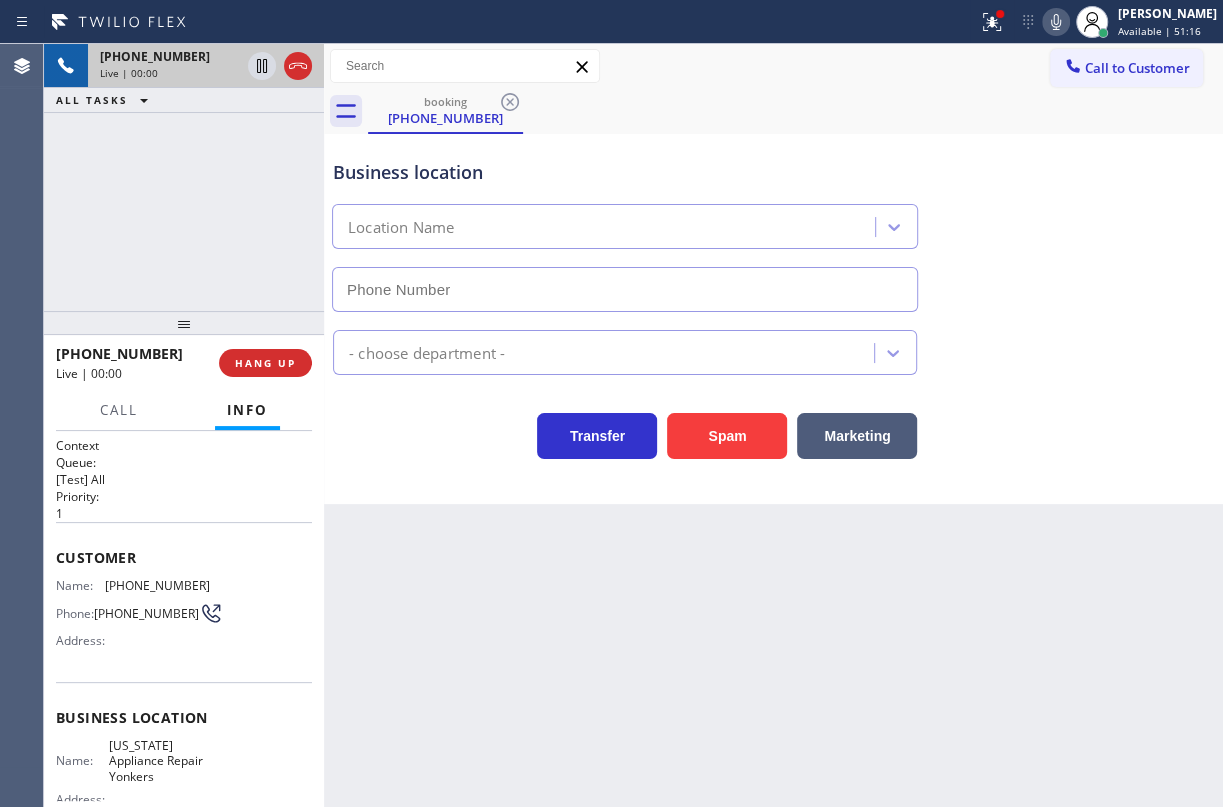 type on "[PHONE_NUMBER]" 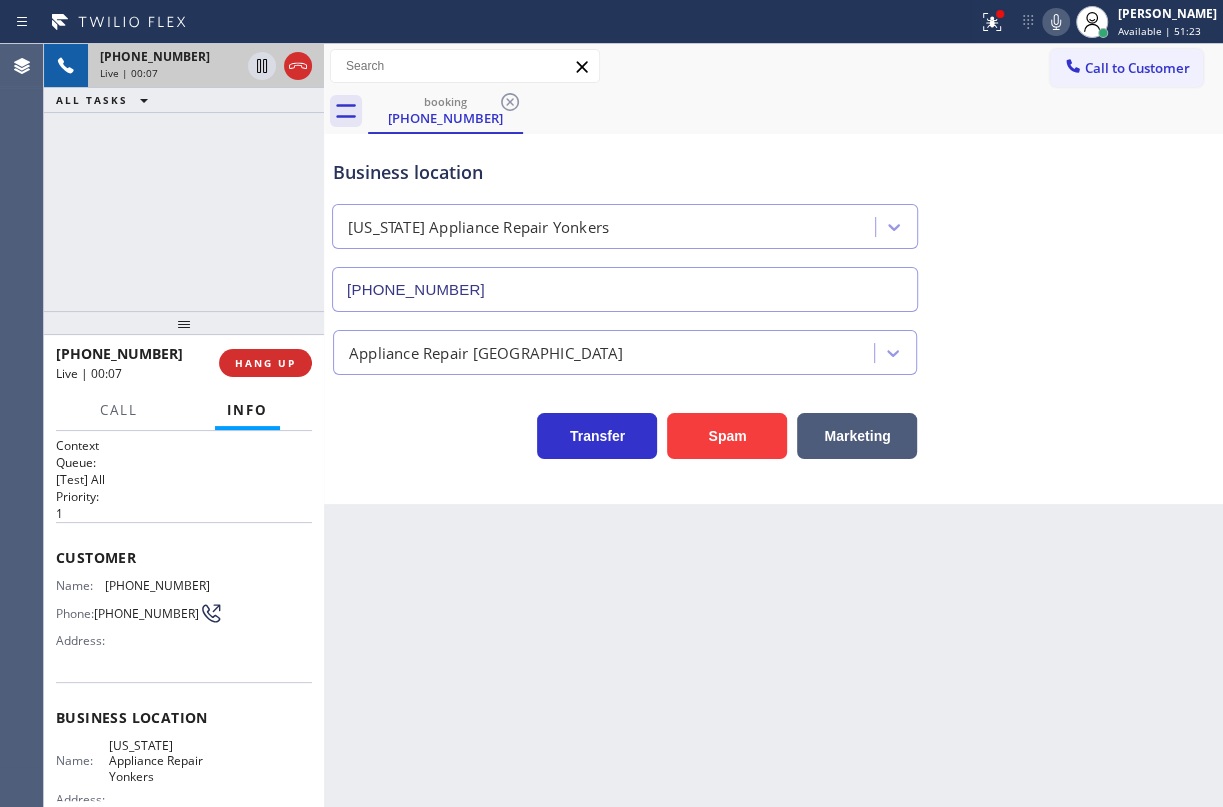 click on "[US_STATE] Appliance Repair Yonkers" at bounding box center (159, 761) 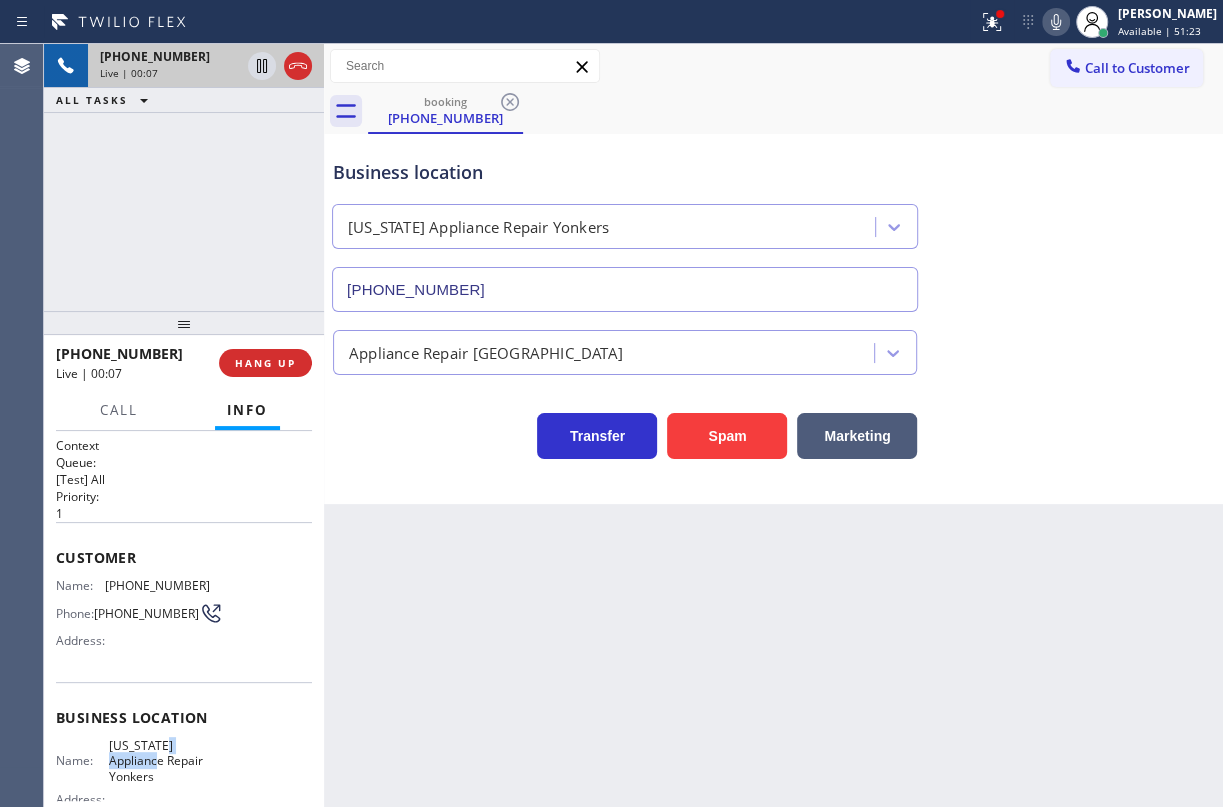click on "[US_STATE] Appliance Repair Yonkers" at bounding box center [159, 761] 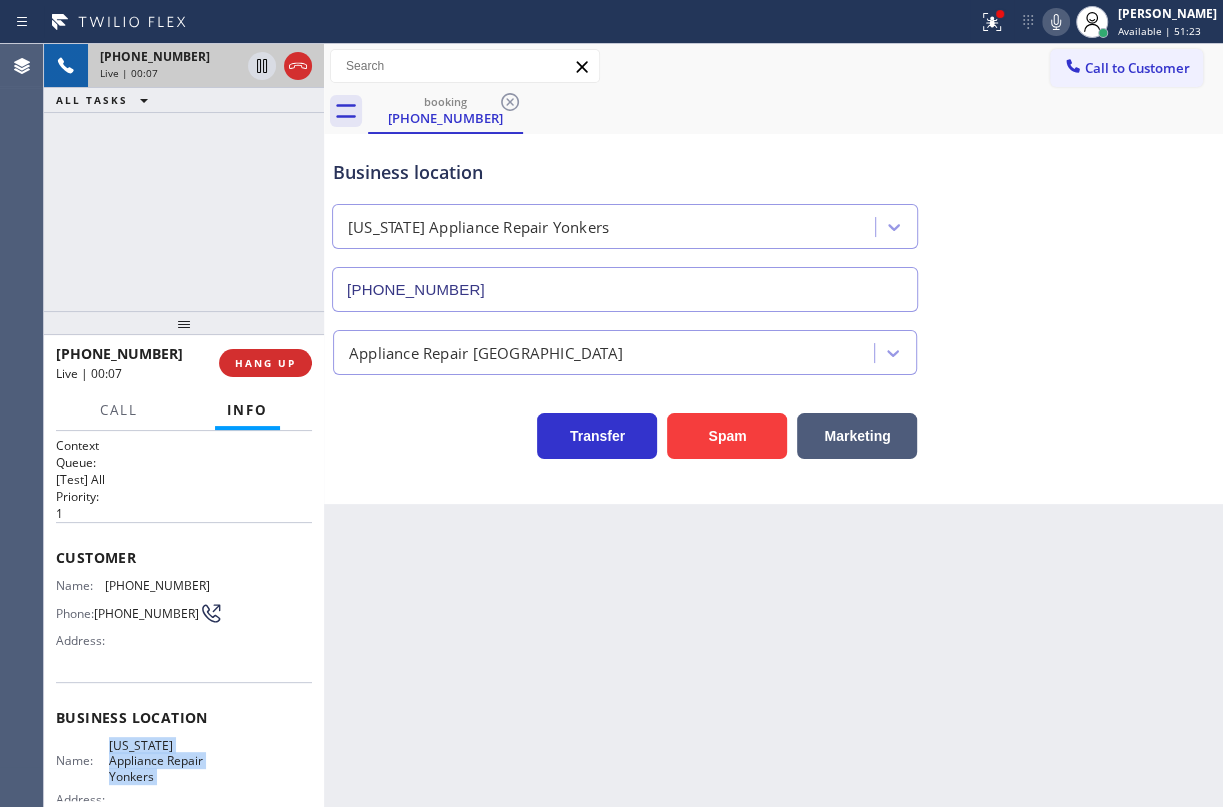 click on "[US_STATE] Appliance Repair Yonkers" at bounding box center [159, 761] 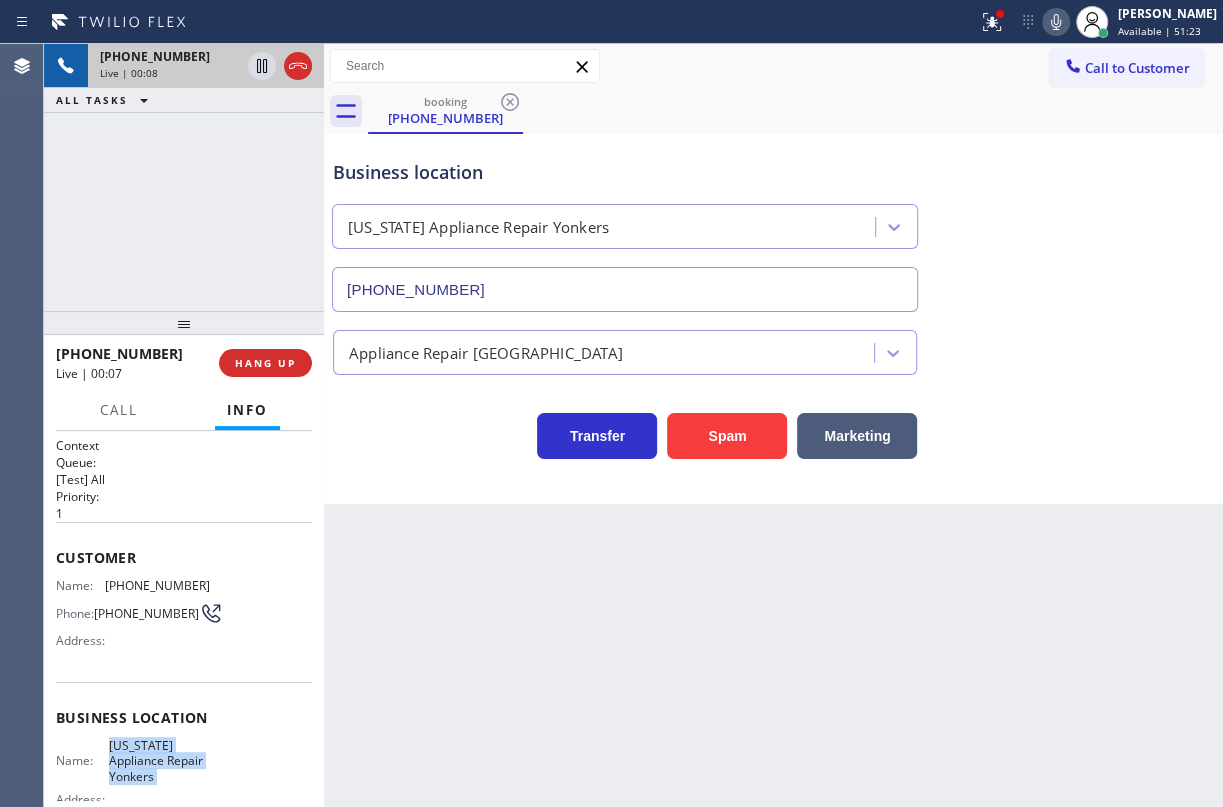 click on "[US_STATE] Appliance Repair Yonkers" at bounding box center (159, 761) 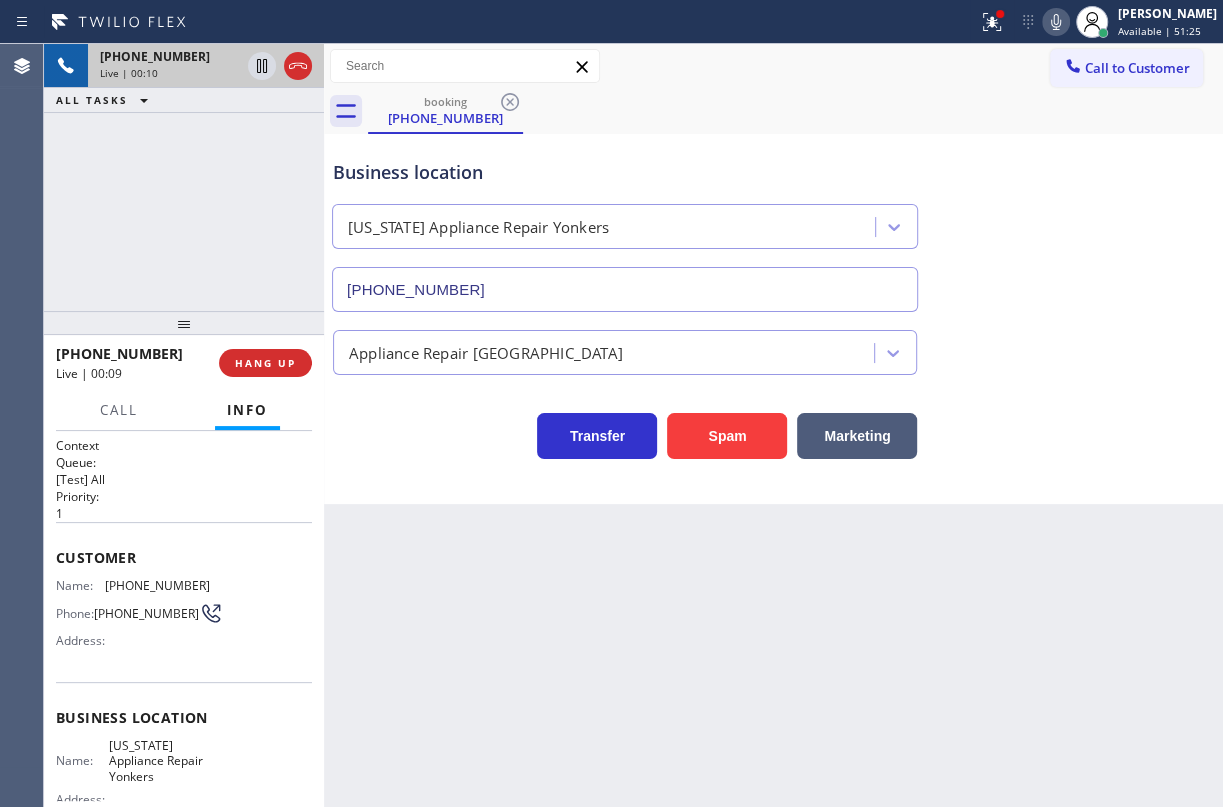 click on "[PHONE_NUMBER]" at bounding box center (625, 289) 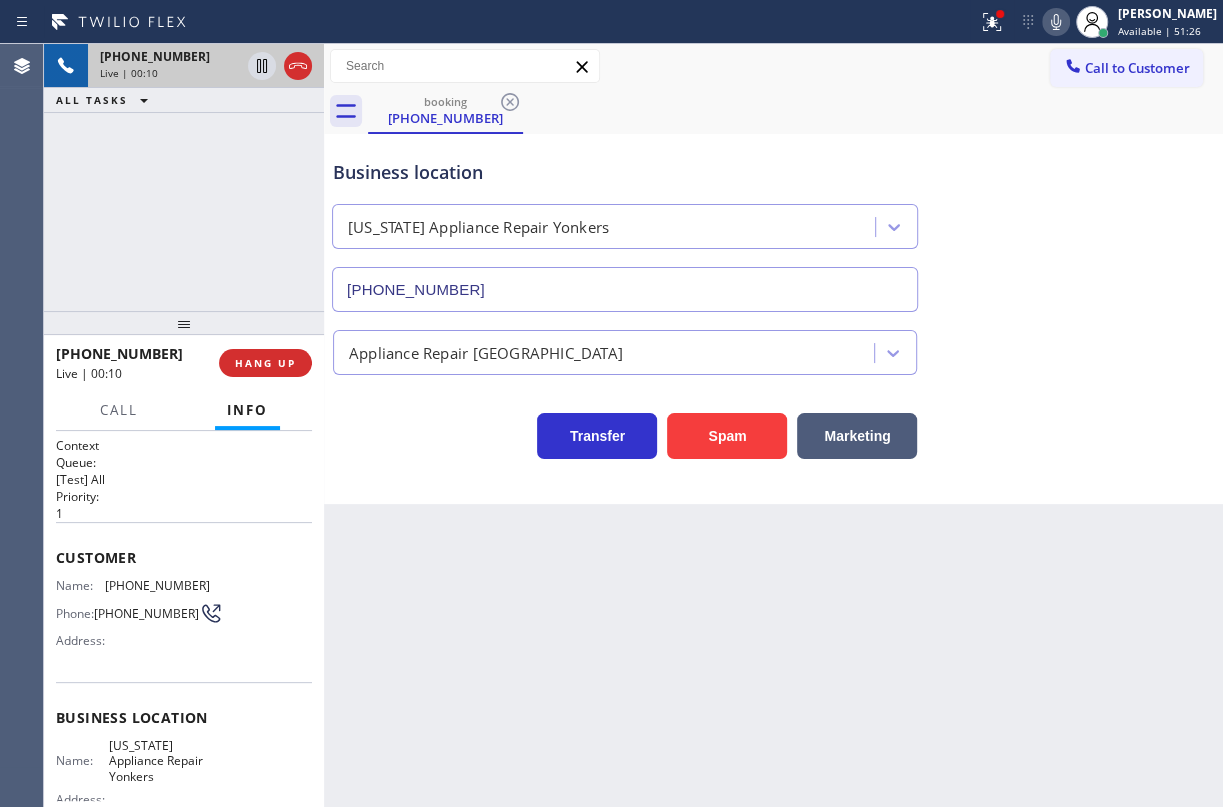 click on "[PHONE_NUMBER]" at bounding box center (625, 289) 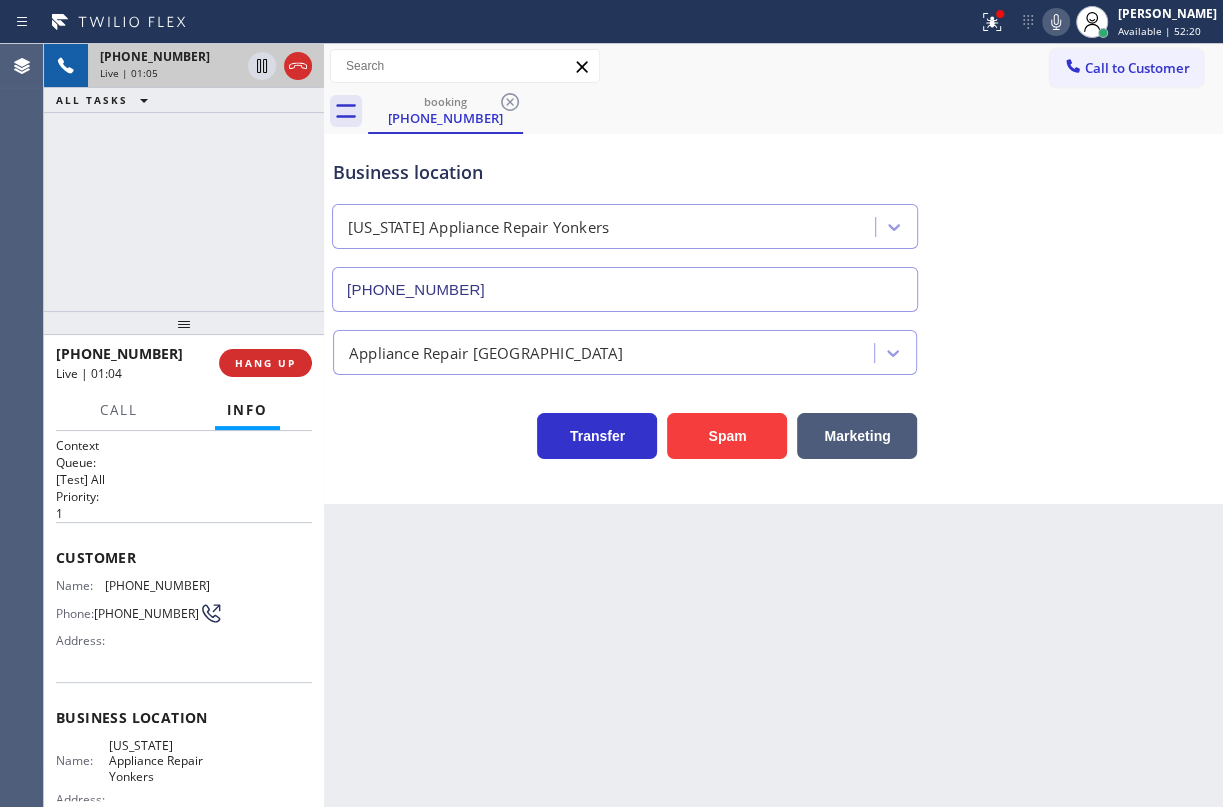 click on "[PHONE_NUMBER]" at bounding box center (157, 585) 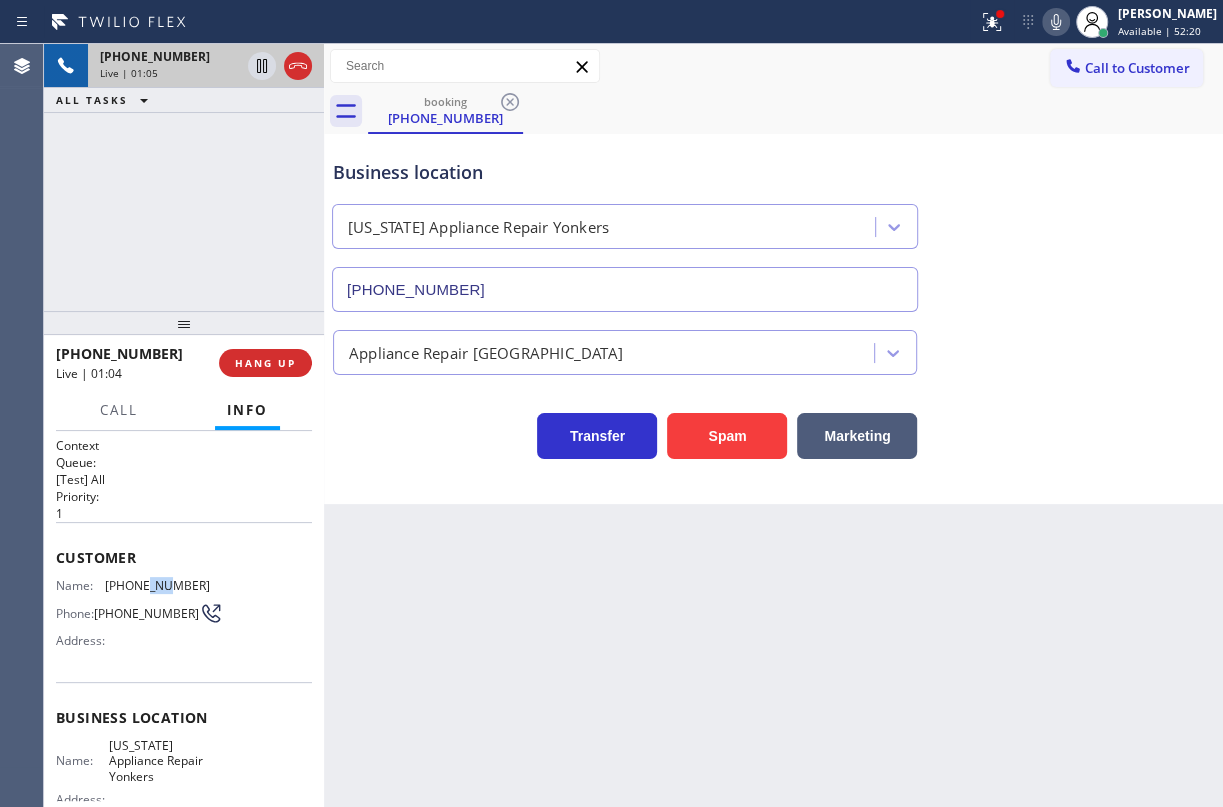 click on "[PHONE_NUMBER]" at bounding box center (157, 585) 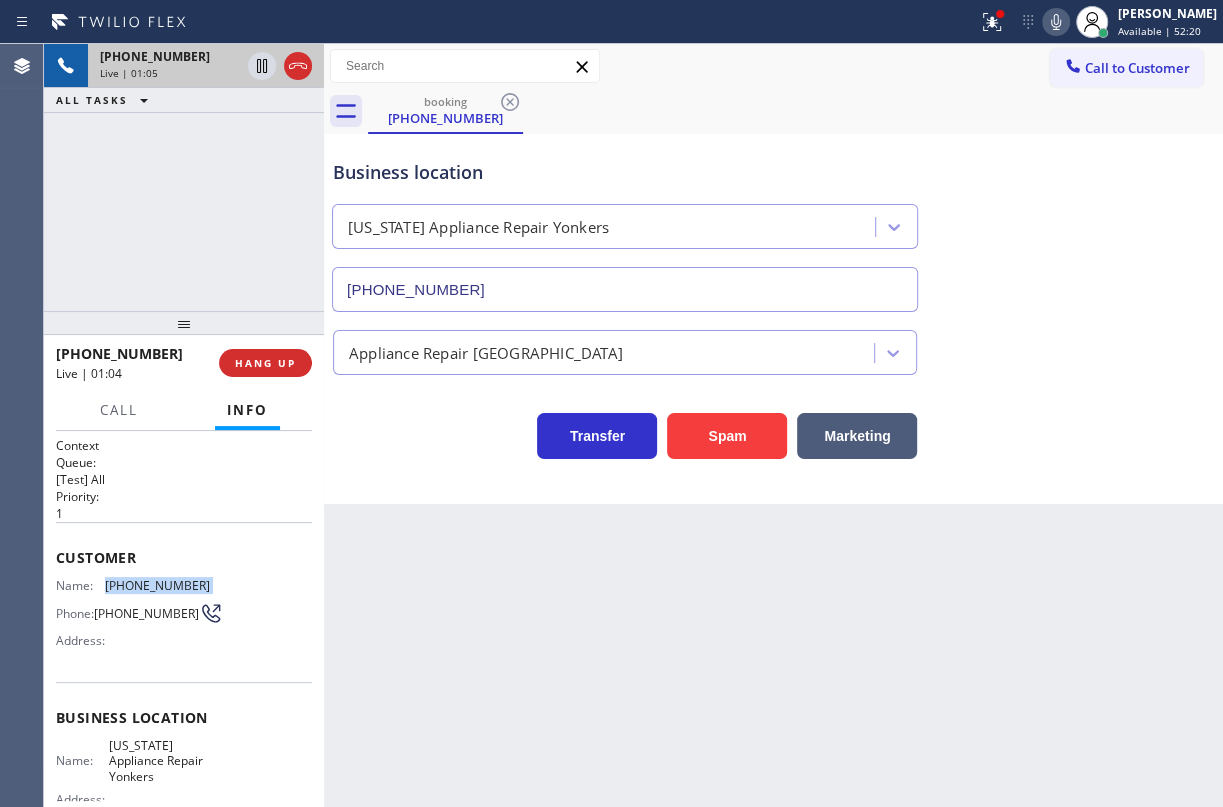 click on "[PHONE_NUMBER]" at bounding box center (157, 585) 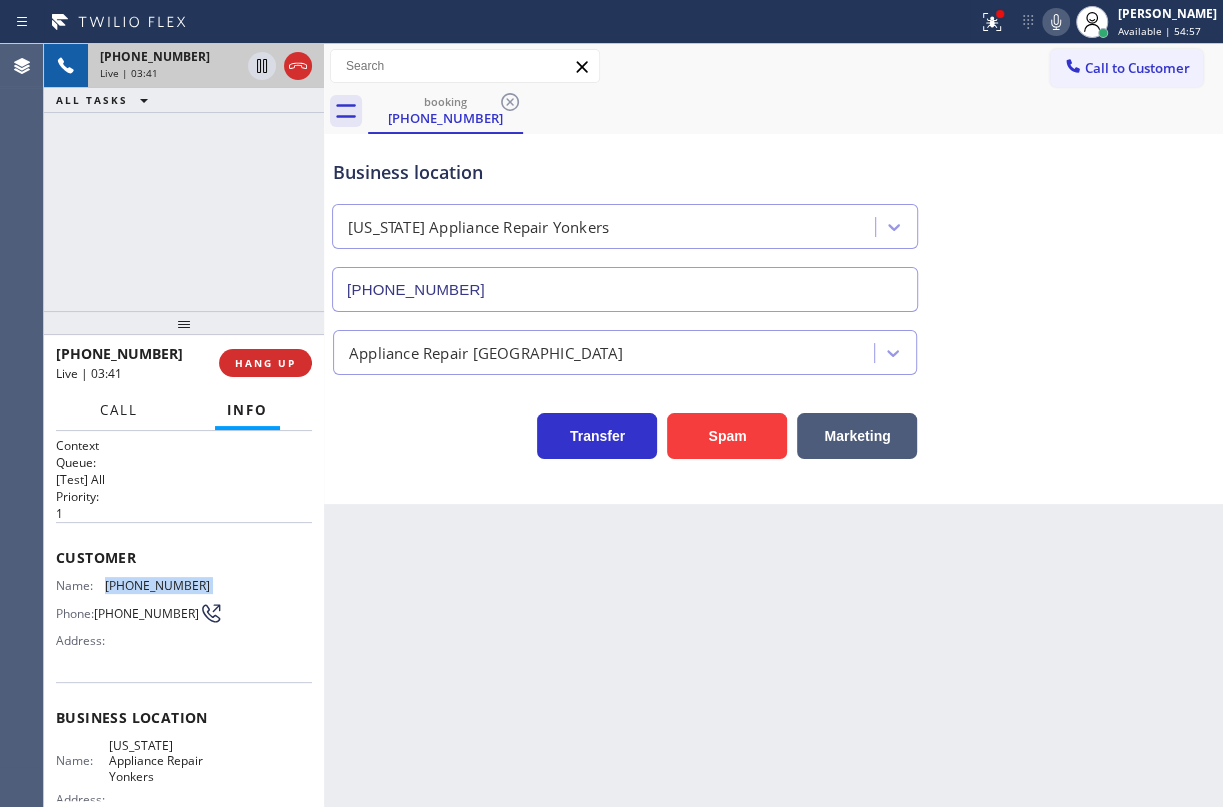 click on "Call" at bounding box center [119, 410] 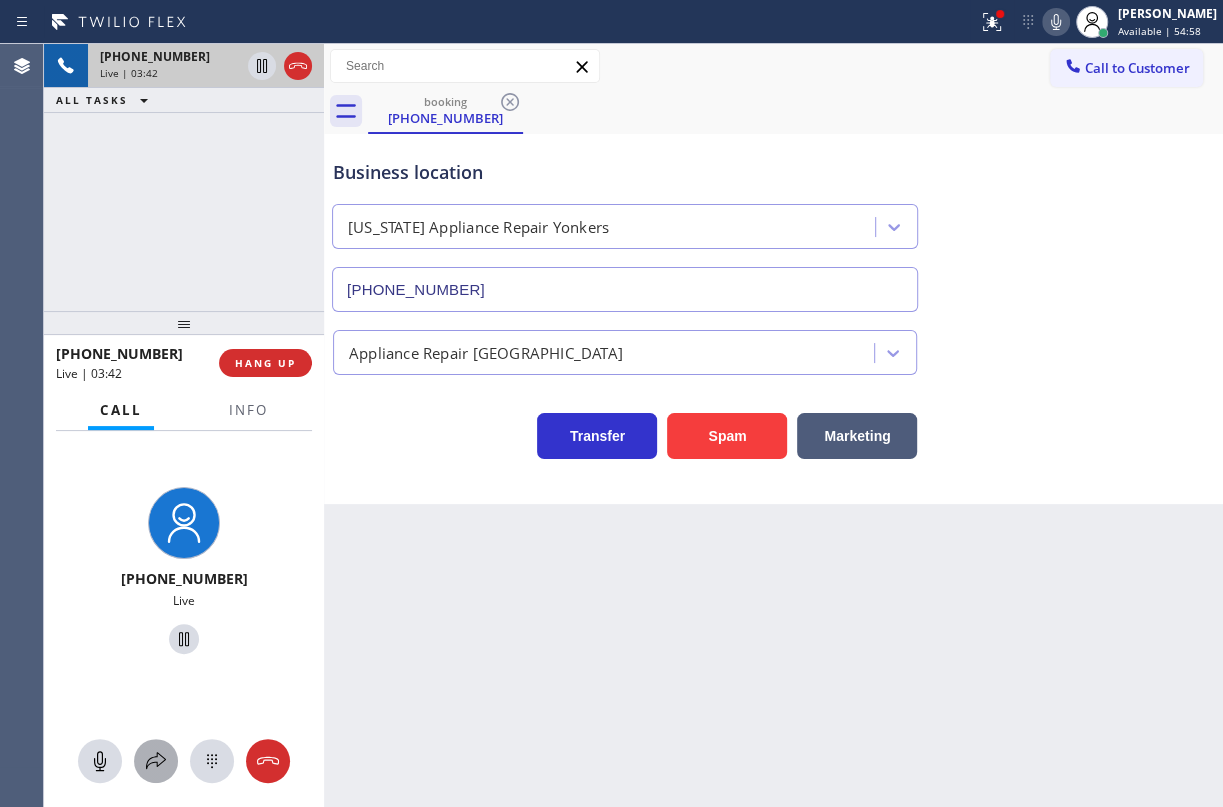 click 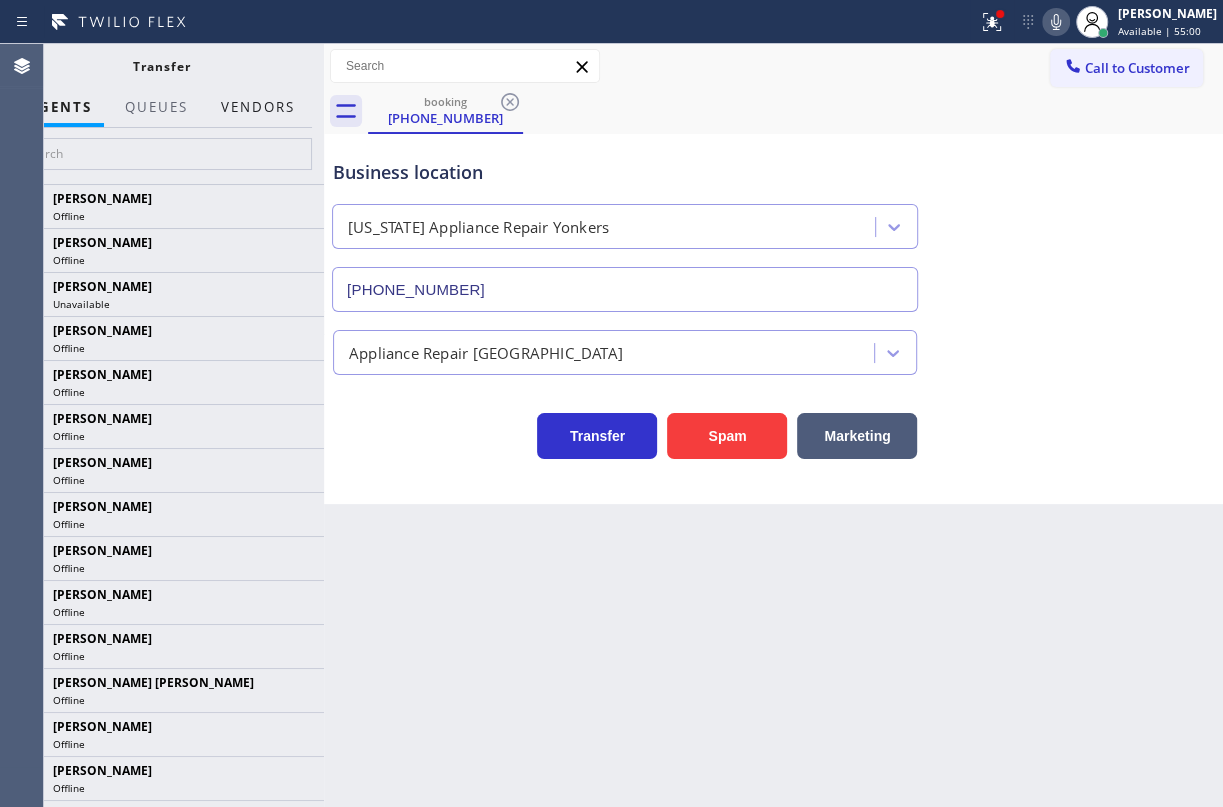 click on "Vendors" at bounding box center (258, 107) 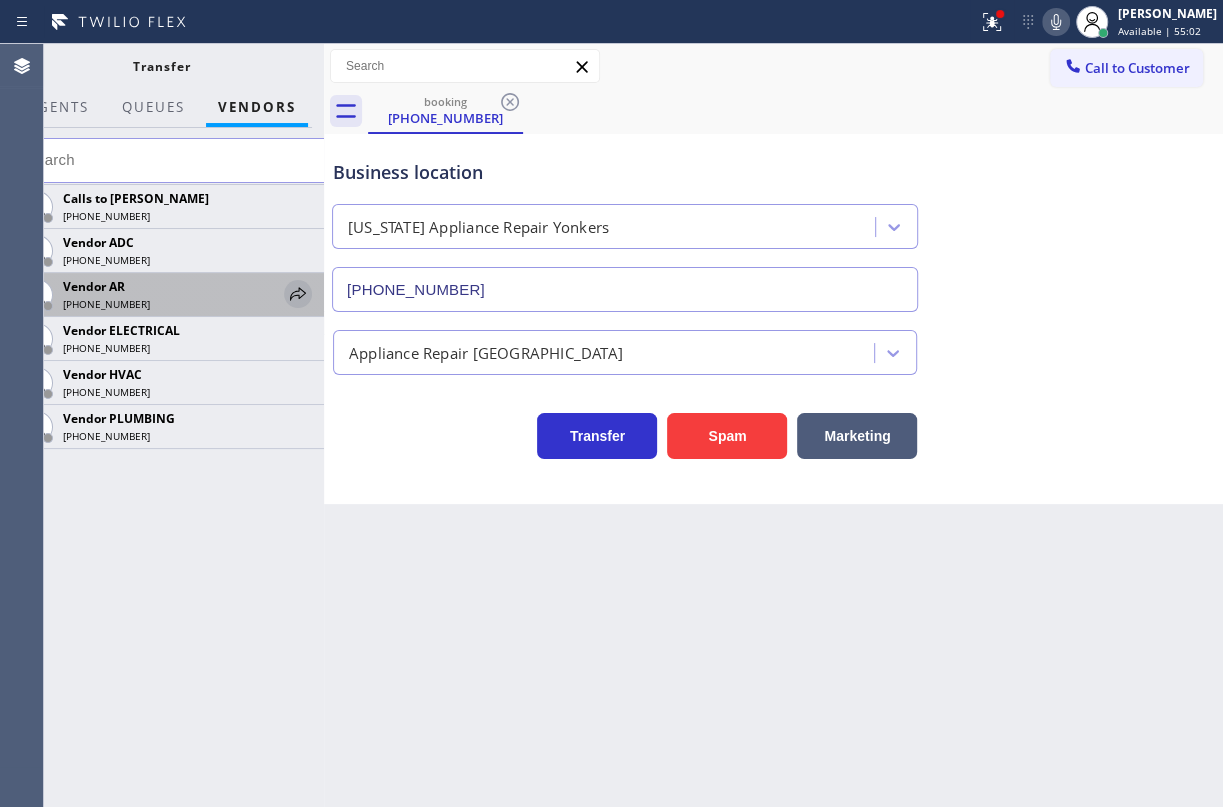 click 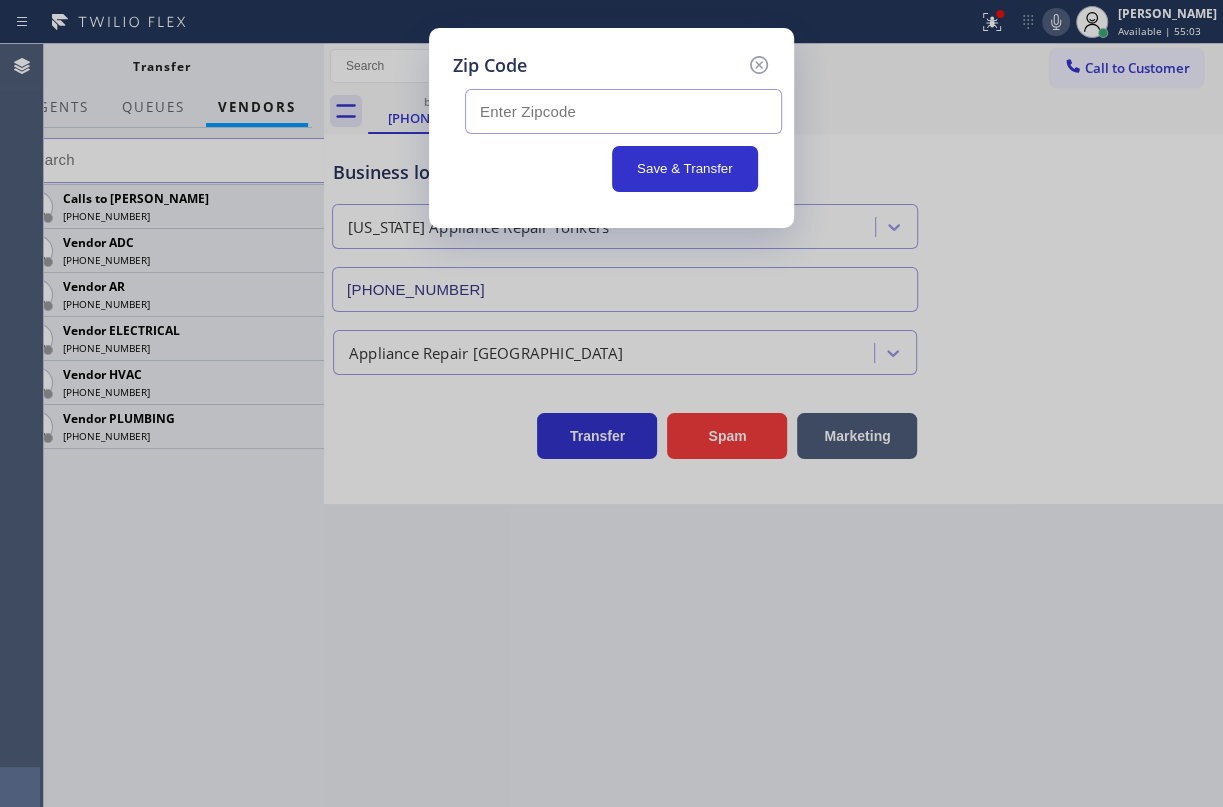 click at bounding box center (623, 111) 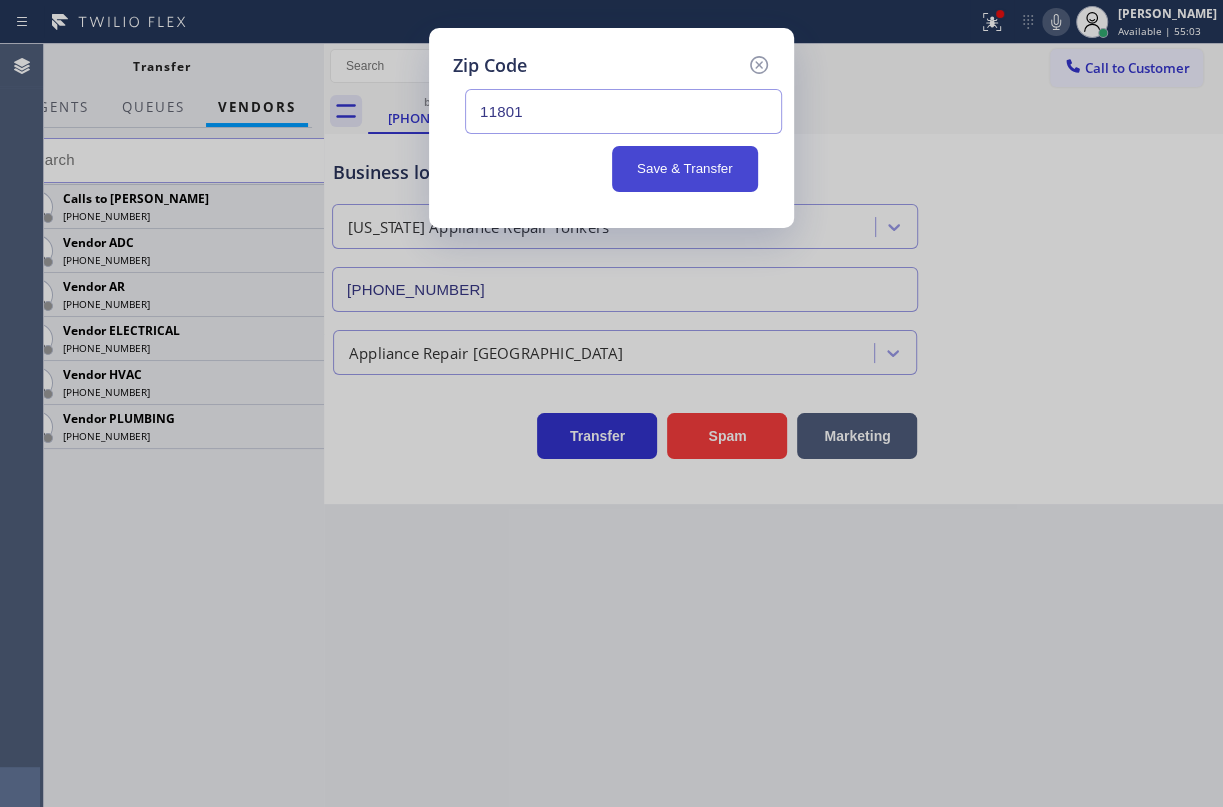 type on "11801" 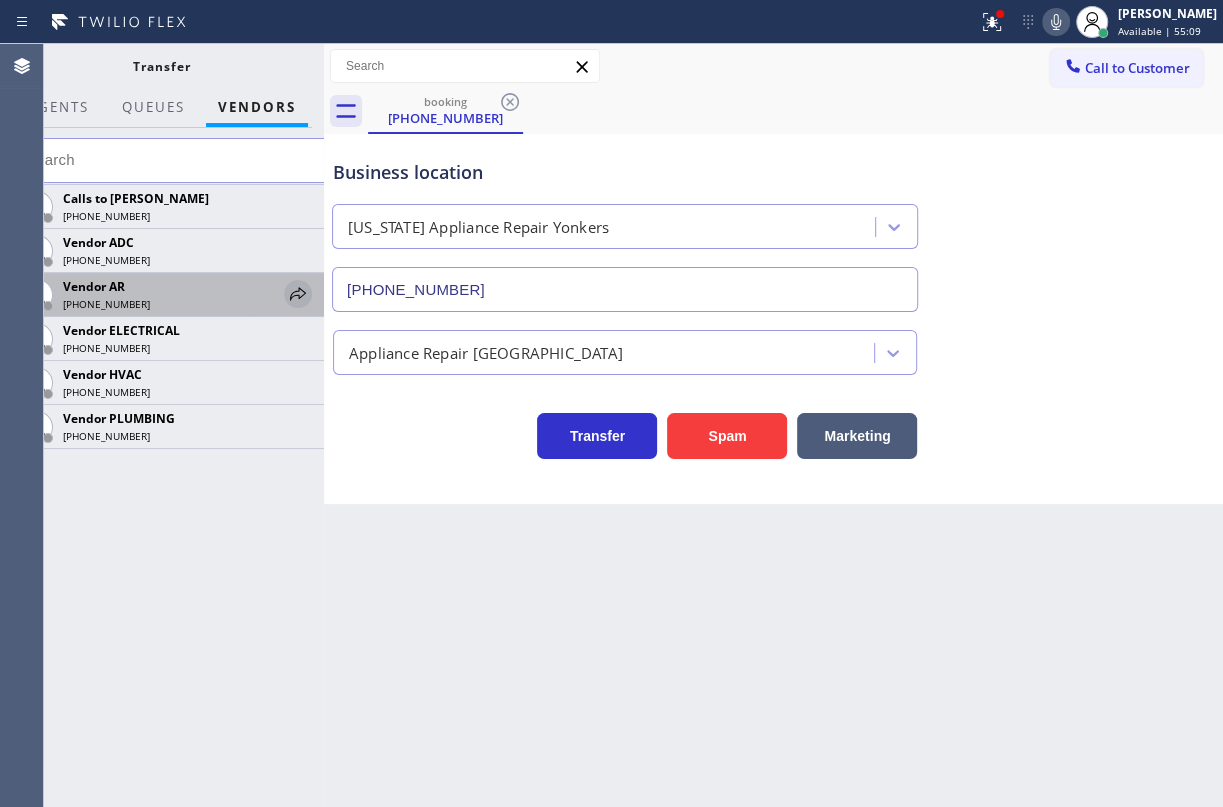 click 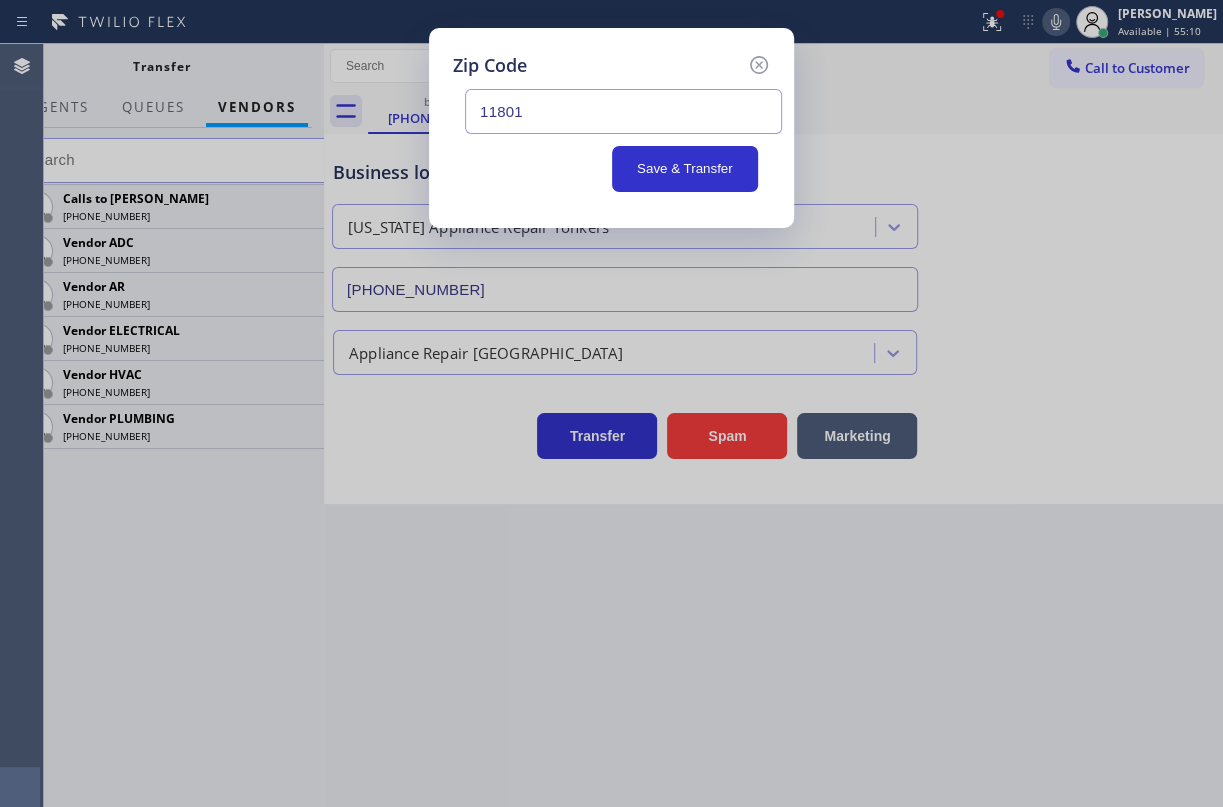 click on "11801" at bounding box center [623, 111] 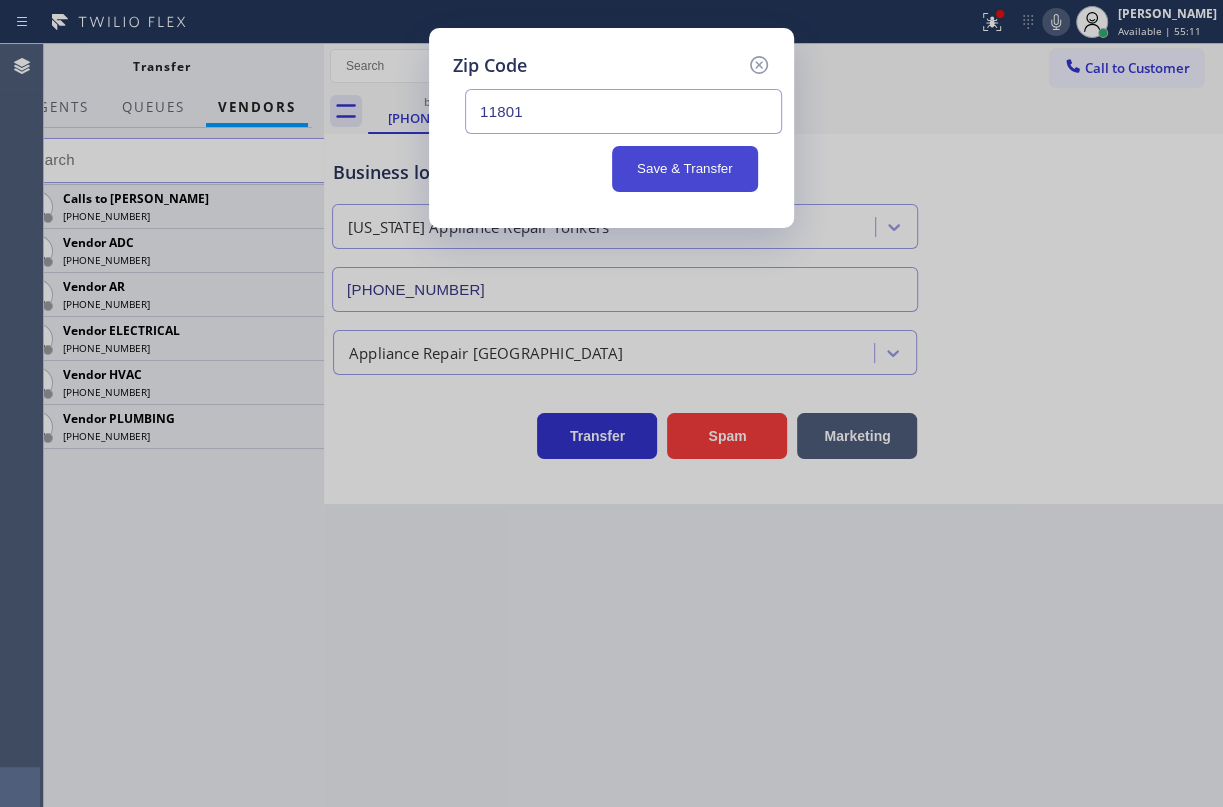 click on "Save & Transfer" at bounding box center [685, 169] 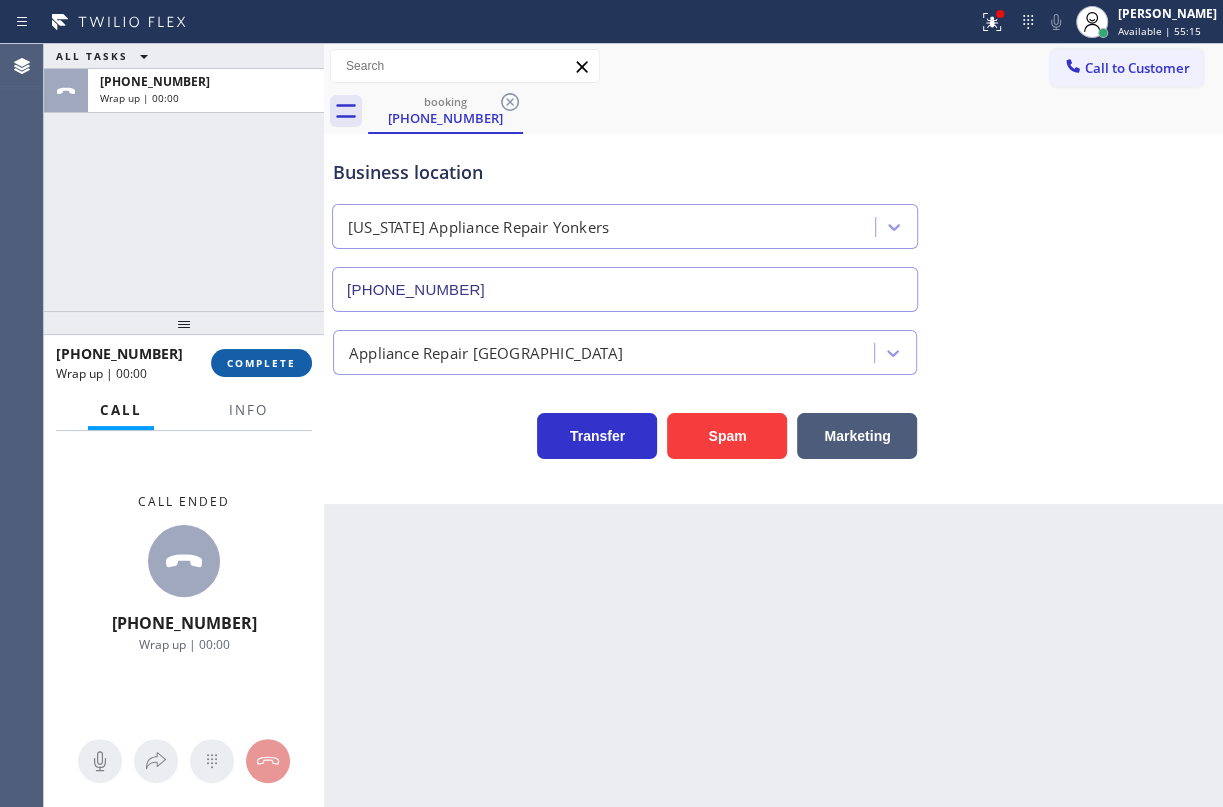 click on "COMPLETE" at bounding box center [261, 363] 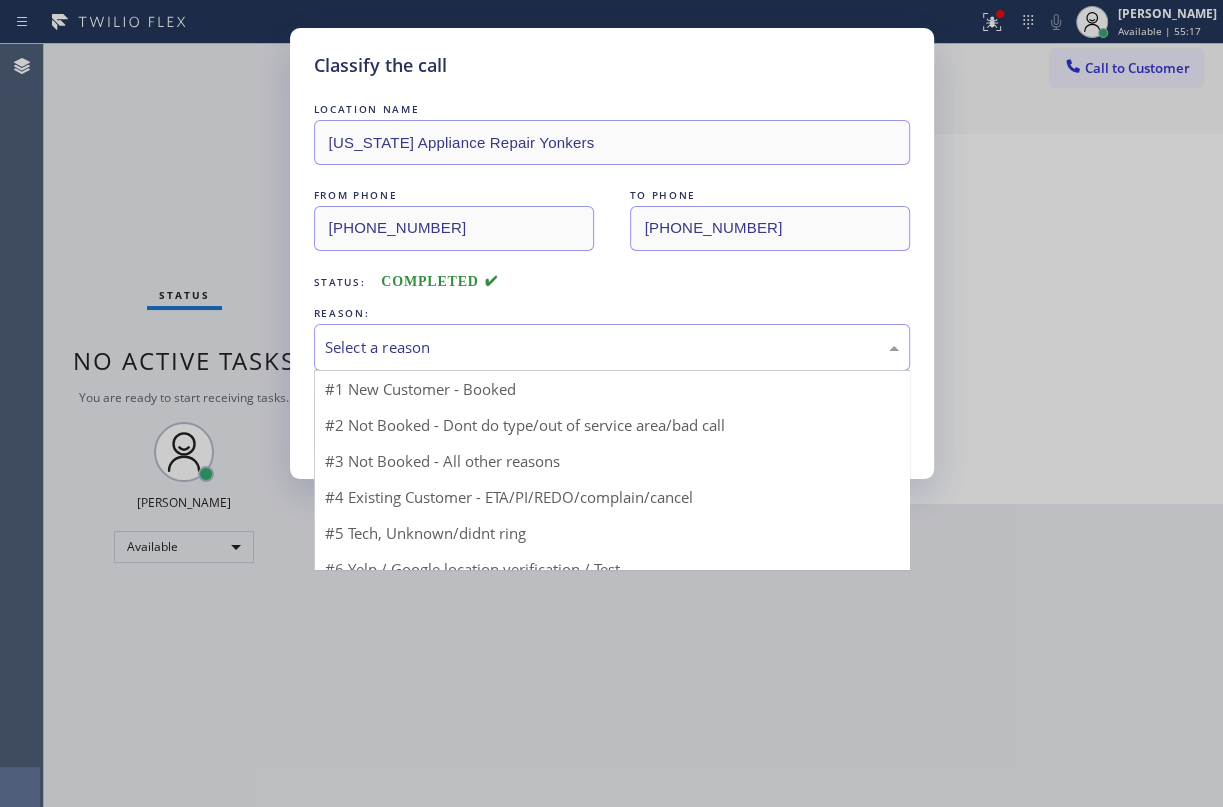 click on "Select a reason" at bounding box center (612, 347) 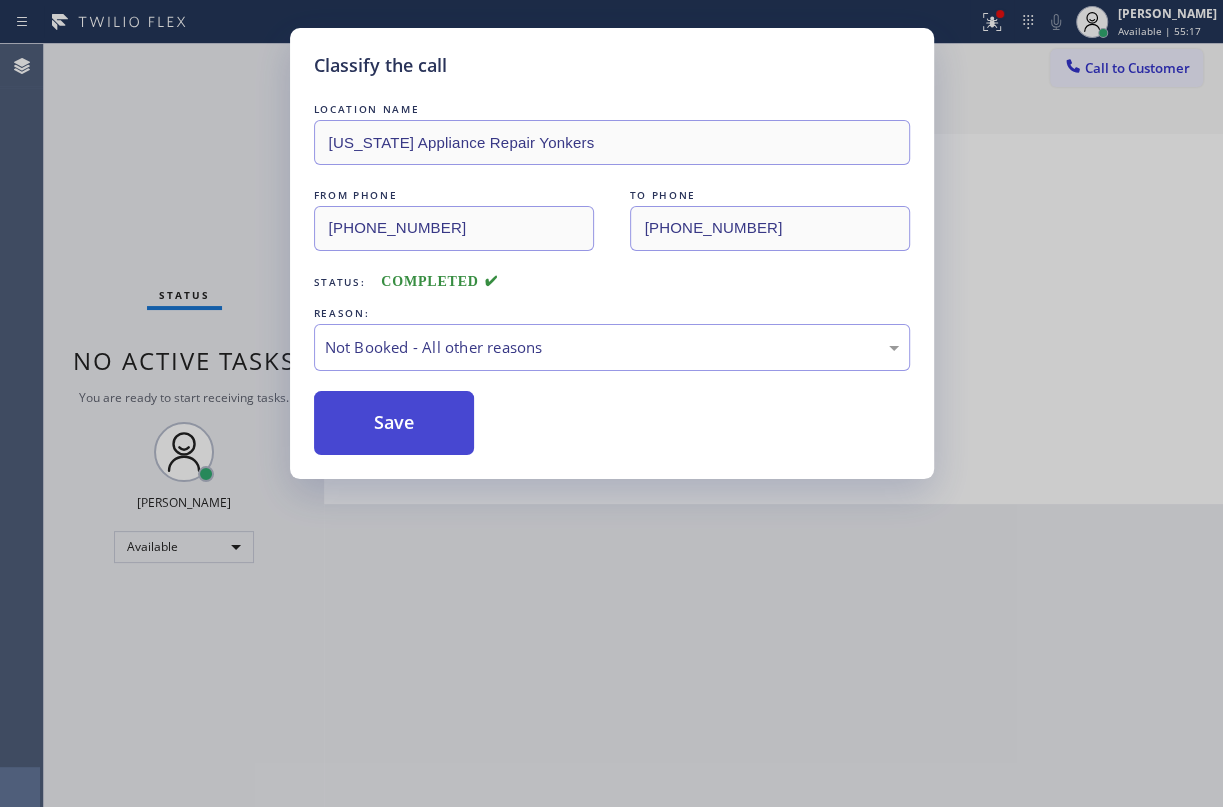 drag, startPoint x: 385, startPoint y: 422, endPoint x: 871, endPoint y: 0, distance: 643.6459 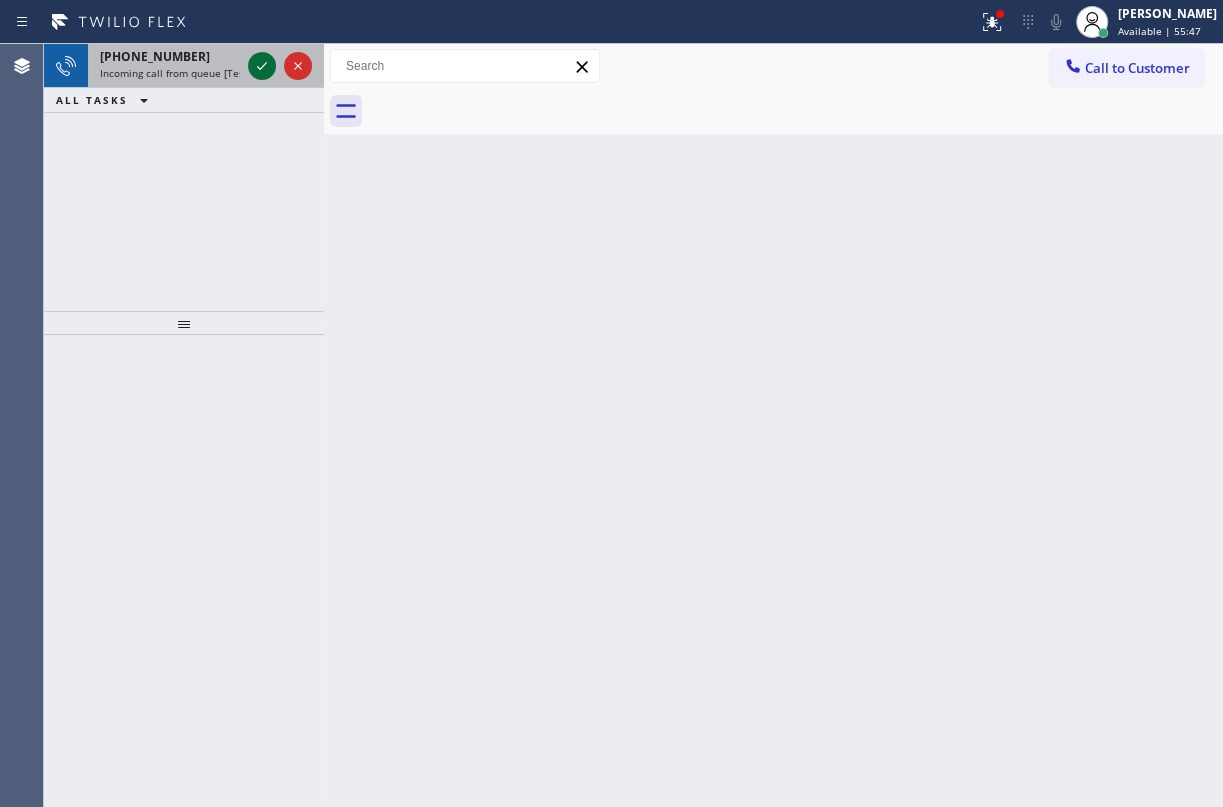 click 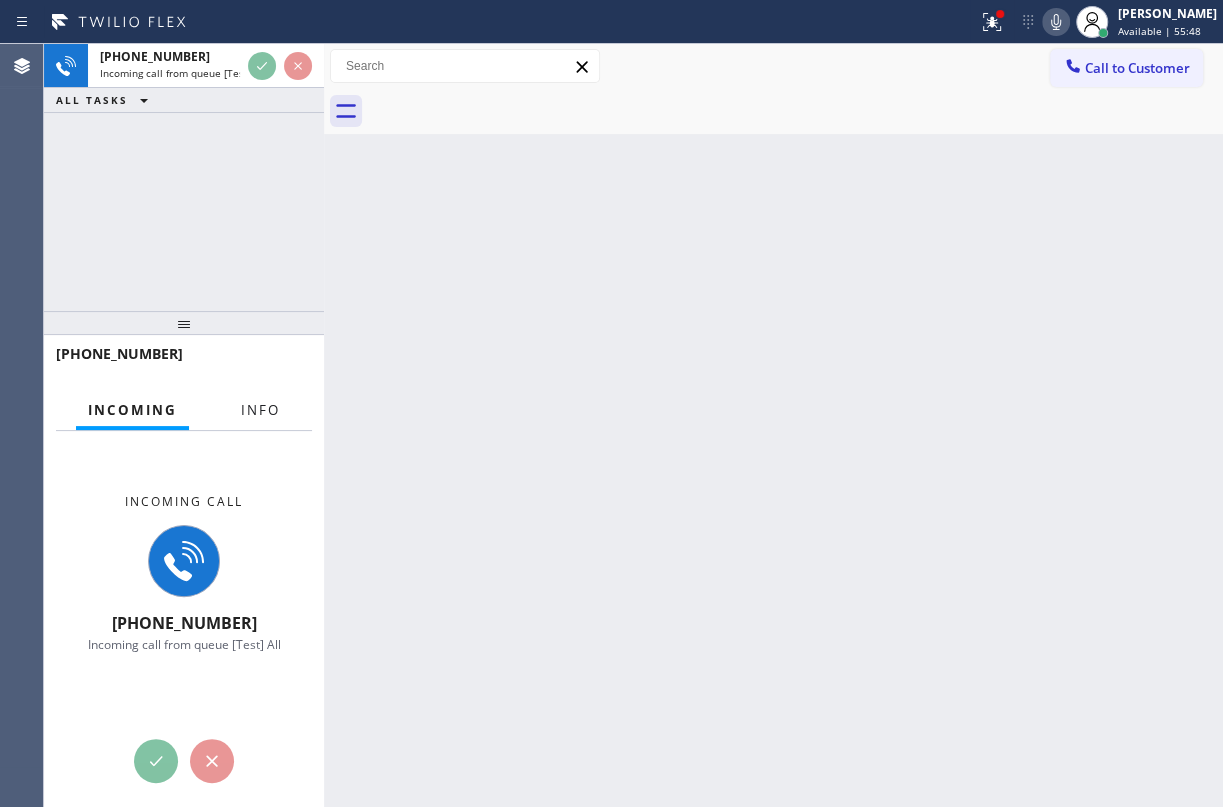 click on "Info" at bounding box center [260, 410] 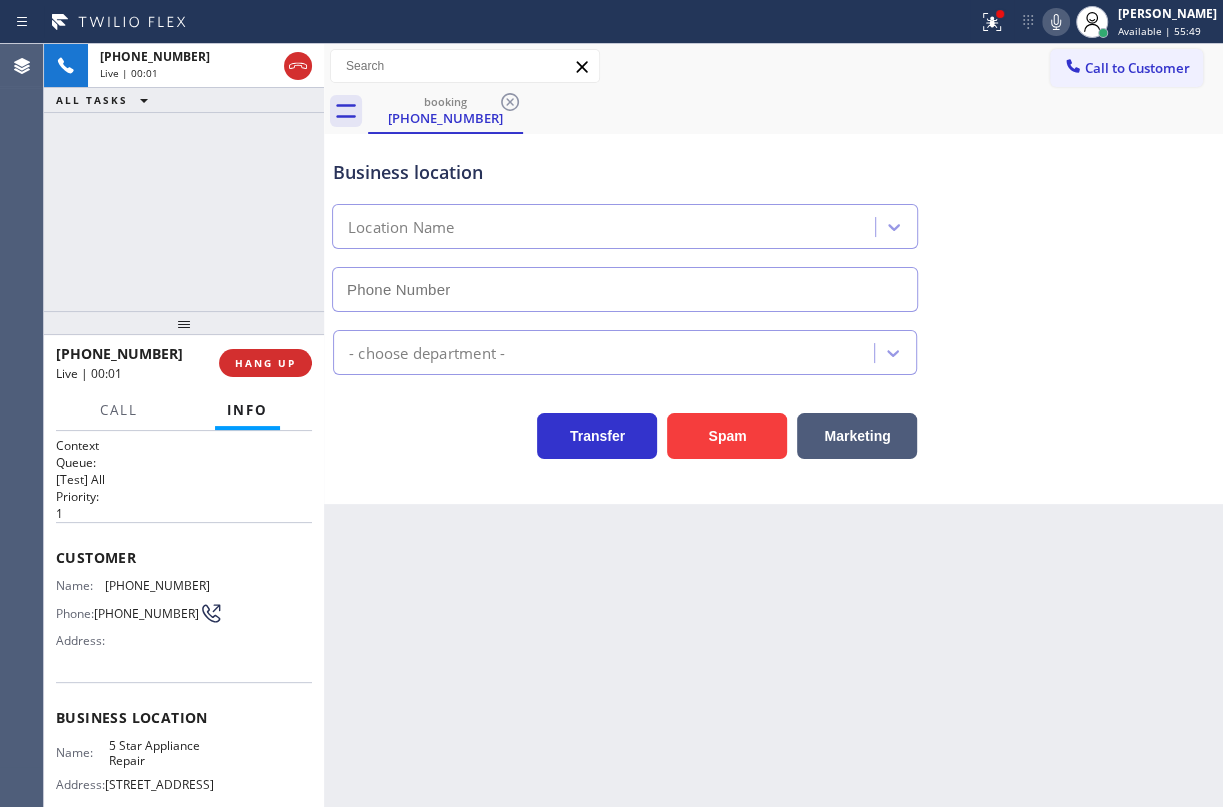 type on "[PHONE_NUMBER]" 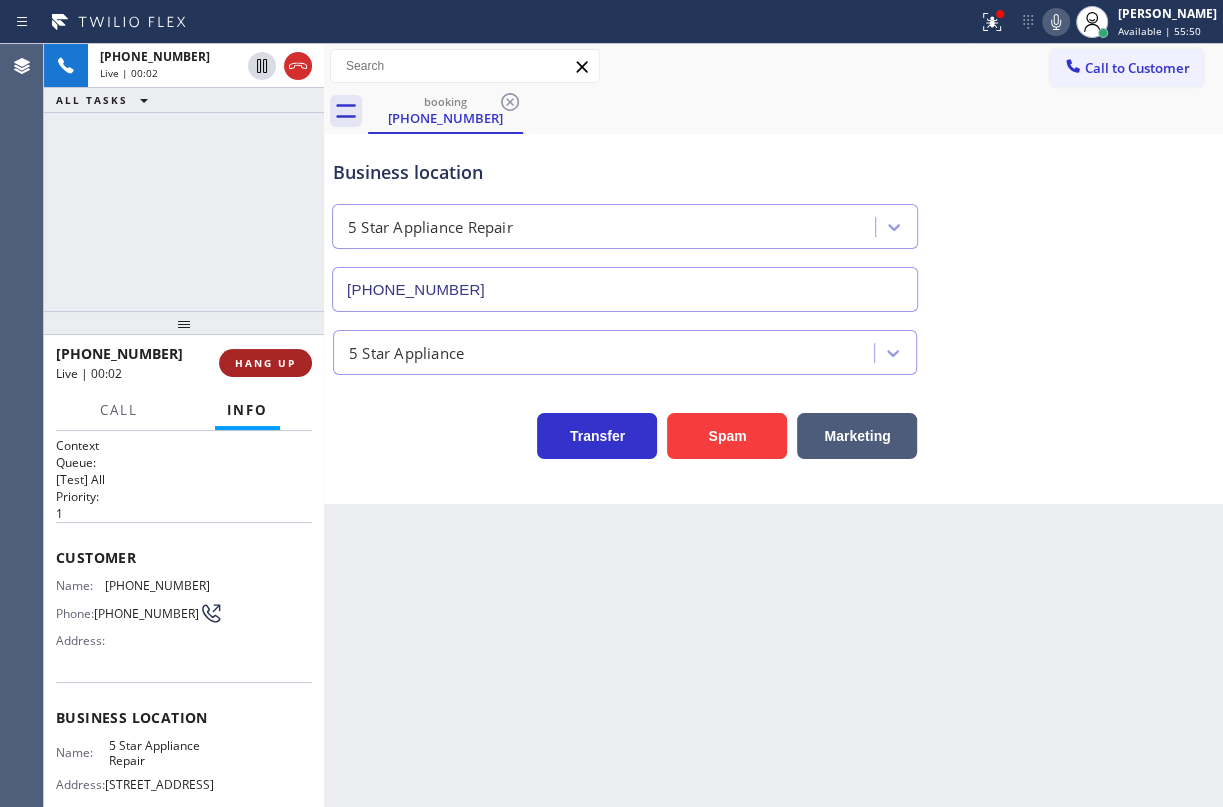click on "HANG UP" at bounding box center (265, 363) 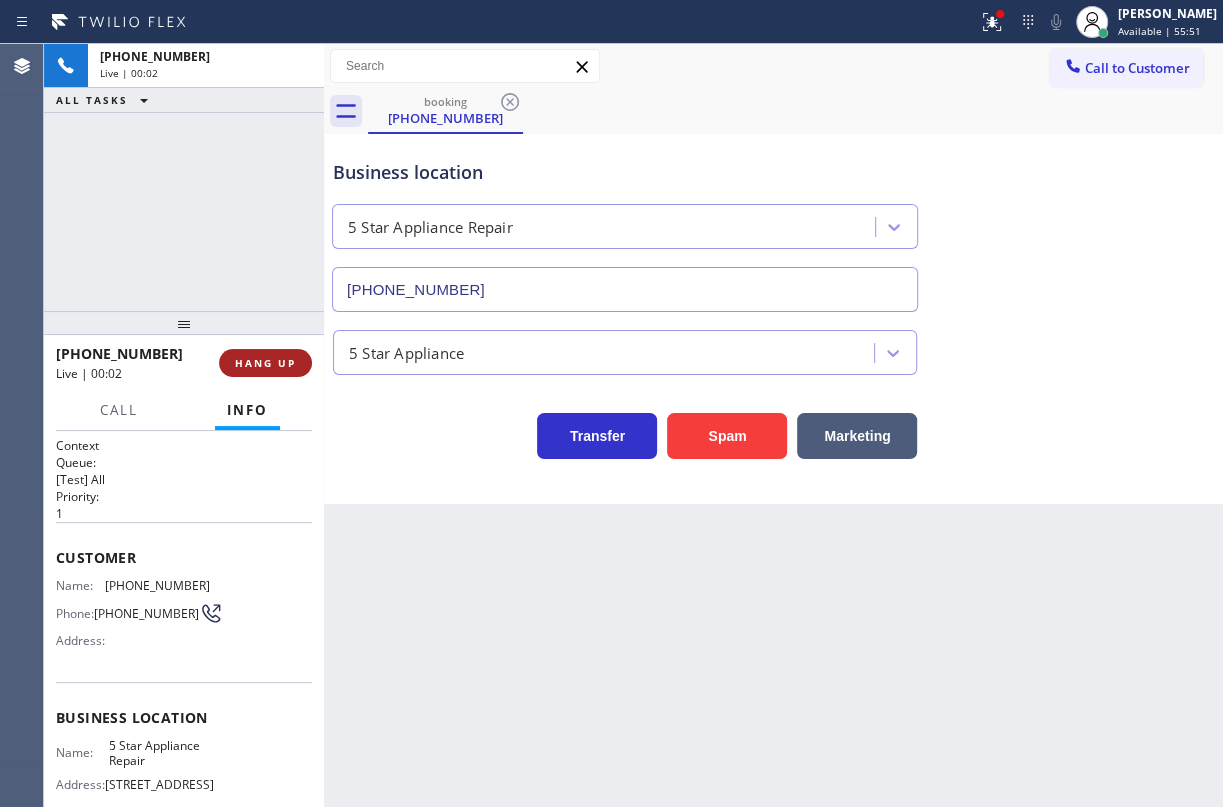 click on "HANG UP" at bounding box center [265, 363] 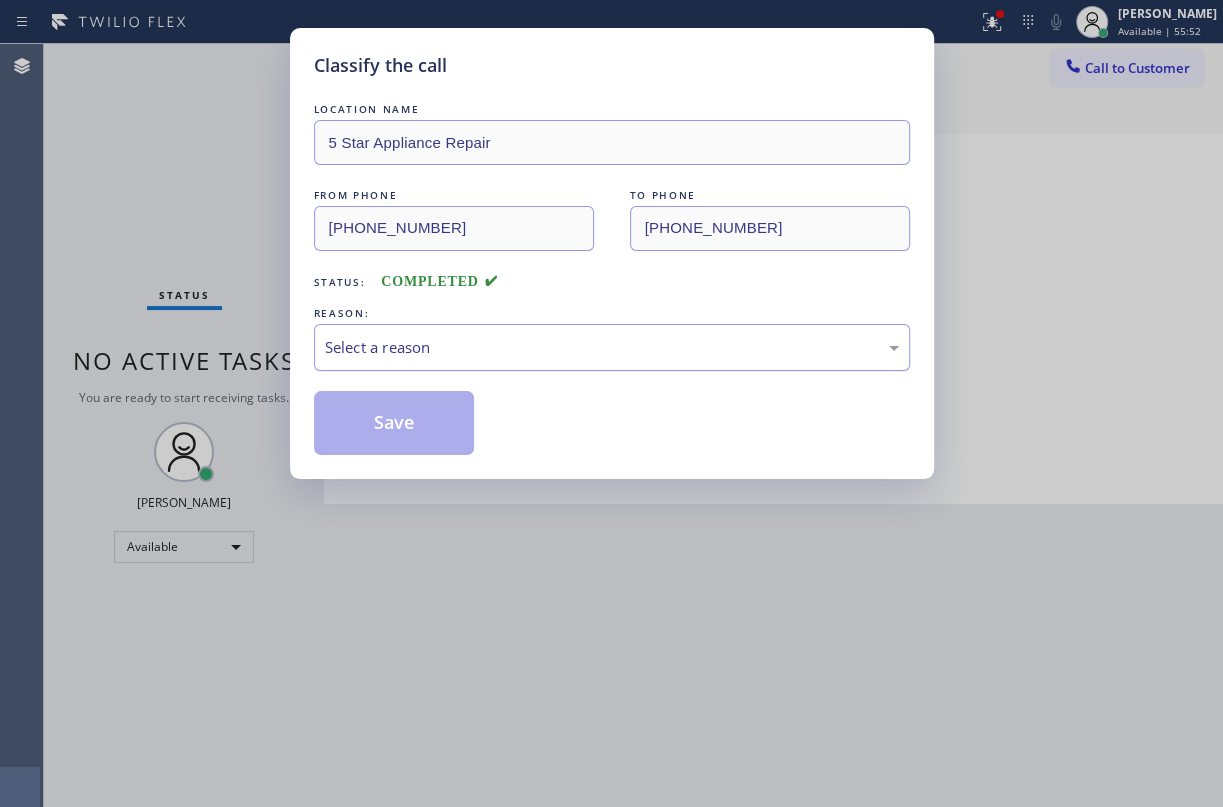 click on "Select a reason" at bounding box center [612, 347] 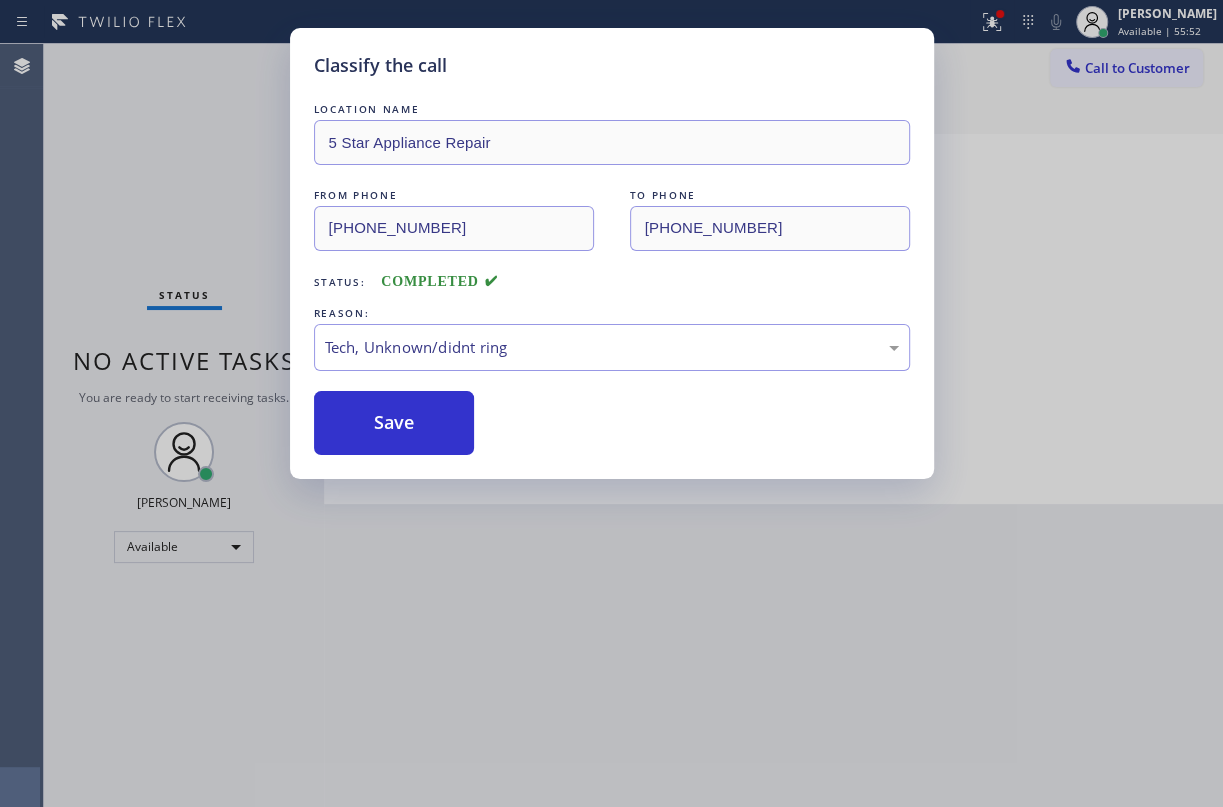 click on "Save" at bounding box center (394, 423) 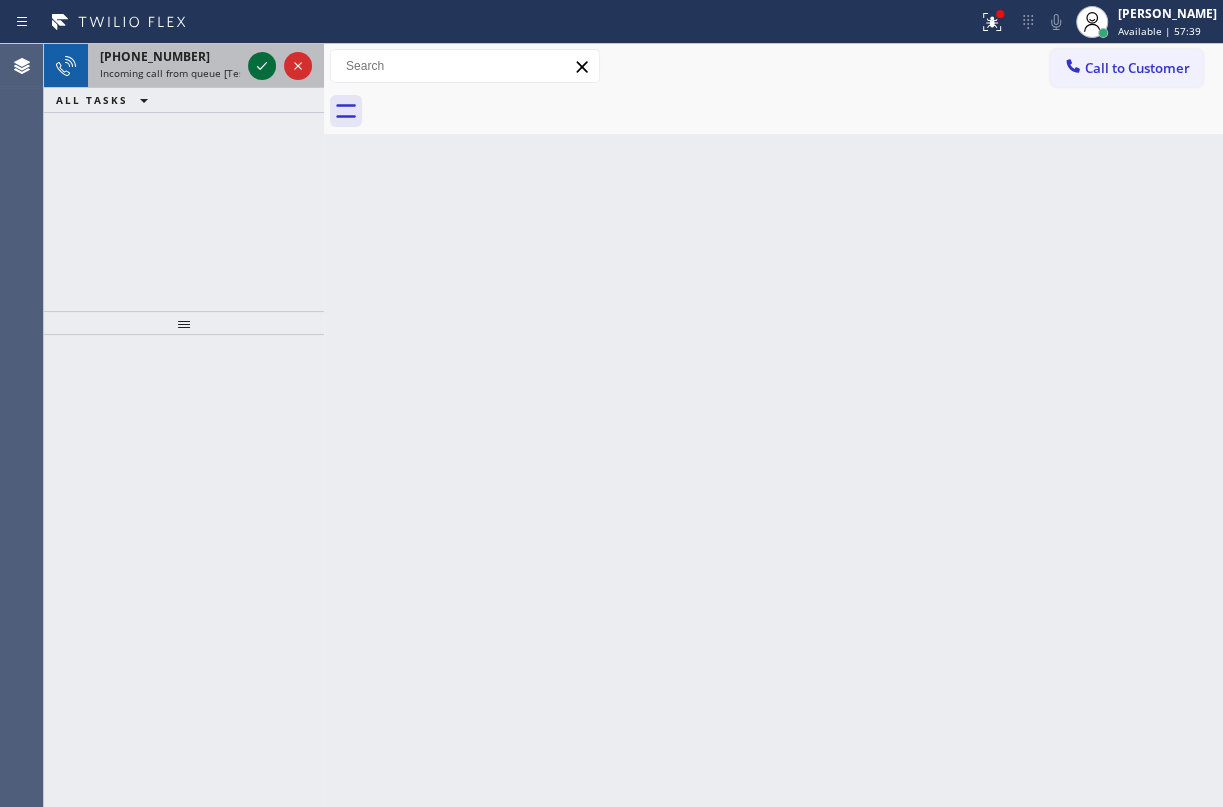 click 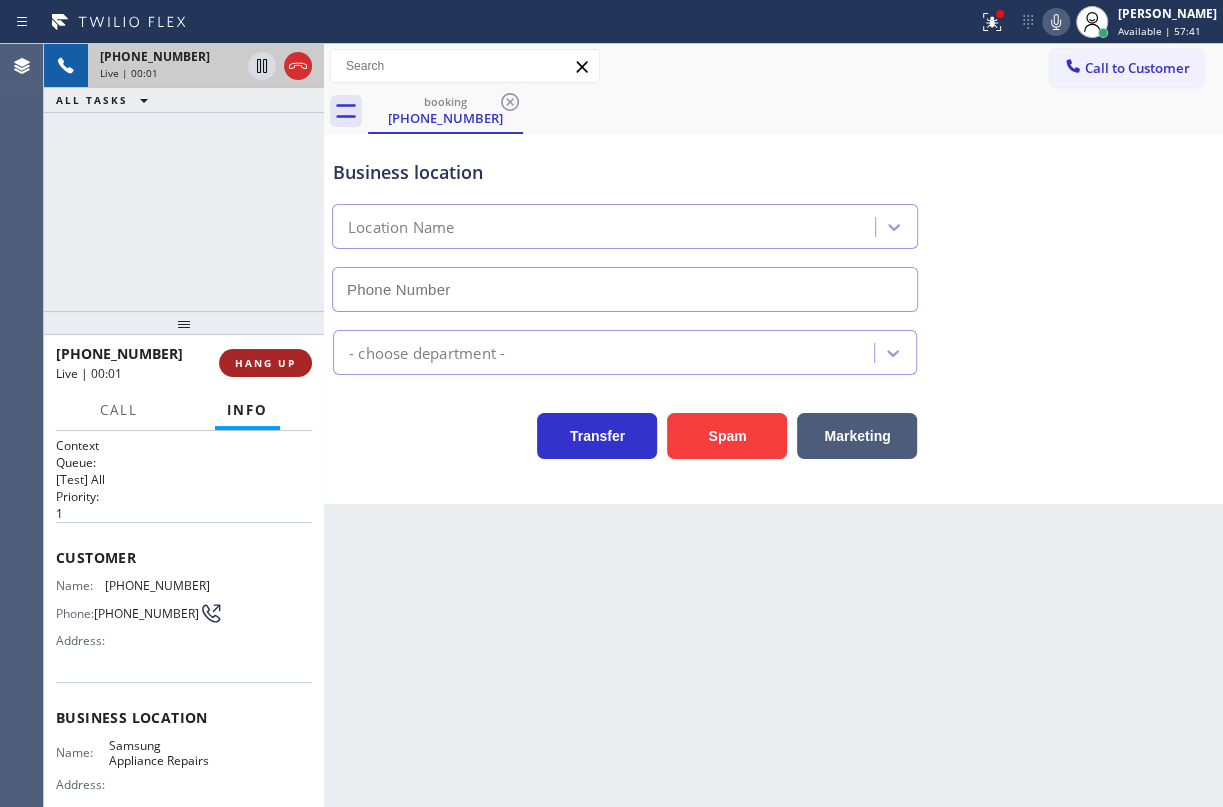 type on "[PHONE_NUMBER]" 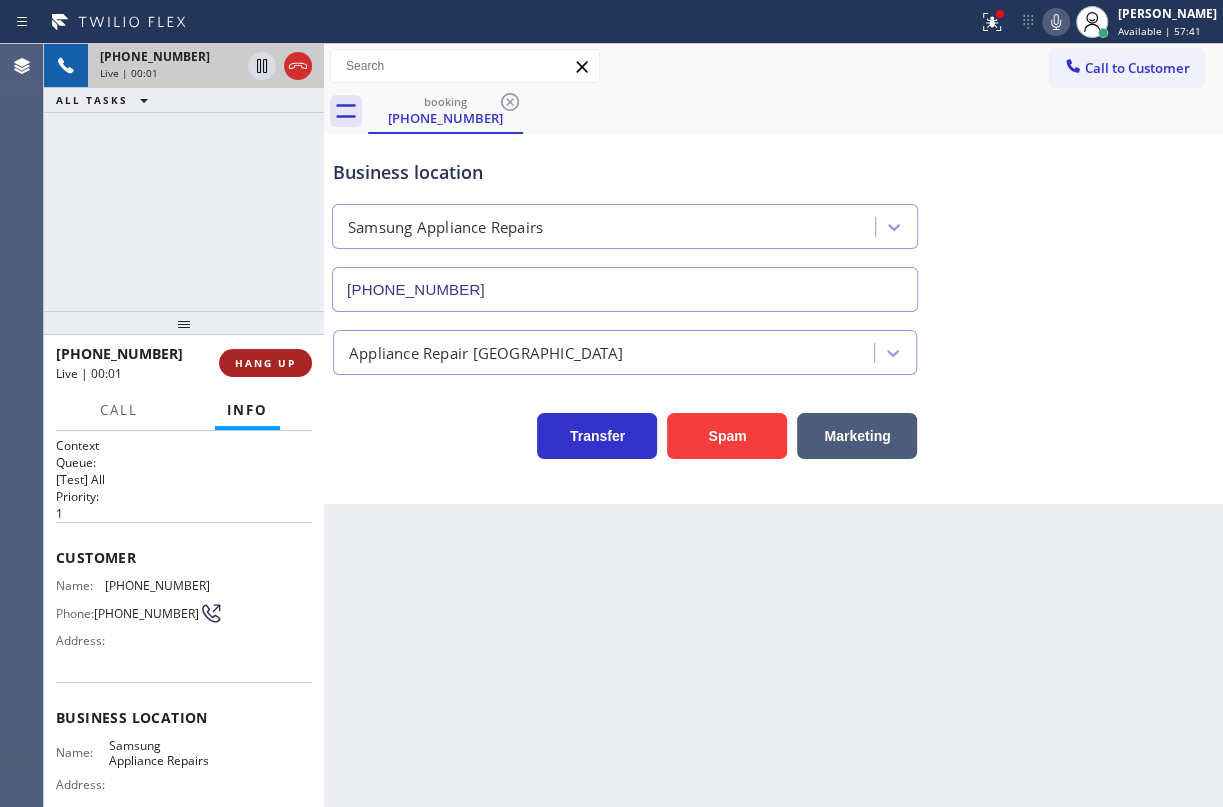 click on "HANG UP" at bounding box center [265, 363] 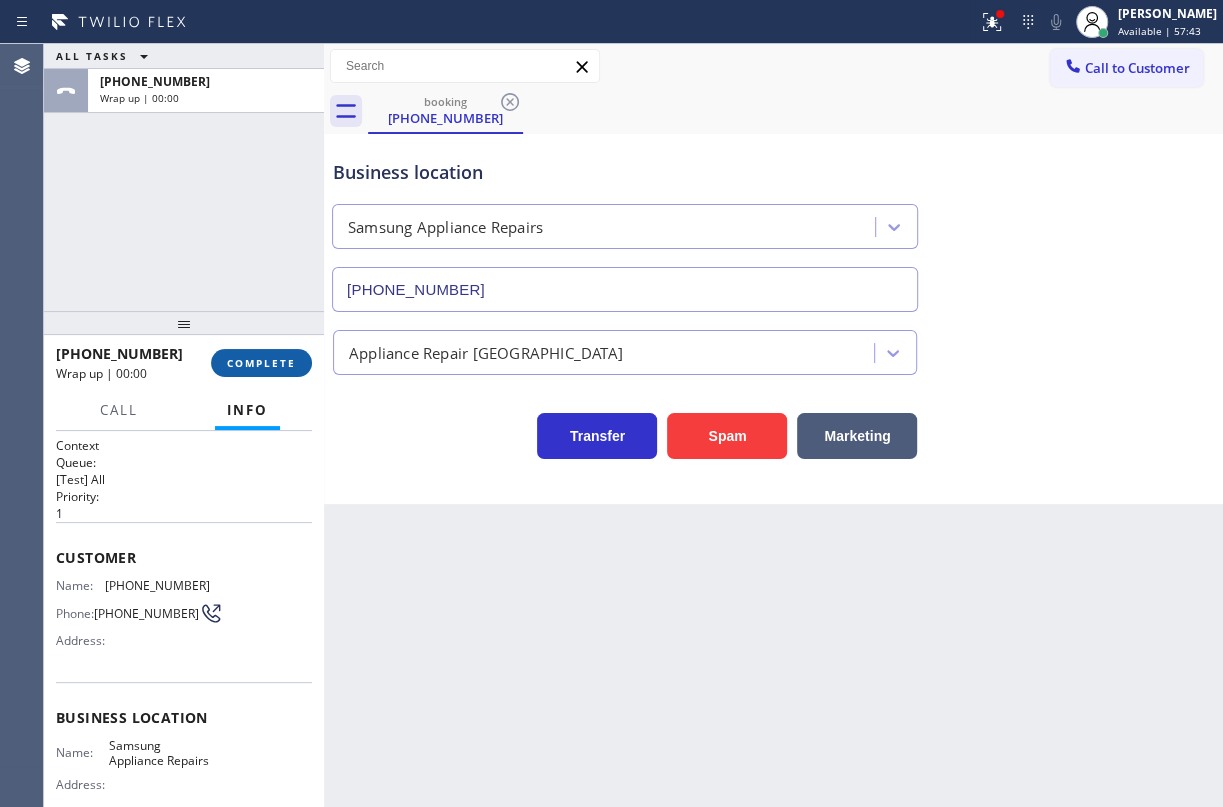 click on "COMPLETE" at bounding box center (261, 363) 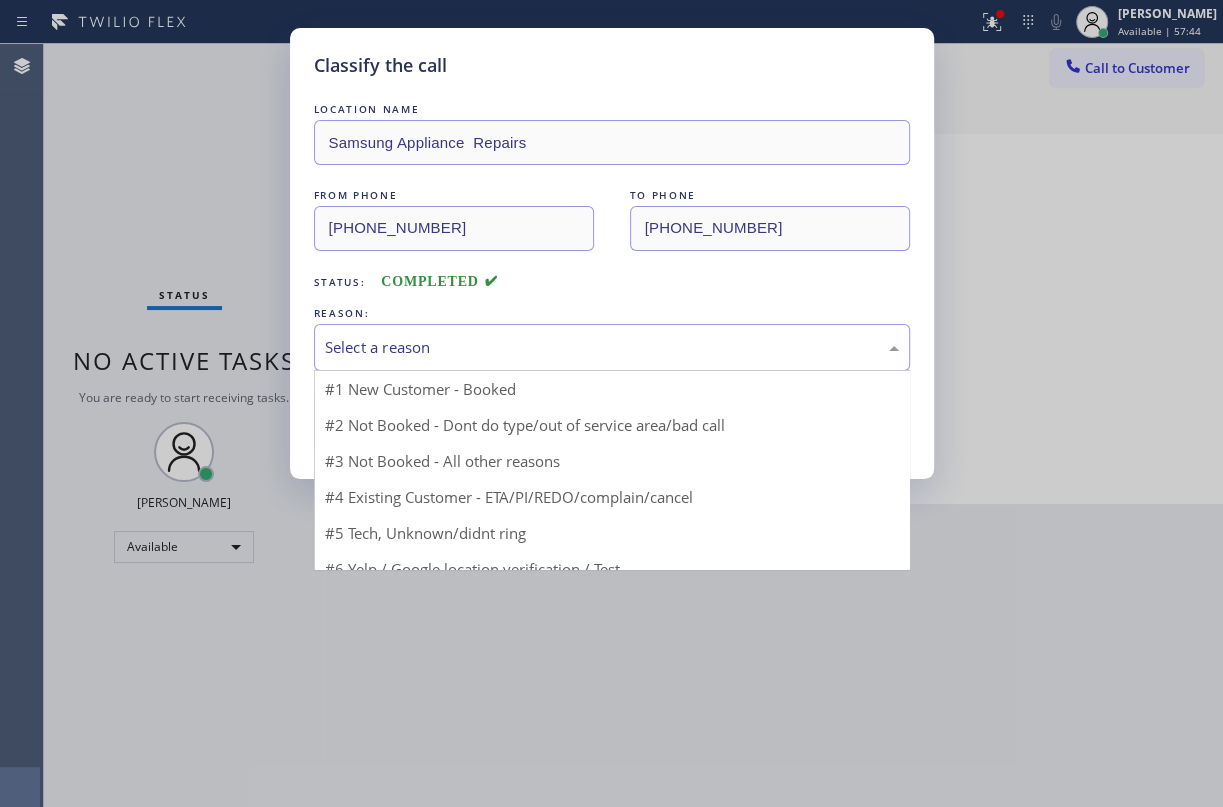 click on "Select a reason" at bounding box center [612, 347] 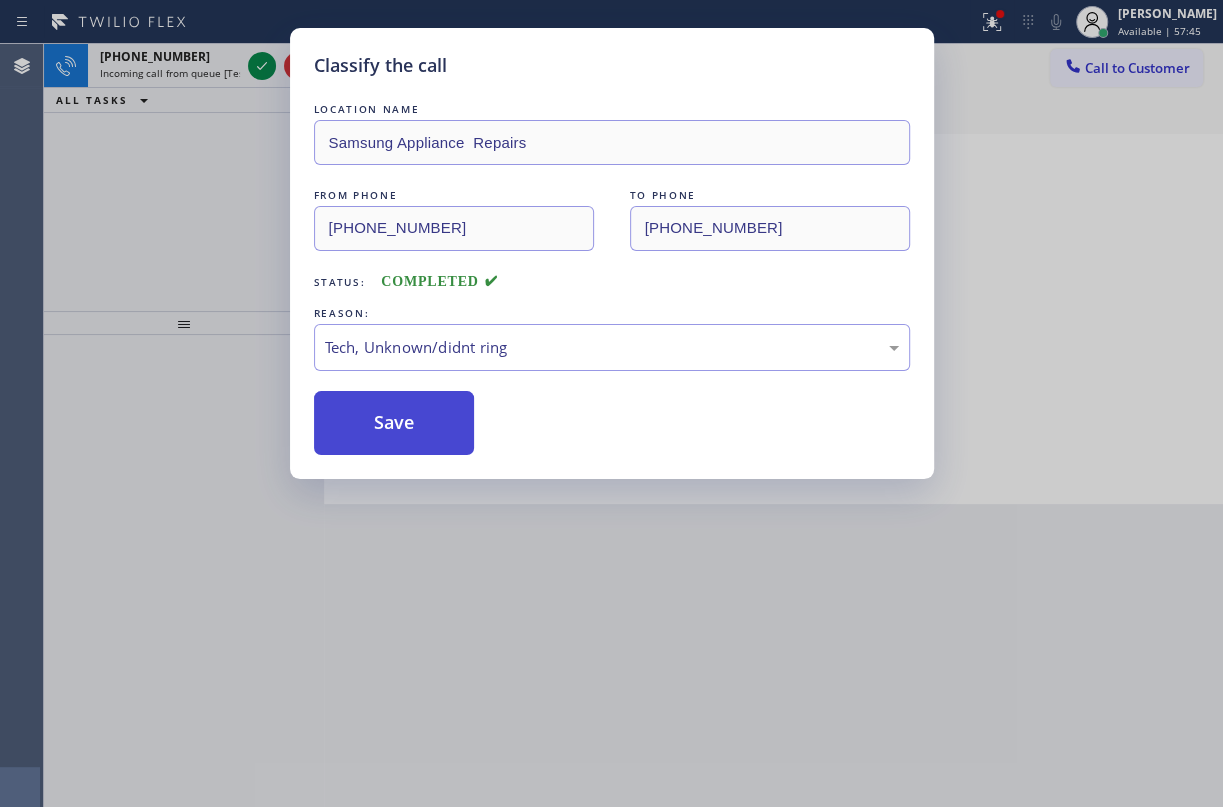 click on "Save" at bounding box center [394, 423] 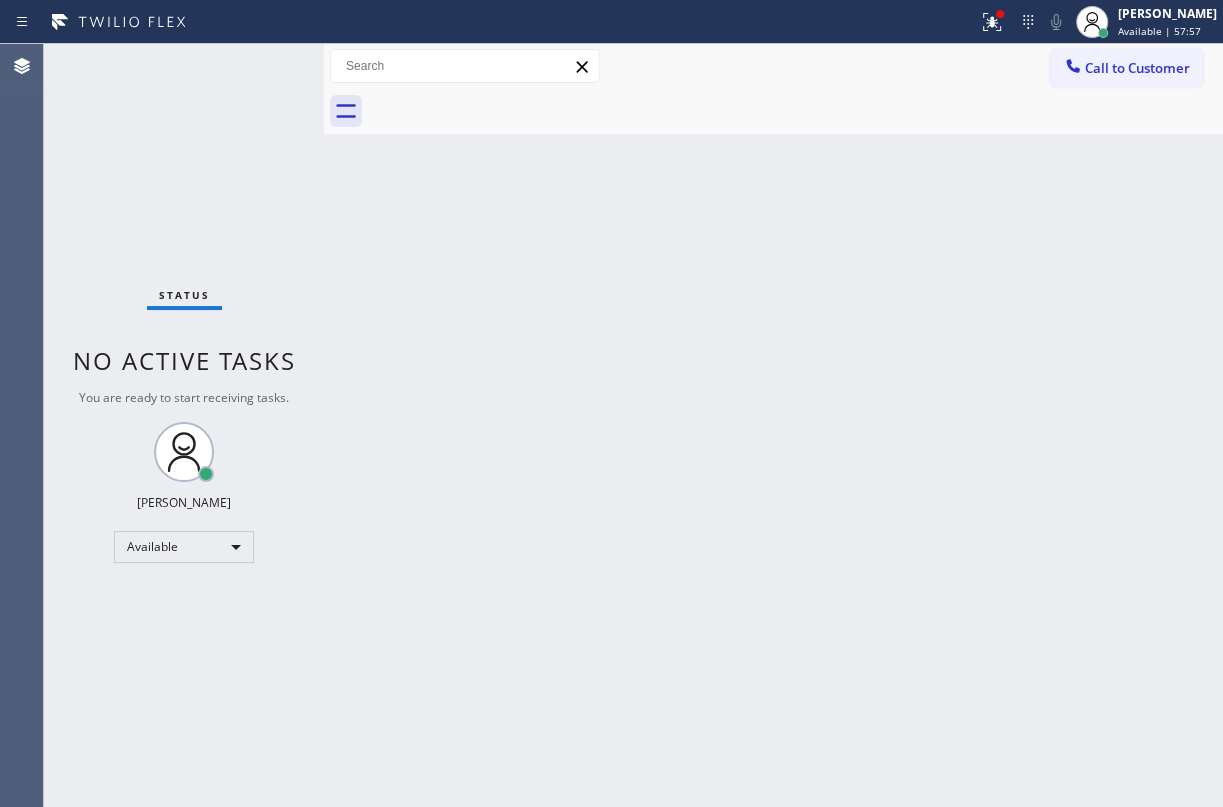 drag, startPoint x: 1112, startPoint y: 274, endPoint x: 1010, endPoint y: 400, distance: 162.11107 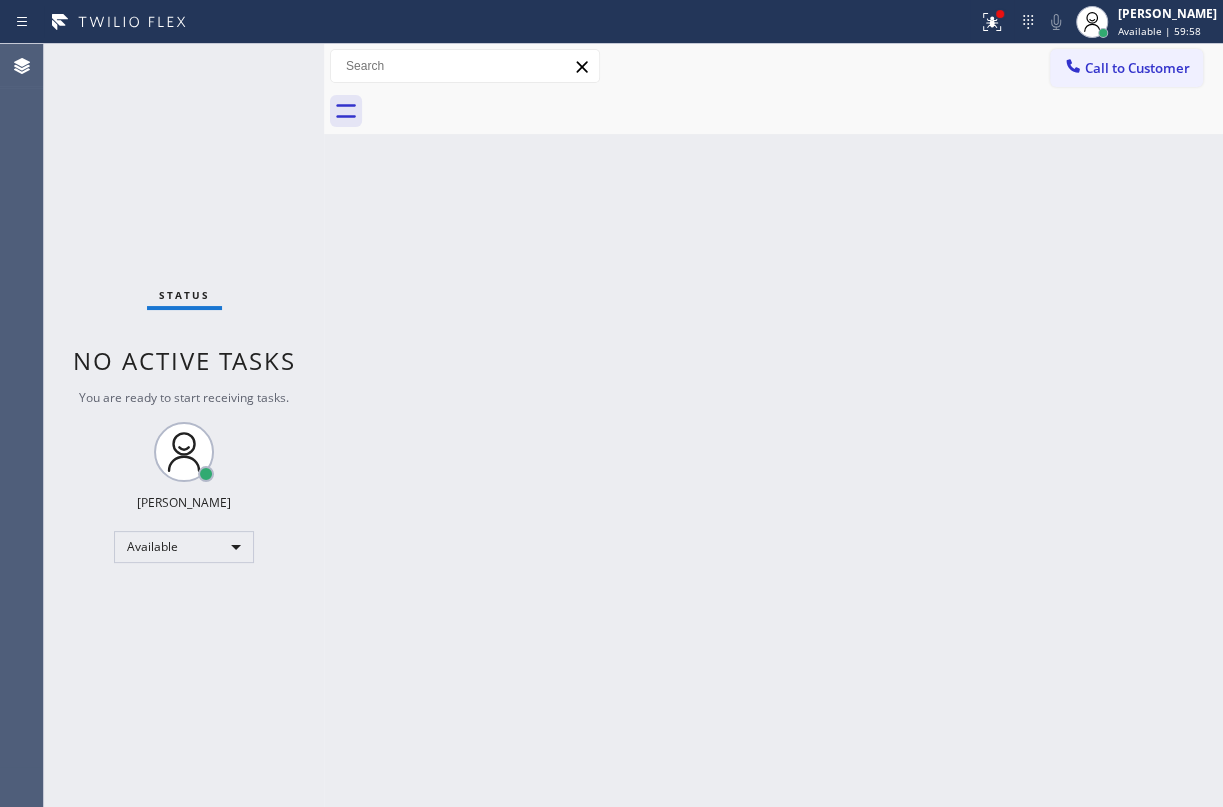 click on "Back to Dashboard Change Sender ID Customers Technicians Select a contact Outbound call Technician Search Technician Your caller id phone number Your caller id phone number Call Technician info Name   Phone none Address none Change Sender ID HVAC [PHONE_NUMBER] 5 Star Appliance [PHONE_NUMBER] Appliance Repair [PHONE_NUMBER] Plumbing [PHONE_NUMBER] Air Duct Cleaning [PHONE_NUMBER]  Electricians [PHONE_NUMBER] Cancel Change Check personal SMS Reset Change No tabs Call to Customer Outbound call Location Search location Your caller id phone number [PHONE_NUMBER] Customer number Call Outbound call Technician Search Technician Your caller id phone number Your caller id phone number Call" at bounding box center (773, 425) 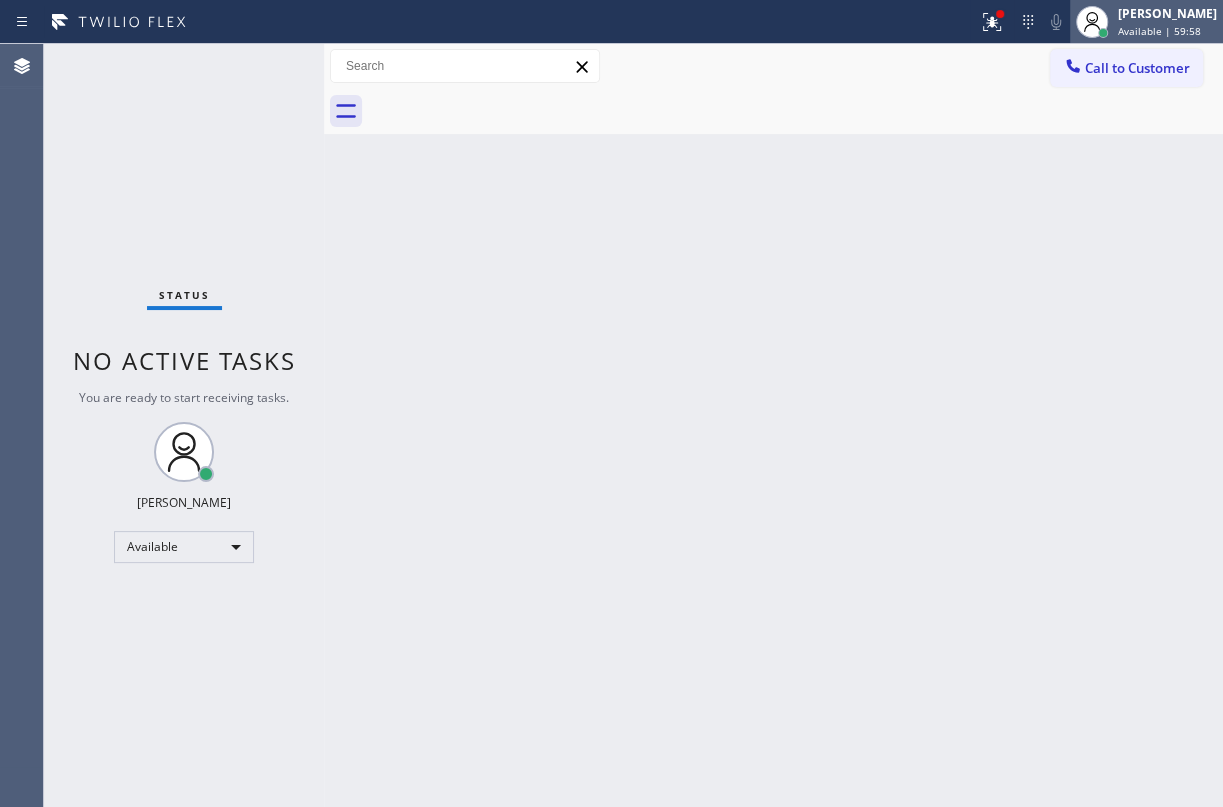 click on "[PERSON_NAME]" at bounding box center [1167, 13] 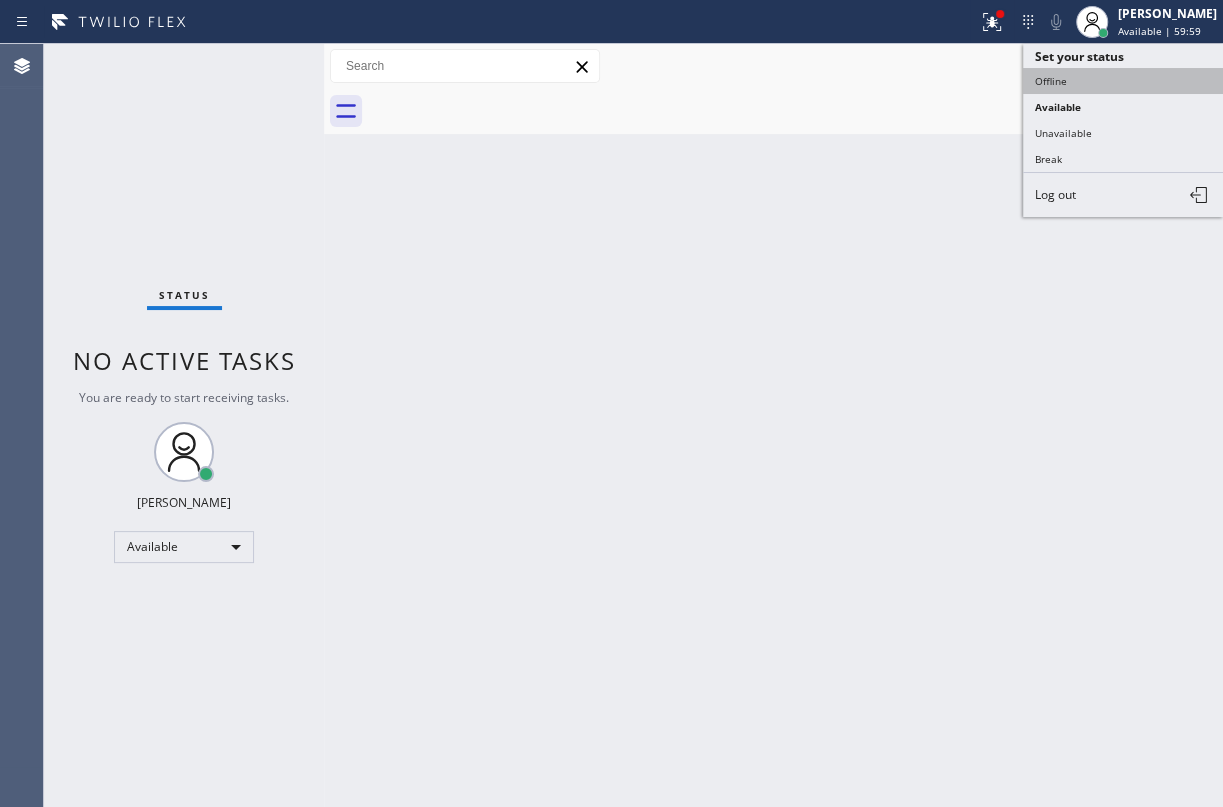 click on "Offline" at bounding box center (1123, 81) 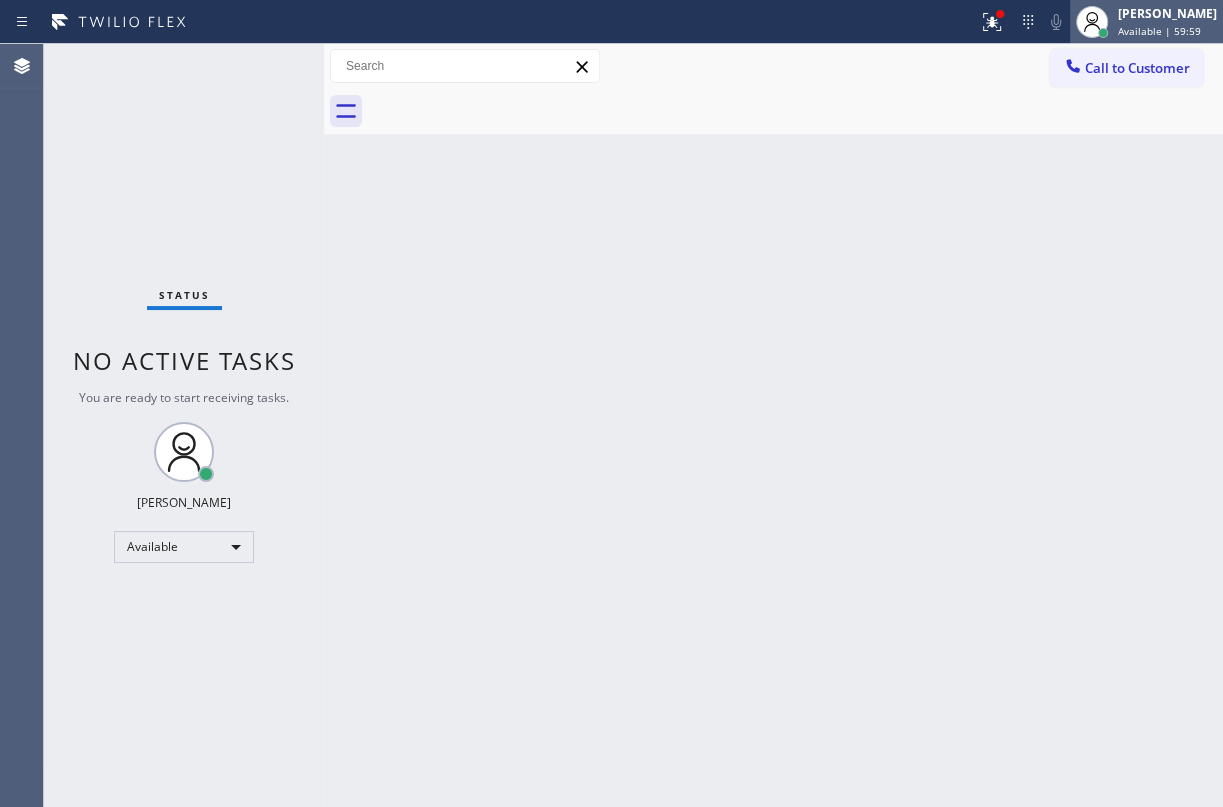 click on "Available | 59:59" at bounding box center (1159, 31) 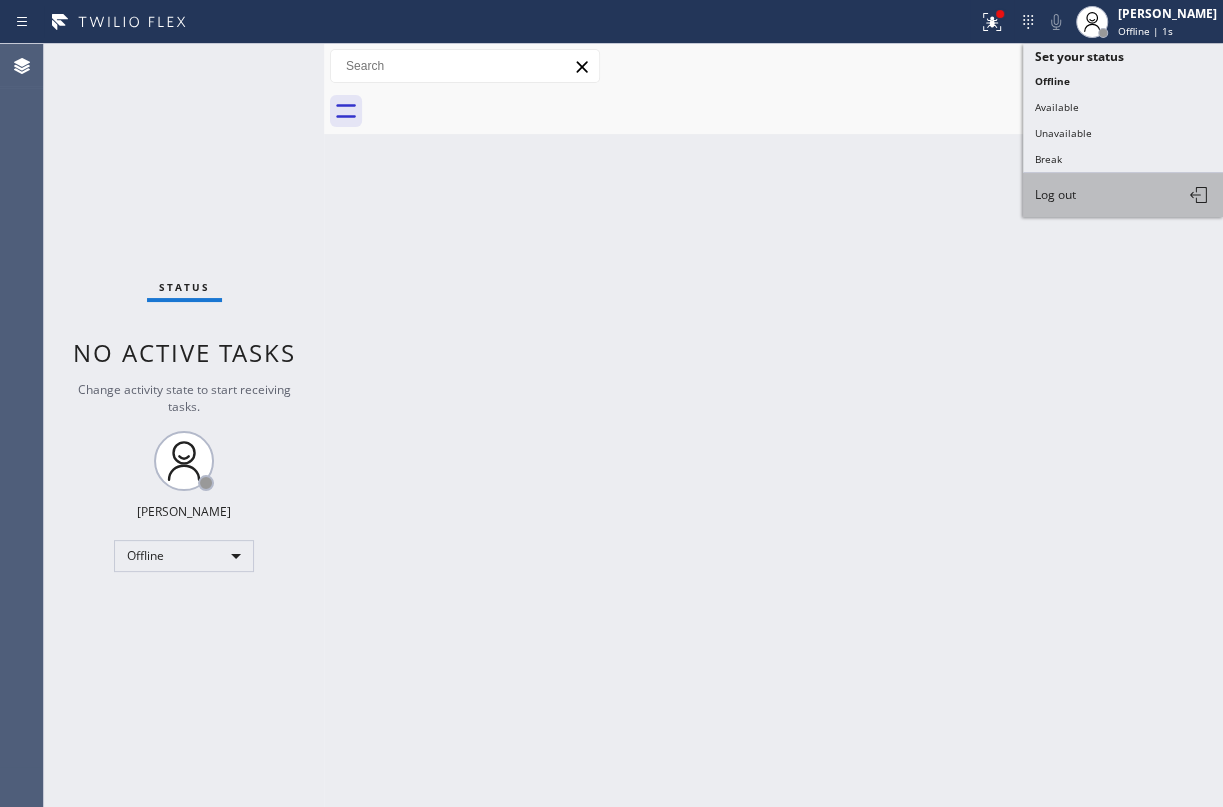 click on "Log out" at bounding box center (1123, 195) 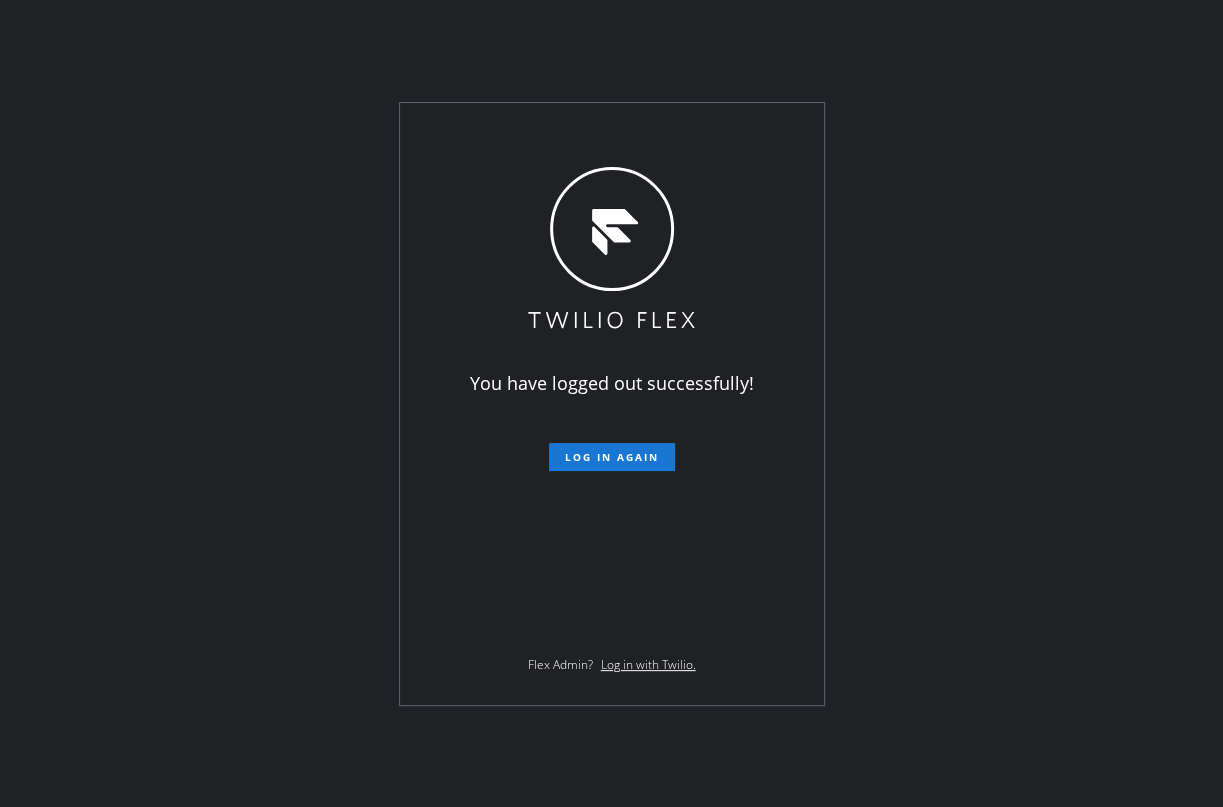 click on "You have logged out successfully! Log in again Flex Admin? Log in with Twilio." at bounding box center [611, 403] 